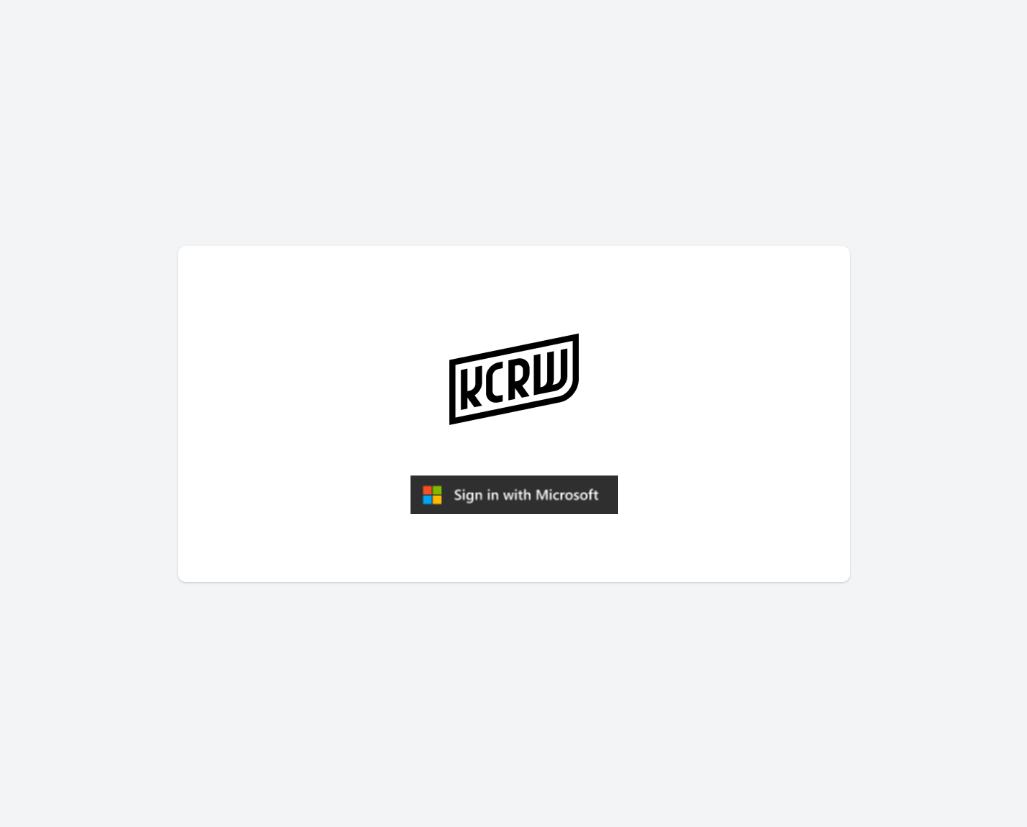 scroll, scrollTop: 0, scrollLeft: 0, axis: both 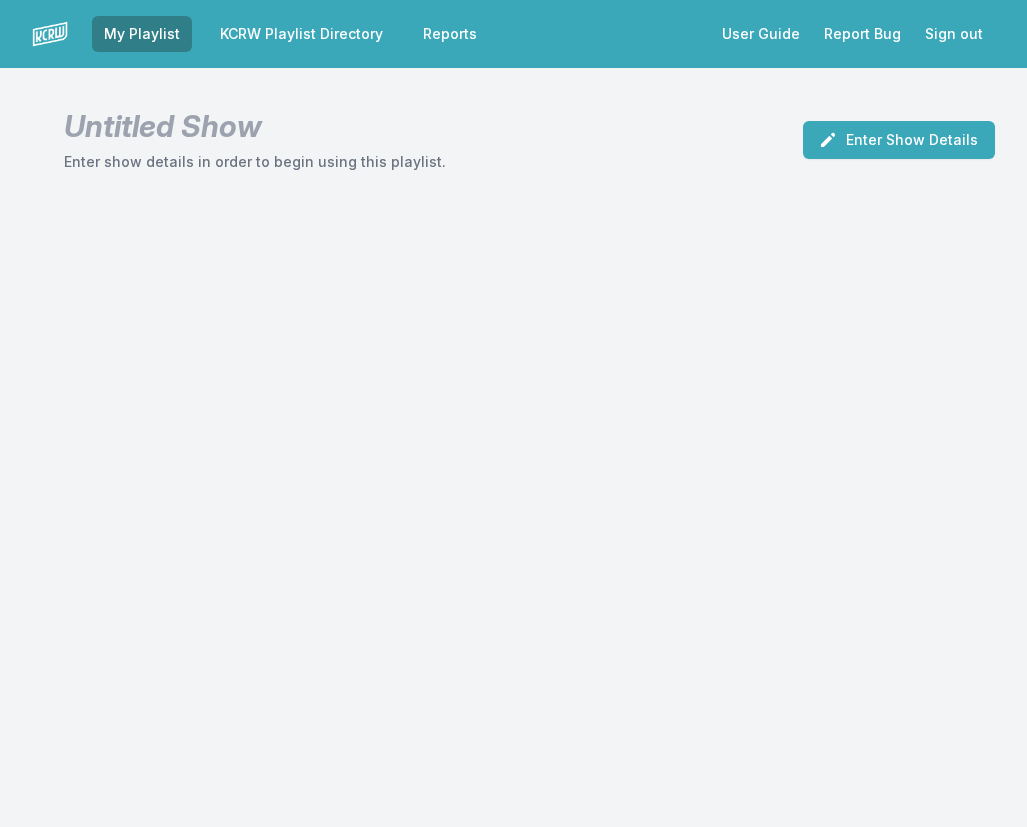 click on "KCRW Playlist Directory" at bounding box center (301, 34) 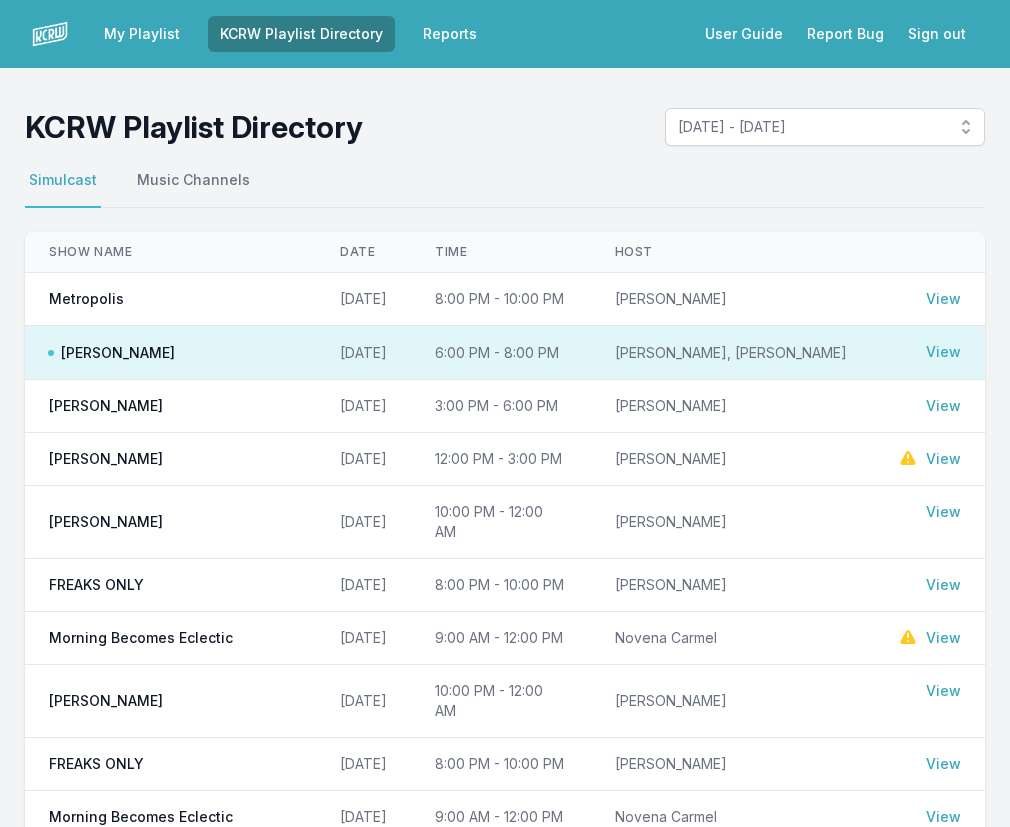 click on "Metropolis" at bounding box center (170, 299) 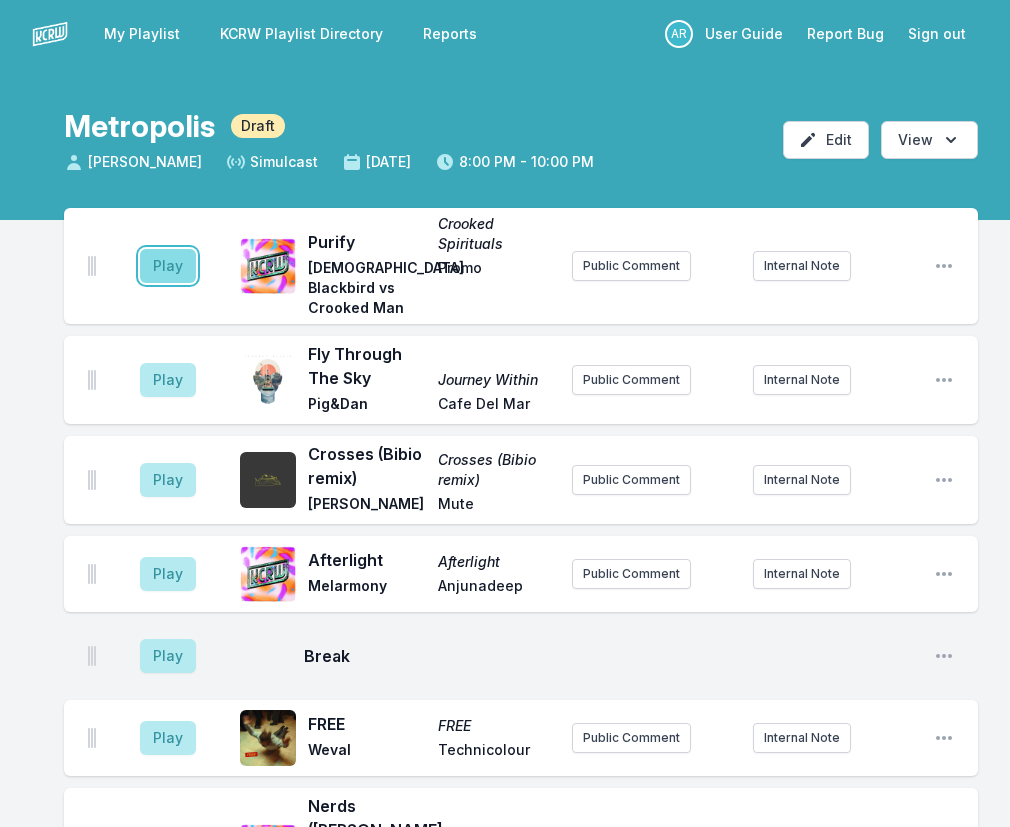 click on "Play" at bounding box center (168, 266) 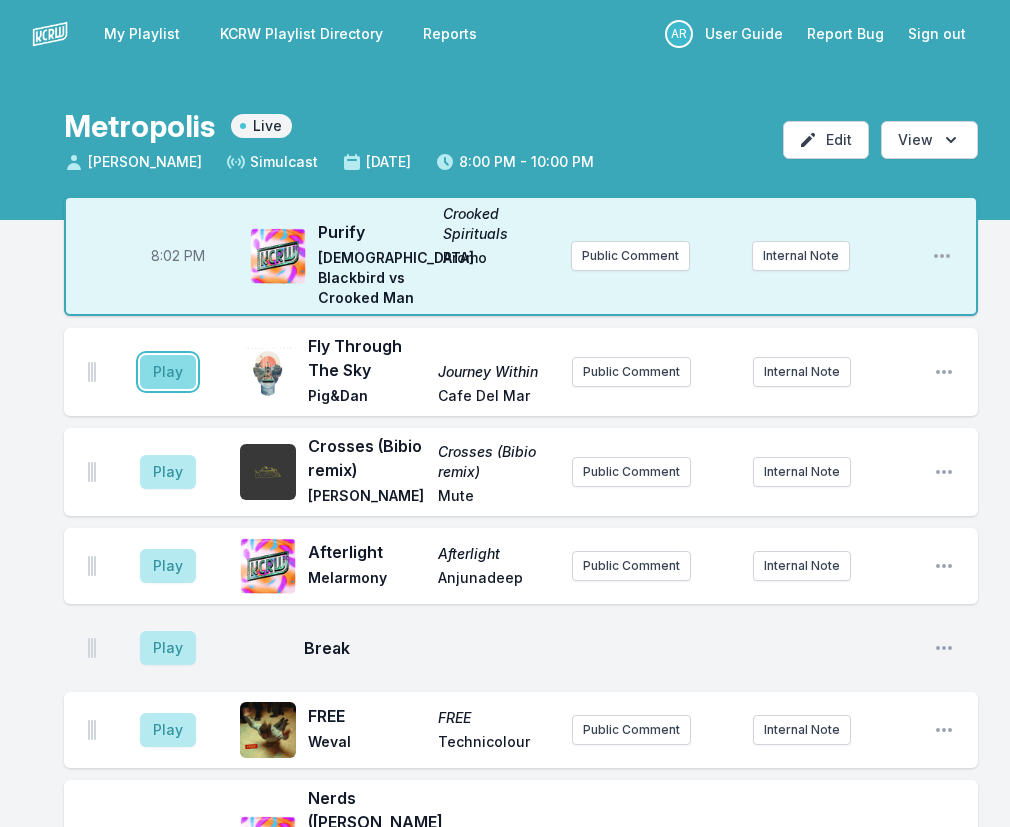 click on "Play" at bounding box center [168, 372] 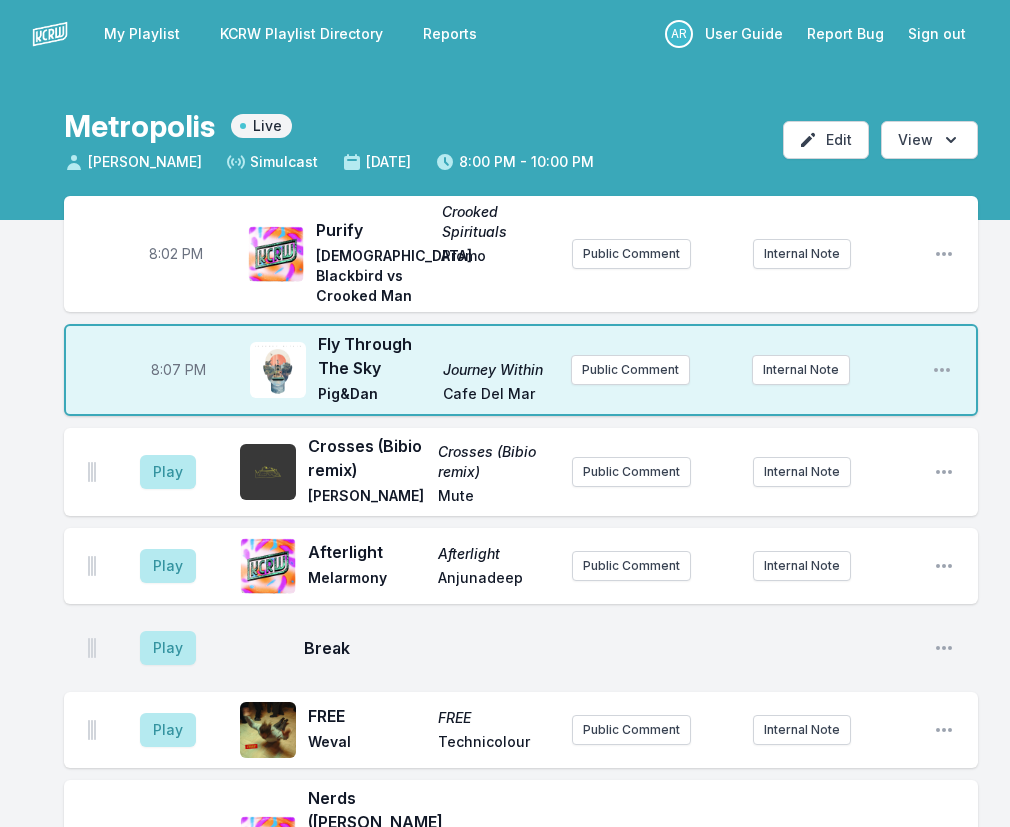 click on "8:02 PM" at bounding box center [176, 254] 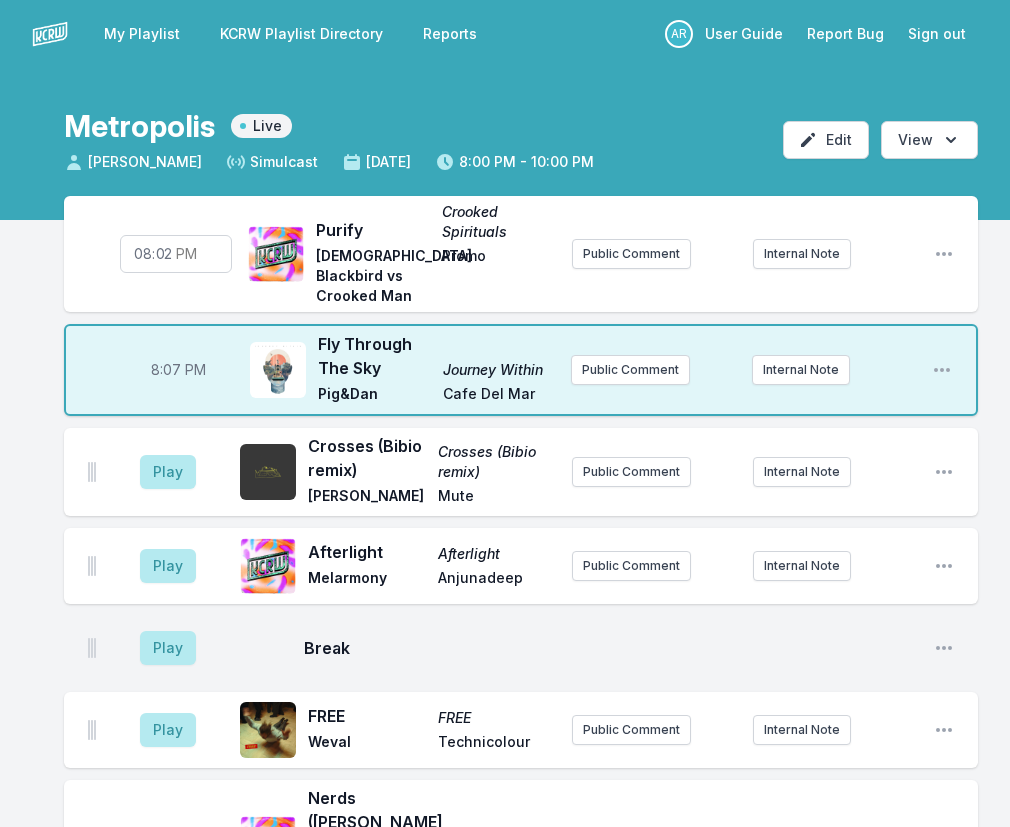 click on "20:02" at bounding box center [176, 254] 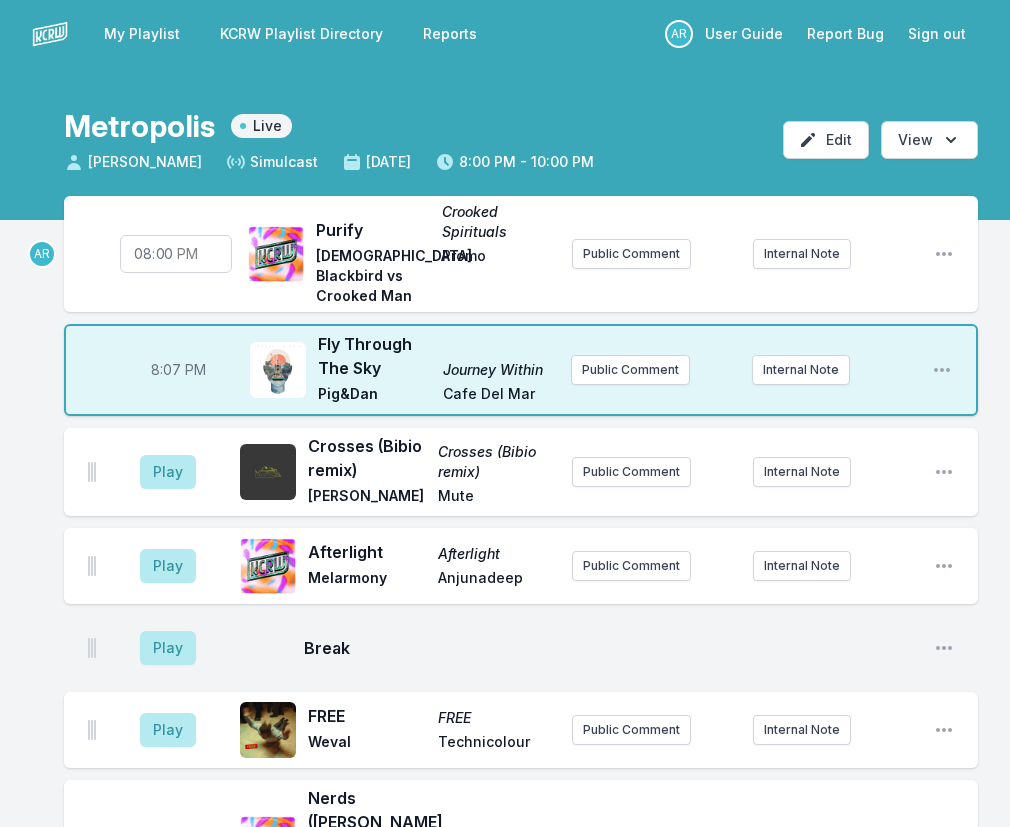 type on "20:01" 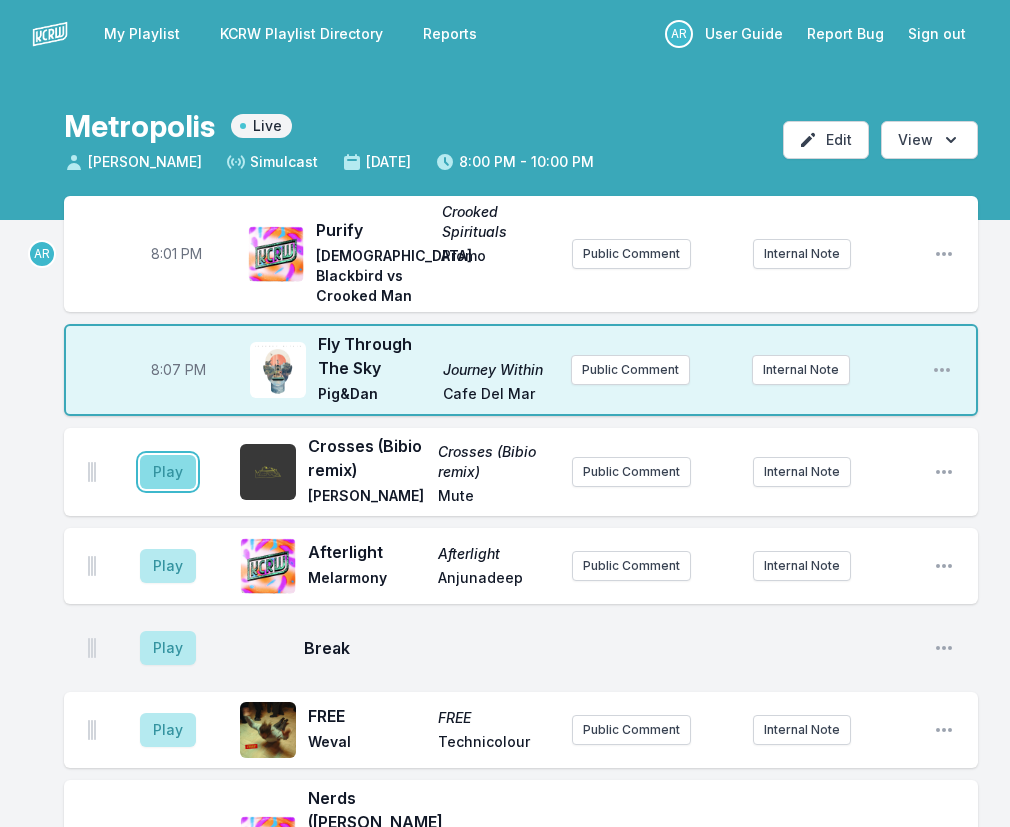 click on "Play" at bounding box center [168, 472] 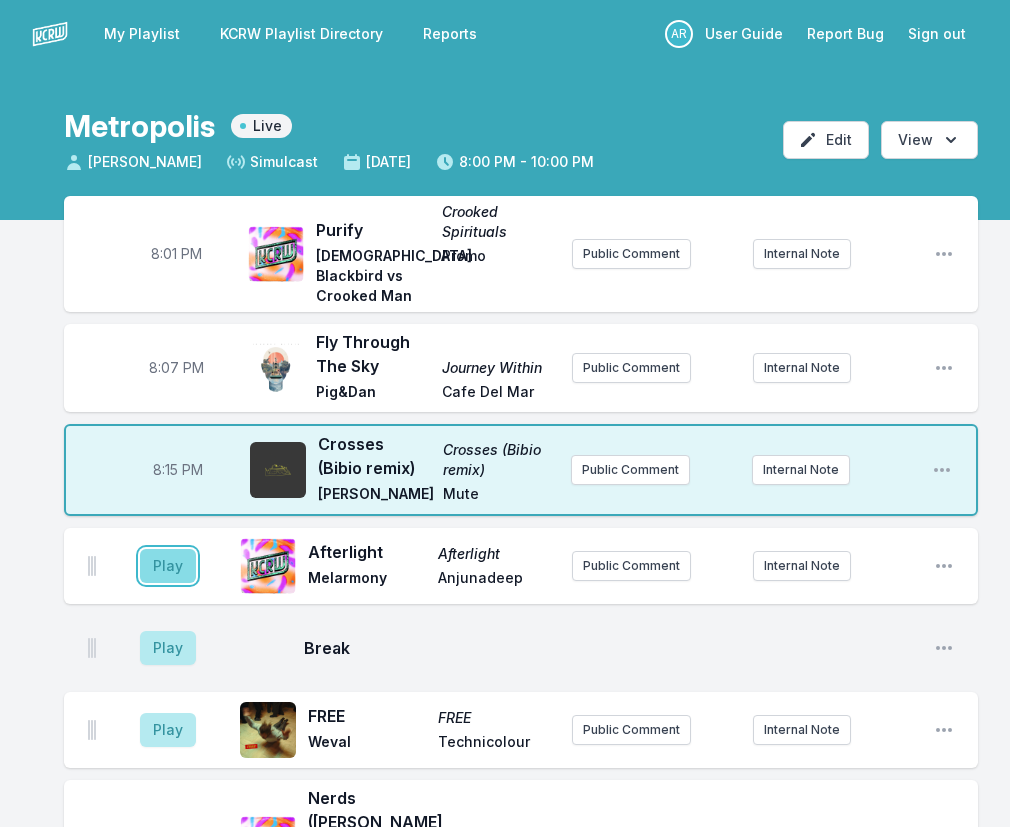click on "Play" at bounding box center [168, 566] 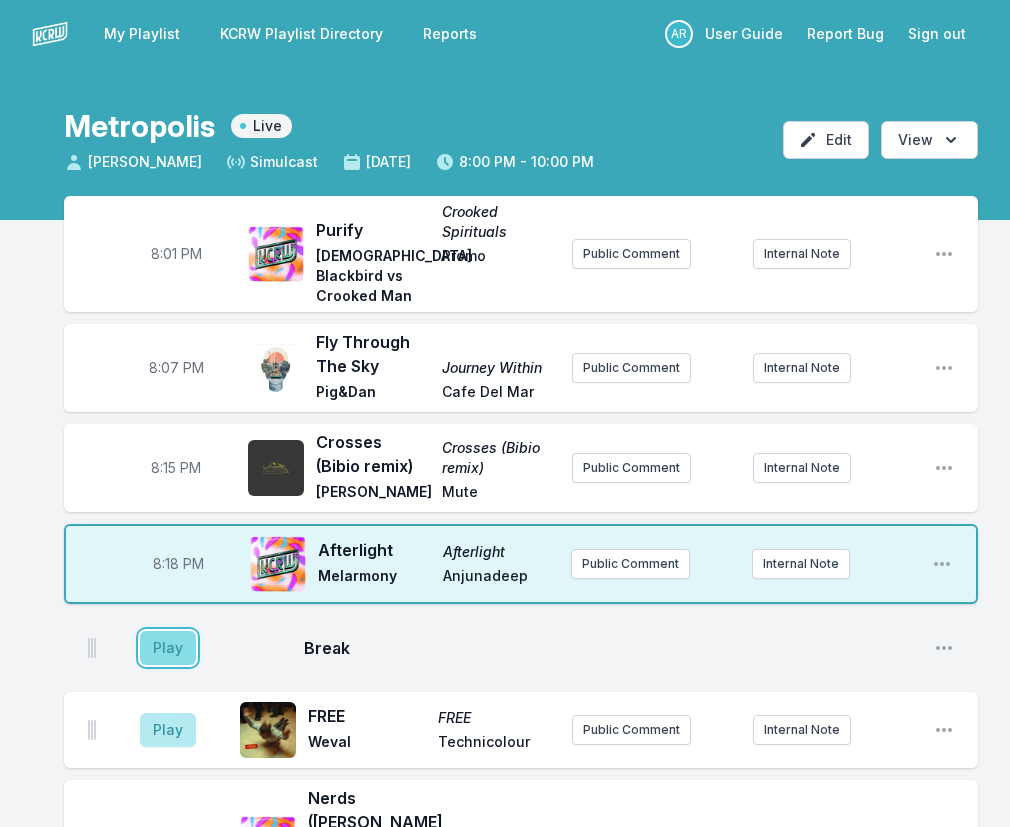 click on "Play" at bounding box center (168, 648) 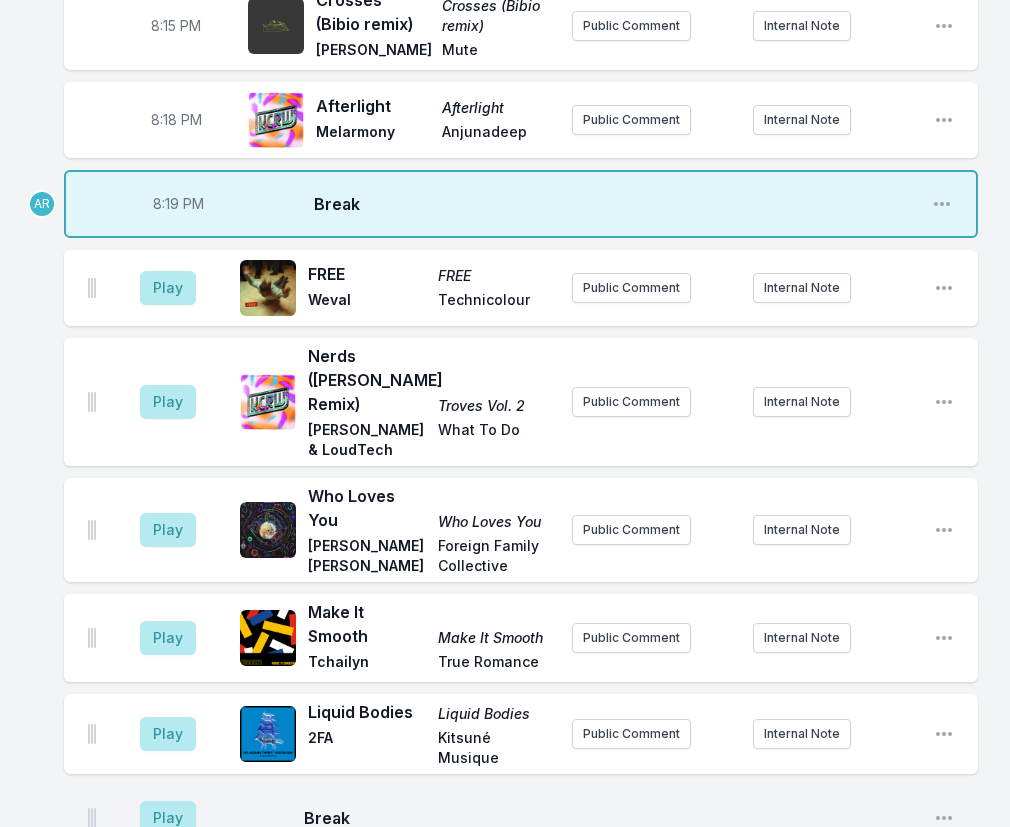 scroll, scrollTop: 500, scrollLeft: 0, axis: vertical 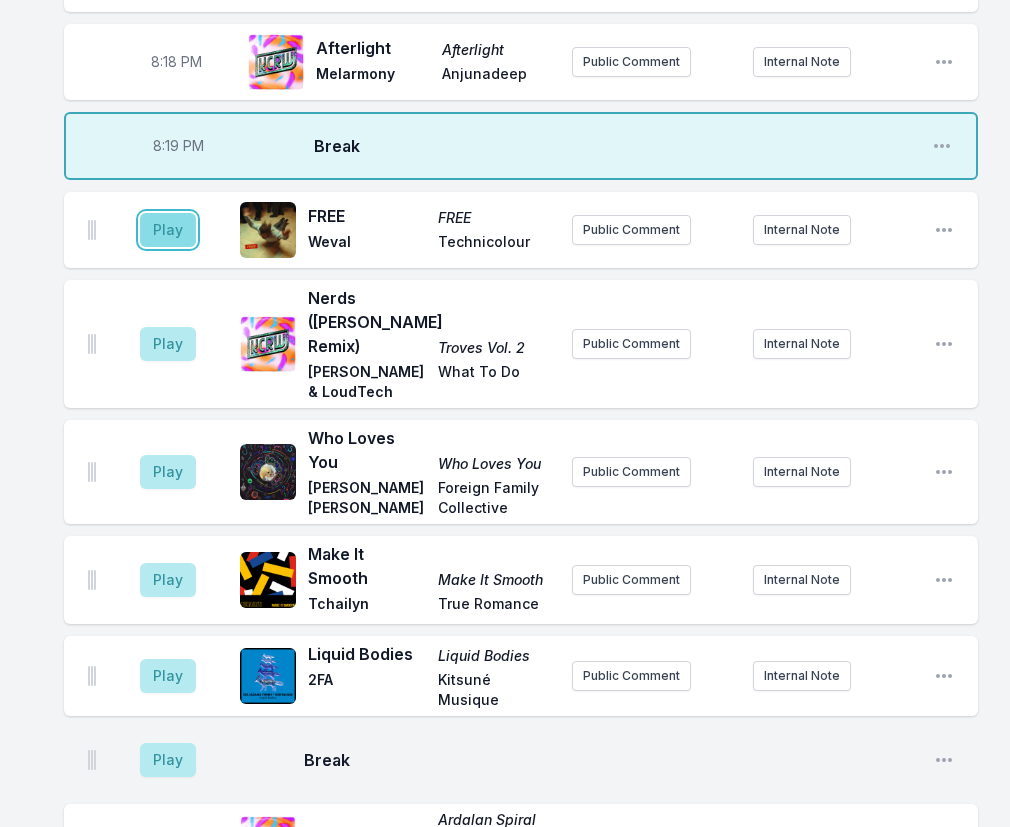 click on "Play" at bounding box center (168, 230) 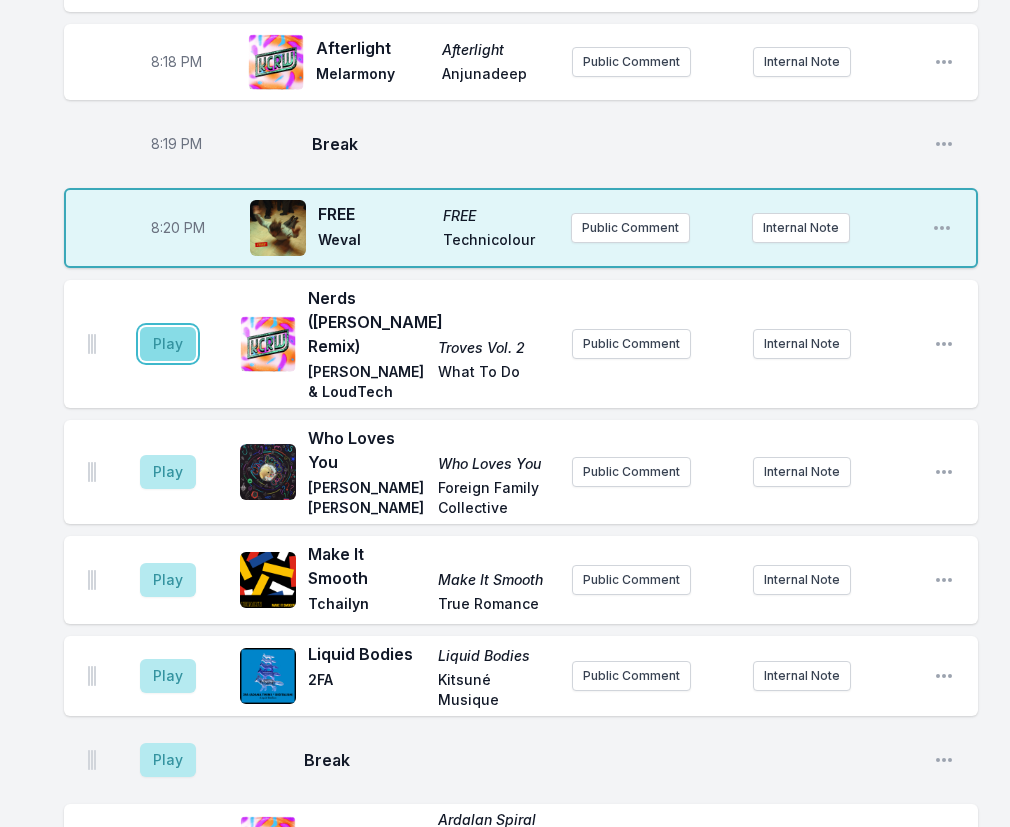 click on "Play" at bounding box center (168, 344) 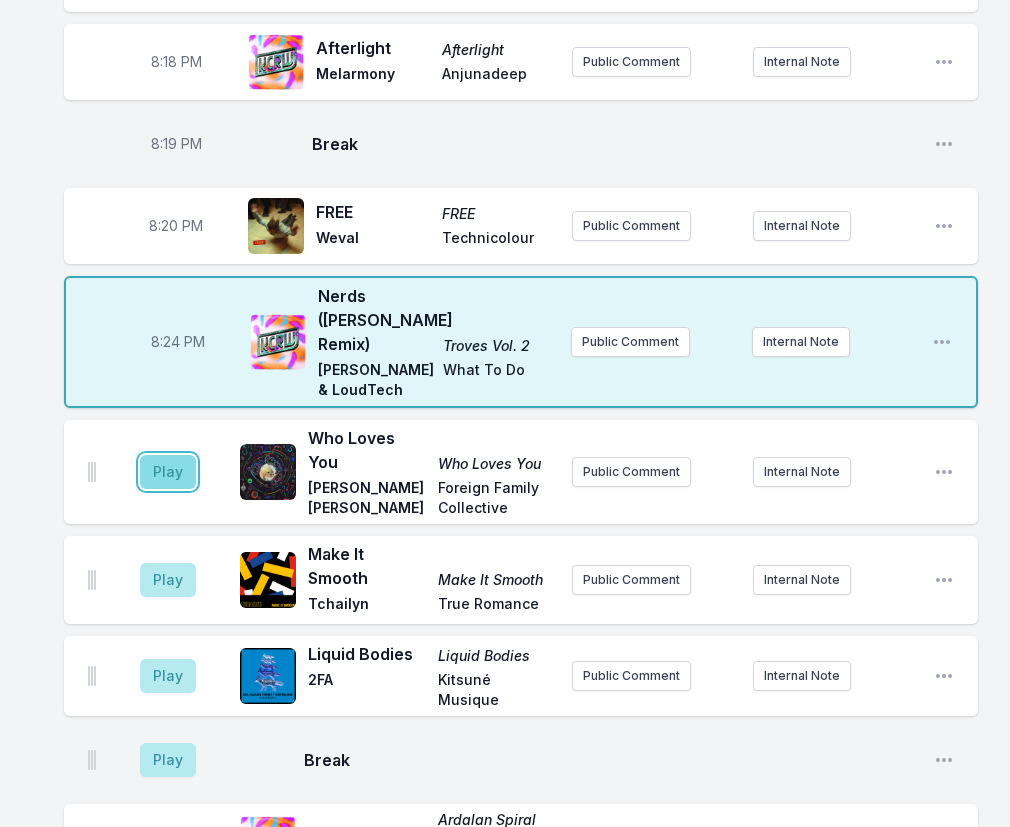 click on "Play" at bounding box center [168, 472] 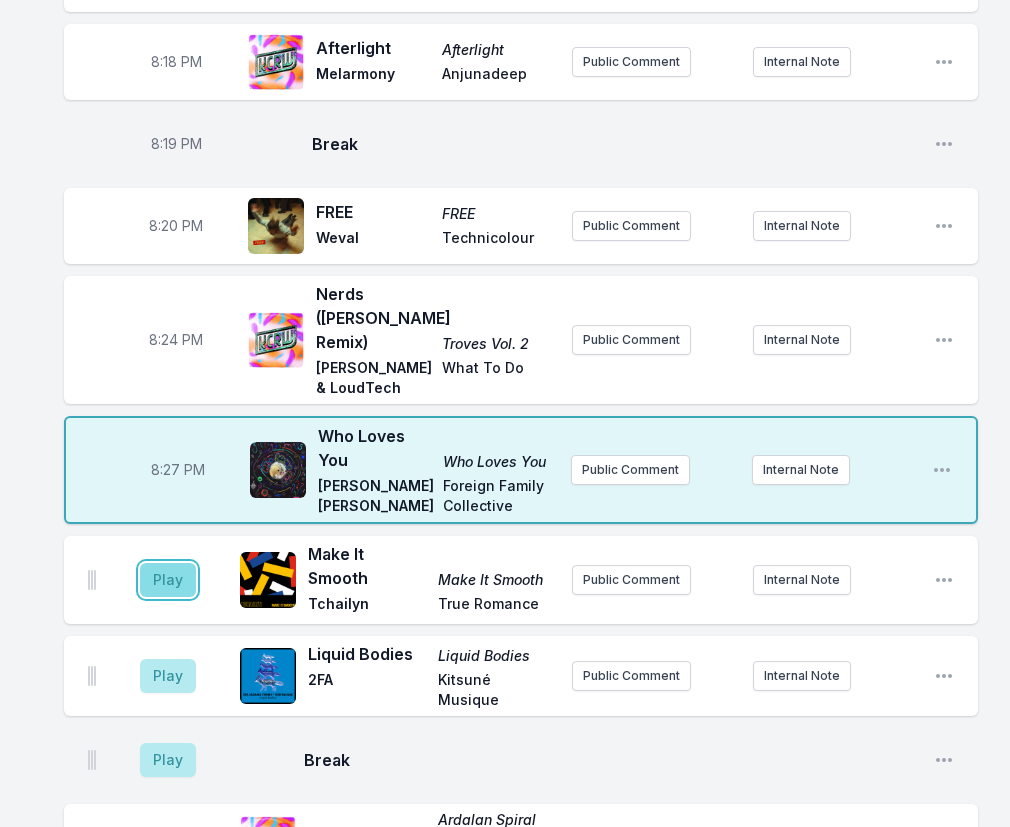 click on "Play" at bounding box center (168, 580) 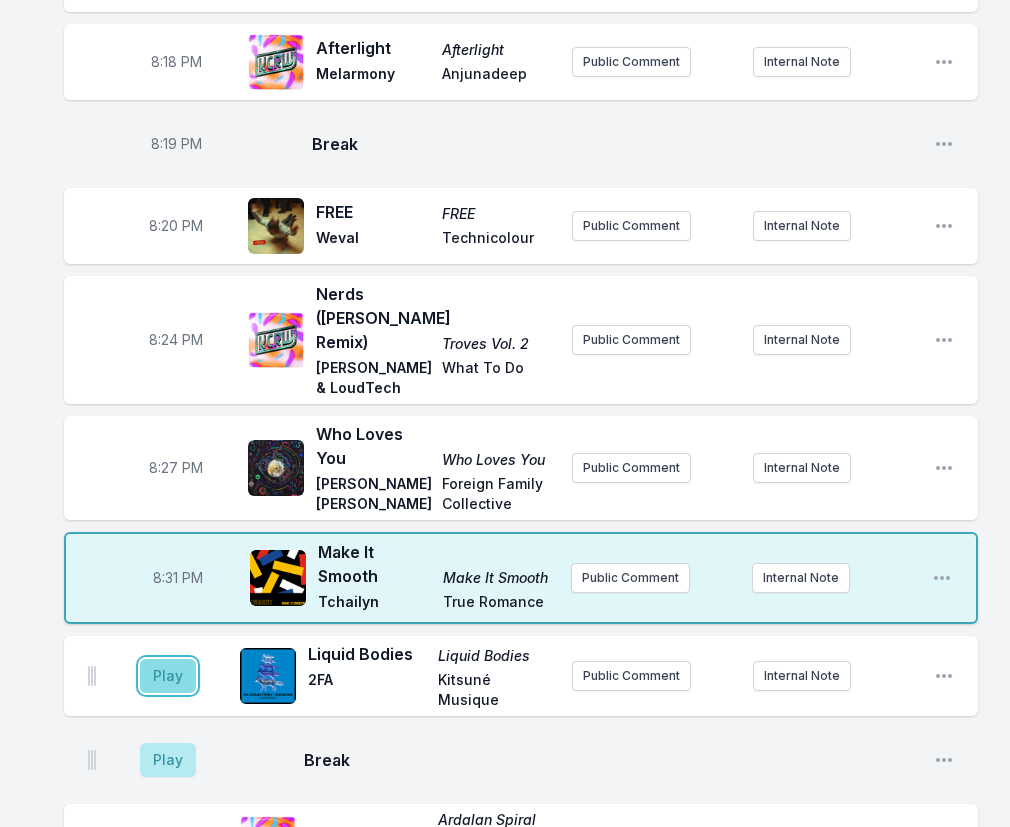 click on "Play" at bounding box center [168, 676] 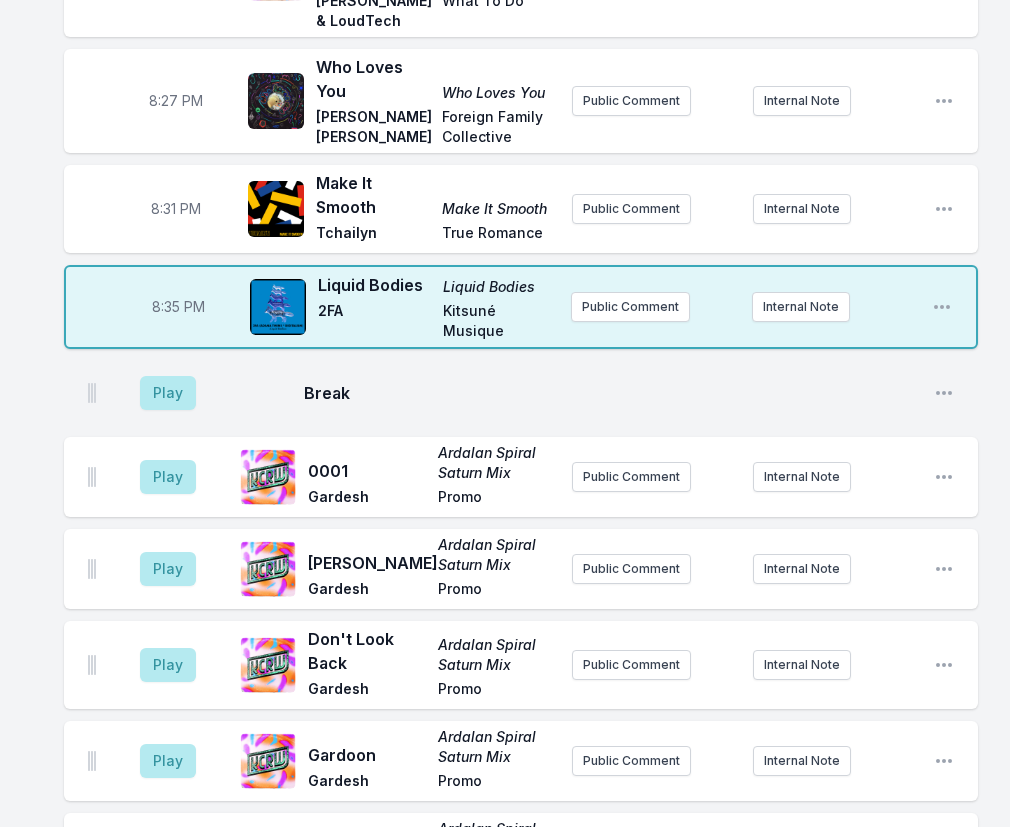 scroll, scrollTop: 900, scrollLeft: 0, axis: vertical 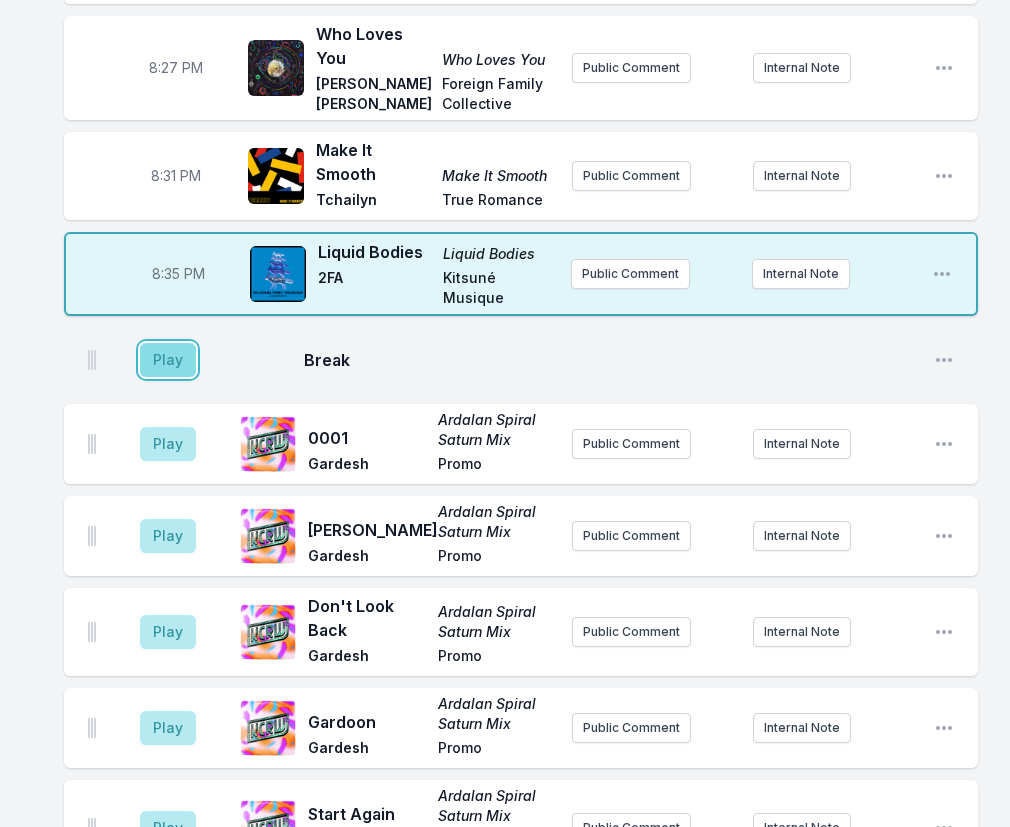 click on "Play" at bounding box center [168, 360] 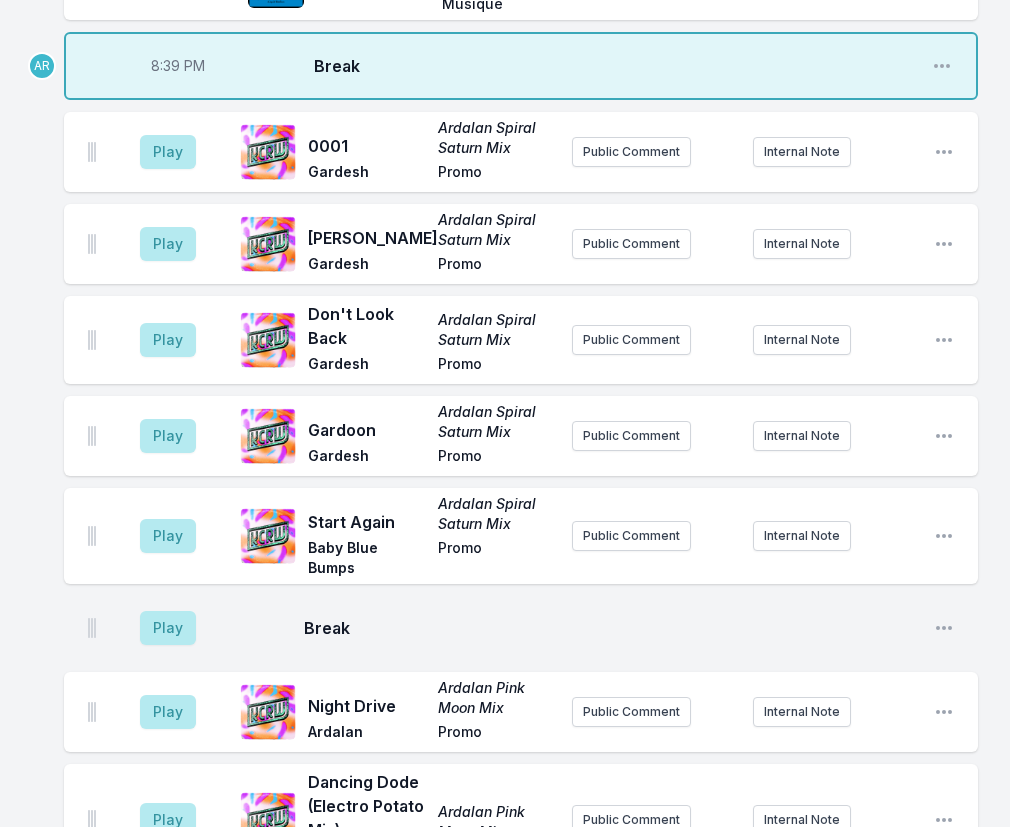 scroll, scrollTop: 1200, scrollLeft: 0, axis: vertical 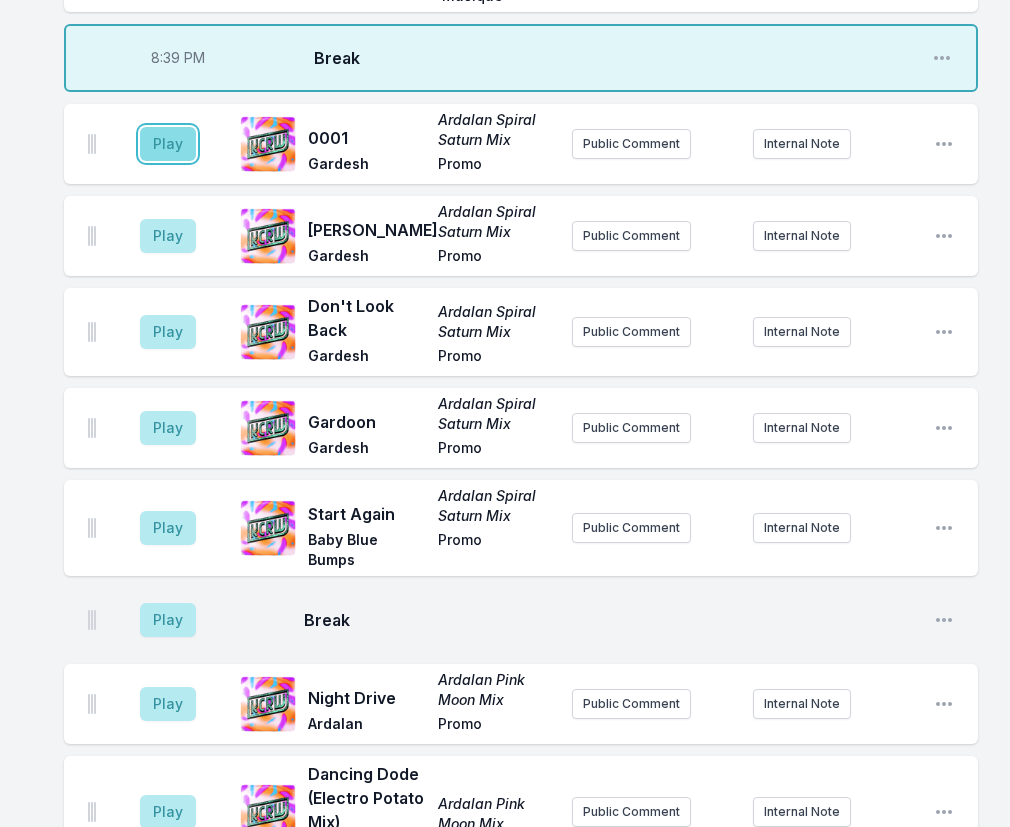 click on "Play" at bounding box center (168, 144) 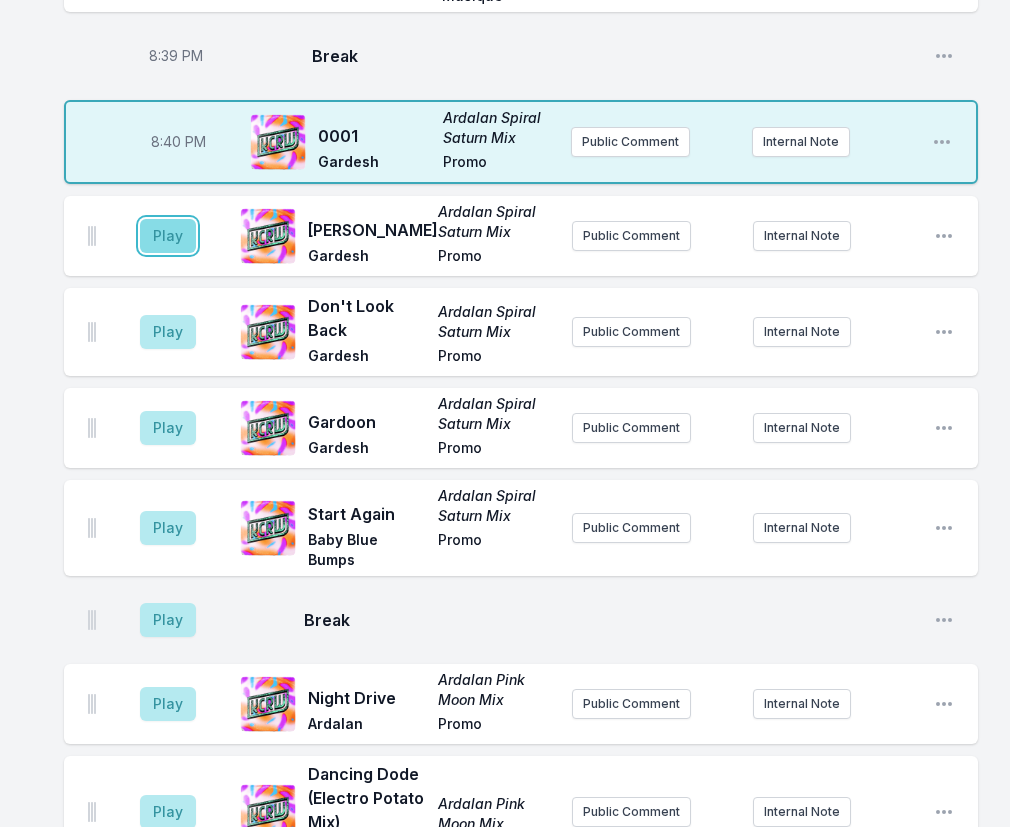 click on "Play" at bounding box center [168, 236] 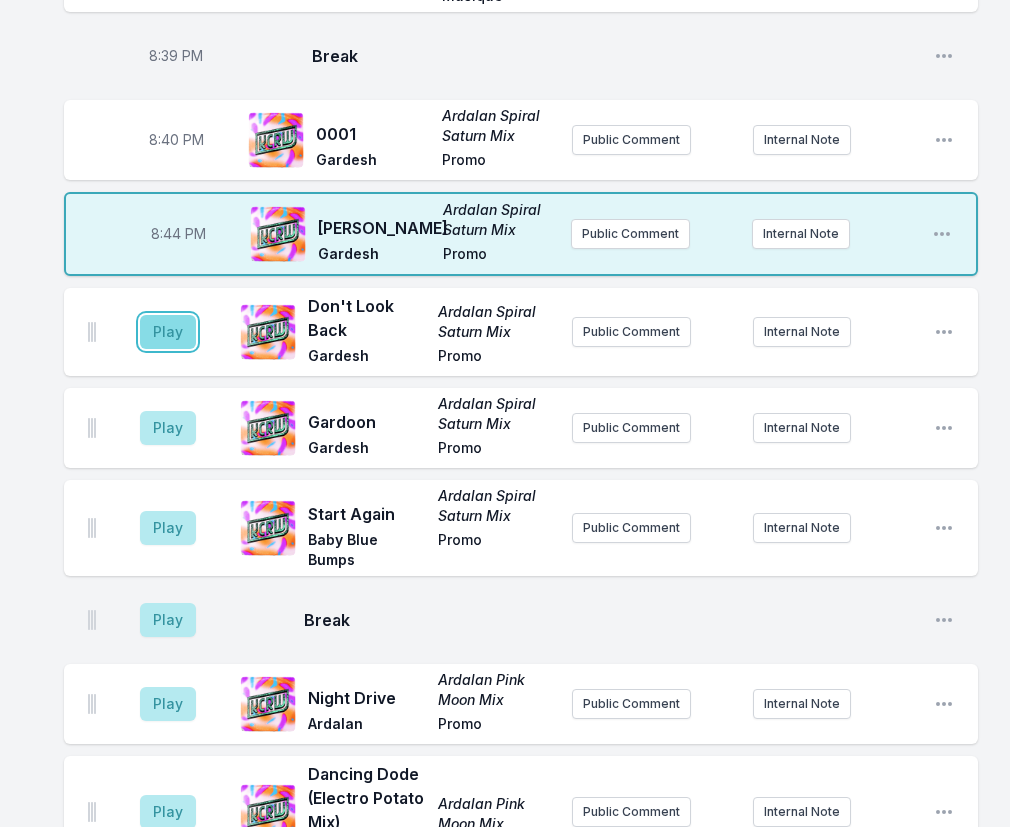 click on "Play" at bounding box center [168, 332] 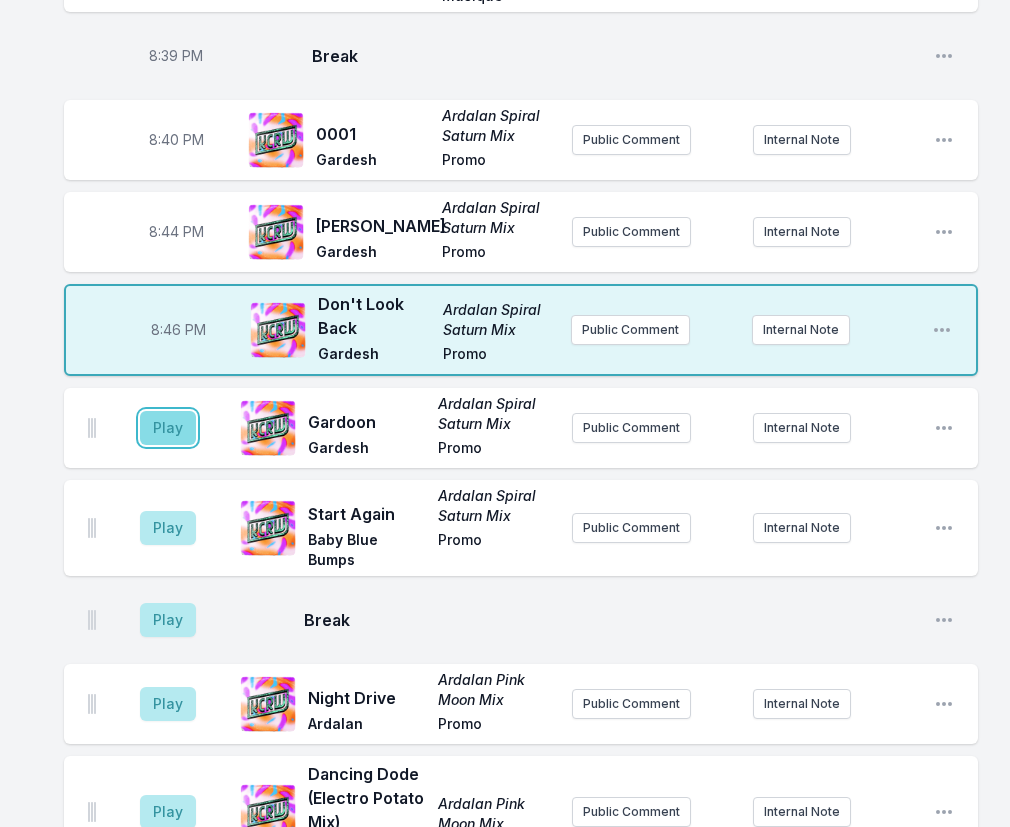 click on "Play" at bounding box center [168, 428] 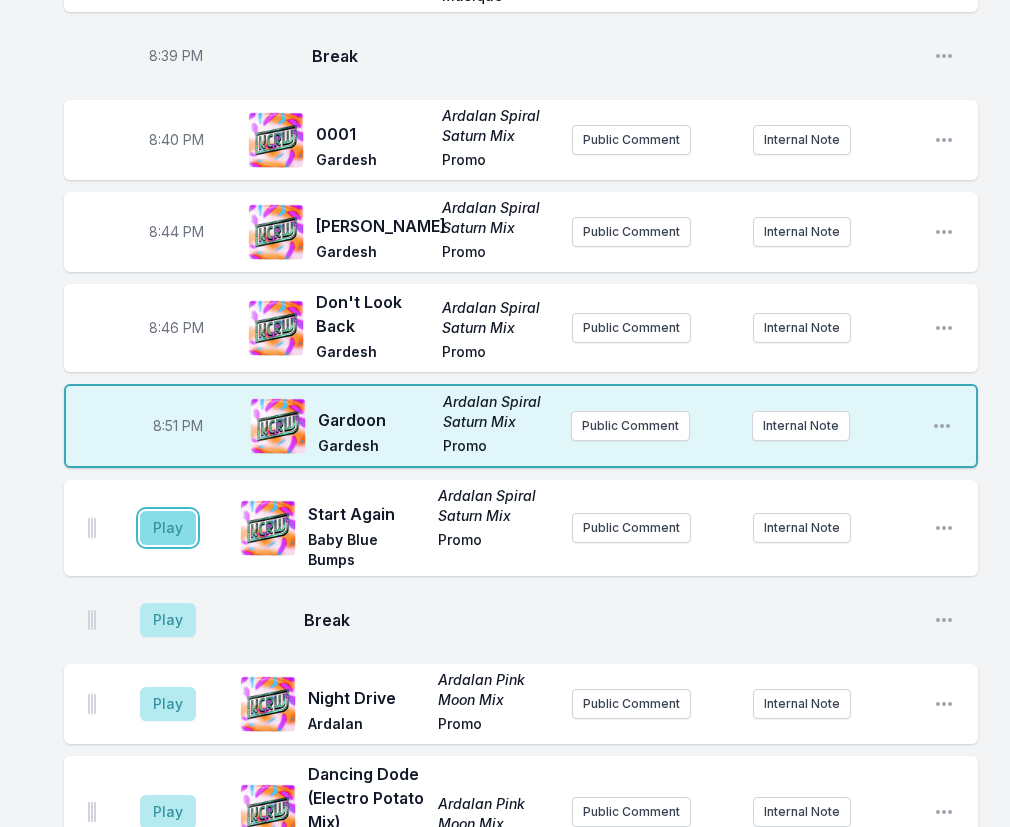 click on "Play" at bounding box center (168, 528) 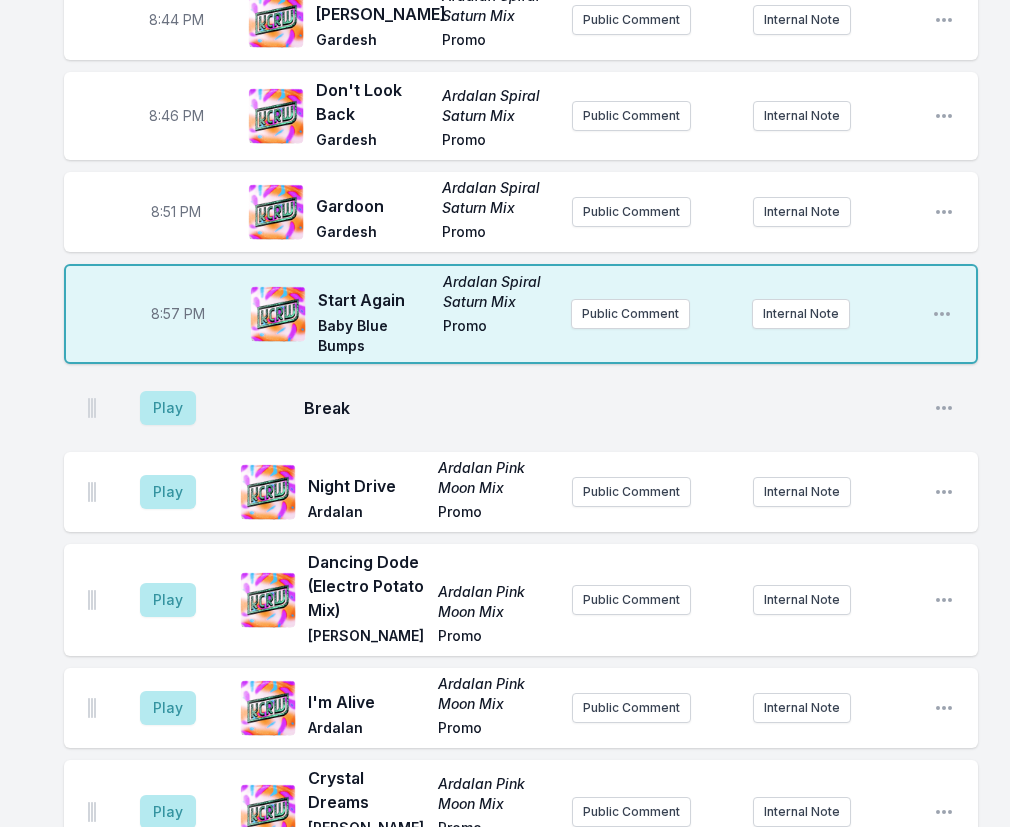 scroll, scrollTop: 1500, scrollLeft: 0, axis: vertical 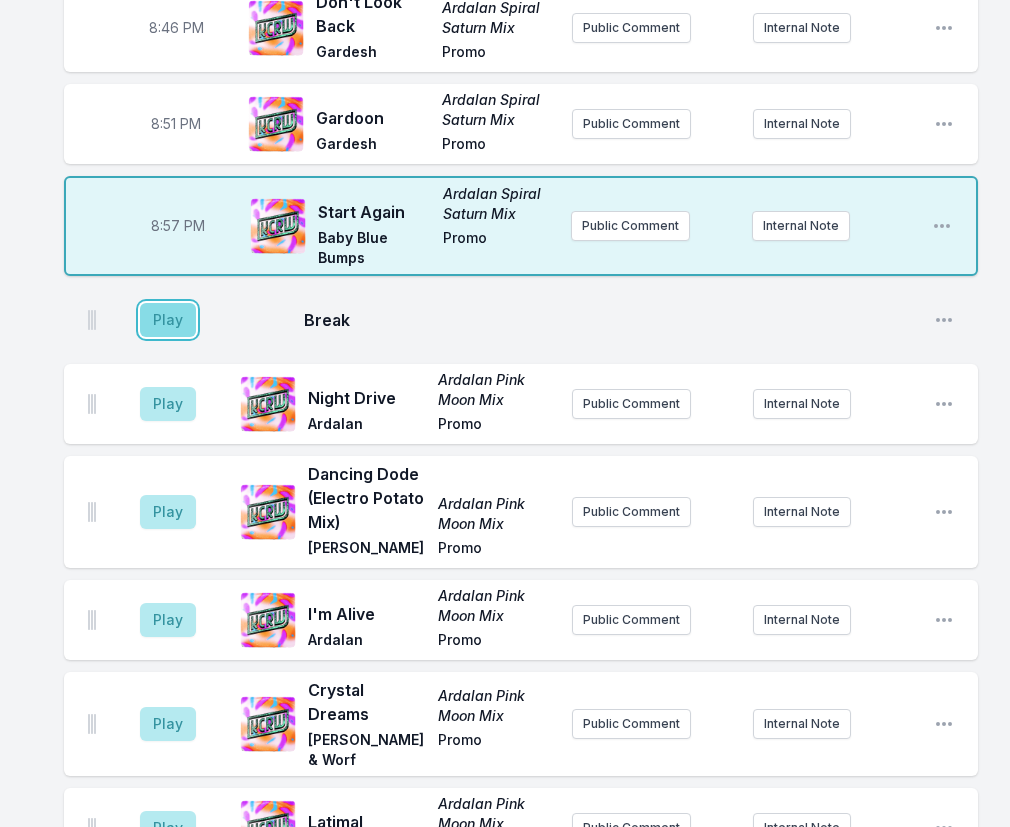 click on "Play" at bounding box center [168, 320] 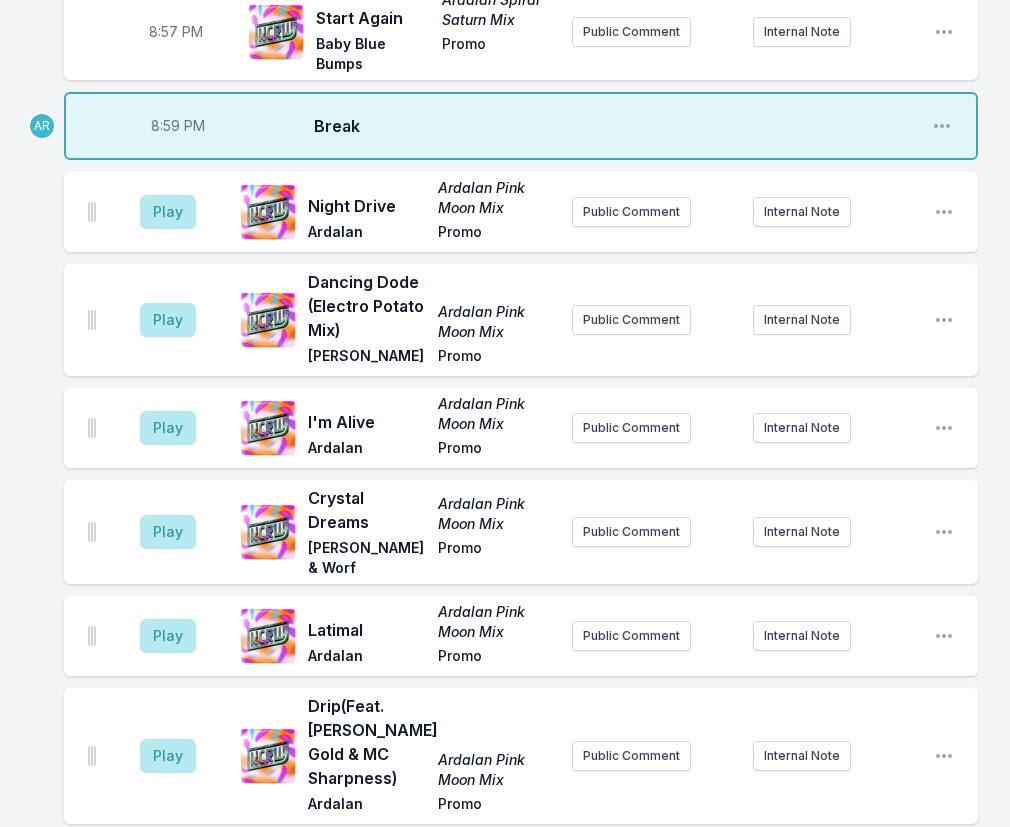 scroll, scrollTop: 1700, scrollLeft: 0, axis: vertical 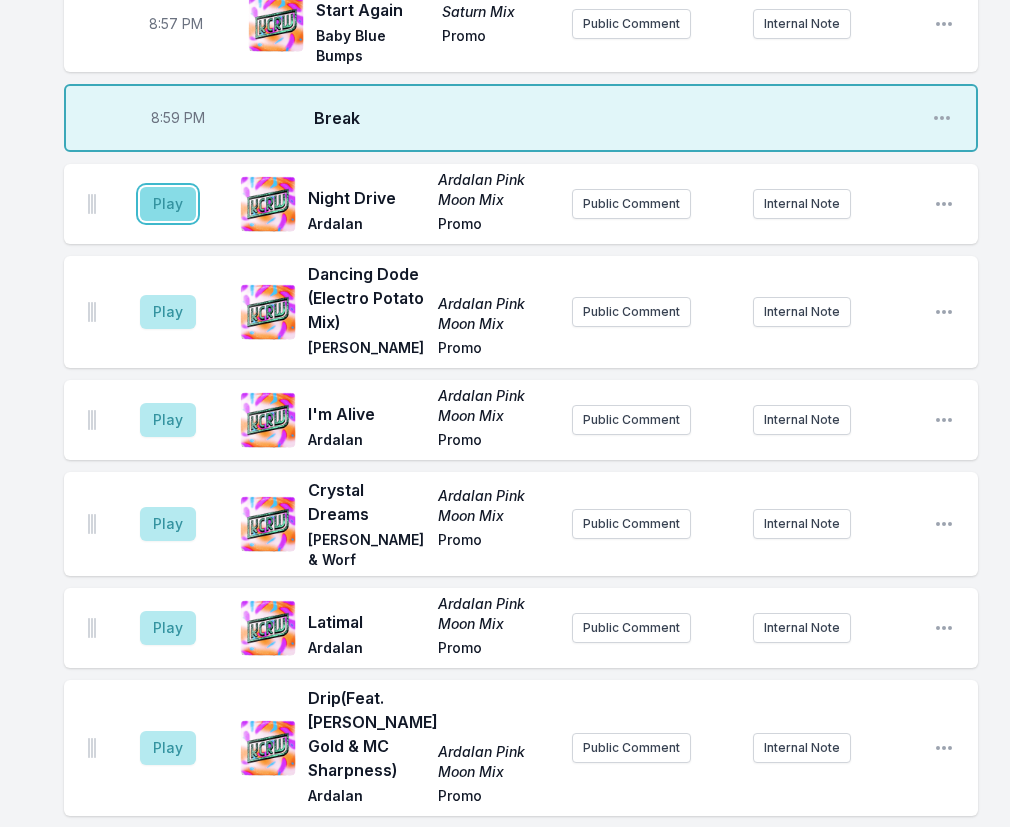 click on "Play" at bounding box center (168, 204) 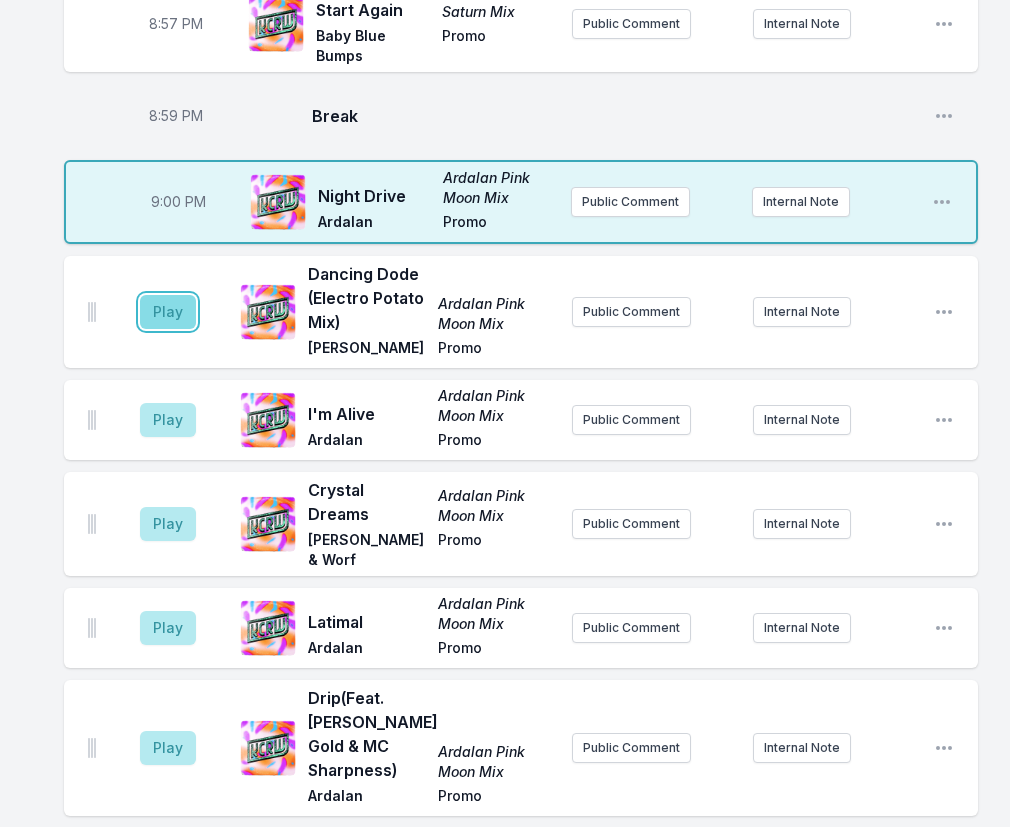 click on "Play" at bounding box center [168, 312] 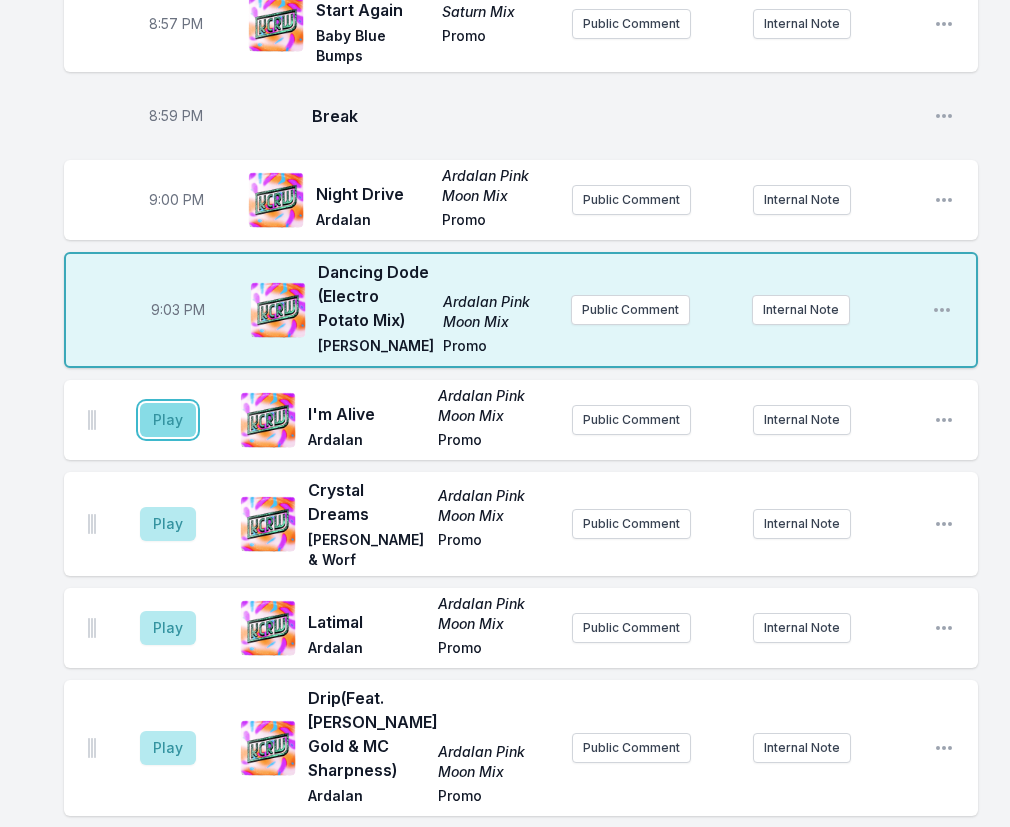 click on "Play" at bounding box center [168, 420] 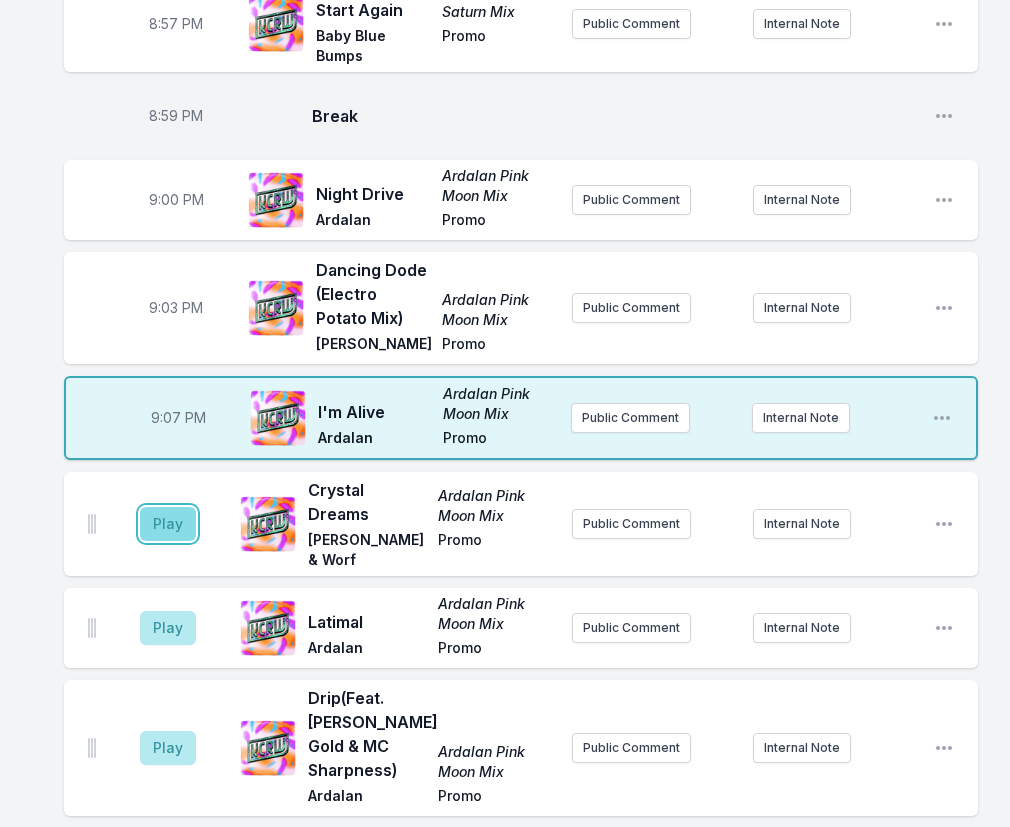 click on "Play" at bounding box center (168, 524) 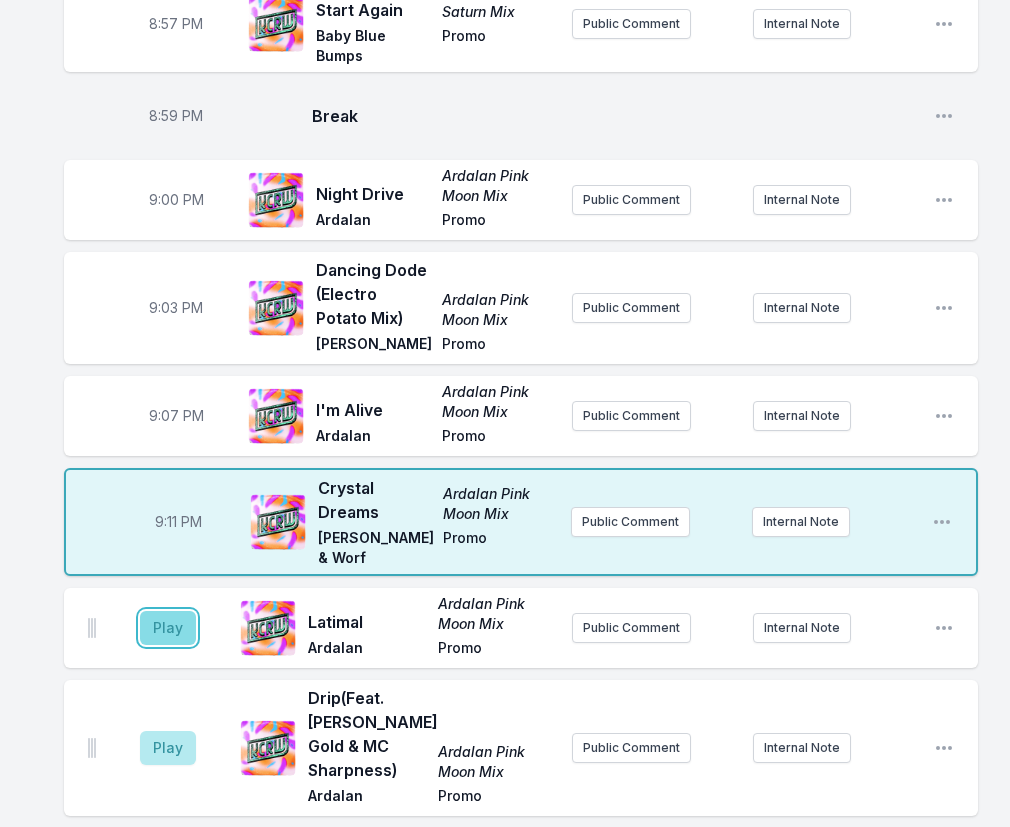 click on "Play" at bounding box center [168, 628] 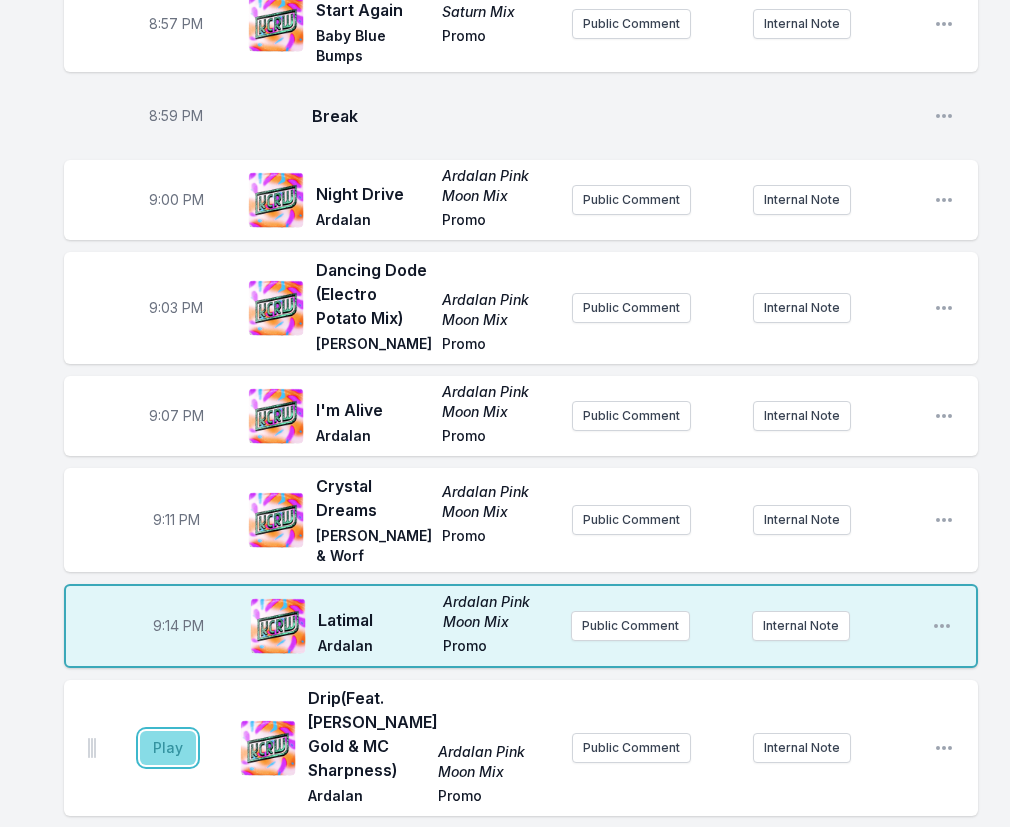 click on "Play" at bounding box center [168, 748] 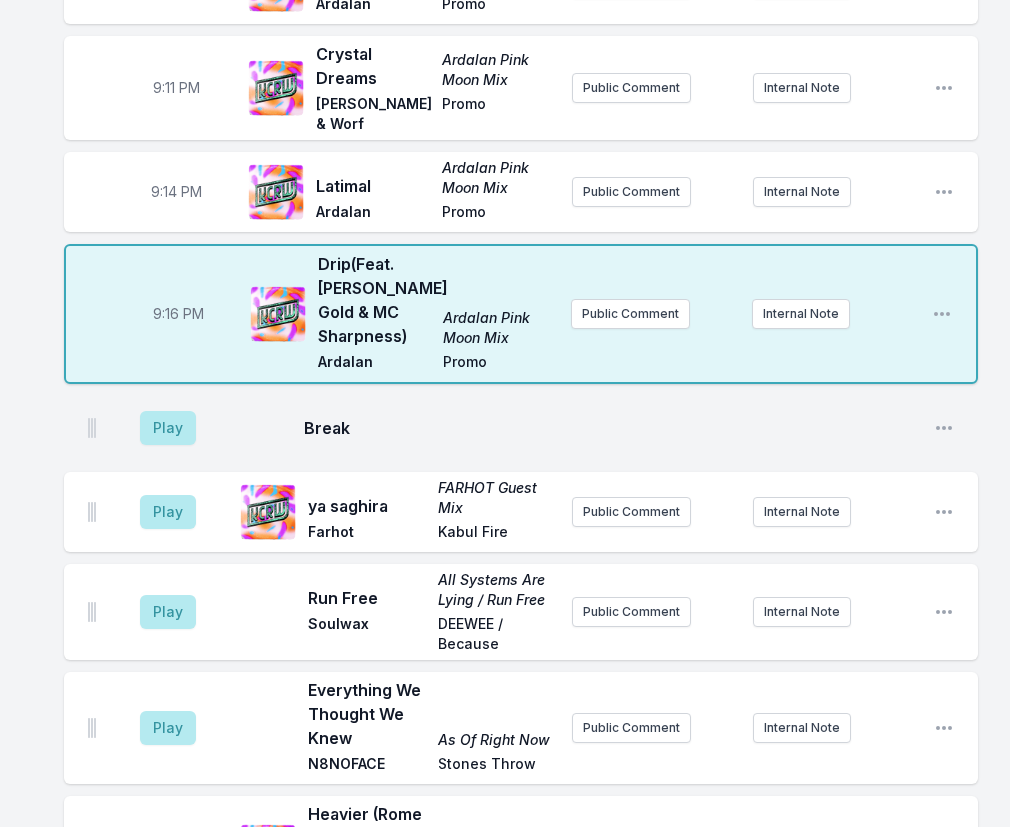scroll, scrollTop: 2154, scrollLeft: 0, axis: vertical 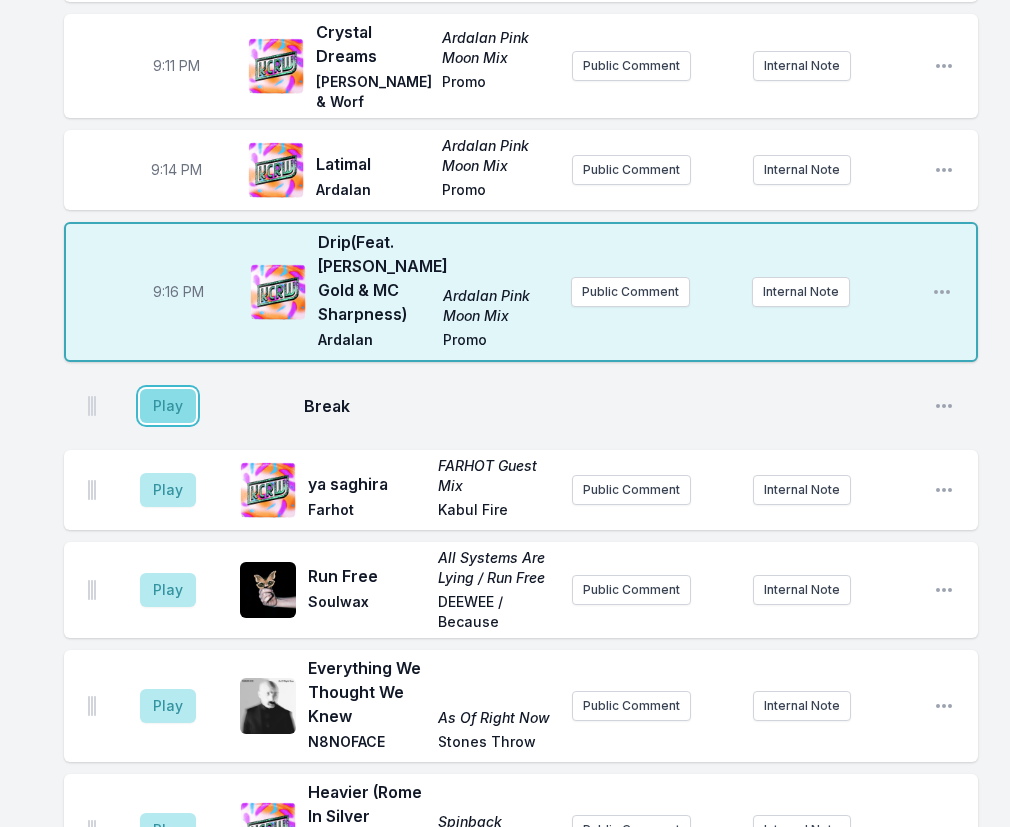 click on "Play" at bounding box center (168, 406) 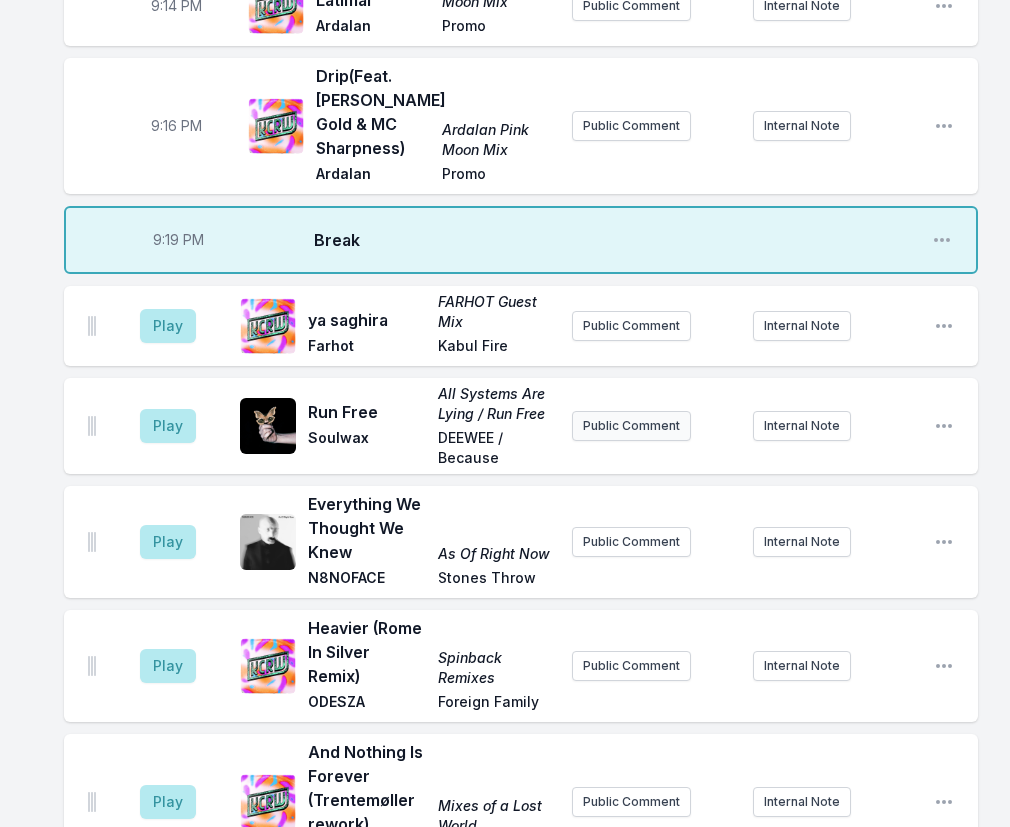 scroll, scrollTop: 2354, scrollLeft: 0, axis: vertical 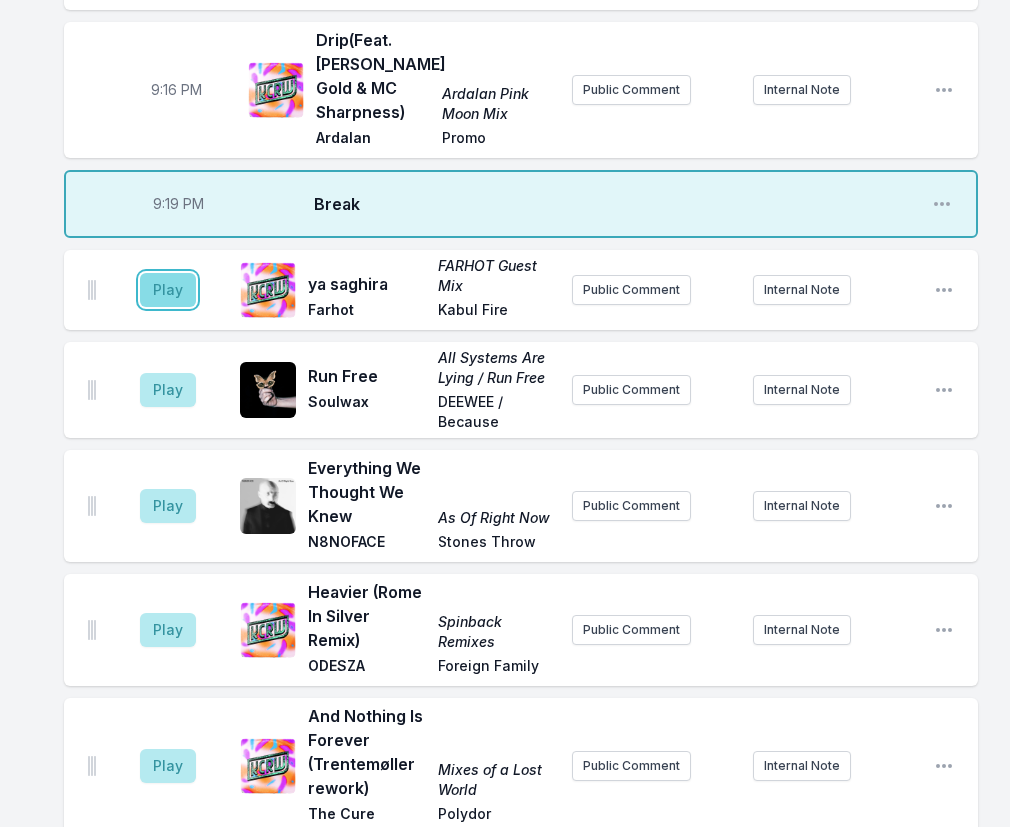 click on "Play" at bounding box center [168, 290] 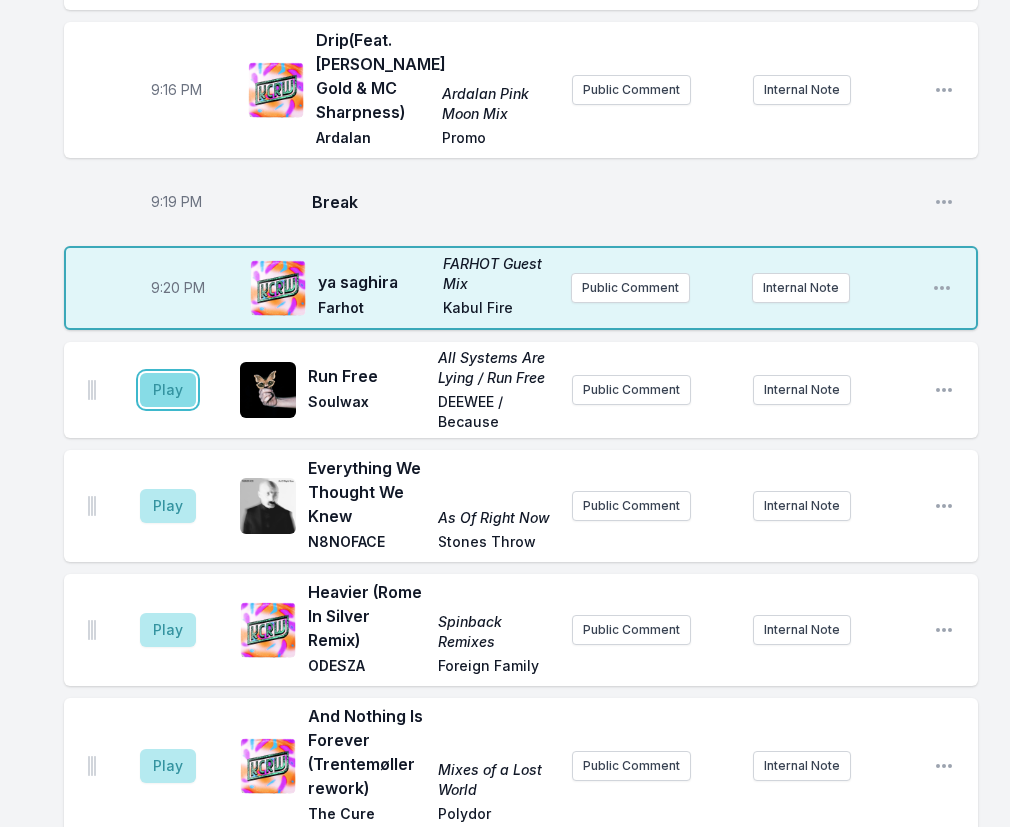 click on "Play" at bounding box center (168, 390) 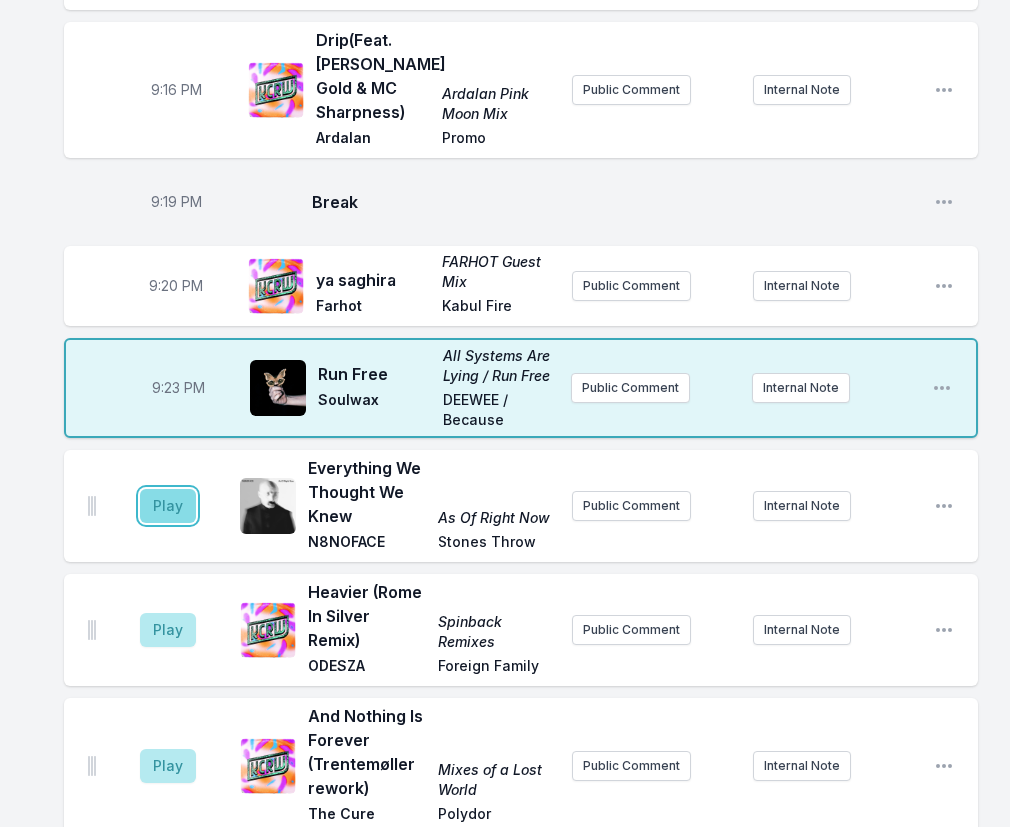 click on "Play" at bounding box center (168, 506) 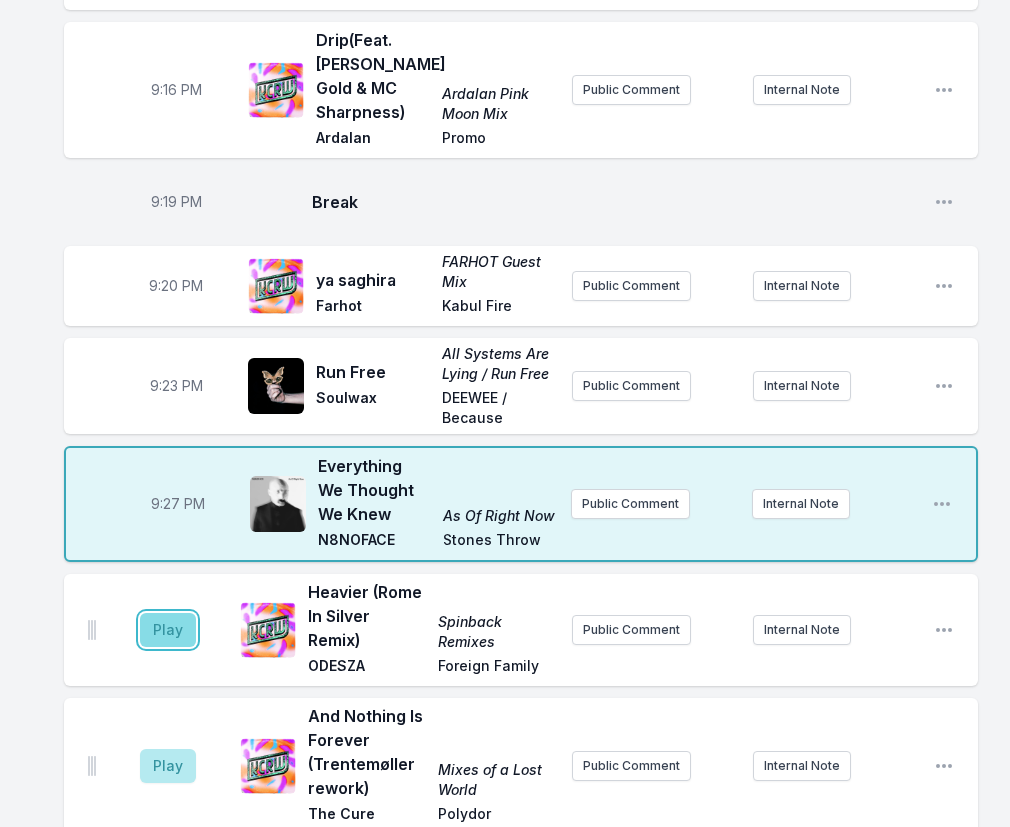 click on "Play" at bounding box center (168, 630) 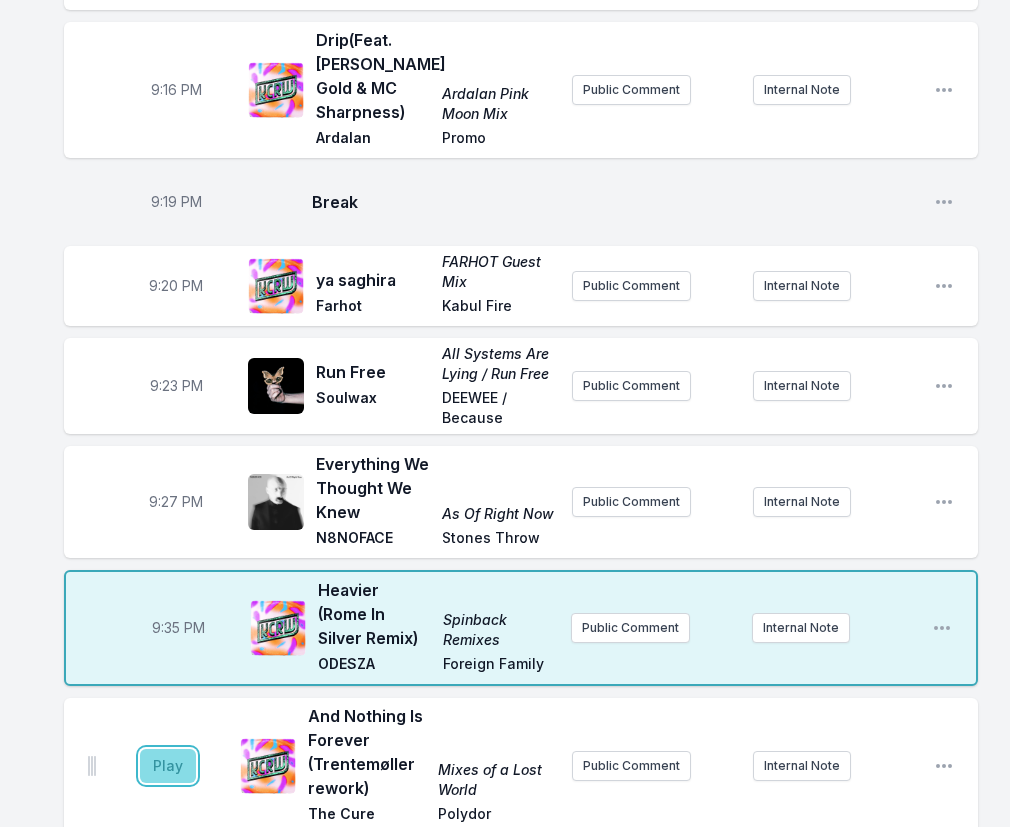click on "Play" at bounding box center [168, 766] 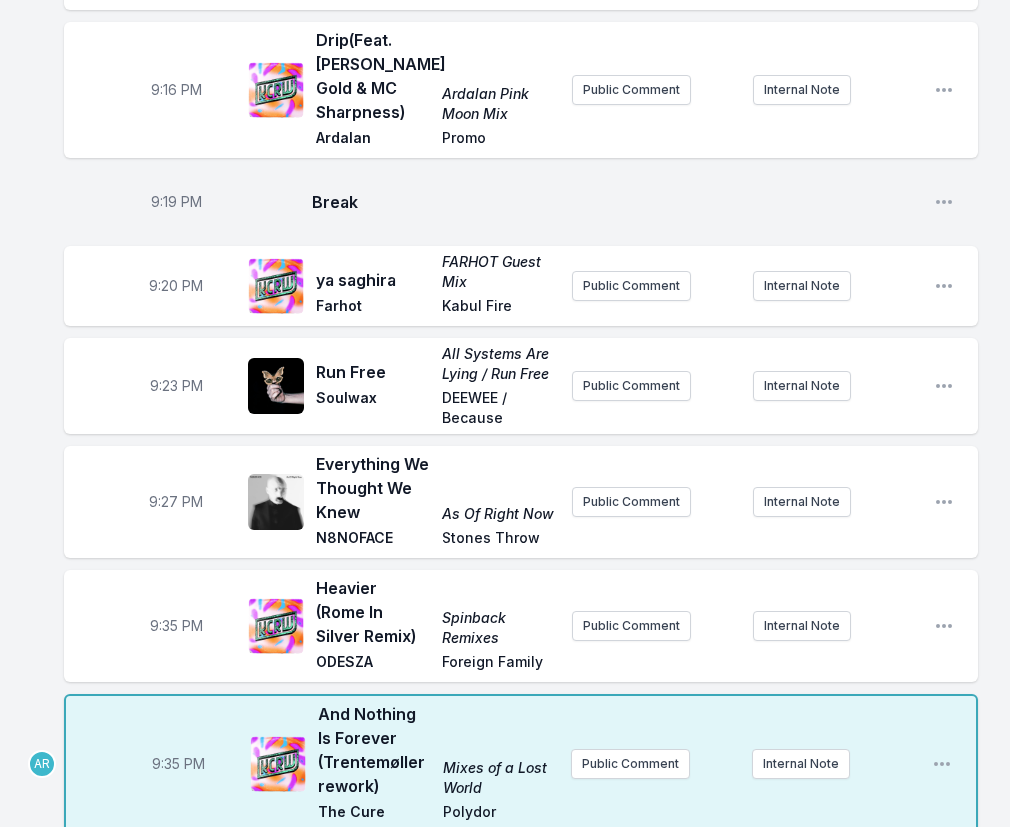 click on "9:35 PM" at bounding box center [176, 626] 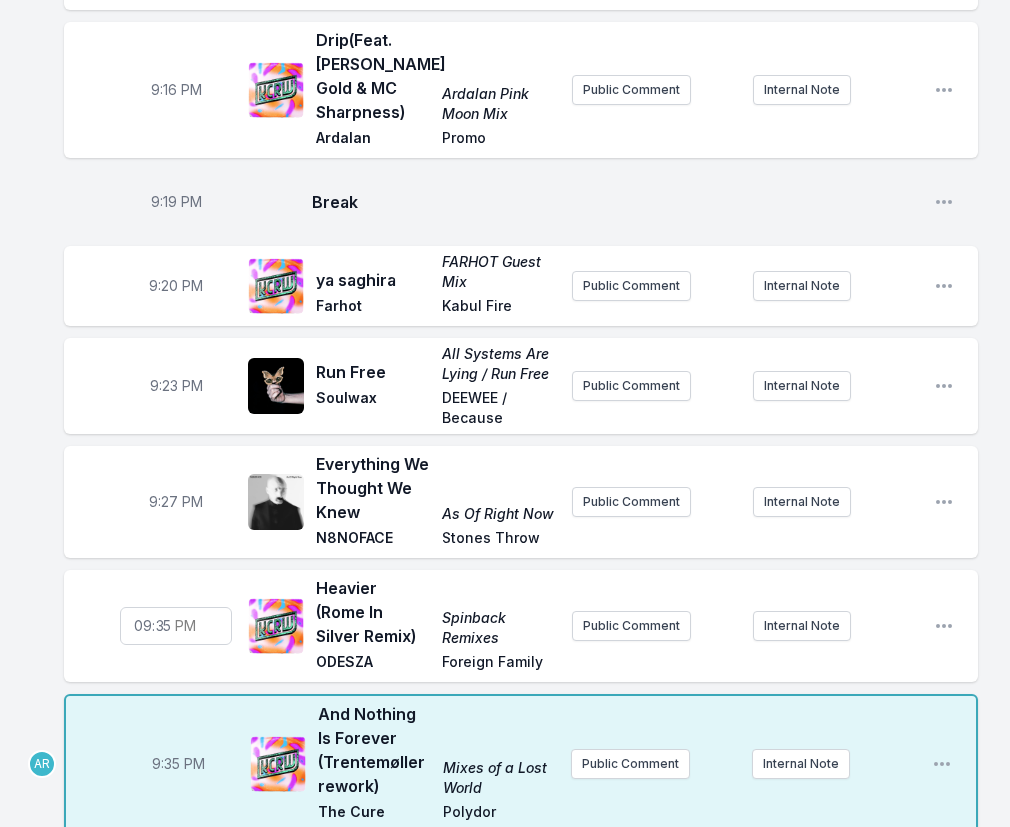 click on "21:35" at bounding box center [176, 626] 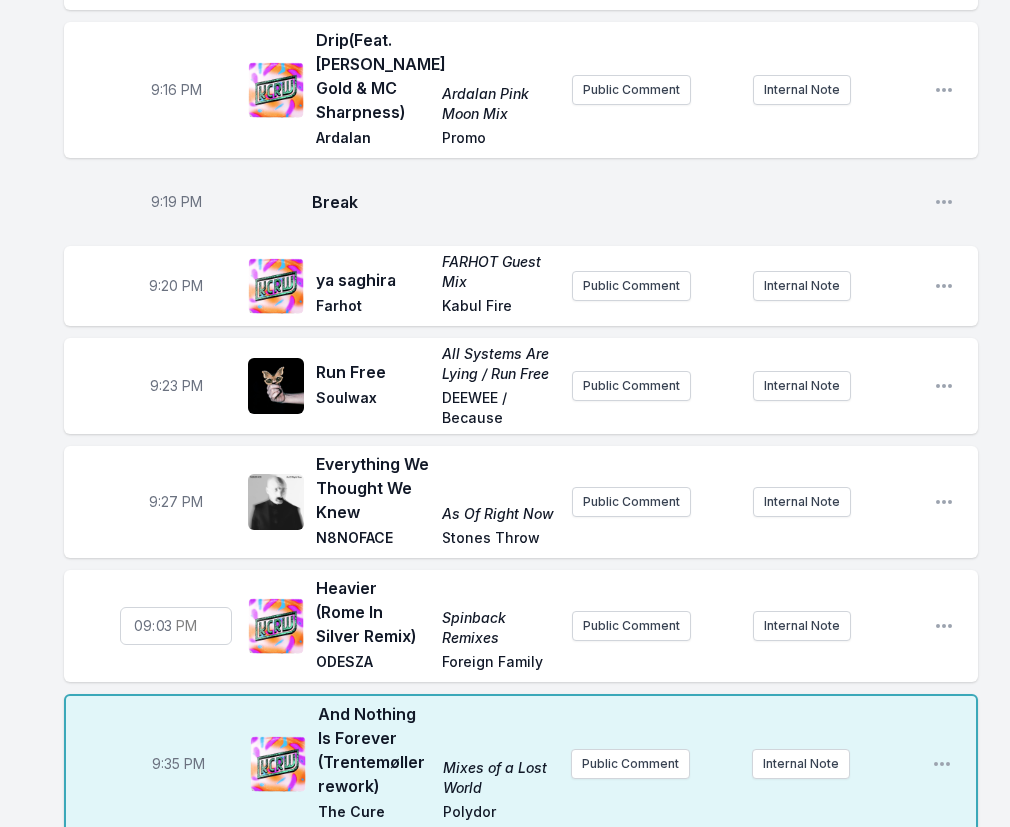 type on "21:30" 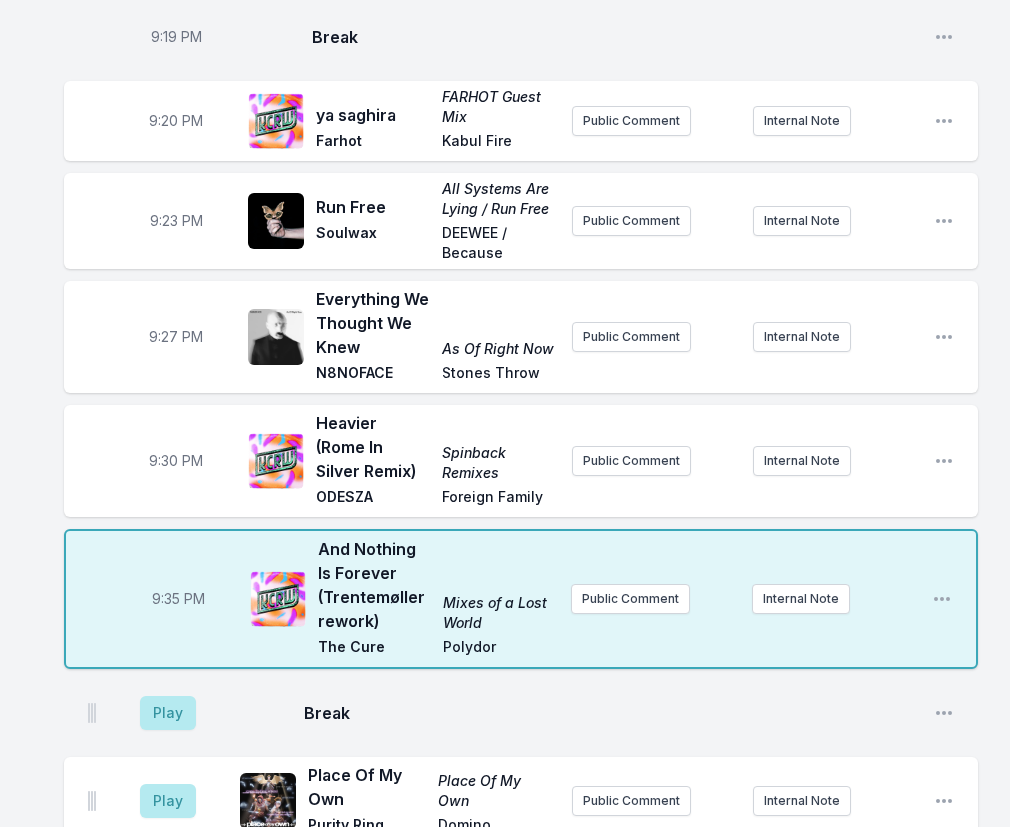 scroll, scrollTop: 2554, scrollLeft: 0, axis: vertical 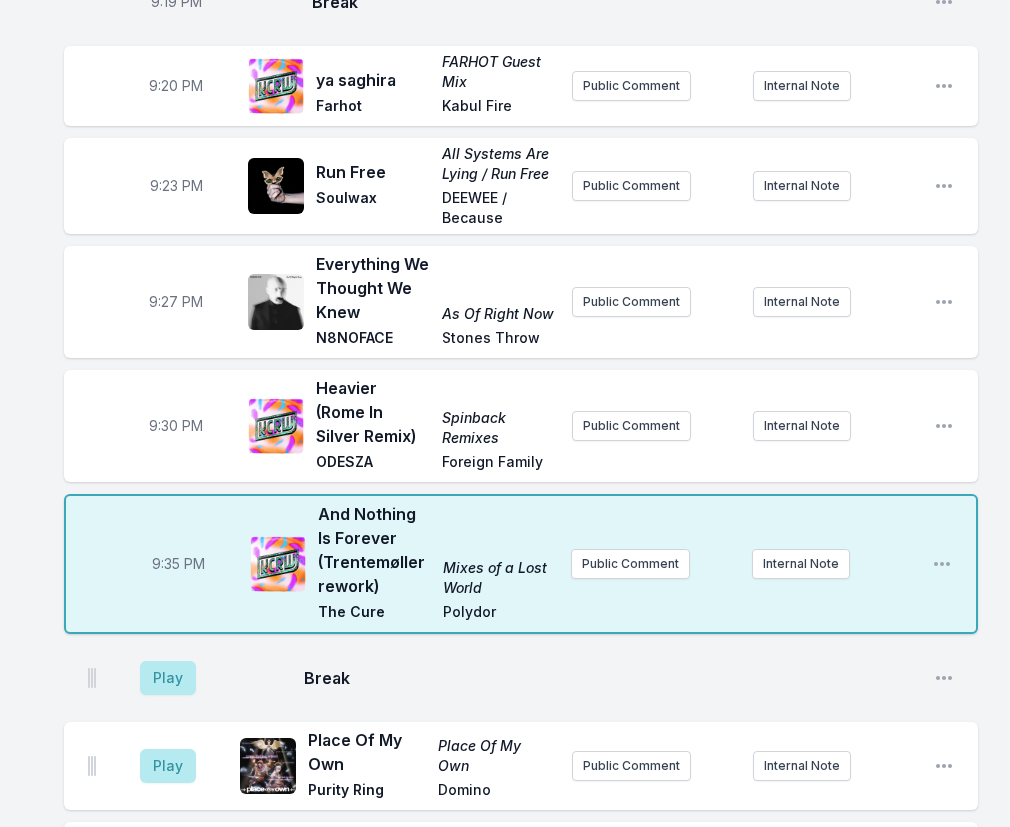 click on "9:35 PM" at bounding box center (178, 564) 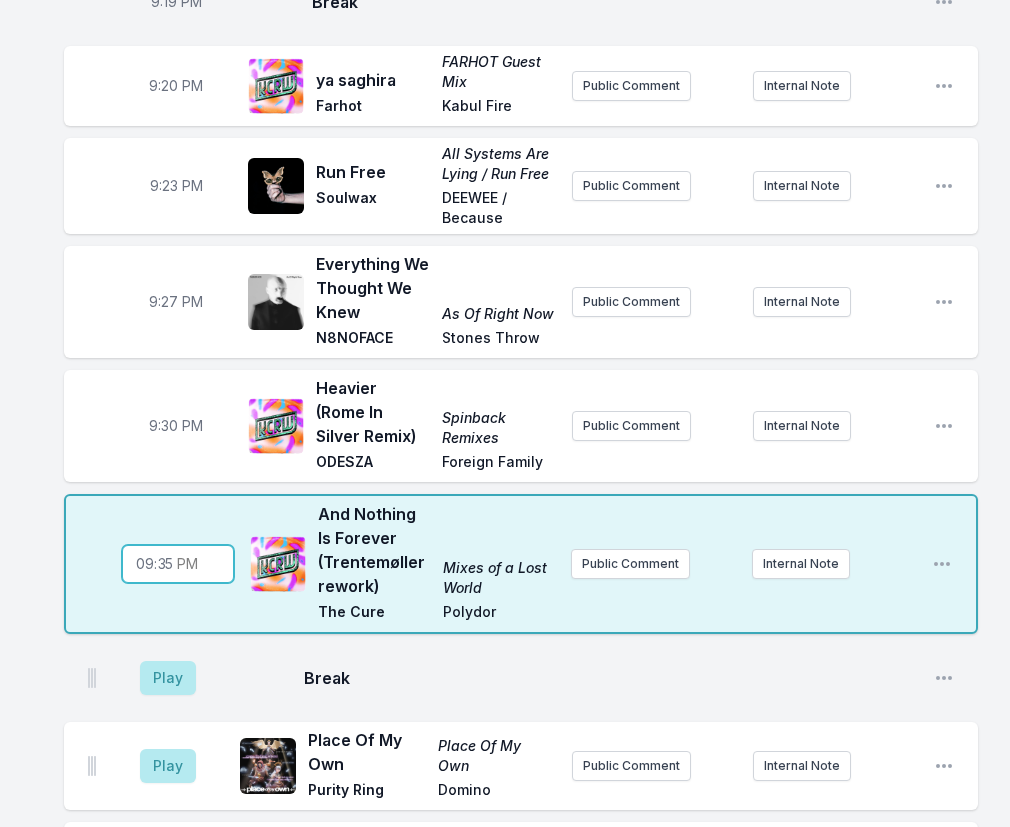 click on "21:35" at bounding box center (178, 564) 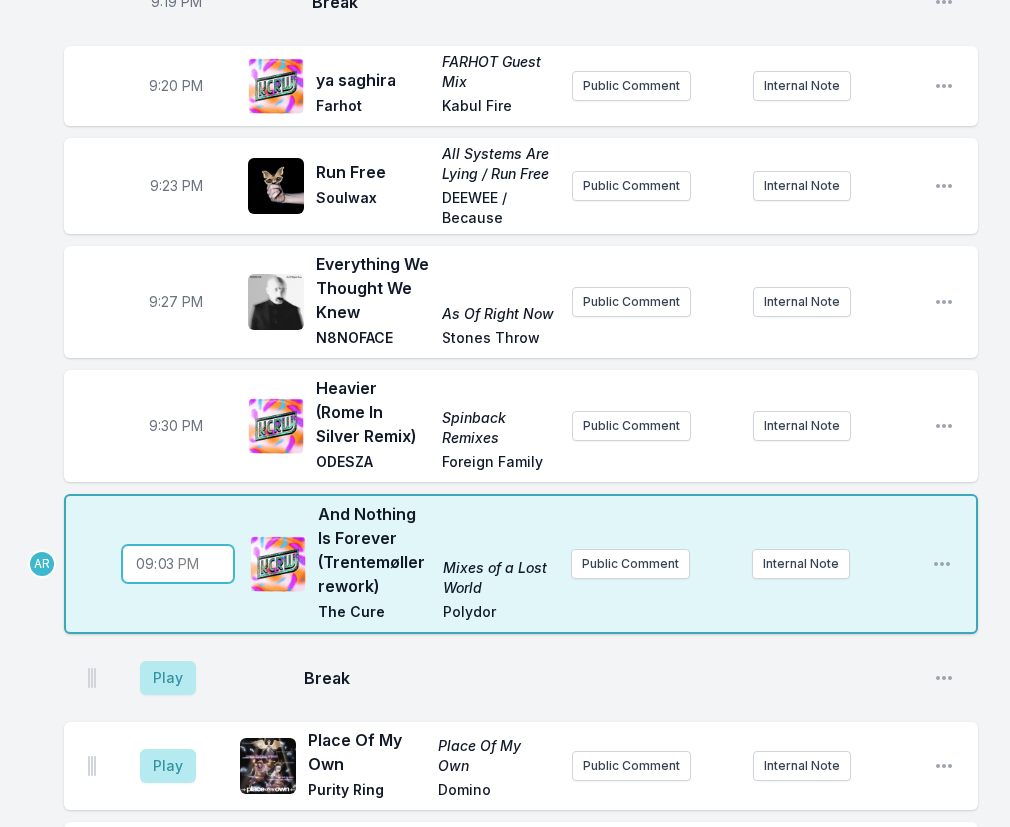 type on "21:34" 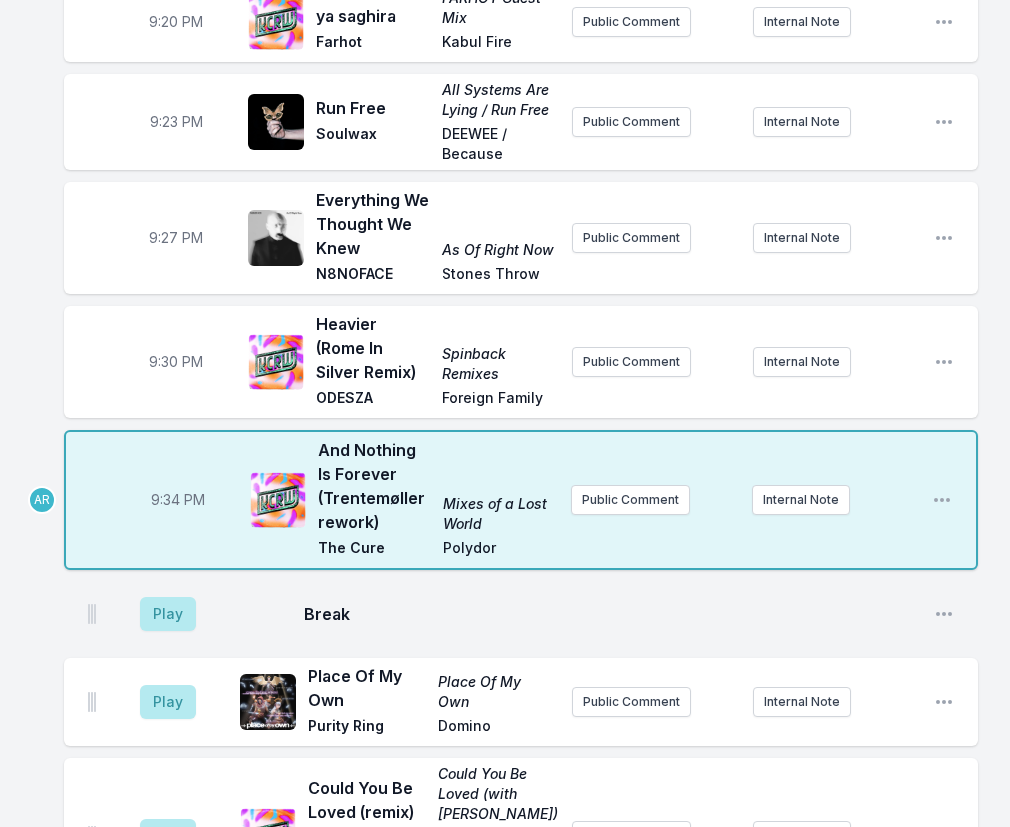 scroll, scrollTop: 2654, scrollLeft: 0, axis: vertical 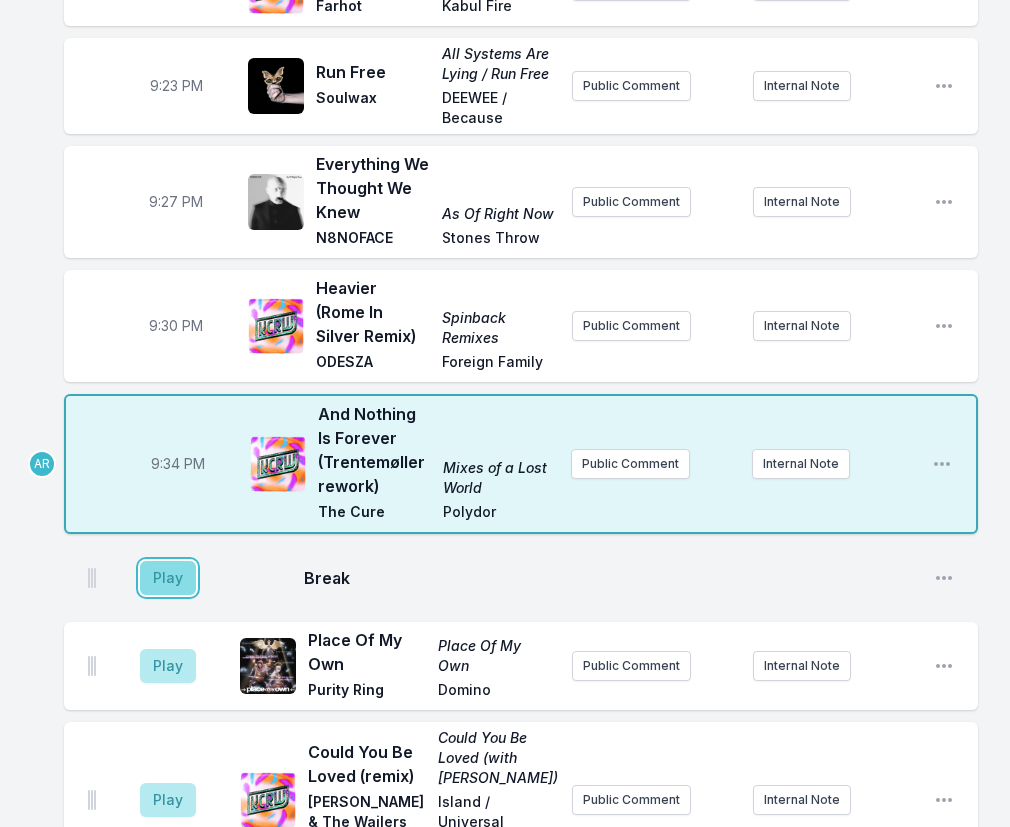 click on "Play" at bounding box center (168, 578) 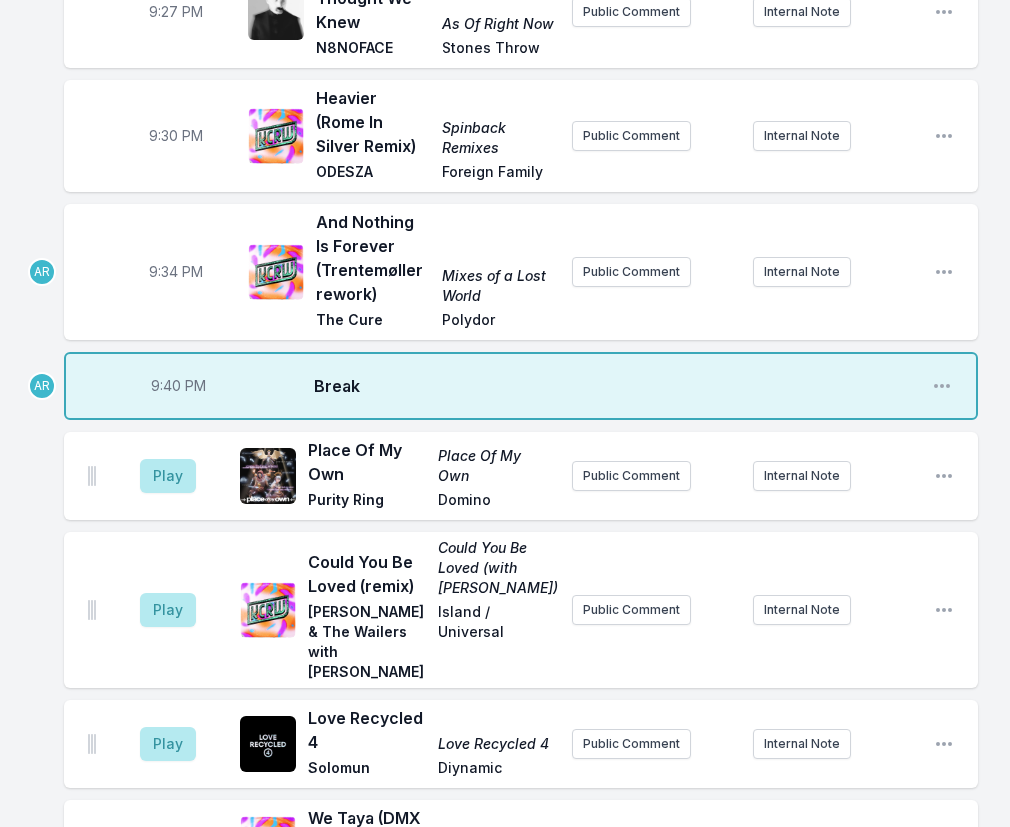 scroll, scrollTop: 2854, scrollLeft: 0, axis: vertical 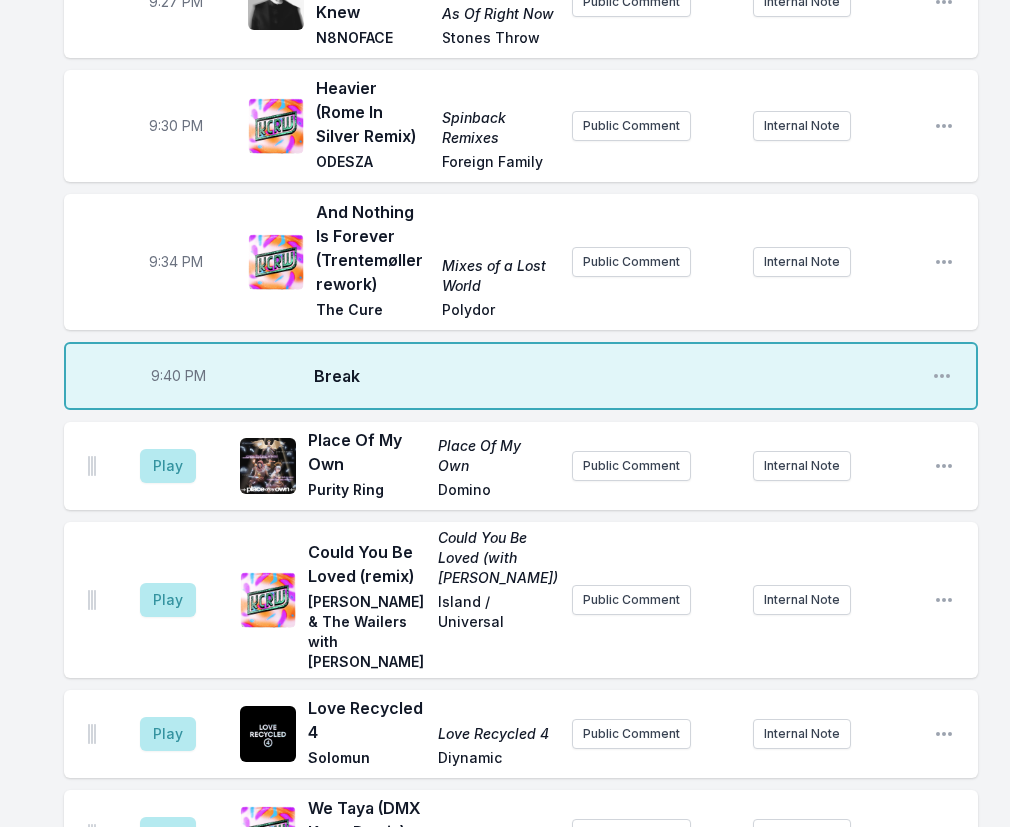 click on "9:40 PM" at bounding box center [178, 376] 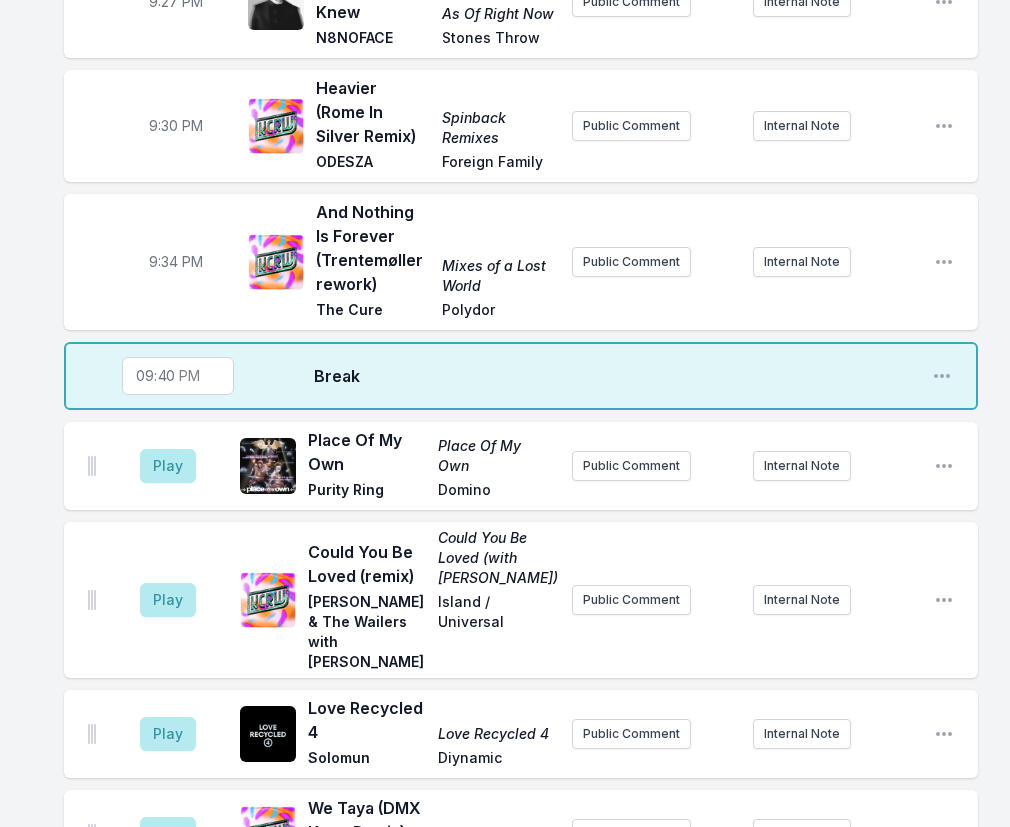 click on "21:40" at bounding box center (178, 376) 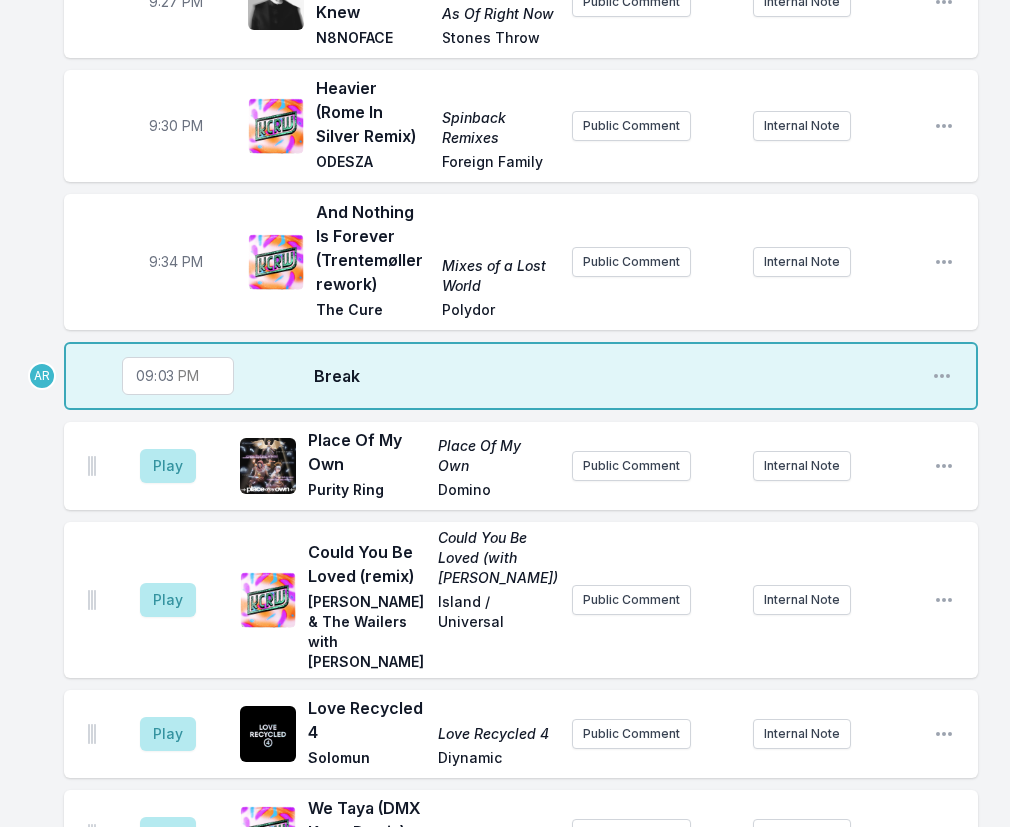type on "21:39" 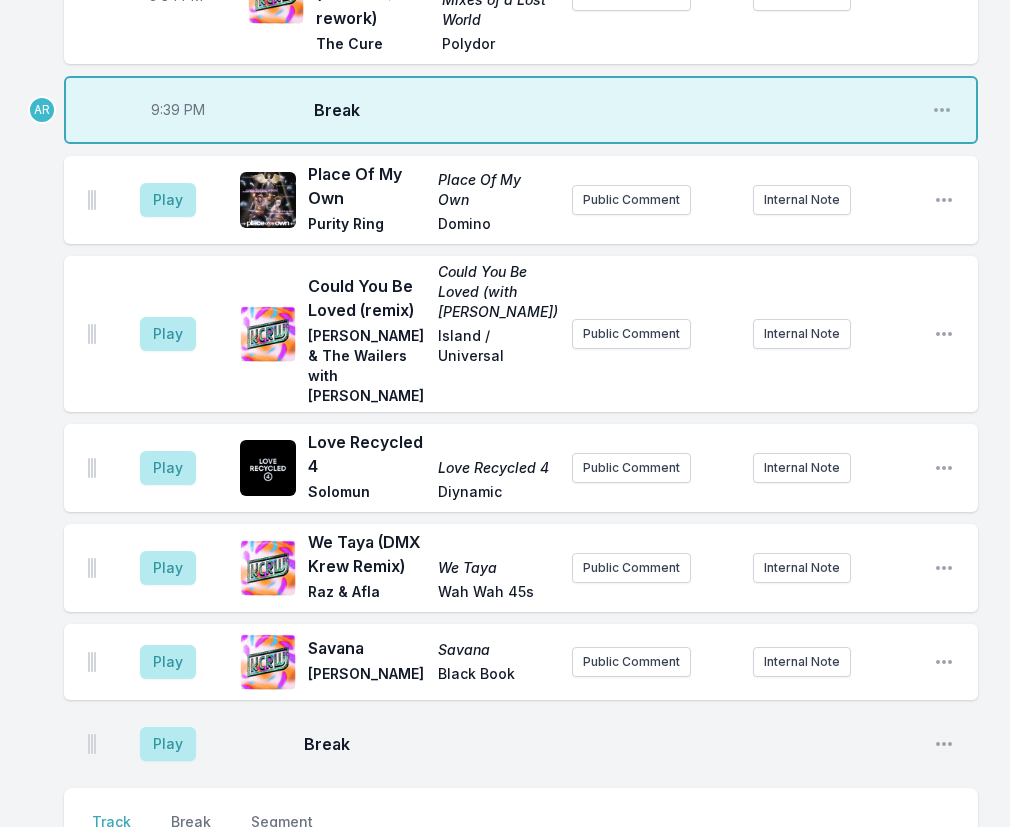 scroll, scrollTop: 3154, scrollLeft: 0, axis: vertical 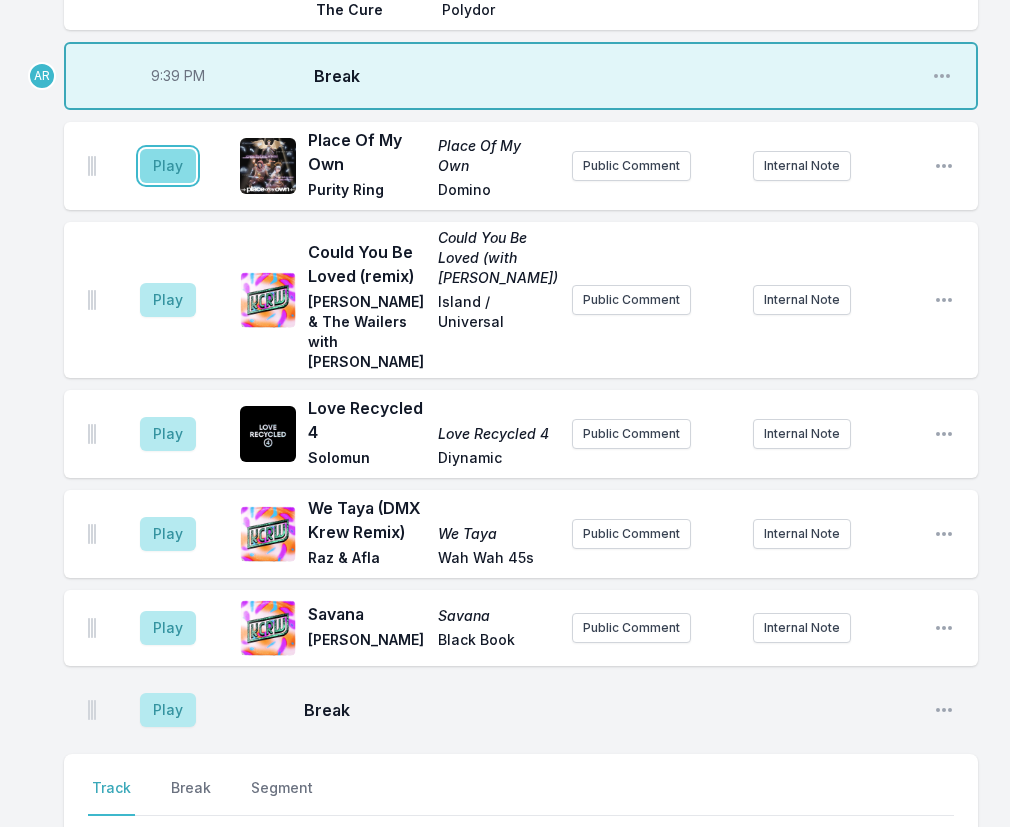 click on "Play" at bounding box center (168, 166) 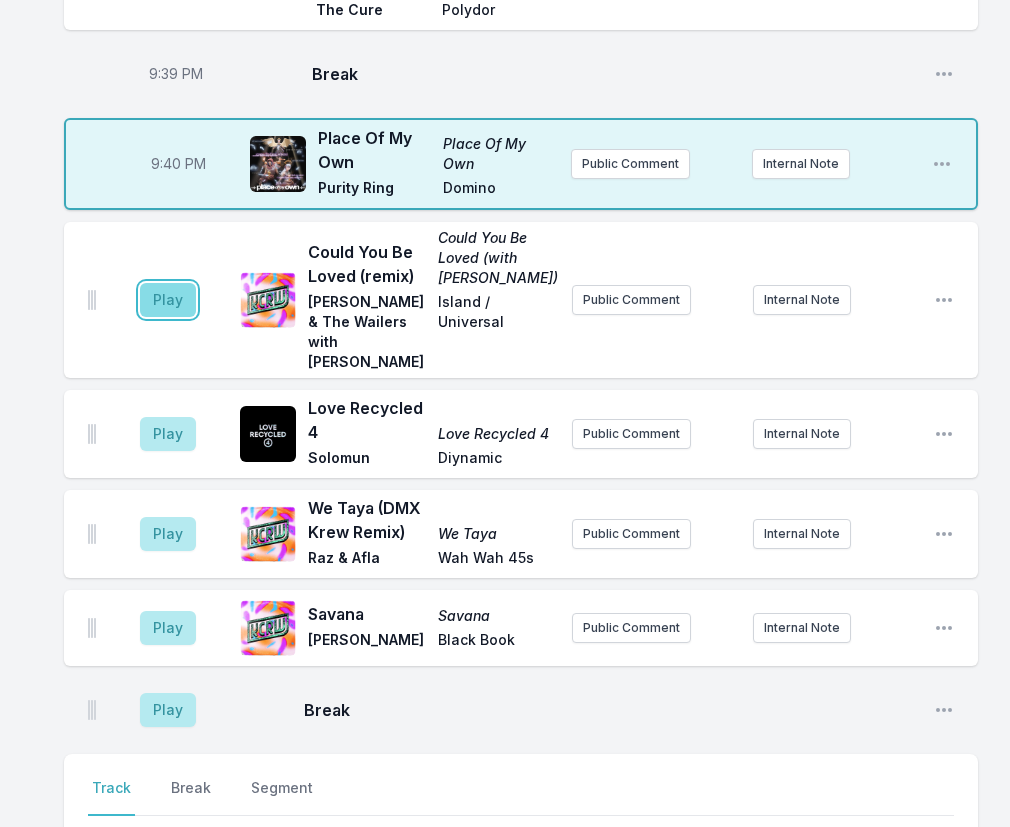 click on "Play" at bounding box center [168, 300] 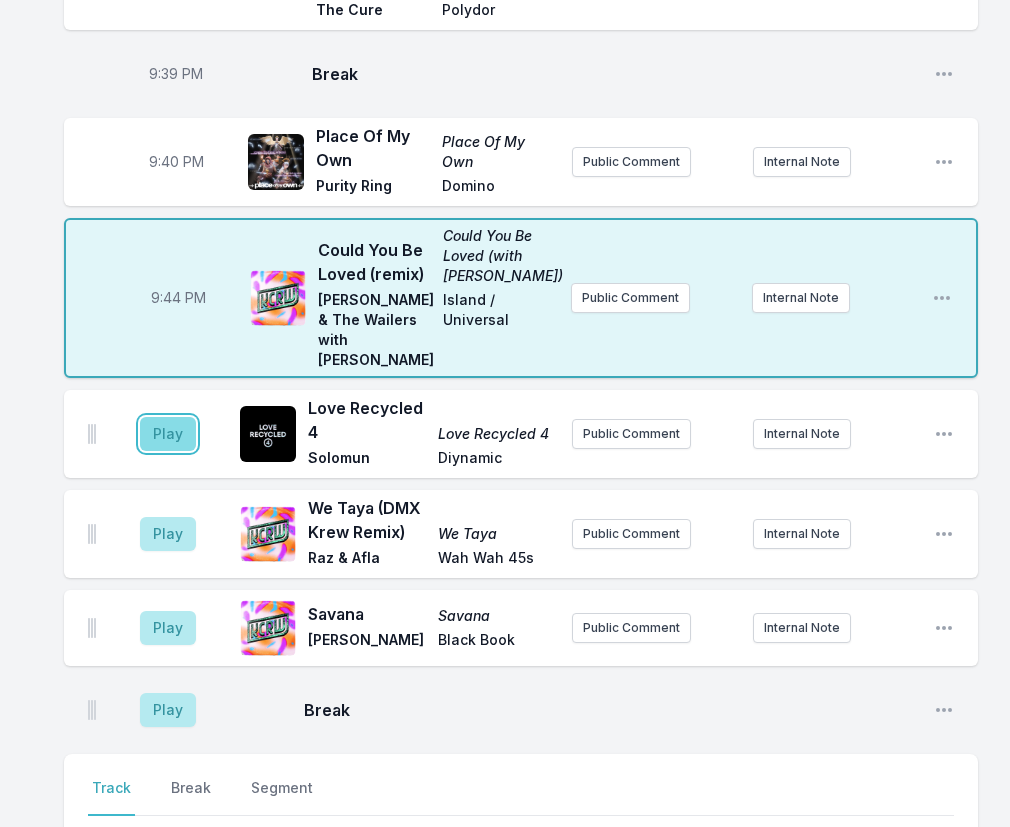 click on "Play" at bounding box center (168, 434) 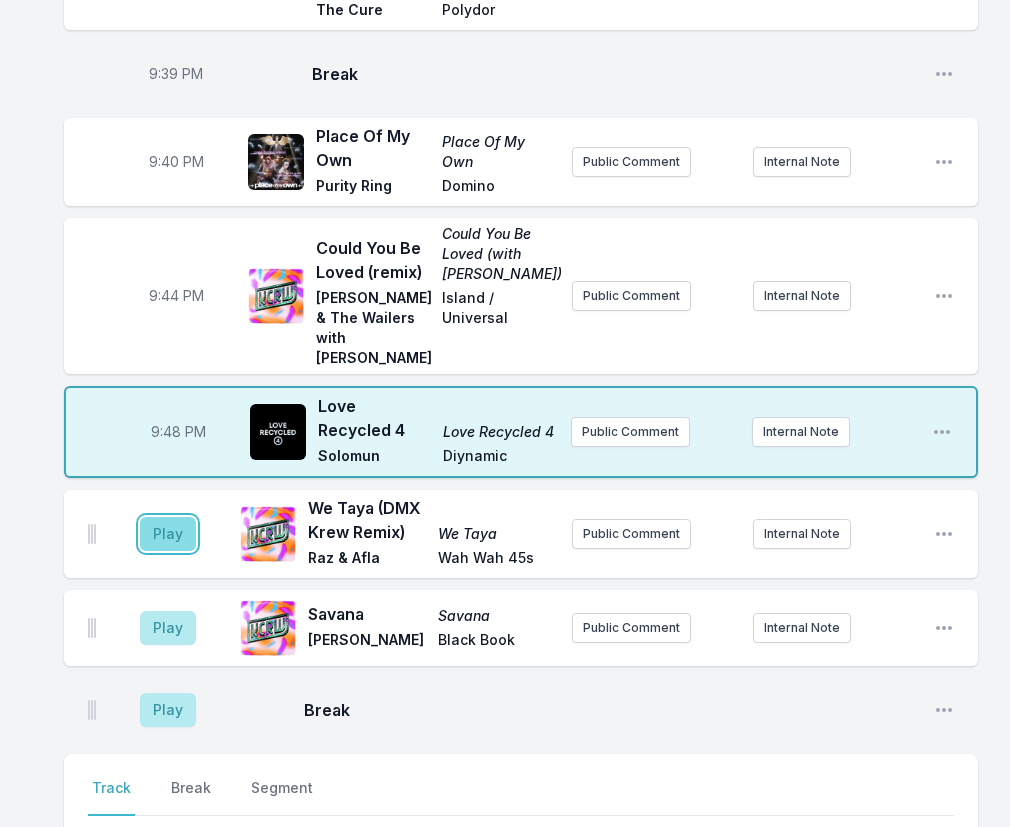 click on "Play" at bounding box center [168, 534] 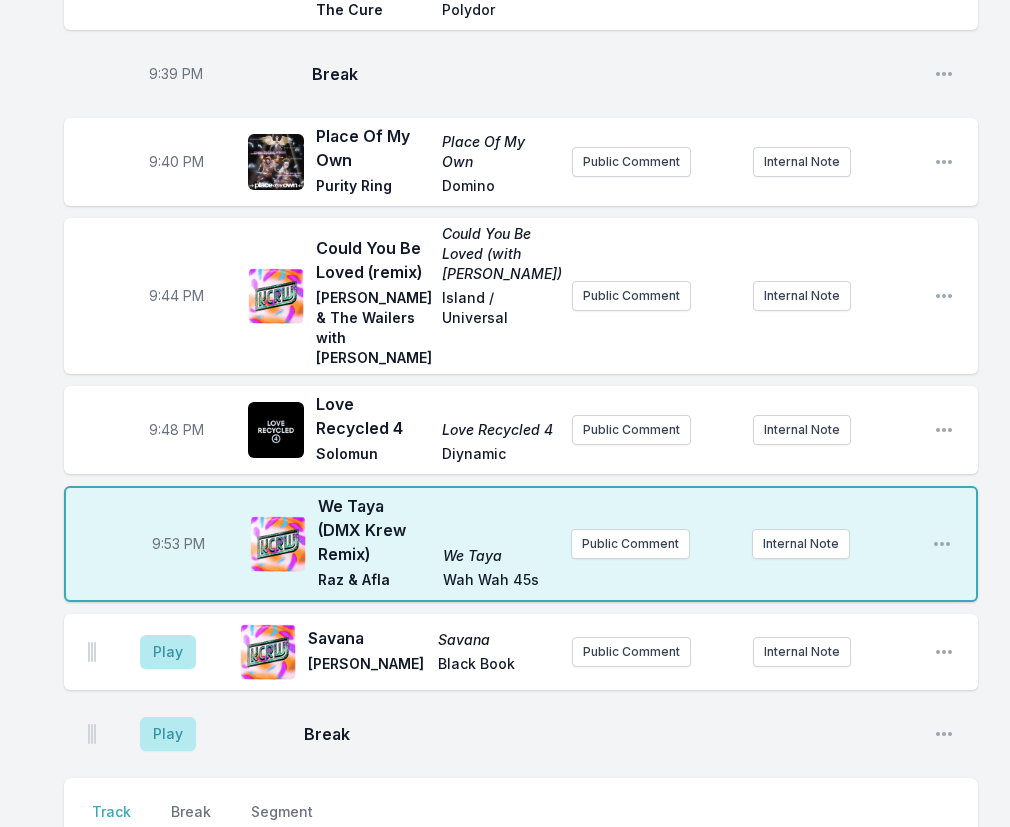 click on "9:53 PM" at bounding box center [178, 544] 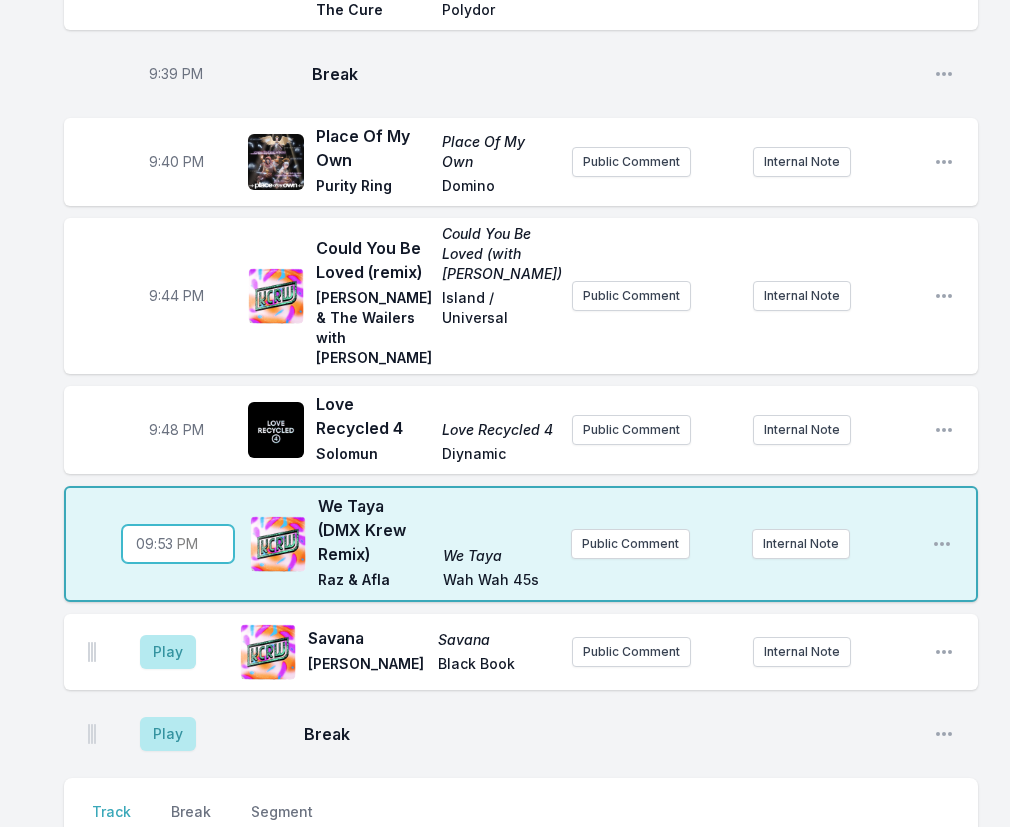 click on "21:53" at bounding box center (178, 544) 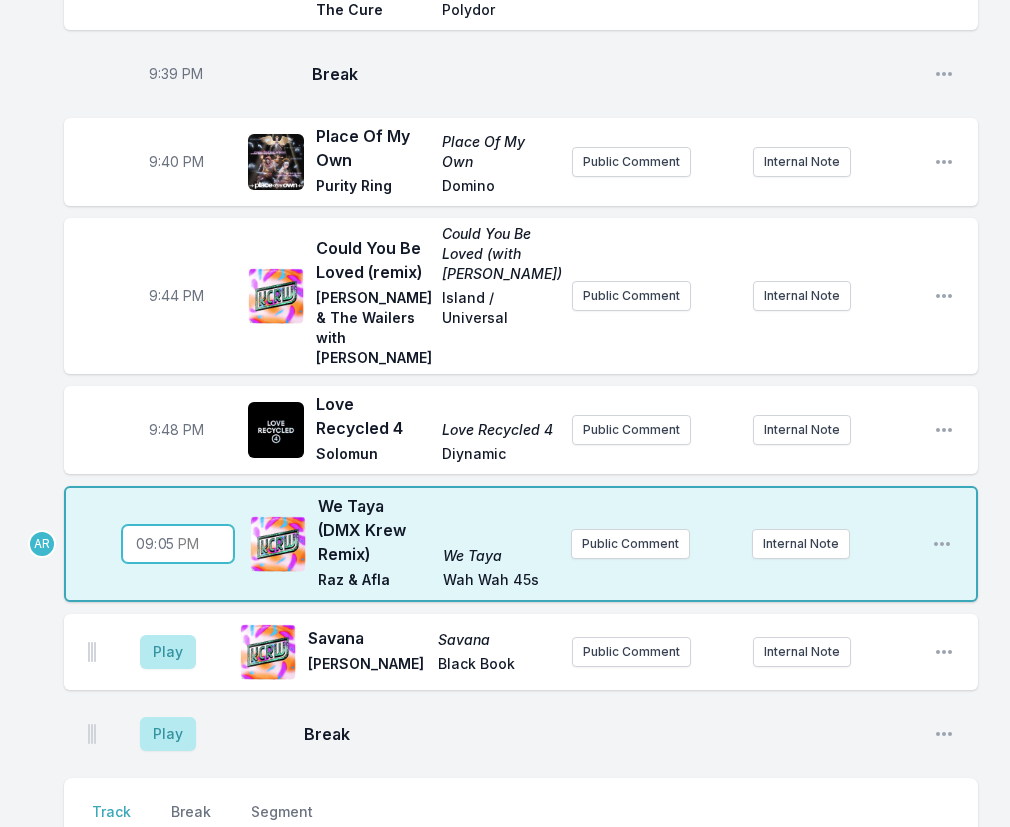 type on "21:52" 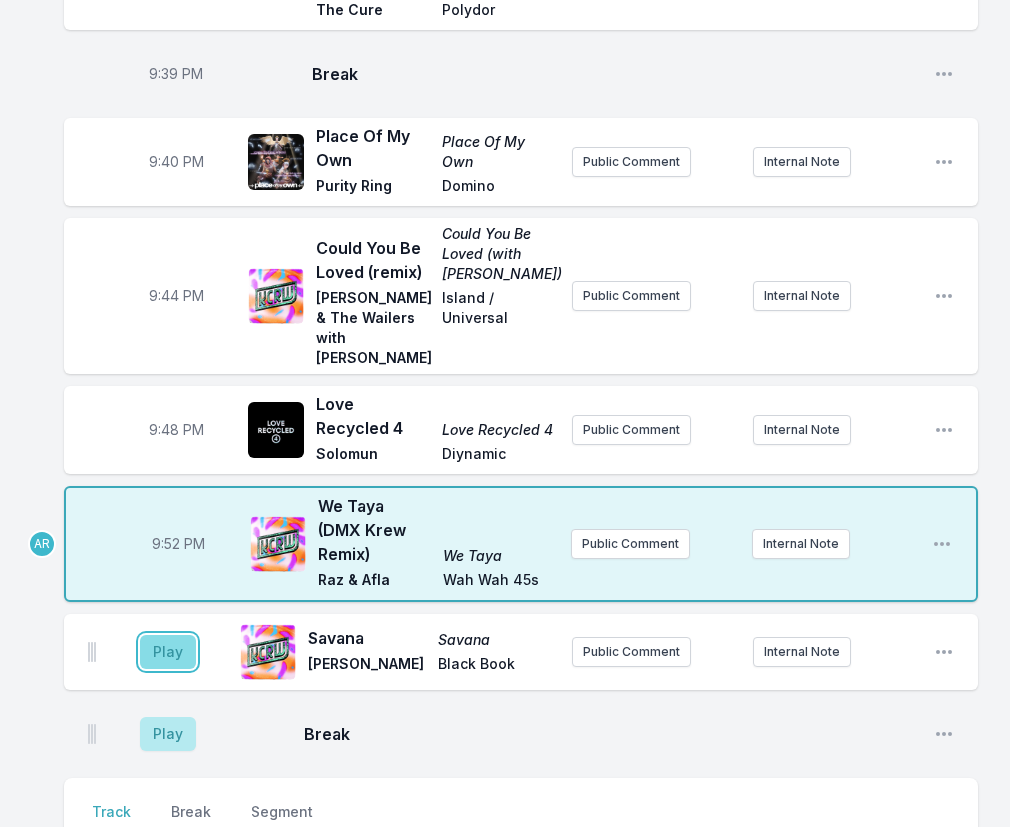 click on "Play" at bounding box center (168, 652) 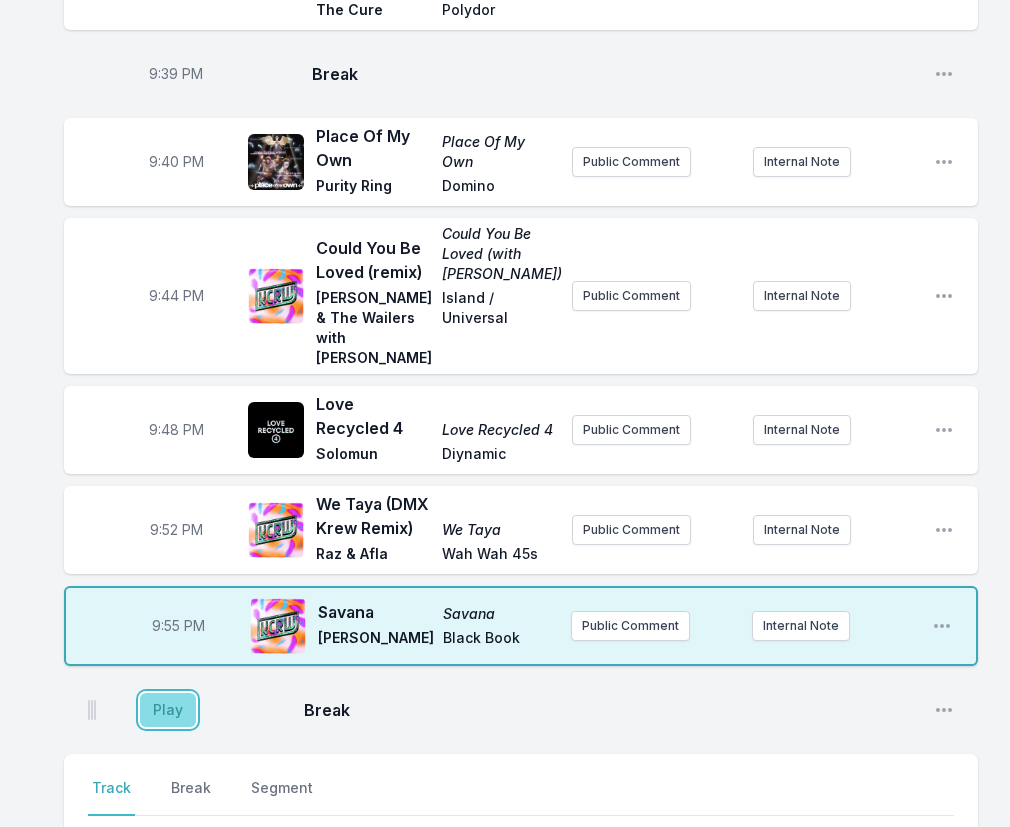 click on "Play" at bounding box center (168, 710) 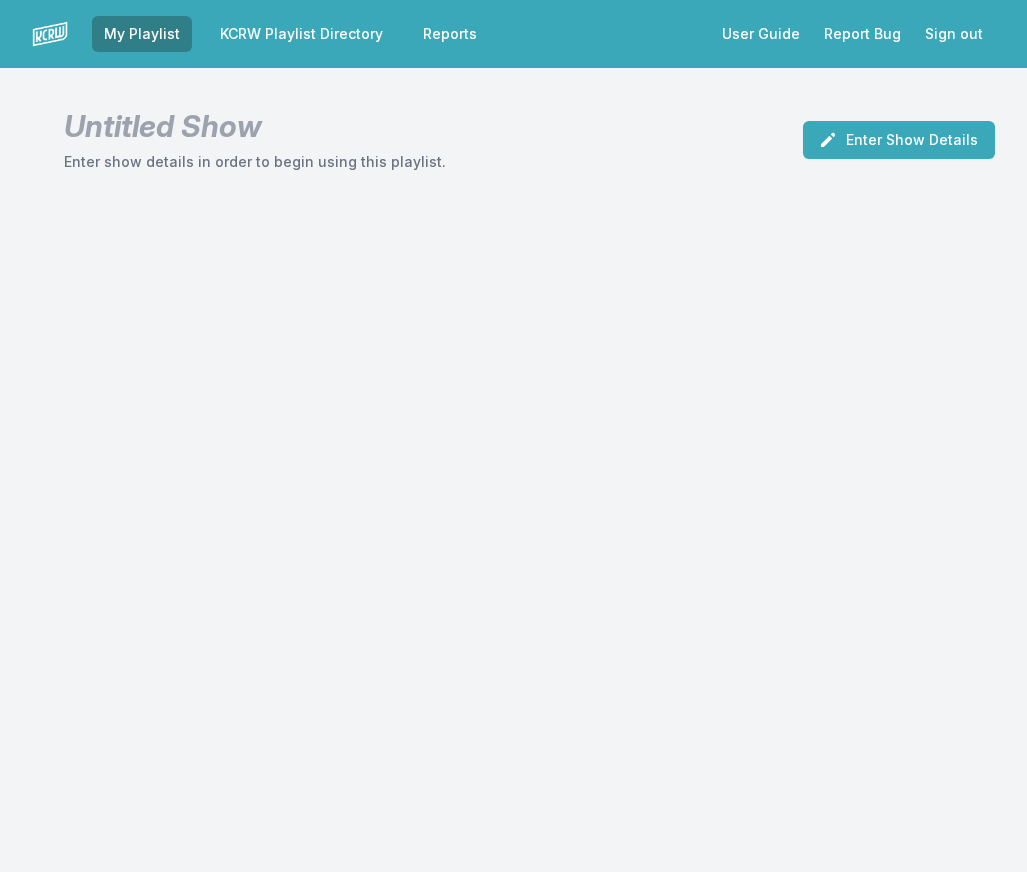scroll, scrollTop: 0, scrollLeft: 0, axis: both 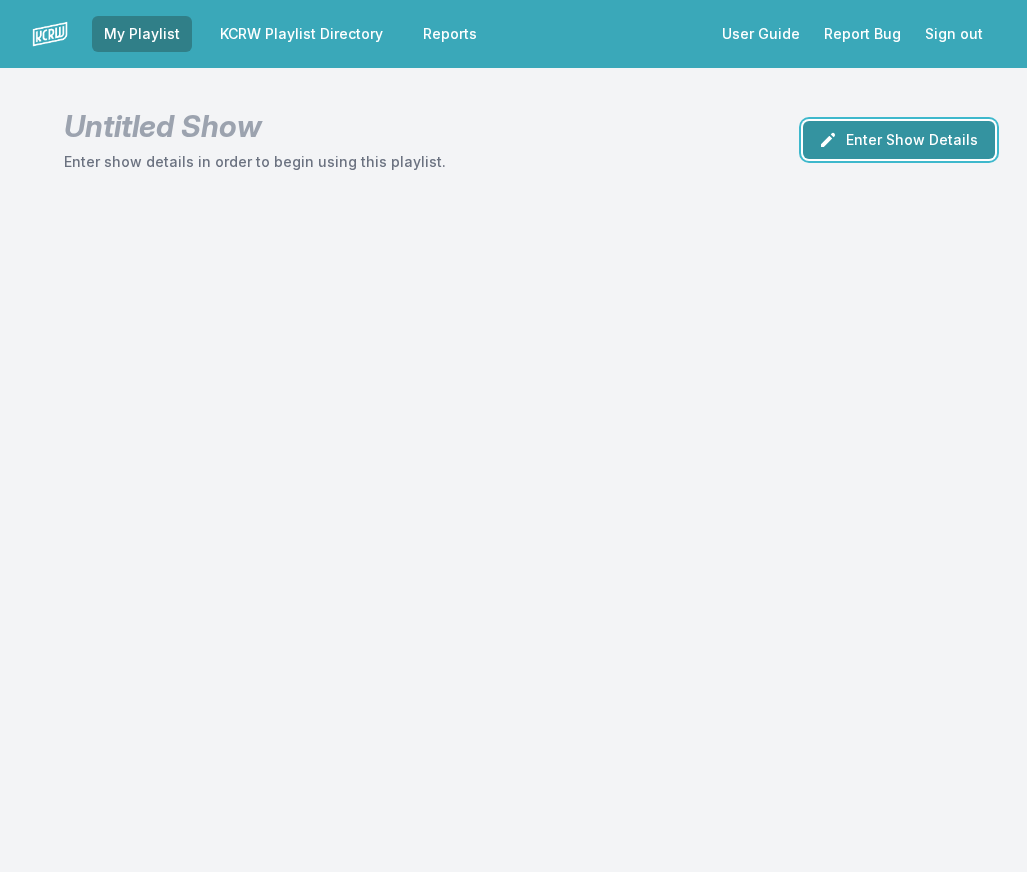 click on "Enter Show Details" at bounding box center [899, 140] 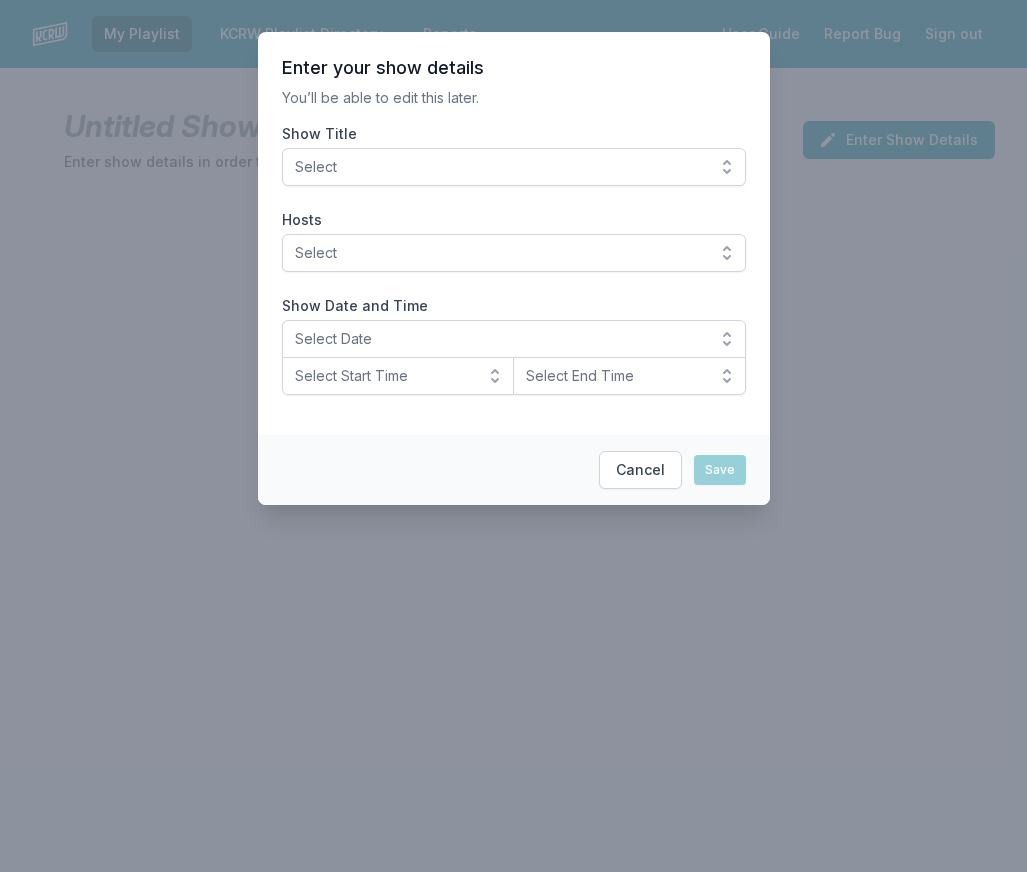 click on "Select" at bounding box center [514, 167] 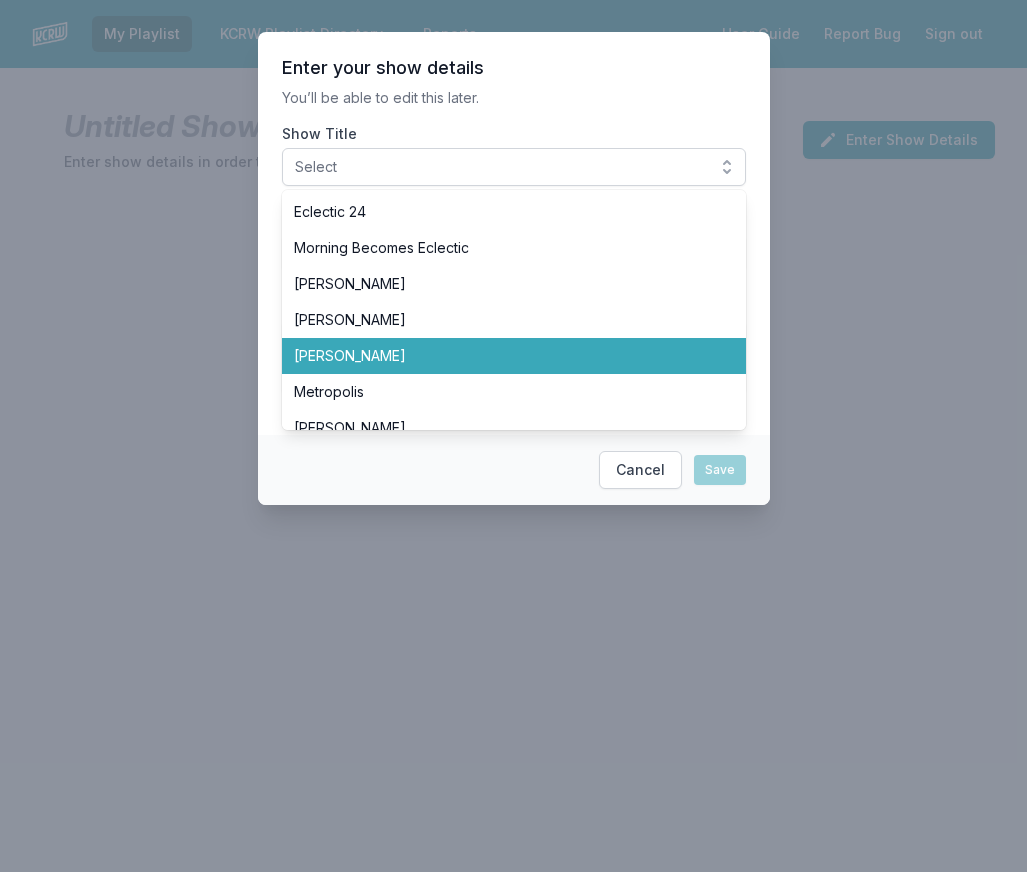 click on "[PERSON_NAME]" at bounding box center (502, 356) 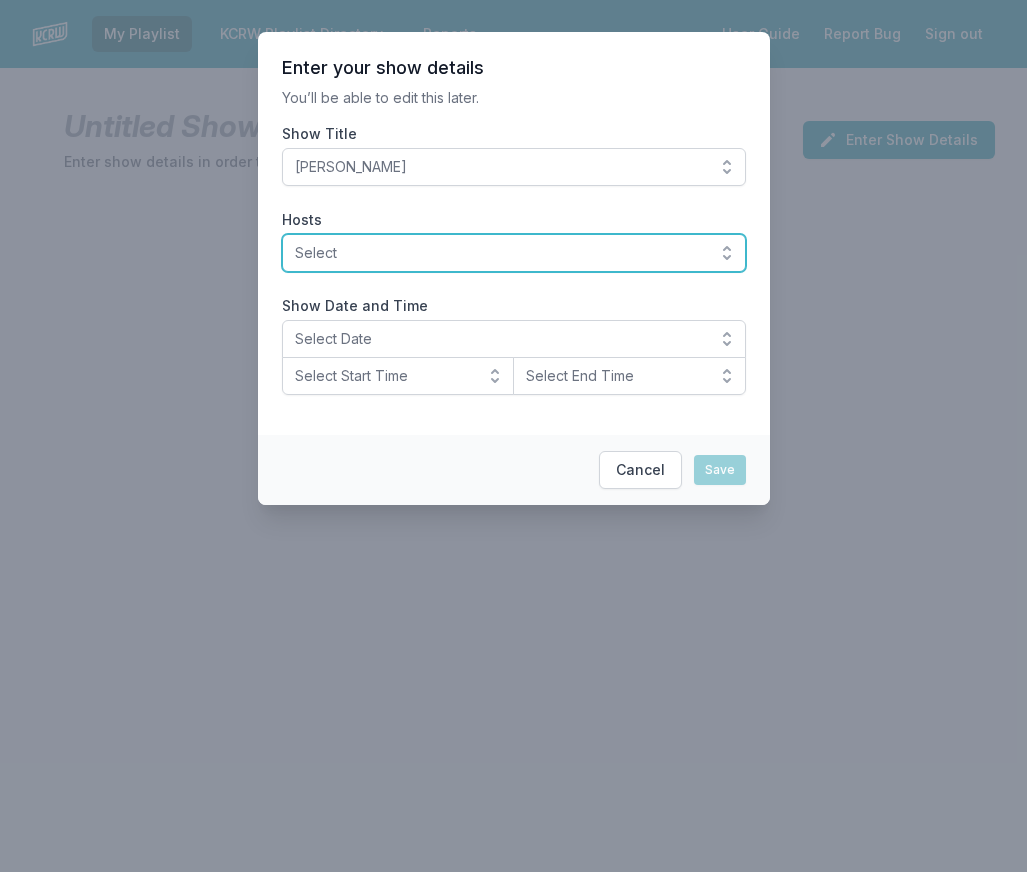 click on "Select" at bounding box center (514, 253) 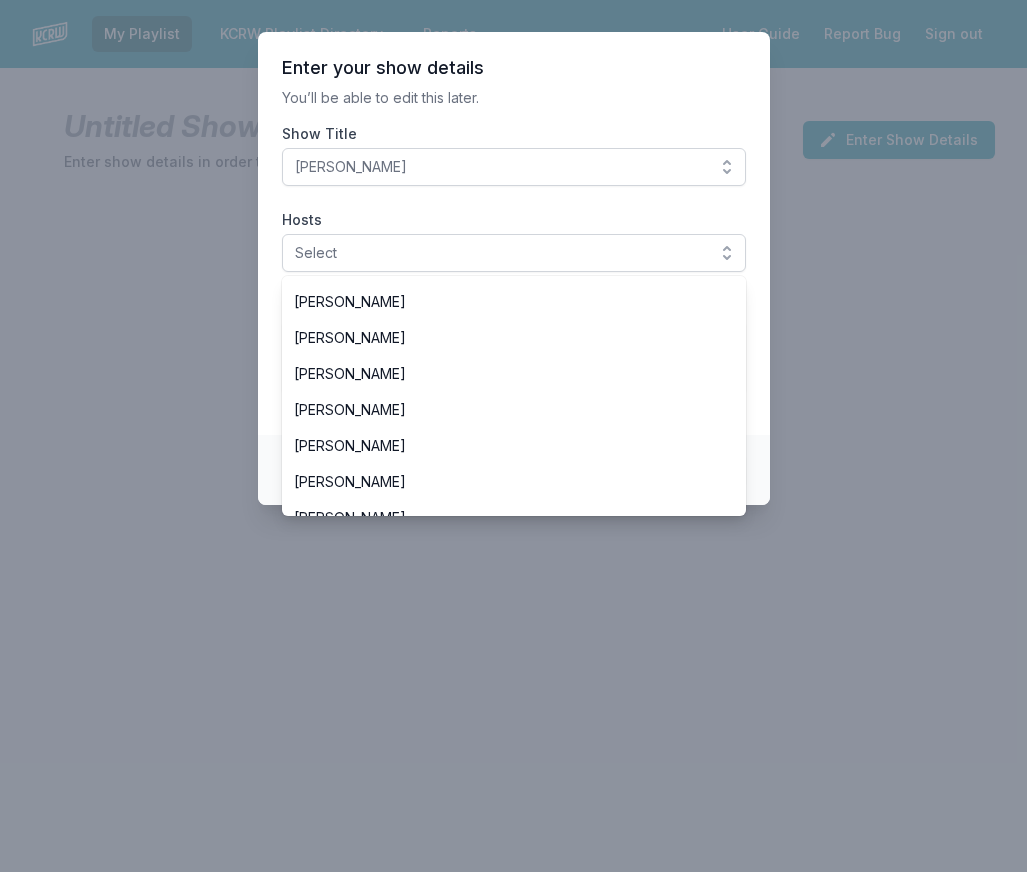 scroll, scrollTop: 262, scrollLeft: 0, axis: vertical 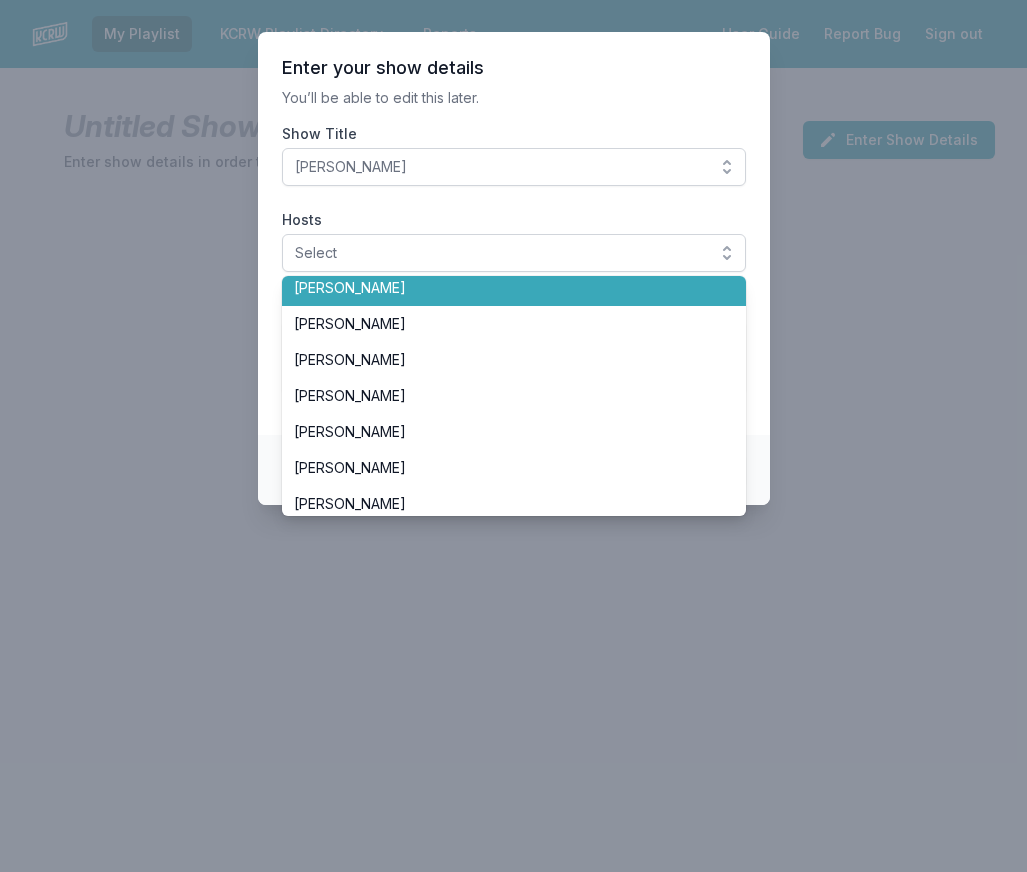 click on "[PERSON_NAME]" at bounding box center [502, 288] 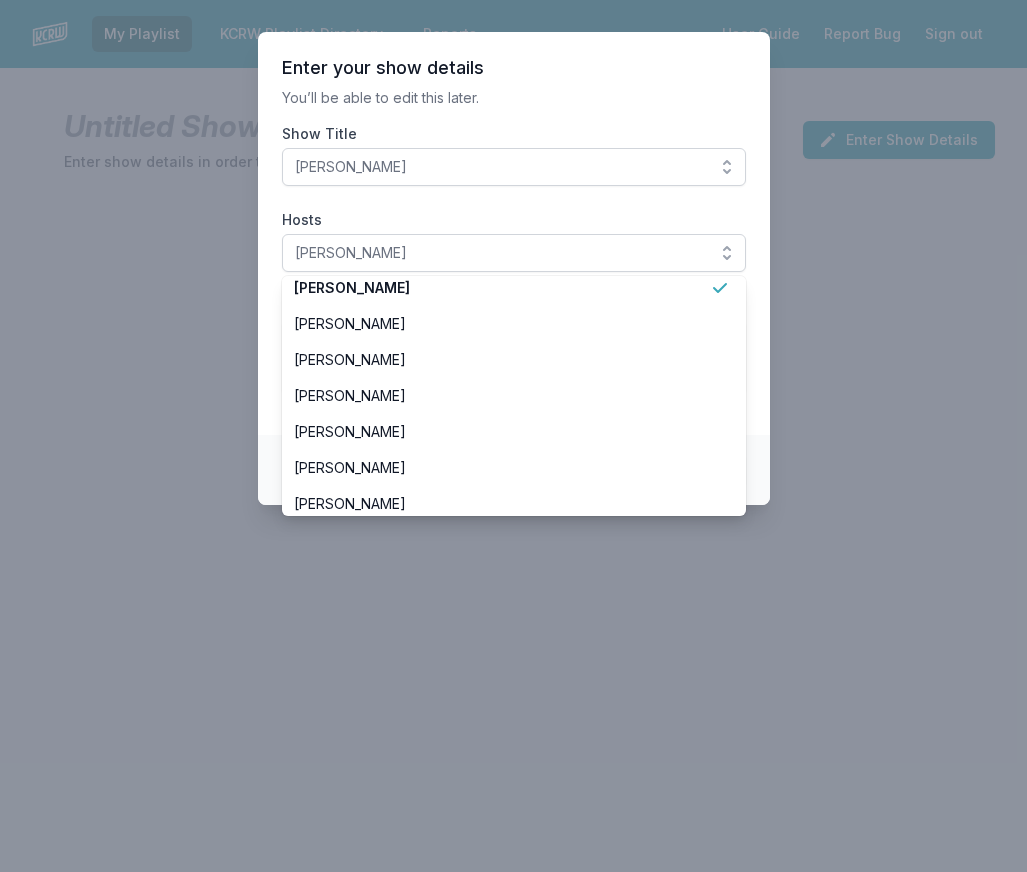 click on "Enter your show details You’ll be able to edit this later. Show Title Henry Rollins Hosts Henry Rollins Aaron Byrd Andrew Khedoori Anne Litt Anthony Valadez Chris Douridas Dan Wilcox Deirdre O’Donoghue Henry Rollins Jason Bentley Jason Kramer Jeremy Sole John Moses José Galván LeRoy Downs Novena Carmel Raul Campos Scott Dallavo Travis Holcombe Valida Tyler Boudreaux Francesca Harding Candace Silva Nassir Nassirzadeh Madeleine Brand Ro "Wyldeflower" Contreras Tricia Halloran SiLVA Bob Carlson Pee-wee Herman Matt Guilhem Betto Arcos Junf Moni Saldaña Michael Wilkes Jessica Hopper Solomon Georgio Michael Barnes Evan Kleiman Steve Chiotakis Myke Dodge Weiskopf Alex Cohen Show Date and Time Select Date Select Start Time Select End Time" at bounding box center (514, 233) 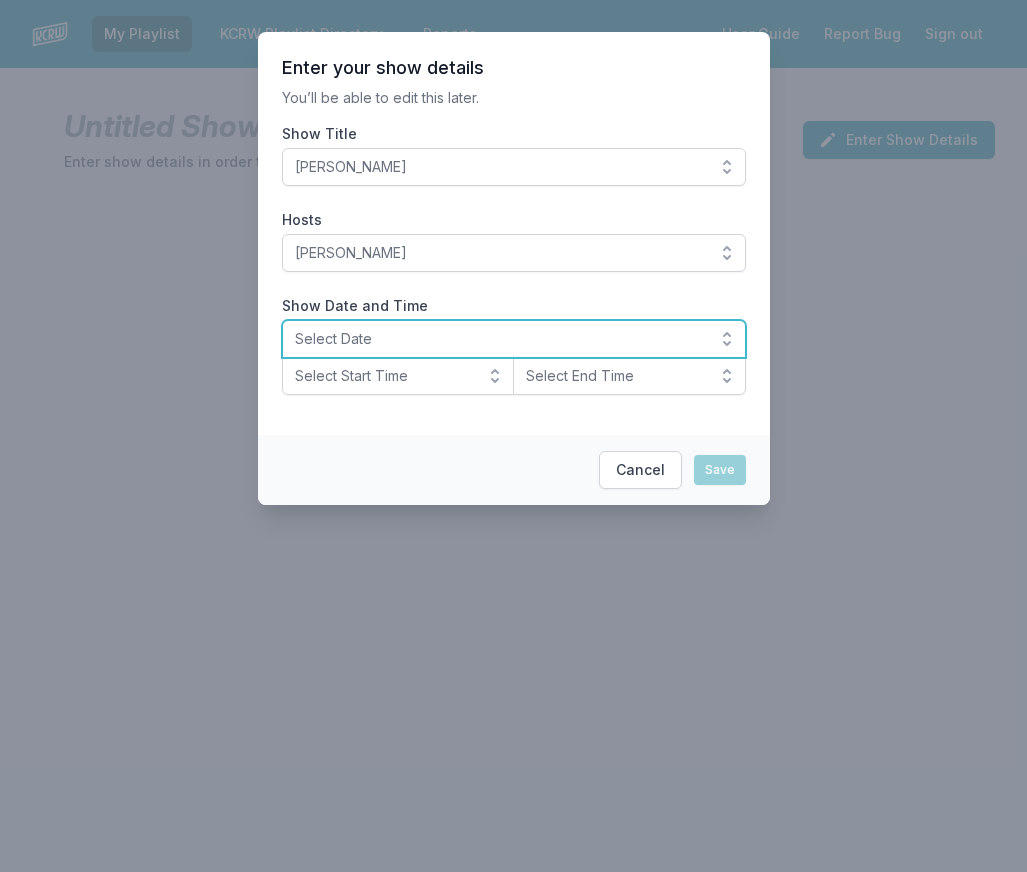 click on "Select Date" at bounding box center (514, 339) 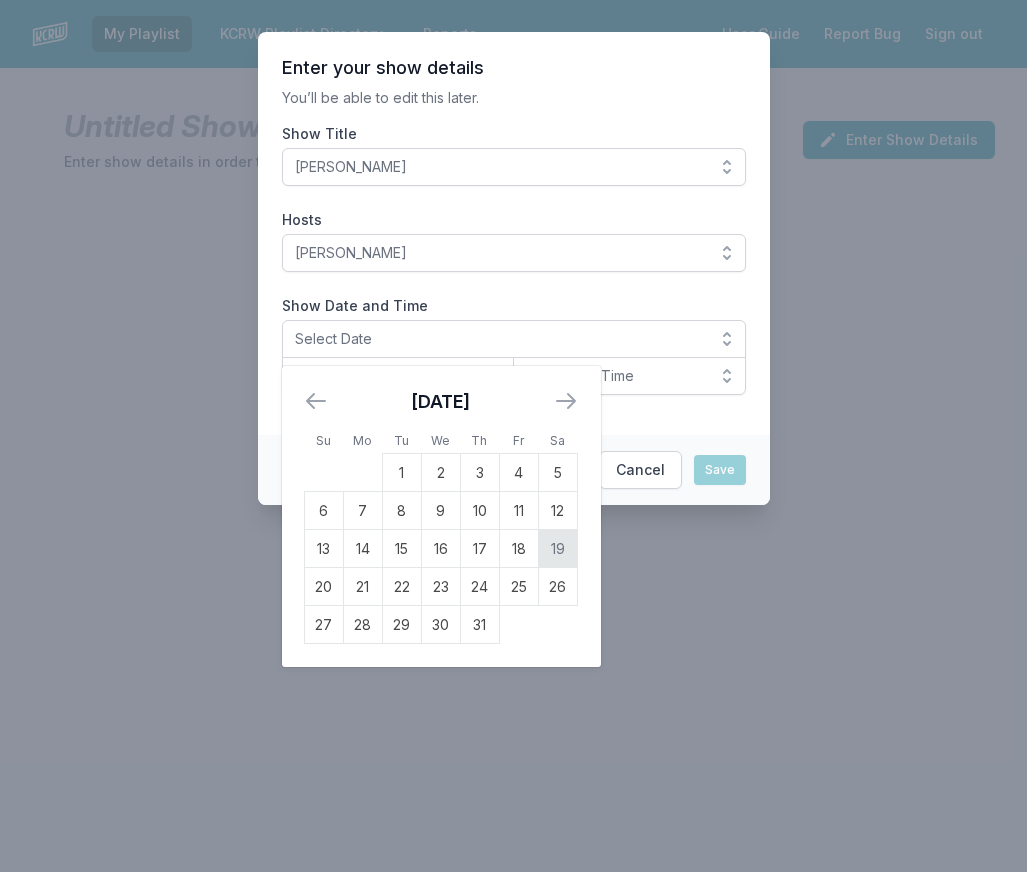 click on "19" at bounding box center (557, 549) 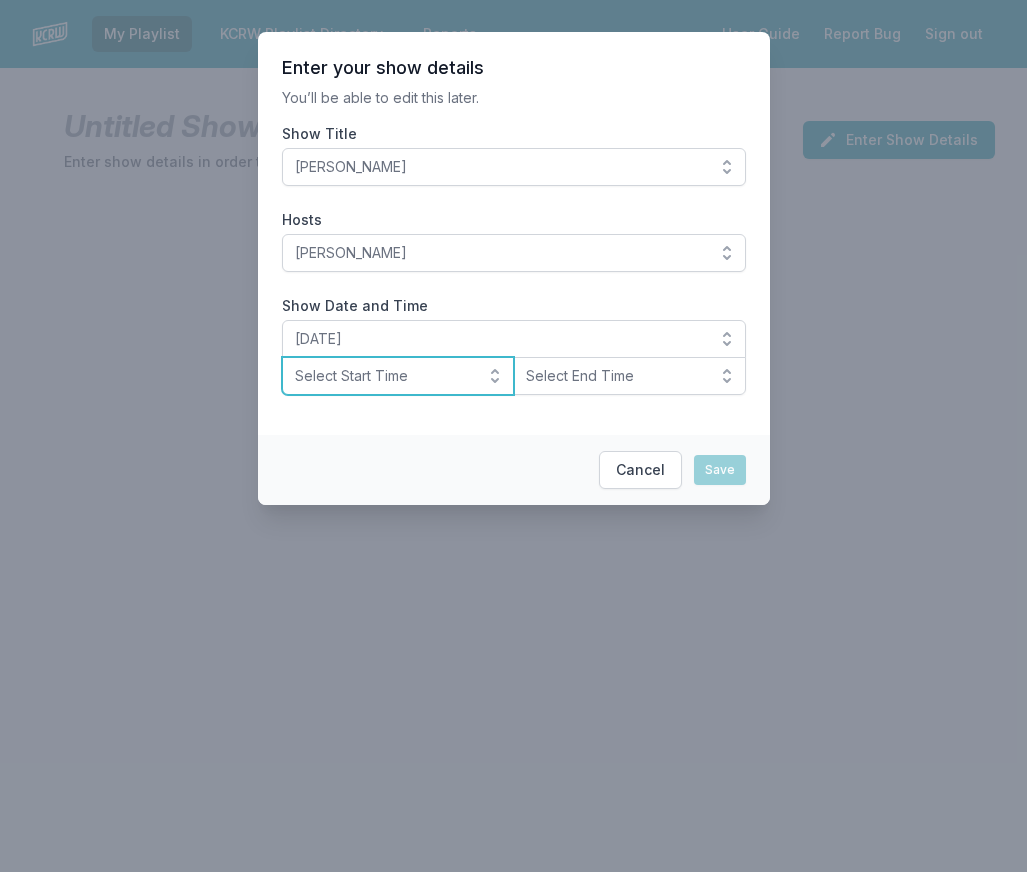 click on "Select Start Time" at bounding box center [398, 376] 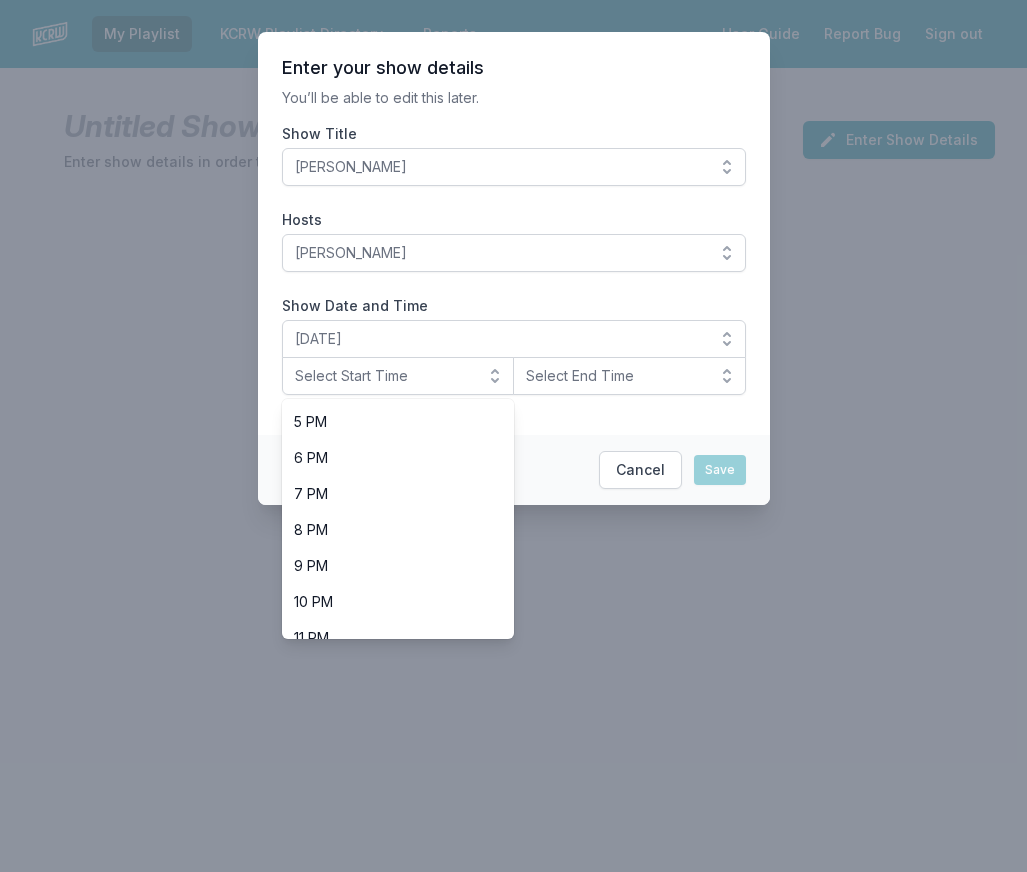 scroll, scrollTop: 632, scrollLeft: 0, axis: vertical 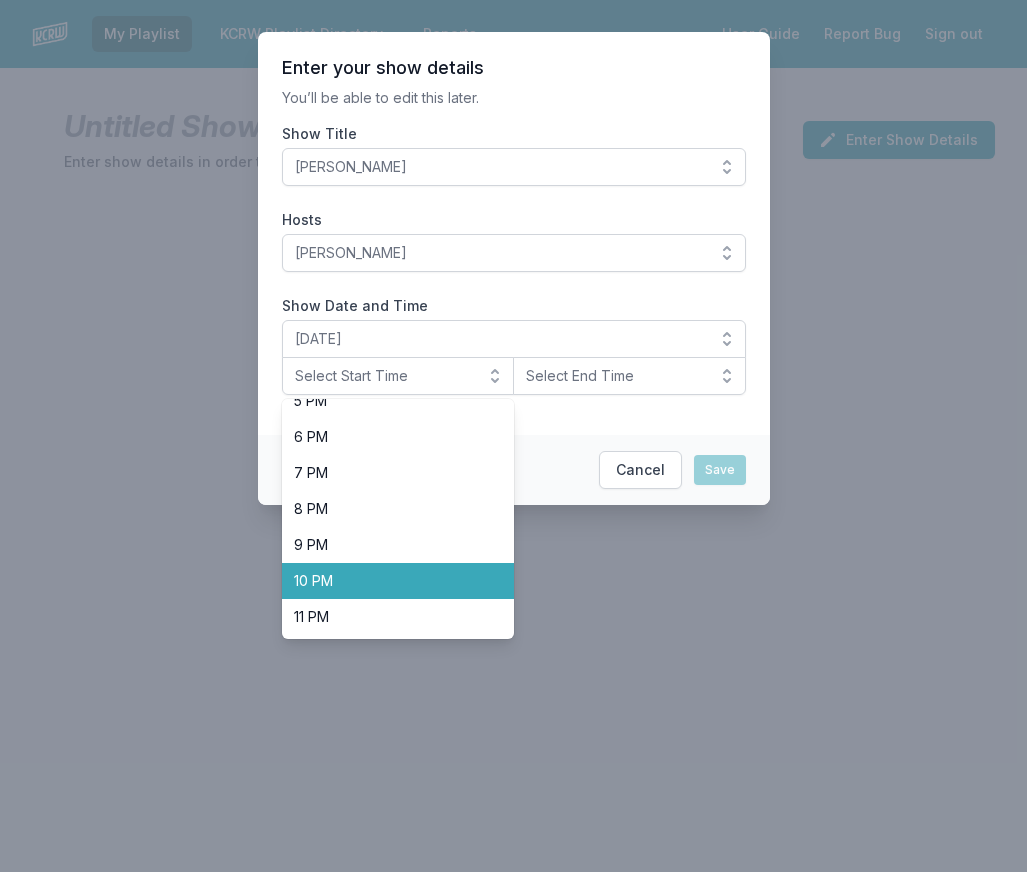 click on "10 PM" at bounding box center (386, 581) 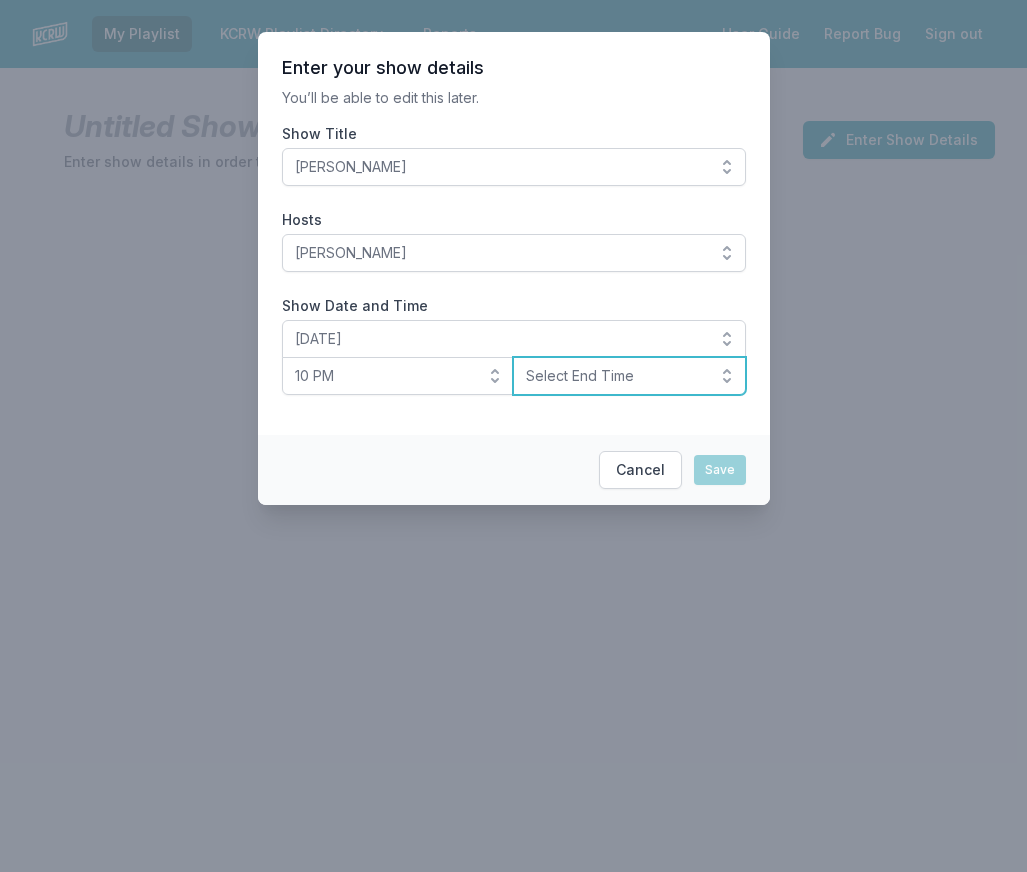 click on "Select End Time" at bounding box center (629, 376) 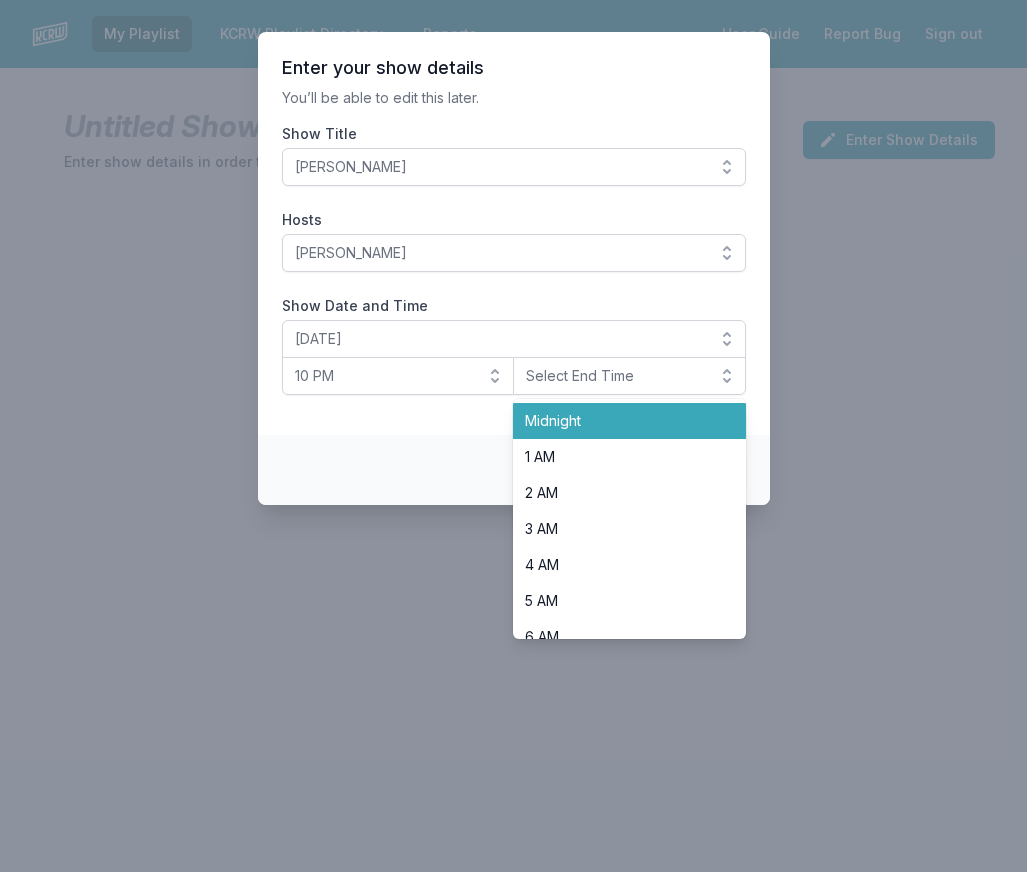 click on "Midnight" at bounding box center [617, 421] 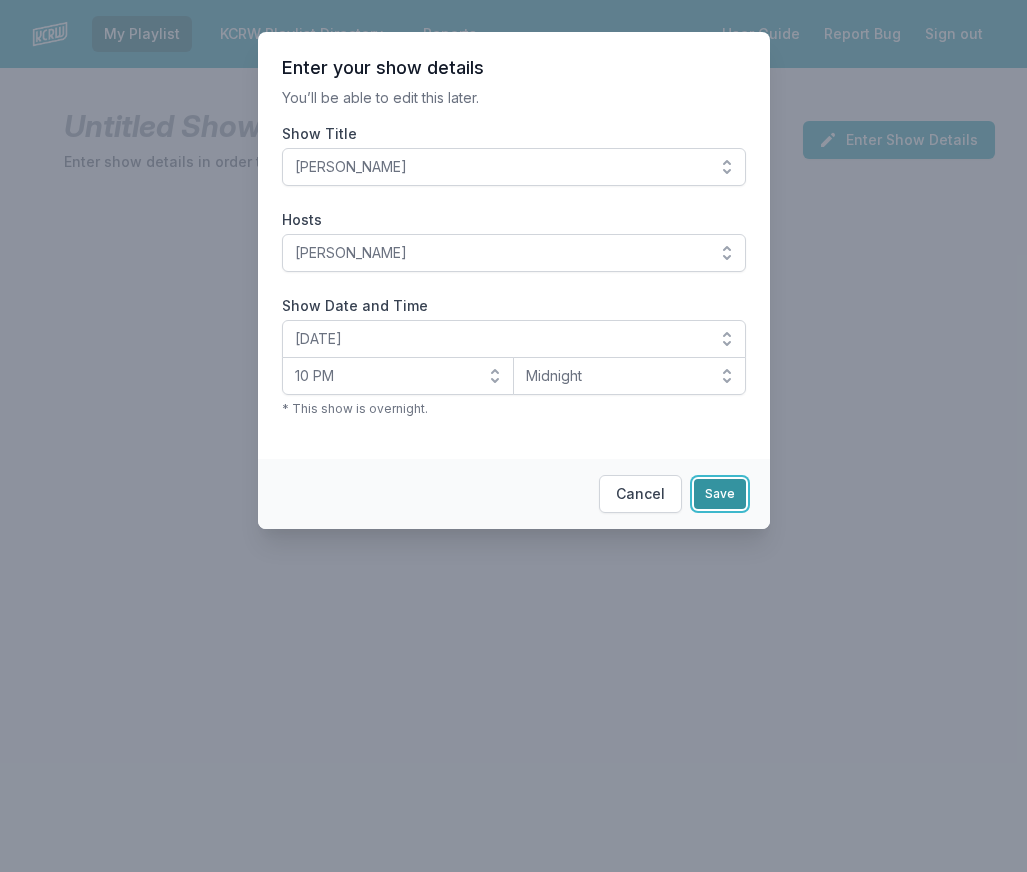 click on "Save" at bounding box center [720, 494] 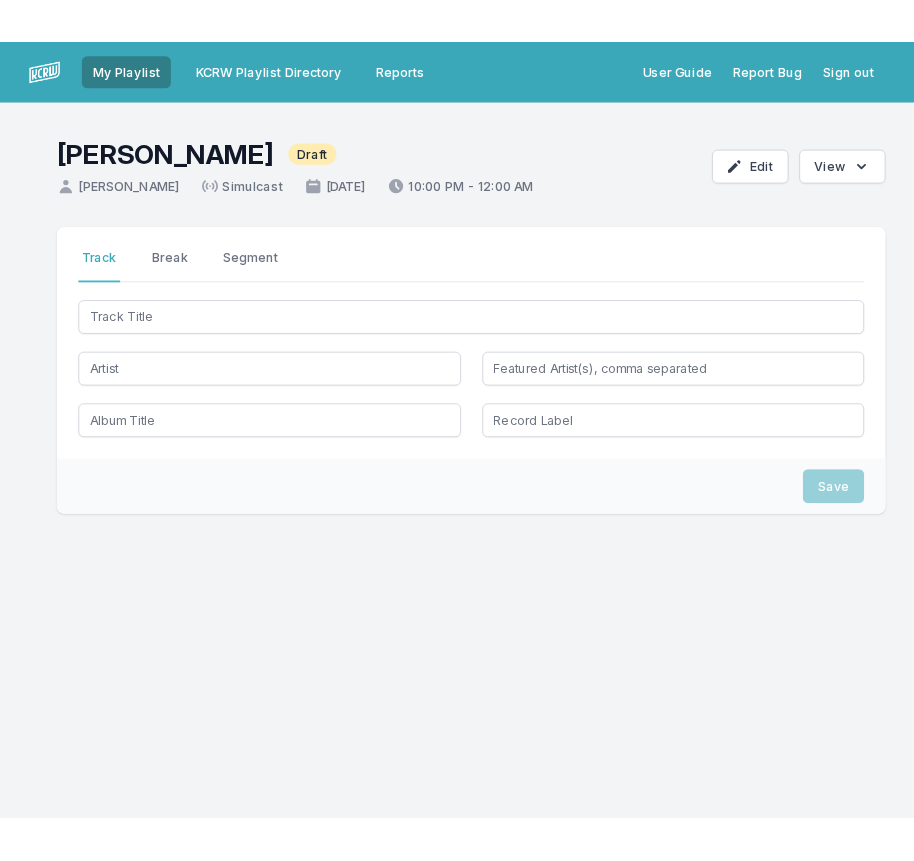 scroll, scrollTop: 0, scrollLeft: 0, axis: both 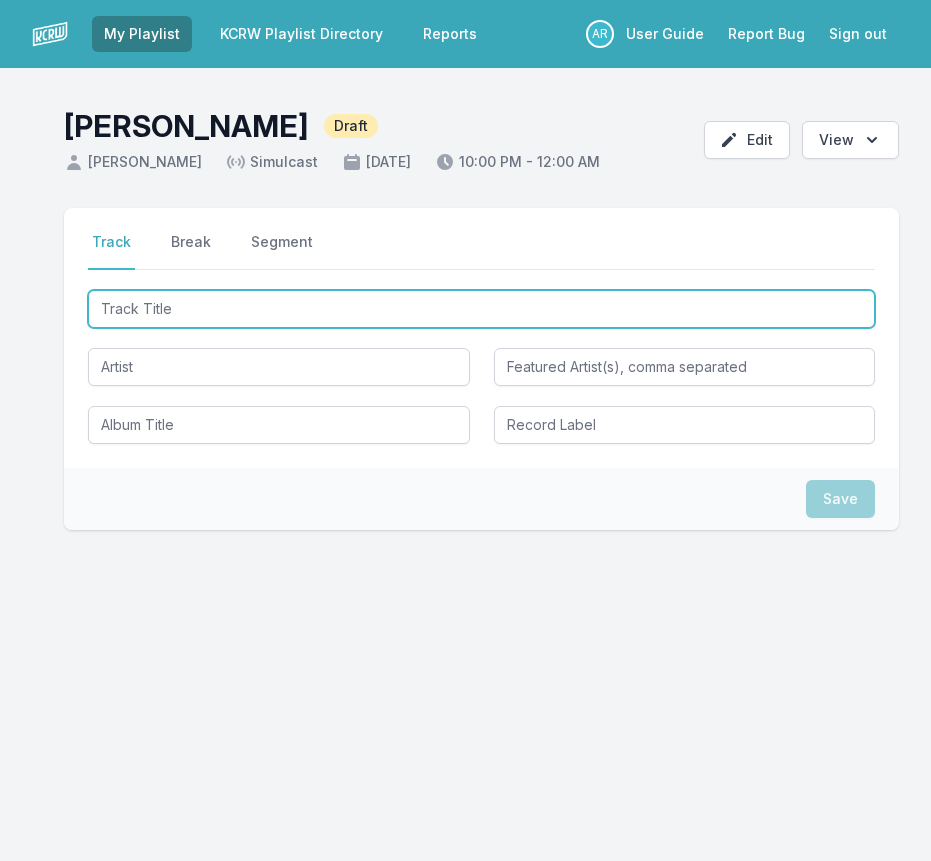 type on "Western Chorus Frog" 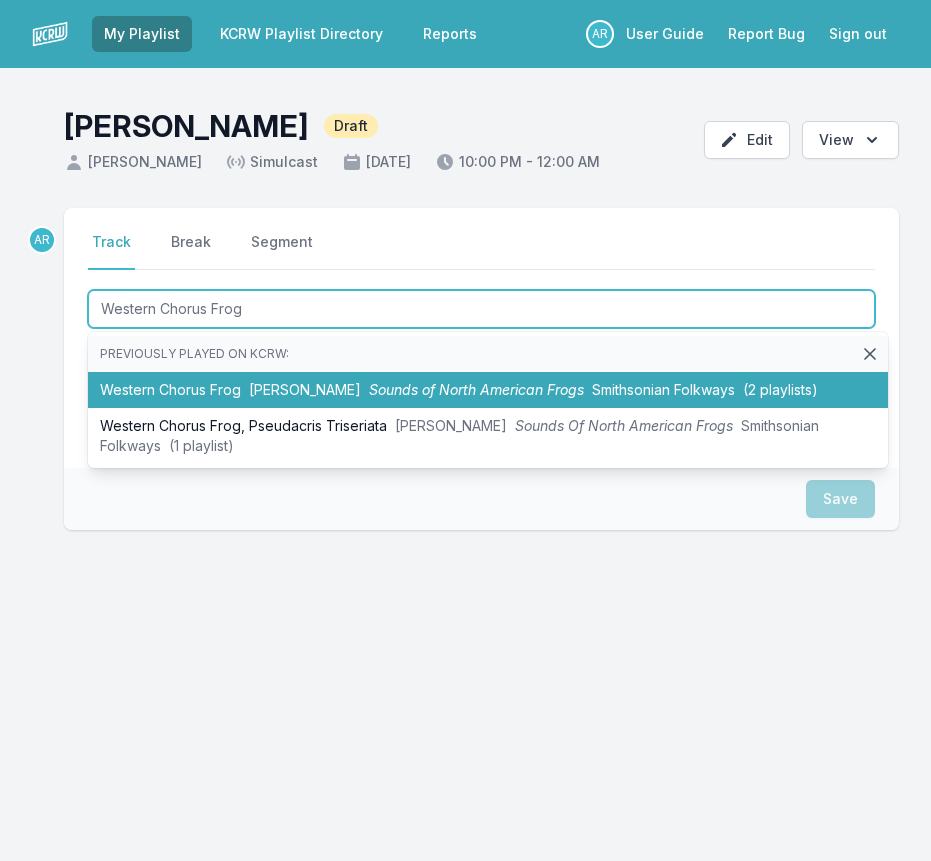 click on "[PERSON_NAME]" at bounding box center (305, 389) 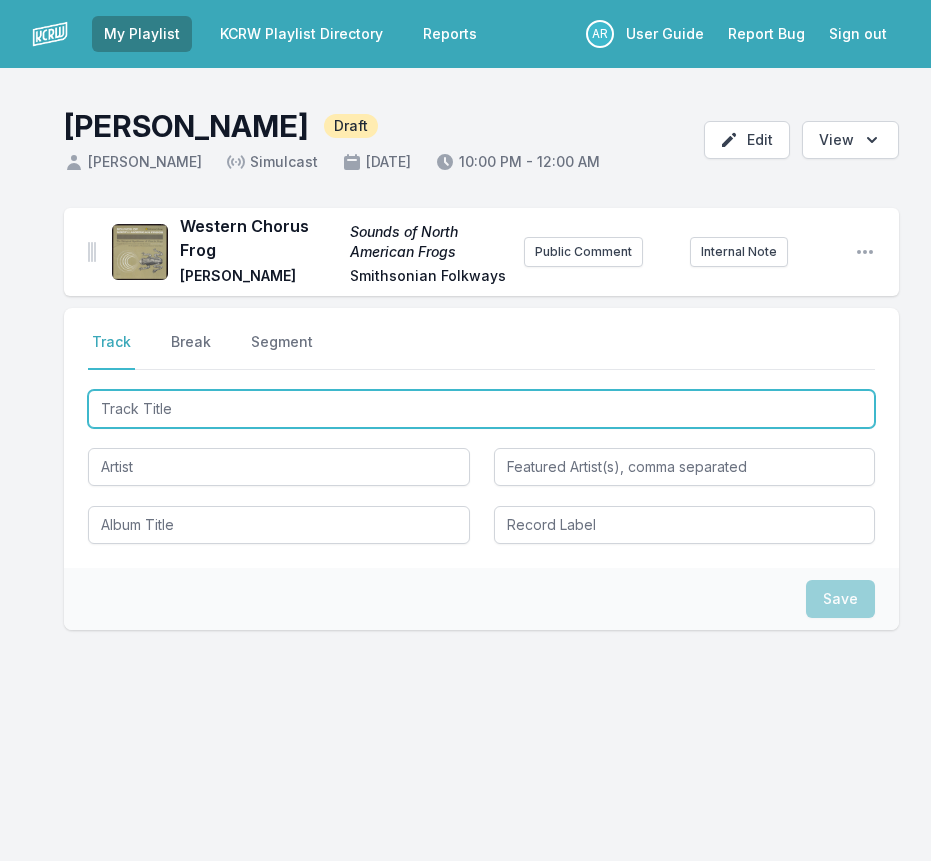 type on "Guilford Fall" 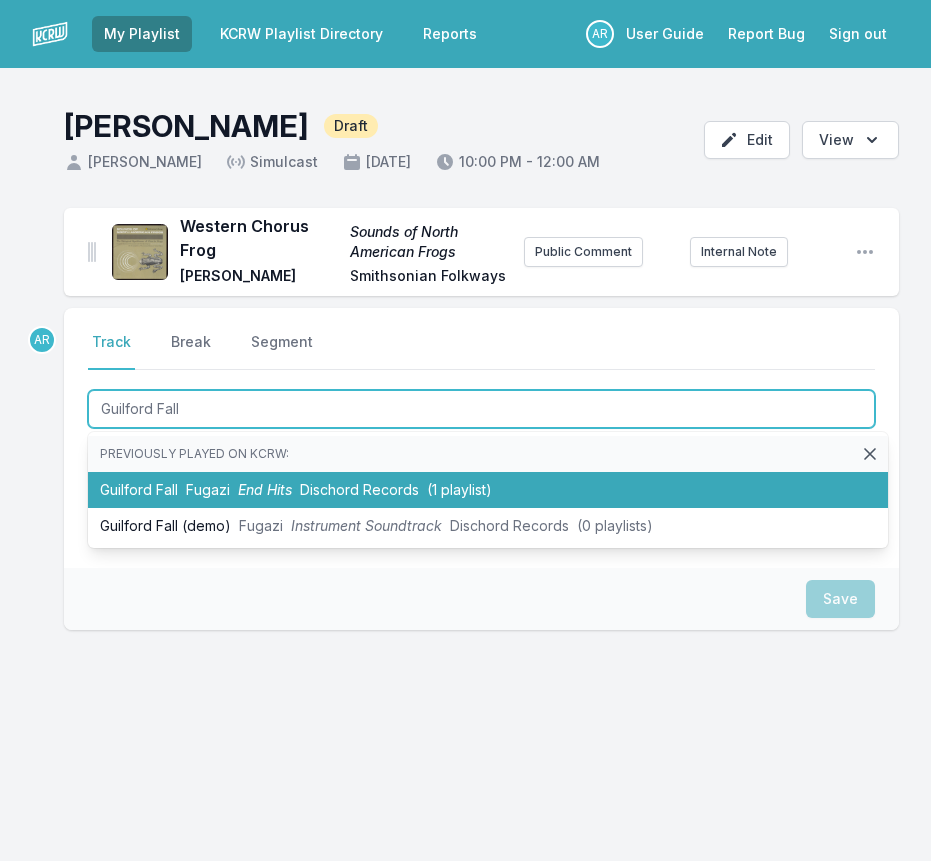 click on "Dischord Records" at bounding box center [359, 489] 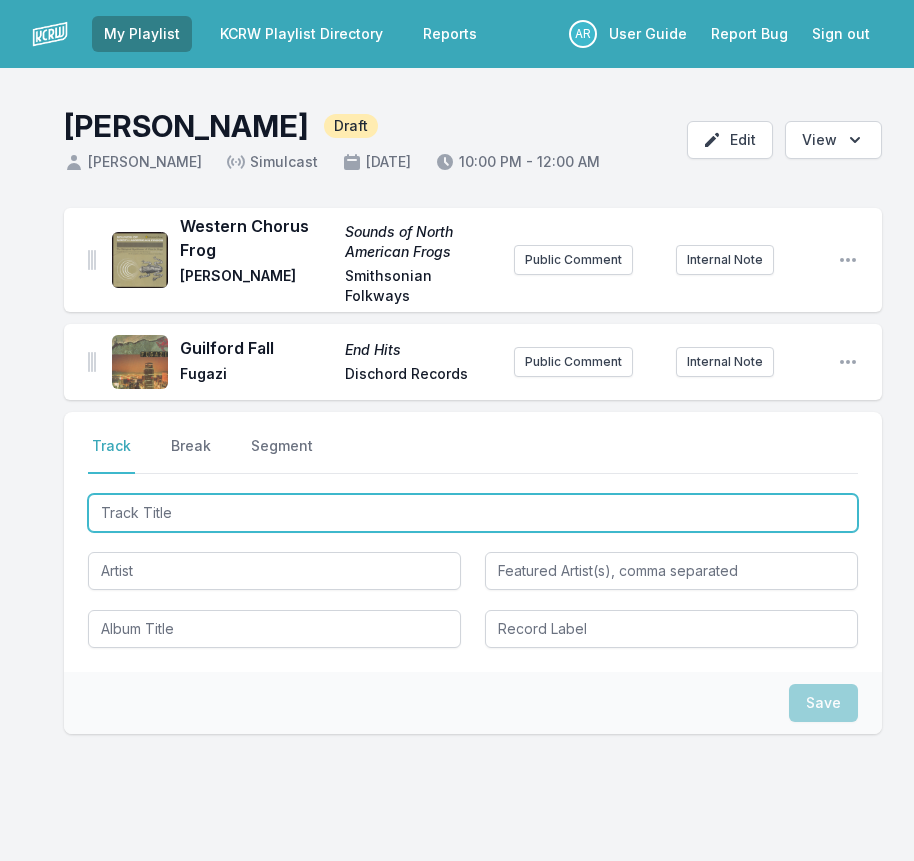 type on "Flying Cross" 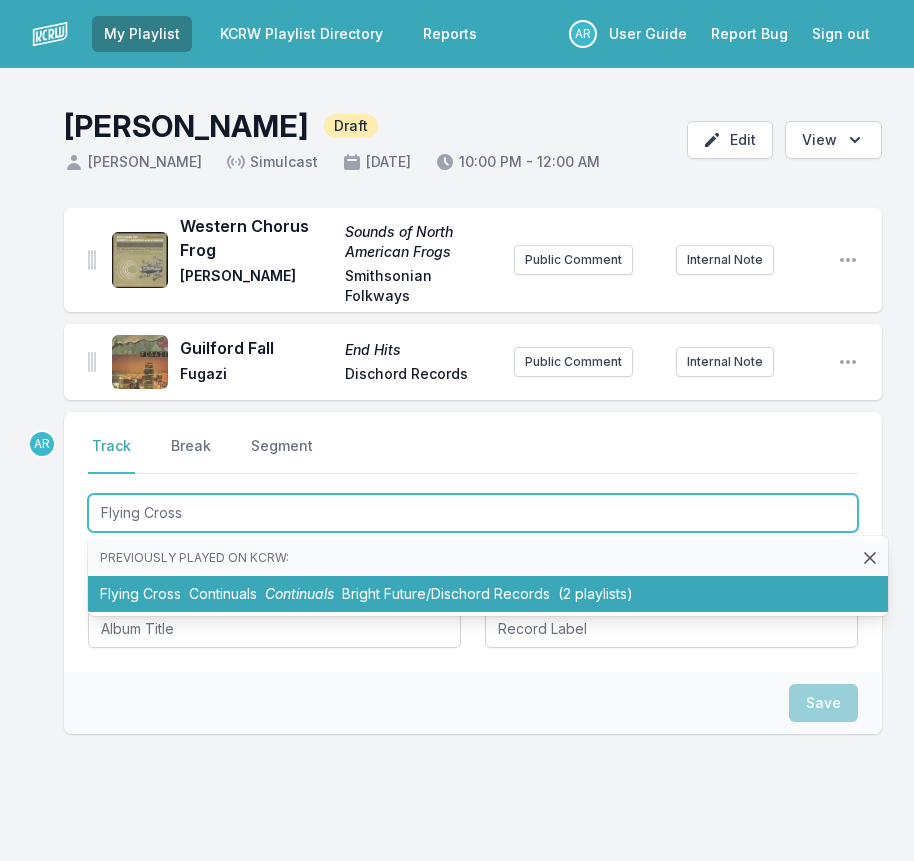 click on "Continuals" at bounding box center [299, 593] 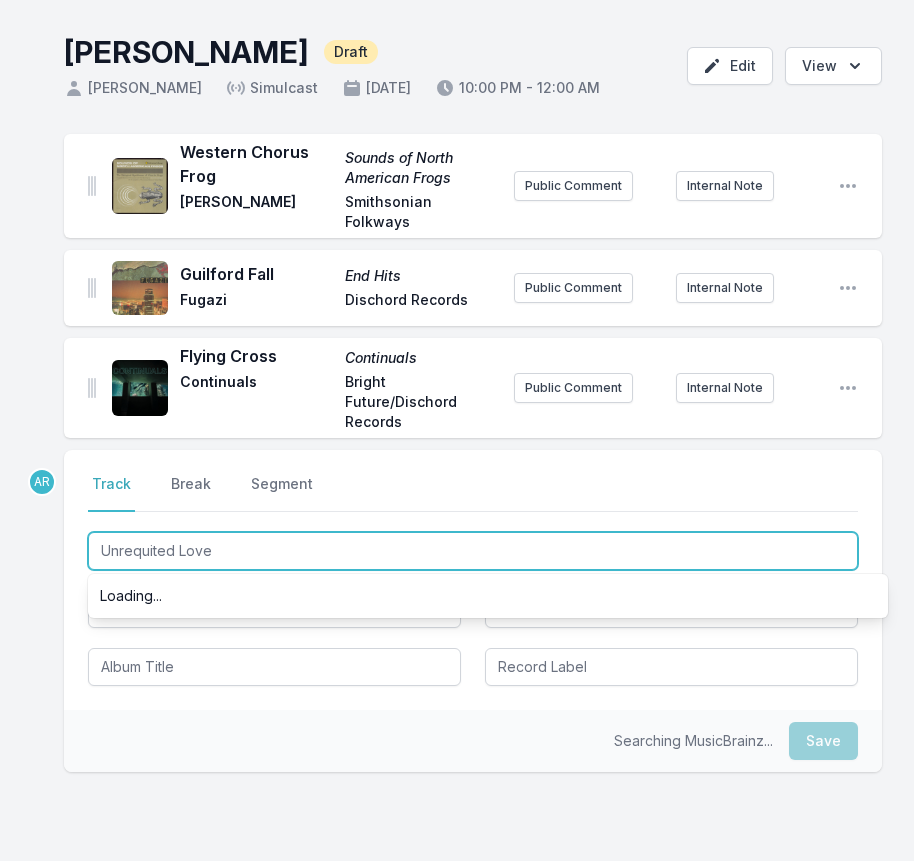 scroll, scrollTop: 177, scrollLeft: 0, axis: vertical 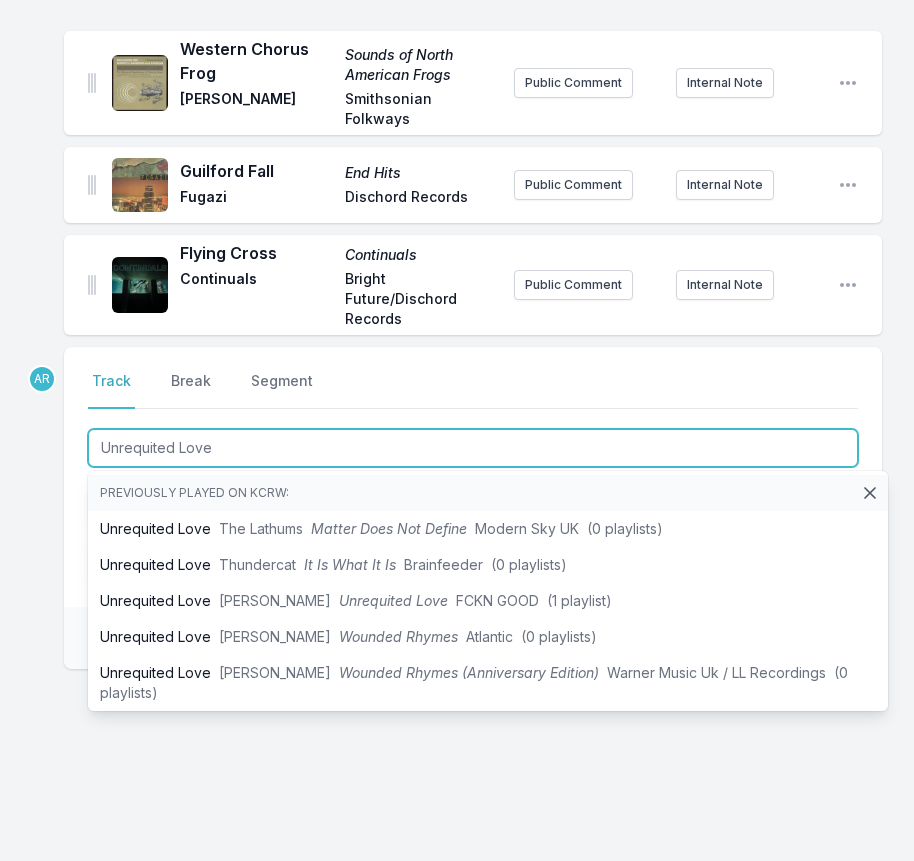 type on "Unrequited Love" 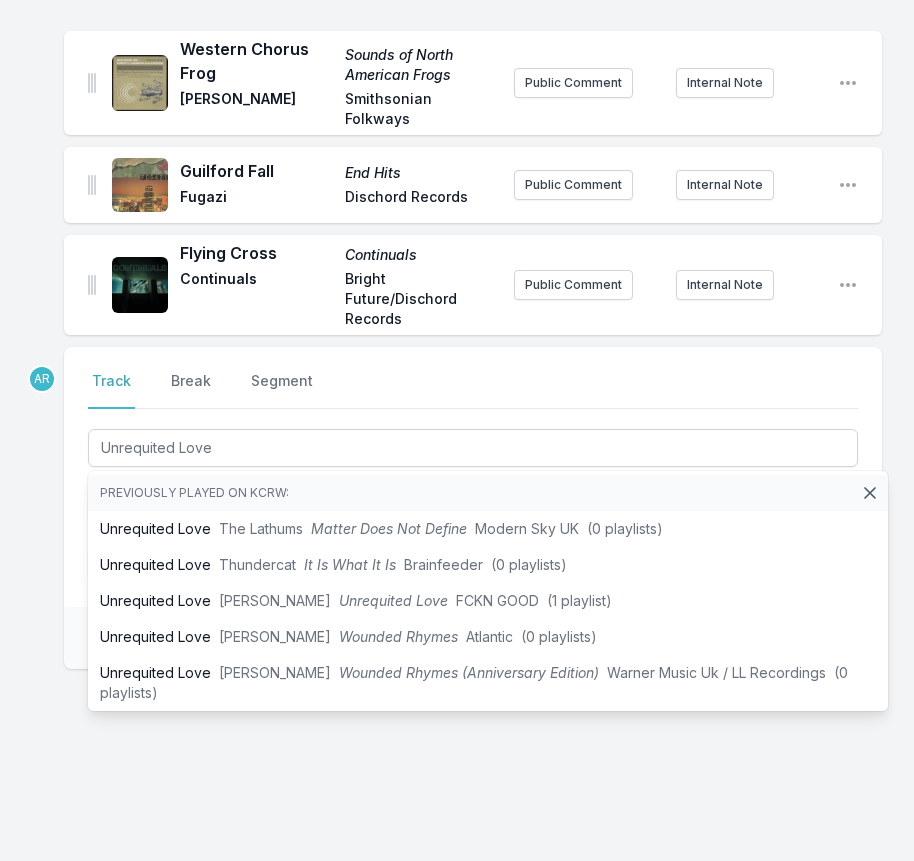 click on "Select a tab Track Break Segment Track Break Segment Unrequited Love Previously played on KCRW: Unrequited Love The Lathums Matter Does Not Define Modern Sky UK (0 playlists) Unrequited Love Thundercat It Is What It Is Brainfeeder (0 playlists) Unrequited Love [PERSON_NAME] Unrequited Love FCKN GOOD (1 playlist) Unrequited Love [PERSON_NAME] Wounded Rhymes Atlantic (0 playlists) Unrequited Love [PERSON_NAME] Rhymes (Anniversary Edition) Warner Music Uk / LL Recordings (0 playlists) Unrequited Love Thundercat It Is What It Is Brainfeeder (0 playlists) Unrequited Love [PERSON_NAME] Collection 2CD Originals Warner Music France / wea music (0 playlists) I Hate My Unrequited Love for You [PERSON_NAME] and The Silvertones Singapore A-Go-Go Sublime Frequencies (0 playlists)" at bounding box center [473, 477] 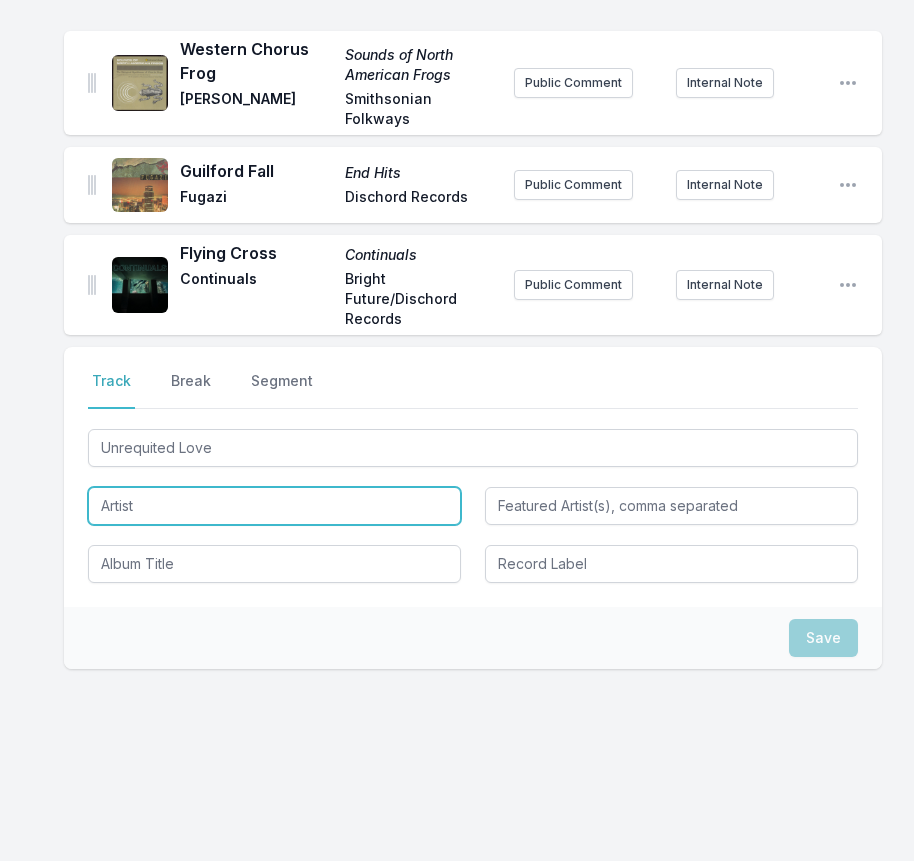 click at bounding box center (274, 506) 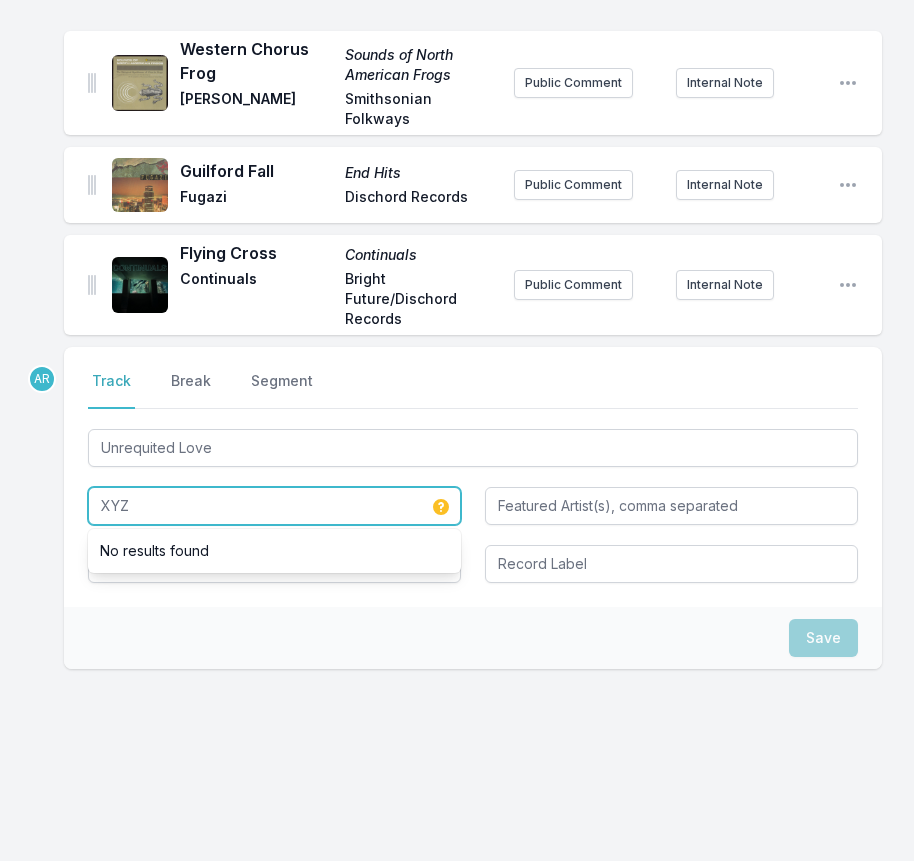 type on "XYZ" 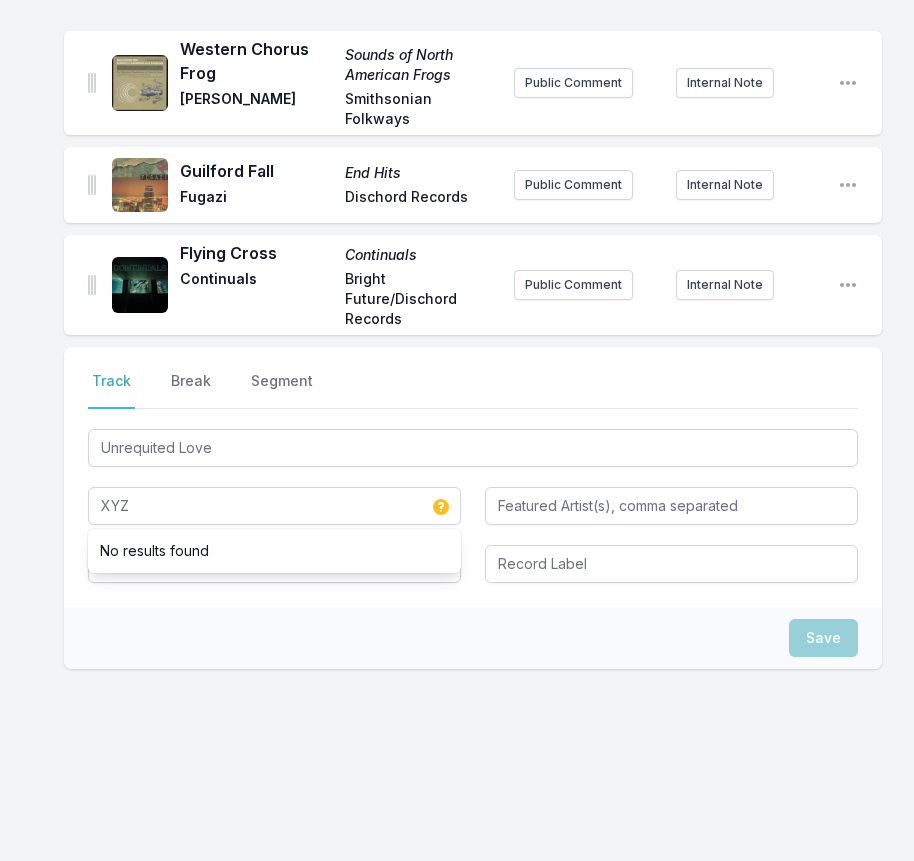 drag, startPoint x: 98, startPoint y: 700, endPoint x: 11, endPoint y: 603, distance: 130.29965 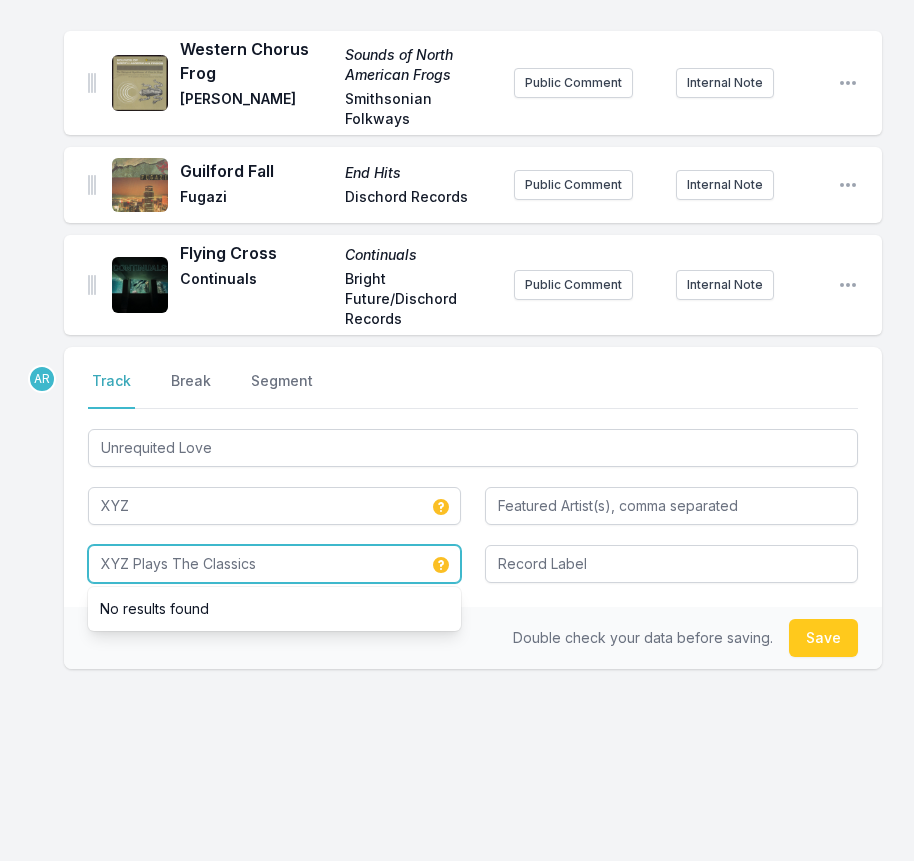 type on "XYZ Plays The Classics" 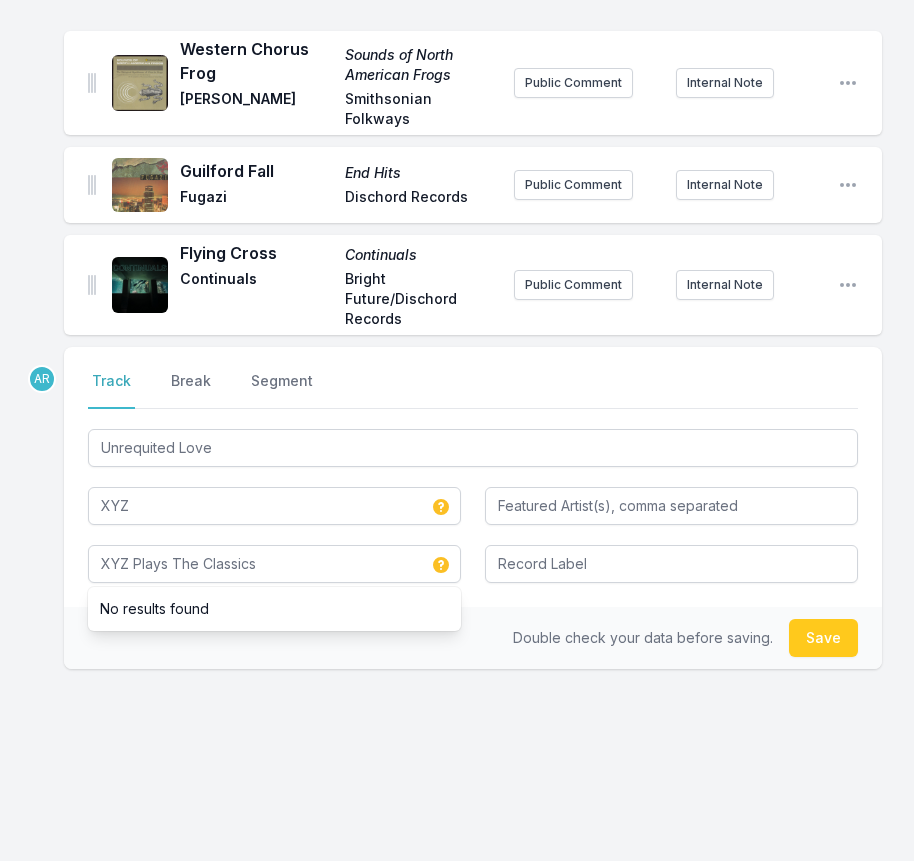 click on "Double check your data before saving. Save" at bounding box center (473, 638) 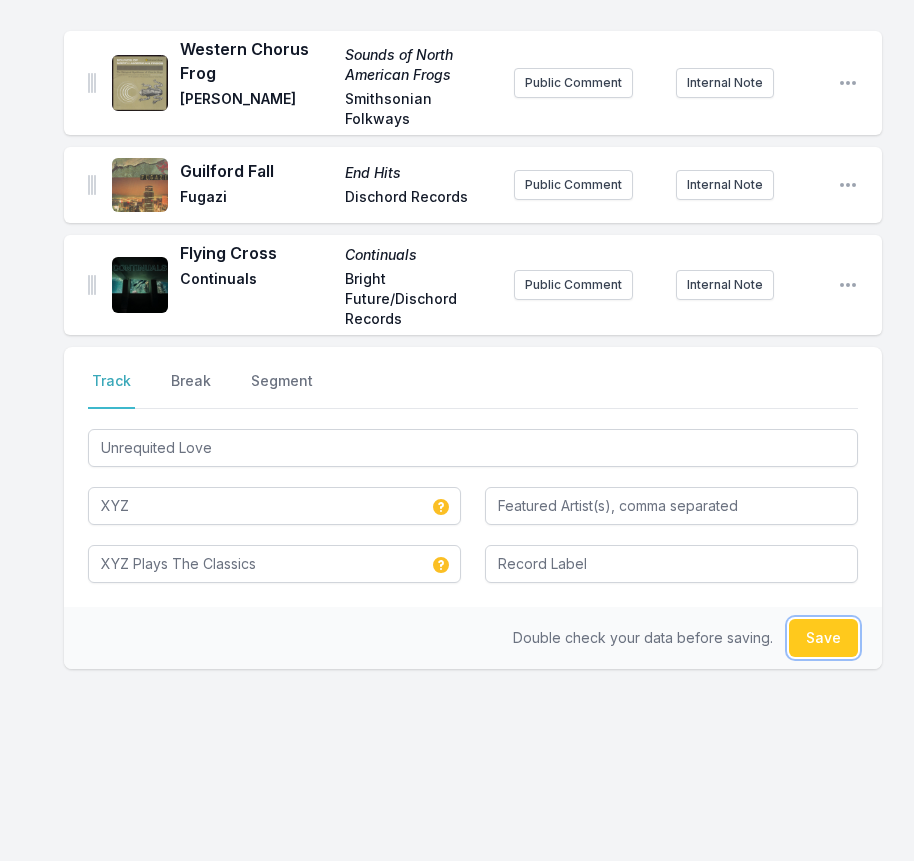 click on "Save" at bounding box center [823, 638] 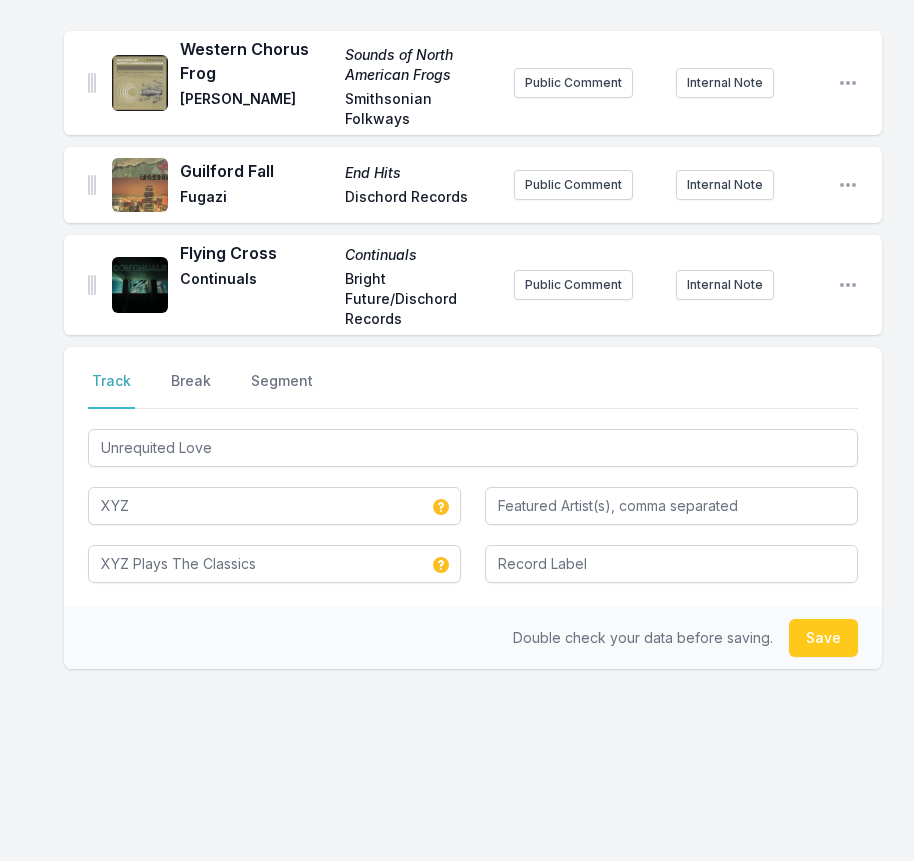 type 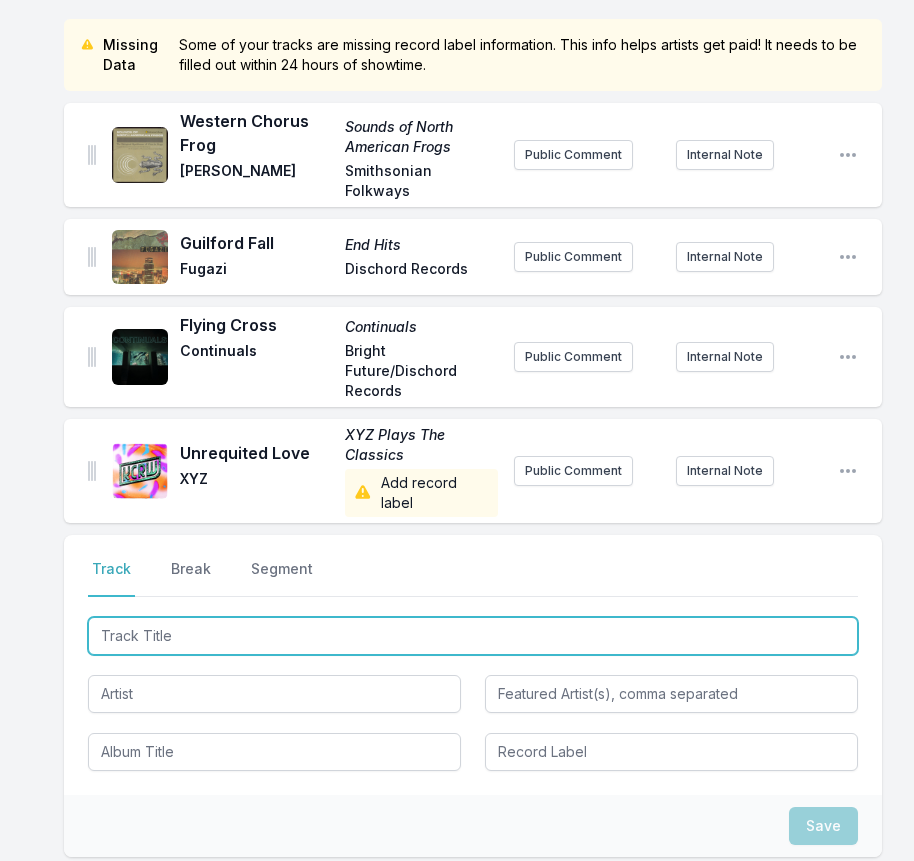 type on "Space Blue" 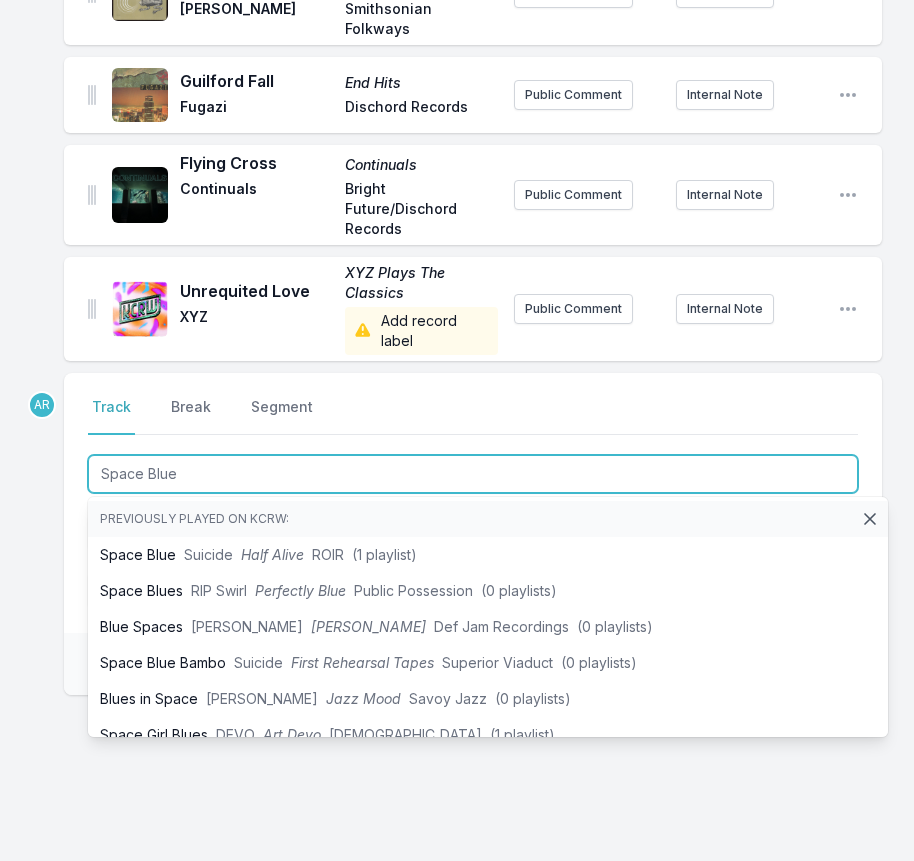 scroll, scrollTop: 365, scrollLeft: 0, axis: vertical 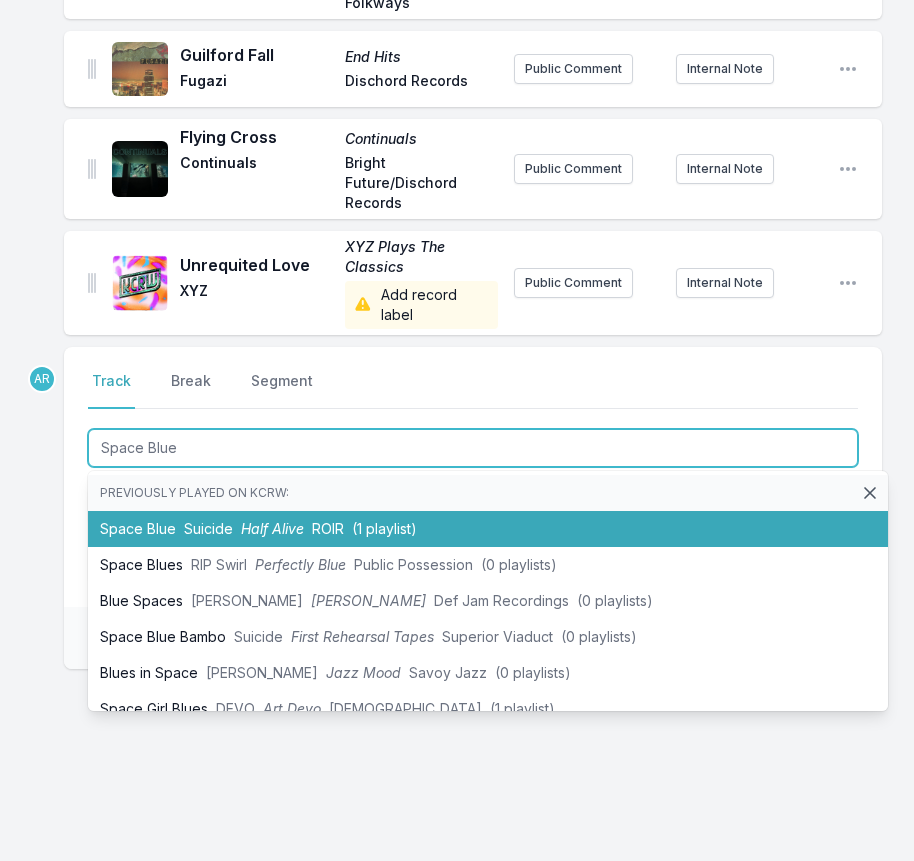 click on "Half Alive" at bounding box center [272, 528] 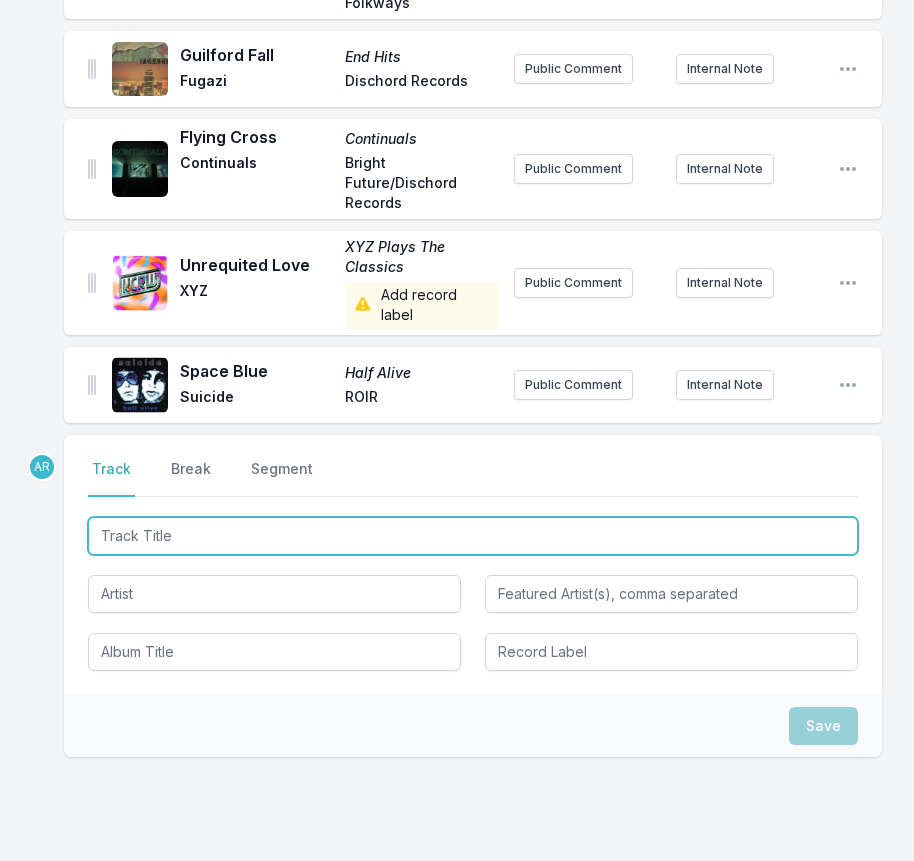 scroll, scrollTop: 453, scrollLeft: 0, axis: vertical 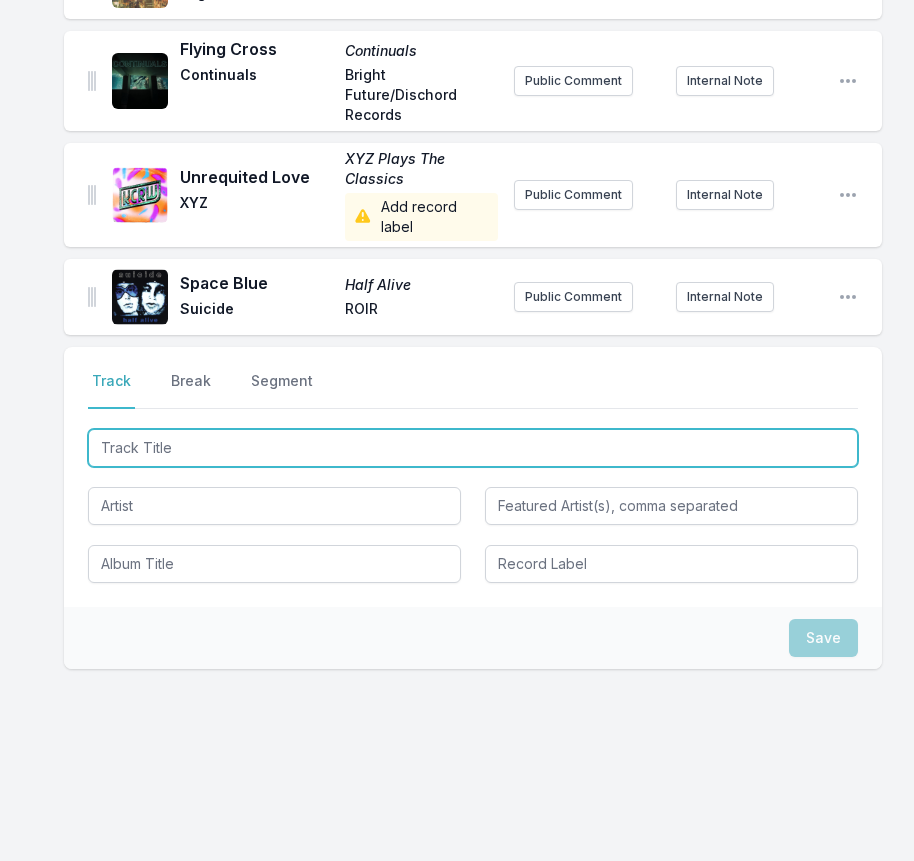 type on "Release The Bats" 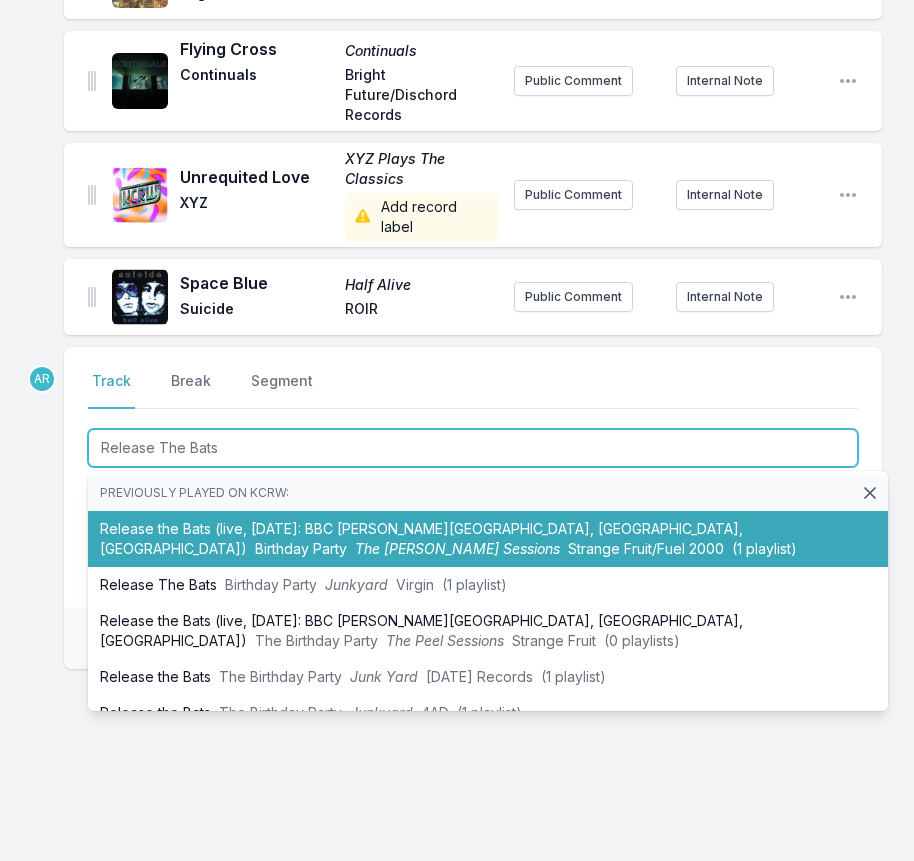 click on "Release the Bats (live, [DATE]: BBC [PERSON_NAME] 1 Studio, [GEOGRAPHIC_DATA], [GEOGRAPHIC_DATA]) Birthday Party The [PERSON_NAME] Sessions Strange Fruit/Fuel 2000 (1 playlist)" at bounding box center (488, 539) 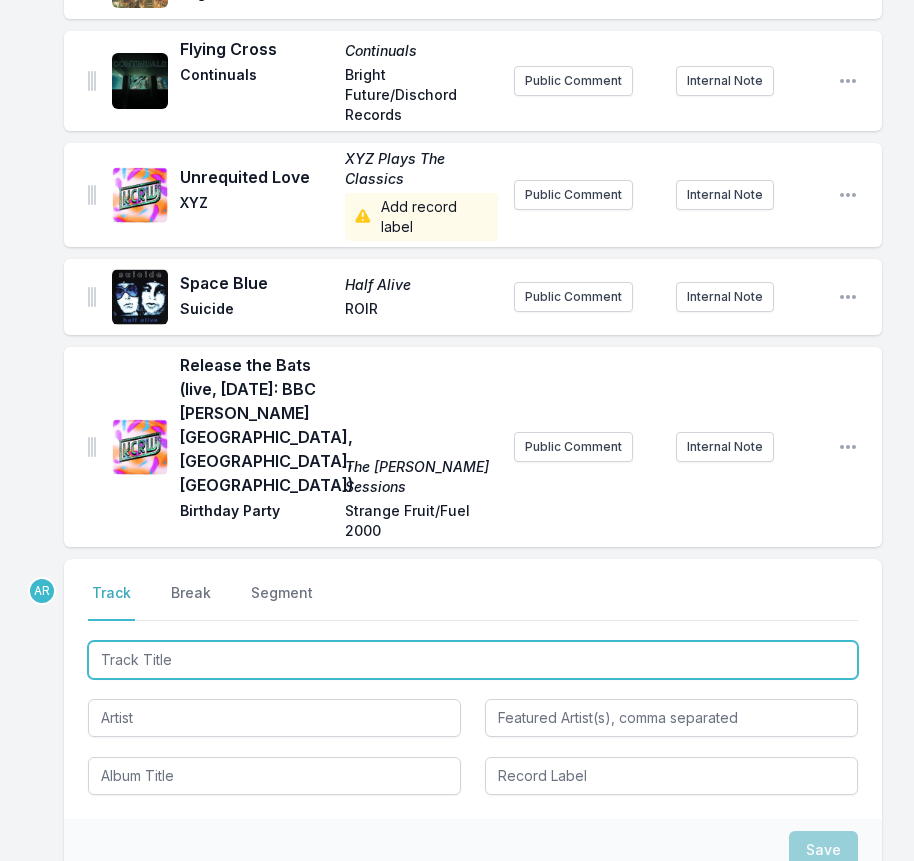 scroll, scrollTop: 641, scrollLeft: 0, axis: vertical 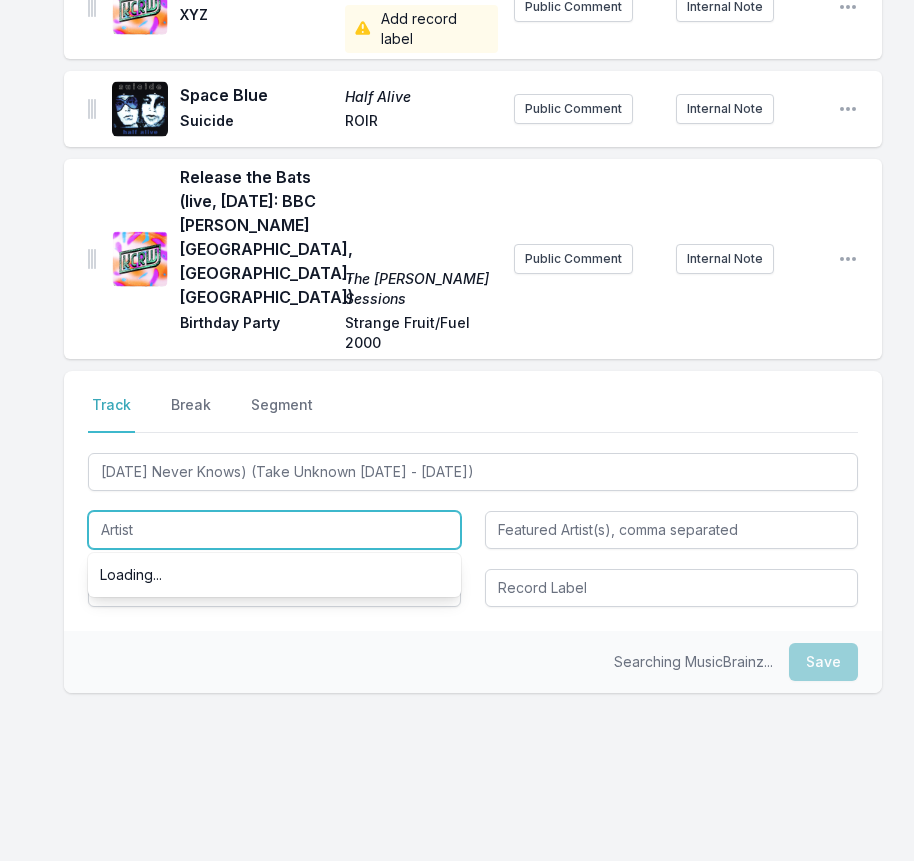 click at bounding box center (274, 530) 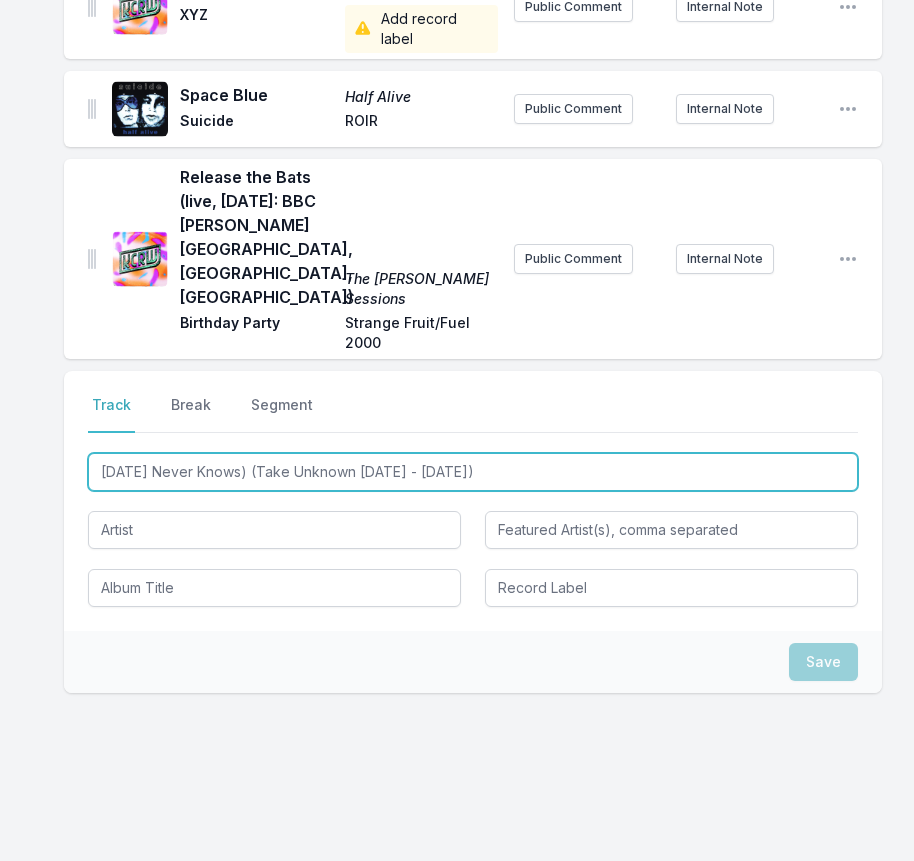 click on "[DATE] Never Knows) (Take Unknown [DATE] - [DATE])" at bounding box center (473, 472) 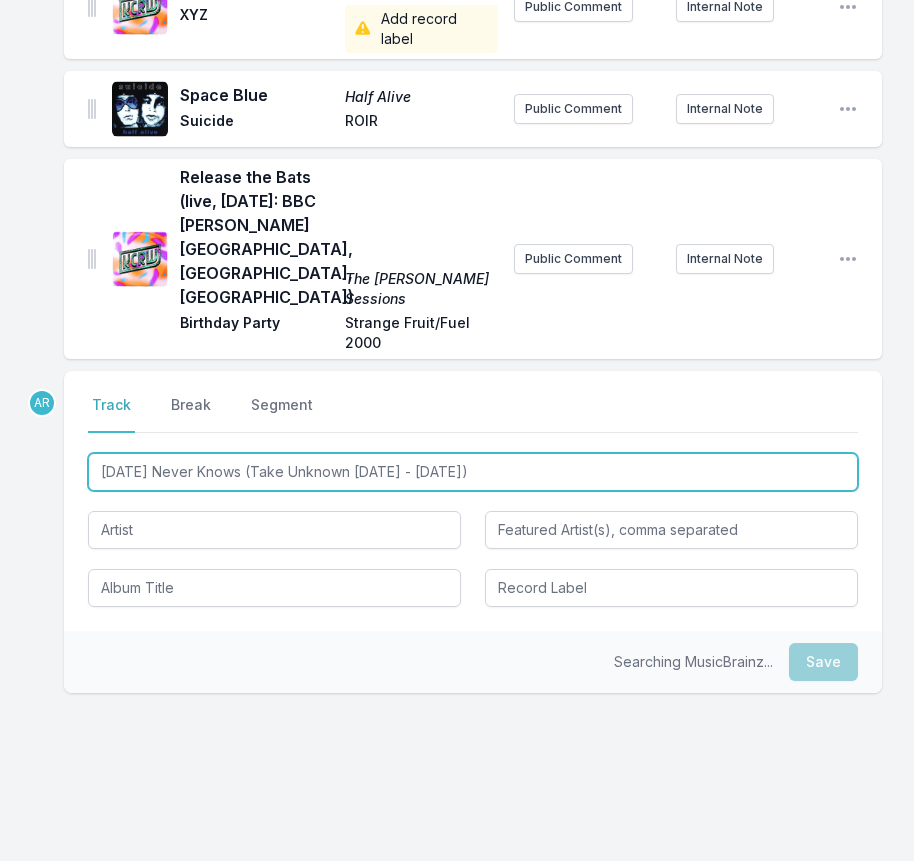 click on "[DATE] Never Knows (Take Unknown [DATE] - [DATE])" at bounding box center (473, 472) 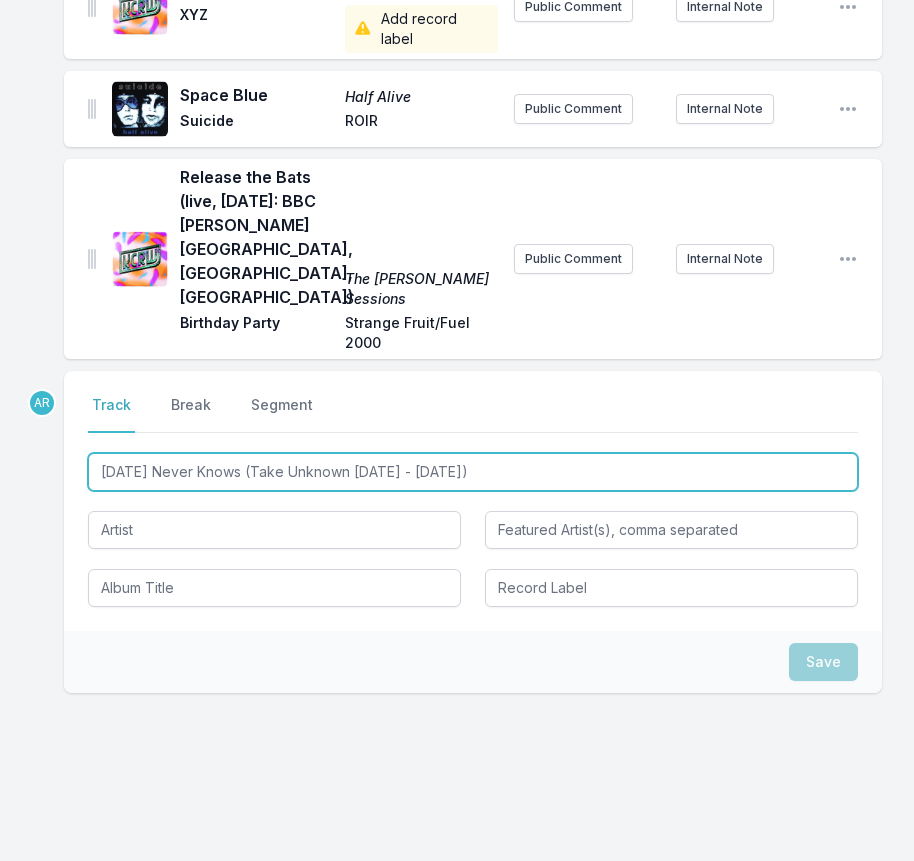 type on "[DATE] Never Knows (Take Unknown [DATE] - [DATE])" 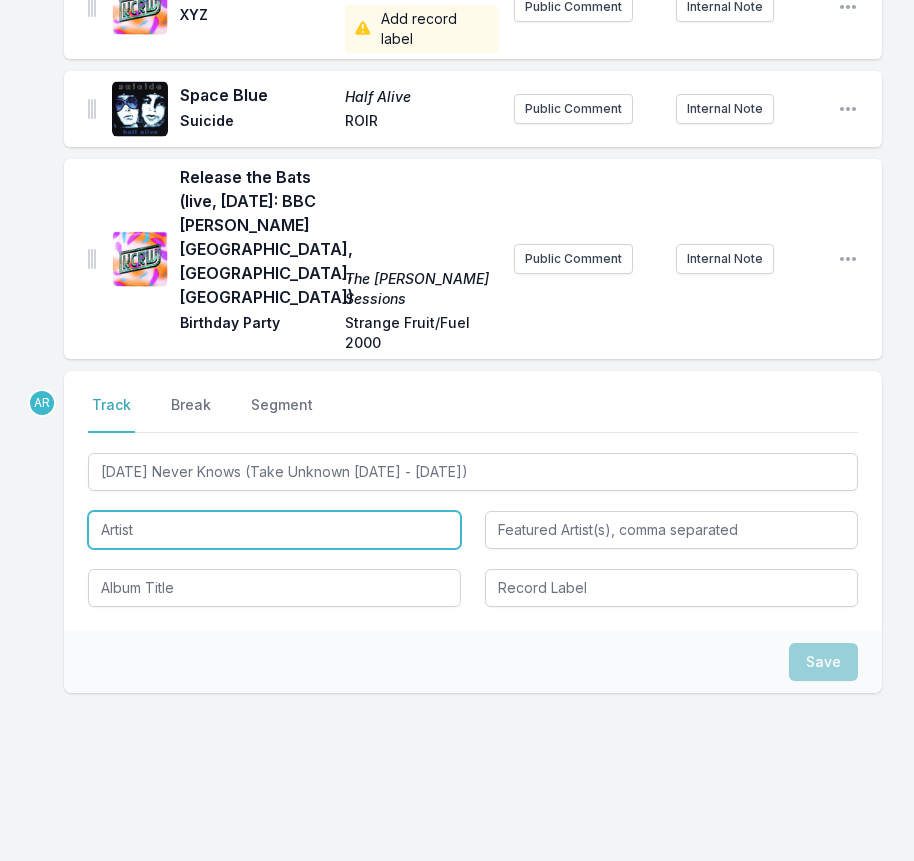 click at bounding box center [274, 530] 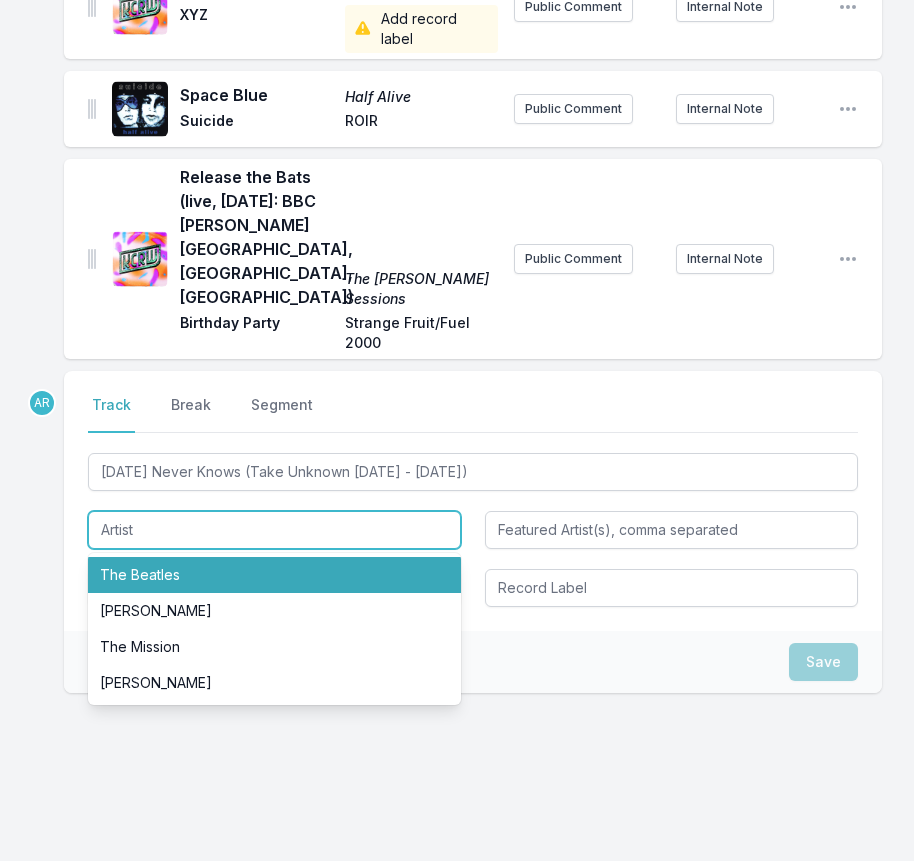click on "The Beatles" at bounding box center [274, 575] 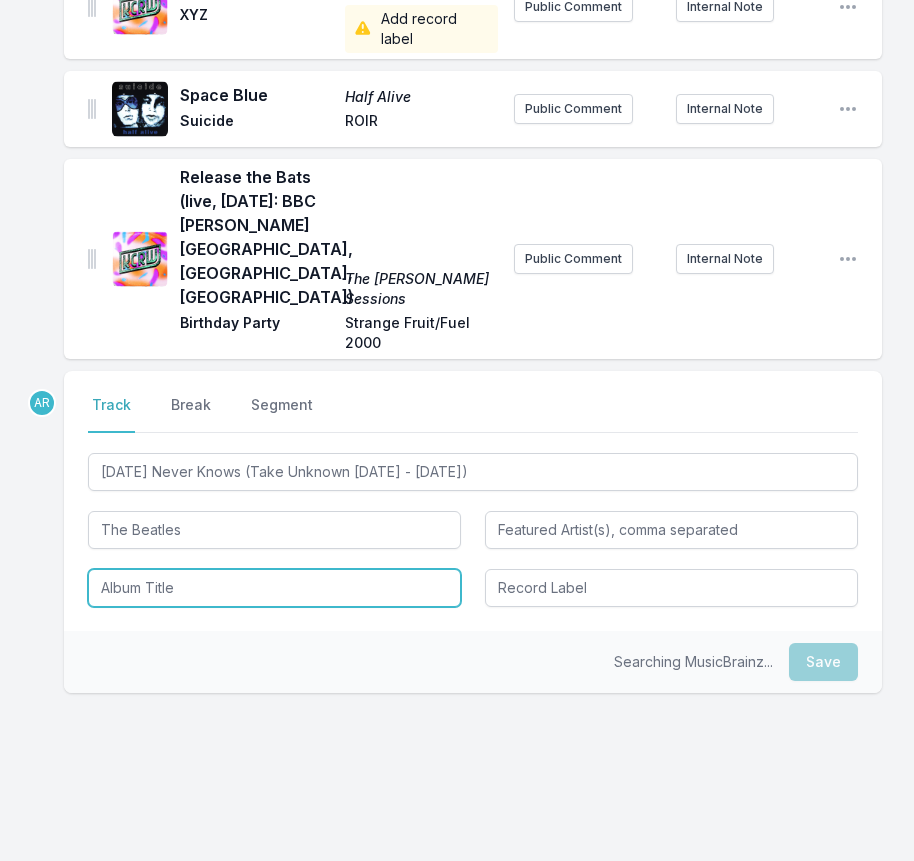 click at bounding box center (274, 588) 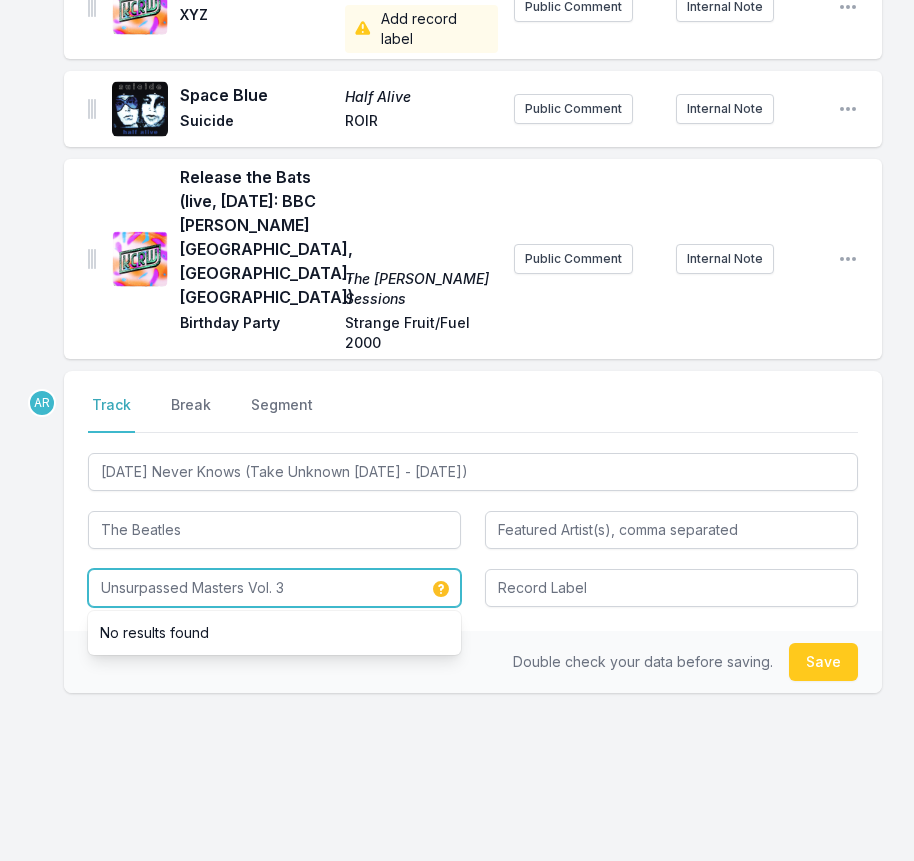 type on "Unsurpassed Masters Vol. 3" 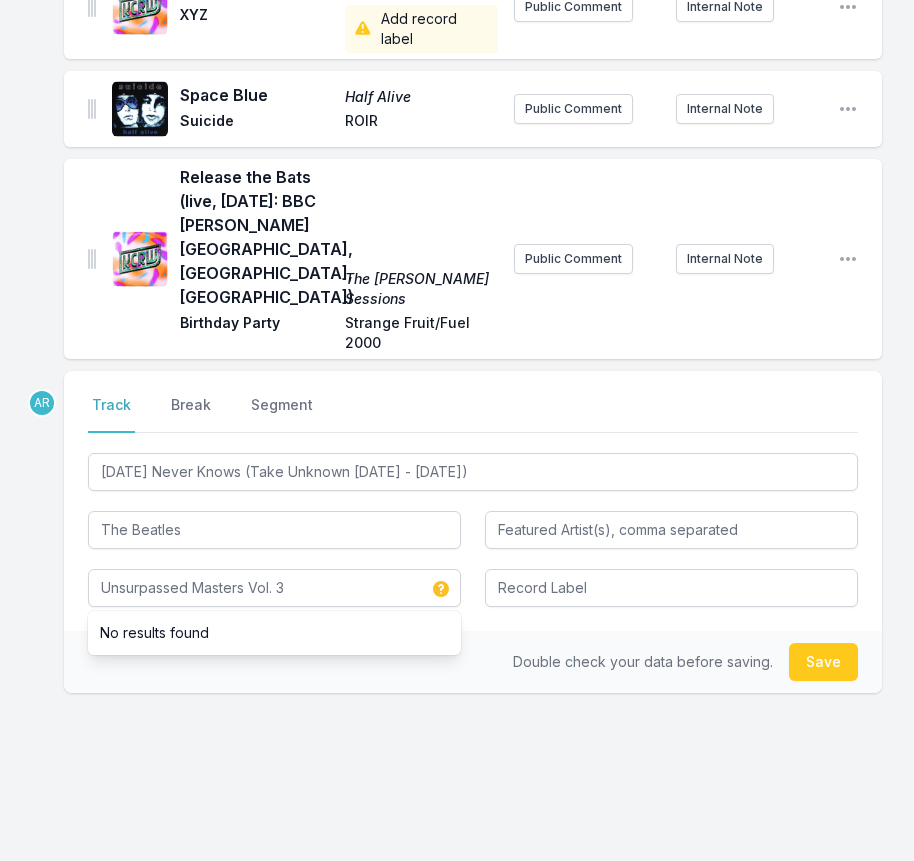 click on "Double check your data before saving. Save" at bounding box center [473, 662] 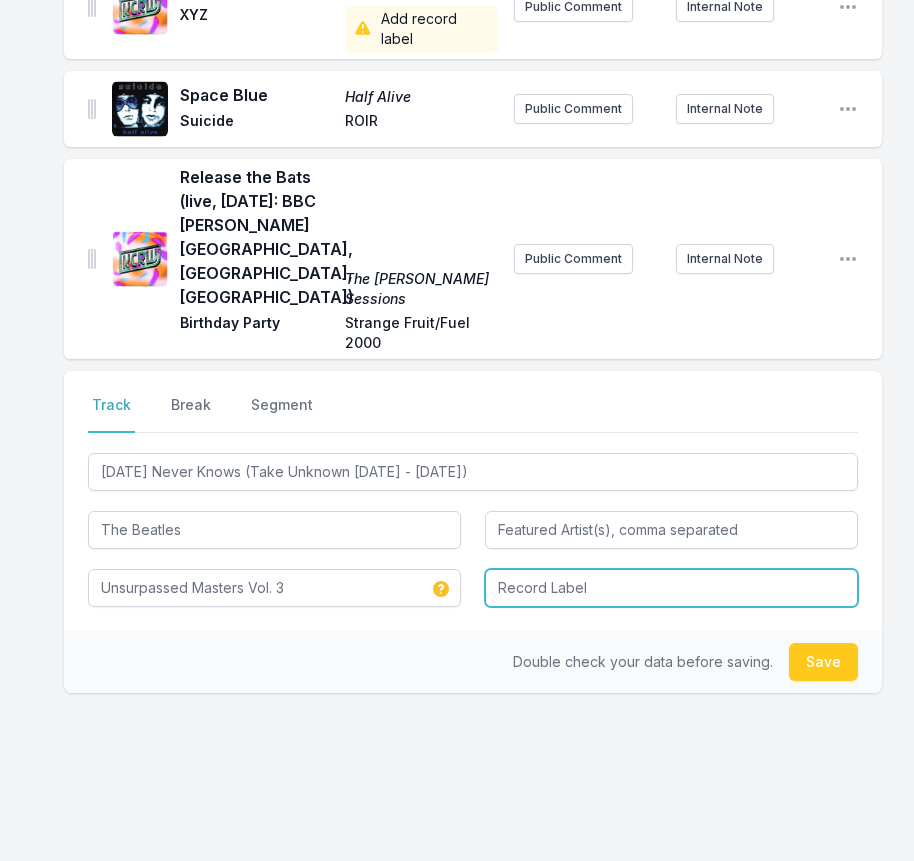 click at bounding box center [671, 588] 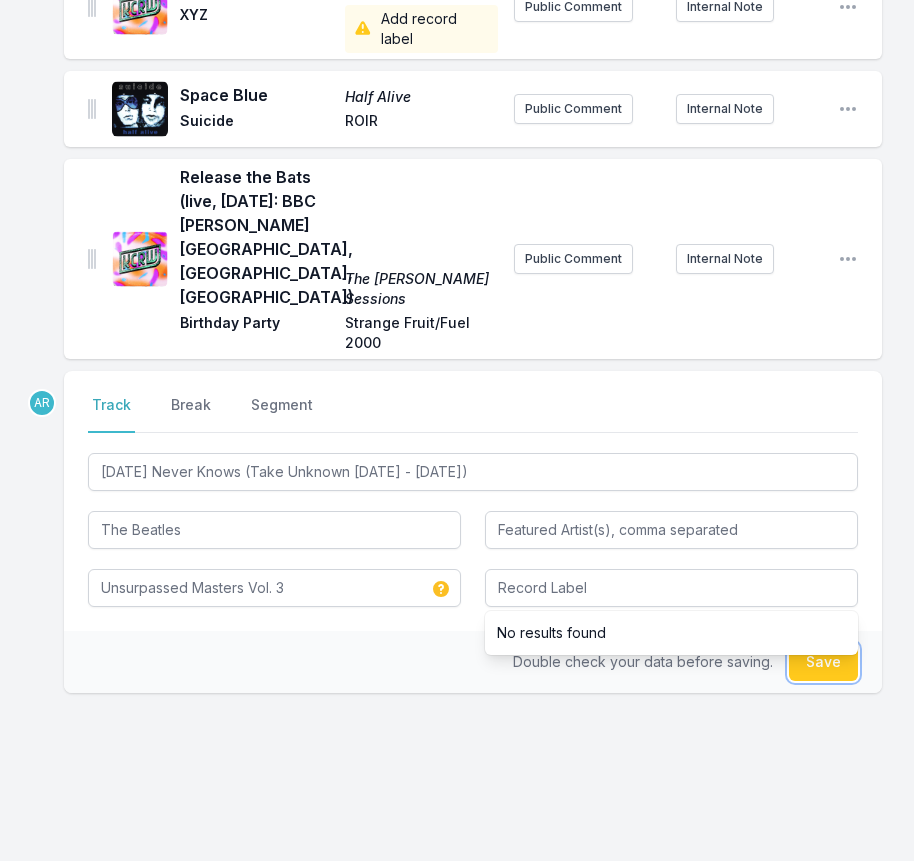 click on "Save" at bounding box center (823, 662) 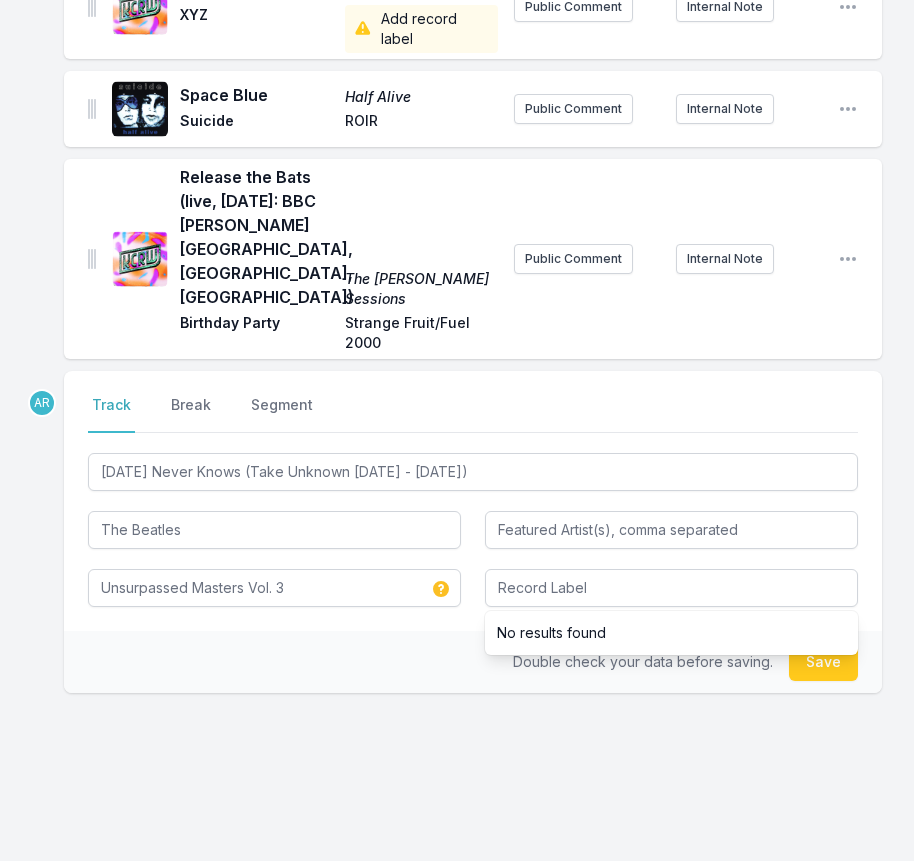 type 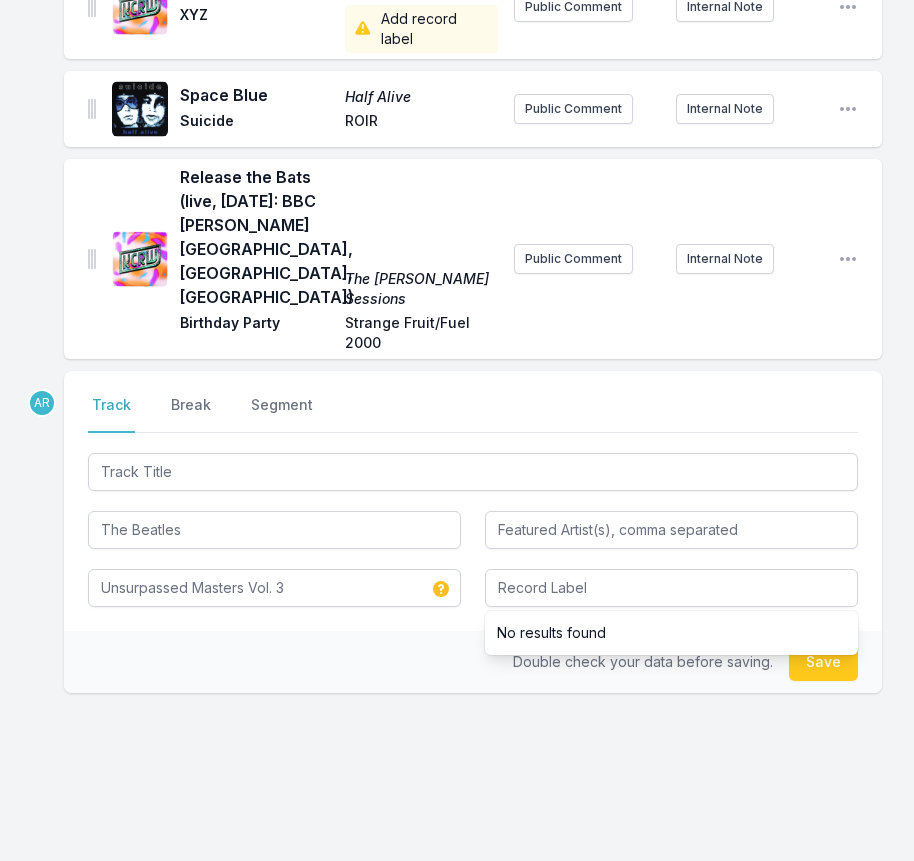 type 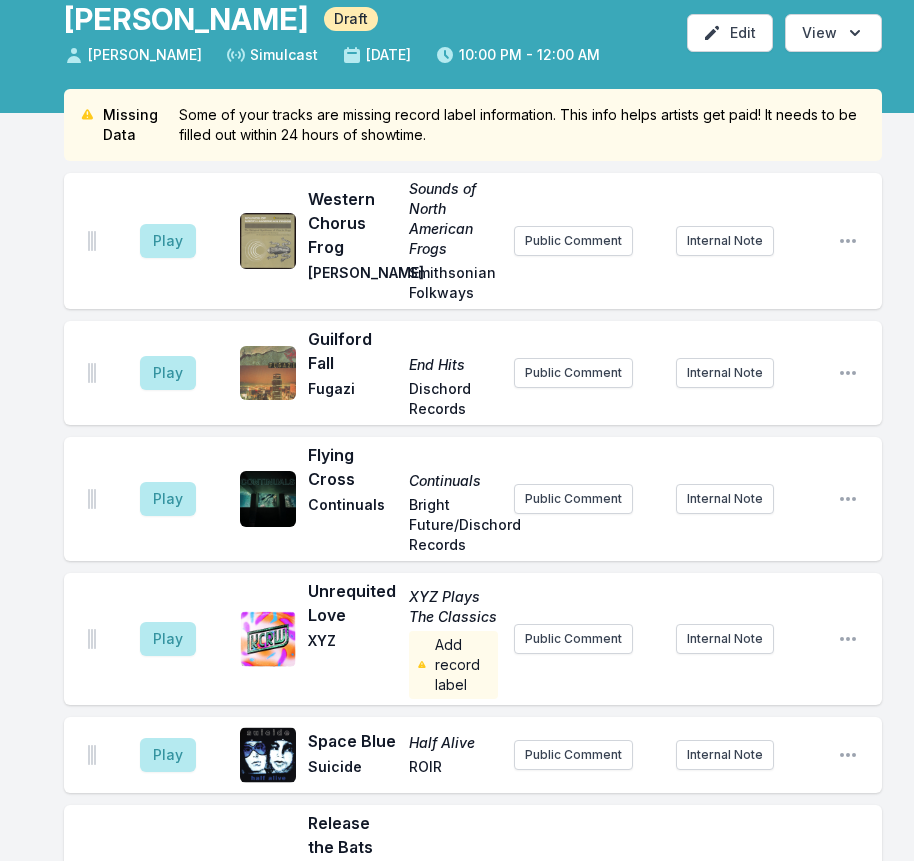 scroll, scrollTop: 0, scrollLeft: 0, axis: both 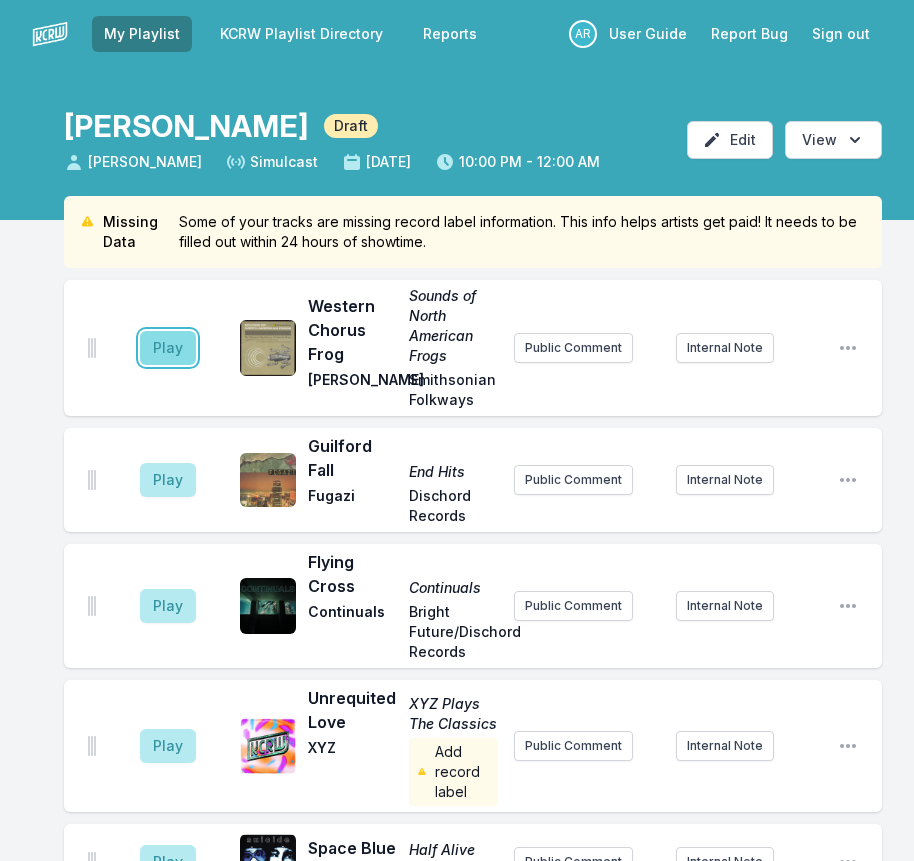 click on "Play" at bounding box center [168, 348] 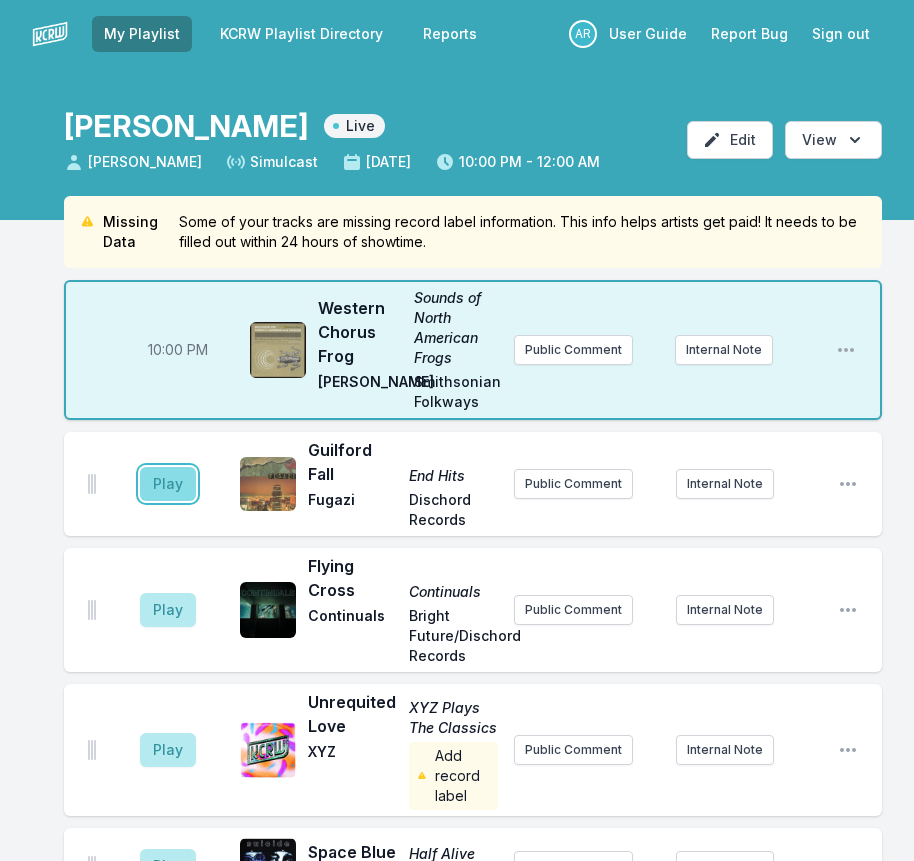 click on "Play" at bounding box center (168, 484) 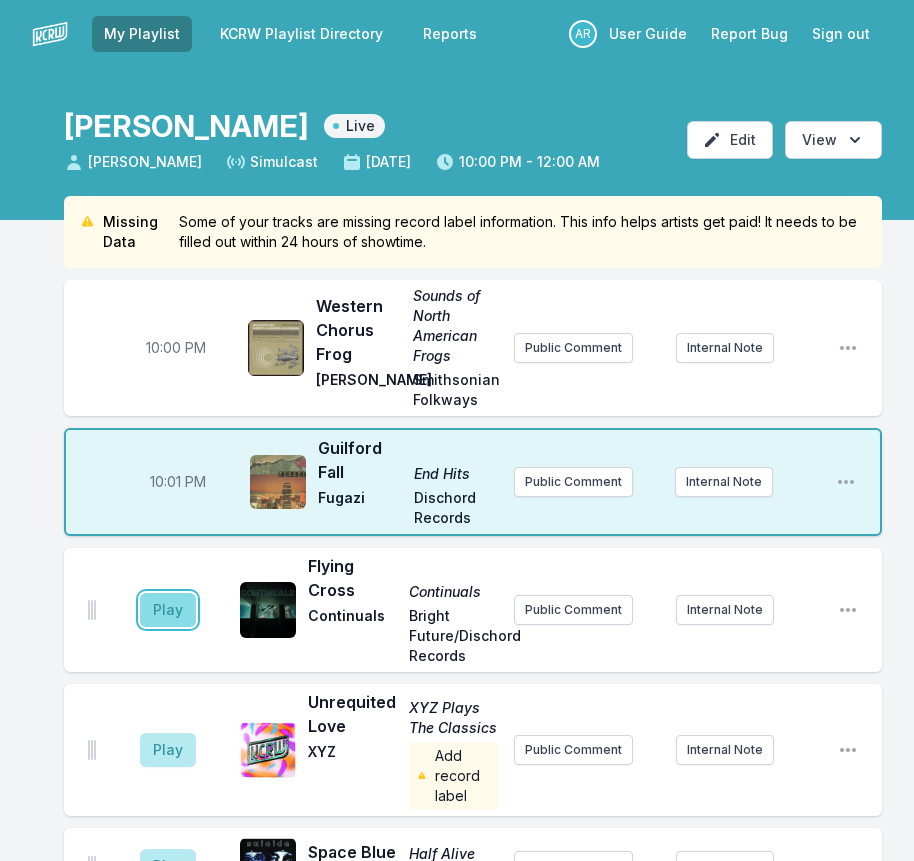 click on "Play" at bounding box center [168, 610] 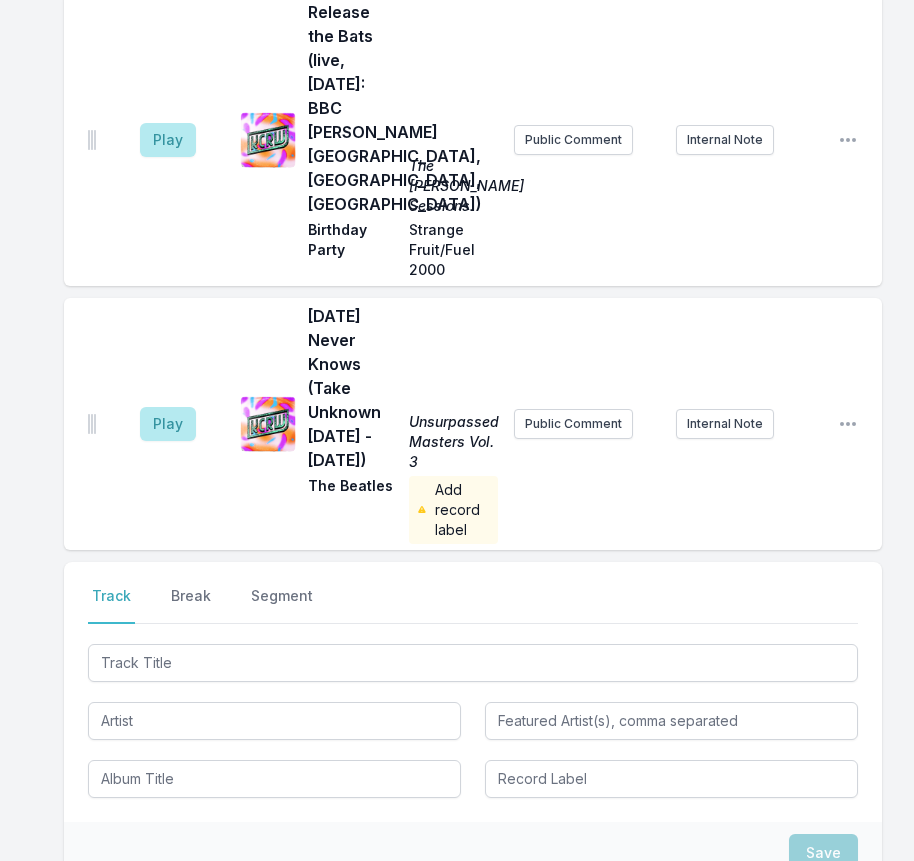 scroll, scrollTop: 1000, scrollLeft: 0, axis: vertical 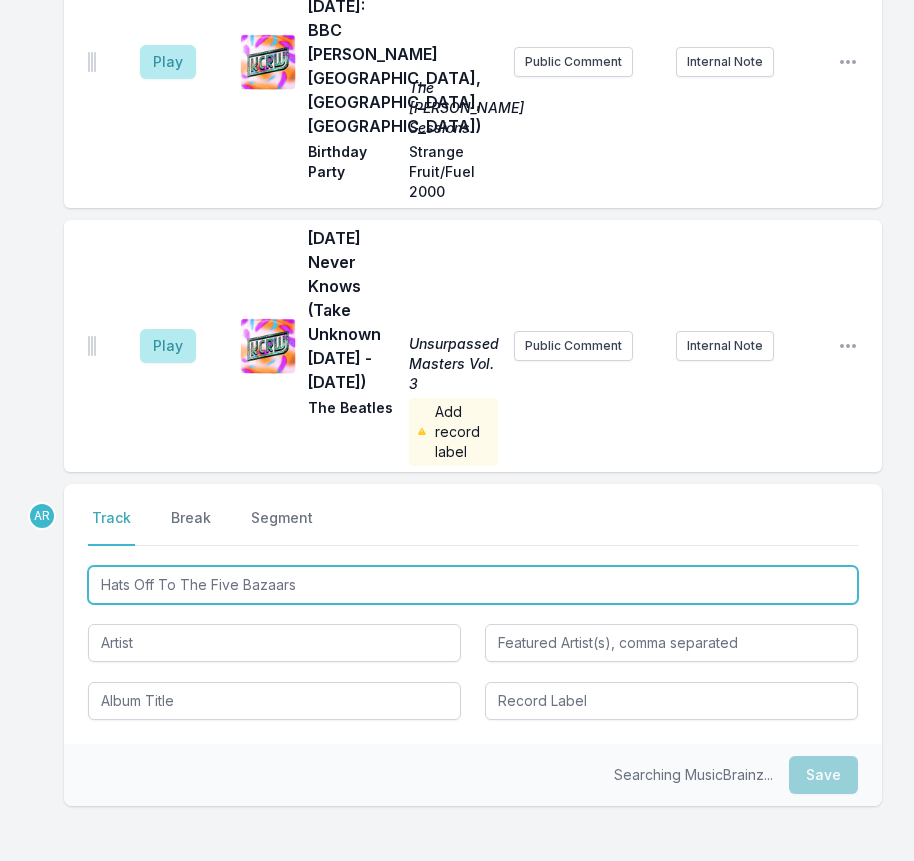 type on "Hats Off To The Five Bazaars" 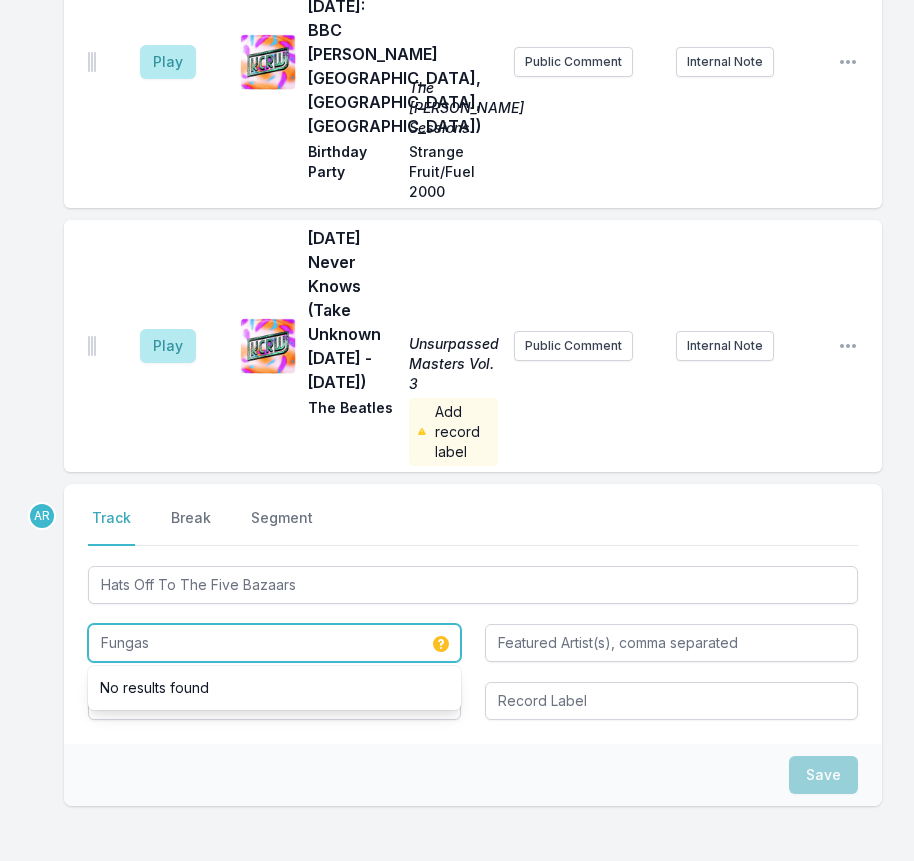 type on "Fungas" 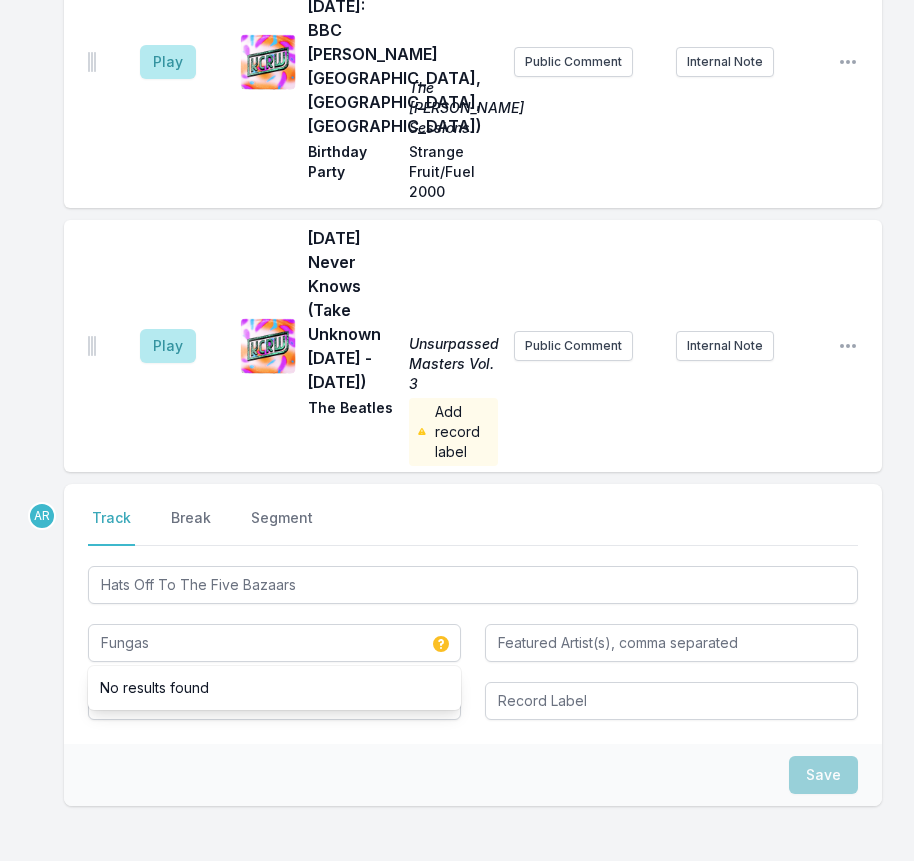 click on "Save" at bounding box center [473, 775] 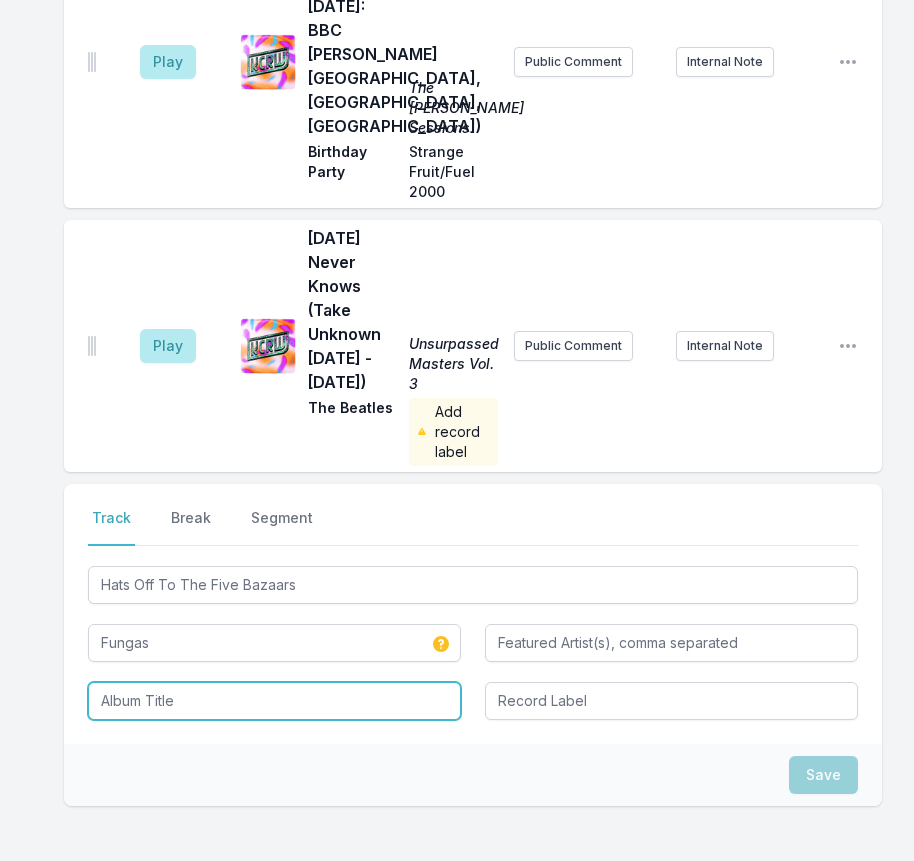click at bounding box center [274, 701] 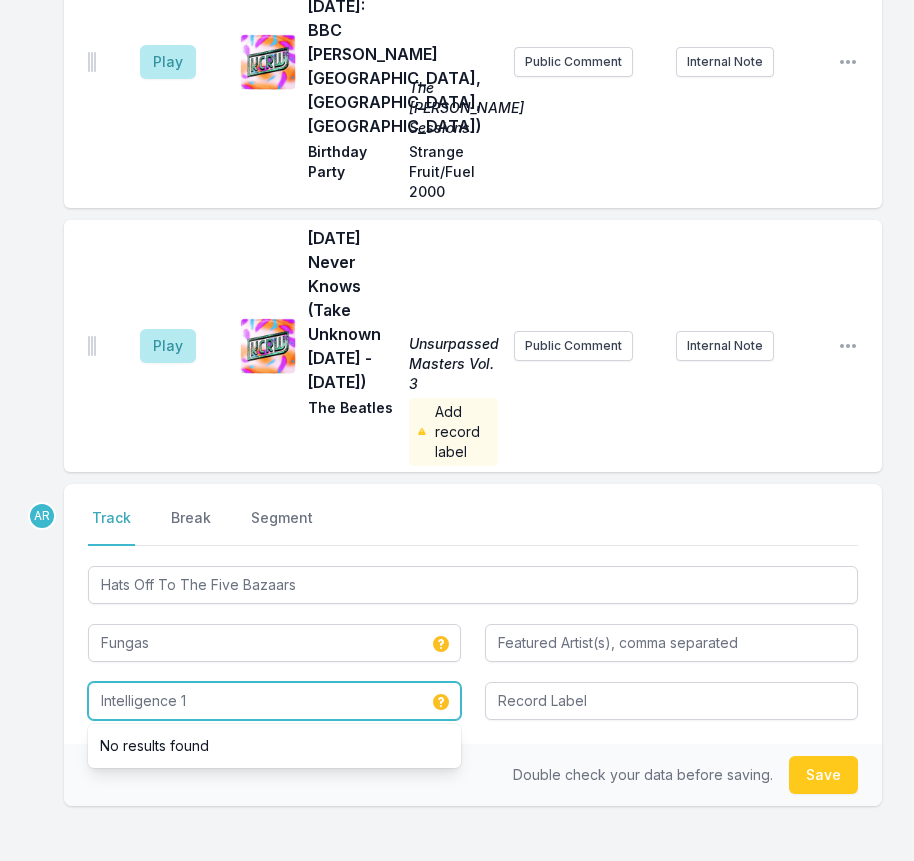 type on "Intelligence 1" 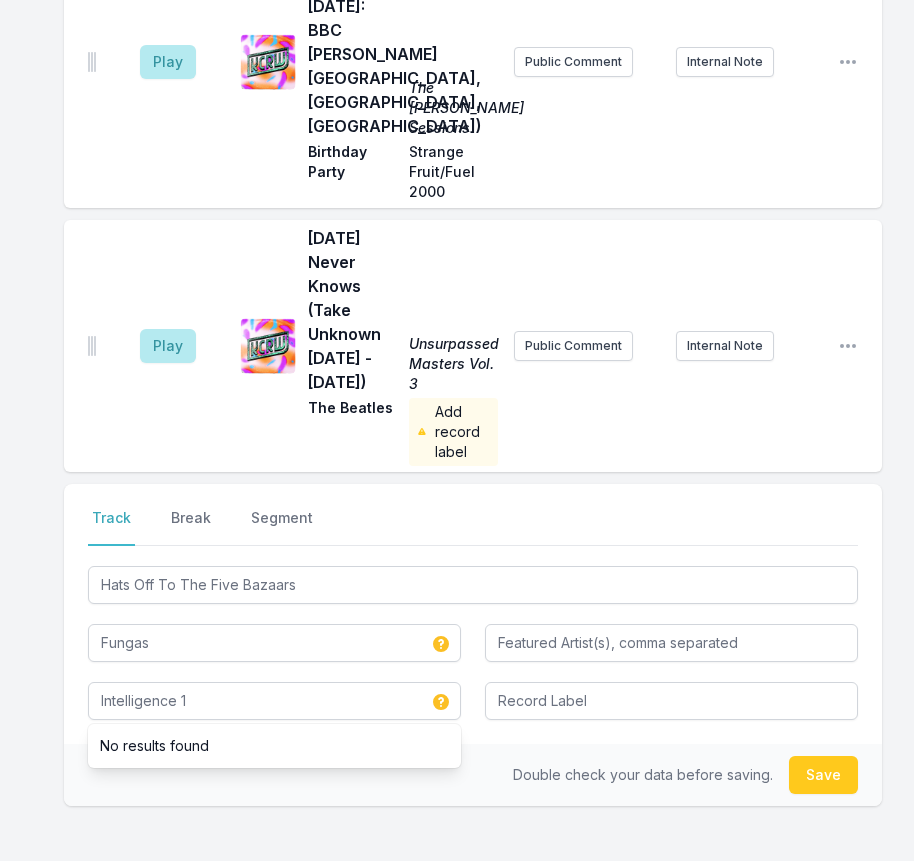 click on "Double check your data before saving. Save" at bounding box center (473, 775) 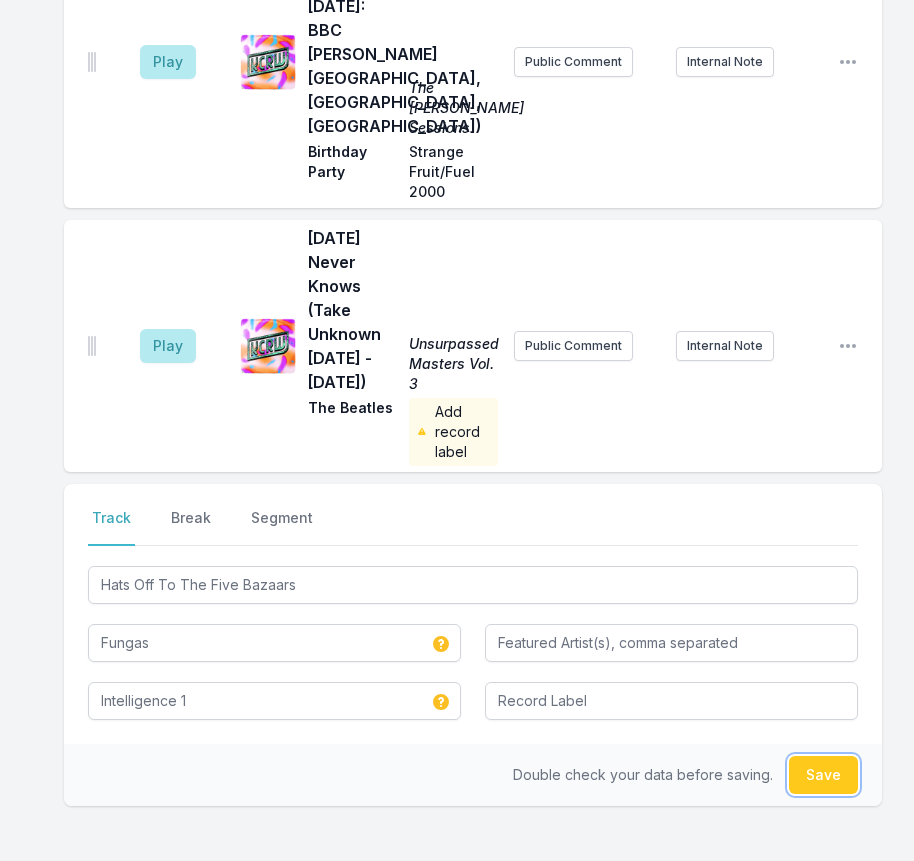 click on "Save" at bounding box center [823, 775] 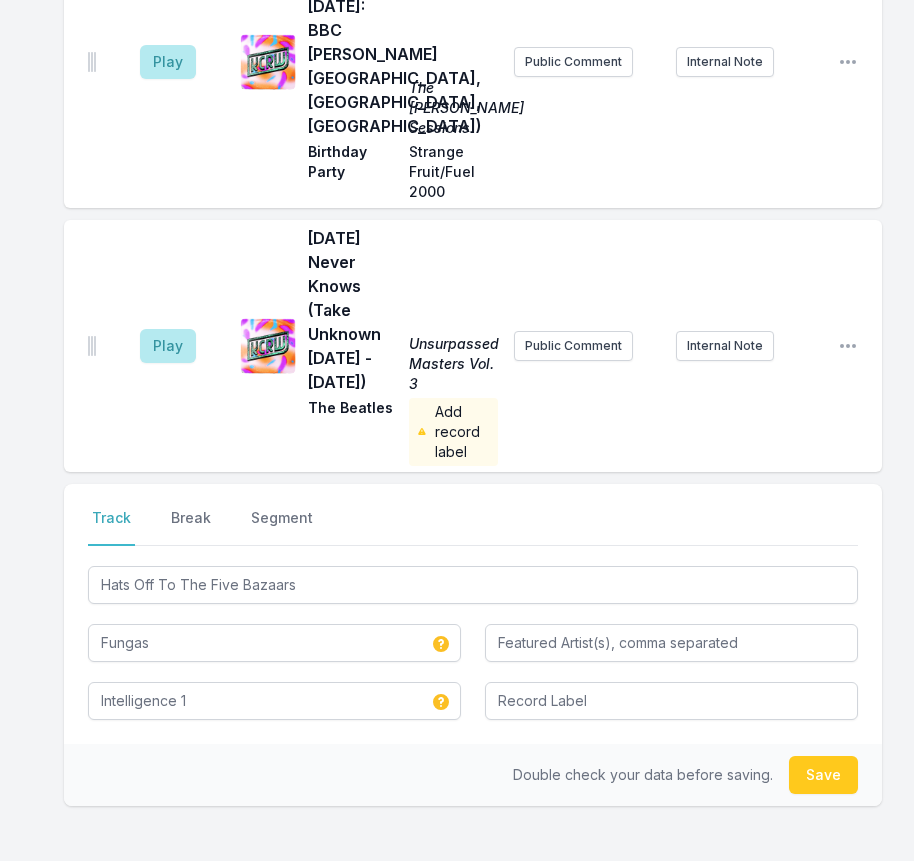 type 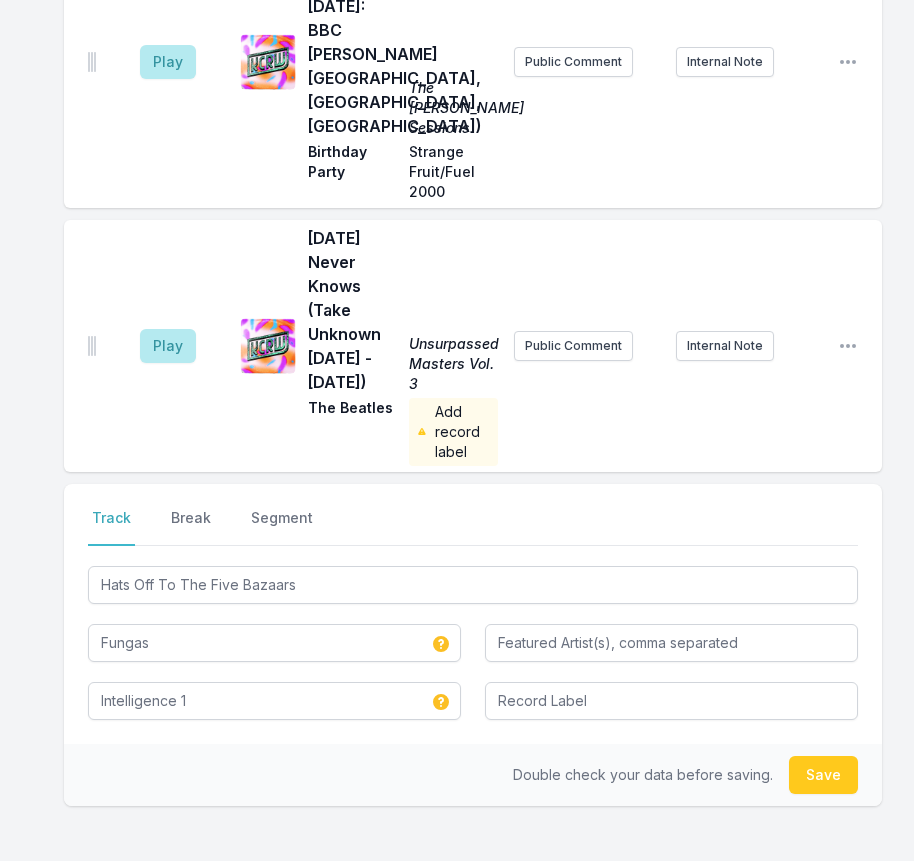 type 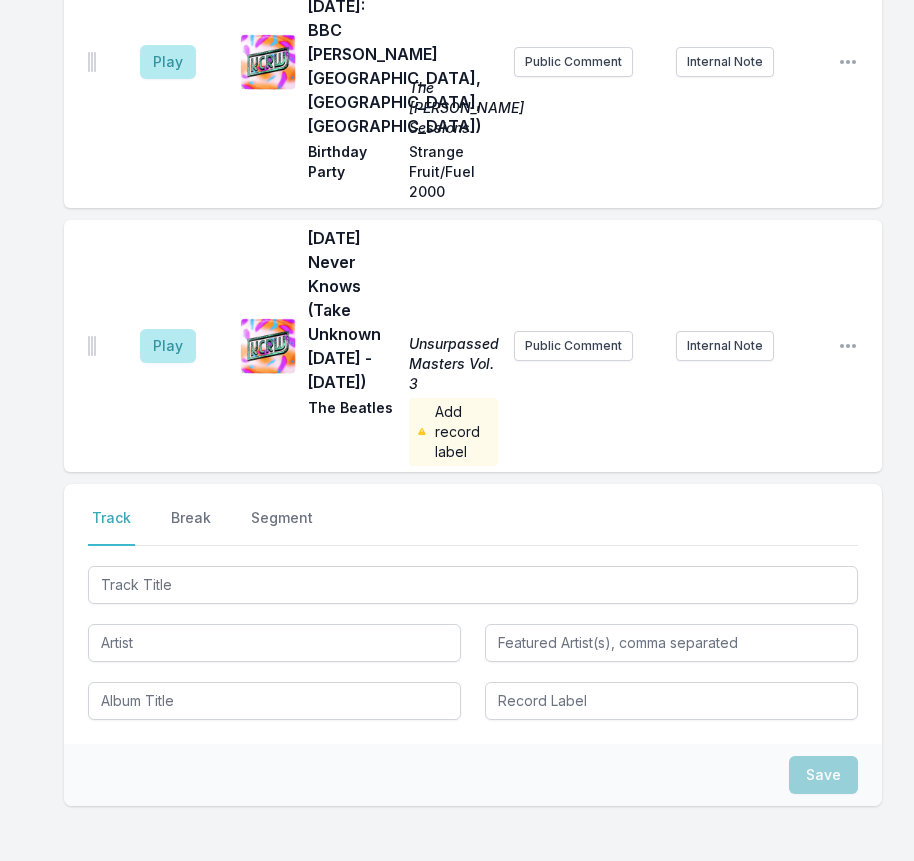 scroll, scrollTop: 1192, scrollLeft: 0, axis: vertical 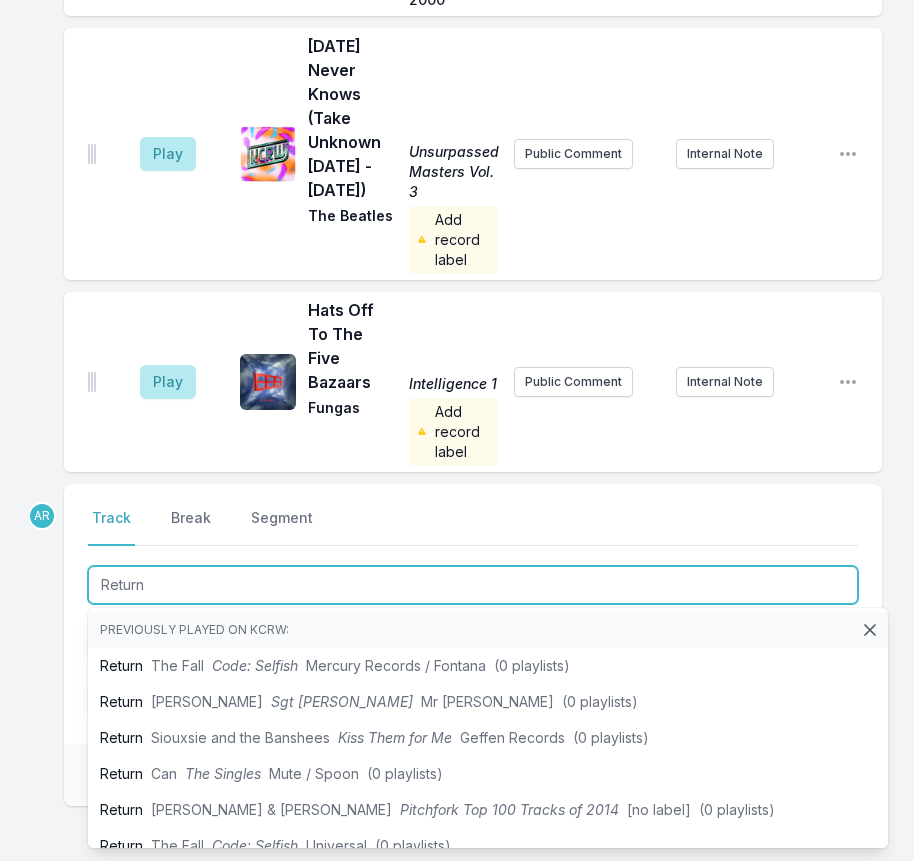 type on "Return" 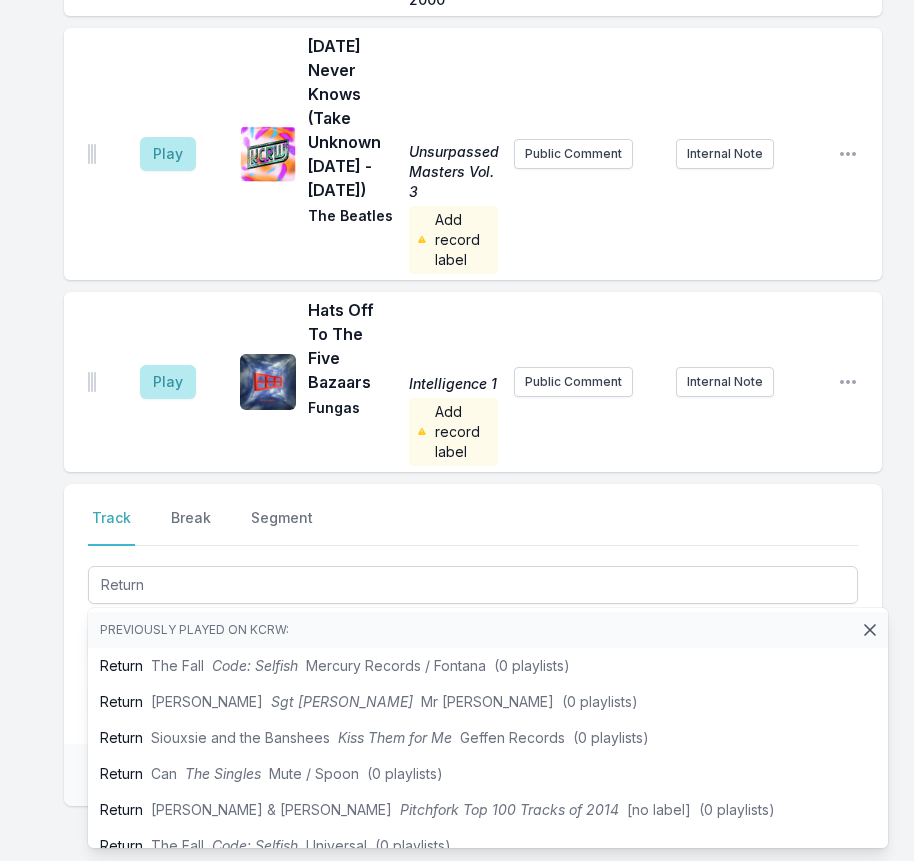 click on "Select a tab Track Break Segment Track Break Segment Return Previously played on KCRW: Return The Fall Code: Selfish Mercury Records / [PERSON_NAME] (0 playlists) Return [PERSON_NAME] Sgt [PERSON_NAME] Mr [PERSON_NAME] (0 playlists) Return [PERSON_NAME] and the Banshees Kiss Them for Me Geffen Records (0 playlists) Return Can The Singles Mute / Spoon (0 playlists) Return [PERSON_NAME] & [PERSON_NAME] Pitchfork Top 100 Tracks of 2014 [no label] (0 playlists) Return The Fall Code: Selfish Universal (0 playlists) Return [PERSON_NAME] + II Self Released (1 playlist) Return (BBC Radio One session for [PERSON_NAME]: recorded [DATE] at [PERSON_NAME][GEOGRAPHIC_DATA], [GEOGRAPHIC_DATA]; broadcast [DATE]) The Fall The Complete Peel Sessions [DATE]–[DATE] Castle Music (0 playlists) Return OK Go OK Go Capitol Records (0 playlists) Return [PERSON_NAME] Sgt [PERSON_NAME] Pepper Records (1 playlist) Returns NF The Search NF Real Music (0 playlists) Returns [PERSON_NAME] Alloy Pi Recordings (0 playlists) returner Gang of Youths angel in realtime. Warner Music UK Limited Fuzz III" at bounding box center (473, 614) 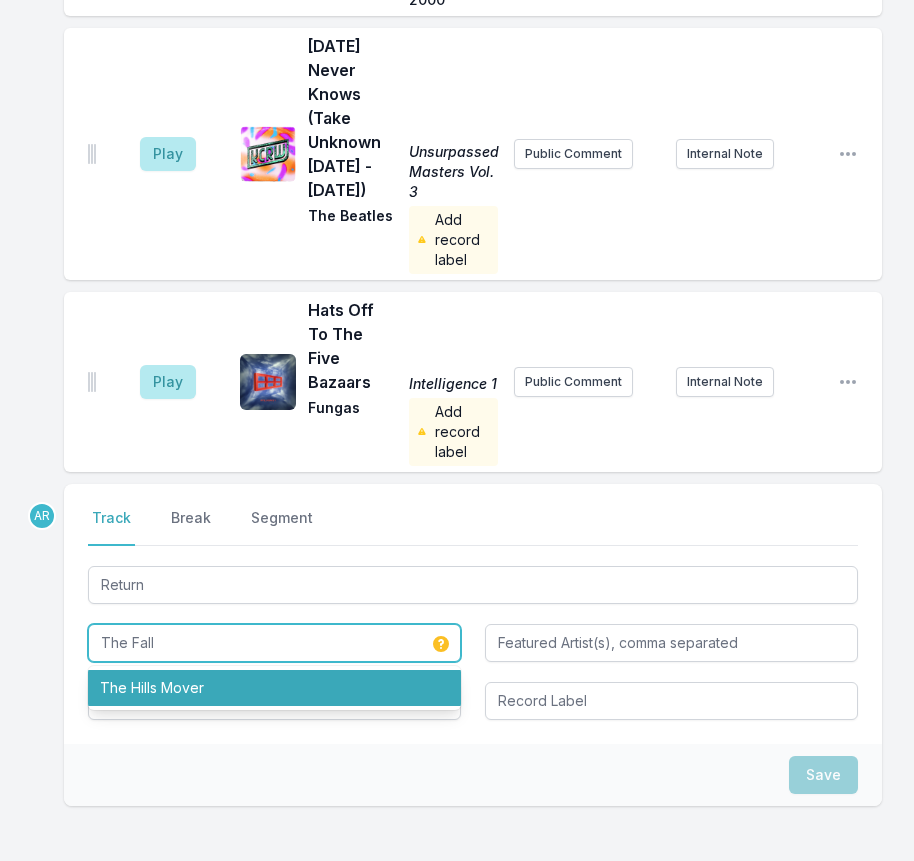 type on "The Fall" 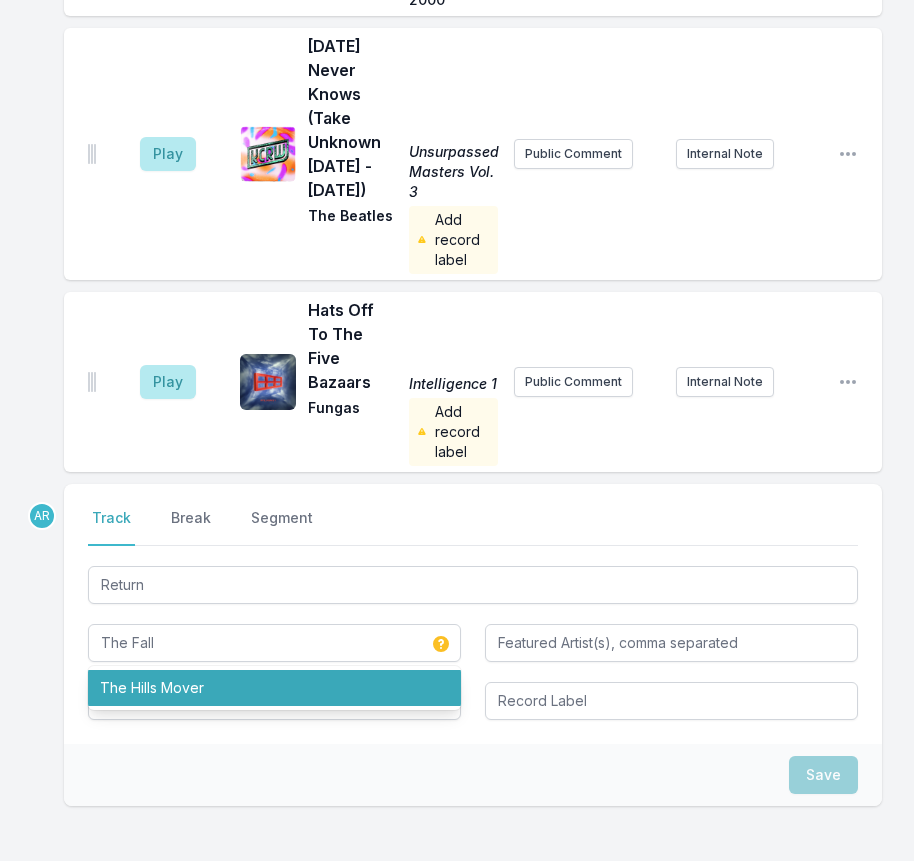 click on "Save" at bounding box center (473, 775) 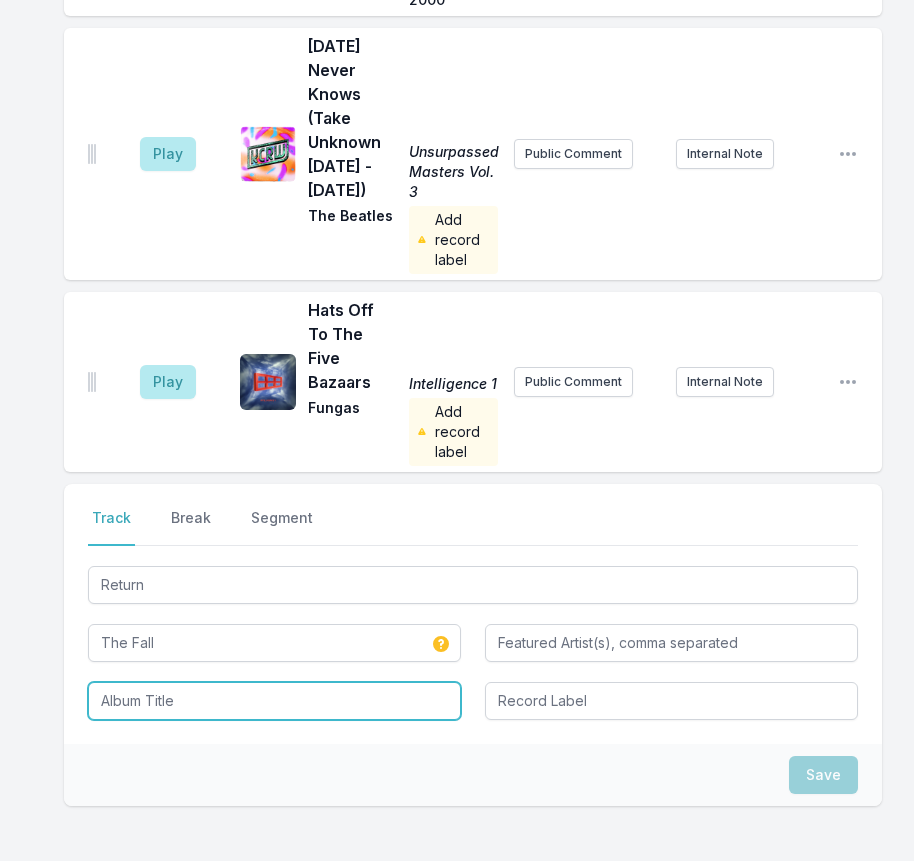 click at bounding box center [274, 701] 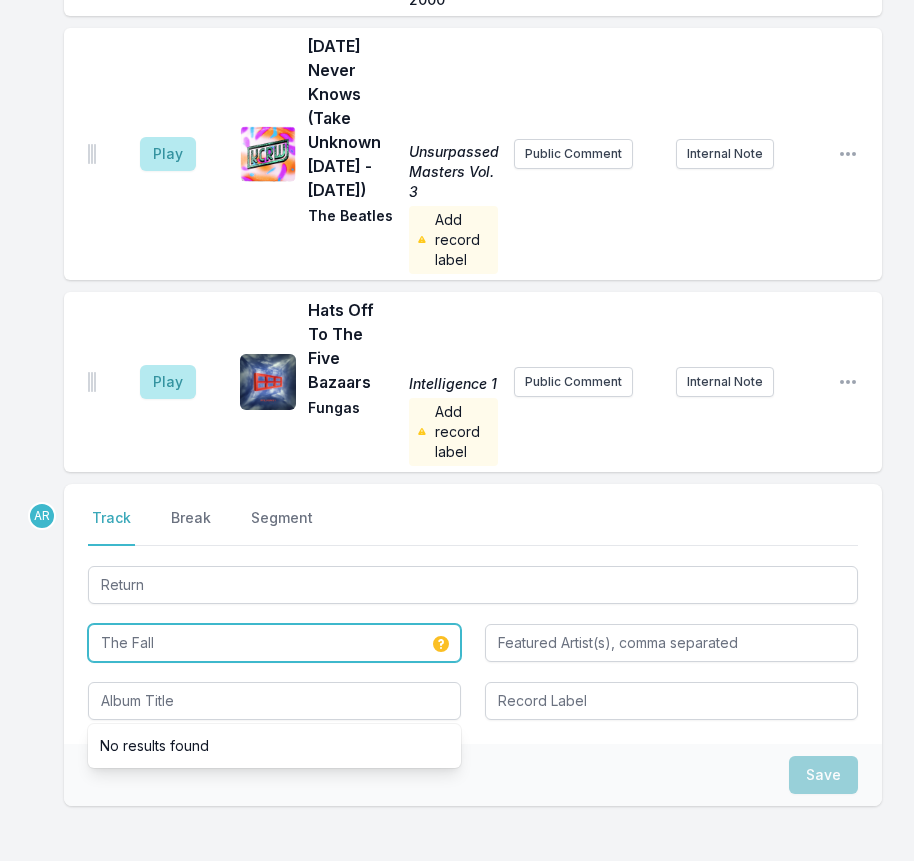 click on "The Fall" at bounding box center [274, 643] 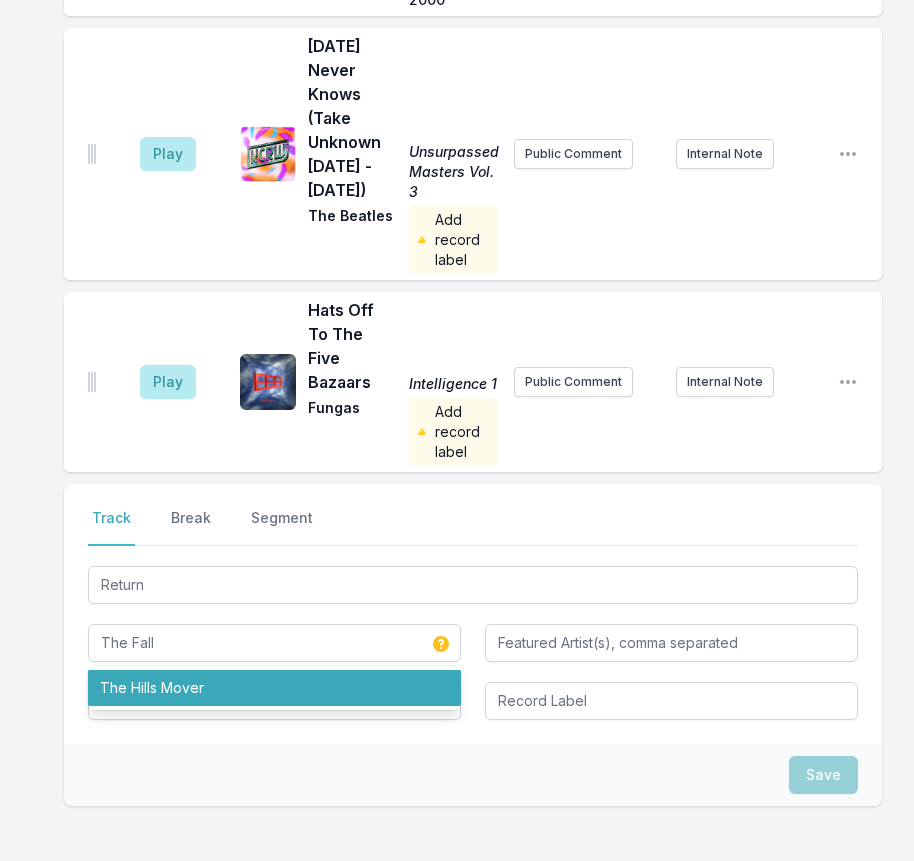 click on "Save" at bounding box center [473, 775] 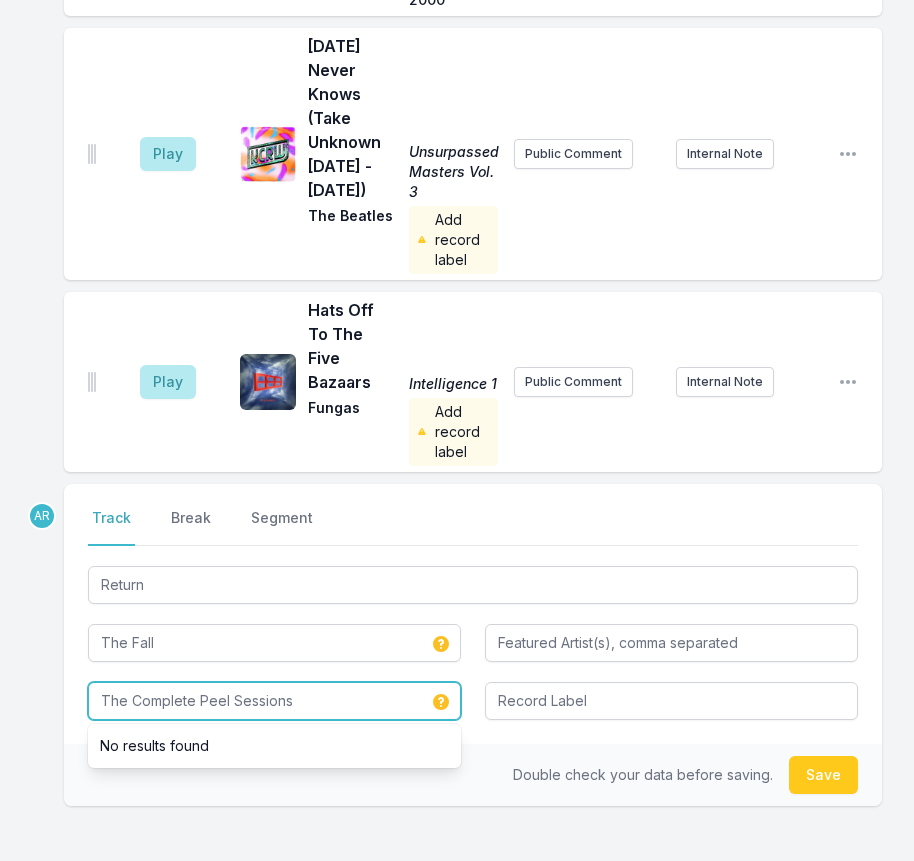 type on "The Complete Peel Sessions" 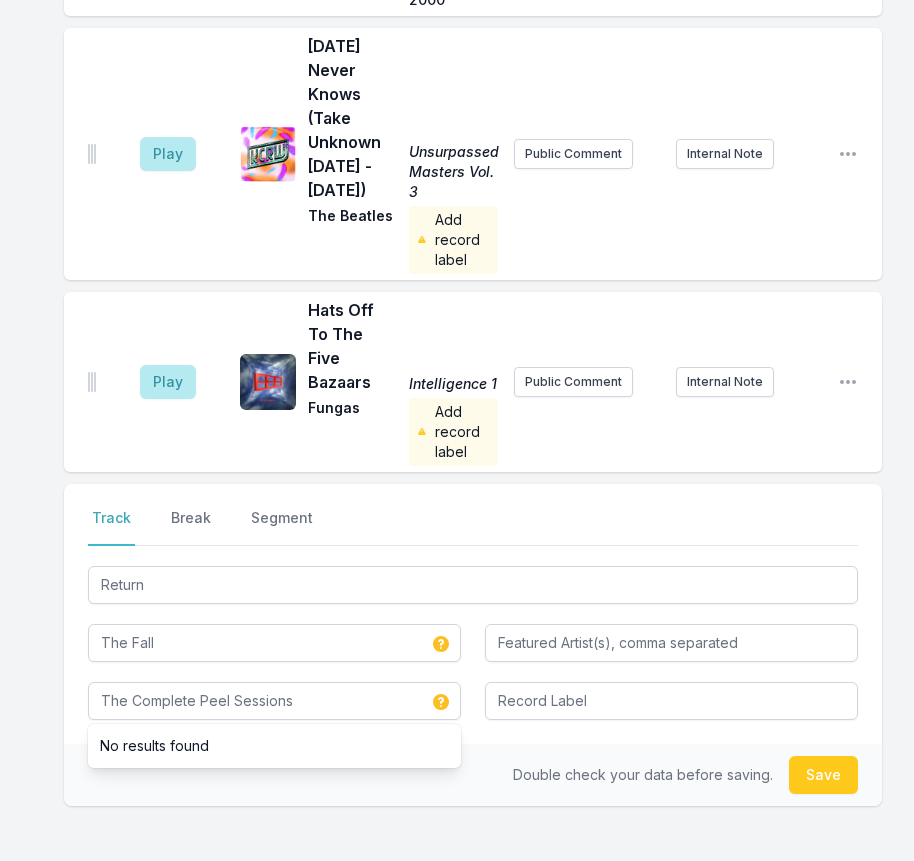 click on "Select a tab Track Break Segment Track Break Segment Return The Fall The Complete Peel Sessions No results found" at bounding box center [473, 614] 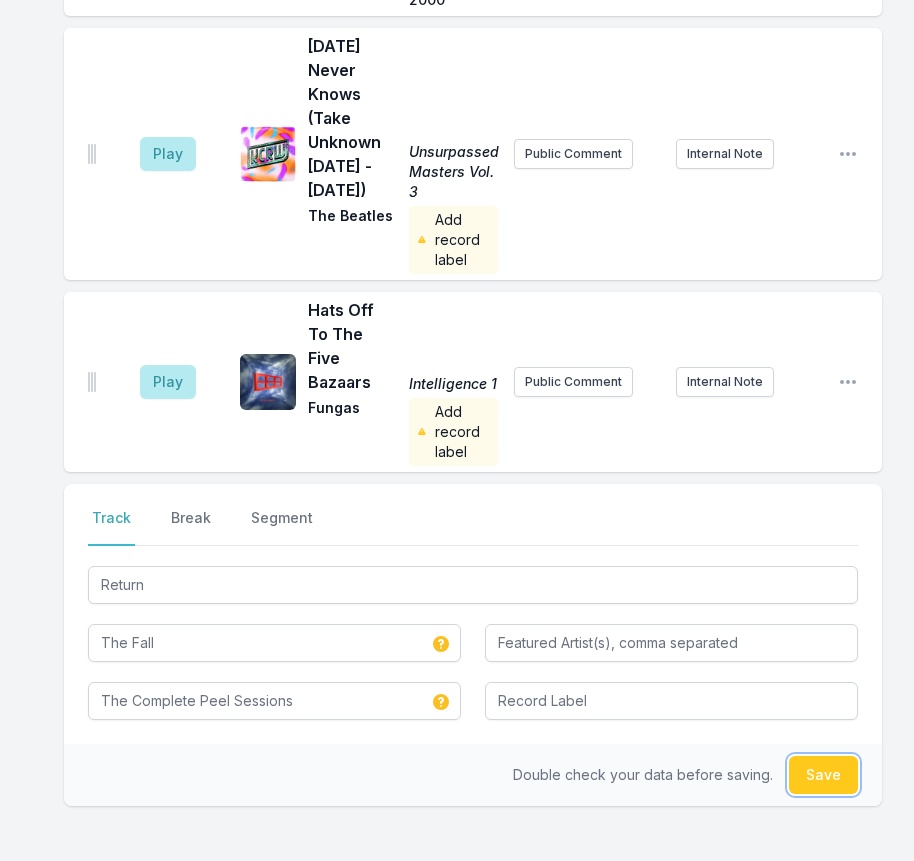 click on "Save" at bounding box center (823, 775) 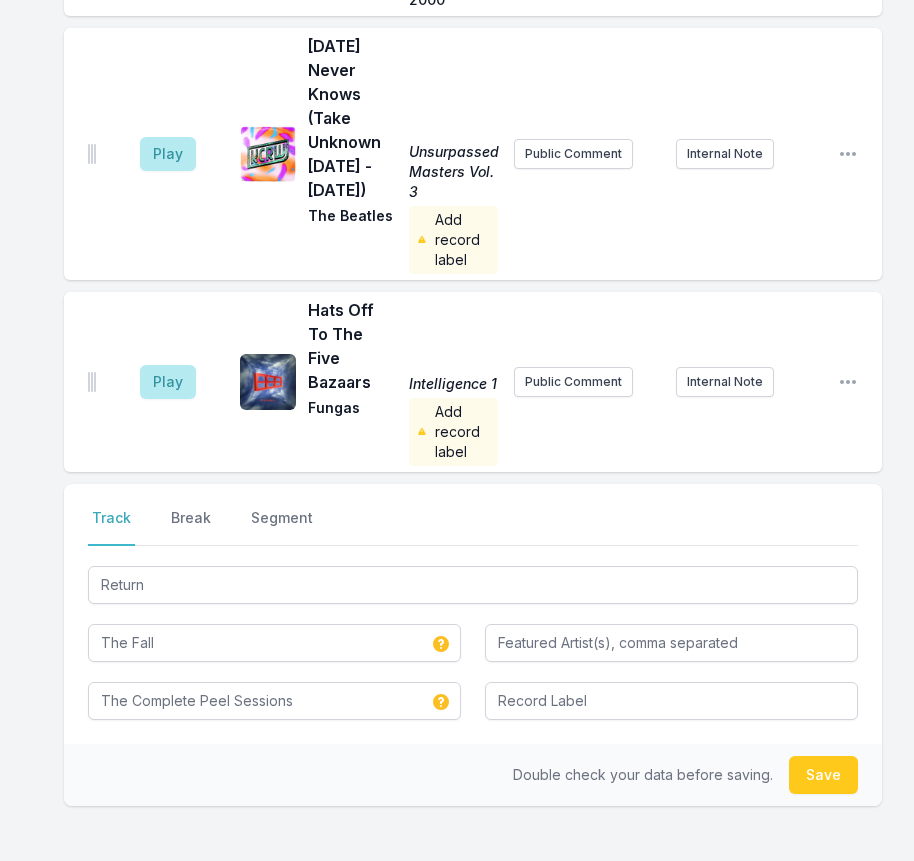 type 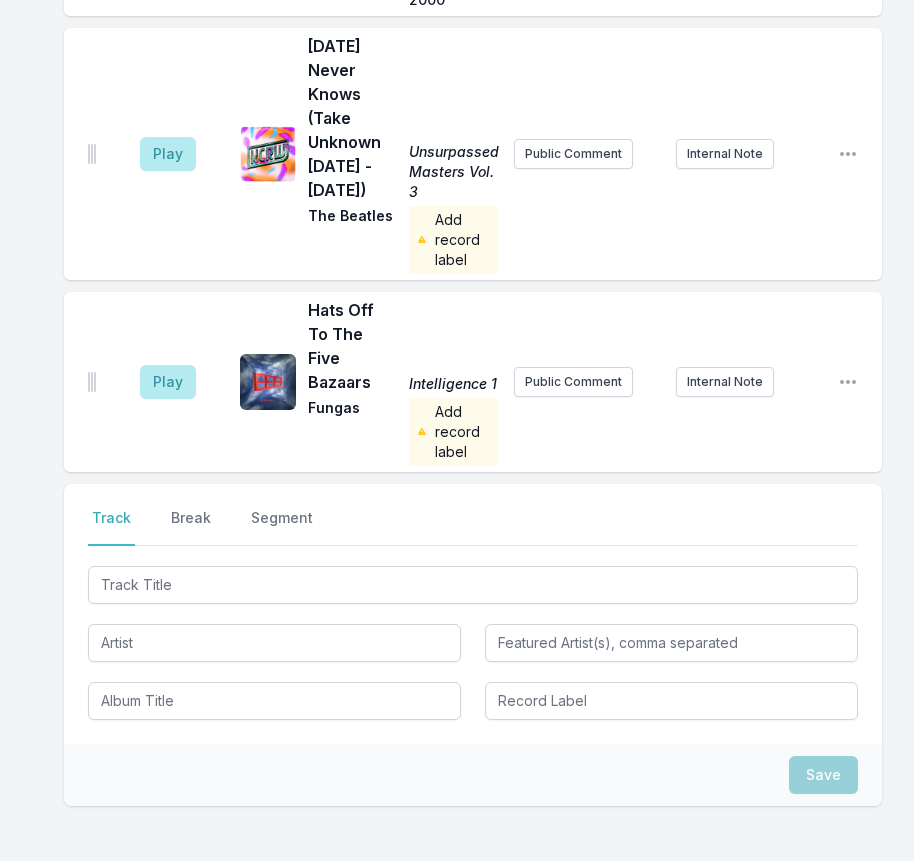 scroll, scrollTop: 1368, scrollLeft: 0, axis: vertical 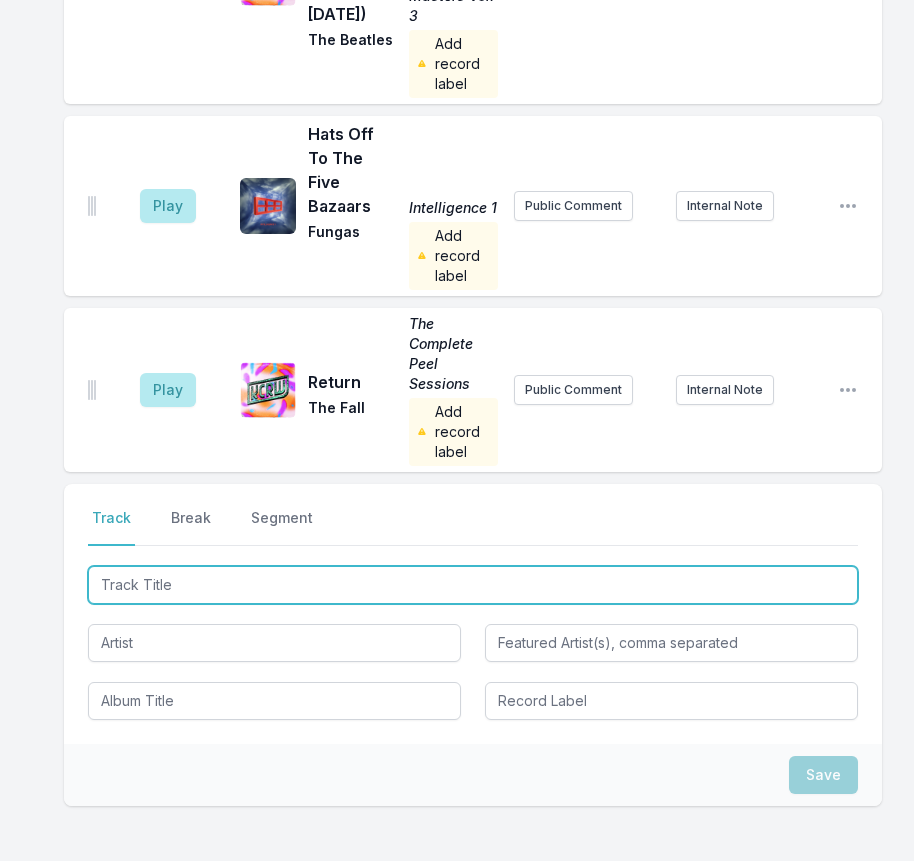 type on "Black Heat" 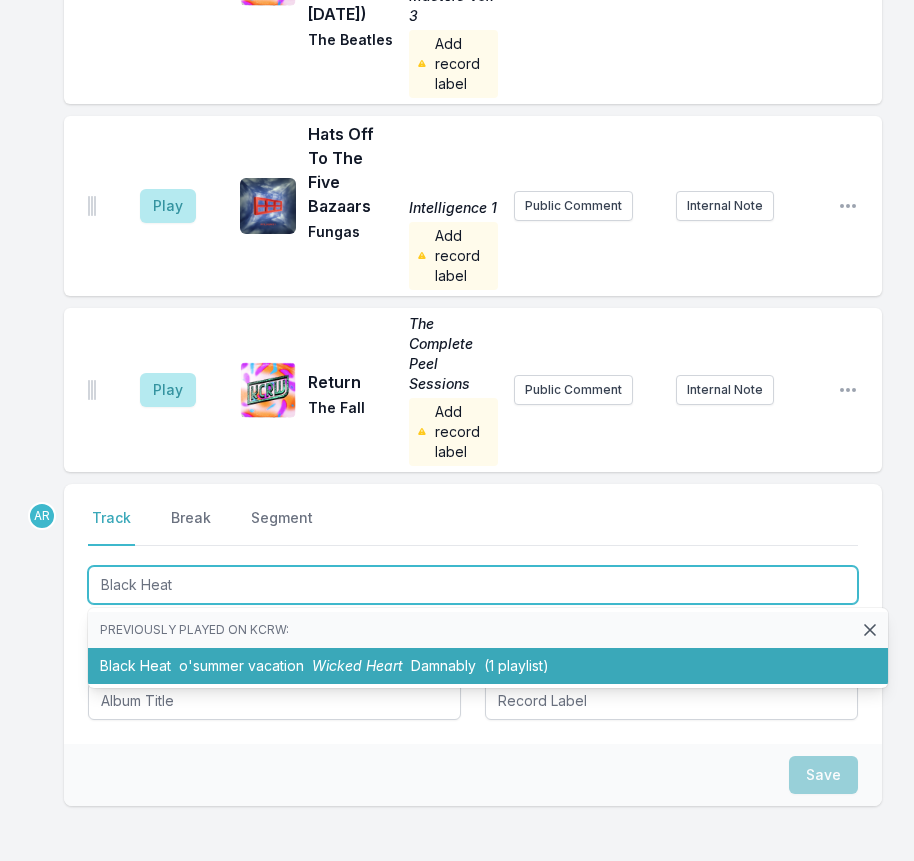 click on "o'summer vacation" at bounding box center (241, 665) 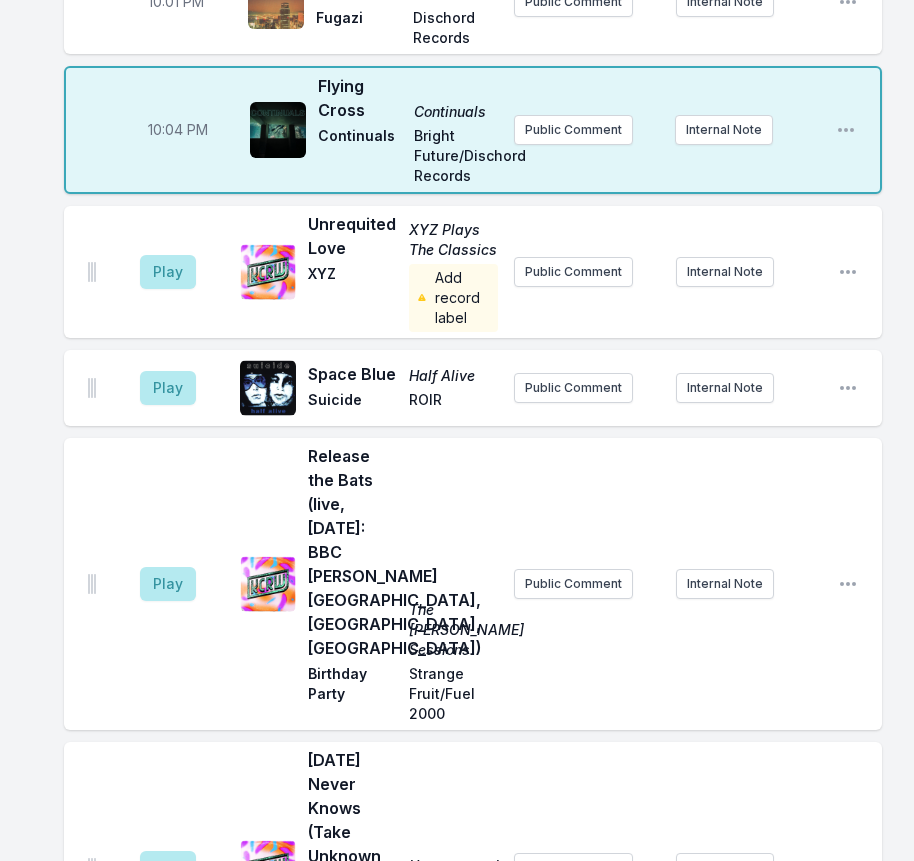 scroll, scrollTop: 476, scrollLeft: 0, axis: vertical 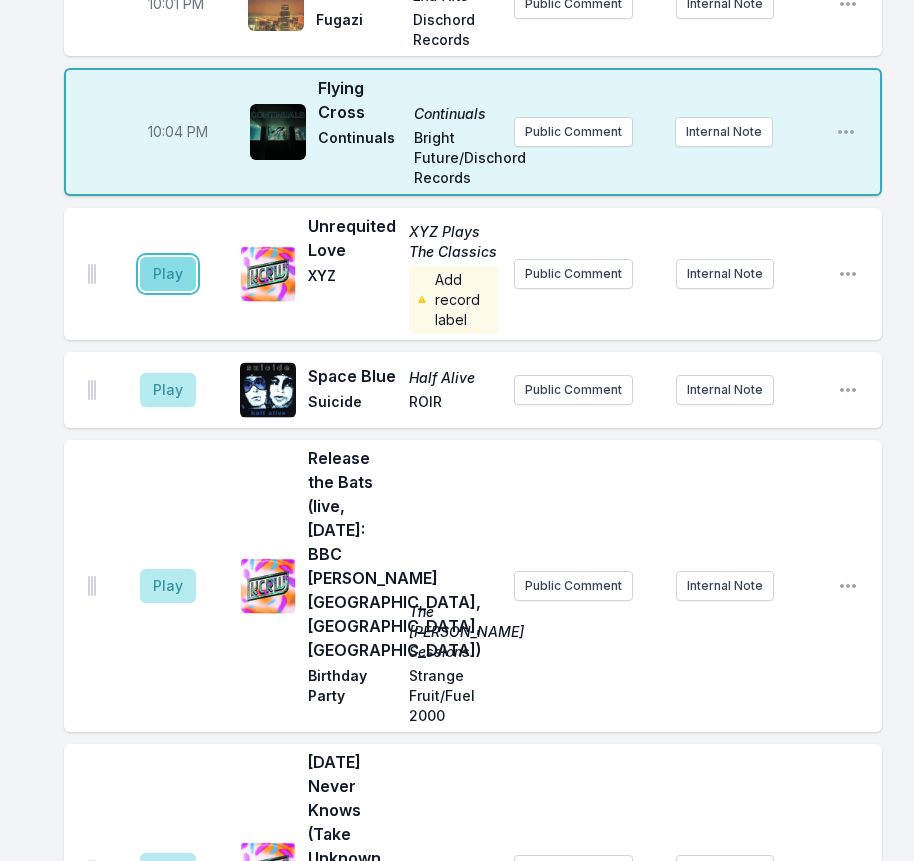 click on "Play" at bounding box center (168, 274) 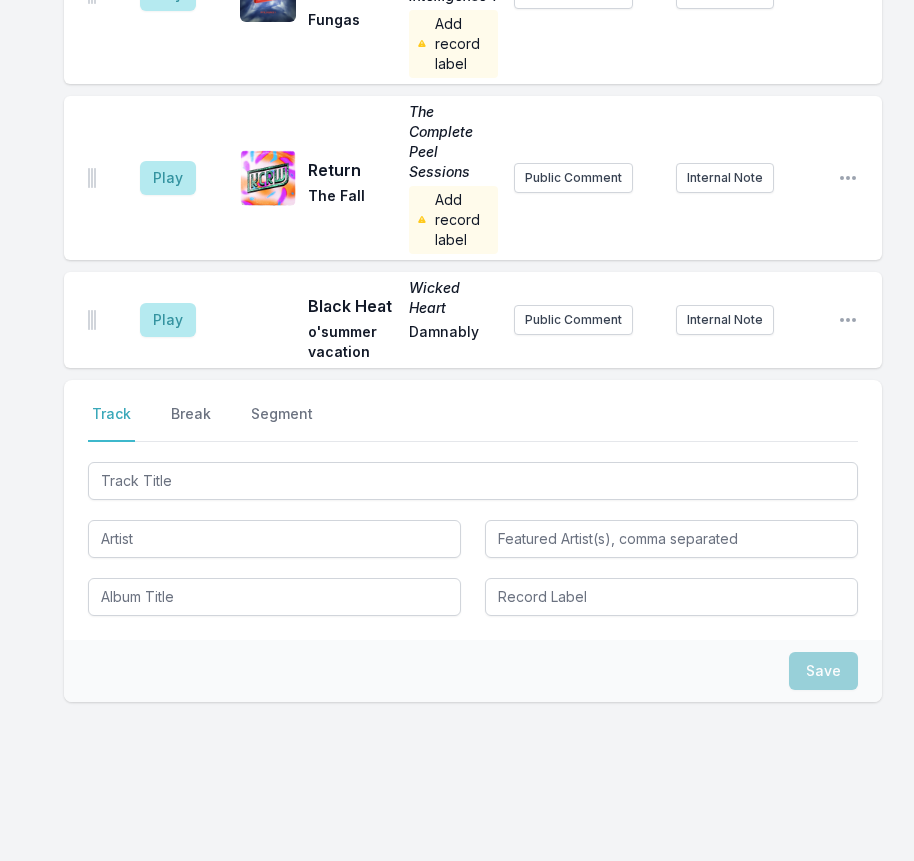 scroll, scrollTop: 1601, scrollLeft: 0, axis: vertical 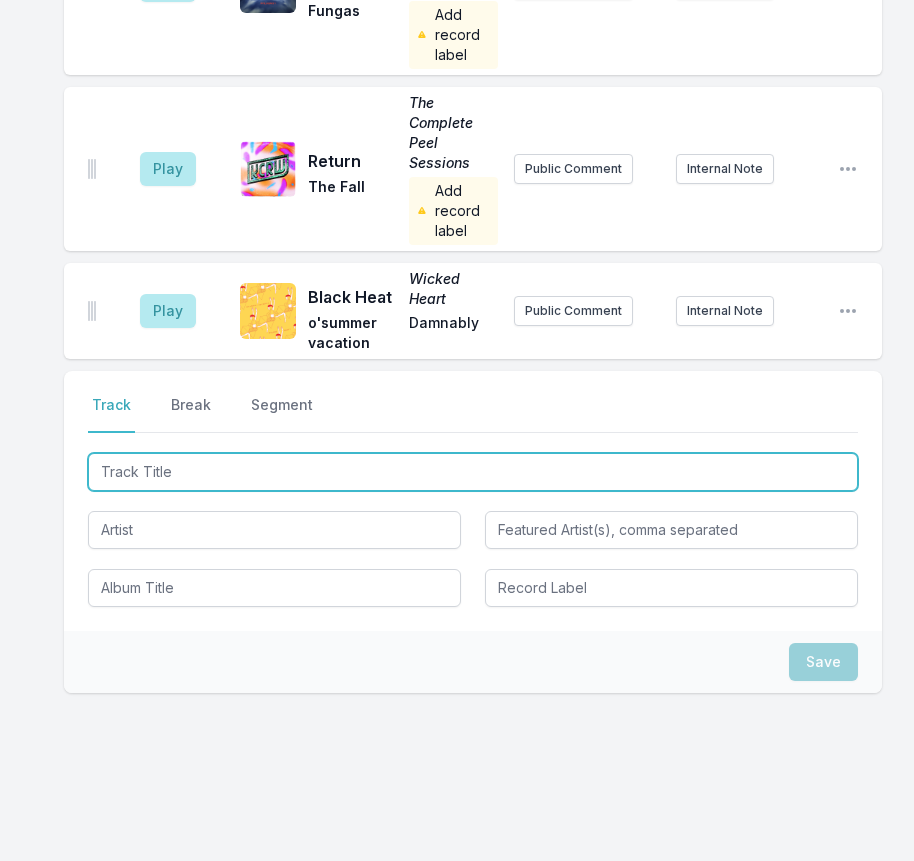 type on "Life Stinks" 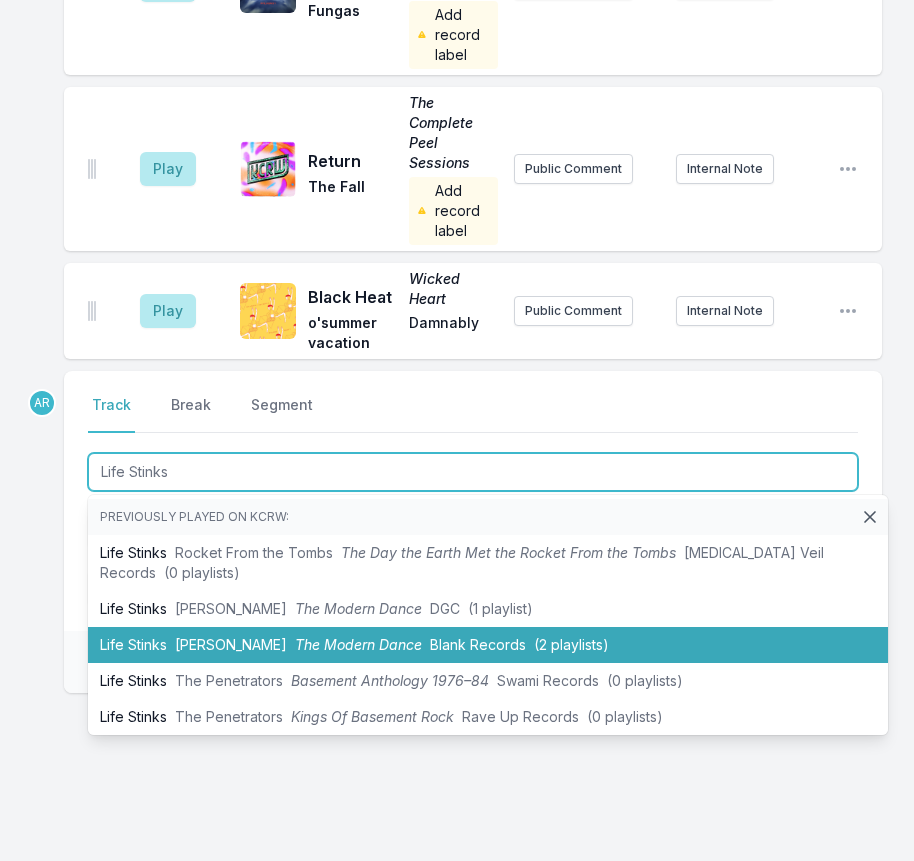 click on "The Modern Dance" at bounding box center (358, 644) 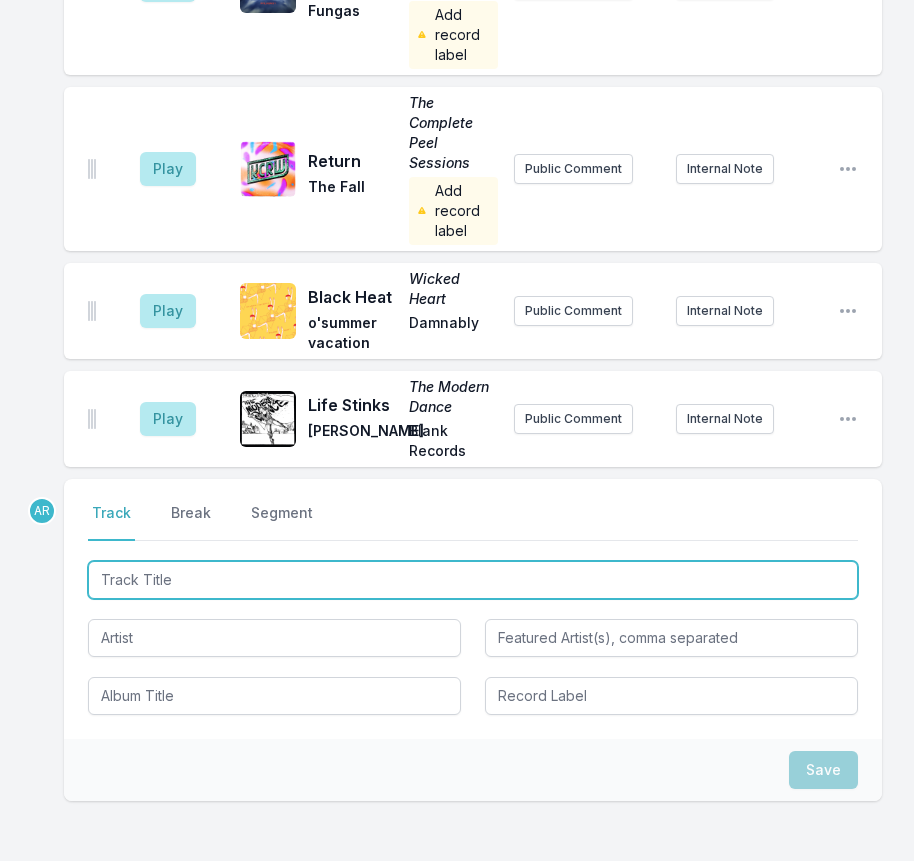 scroll, scrollTop: 1709, scrollLeft: 0, axis: vertical 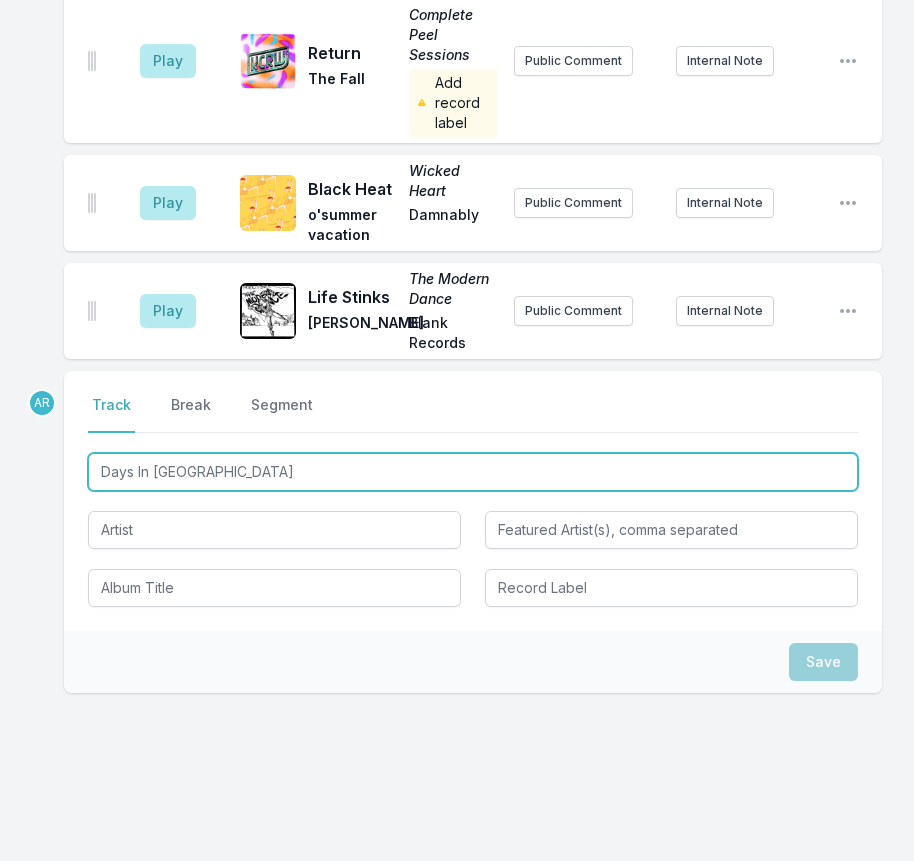 type on "Days In [GEOGRAPHIC_DATA]" 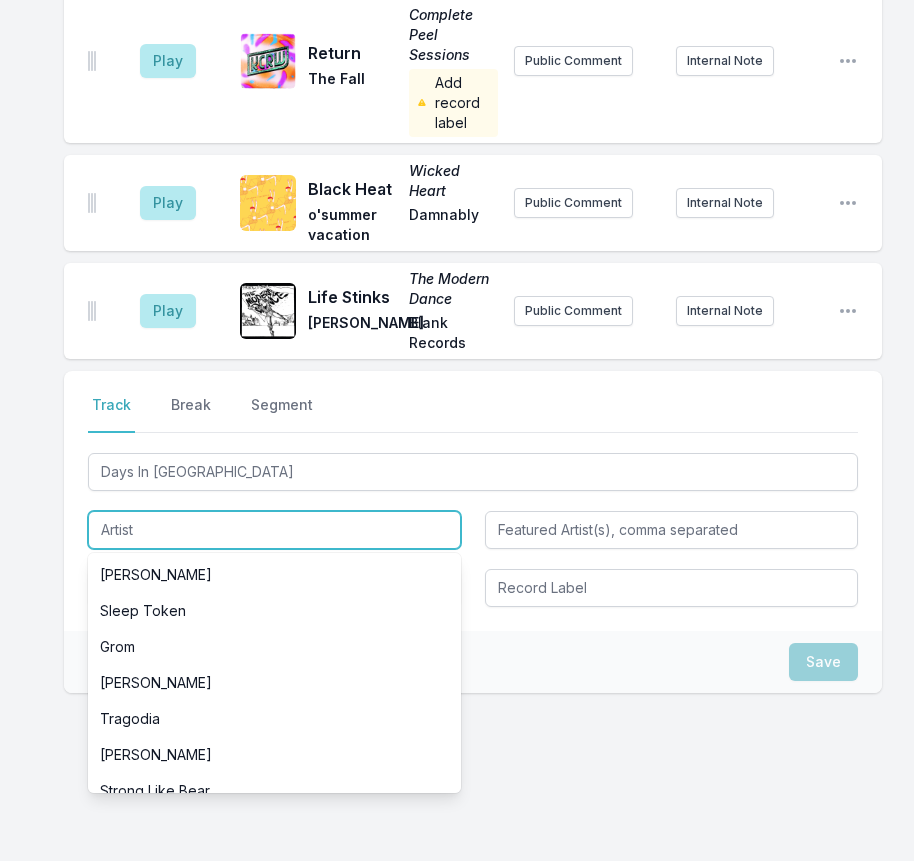 click at bounding box center (274, 530) 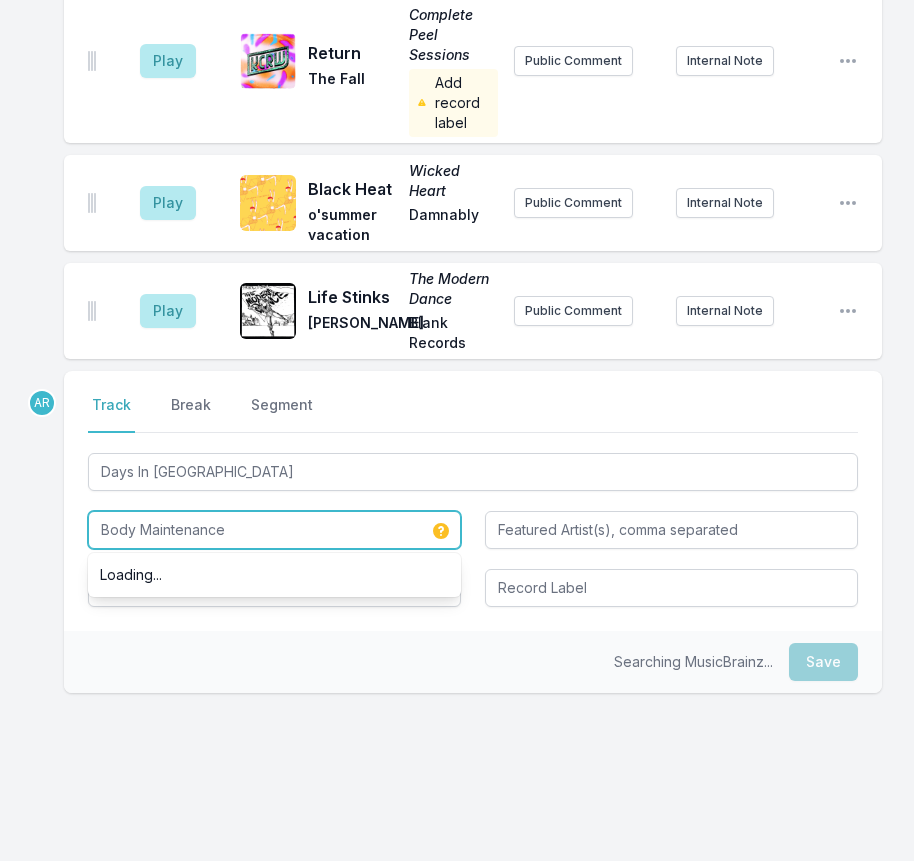 type on "Body Maintenance" 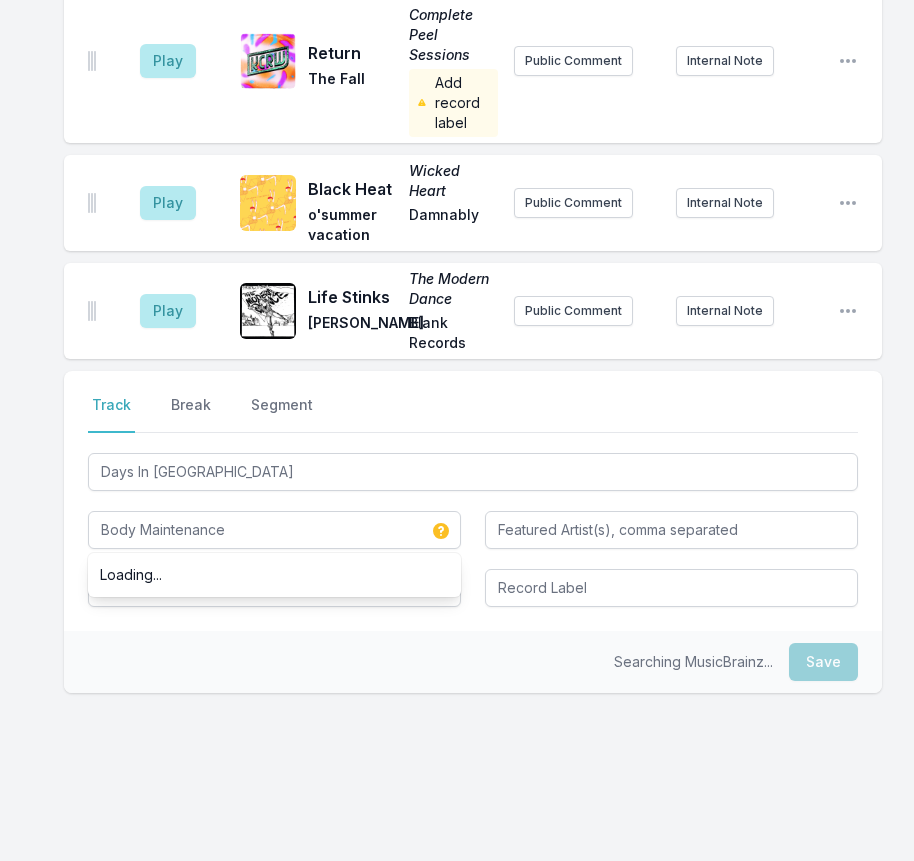 click on "Searching MusicBrainz... Save" at bounding box center [473, 662] 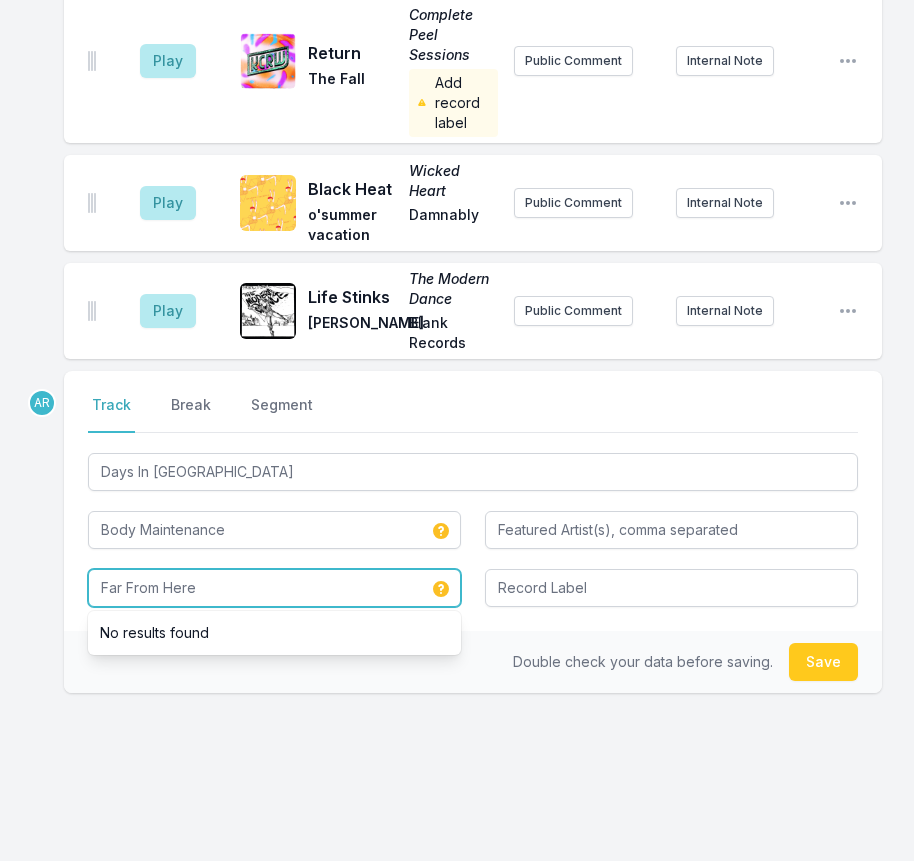 type on "Far From Here" 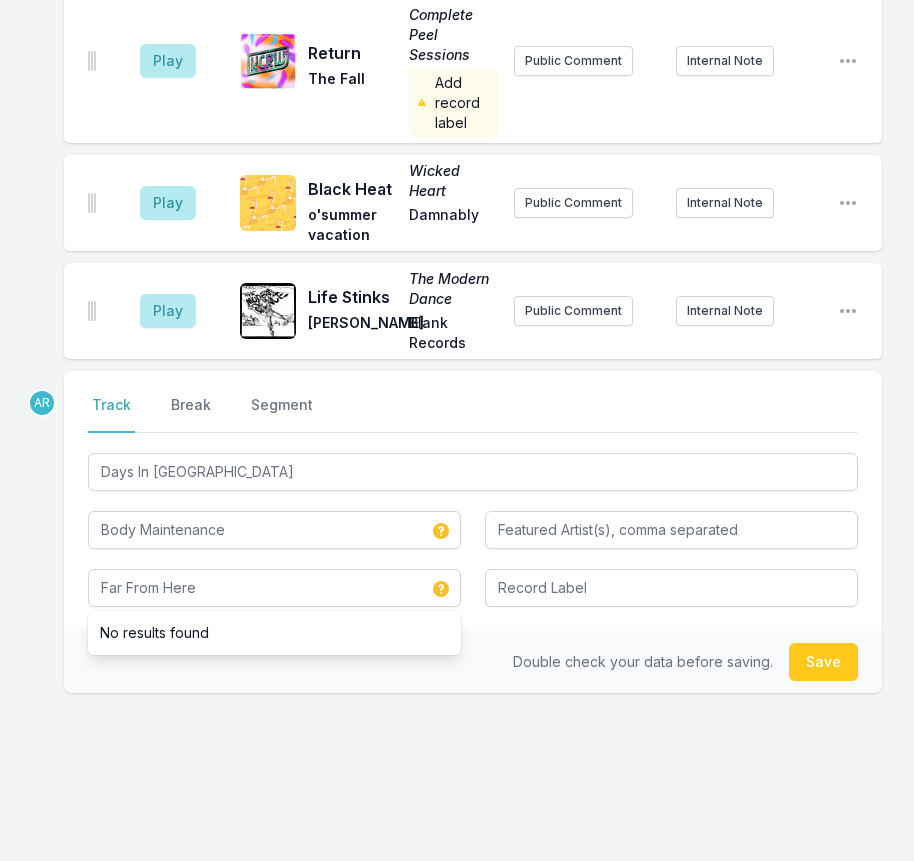 click on "Double check your data before saving. Save" at bounding box center (473, 662) 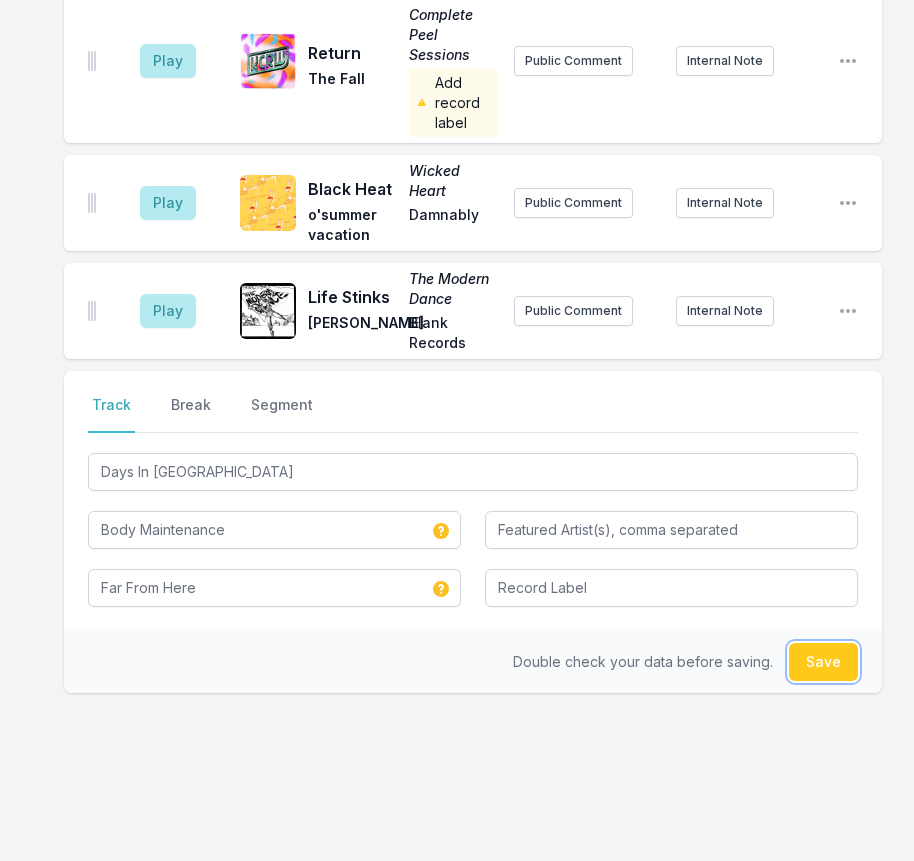 click on "Save" at bounding box center (823, 662) 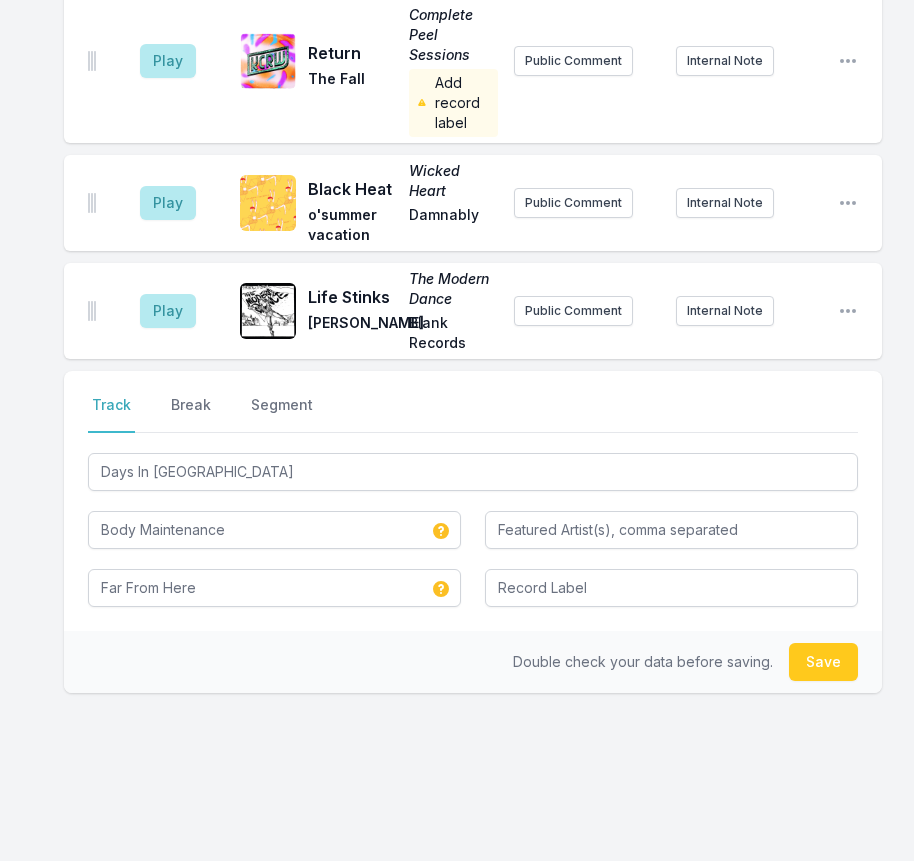type 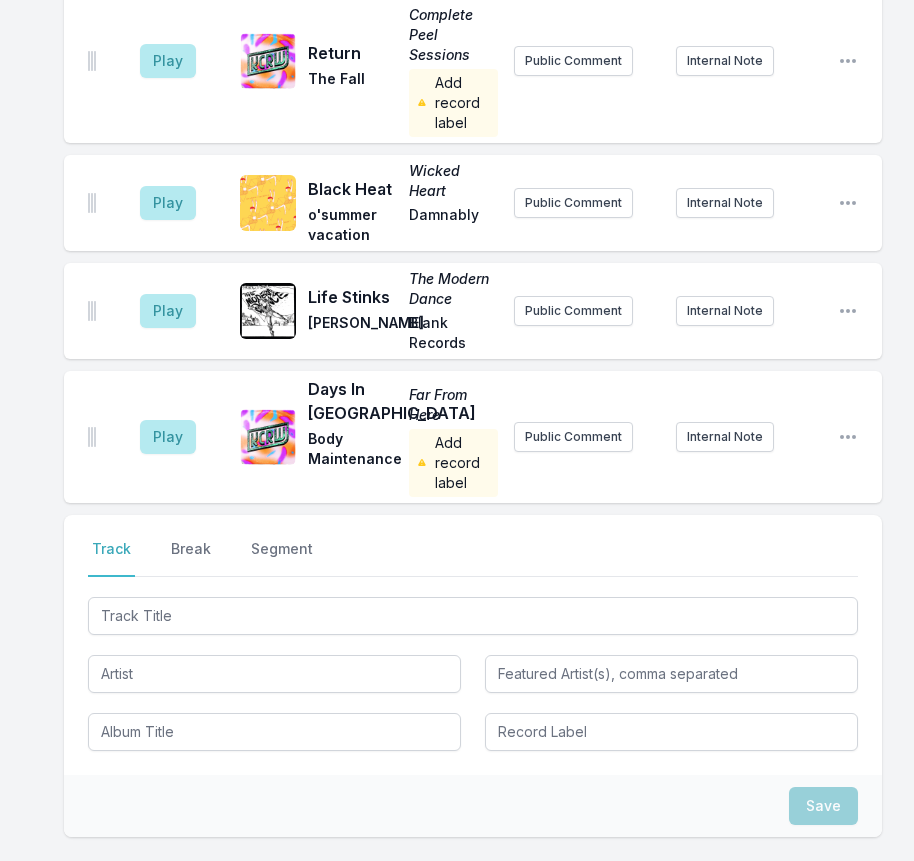 scroll, scrollTop: 1853, scrollLeft: 0, axis: vertical 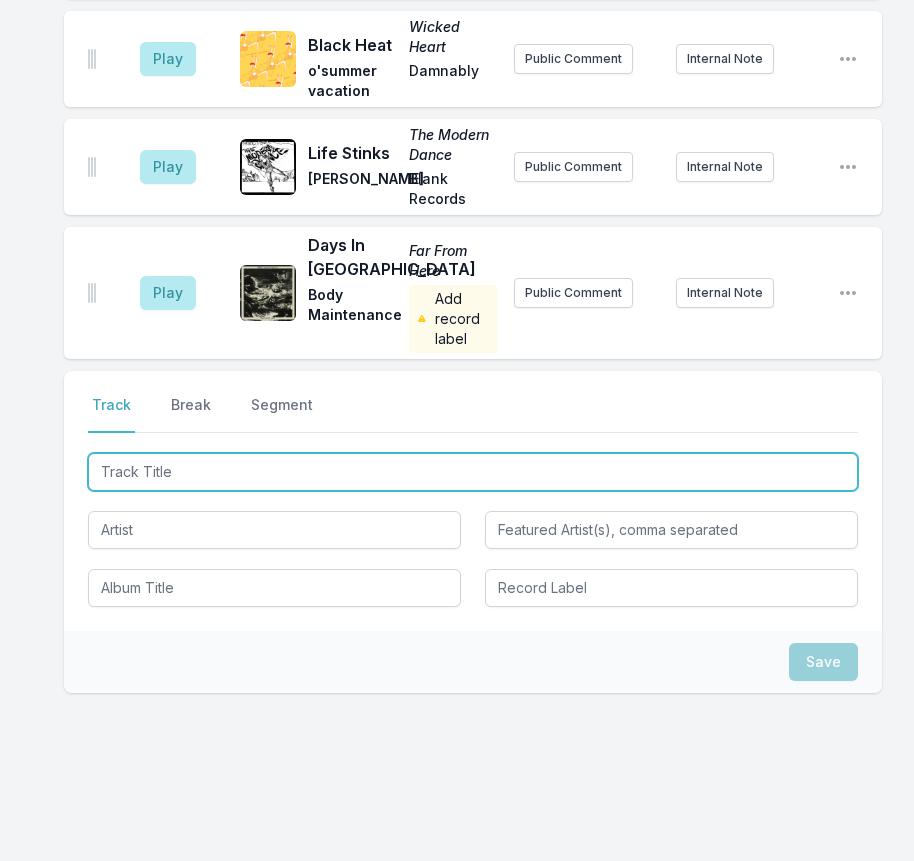 type on "Lunchbox" 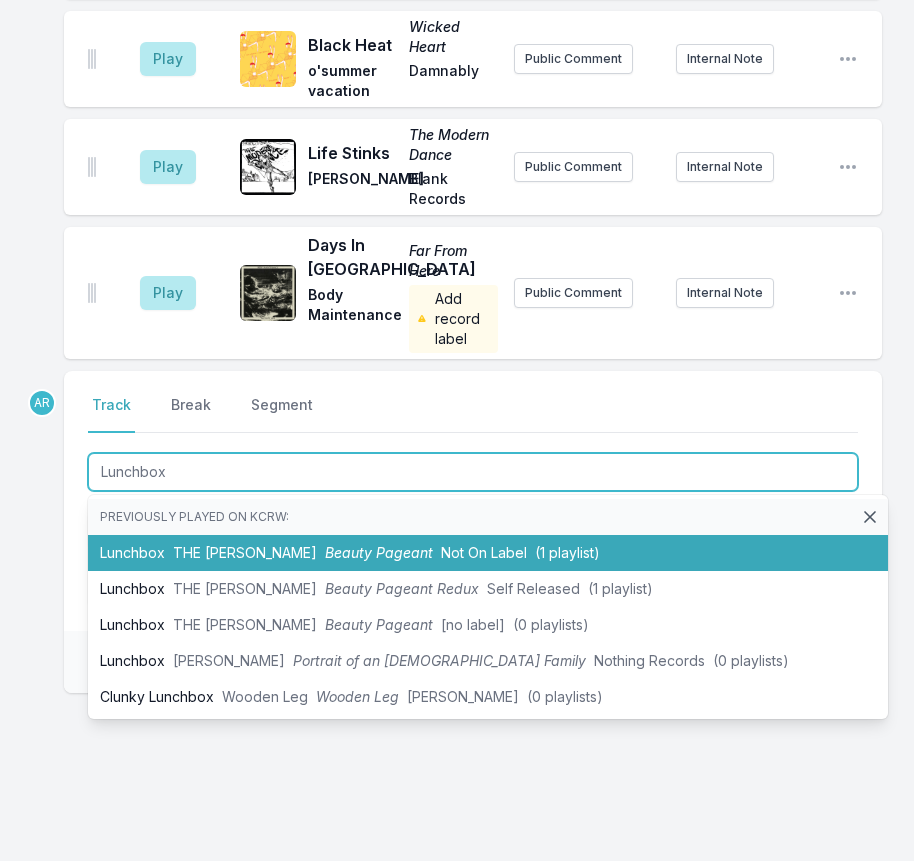 click on "Lunchbox THE [PERSON_NAME] Beauty Pageant Not On Label (1 playlist)" at bounding box center [488, 553] 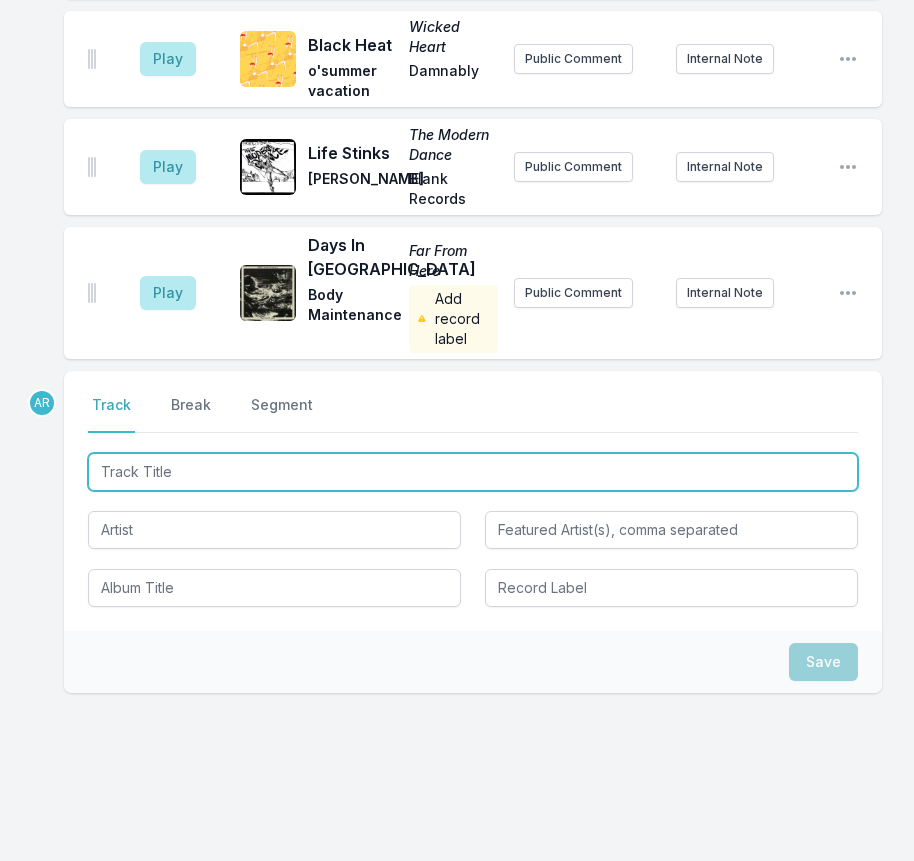 scroll, scrollTop: 1961, scrollLeft: 0, axis: vertical 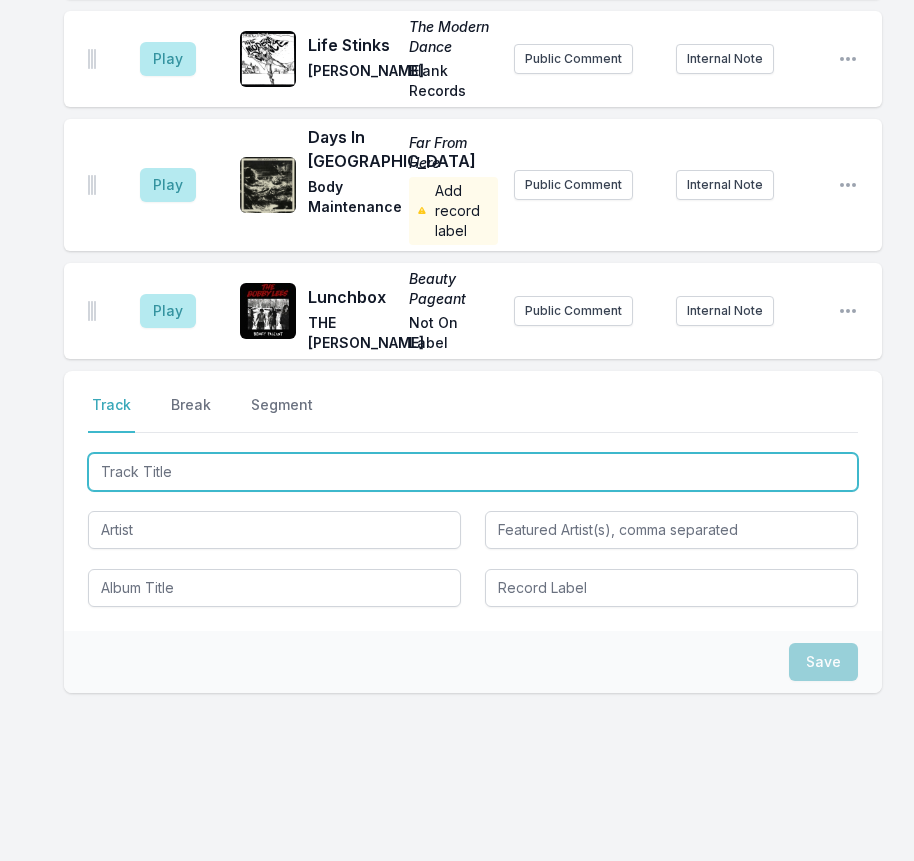 type on "Switch Over" 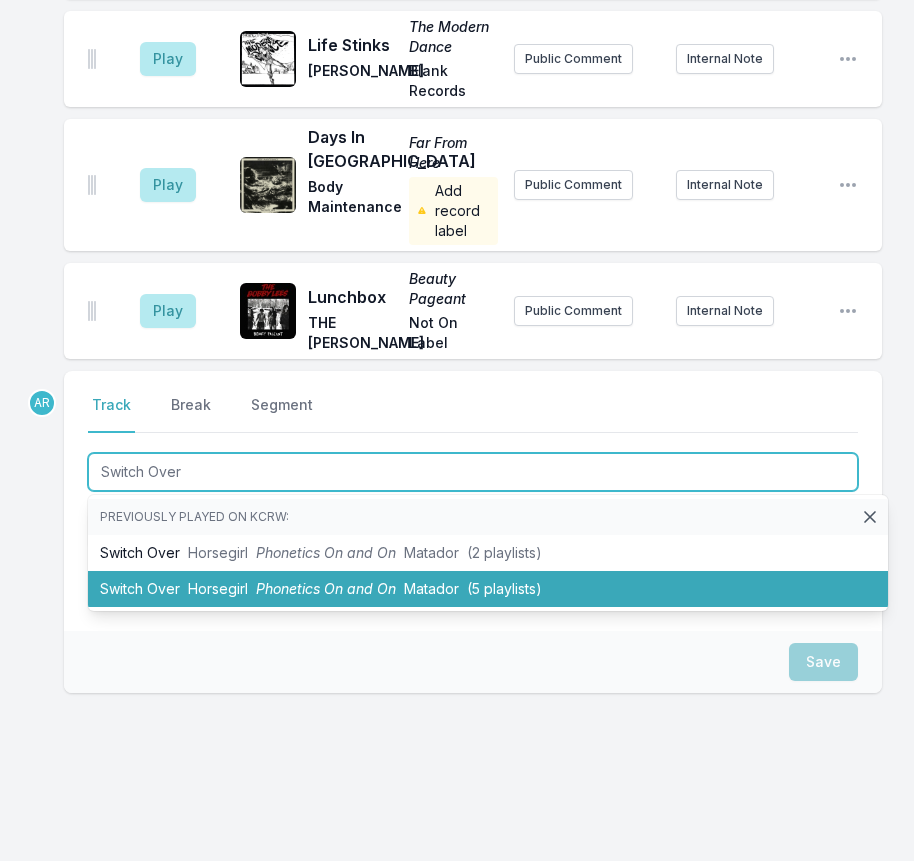 click on "Phonetics On and On" at bounding box center [326, 588] 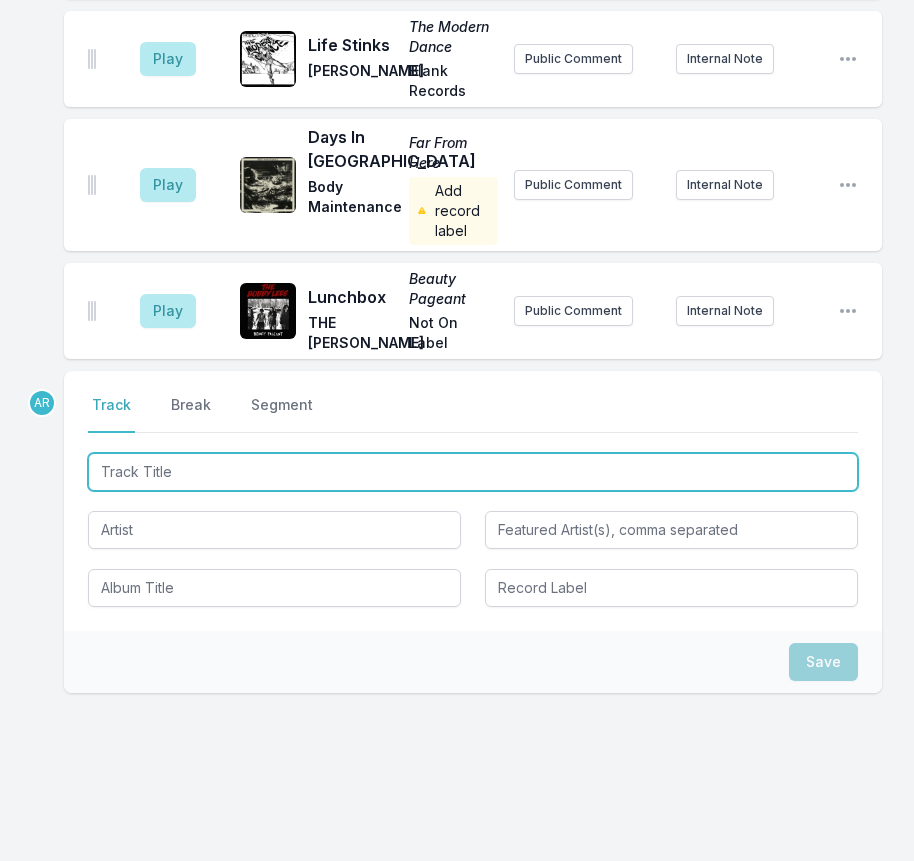 scroll, scrollTop: 2061, scrollLeft: 0, axis: vertical 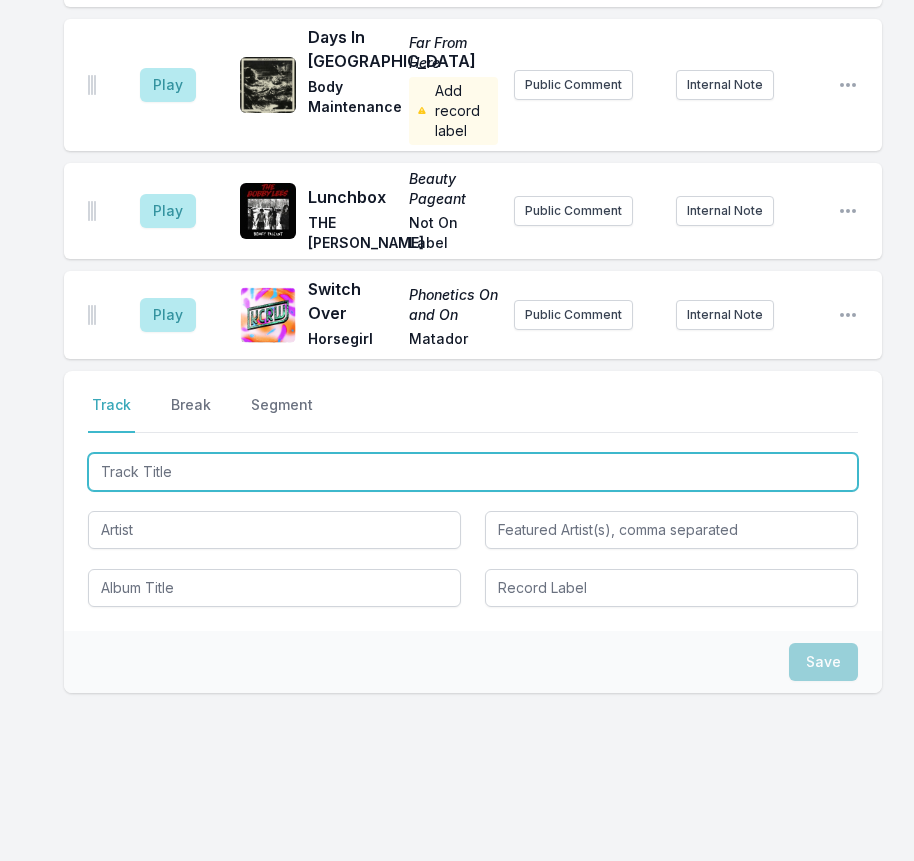 type on "Dub Of Rights" 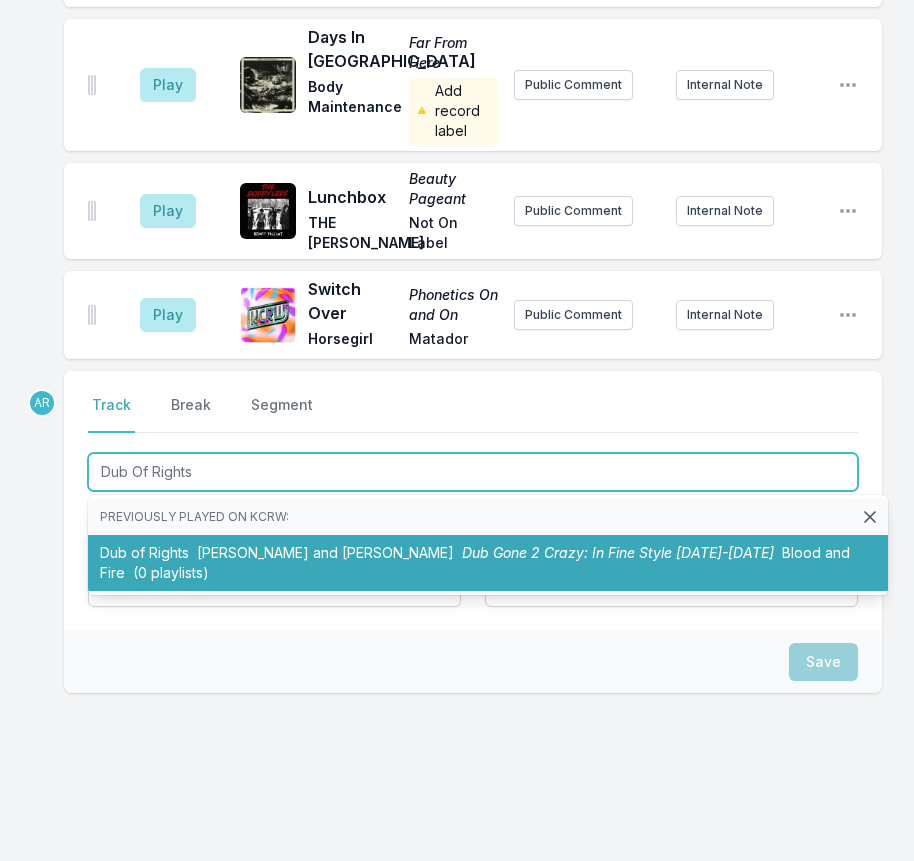 click on "[PERSON_NAME] and [PERSON_NAME]" at bounding box center [325, 552] 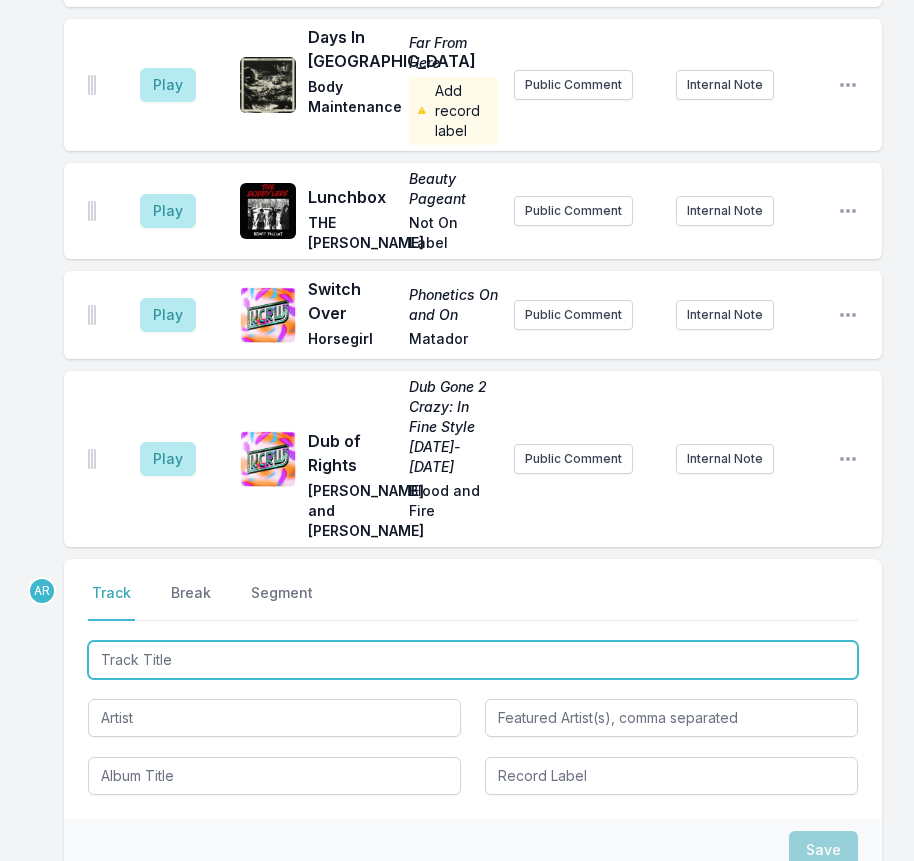scroll, scrollTop: 2229, scrollLeft: 0, axis: vertical 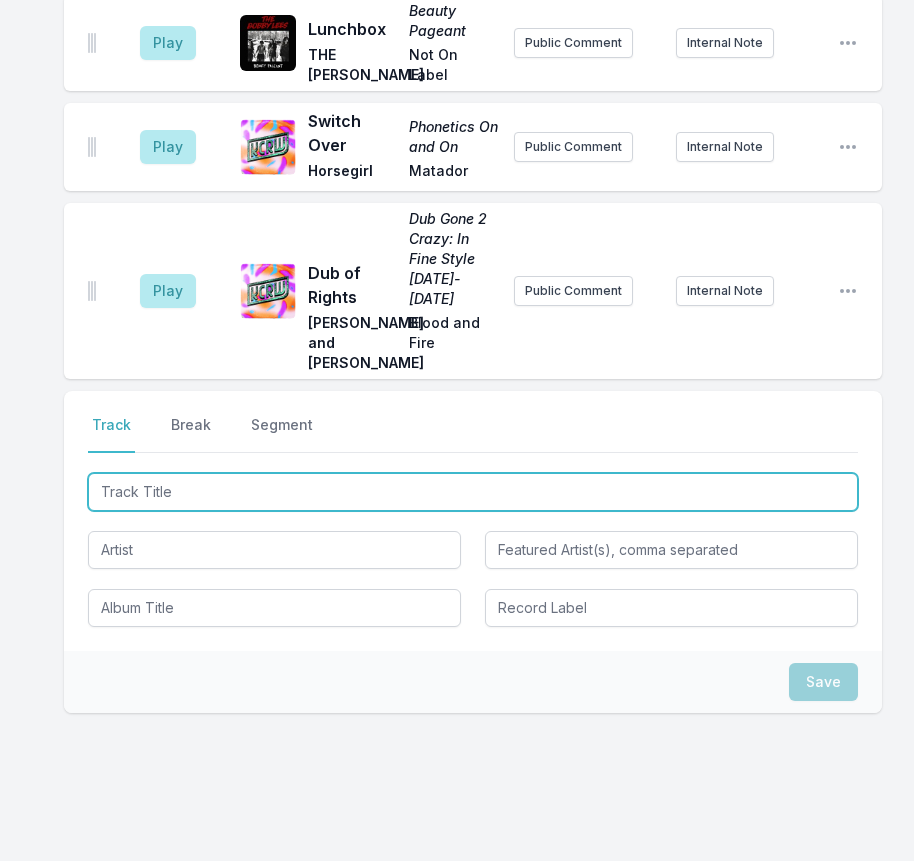 type on "She's Not There" 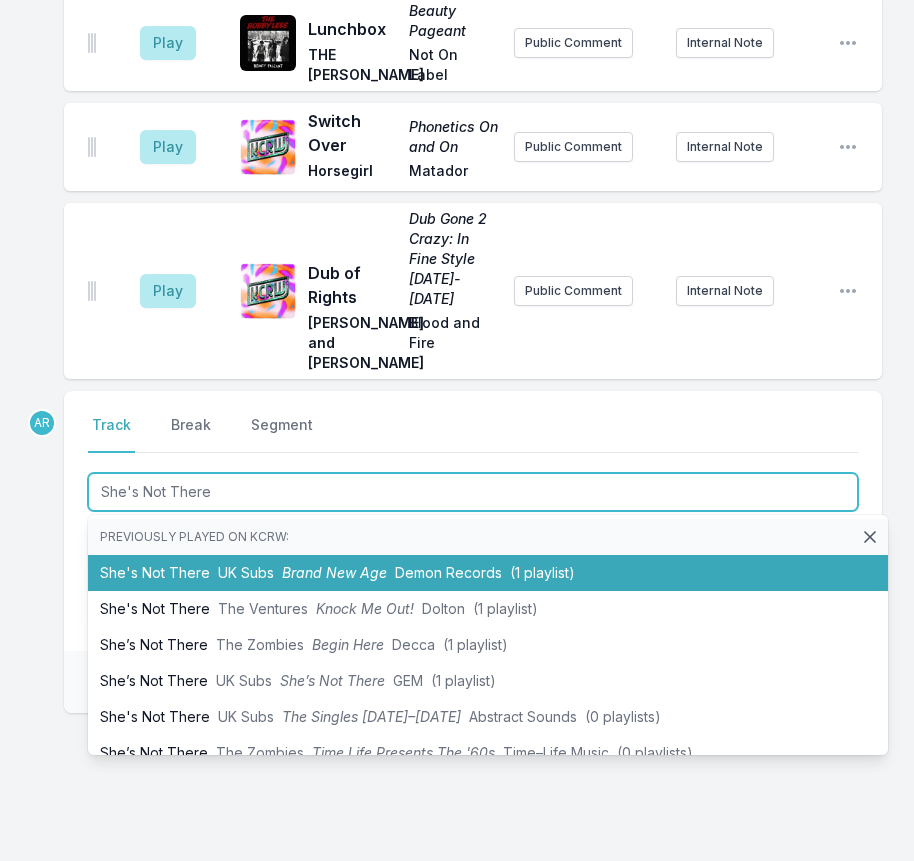 click on "Brand New Age" at bounding box center (334, 572) 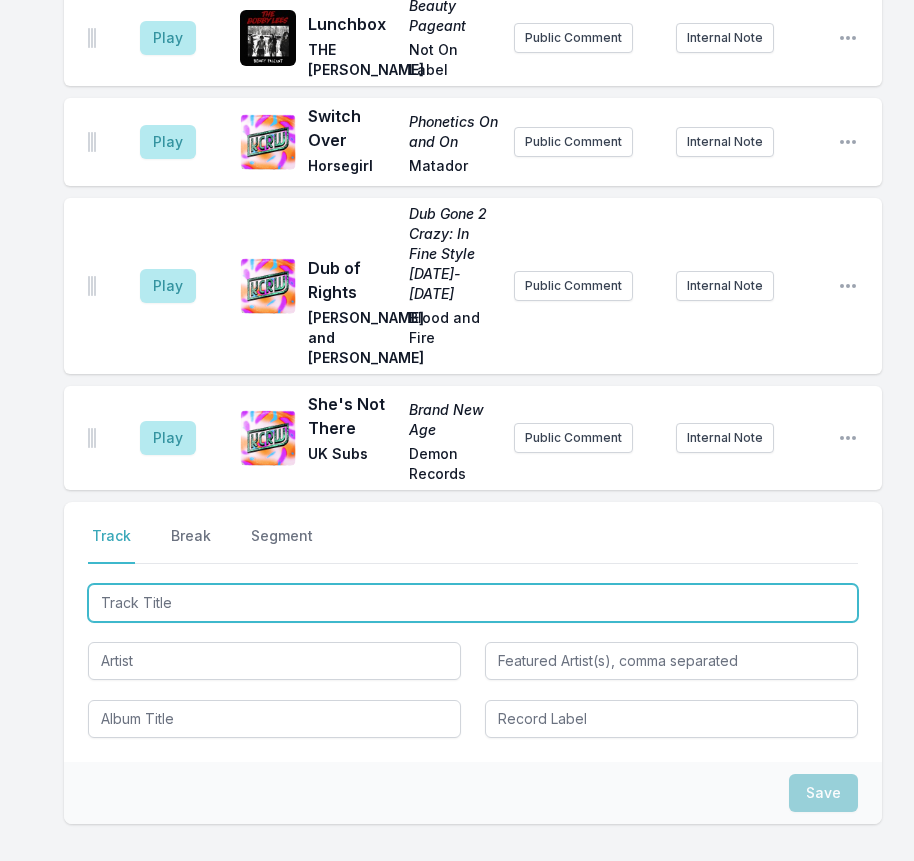 scroll, scrollTop: 2345, scrollLeft: 0, axis: vertical 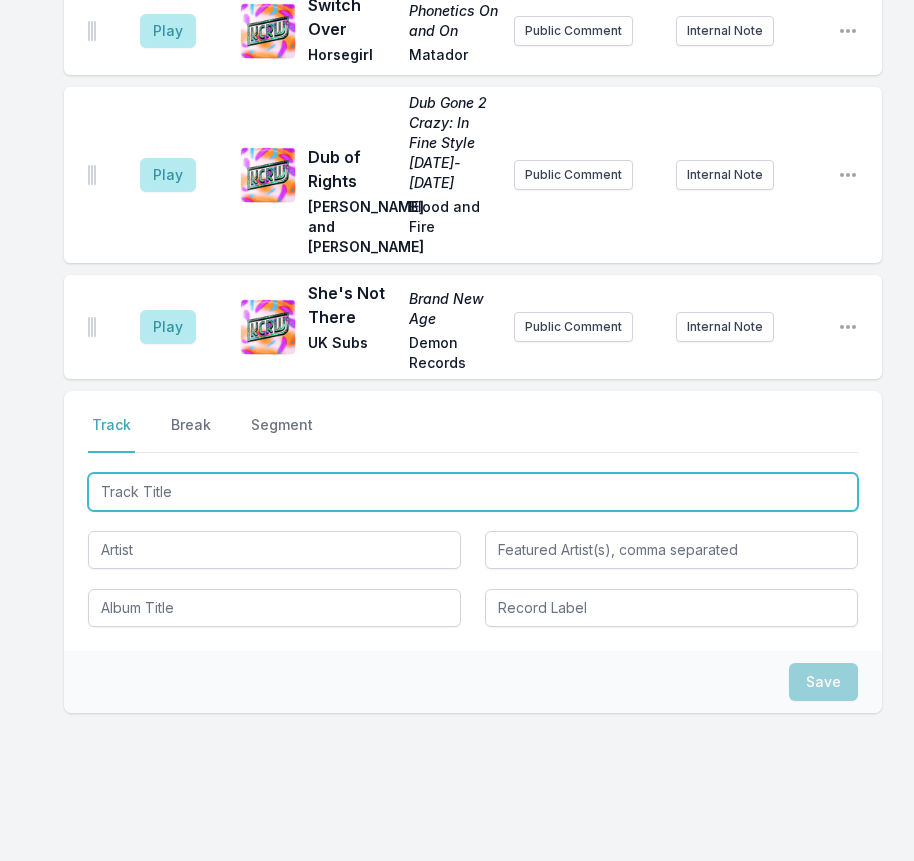 type on "What Do I Get?" 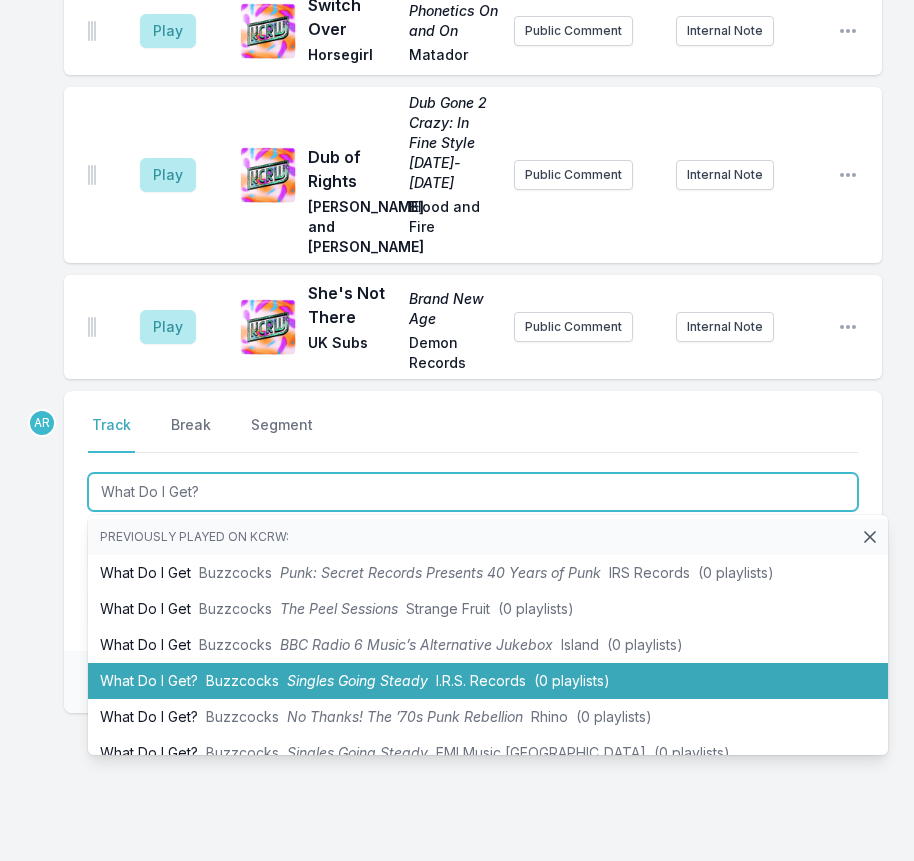 click on "What Do I Get? Buzzcocks Singles Going Steady I.R.S. Records (0 playlists)" at bounding box center (488, 681) 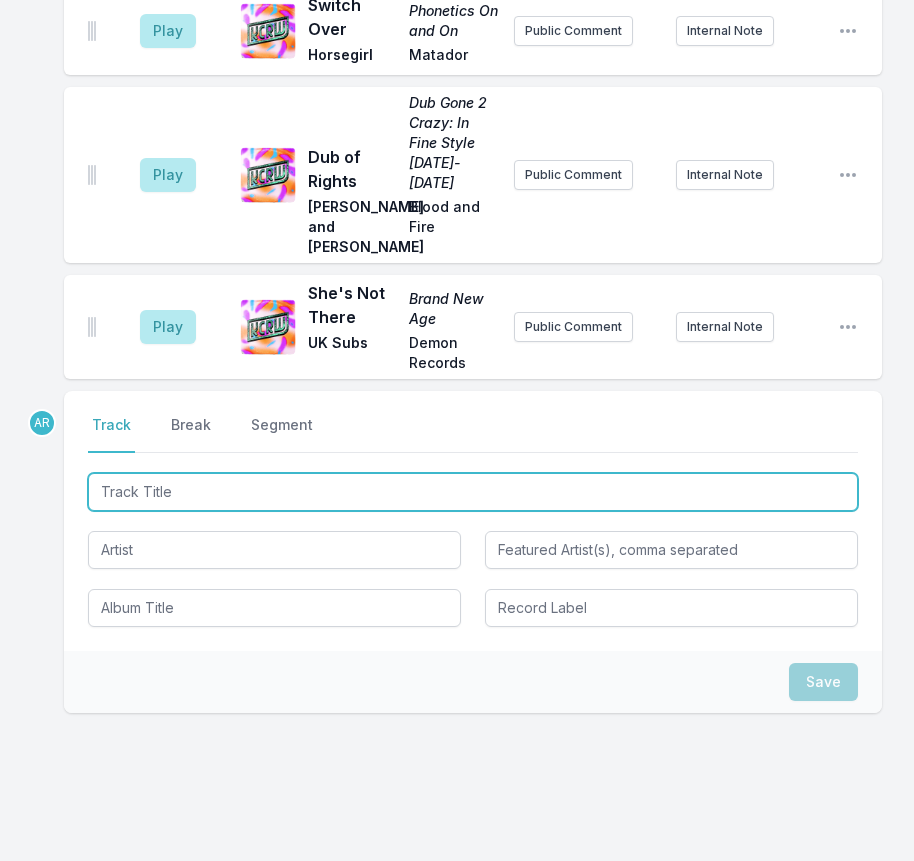 scroll, scrollTop: 2473, scrollLeft: 0, axis: vertical 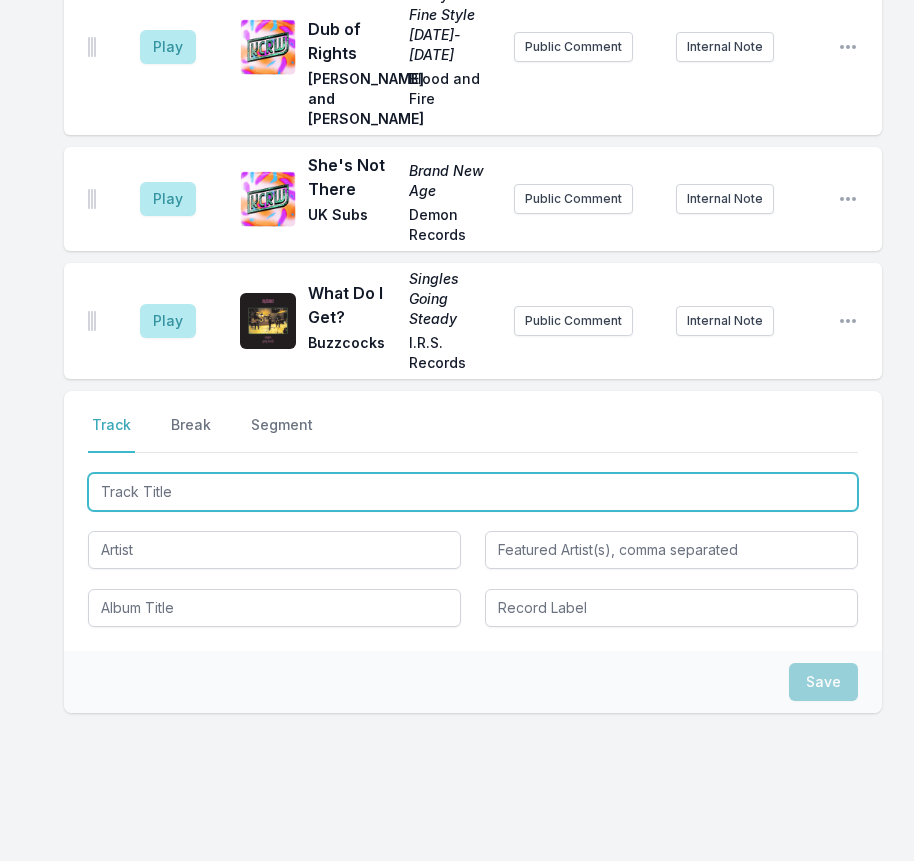 type on "It's Neverending" 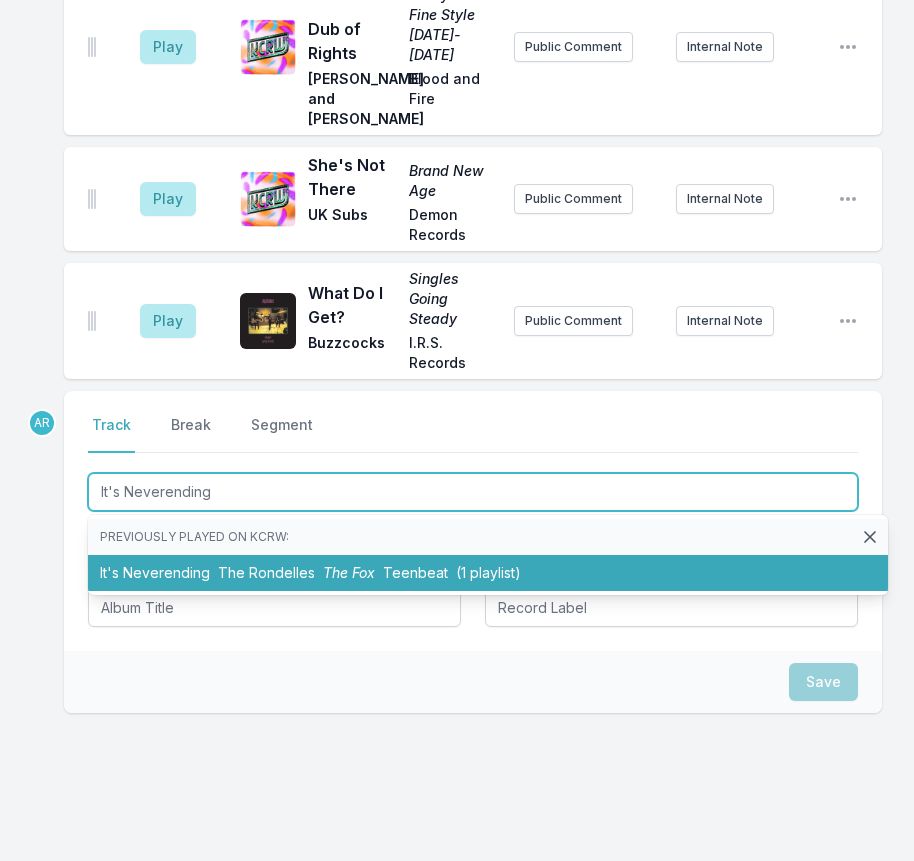 click on "The Rondelles" at bounding box center [266, 572] 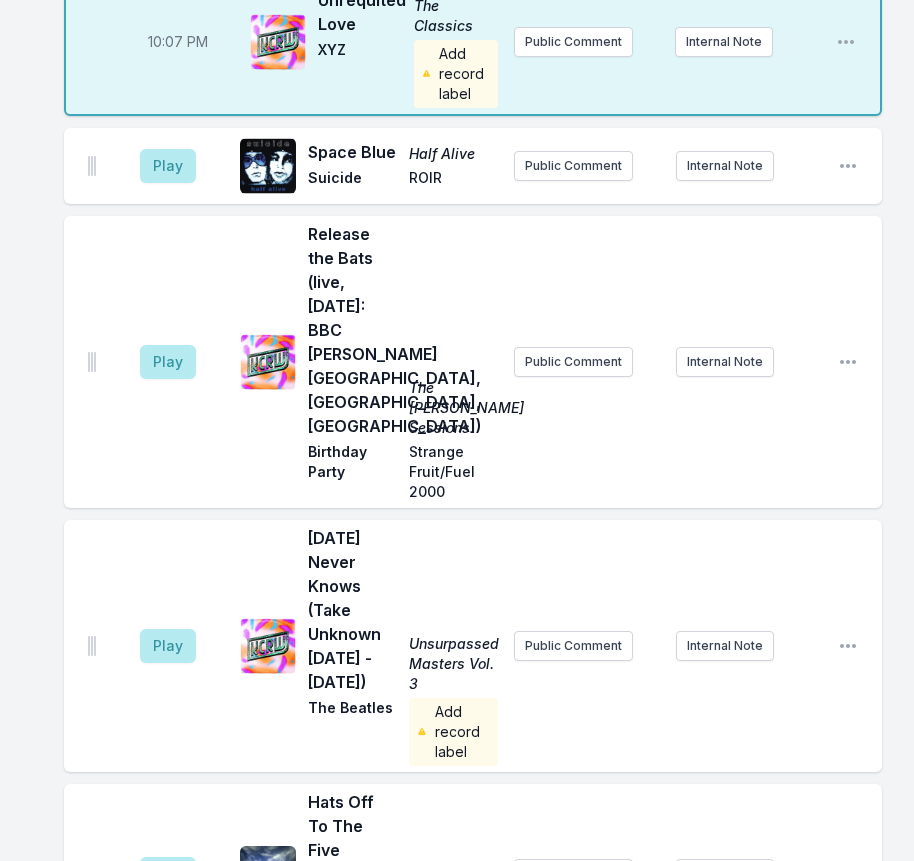 scroll, scrollTop: 589, scrollLeft: 0, axis: vertical 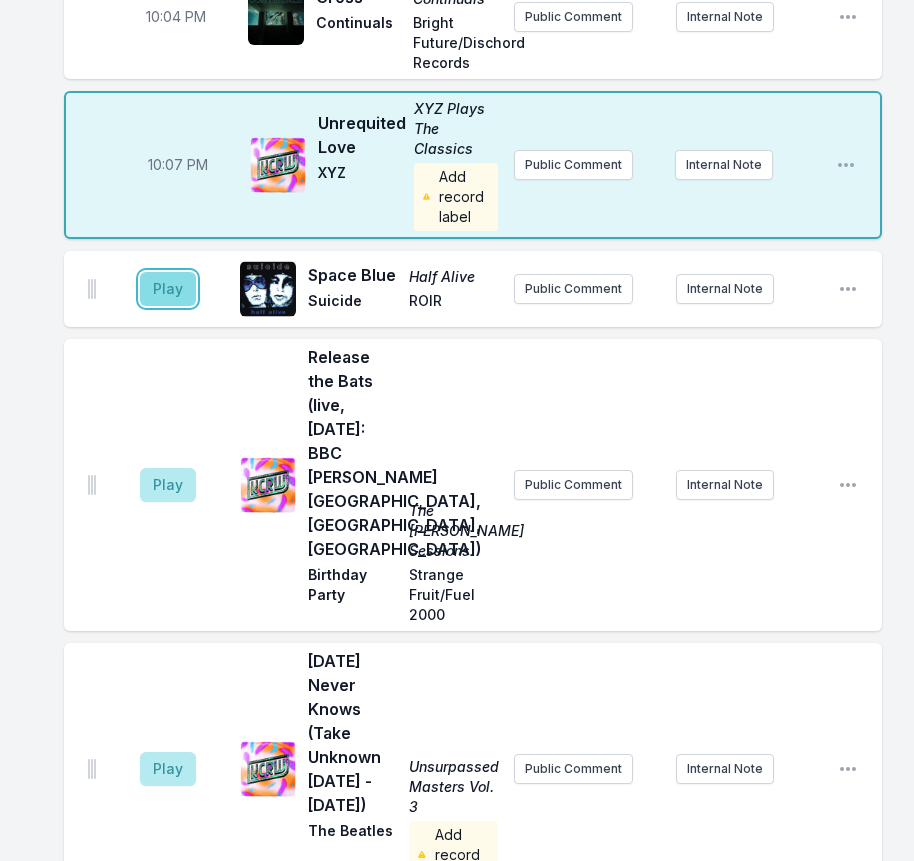 click on "Play" at bounding box center [168, 289] 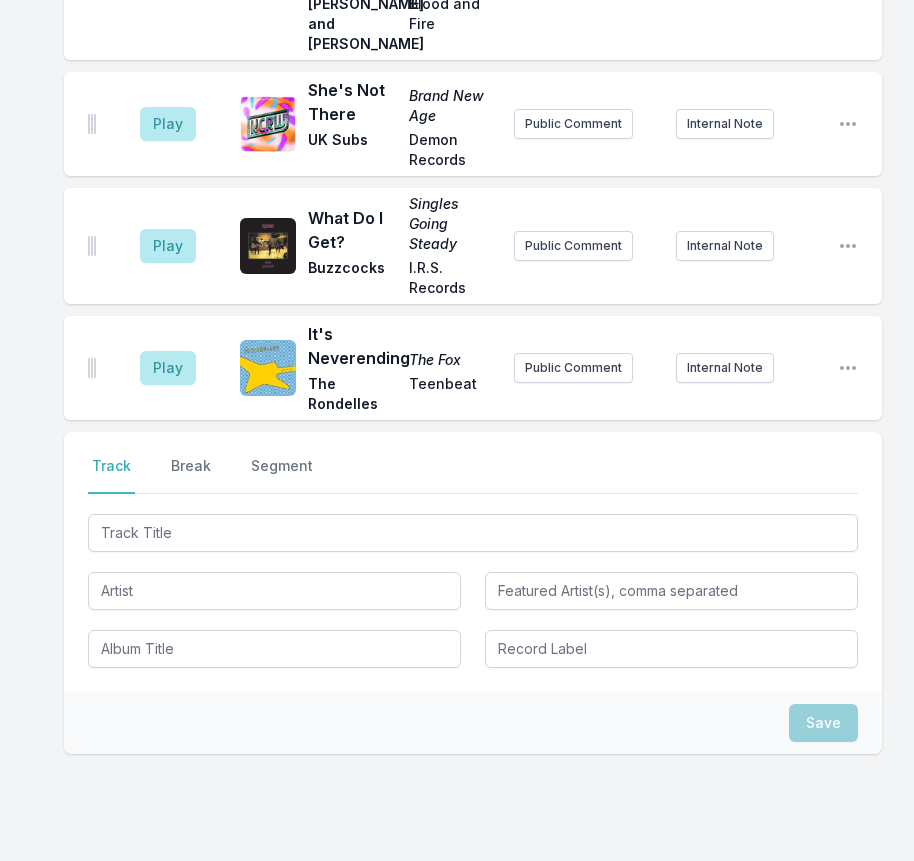scroll, scrollTop: 2589, scrollLeft: 0, axis: vertical 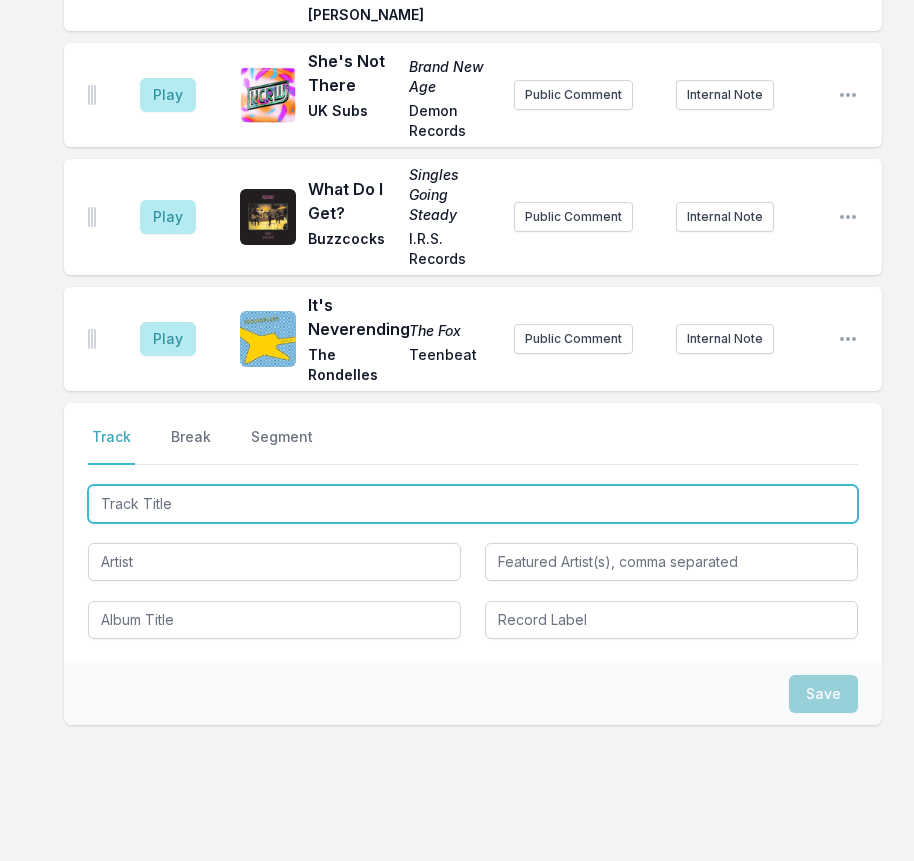 type on "C'mon Everybody" 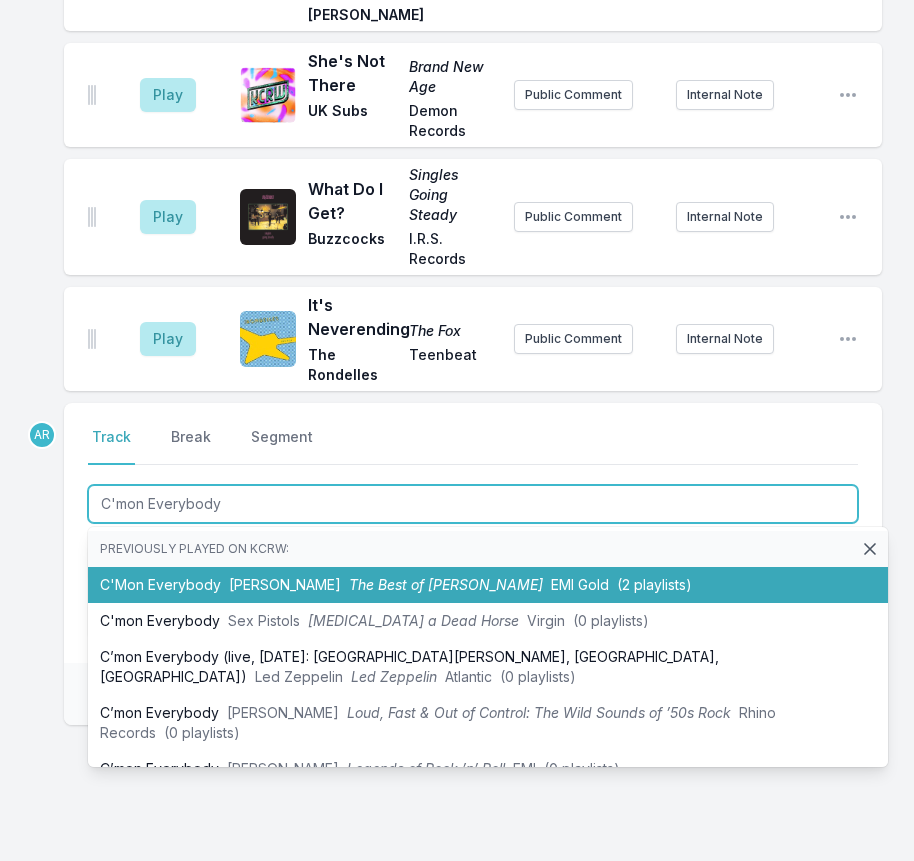 click on "C'Mon Everybody [PERSON_NAME] The Best of [PERSON_NAME] EMI Gold (2 playlists)" at bounding box center [488, 585] 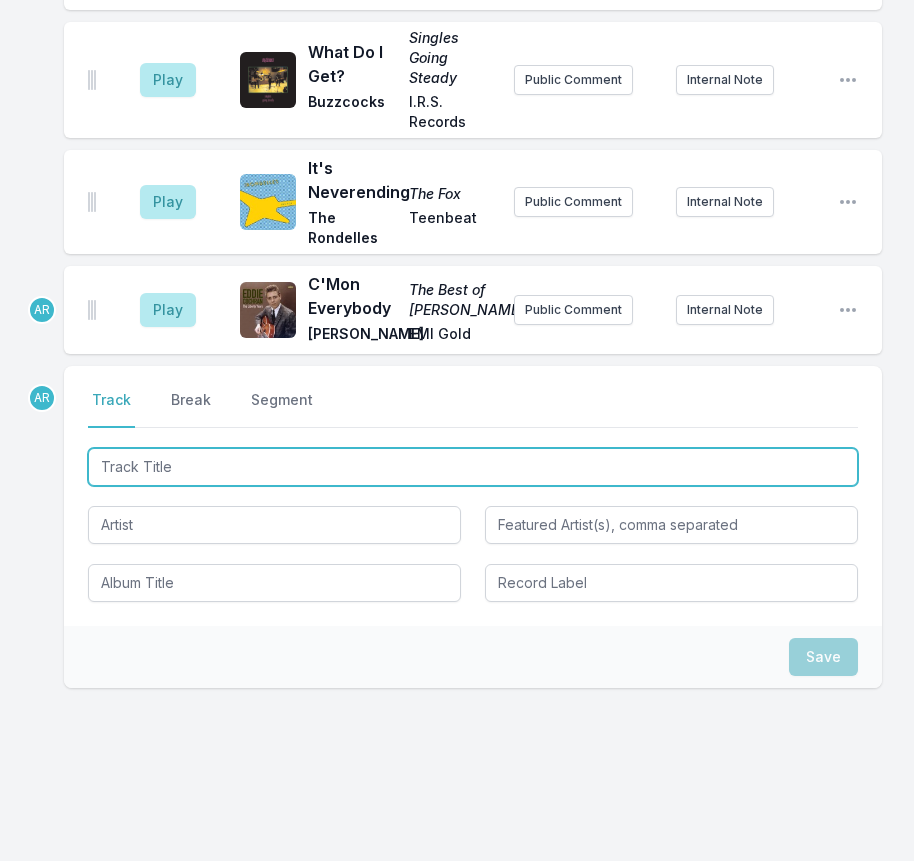 scroll, scrollTop: 2729, scrollLeft: 0, axis: vertical 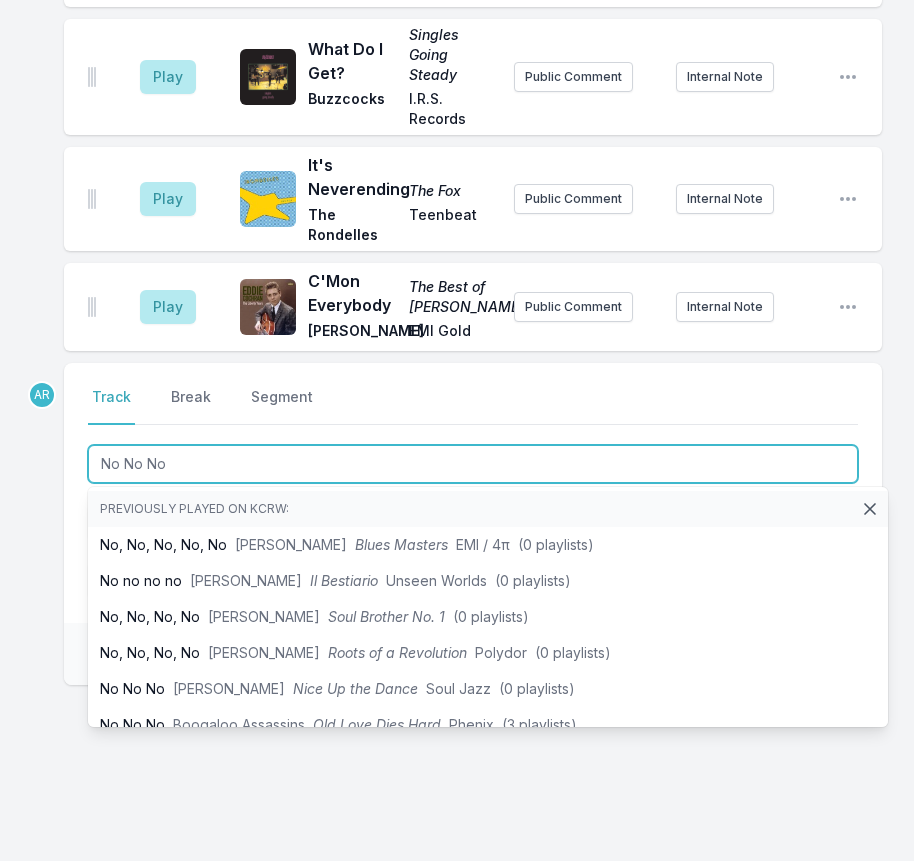 type on "No No No" 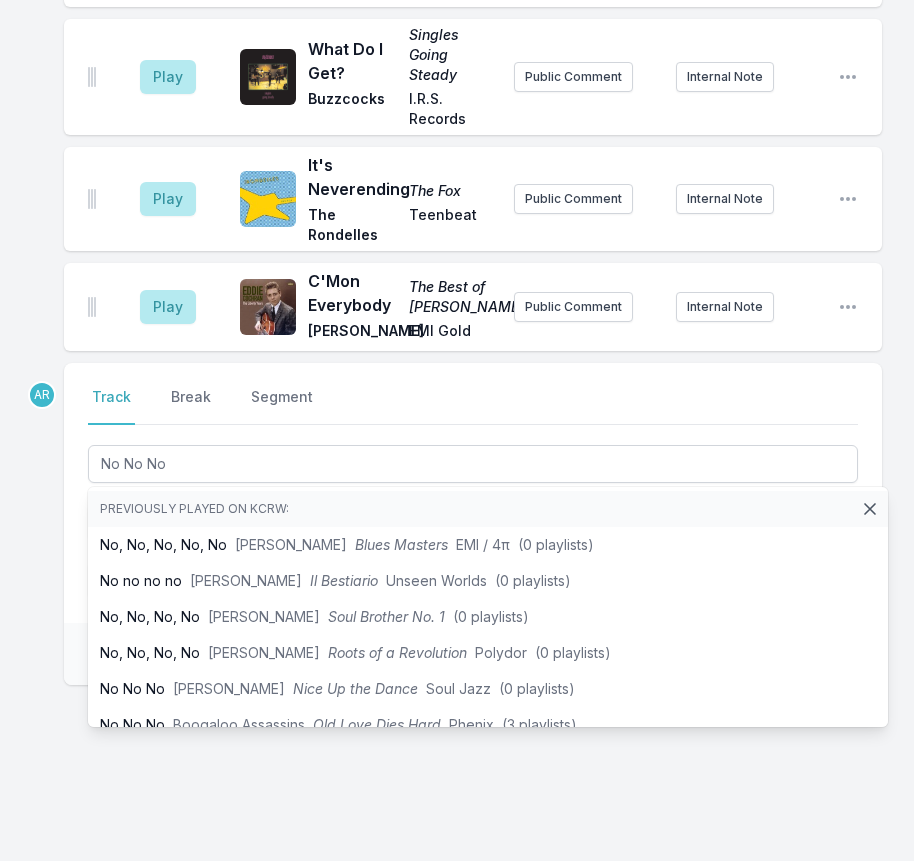 click on "Select a tab Track Break Segment Track Break Segment No No No Previously played on KCRW: No, No, No, No, No [PERSON_NAME] Blues Masters EMI / 4π (0 playlists) No no no no [PERSON_NAME] Il Bestiario Unseen Worlds (0 playlists) No, No, No, No [PERSON_NAME] Soul Brother No. 1 (0 playlists) No, No, No, No [PERSON_NAME] Roots of a Revolution Polydor (0 playlists) No No No [PERSON_NAME] Nice Up the Dance Soul Jazz (0 playlists) No No No Boogaloo Assassins Old Love Dies Hard Phenix (3 playlists) No No No Generation X Ready Steady Go Chrysalis (2 playlists) No No No [PERSON_NAME] Studio One Downbeat Special Box Set Soul Jazz (0 playlists) No No No Beirut No No No EXPRESS / Glamour (1 playlist) No No No Boogaloo Assassins Old Love Dies Hard Phenix Music, Inc. (5 playlists) No No No (live, 1978/1979(?): [GEOGRAPHIC_DATA], [GEOGRAPHIC_DATA]) Generation X Generation X Chrysalis (0 playlists) No No No [PERSON_NAME] Onobox Rykodisc (0 playlists) No No No Generation X Generation X (deluxe edition) Chrysalis (3 playlists) No No No Boogaloo Assassins (2 playlists)" at bounding box center [473, 493] 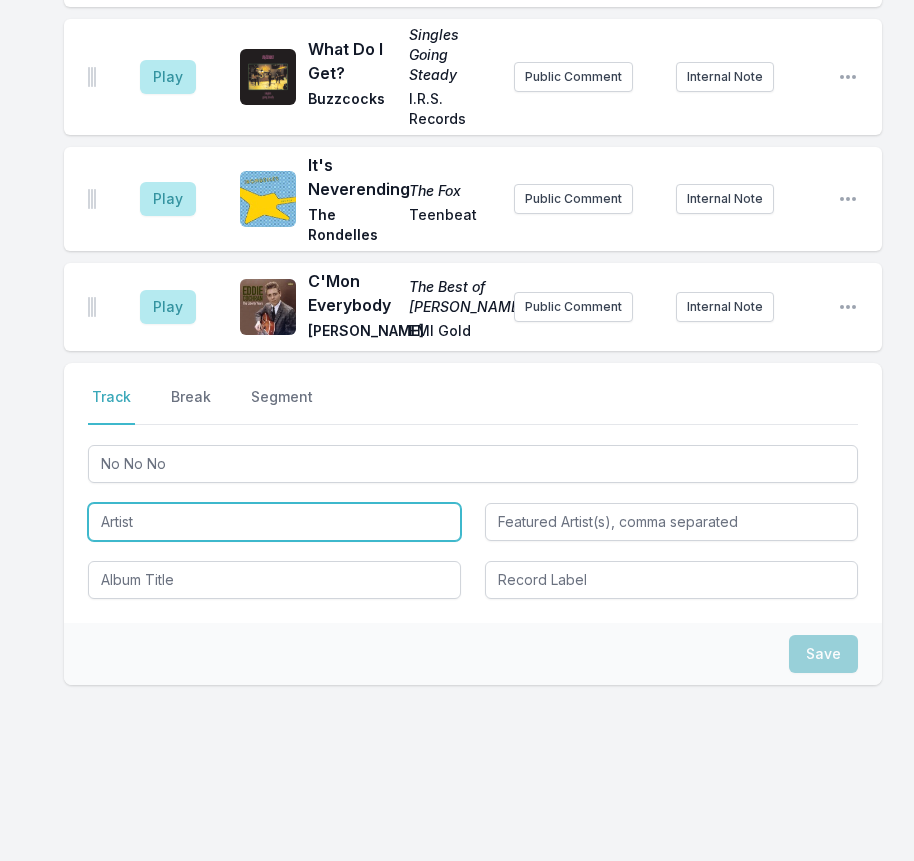 click at bounding box center [274, 522] 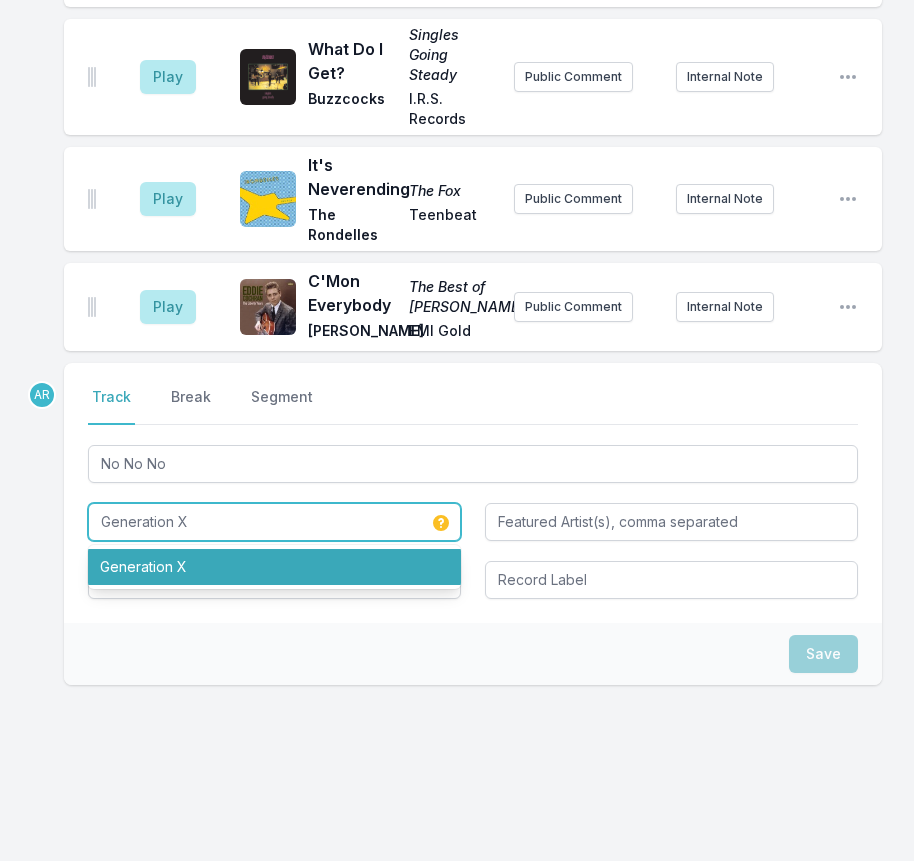 click on "Generation X" at bounding box center [274, 567] 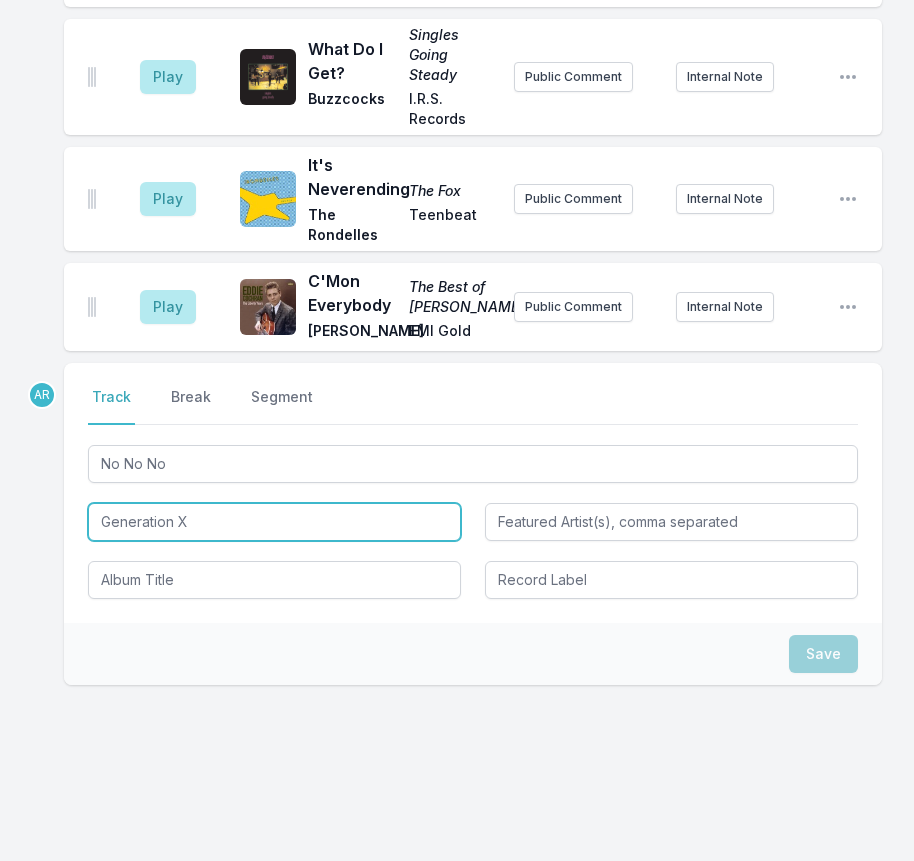 type on "Generation X" 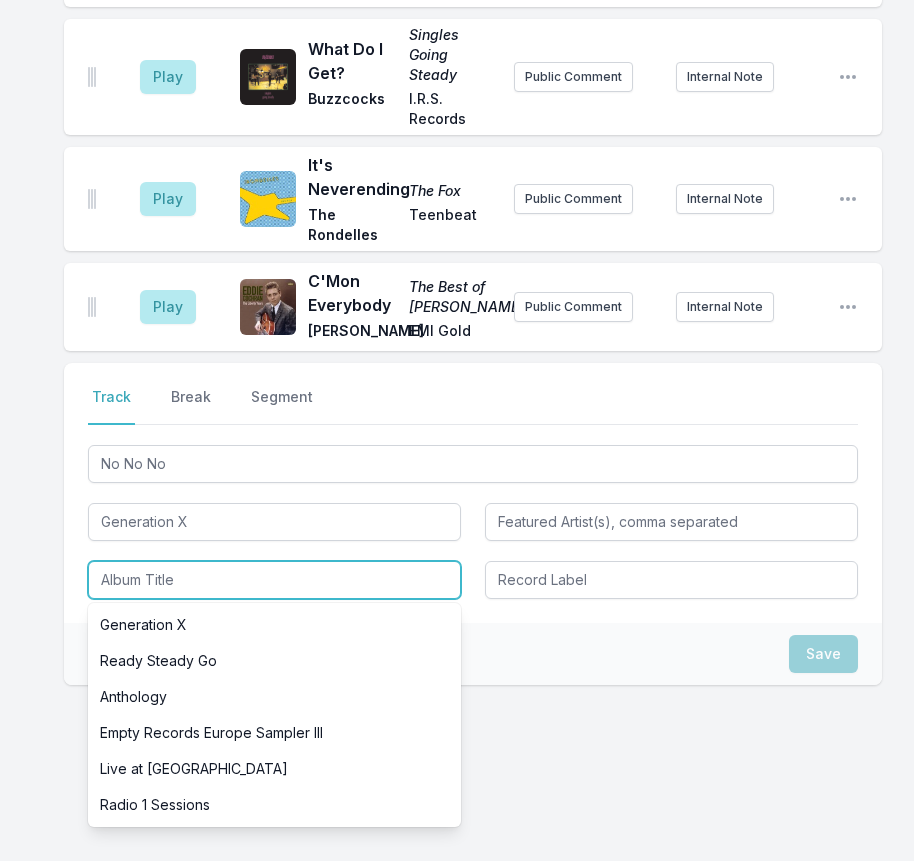 click at bounding box center (274, 580) 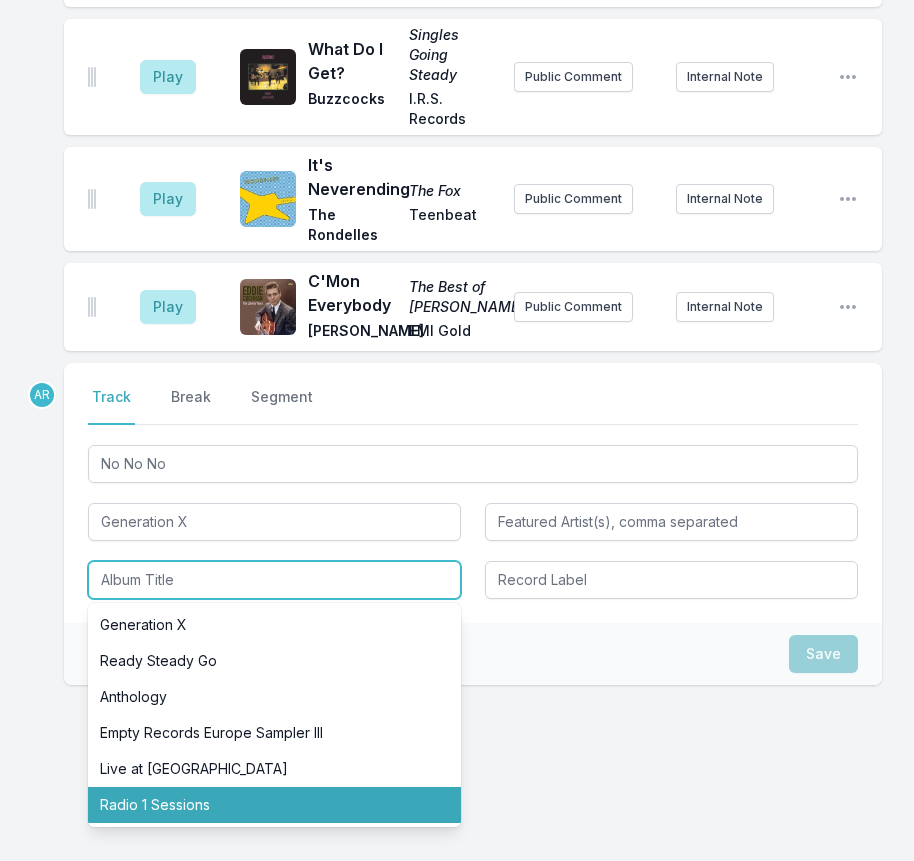 click on "Radio 1 Sessions" at bounding box center (274, 805) 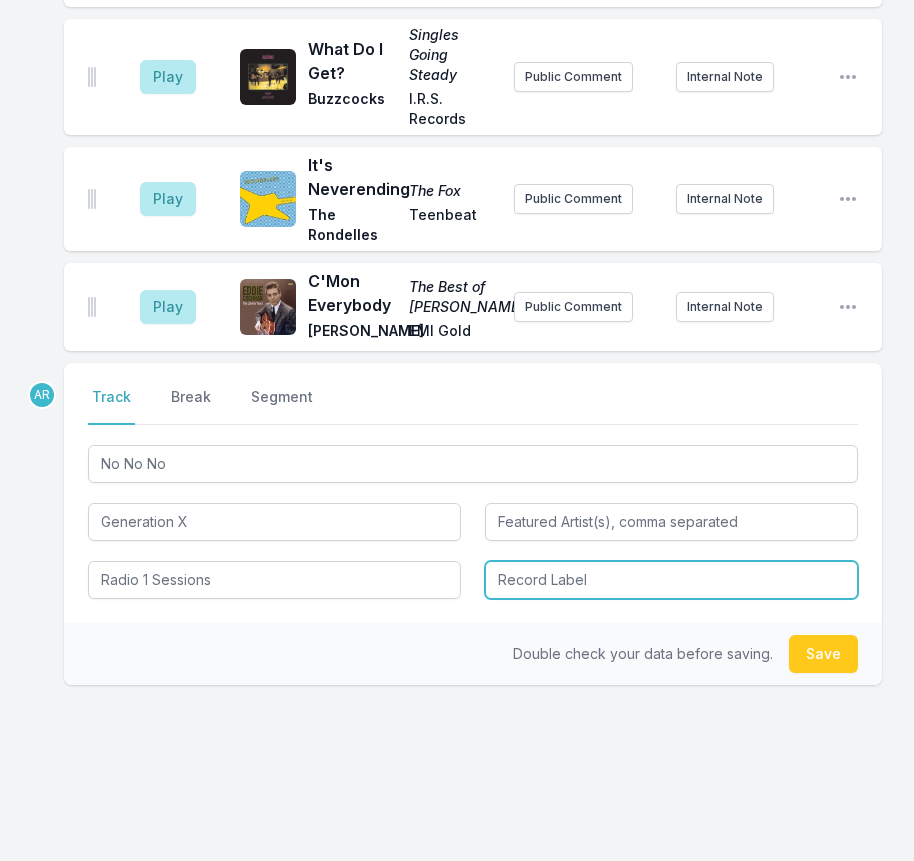 click at bounding box center [671, 580] 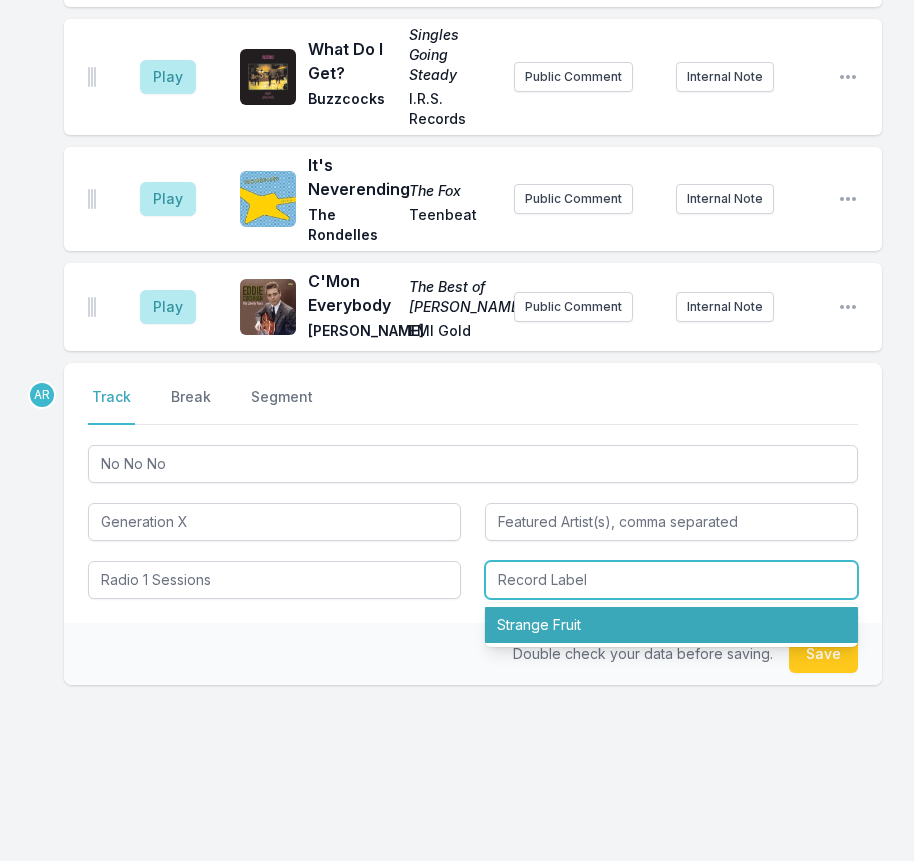 click on "Strange Fruit" at bounding box center [671, 625] 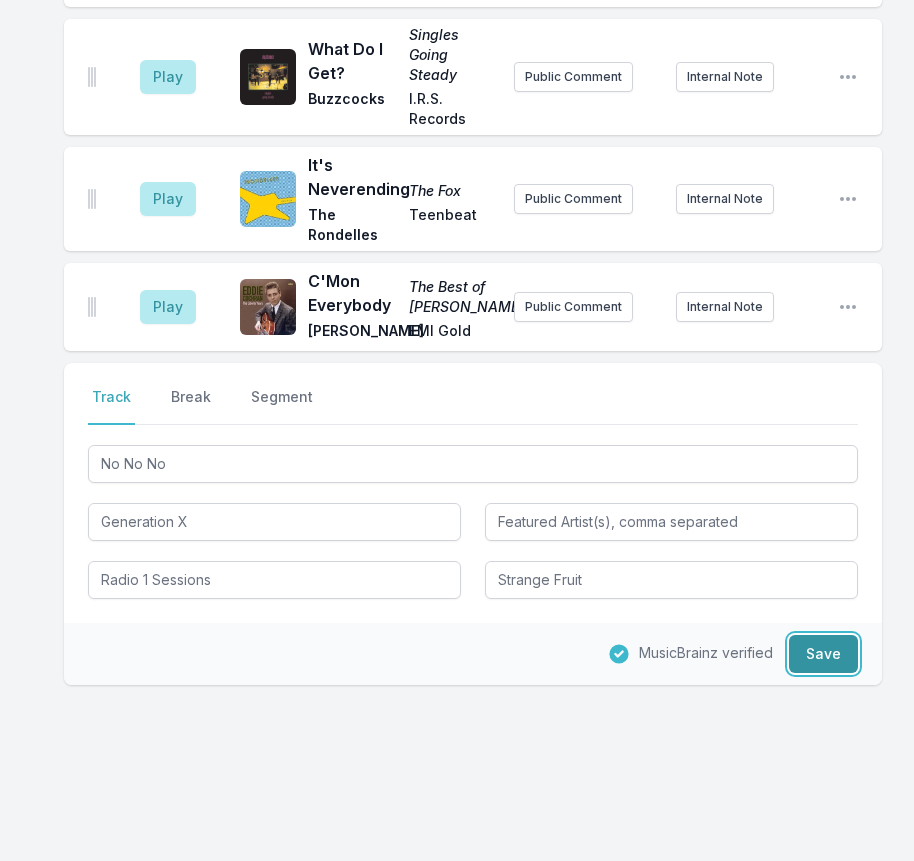 click on "Save" at bounding box center (823, 654) 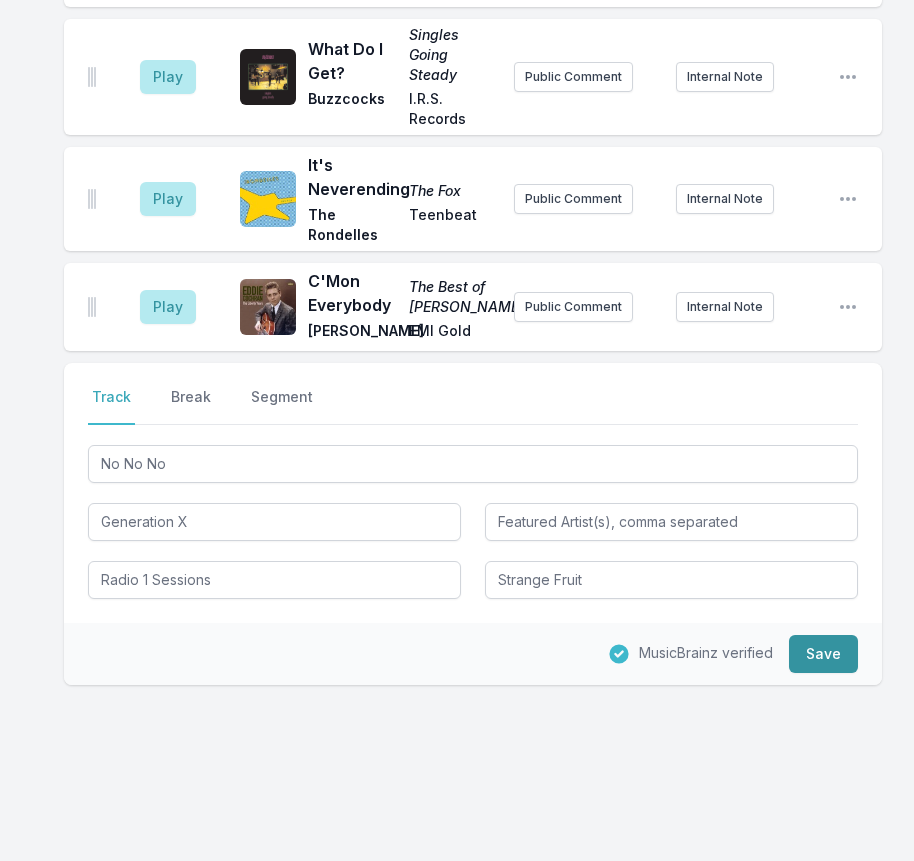 type 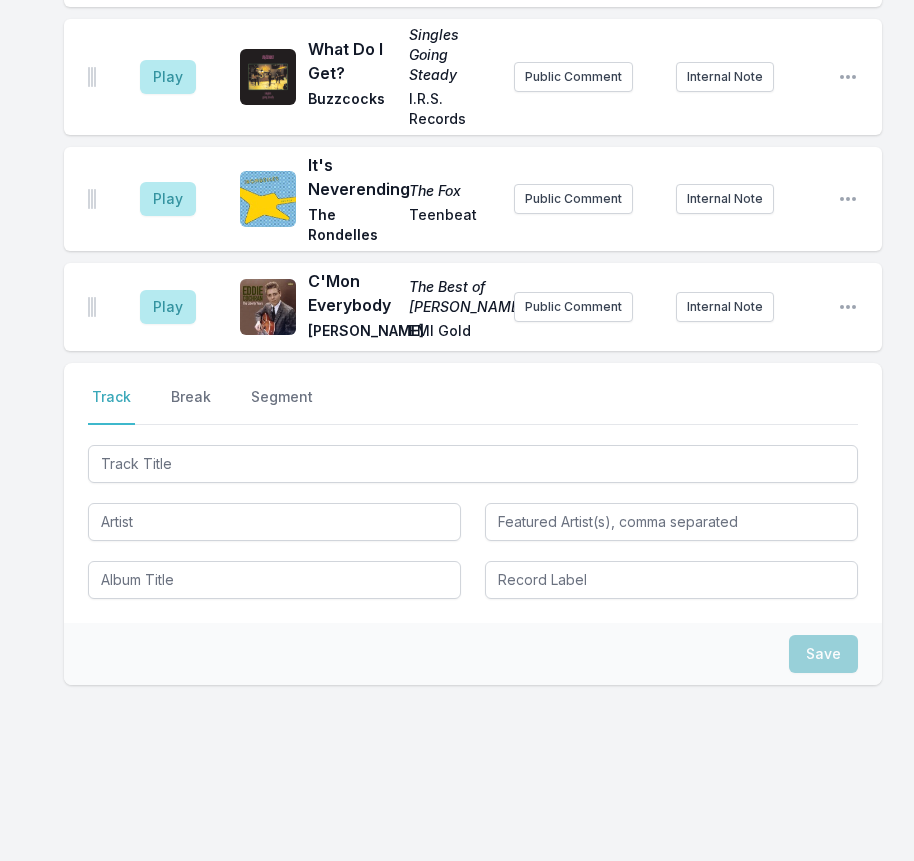 scroll, scrollTop: 2837, scrollLeft: 0, axis: vertical 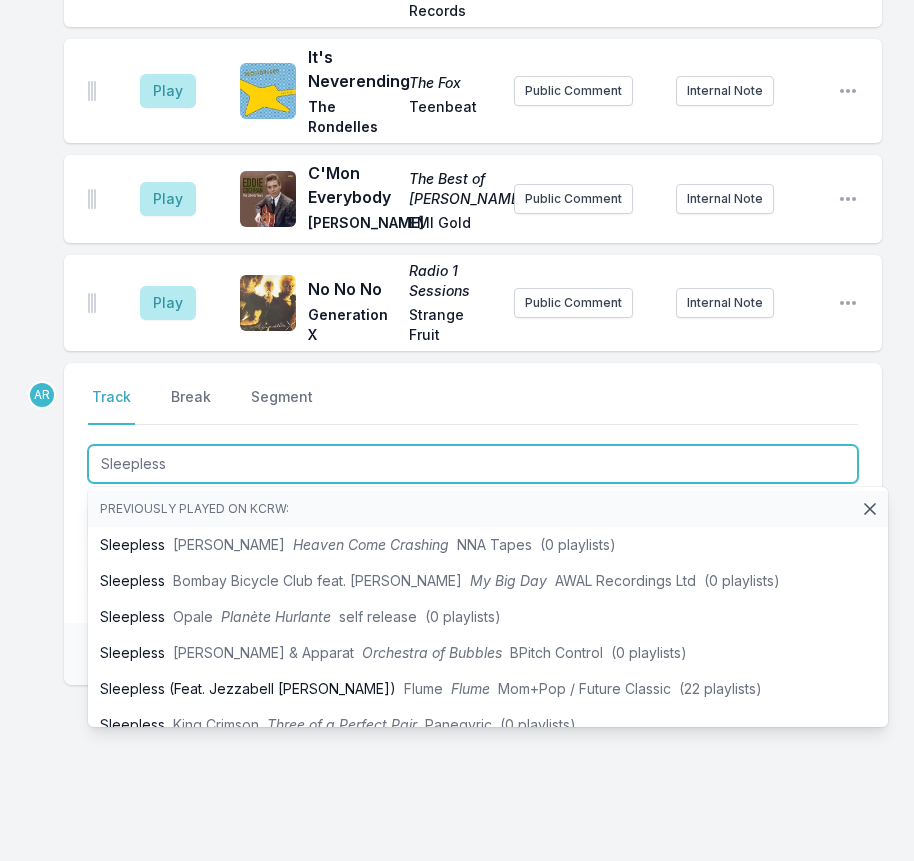 type on "Sleepless" 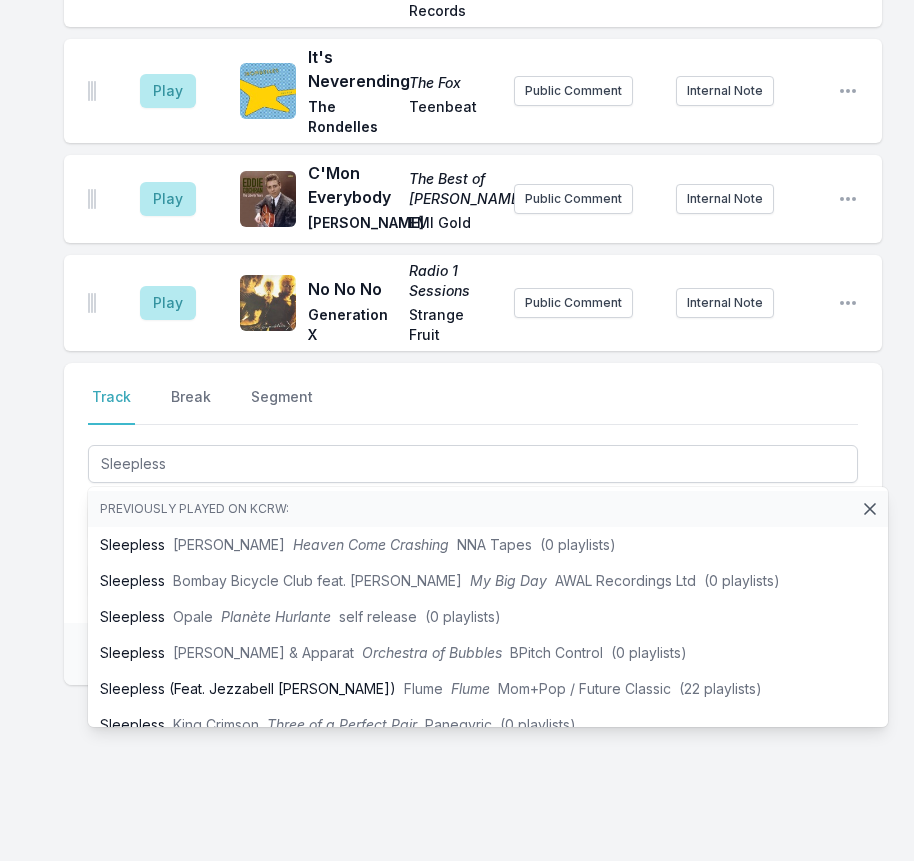 click on "Select a tab Track Break Segment Track Break Segment Sleepless Previously played on KCRW: Sleepless [PERSON_NAME] Heaven Come Crashing NNA Tapes (0 playlists) Sleepless Bombay Bicycle Club feat. [PERSON_NAME] My Big Day AWAL Recordings Ltd (0 playlists) Sleepless Opale Planète Hurlante self release (0 playlists) Sleepless [PERSON_NAME] & Apparat Orchestra of Bubbles BPitch Control (0 playlists) Sleepless (Feat. Jezzabell [PERSON_NAME]) Flume Flume Mom+Pop / Future Classic (22 playlists) Sleepless King Crimson Three of a Perfect Pair Panegyric (0 playlists) Sleepless deadmau5 Album Title Goes Here (18 playlists) Sleepless Linea 77 SXSW 2006 Showcasing Artists [no label] (0 playlists) Sleepless Soul Coughing Irresistible Bliss Slash (0 playlists) Sleepless Atmosphere WORD? Rhymesayers Entertainment (0 playlists) Sleepless Flume feat. Jezzabell [PERSON_NAME] Flume Mom+Pop / Future Classic (0 playlists) Sleepless Epik High sleepless in __________ Kakao M (0 playlists) Sleepless [PERSON_NAME] Tell Me Nonesuch (0 playlists) Warp" at bounding box center (473, 493) 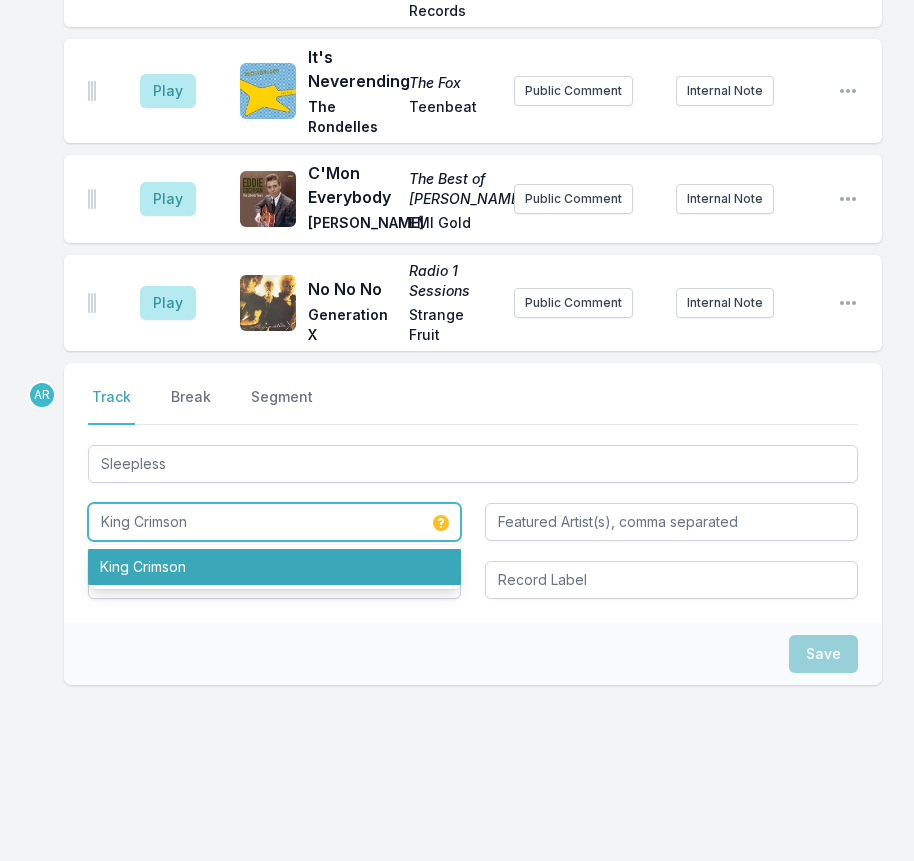 click on "King Crimson" at bounding box center (274, 567) 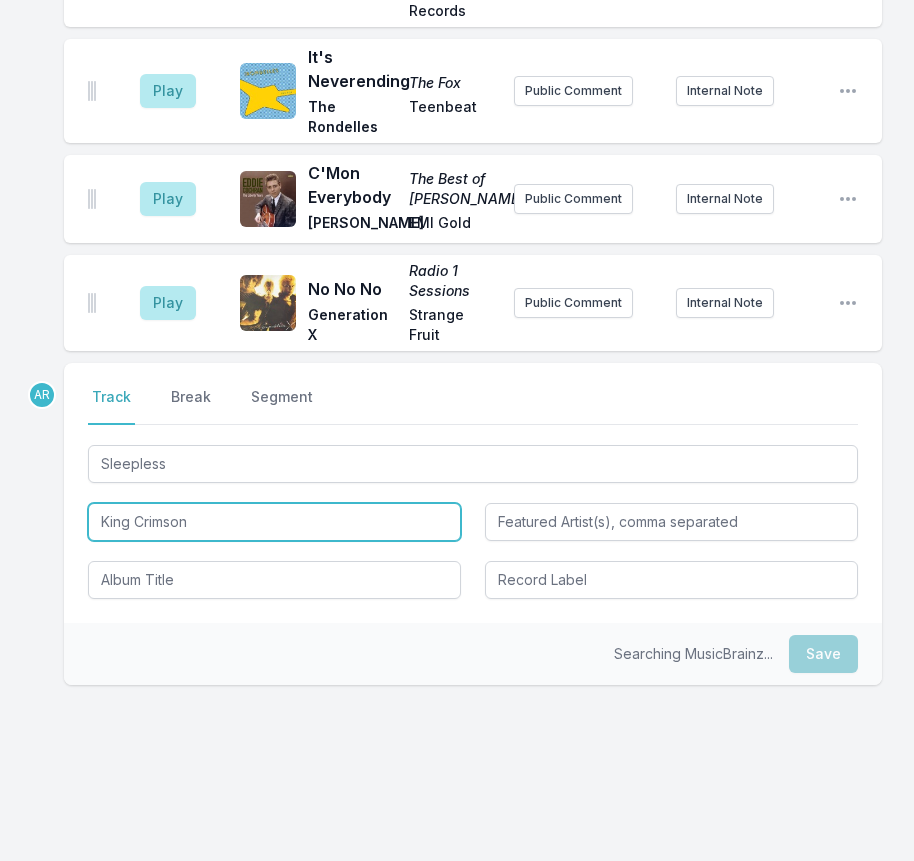 type on "King Crimson" 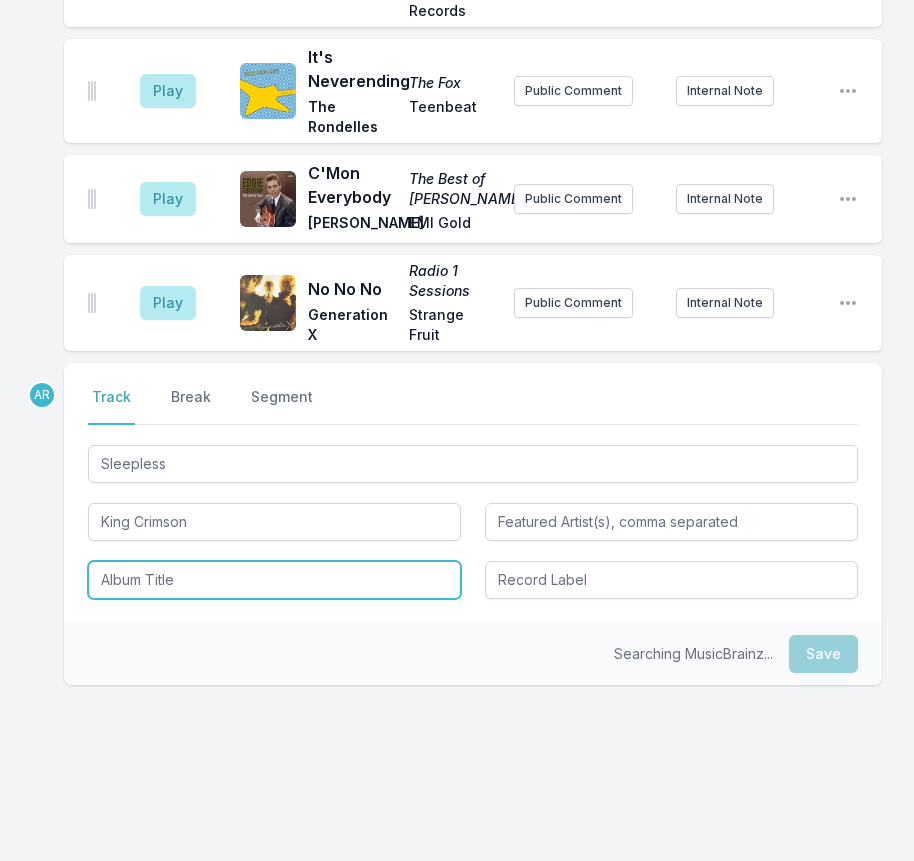 click at bounding box center (274, 580) 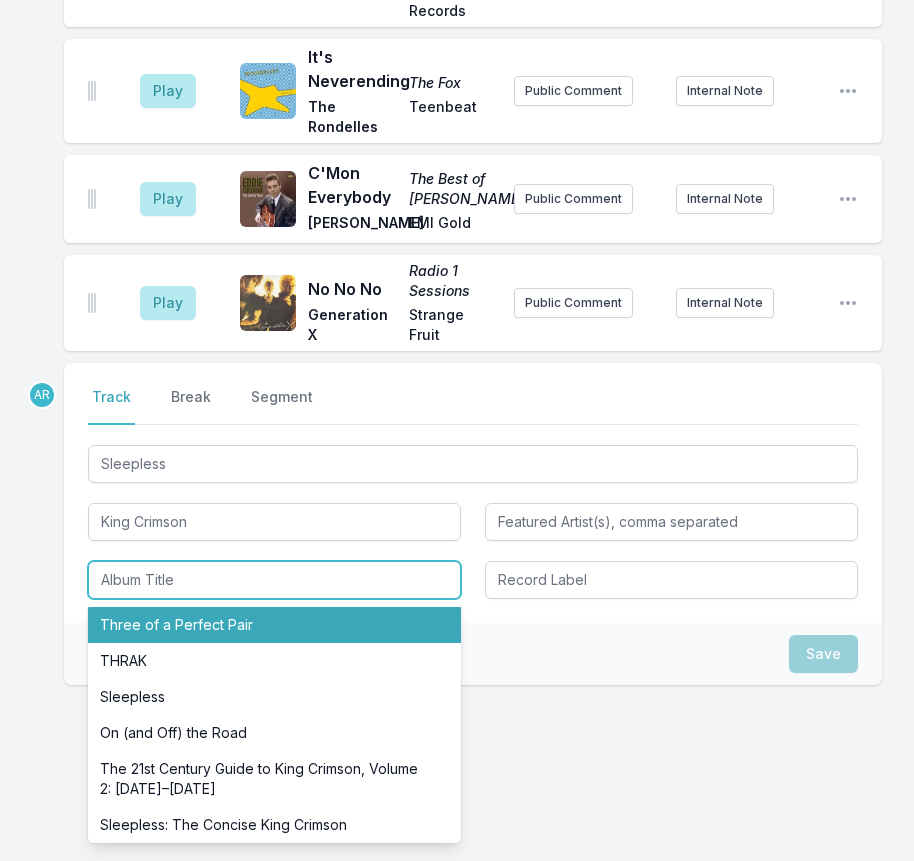 click on "Three of a Perfect Pair" at bounding box center [274, 625] 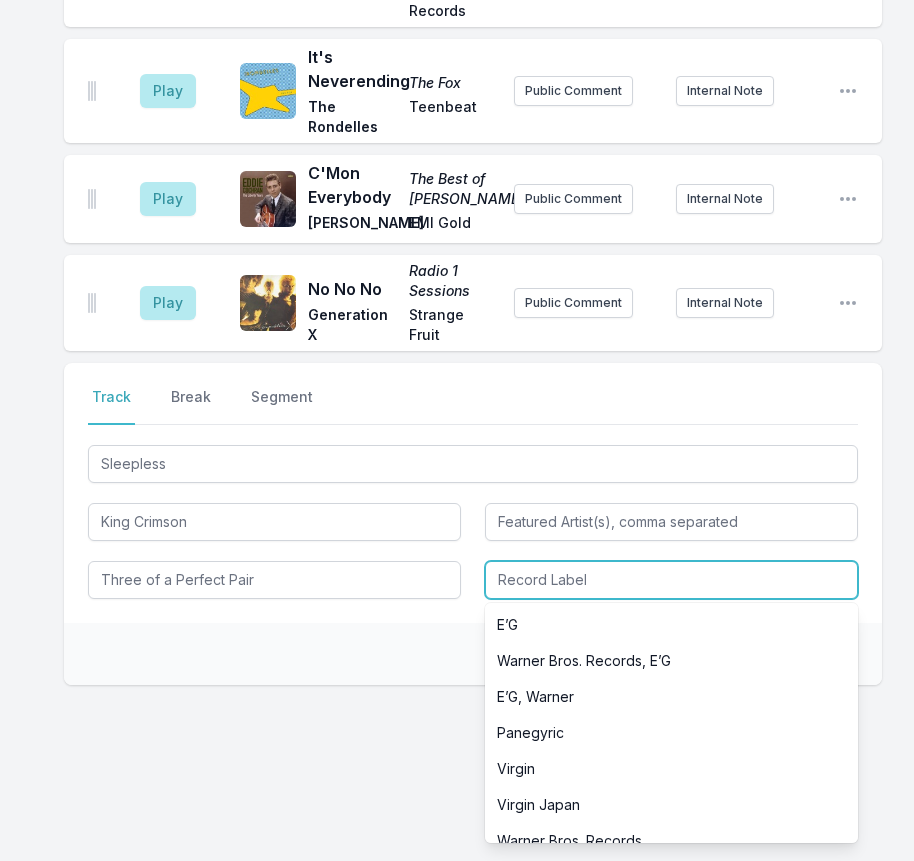 click at bounding box center (671, 580) 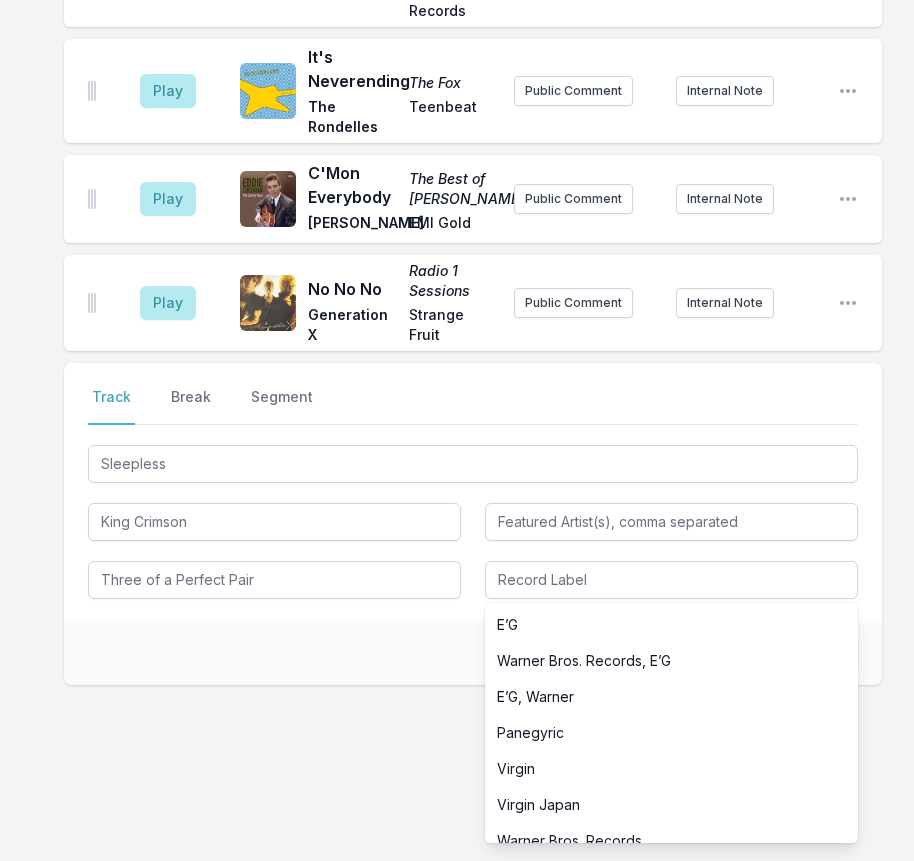 click on "Select a tab Track Break Segment Track Break Segment Sleepless King Crimson Three of a Perfect Pair E’G Warner Bros. Records, E’G E’G, Warner Panegyric Virgin Virgin Japan Warner Bros. Records Discipline Global Mobile Virgin, E’G Inner Knot, Panegyric, Discipline Global Mobile" at bounding box center [473, 493] 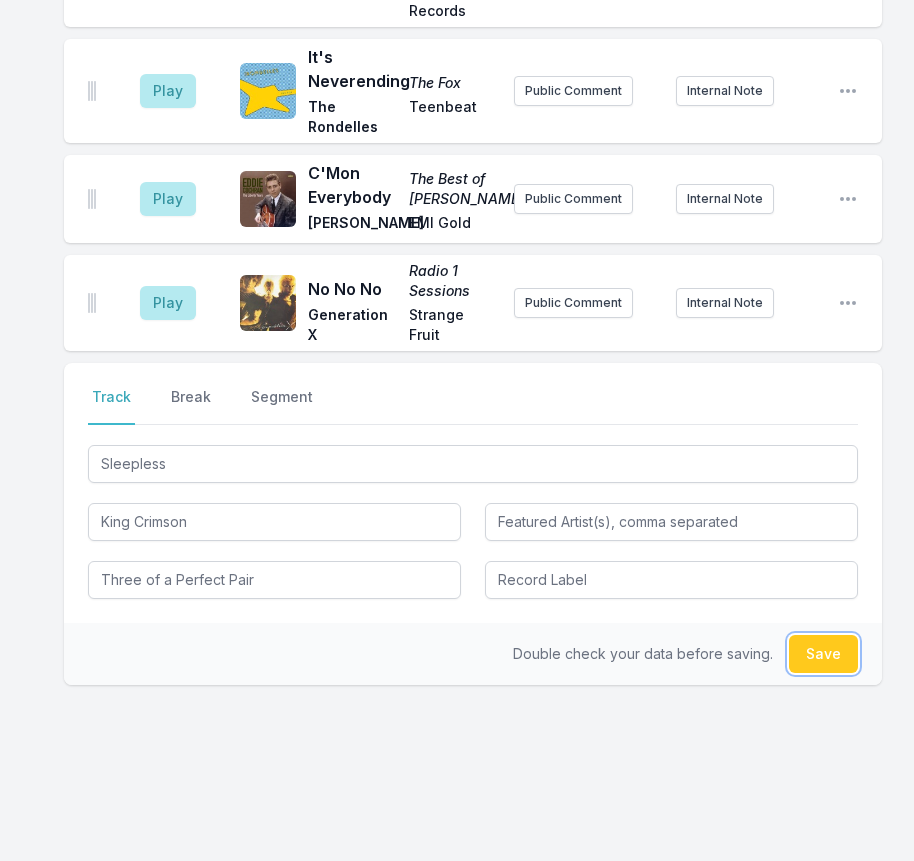 click on "Save" at bounding box center [823, 654] 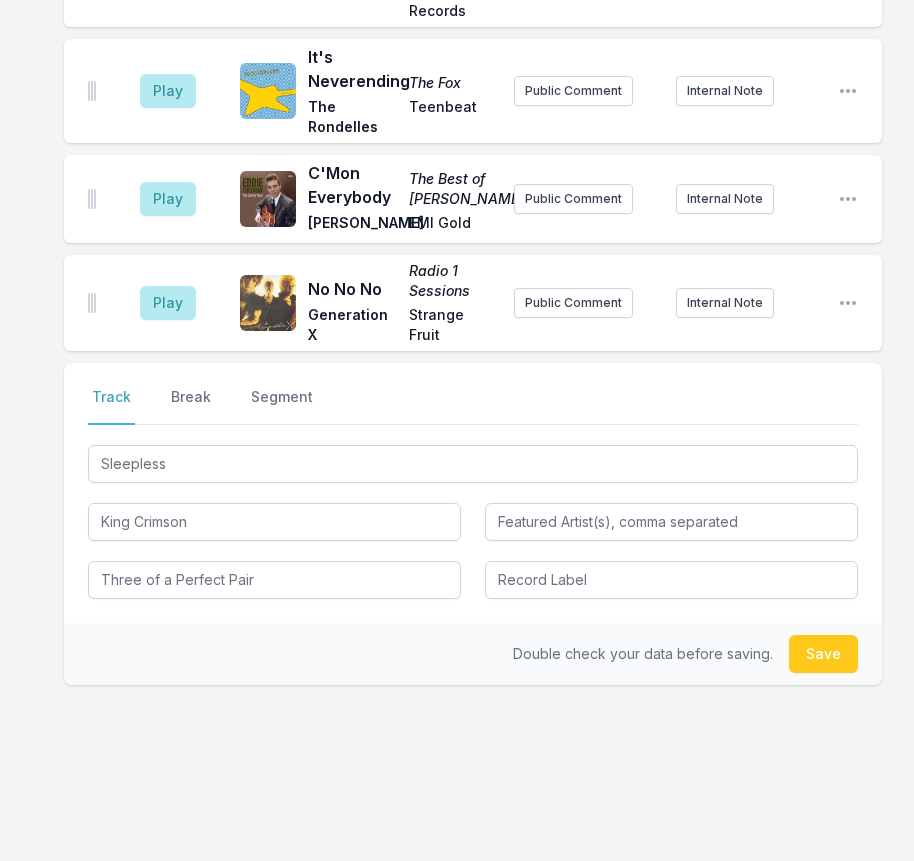 type 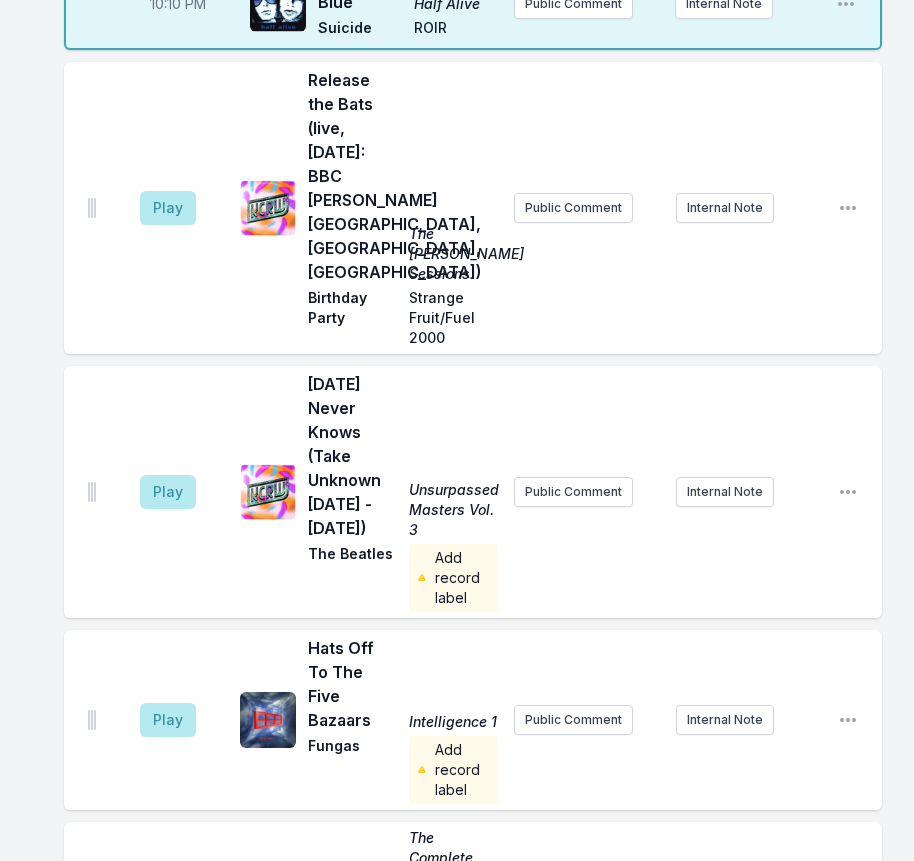 scroll, scrollTop: 873, scrollLeft: 0, axis: vertical 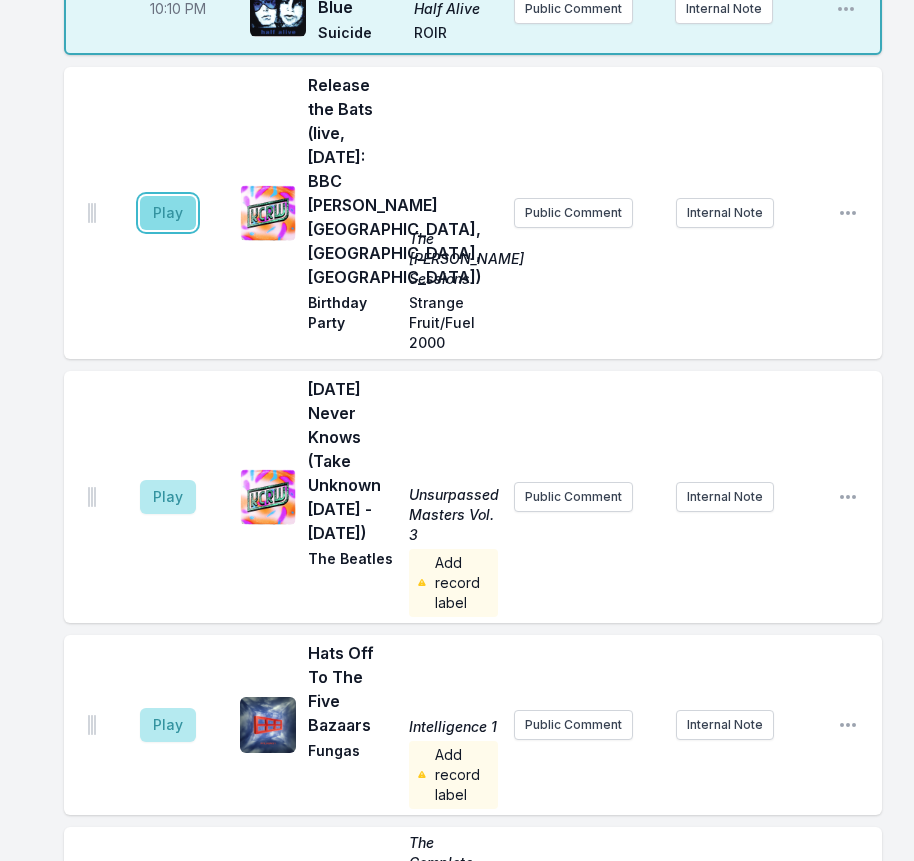 click on "Play" at bounding box center [168, 213] 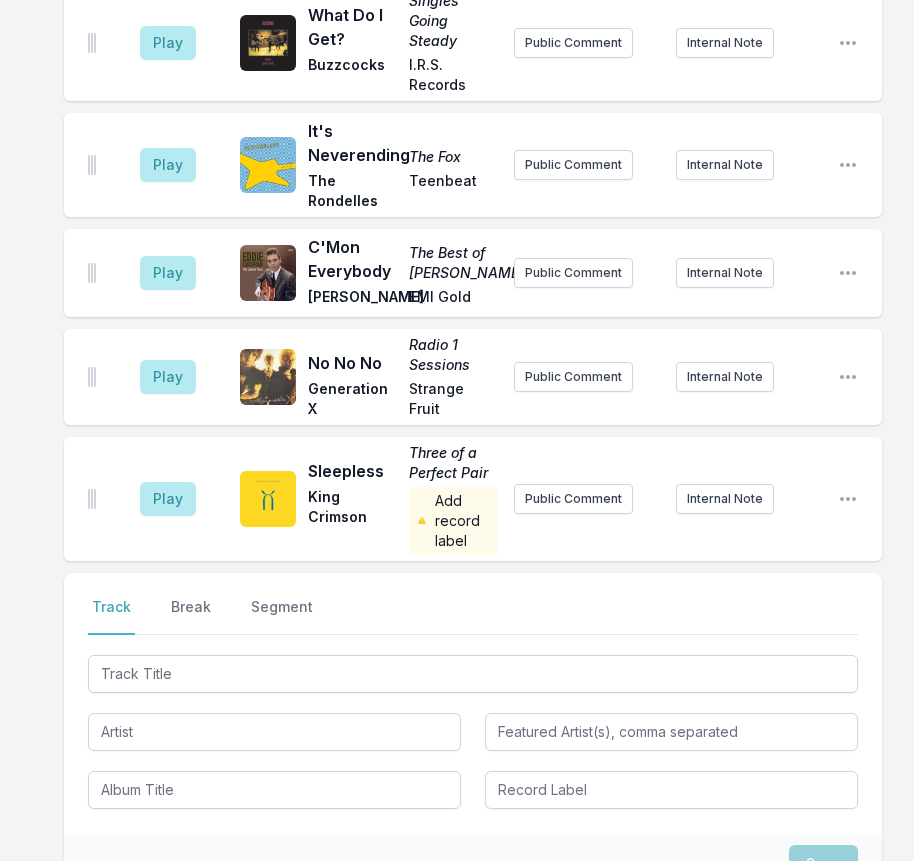 scroll, scrollTop: 2997, scrollLeft: 0, axis: vertical 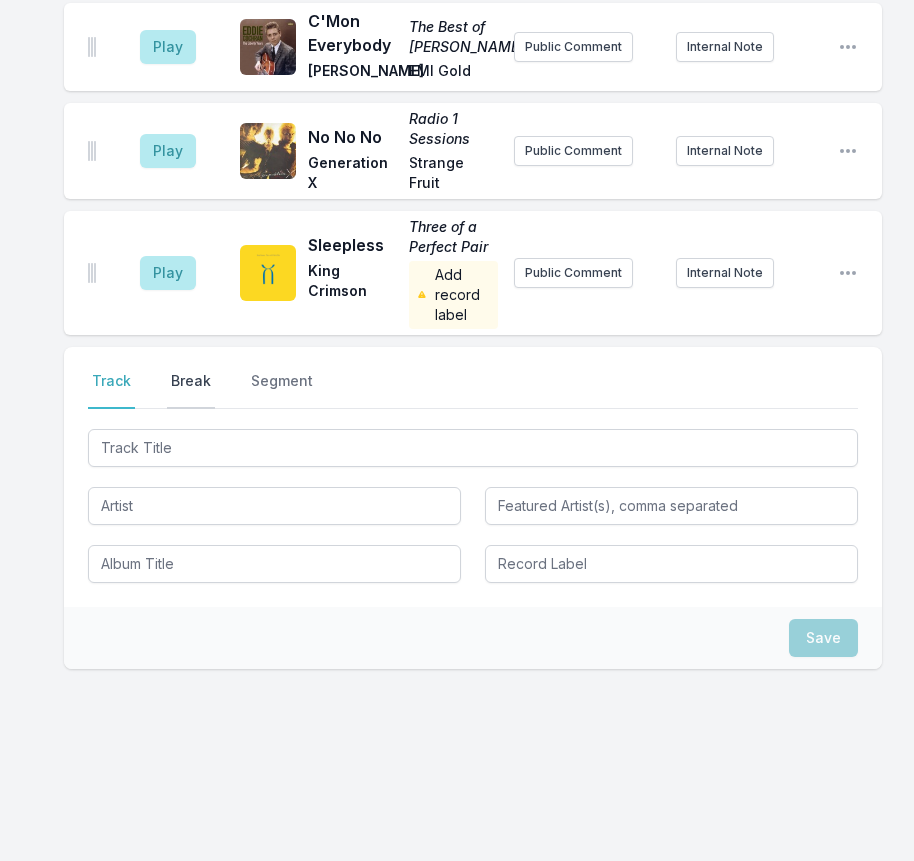 click on "Break" at bounding box center (191, 390) 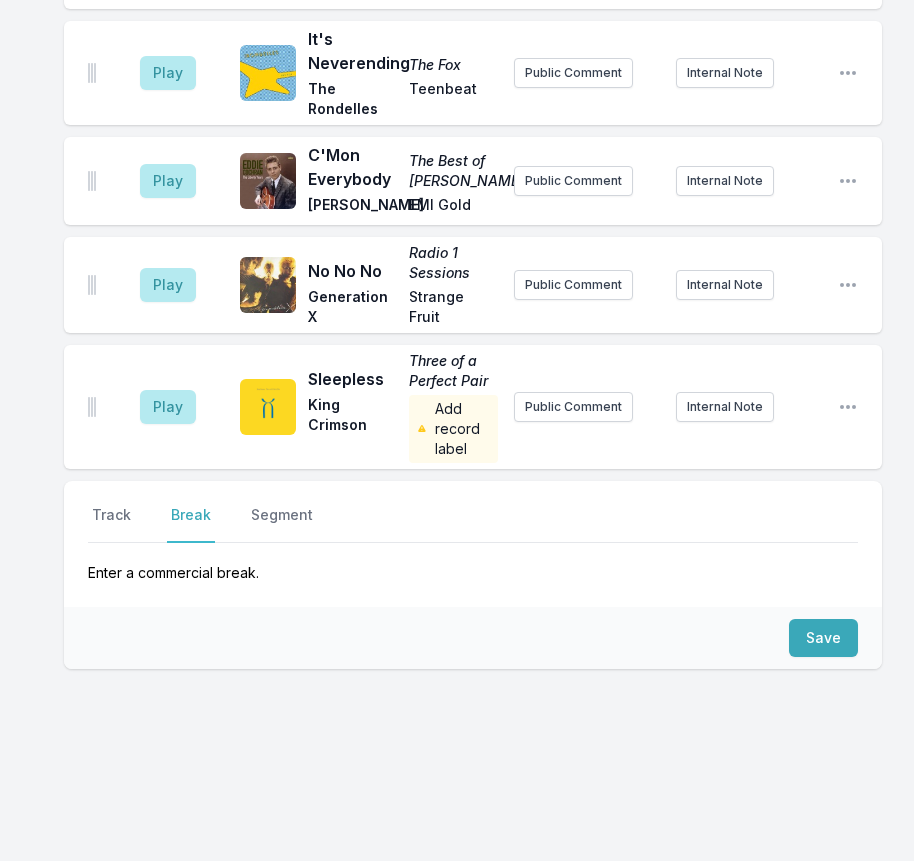 scroll, scrollTop: 2863, scrollLeft: 0, axis: vertical 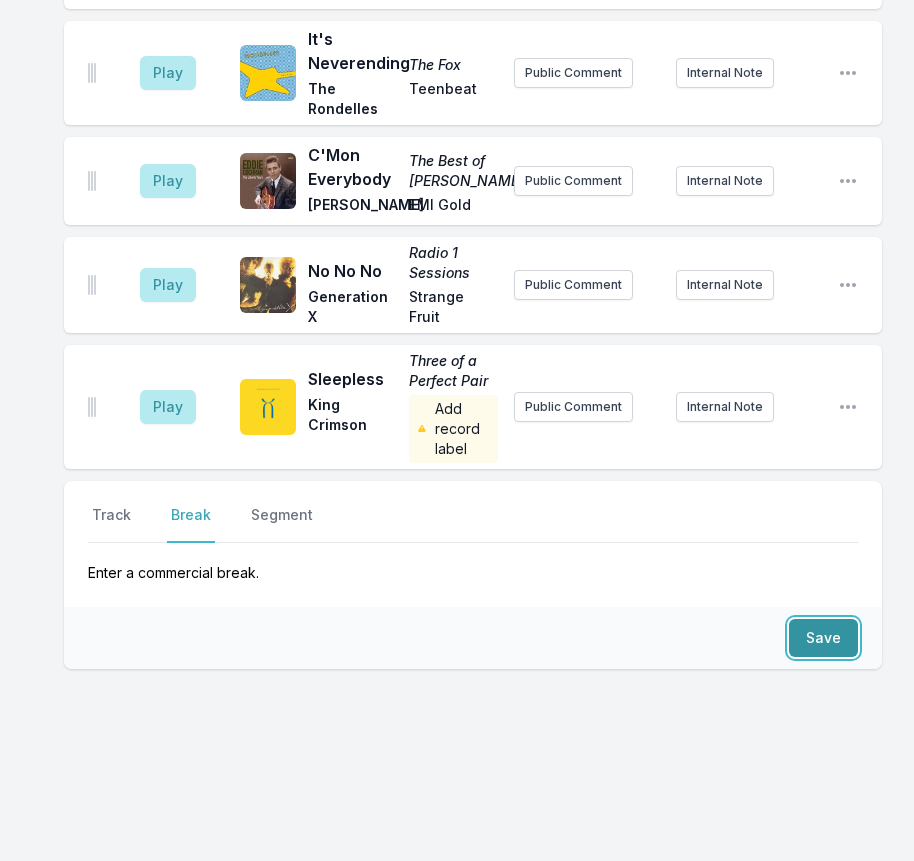 click on "Save" at bounding box center [823, 638] 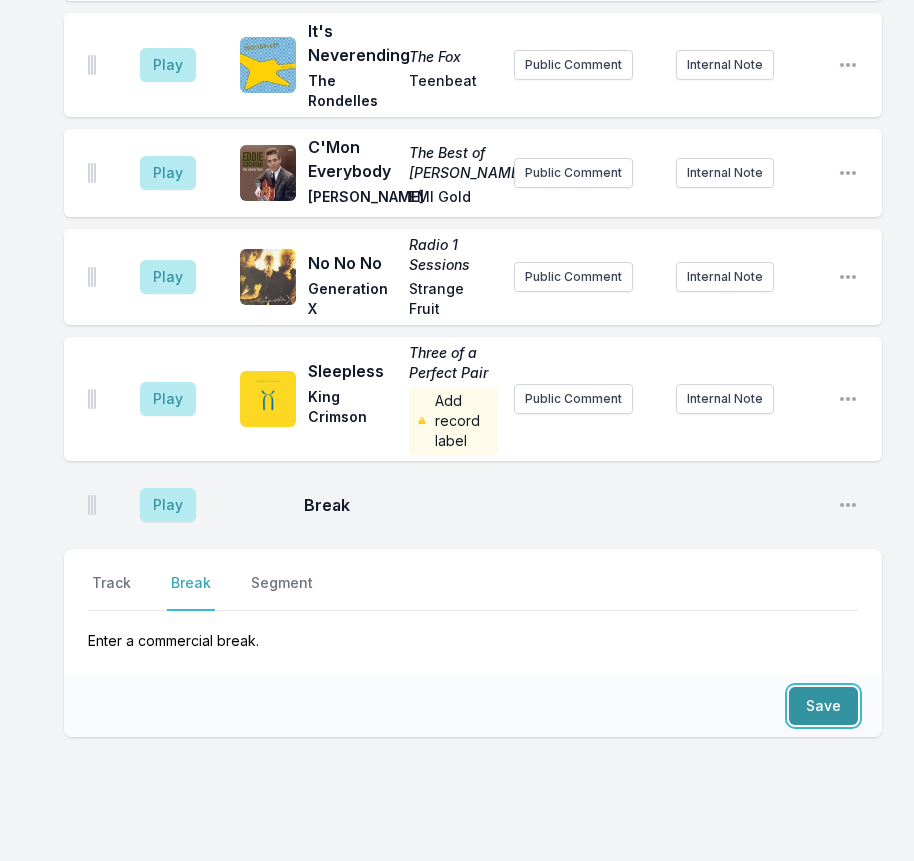 scroll, scrollTop: 2939, scrollLeft: 0, axis: vertical 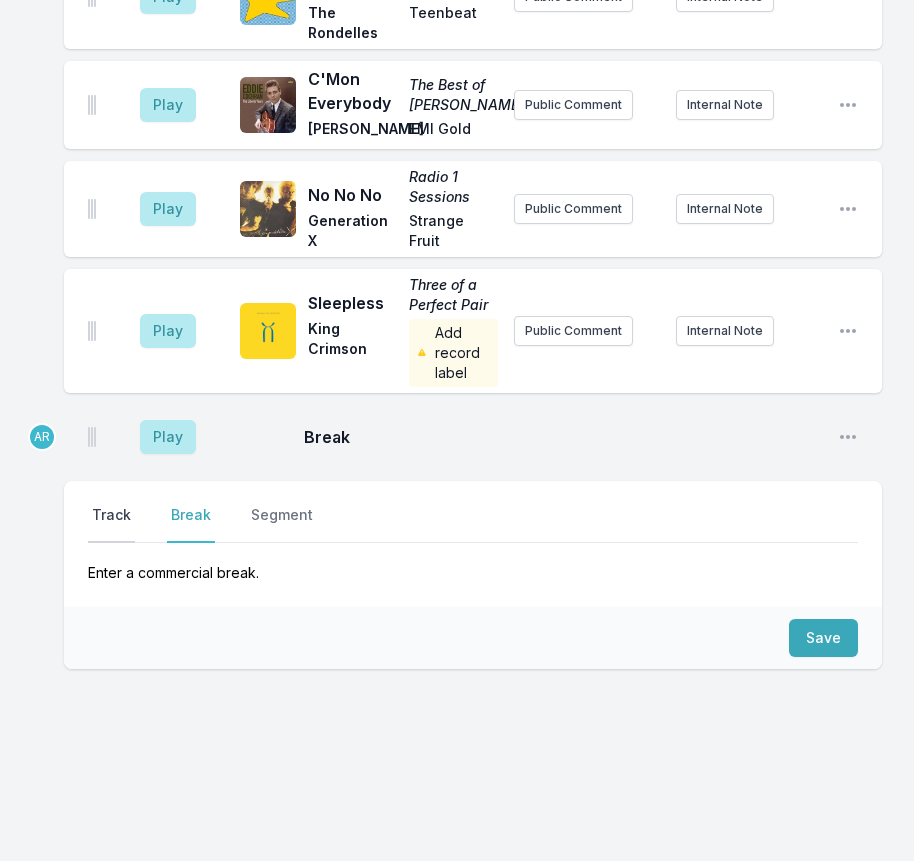 click on "Track" at bounding box center (111, 524) 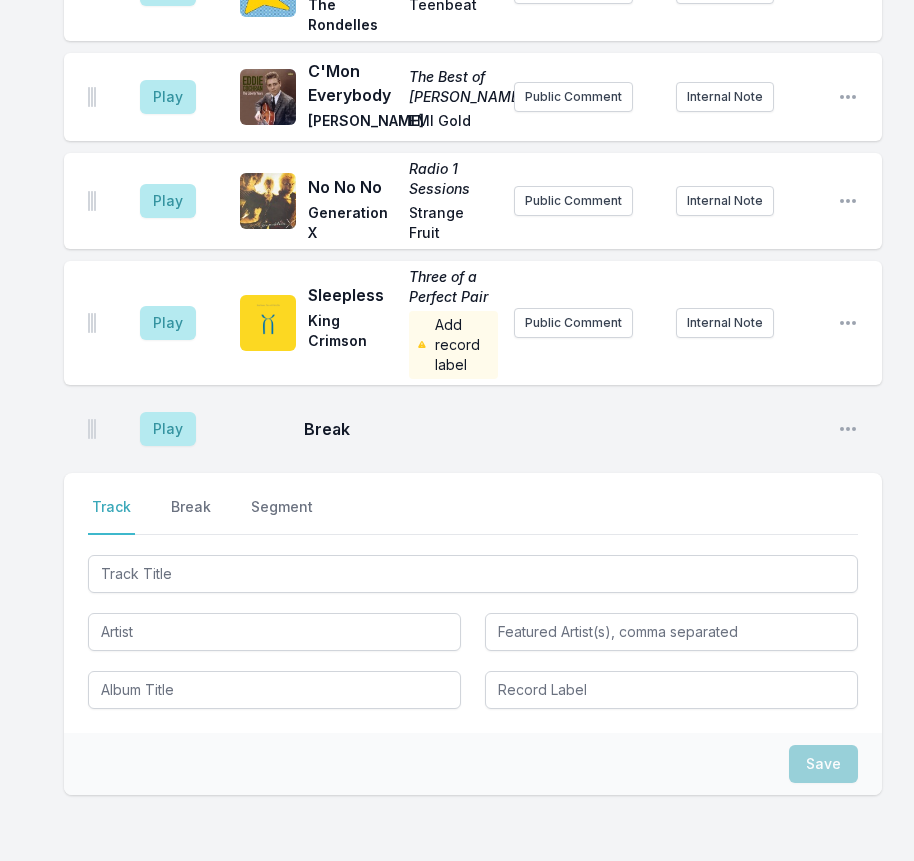 scroll, scrollTop: 3073, scrollLeft: 0, axis: vertical 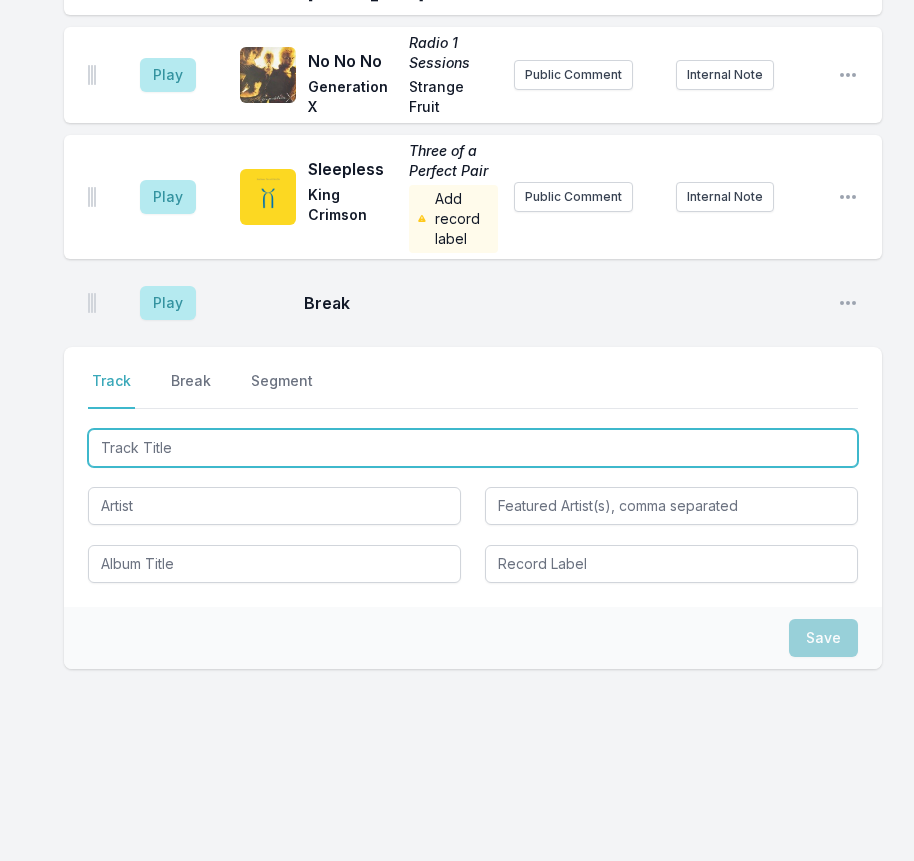 type on "So Young But So Cold" 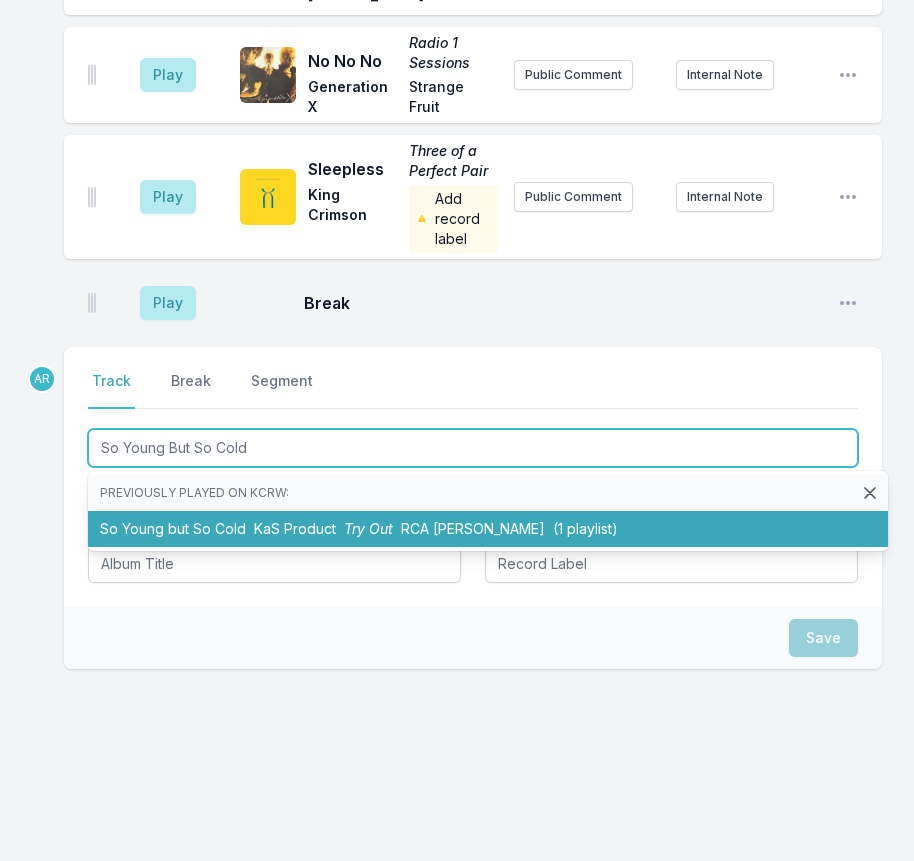 click on "KaS Product" at bounding box center (295, 528) 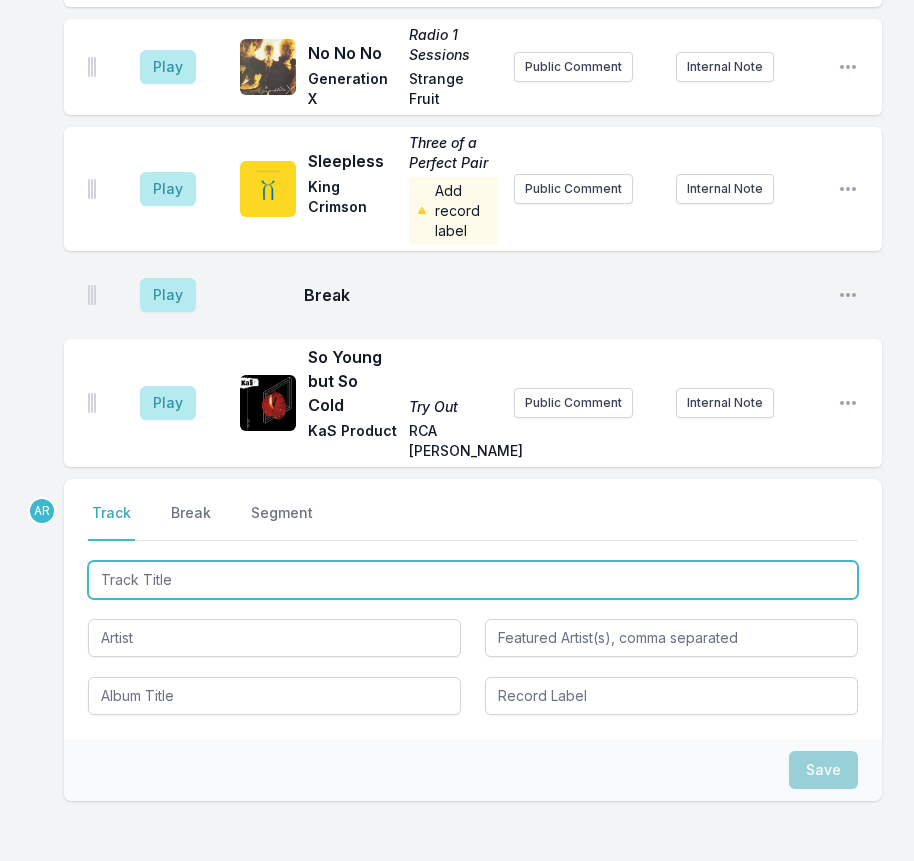 scroll, scrollTop: 3197, scrollLeft: 0, axis: vertical 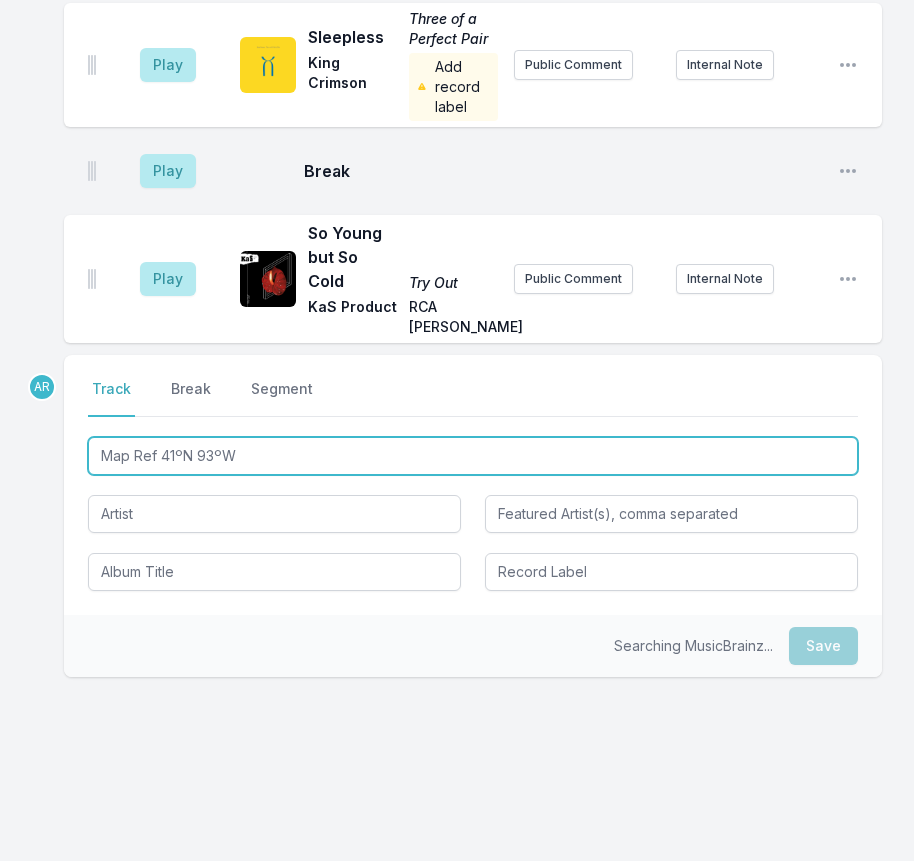 type on "Map Ref 41ºN 93ºW" 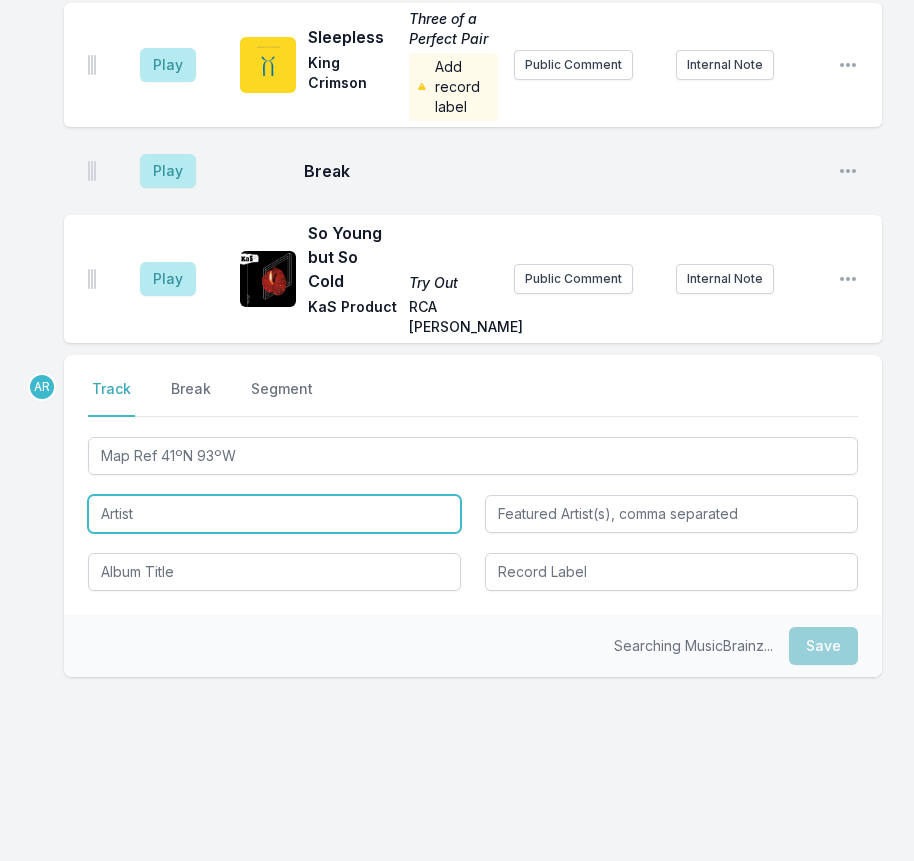 click at bounding box center (274, 514) 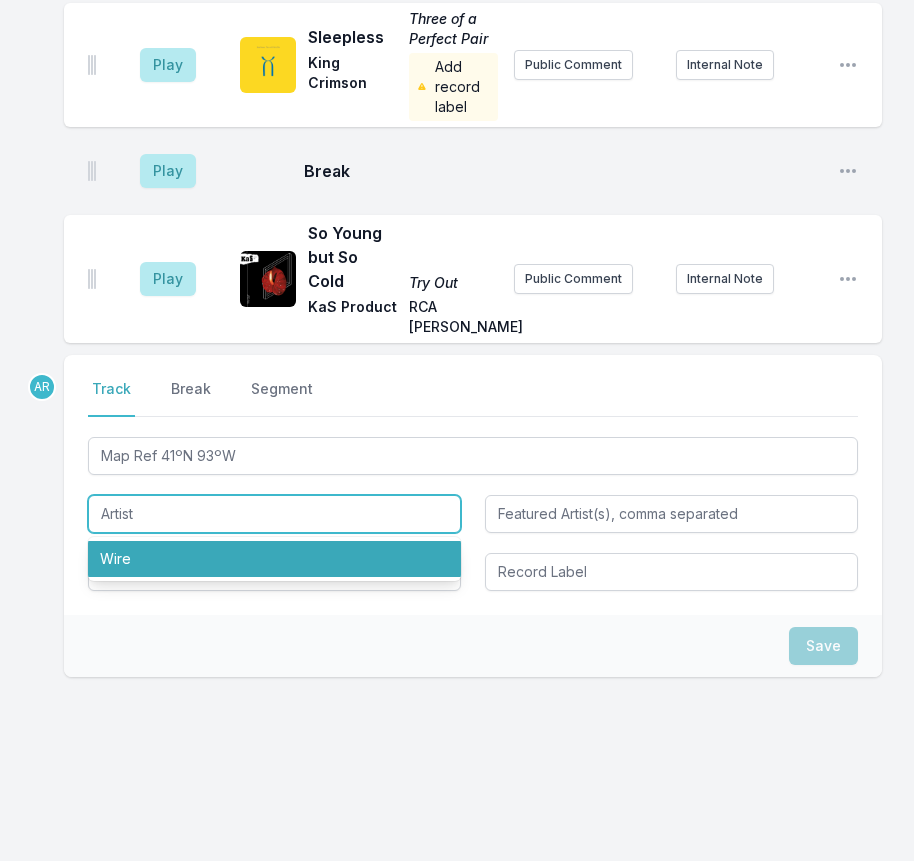 click on "Wire" at bounding box center (274, 559) 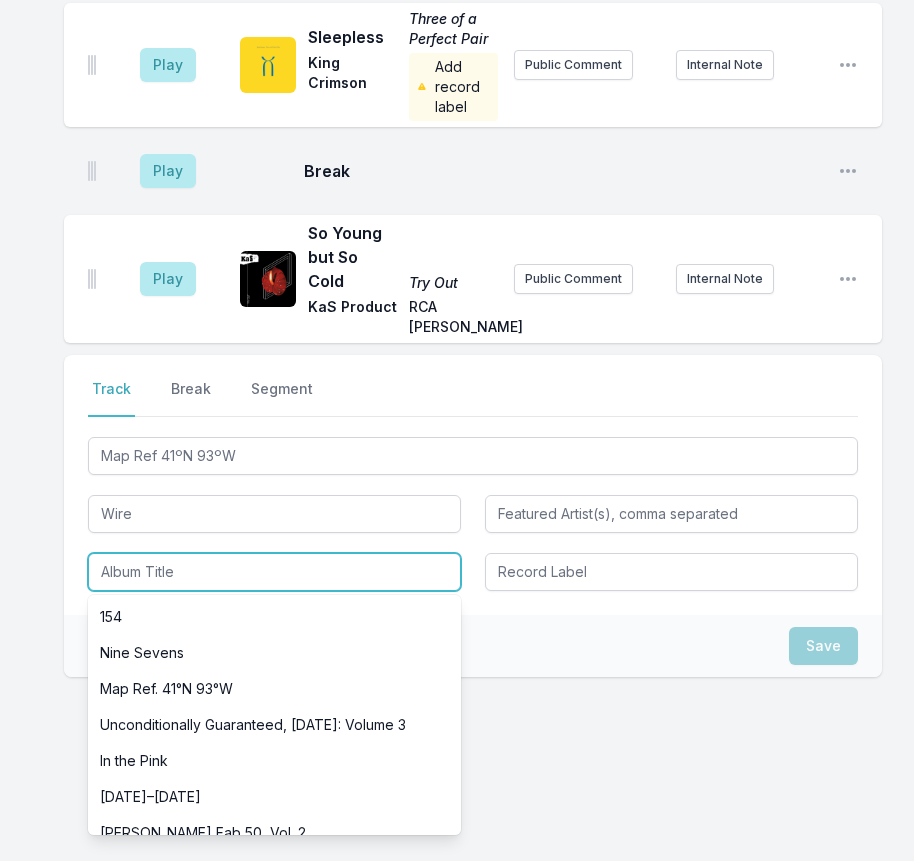 click at bounding box center [274, 572] 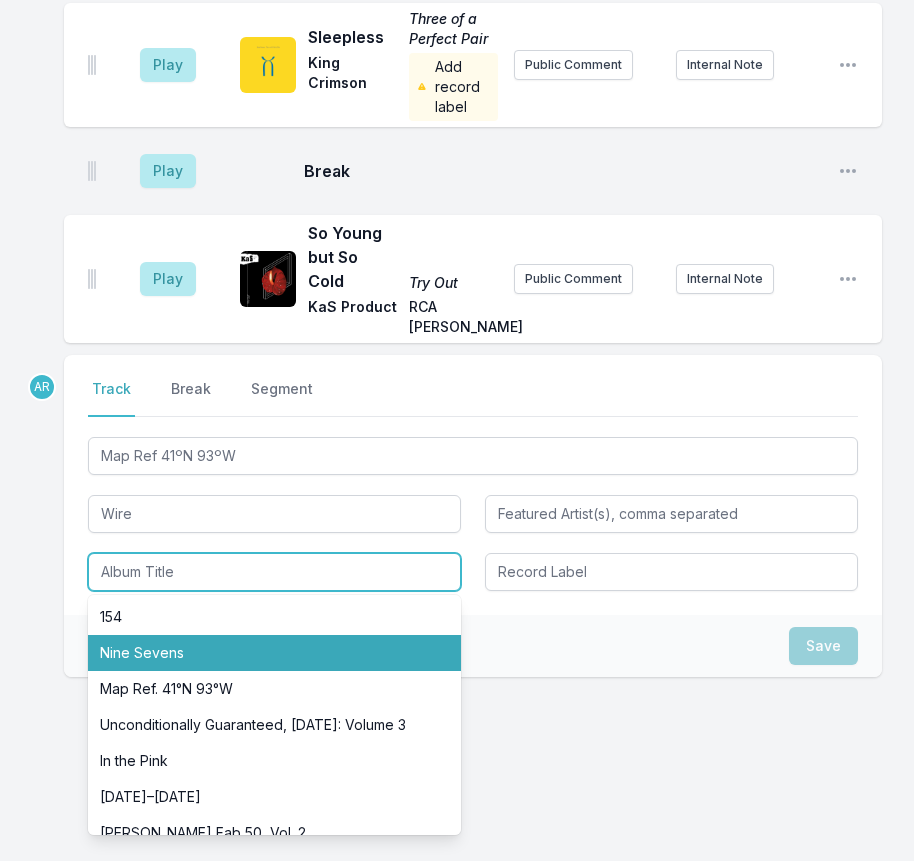 click on "Nine Sevens" at bounding box center [274, 653] 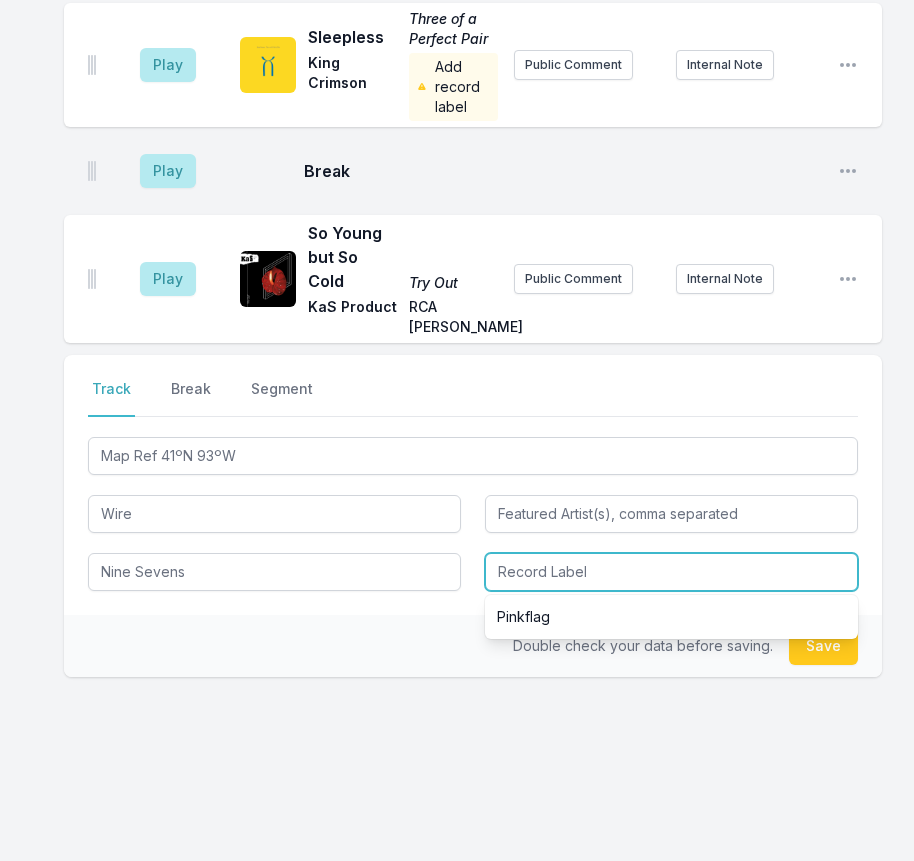 click at bounding box center [671, 572] 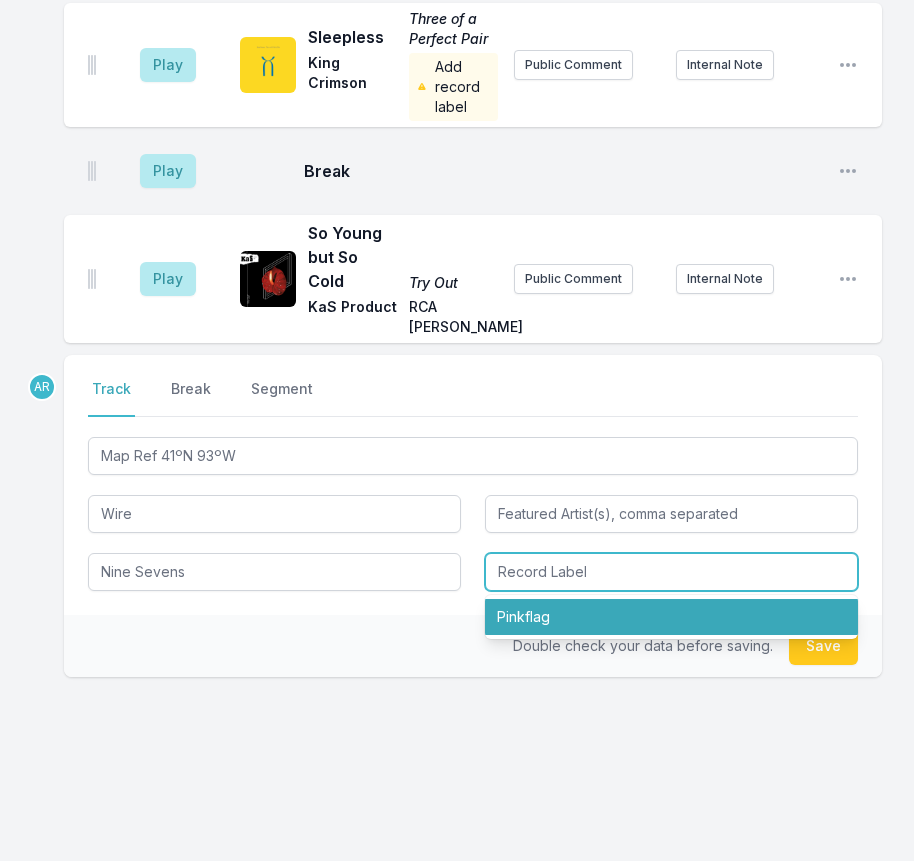 click on "Pinkflag" at bounding box center (671, 617) 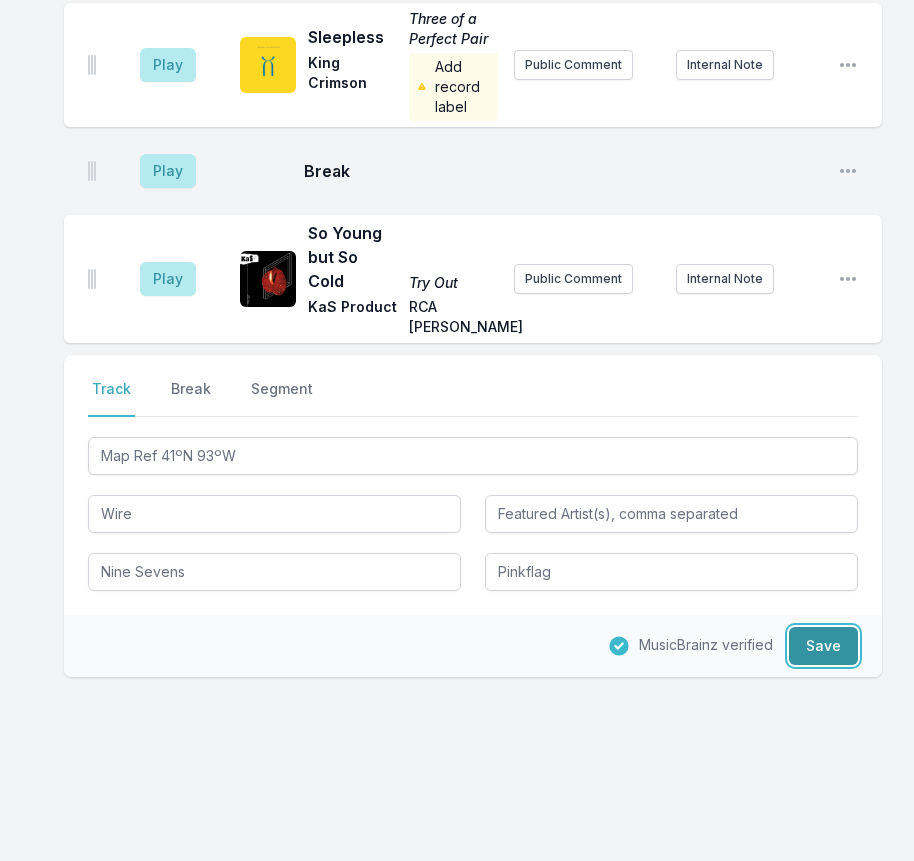click on "Save" at bounding box center [823, 646] 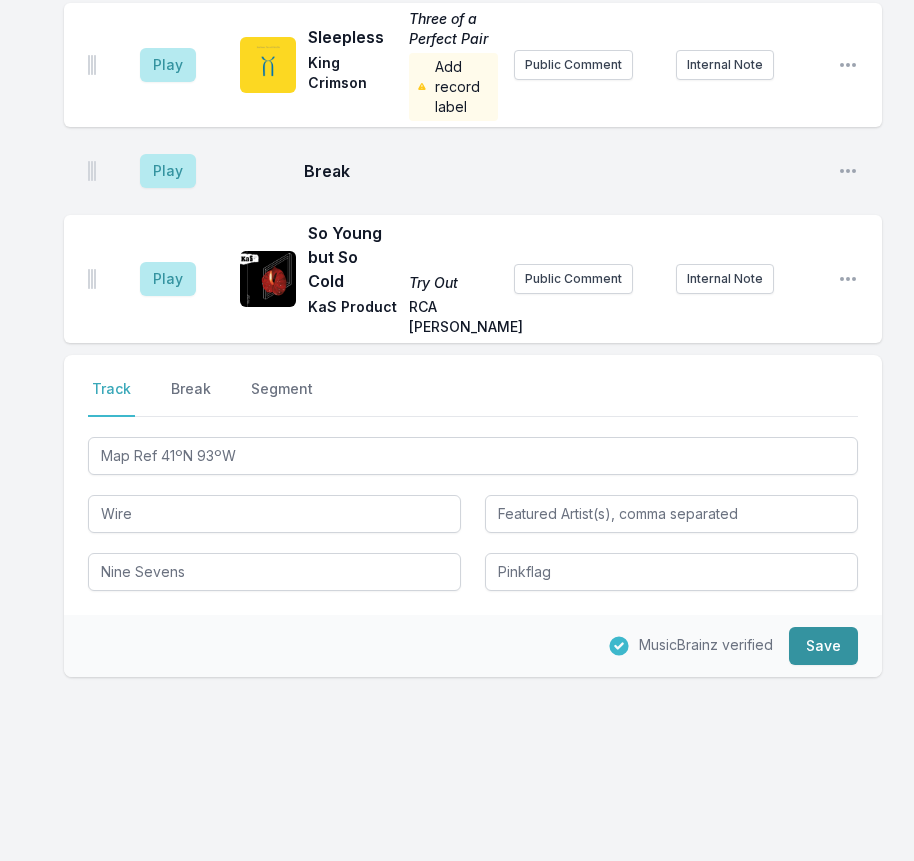 type 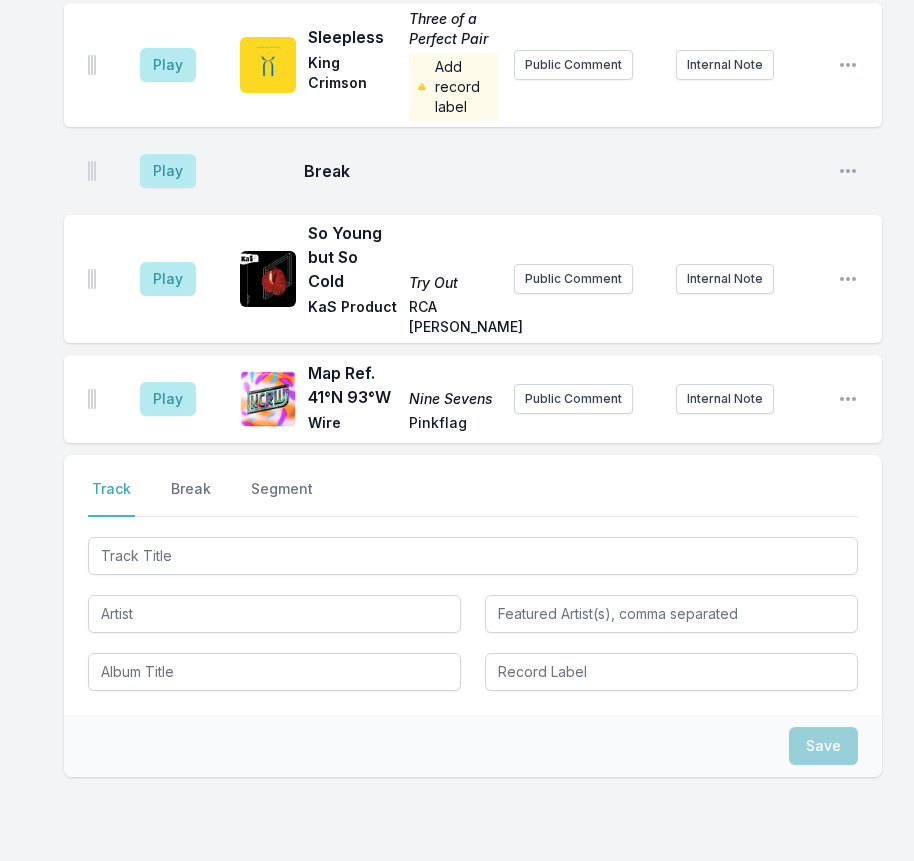 scroll, scrollTop: 3297, scrollLeft: 0, axis: vertical 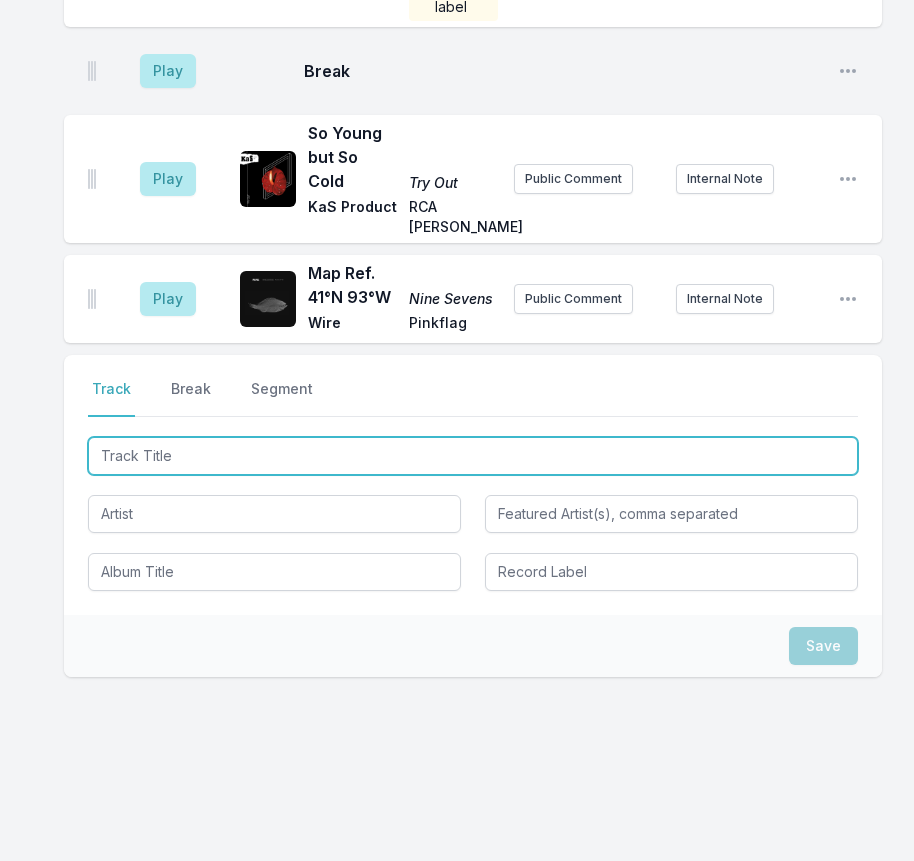 type on "Blockhead" 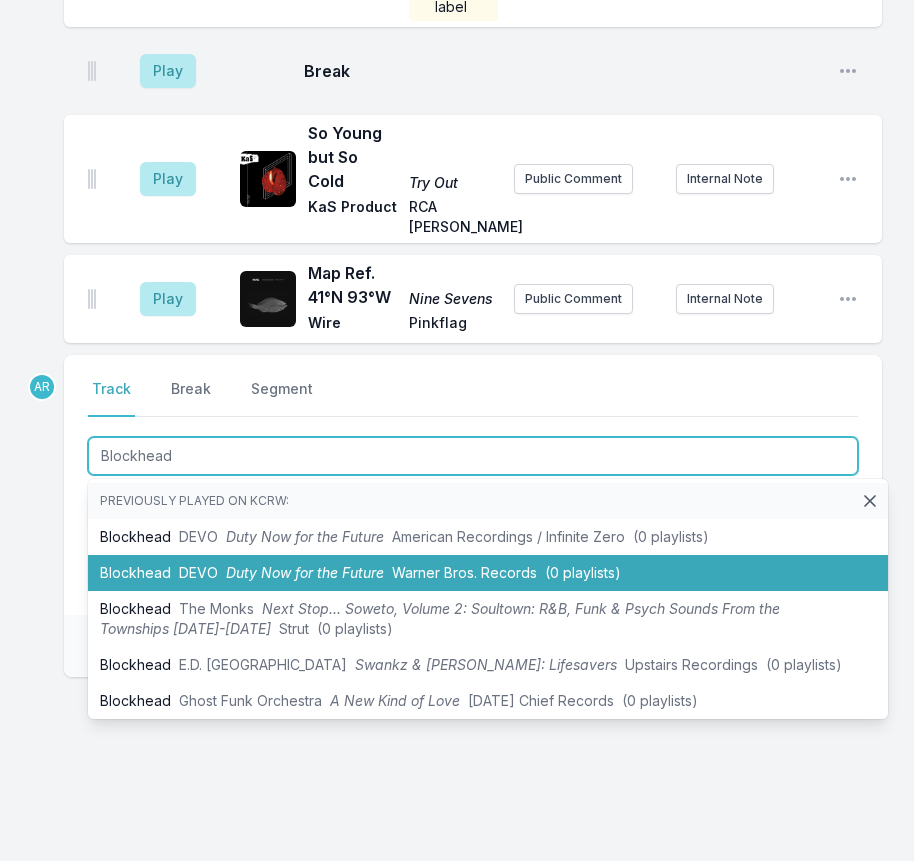 click on "Duty Now for the Future" at bounding box center [305, 572] 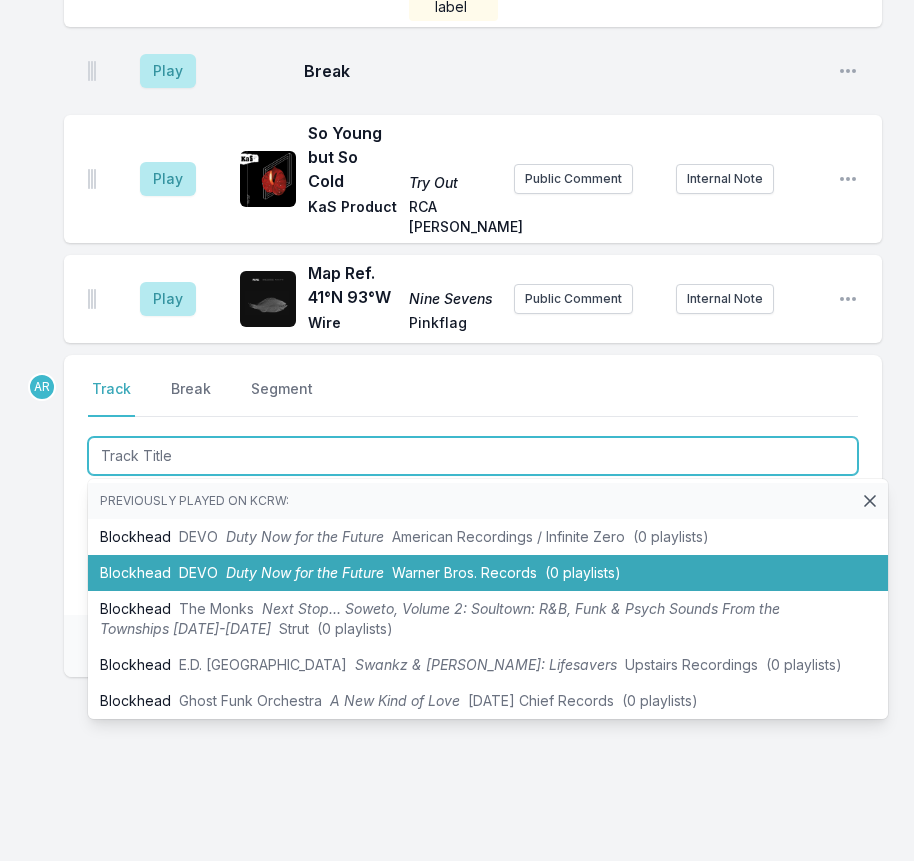 scroll, scrollTop: 3425, scrollLeft: 0, axis: vertical 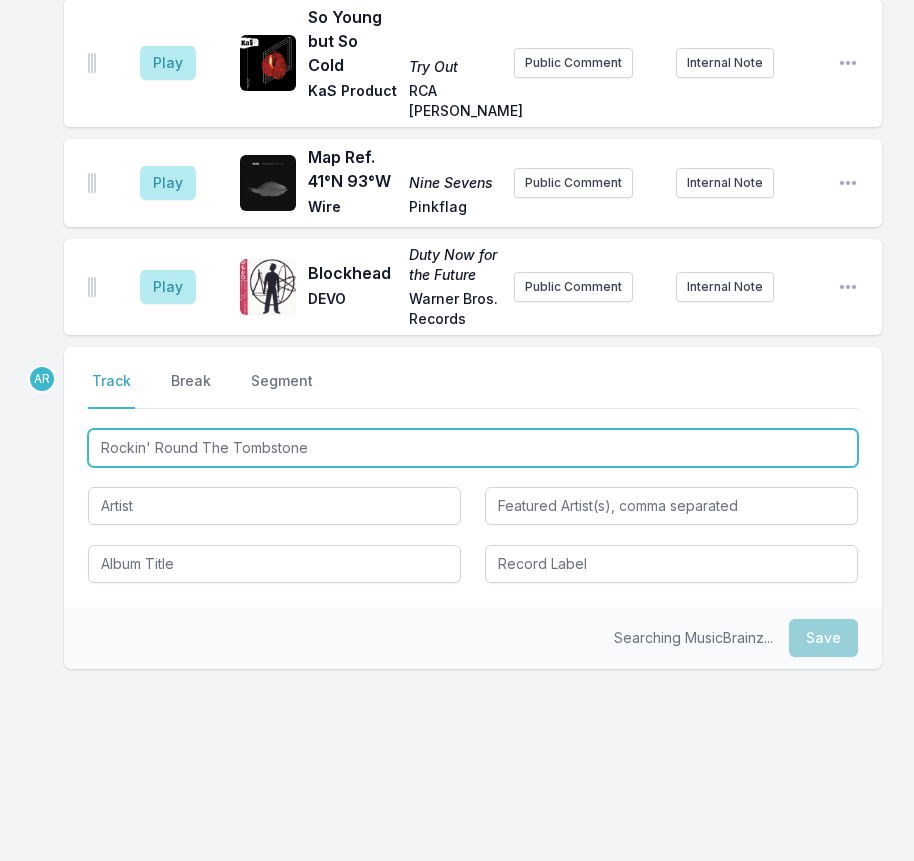 type on "Rockin' Round The Tombstone" 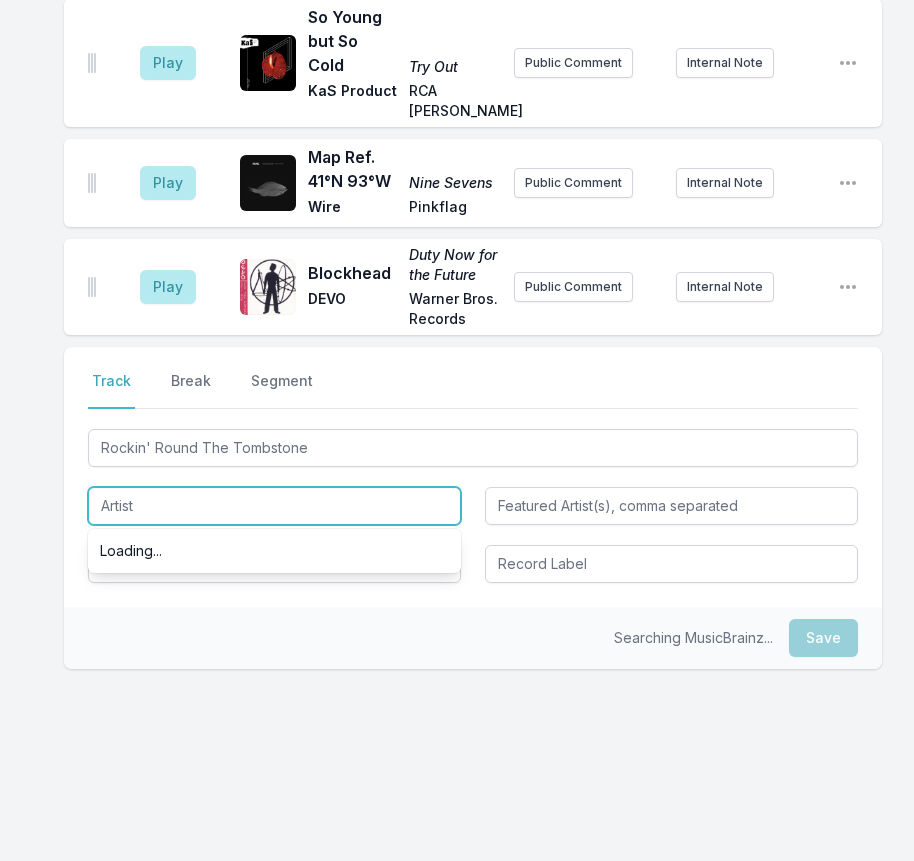 click at bounding box center (274, 506) 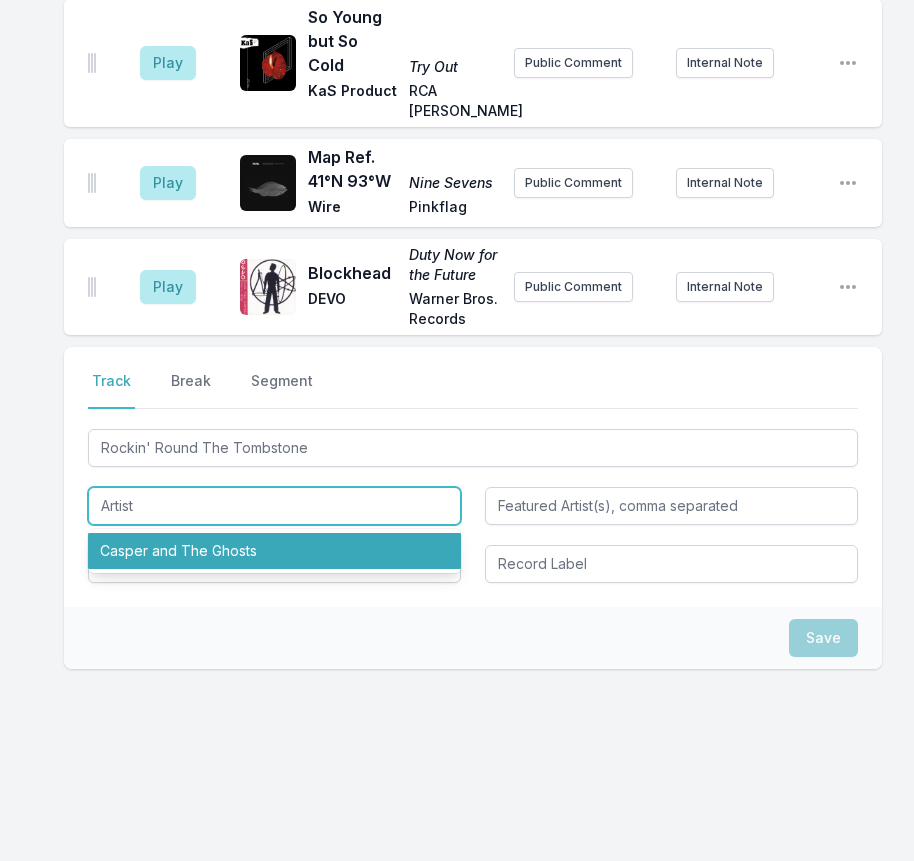 click on "Casper and The Ghosts" at bounding box center [274, 551] 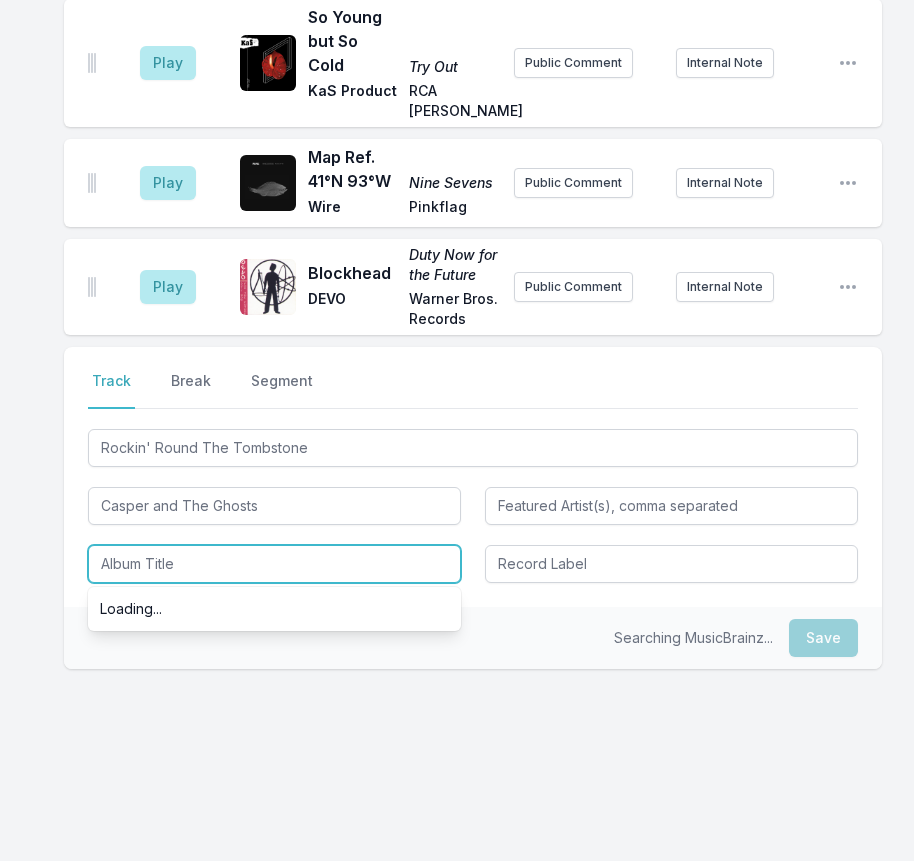 click at bounding box center [274, 564] 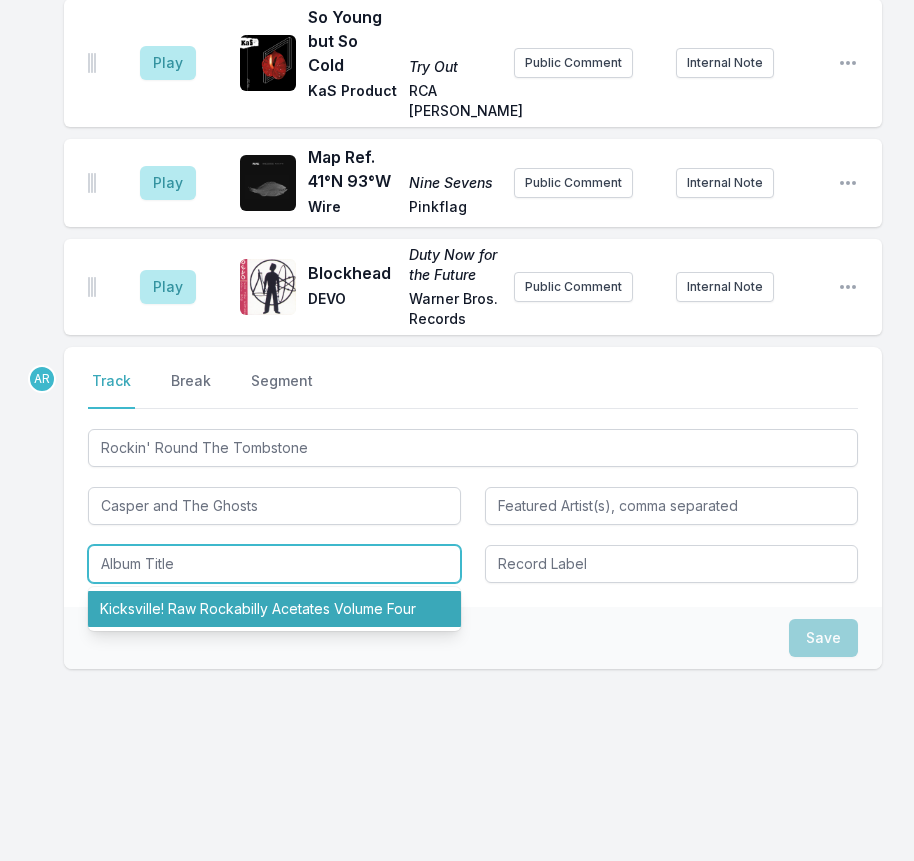 click on "Kicksville! Raw Rockabilly Acetates Volume Four" at bounding box center (274, 609) 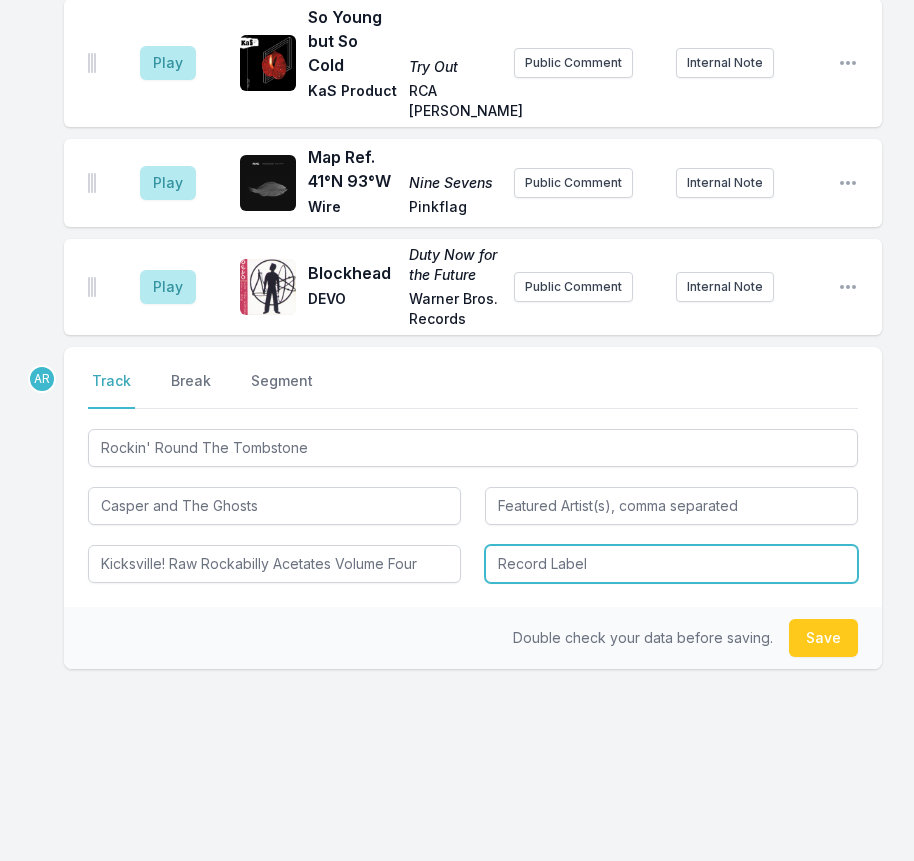 click at bounding box center [671, 564] 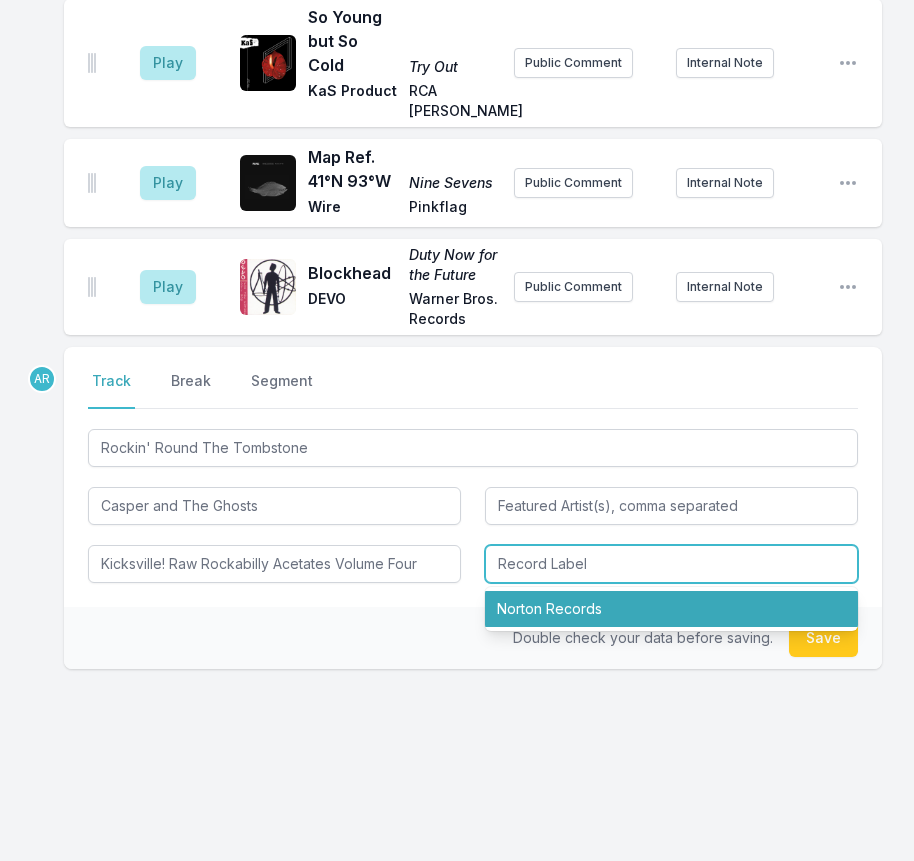 click on "Norton Records" at bounding box center [671, 609] 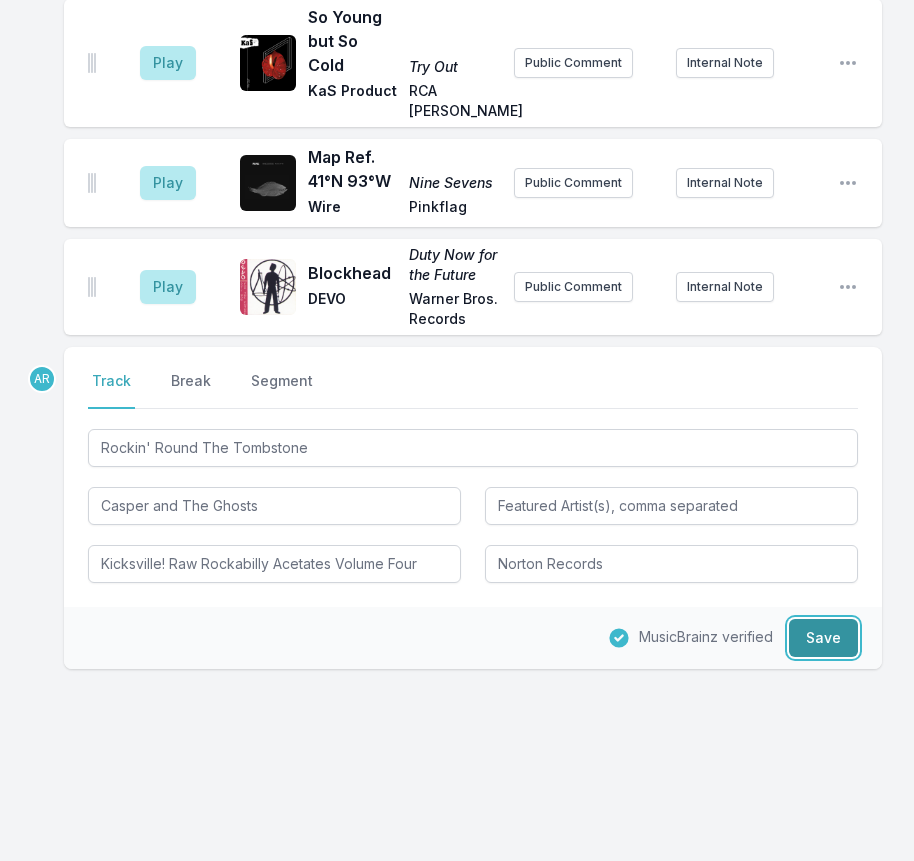 click on "Save" at bounding box center (823, 638) 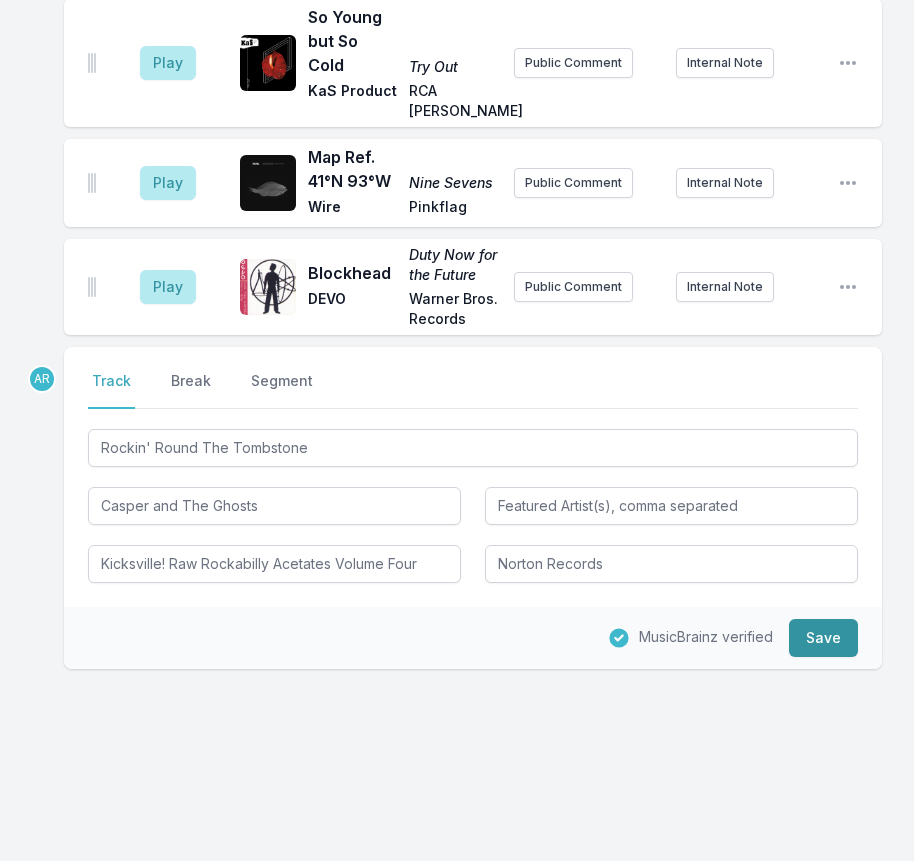 type 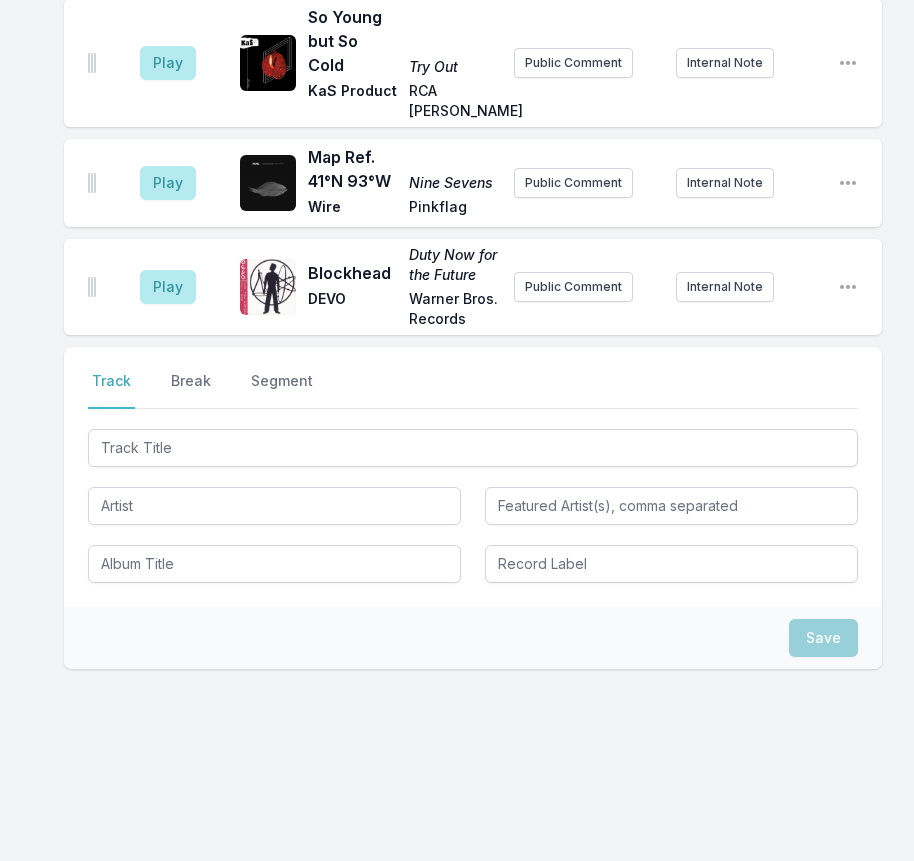 scroll, scrollTop: 3593, scrollLeft: 0, axis: vertical 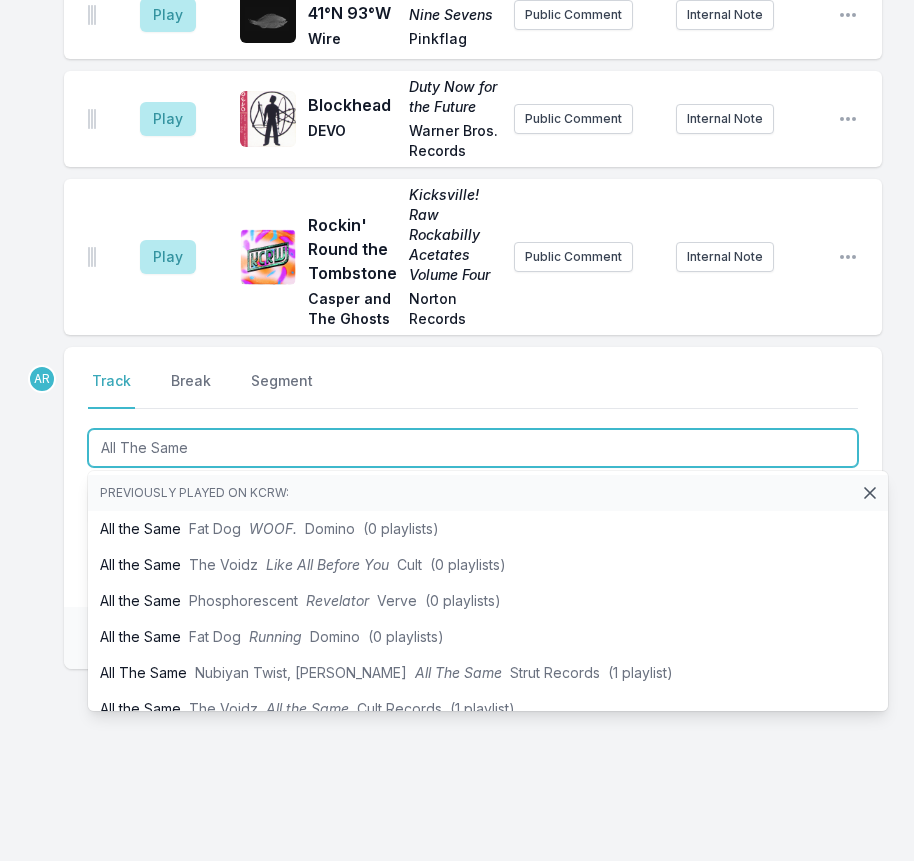 type on "All The Same" 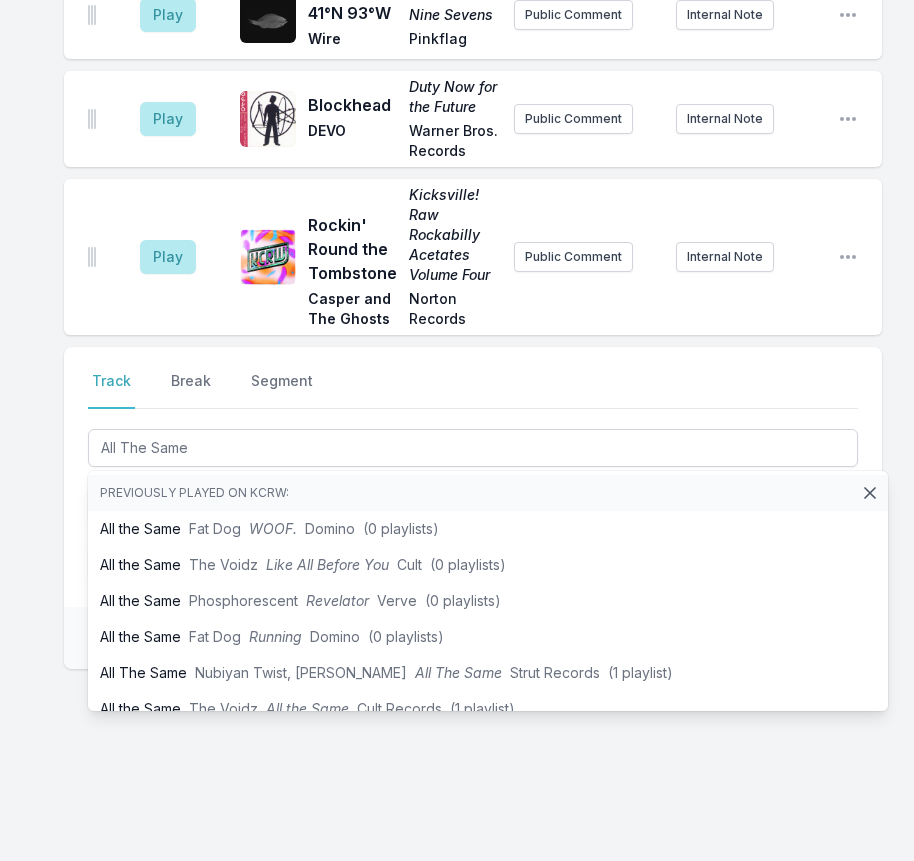 click on "Select a tab Track Break Segment Track Break Segment All The Same Previously played on KCRW: All the Same Fat Dog WOOF. Domino (0 playlists) All the Same The Voidz Like All Before You Cult (0 playlists) All the Same Phosphorescent Revelator Verve (0 playlists) All the Same Fat Dog Running Domino (0 playlists) All The Same Nubiyan Twist, [PERSON_NAME] All The Same Strut Records (1 playlist) All the Same The Voidz All the Same Cult Records (1 playlist) All the Same [PERSON_NAME] Don’t Forget Me Capitol Records (0 playlists) All the Same [PERSON_NAME] Learn to Swim, a Mixtape [no label] (0 playlists) All the Same Cisco Swank More Better THANKS Recordings (1 playlist) All the Same Angry Angles Angry Angles Goner Records (0 playlists) All the Same Deerhunter Fading Frontier [DATE] (0 playlists) All the Same Angry Angles Angry Angles Goner Records (0 playlists) All the Same Real Estate Days Domino (0 playlists) Days All the Same Let's Go Bowling Freeway Lanes Asian Man Records (0 playlists) It's All the Same Runaways" at bounding box center (473, 477) 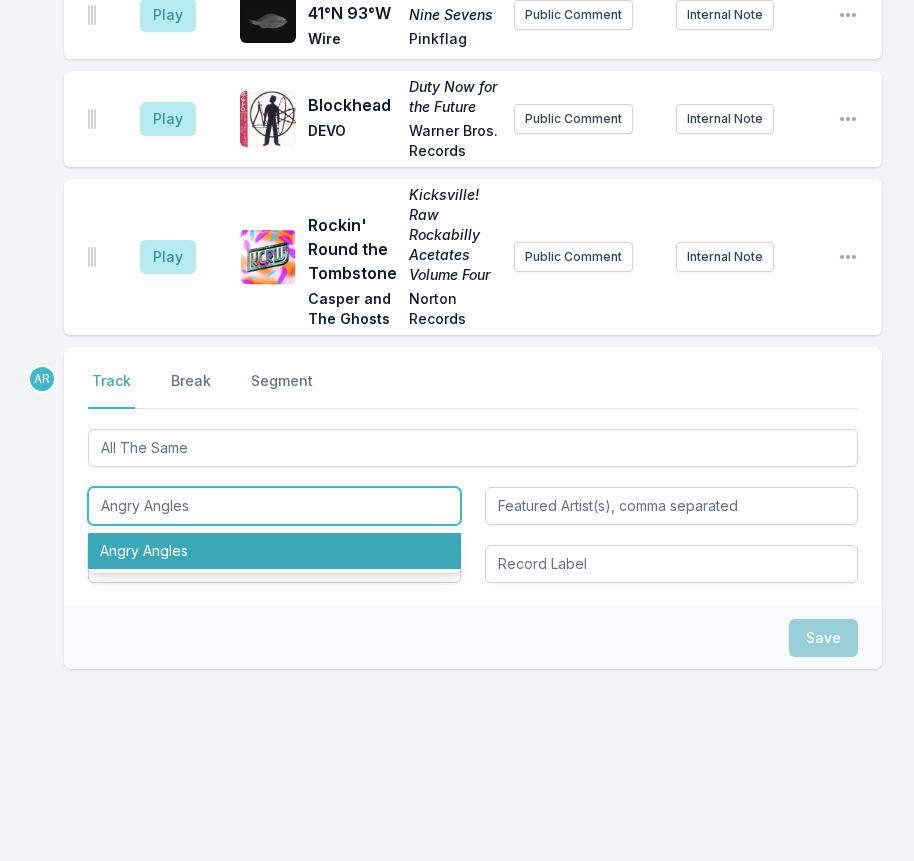 click on "Angry Angles" at bounding box center [274, 551] 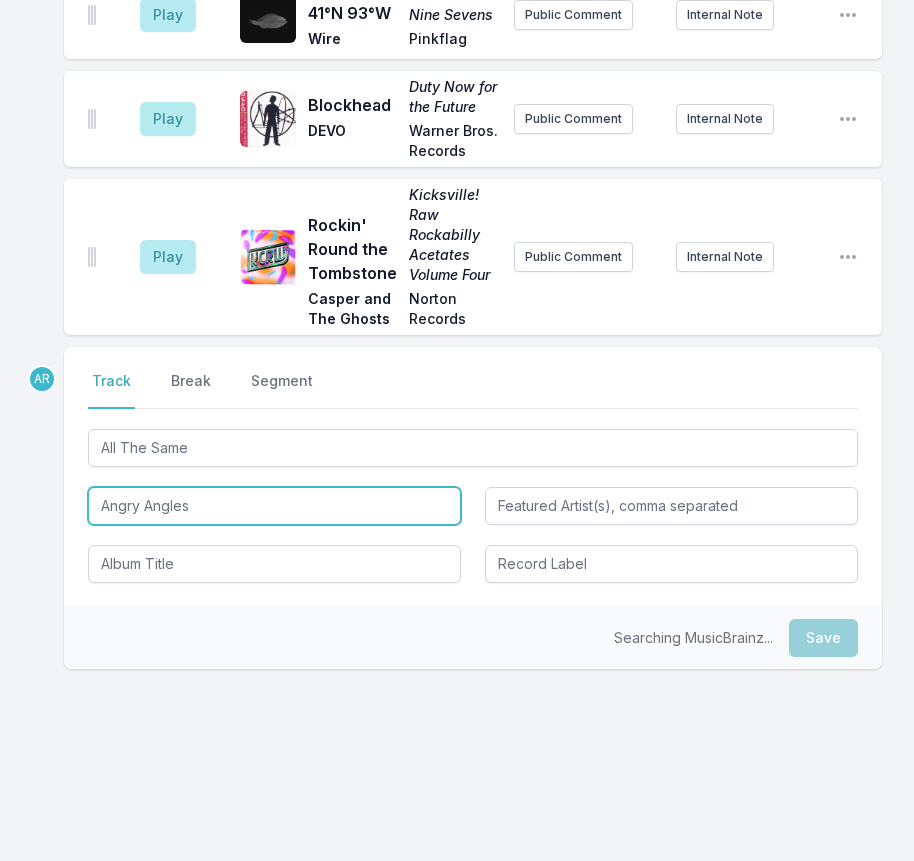 type on "Angry Angles" 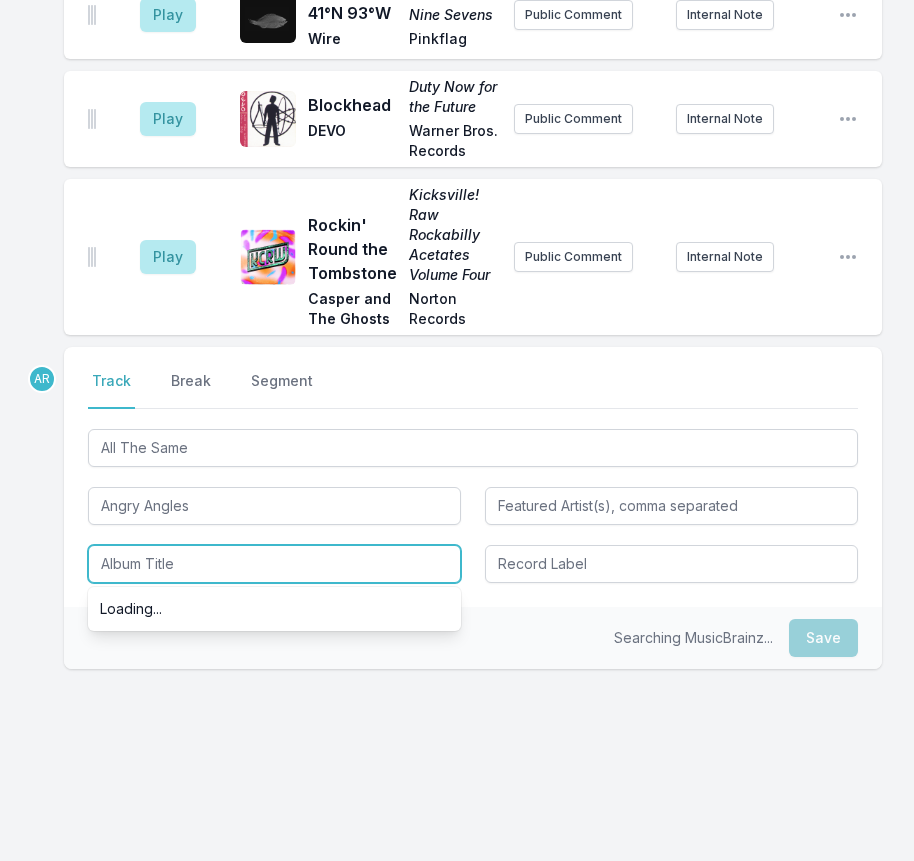 click at bounding box center [274, 564] 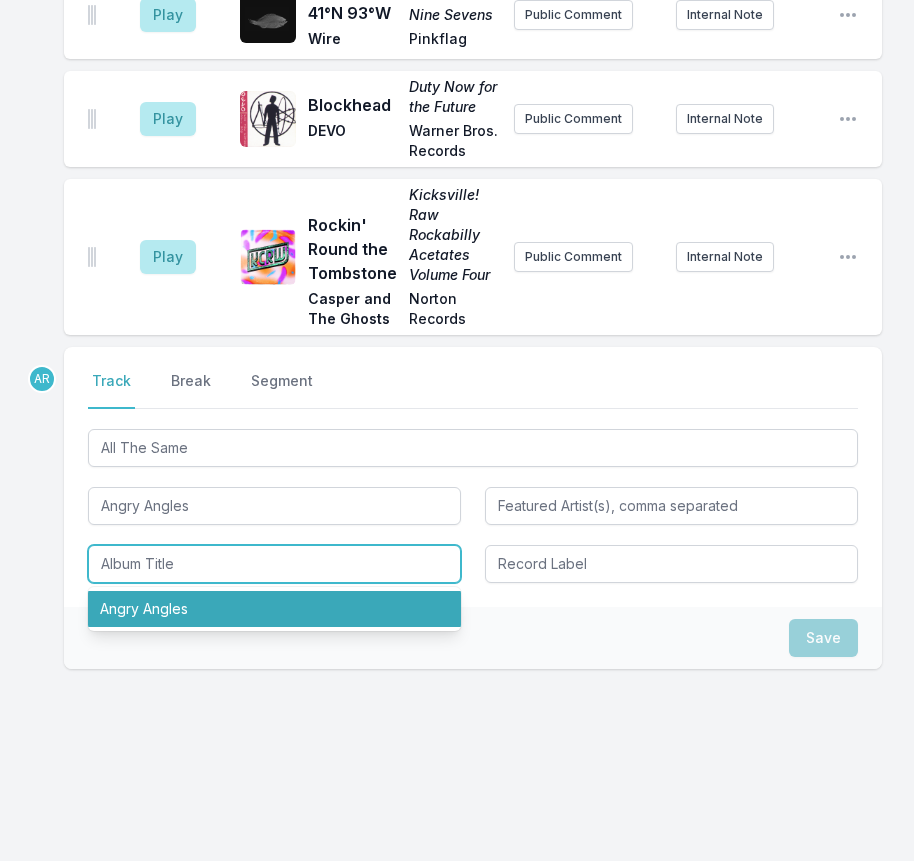 click on "Angry Angles" at bounding box center [274, 609] 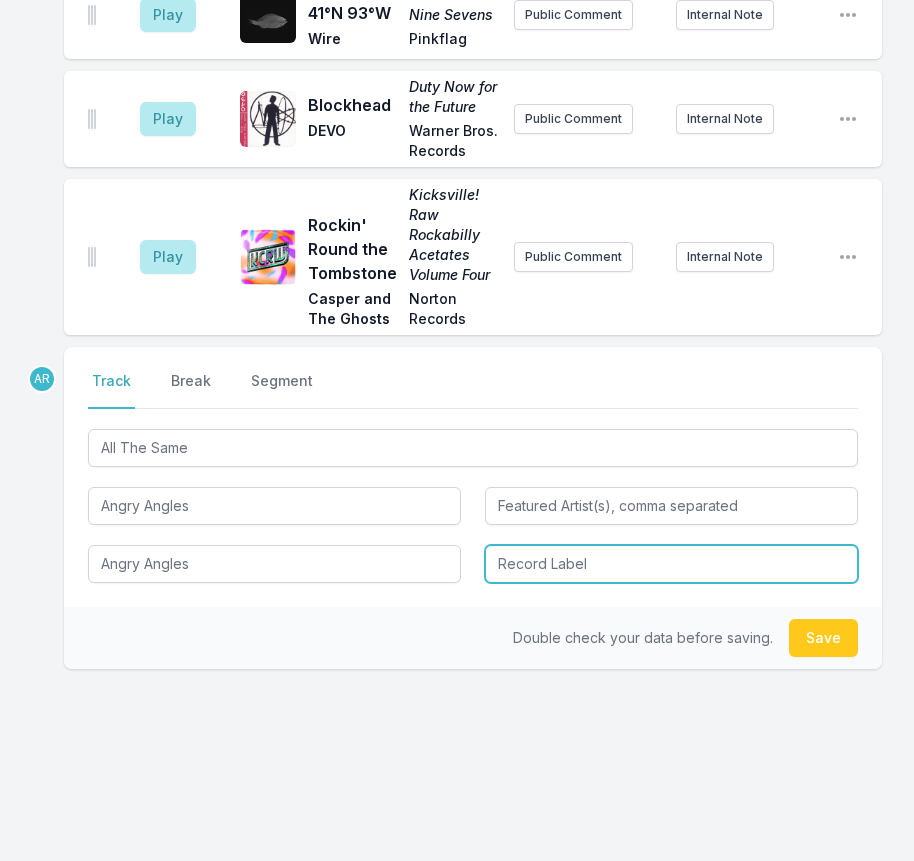click at bounding box center [671, 564] 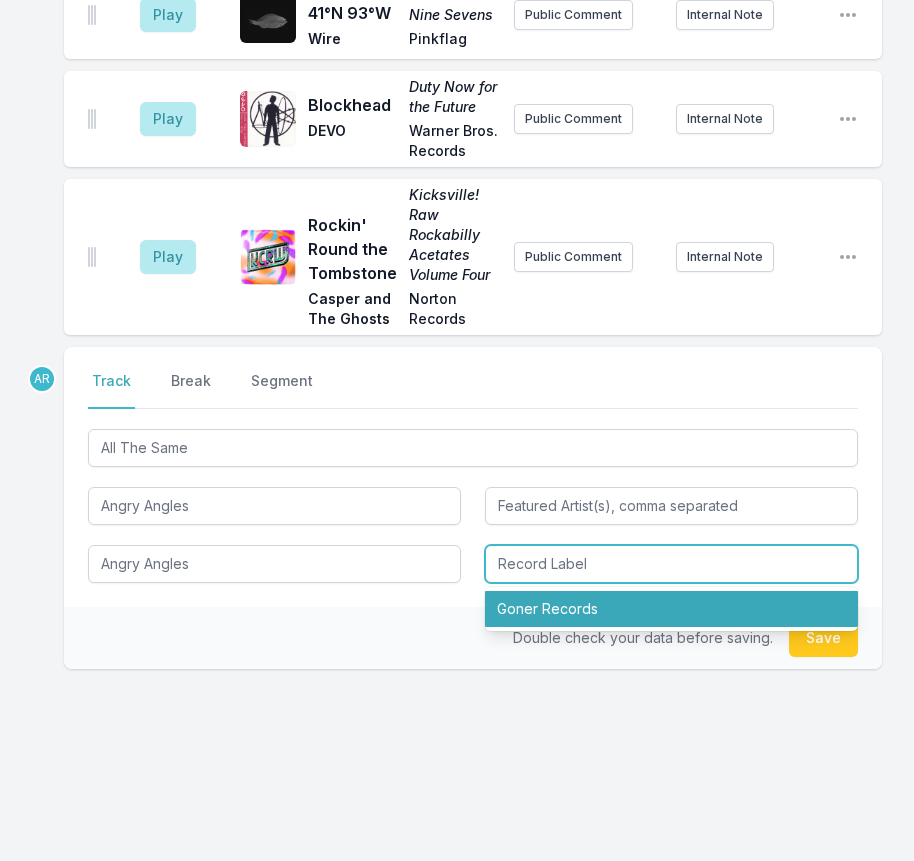 click on "Goner Records" at bounding box center [671, 609] 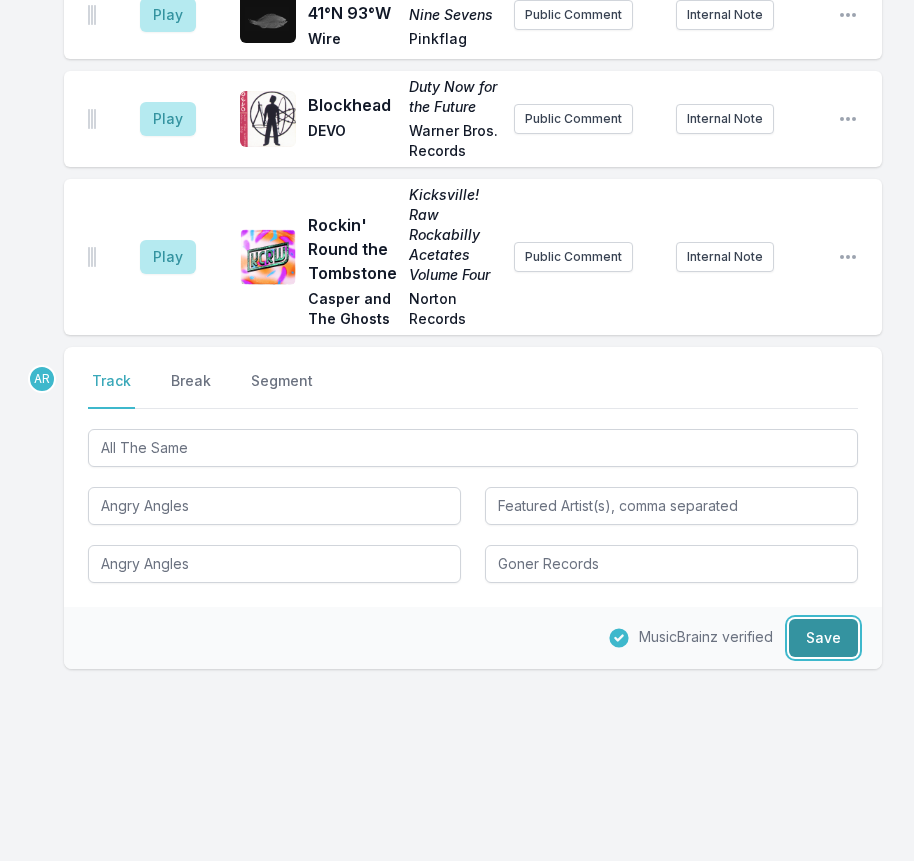 click on "Save" at bounding box center [823, 638] 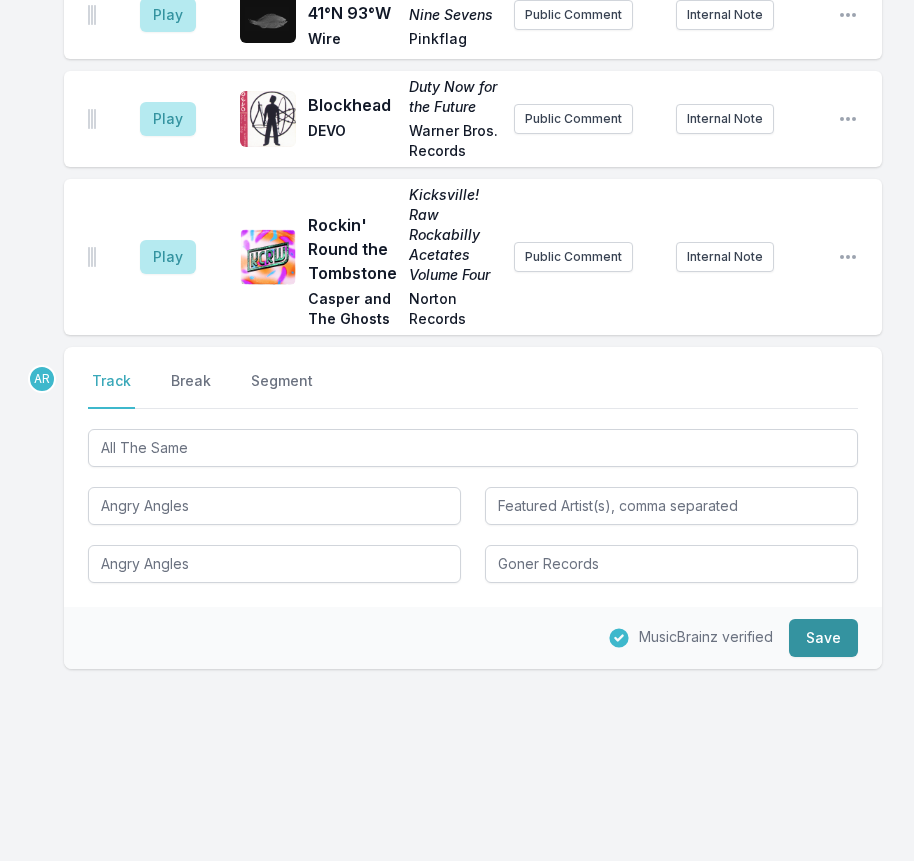 type 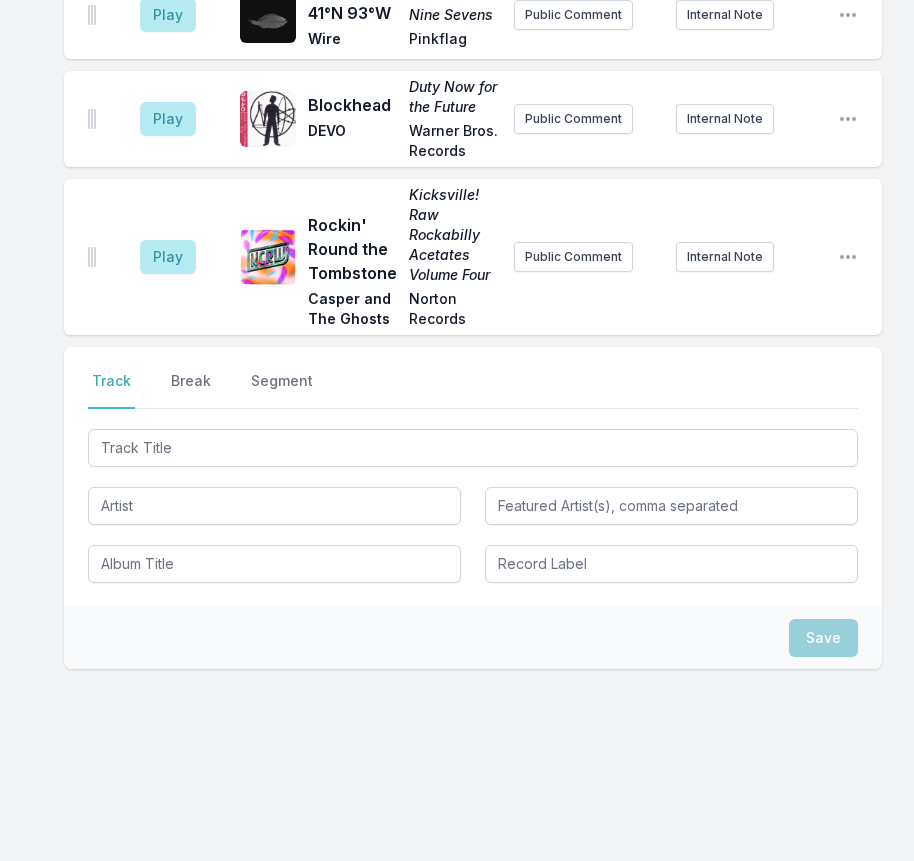scroll, scrollTop: 3709, scrollLeft: 0, axis: vertical 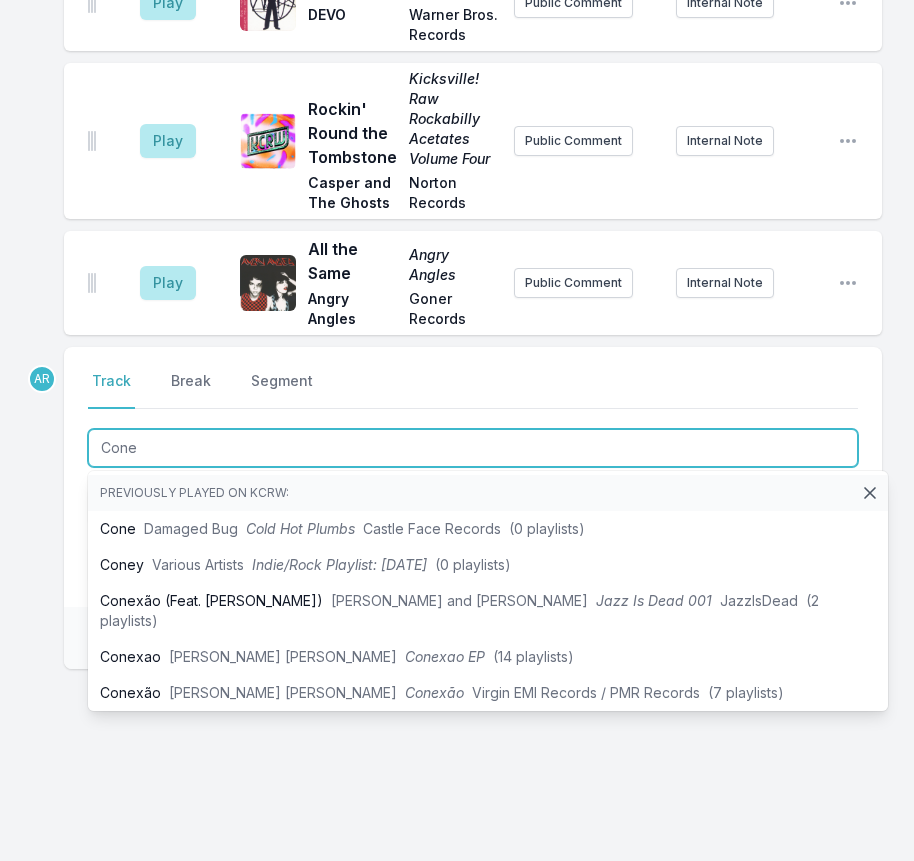 type on "Cone" 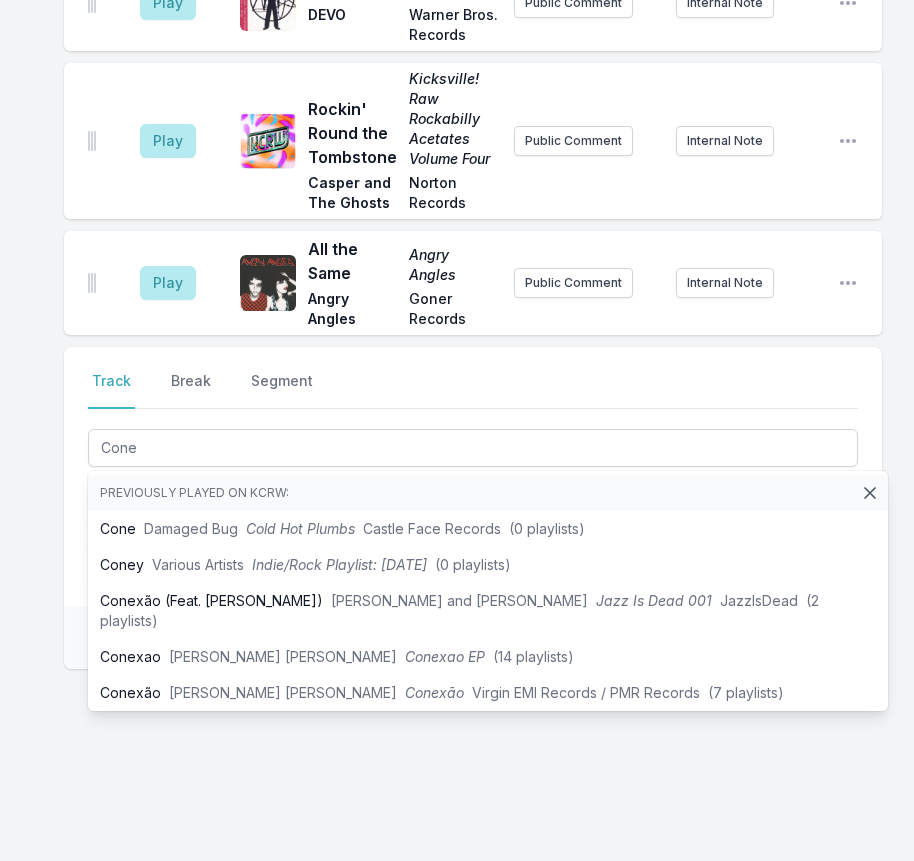 click on "Missing Data Some of your tracks are missing record label information. This info helps artists get paid! It needs to be filled out within 24 hours of showtime. 10:00 PM Western Chorus Frog Sounds of North American Frogs [PERSON_NAME] Smithsonian Folkways Public Comment Internal Note Open playlist item options 10:01 PM Guilford Fall End Hits Fugazi Dischord Records Public Comment Internal Note Open playlist item options 10:04 PM Flying Cross Continuals Continuals Bright Future/Dischord Records Public Comment Internal Note Open playlist item options 10:07 PM Unrequited Love XYZ Plays The Classics XYZ Add record label Public Comment Internal Note Open playlist item options 10:10 PM Space Blue Half Alive Suicide ROIR Public Comment Internal Note Open playlist item options 10:11 PM Release the Bats (live, [DATE]: BBC [PERSON_NAME] 1 Studio, [GEOGRAPHIC_DATA], [GEOGRAPHIC_DATA]) The [PERSON_NAME] Sessions Birthday Party Strange Fruit/Fuel 2000 Public Comment Internal Note Open playlist item options Play Unsurpassed Masters Vol. 3 The Beatles" at bounding box center [457, -1320] 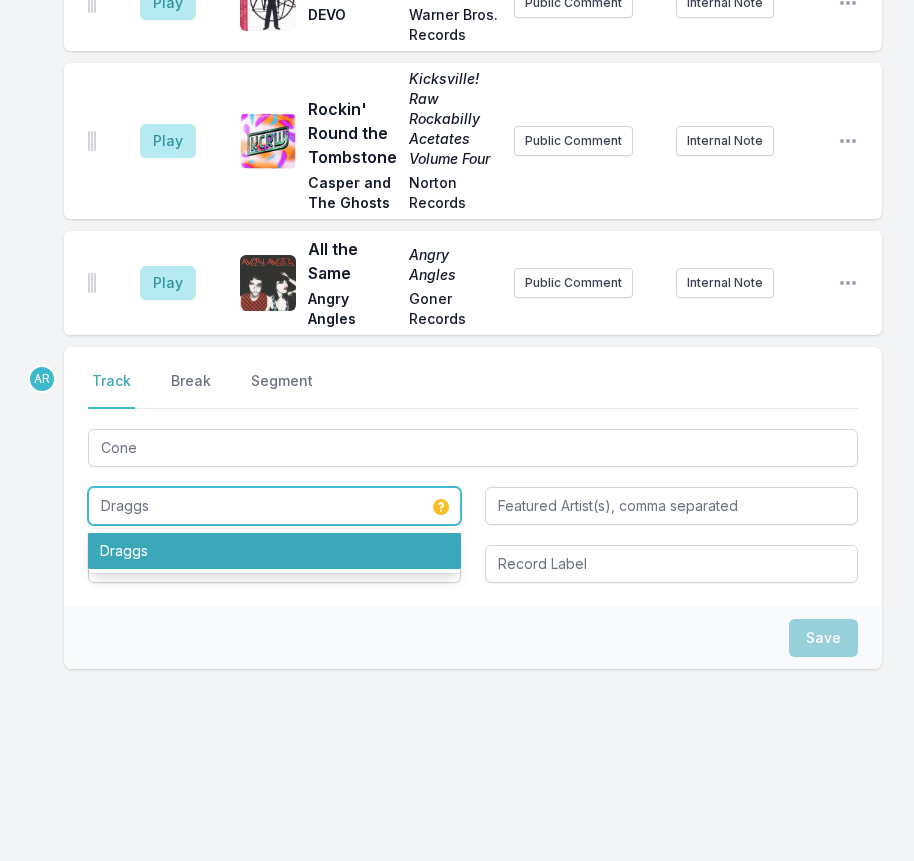 click on "Draggs" at bounding box center (274, 551) 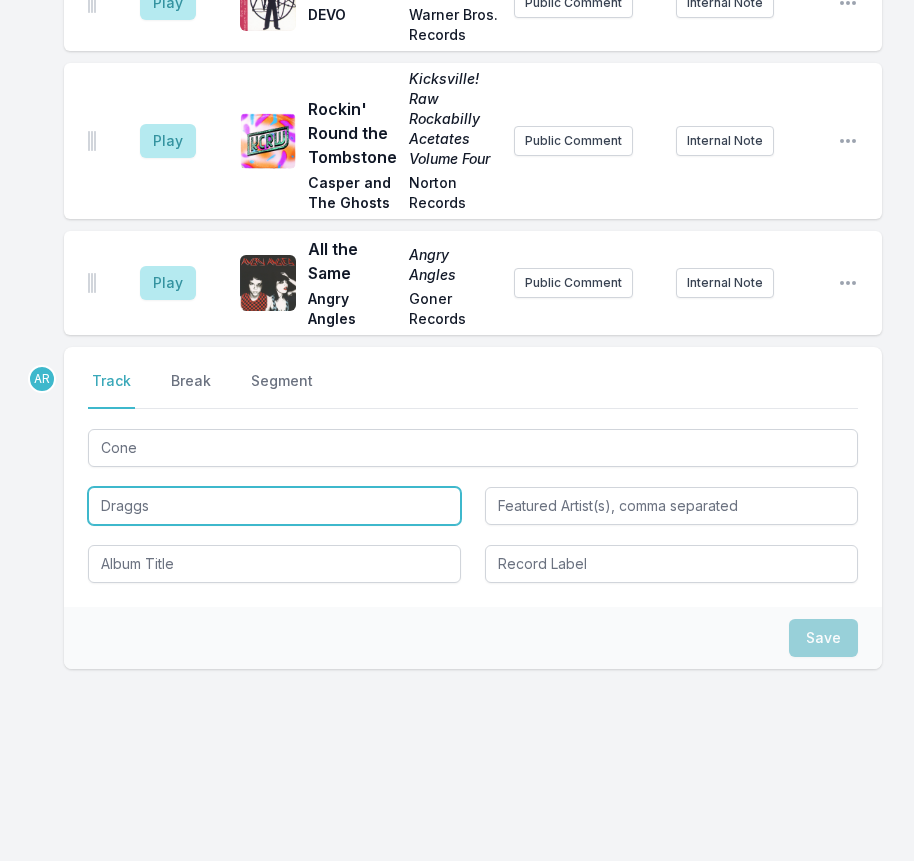 type on "Draggs" 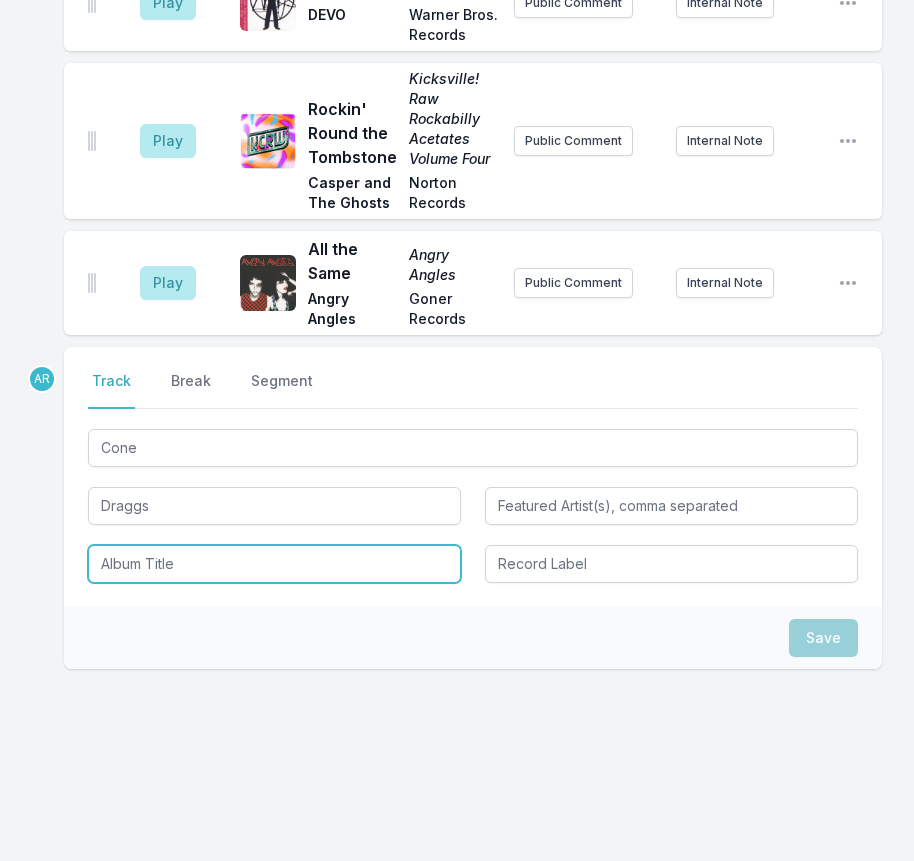 click at bounding box center [274, 564] 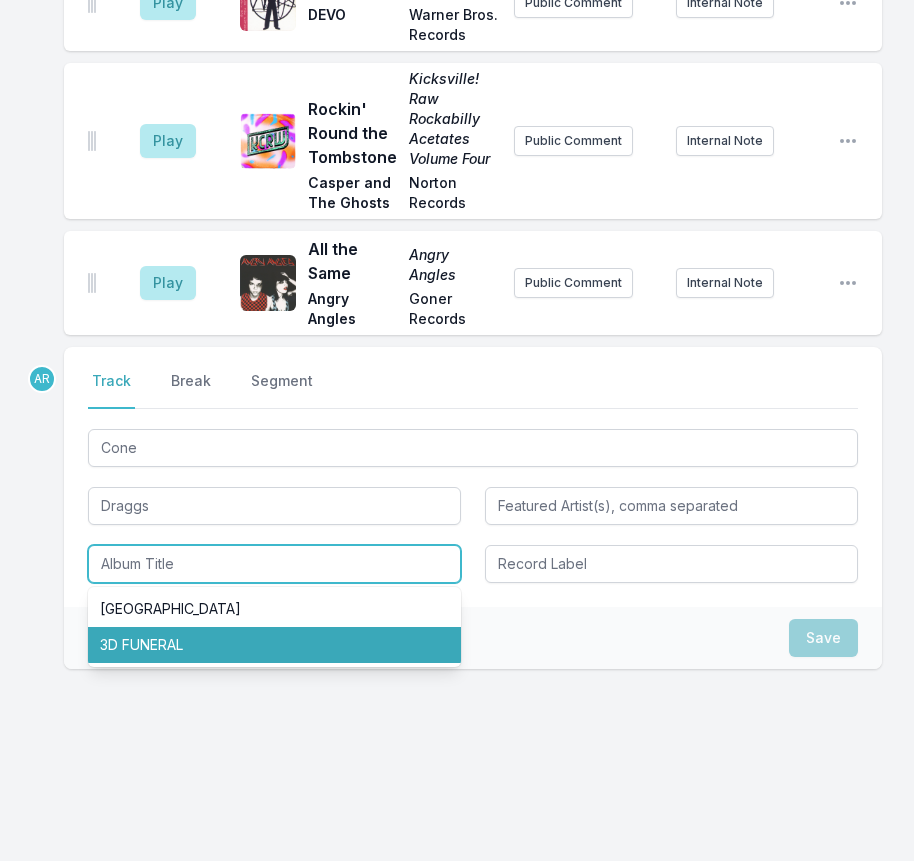 click on "3D FUNERAL" at bounding box center [274, 645] 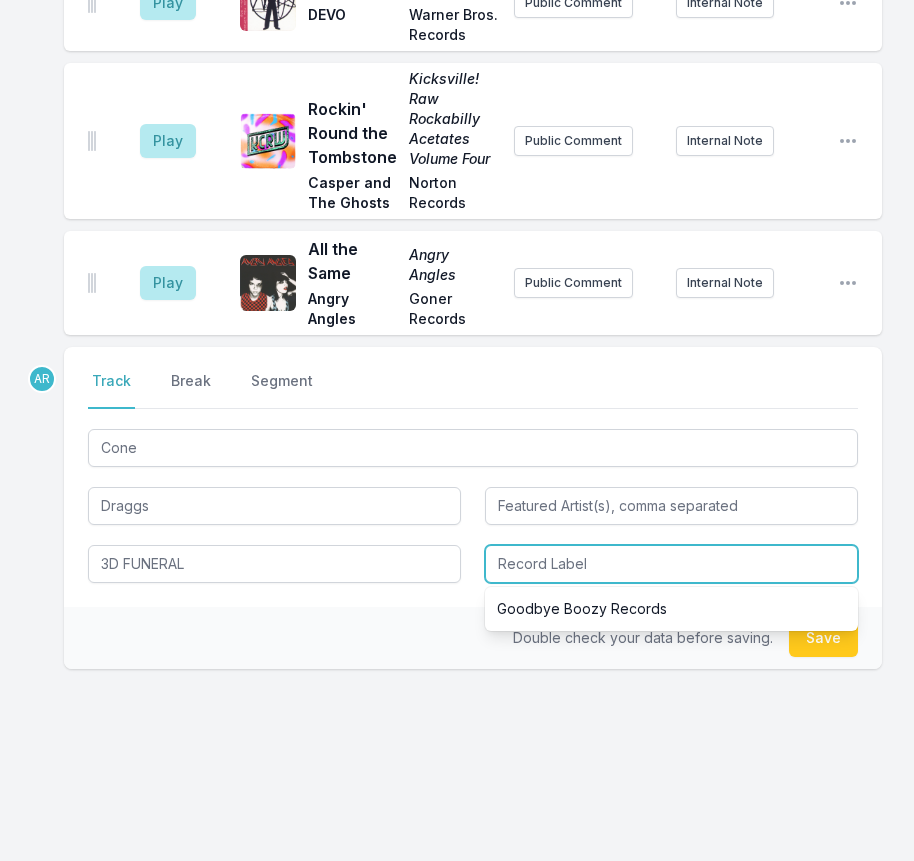click at bounding box center [671, 564] 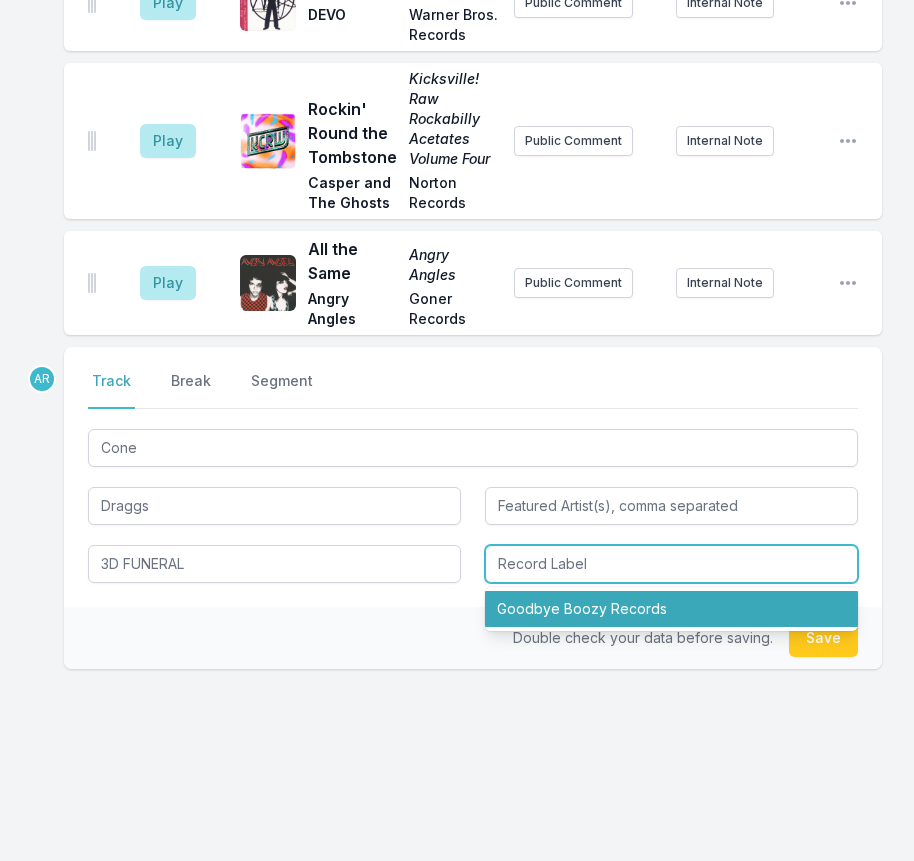 click on "Goodbye Boozy Records" at bounding box center [671, 609] 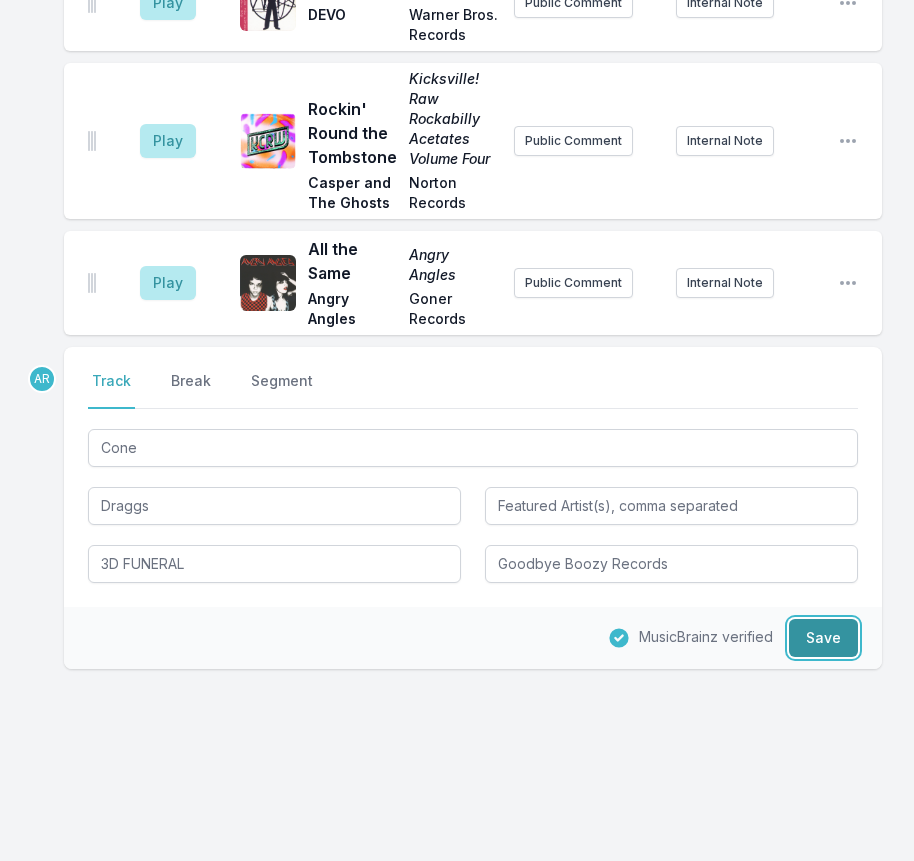 click on "Save" at bounding box center (823, 638) 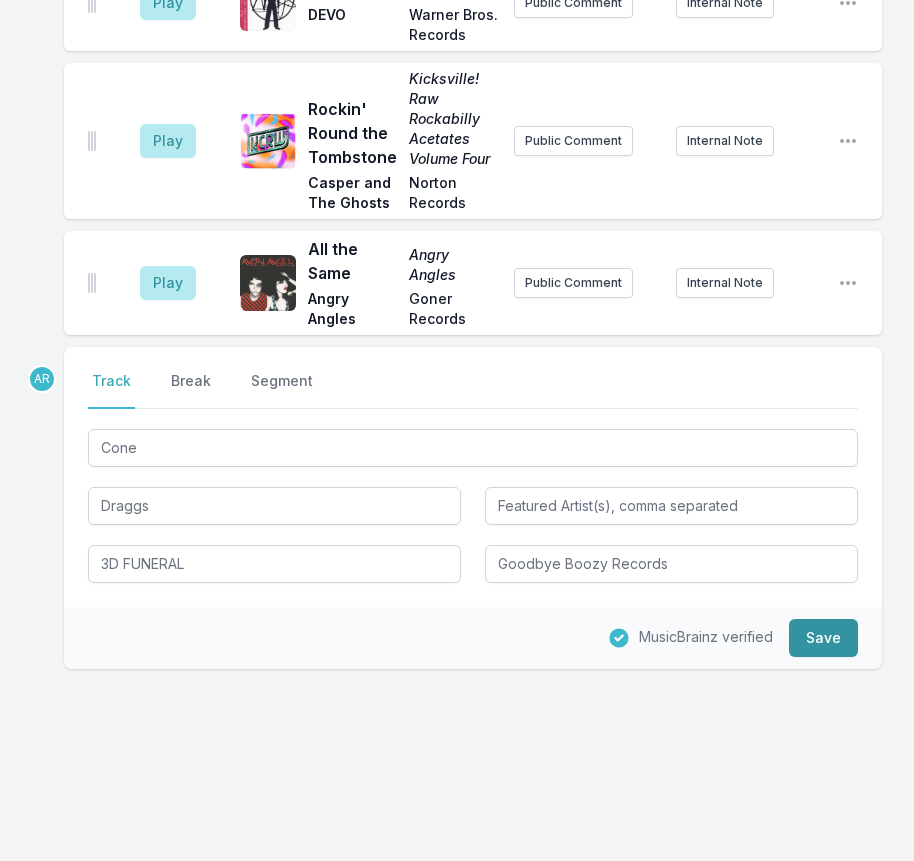 type 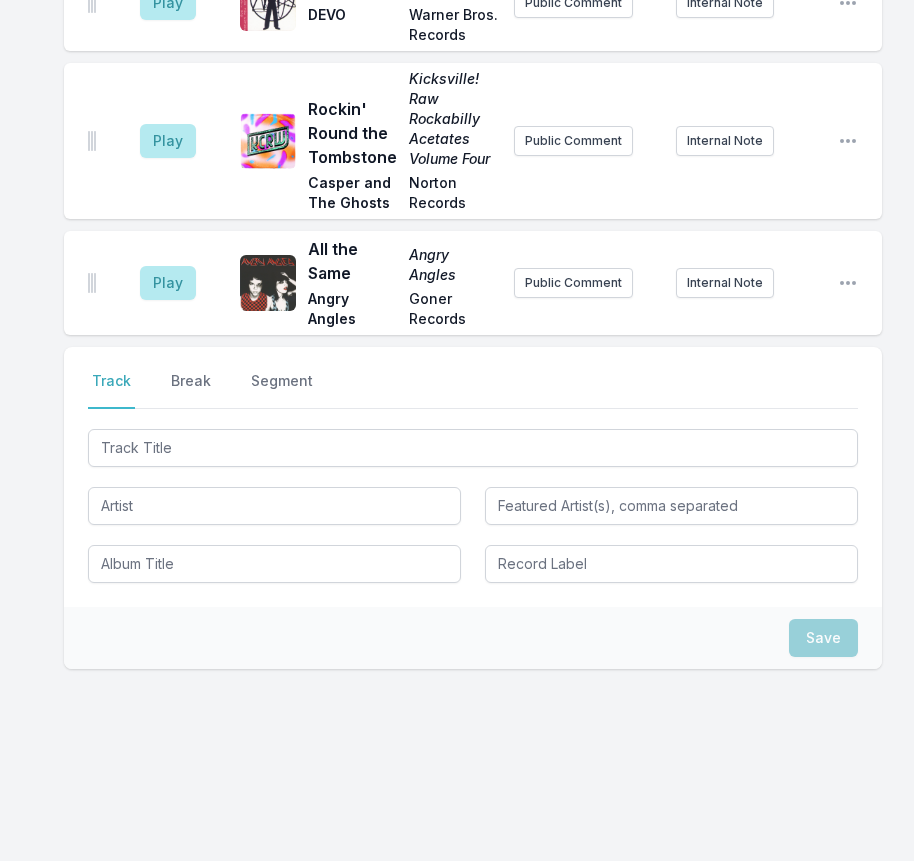 scroll, scrollTop: 3821, scrollLeft: 0, axis: vertical 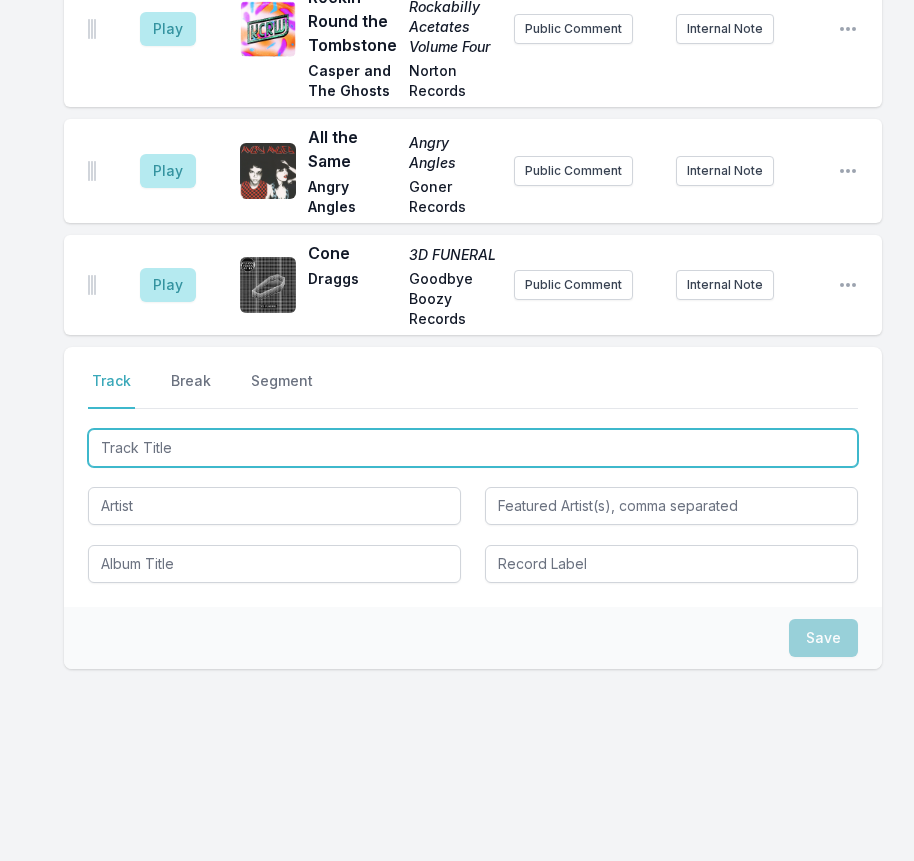 type on "Kiss Her Or Be Her" 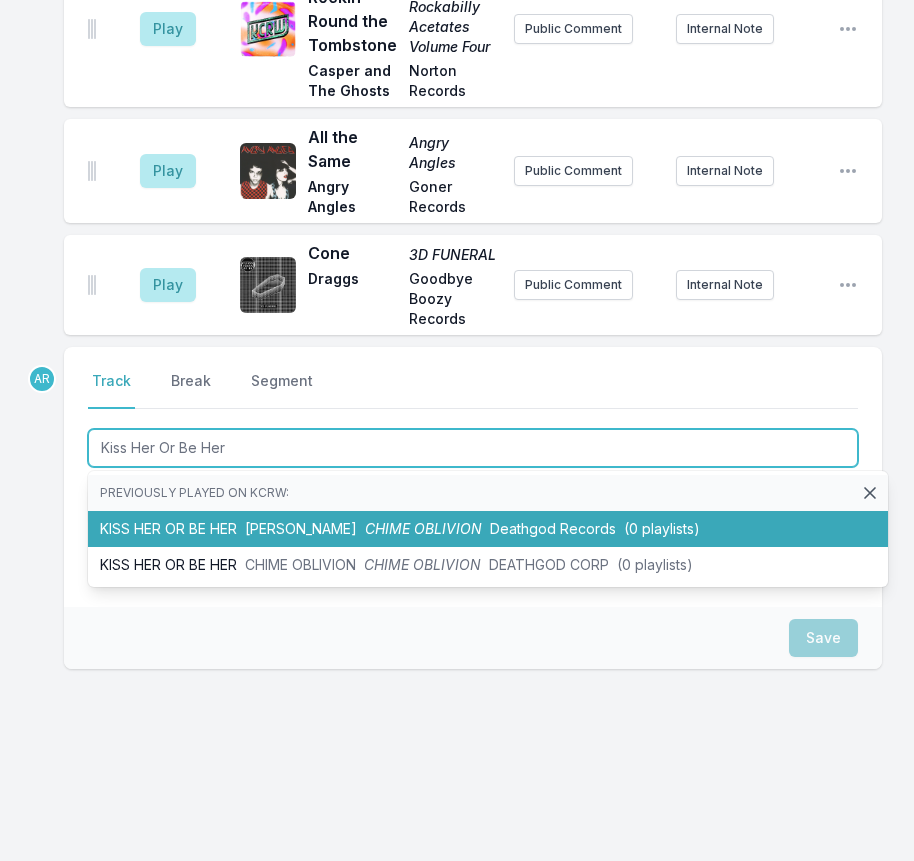 click on "[PERSON_NAME]" at bounding box center [301, 528] 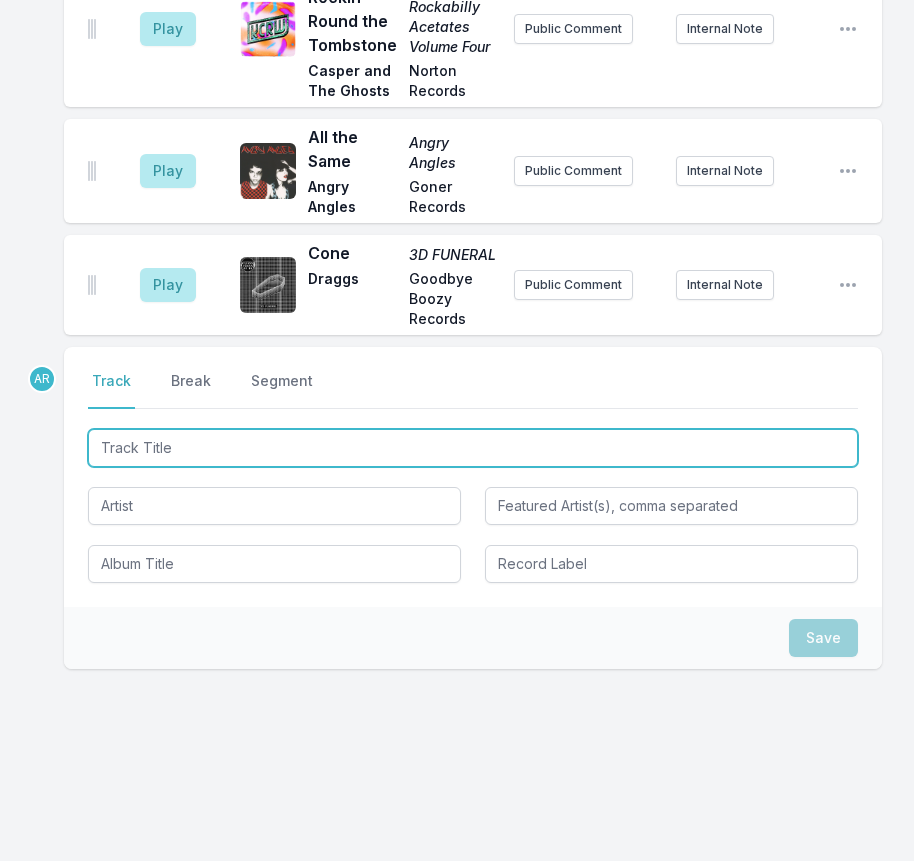 scroll, scrollTop: 3937, scrollLeft: 0, axis: vertical 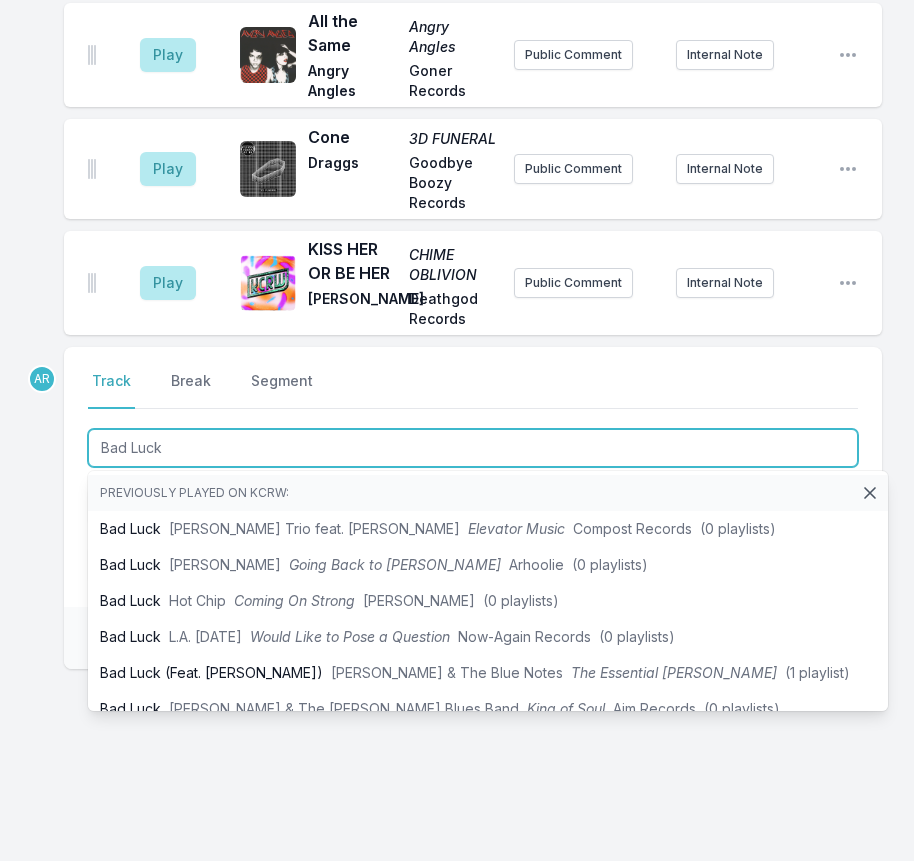 type on "Bad Luck" 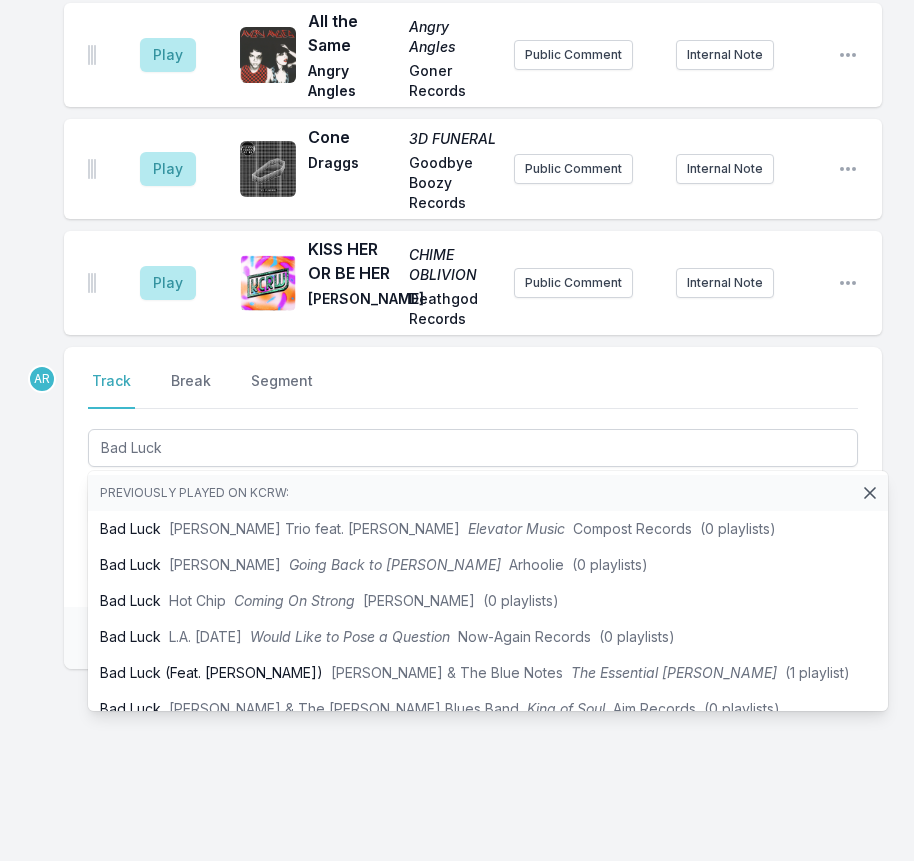 click on "Select a tab Track Break Segment Track Break Segment Bad Luck Previously played on KCRW: Bad Luck [PERSON_NAME] Trio feat. [PERSON_NAME] Elevator Music Compost Records (0 playlists) Bad Luck [PERSON_NAME] Going Back to [PERSON_NAME] (0 playlists) Bad Luck Hot Chip Coming On Strong Moshi Moshi (0 playlists) Bad Luck L.A. [DATE] Would Like to Pose a Question Now-Again Records (0 playlists) Bad Luck (Feat. [PERSON_NAME]) [PERSON_NAME] & The Blue Notes The Essential [PERSON_NAME] (1 playlist) Bad Luck [PERSON_NAME] & The [PERSON_NAME] Blues Band King of Soul Aim Records (0 playlists) Bad Luck [PERSON_NAME] Blues for Dootsie: The Blue and Dootone Sides Ace (0 playlists) Bad Luck Lightnin’ Slim Blues Masters EMI / 4π (0 playlists) Bad [PERSON_NAME] & [PERSON_NAME][MEDICAL_DATA] et Ursus Cygnus Music (0 playlists) BAD LUCK (explicit) [PERSON_NAME] WASTELAND Lost Kids (0 playlists) BAD LUCK (clean) [PERSON_NAME] WASTELAND Lost Kids (0 playlists) Bad Luck The Upsetters Africa's Blood Trojan Recordings (0 playlists) Bad Luck Ace" at bounding box center [473, 477] 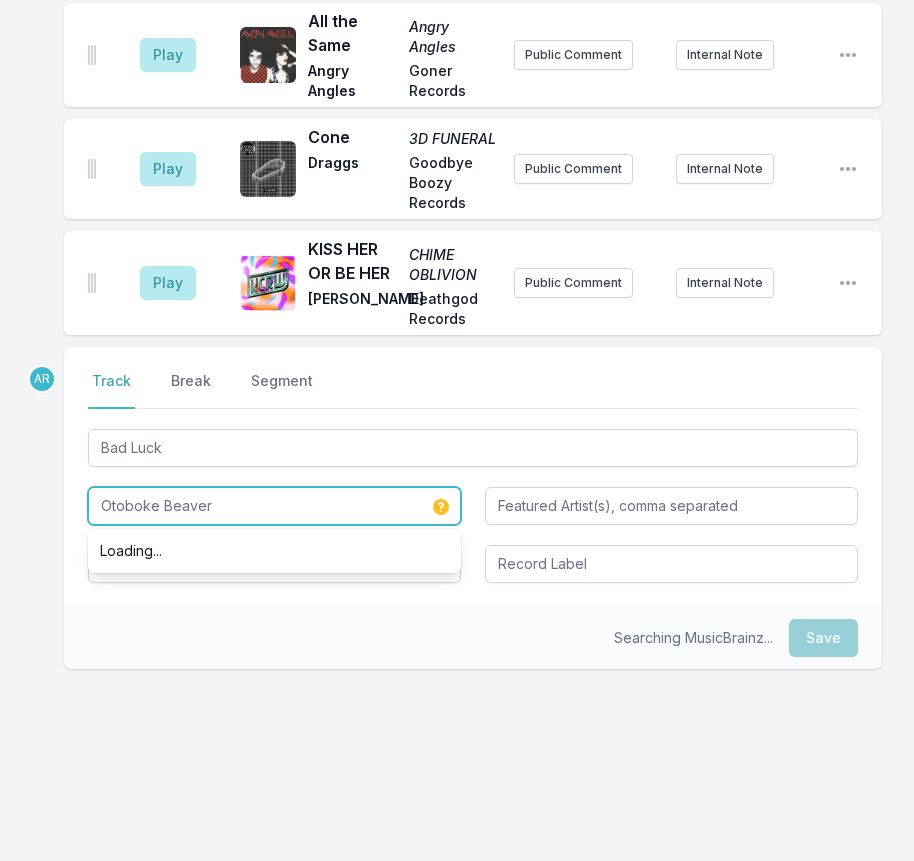 type on "Otoboke Beaver" 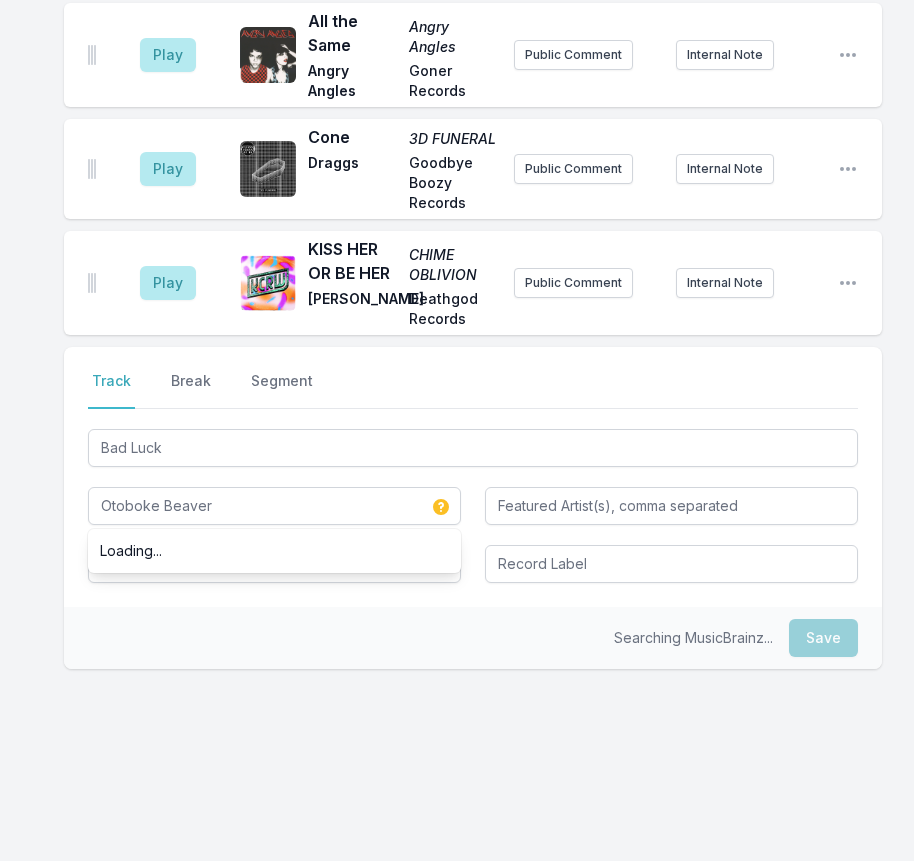 click on "Searching MusicBrainz... Save" at bounding box center (473, 638) 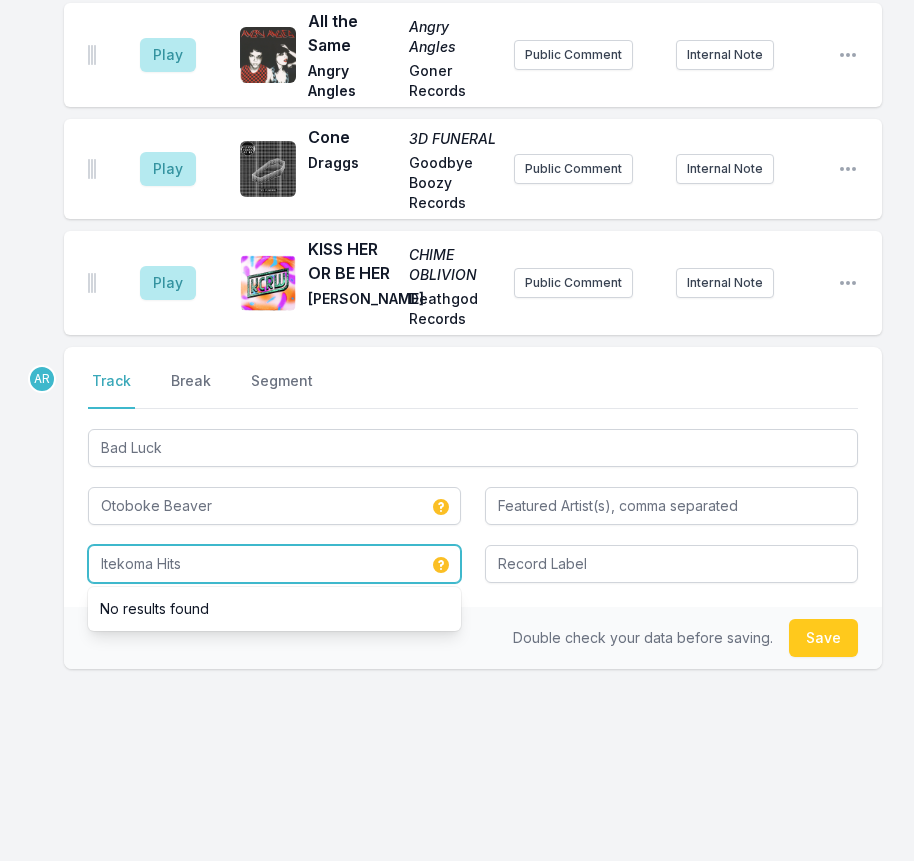 type on "Itekoma Hits" 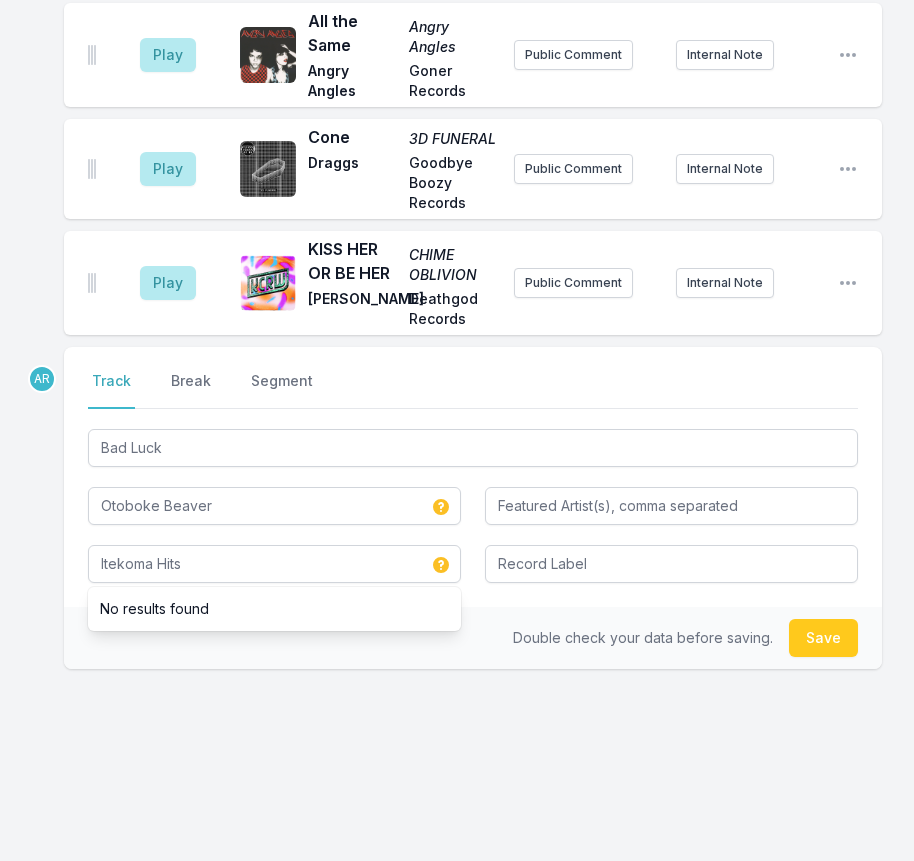 click on "Double check your data before saving. Save" at bounding box center [473, 638] 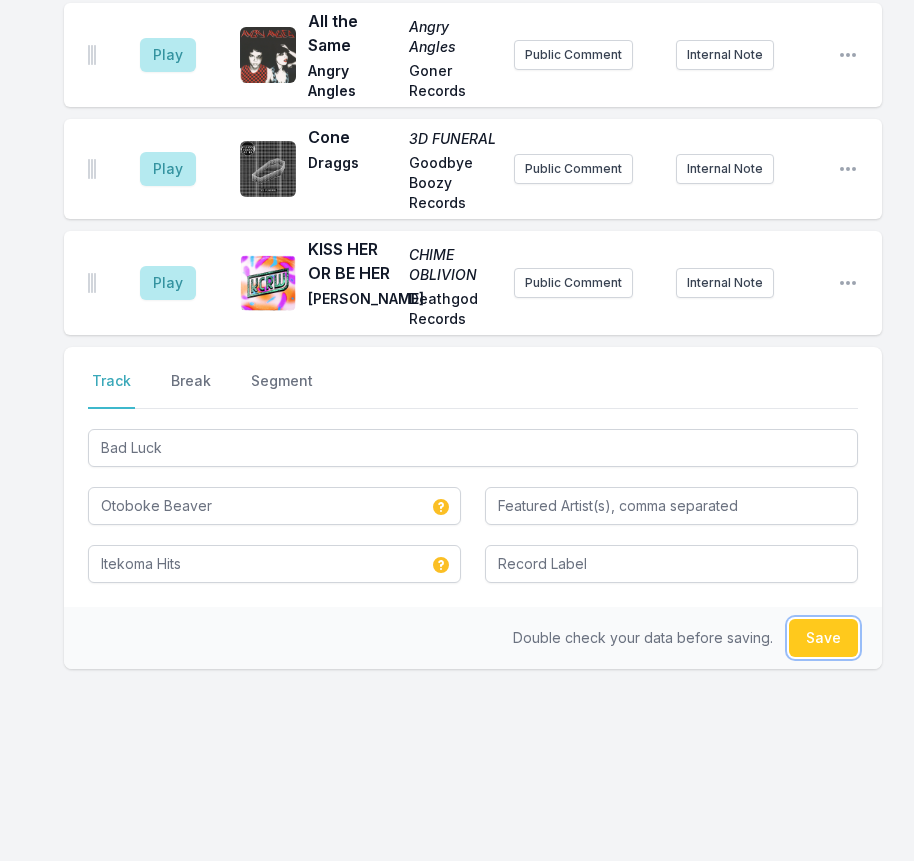 click on "Save" at bounding box center (823, 638) 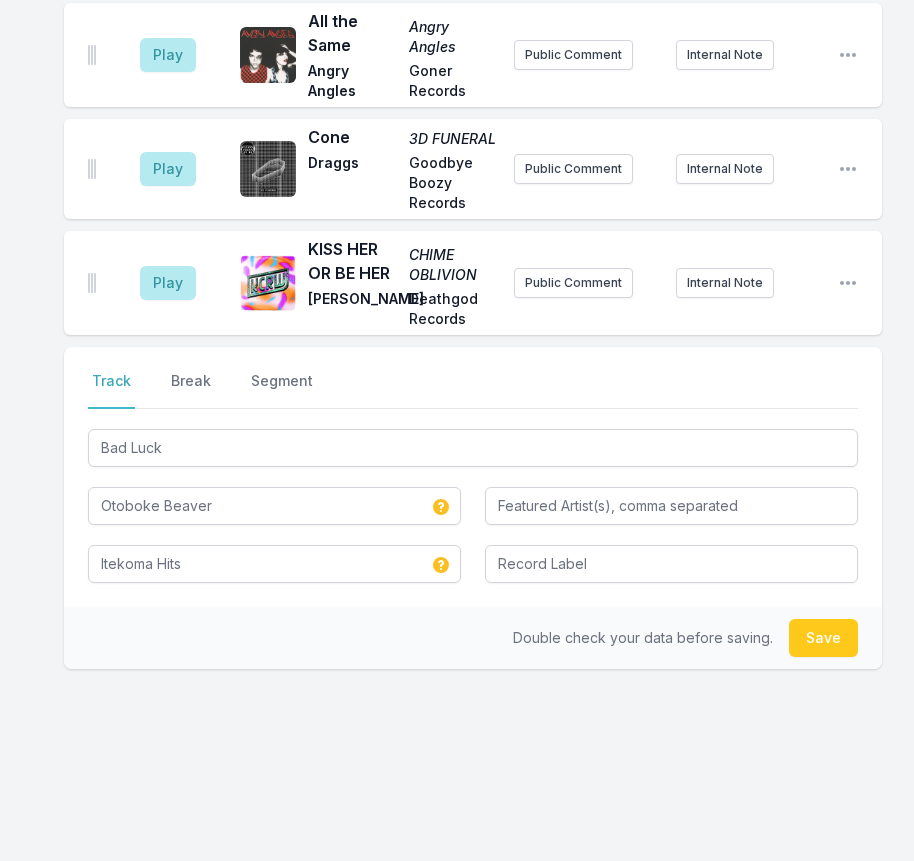 type 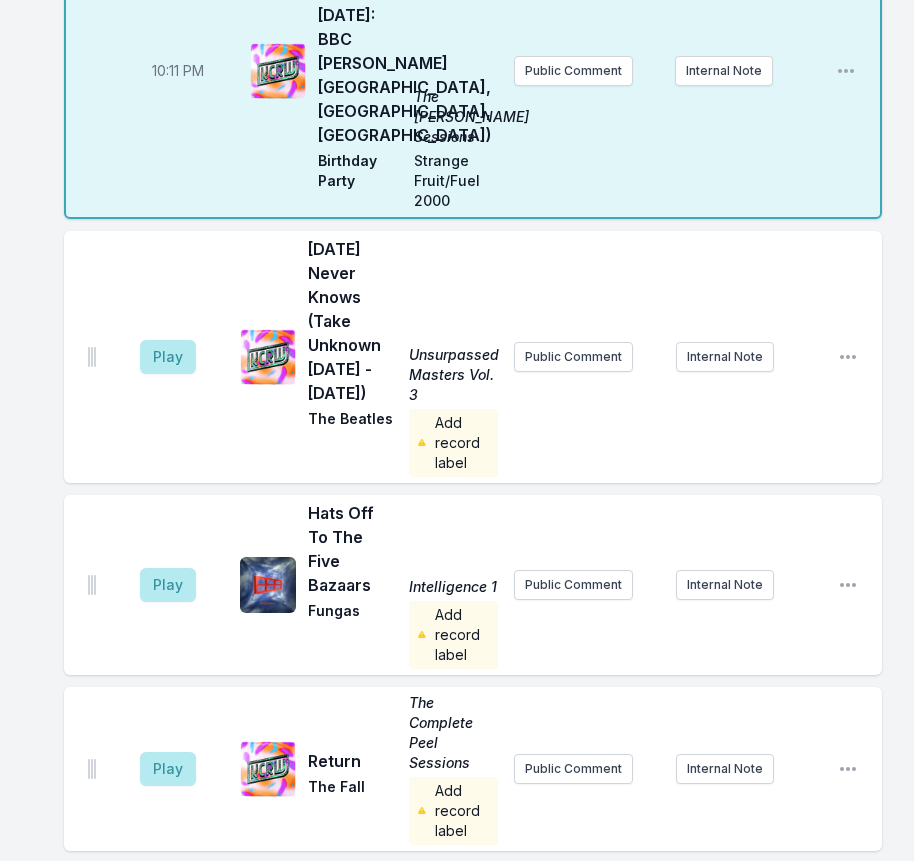 scroll, scrollTop: 957, scrollLeft: 0, axis: vertical 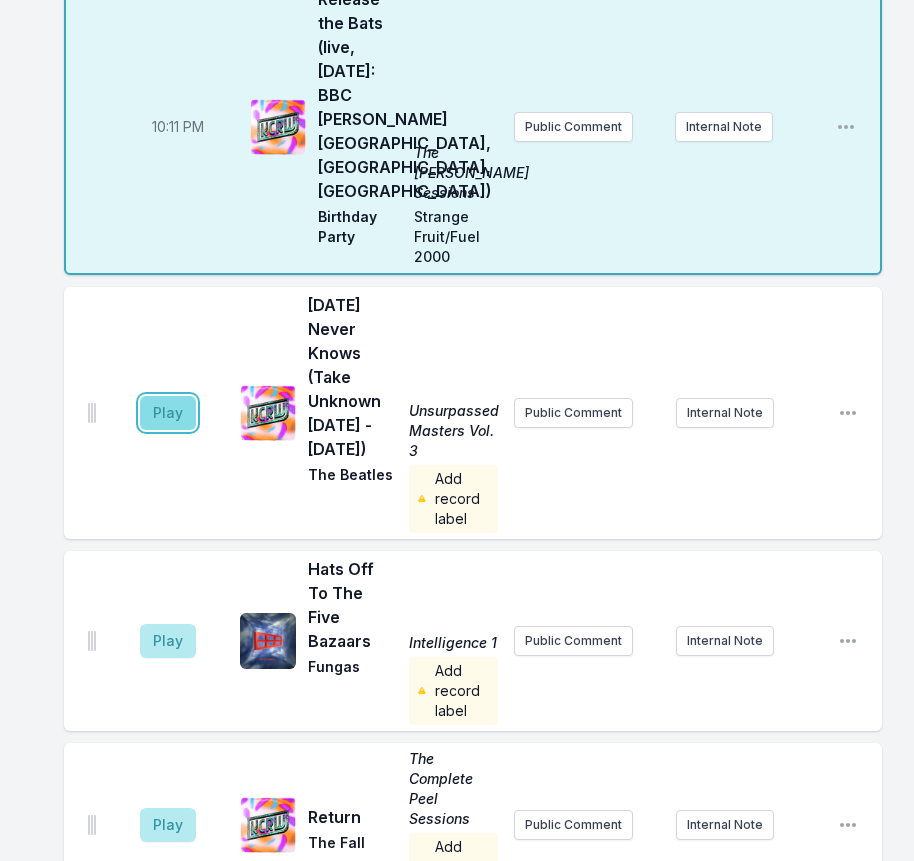 click on "Play" at bounding box center [168, 413] 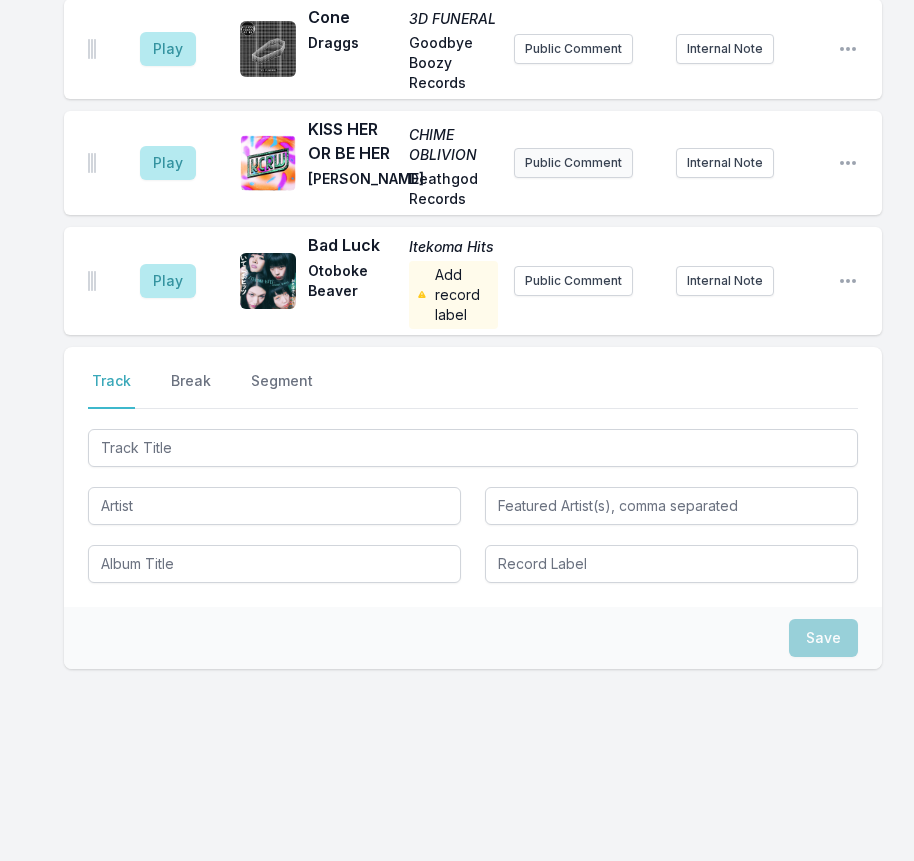 scroll, scrollTop: 4081, scrollLeft: 0, axis: vertical 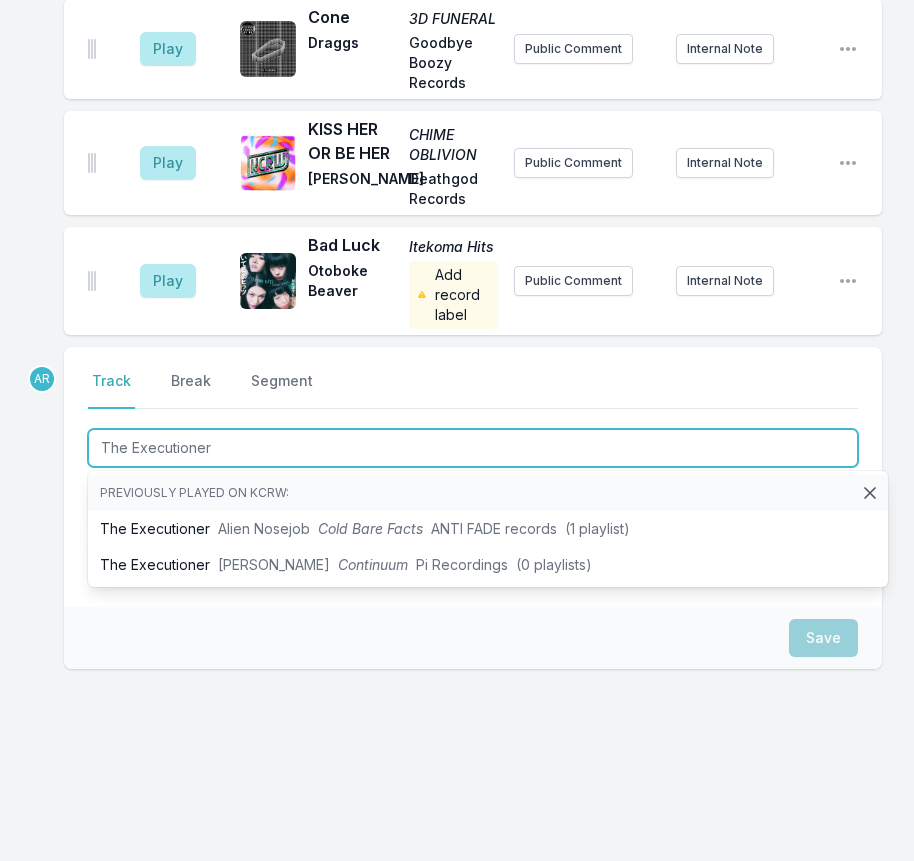 type on "The Executioner" 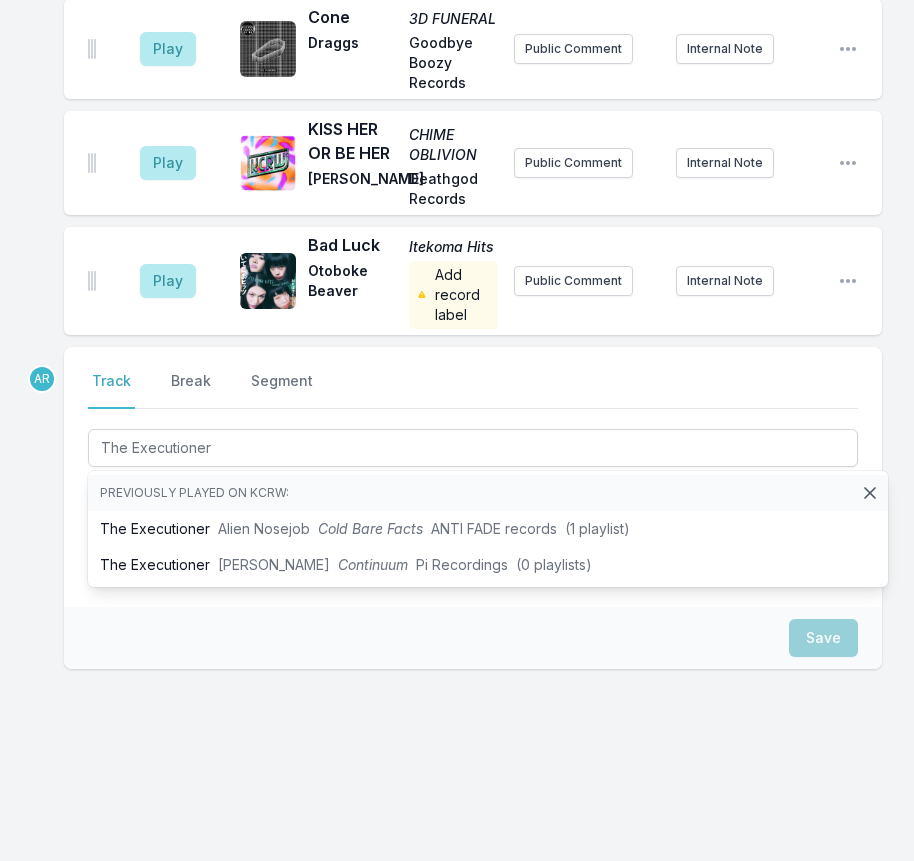 click on "Select a tab Track Break Segment Track Break Segment The Executioner Previously played on KCRW: The Executioner Alien Nosejob Cold Bare Facts ANTI FADE records (1 playlist) The Executioner [PERSON_NAME] Continuum Pi Recordings (0 playlists)" at bounding box center [473, 477] 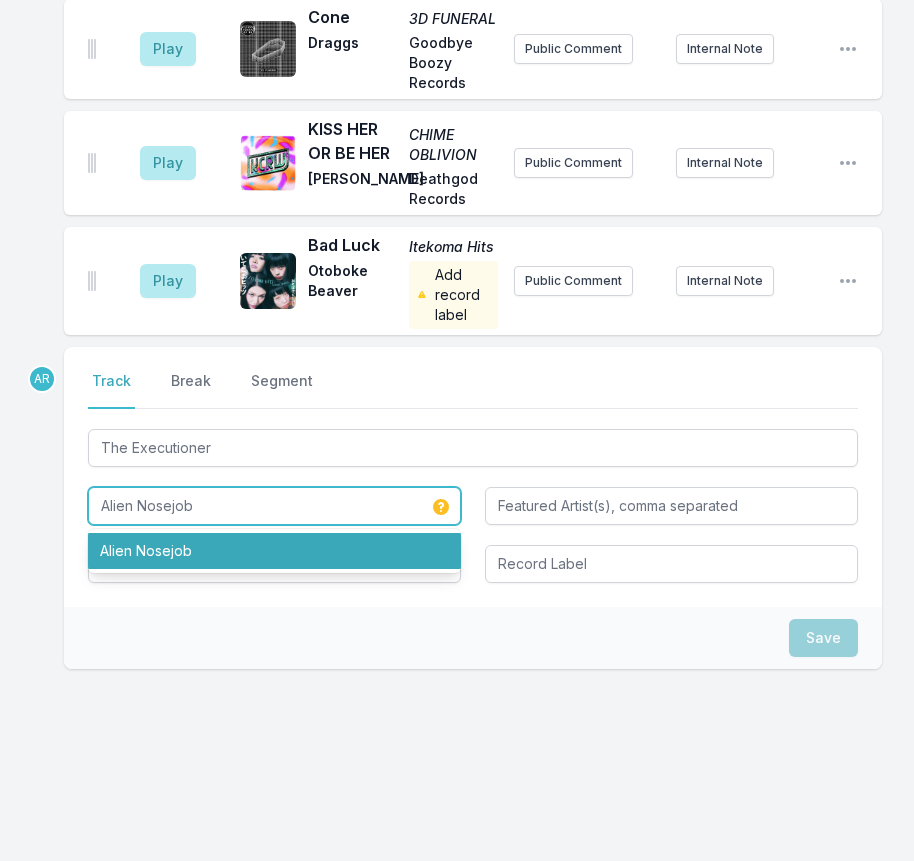 click on "Alien Nosejob" at bounding box center (274, 551) 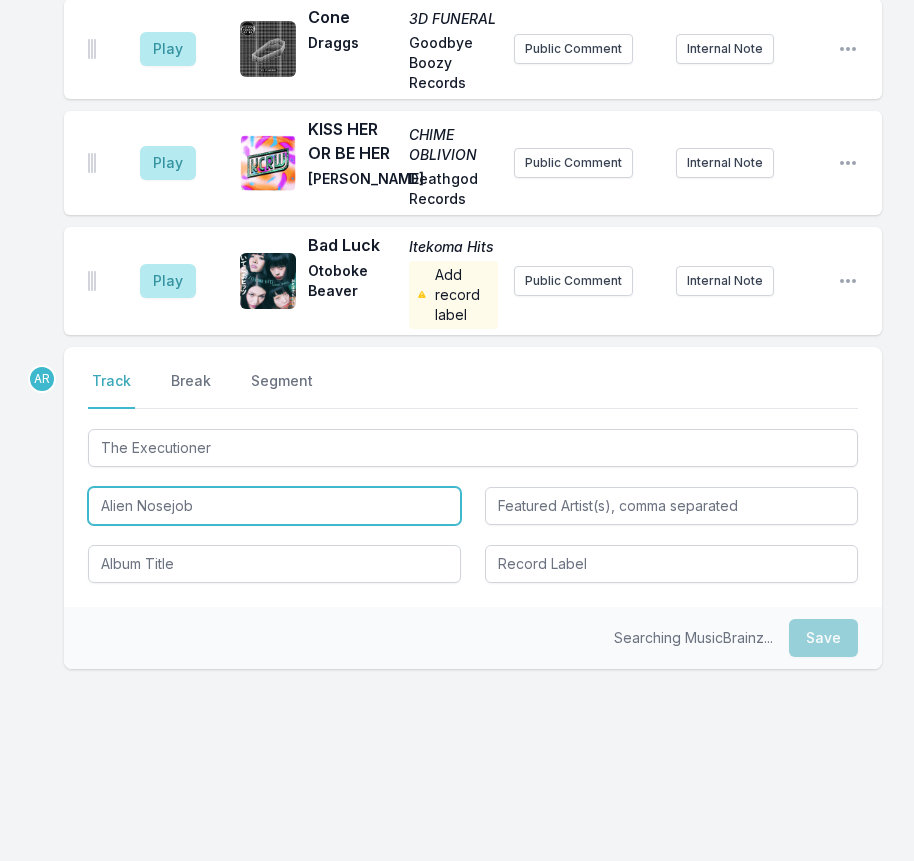type on "Alien Nosejob" 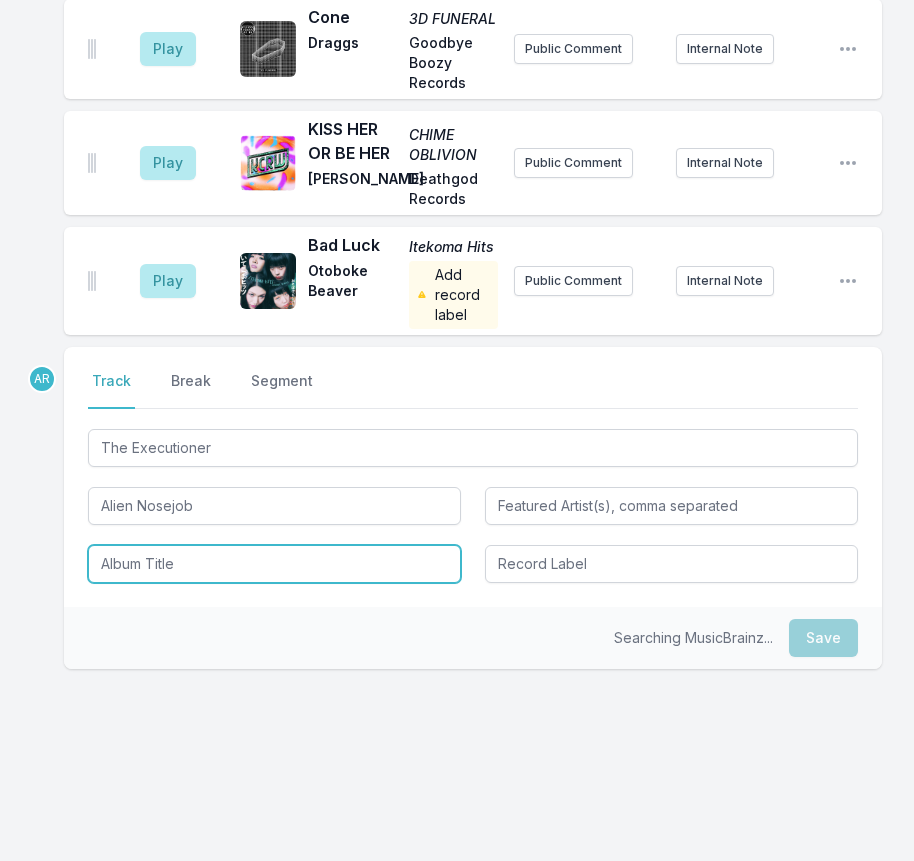 click at bounding box center (274, 564) 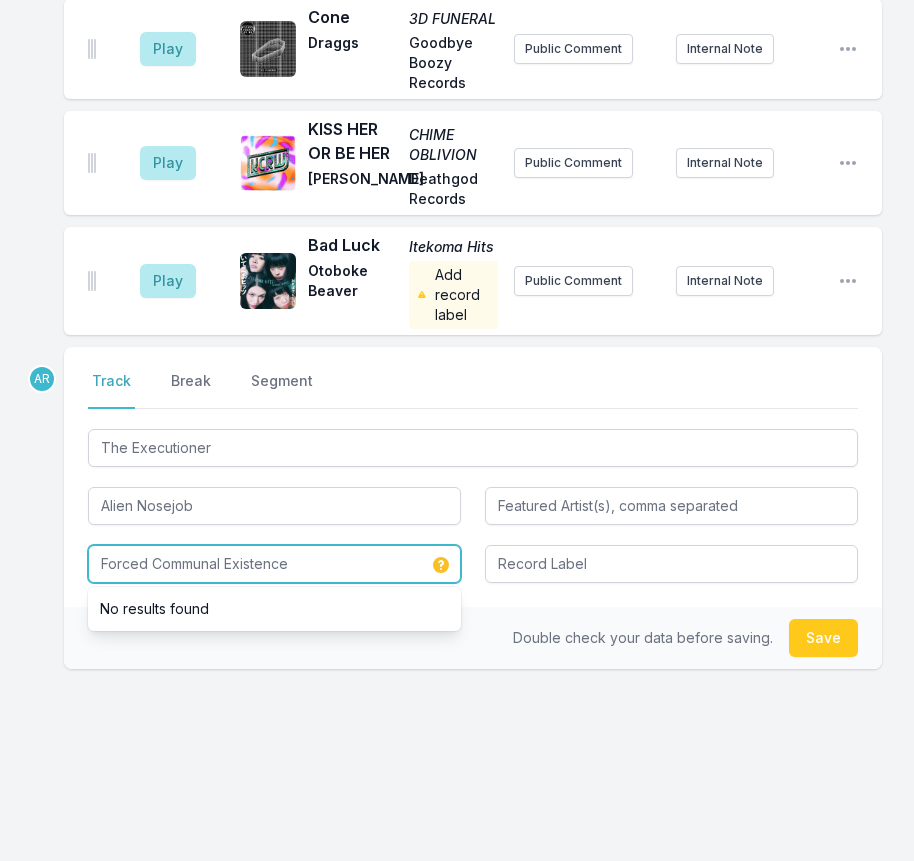 type on "Forced Communal Existence" 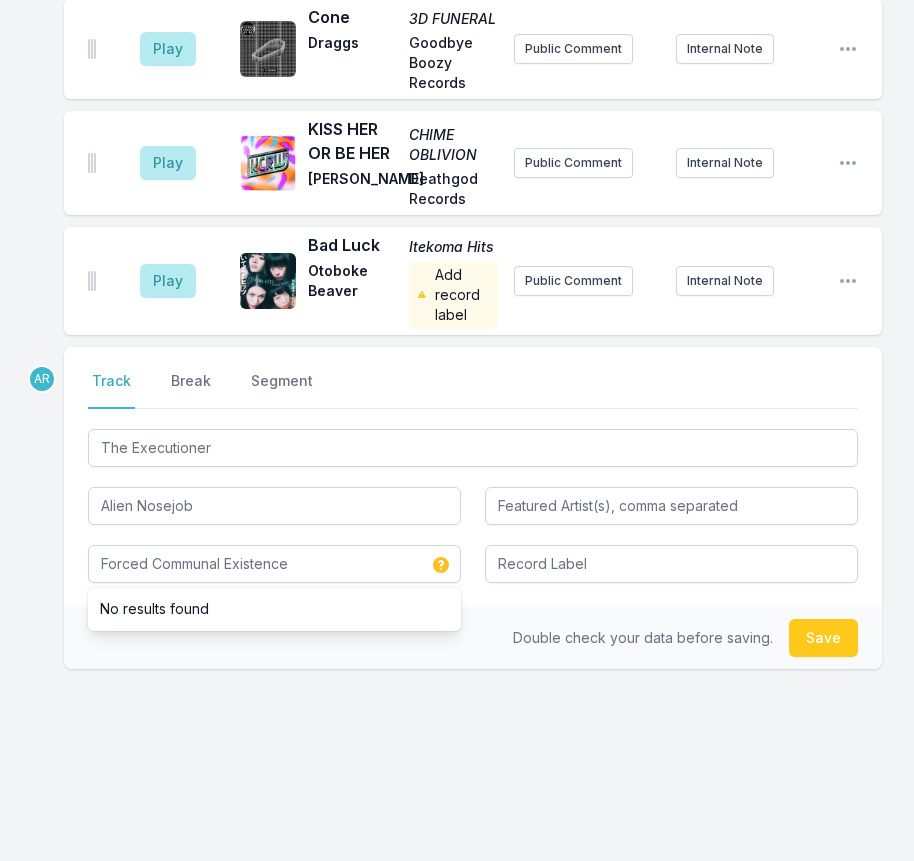 click on "Double check your data before saving." at bounding box center [643, 637] 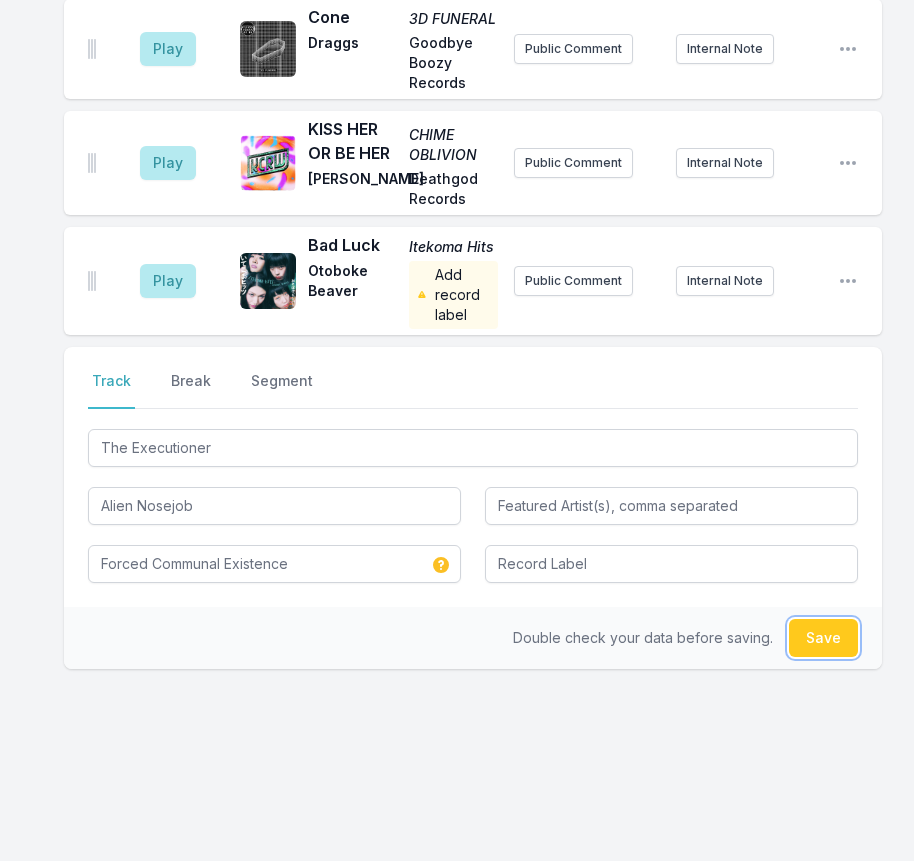 click on "Save" at bounding box center (823, 638) 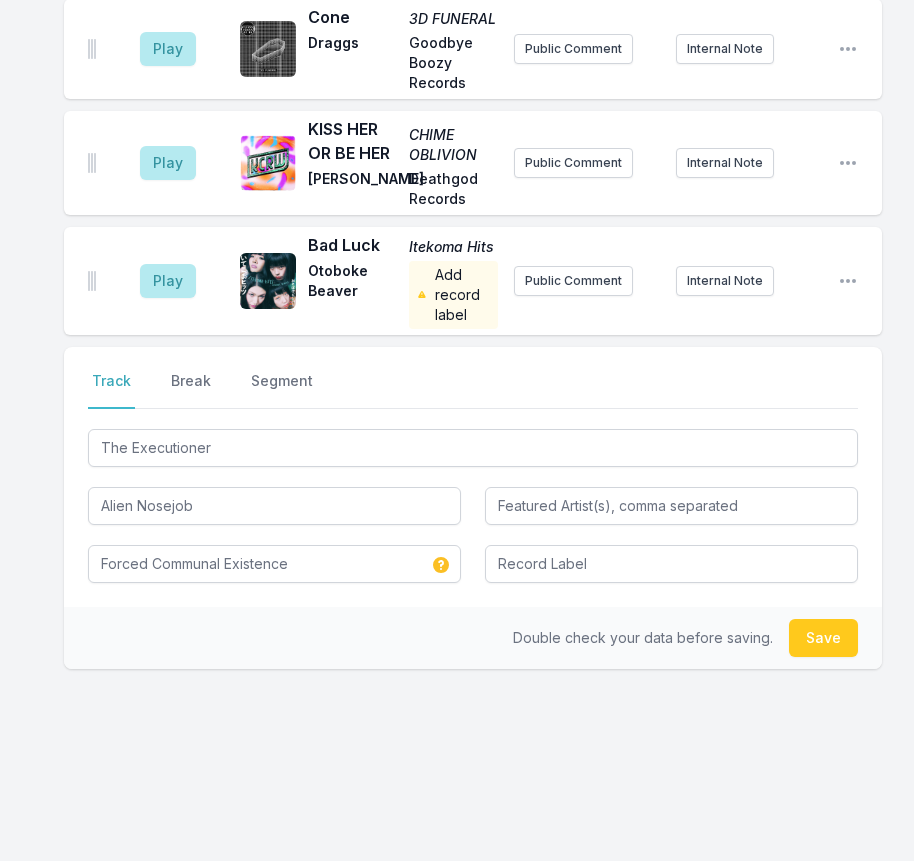 type 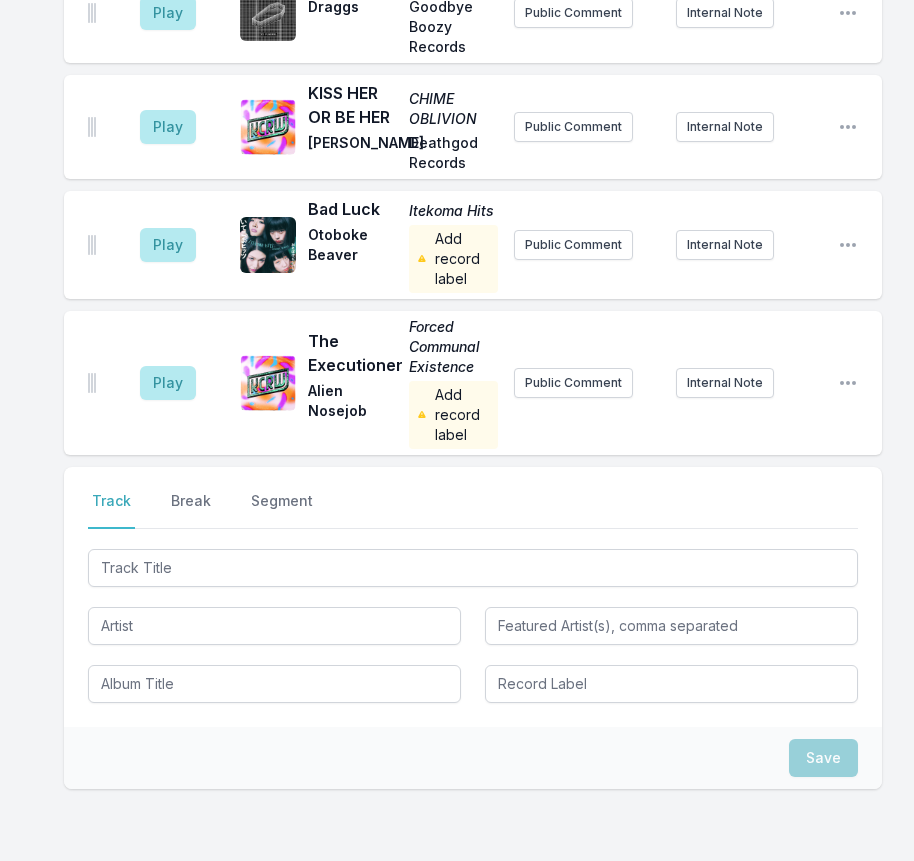 scroll, scrollTop: 4237, scrollLeft: 0, axis: vertical 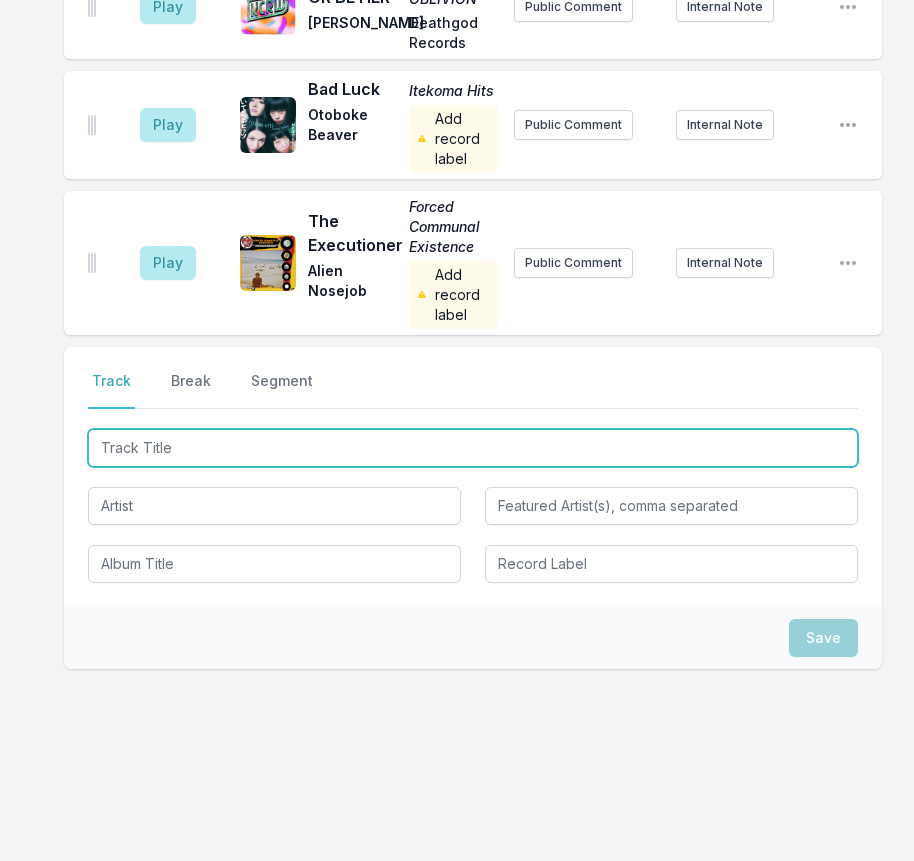 type on "Hopelessly At Ease" 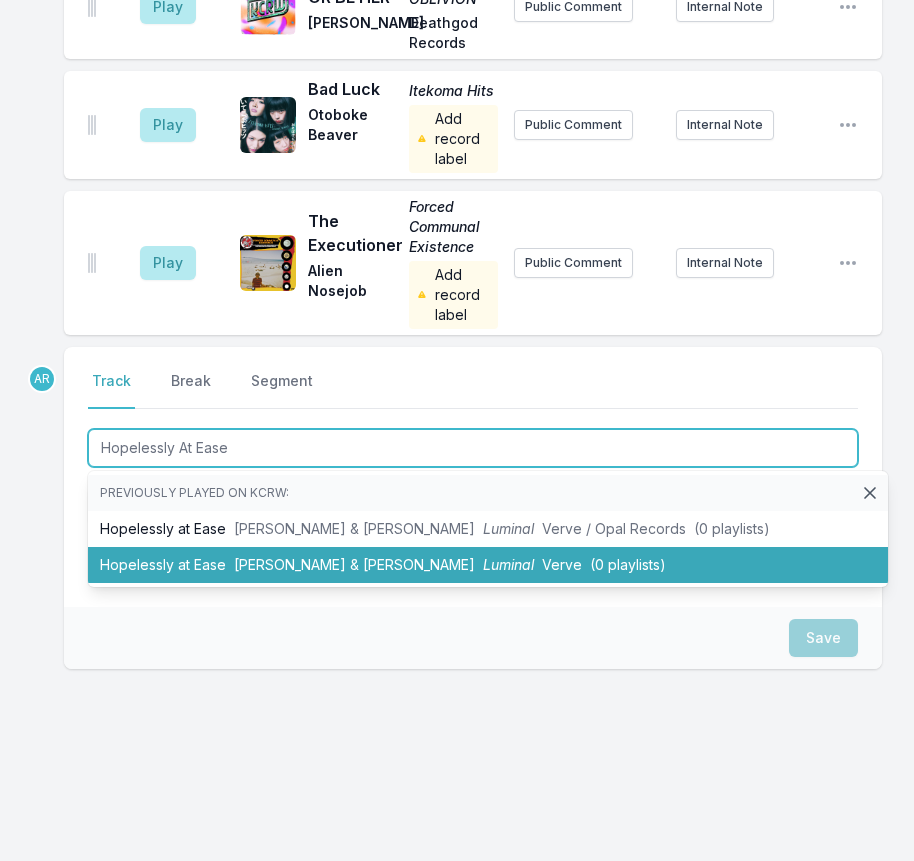 click on "[PERSON_NAME] & [PERSON_NAME]" at bounding box center (354, 564) 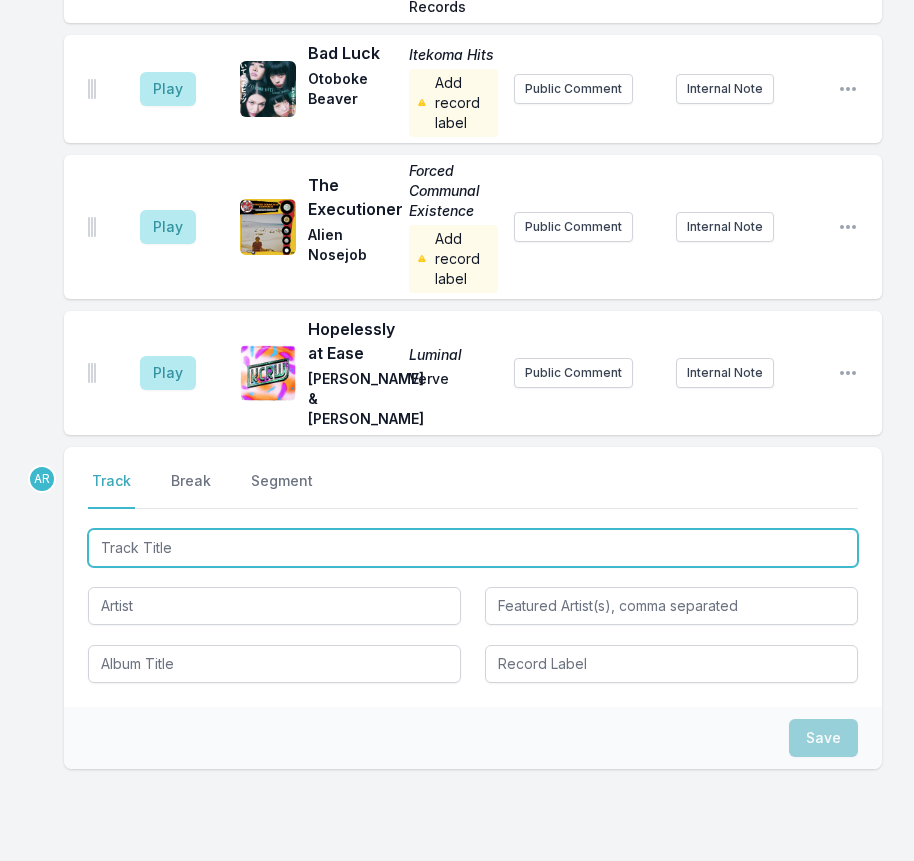 scroll, scrollTop: 4373, scrollLeft: 0, axis: vertical 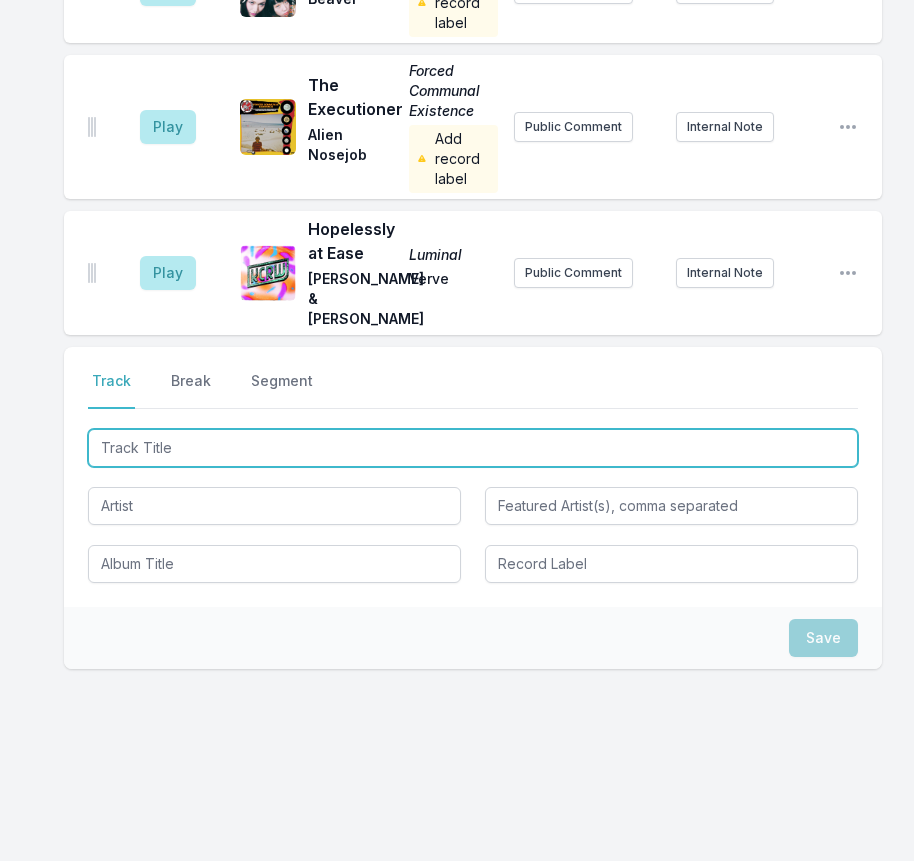 type on "[PERSON_NAME], Former Underdog" 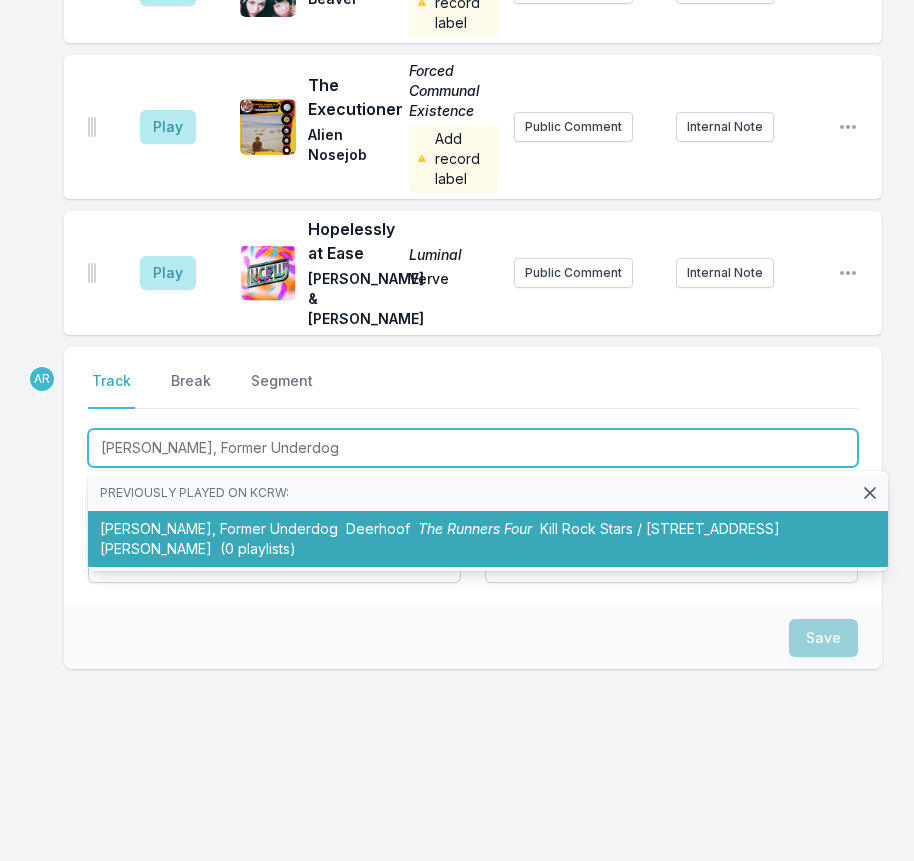 click on "Deerhoof" at bounding box center [378, 528] 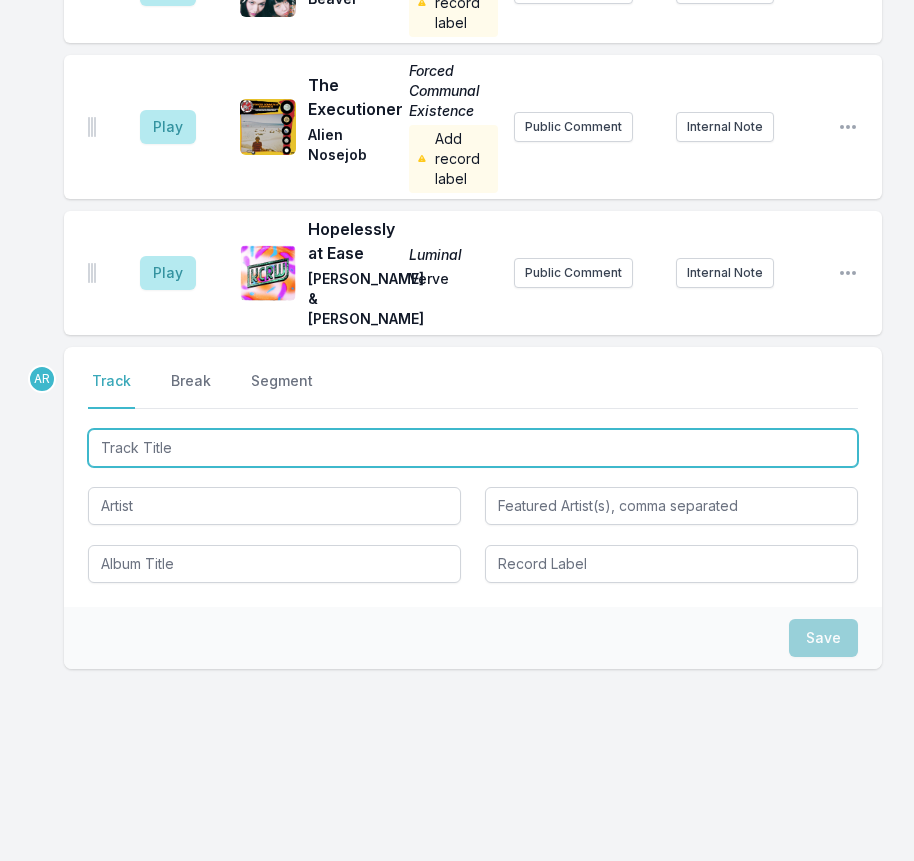 scroll, scrollTop: 4533, scrollLeft: 0, axis: vertical 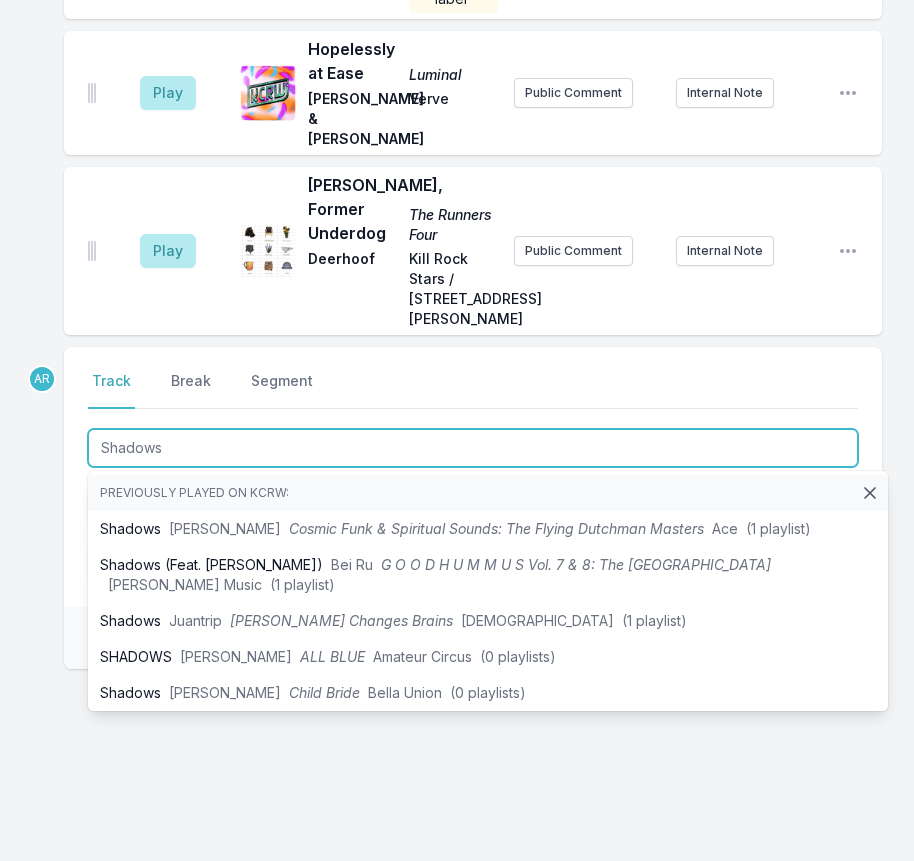 type on "Shadows" 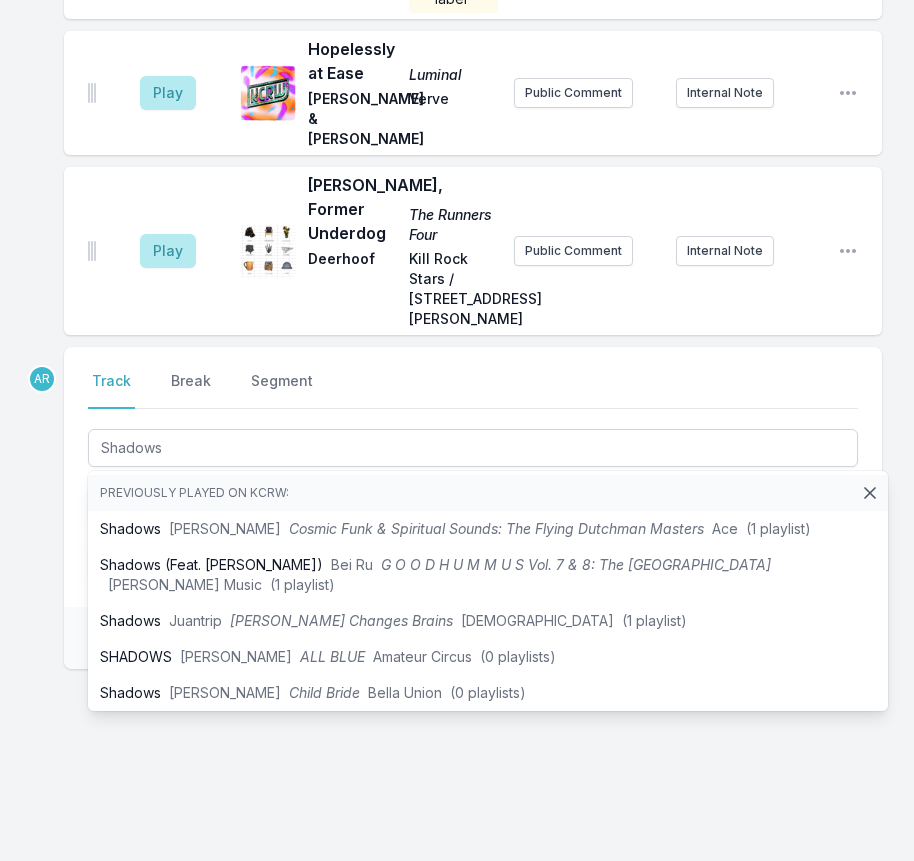 click on "Select a tab Track Break Segment Track Break Segment Shadows Previously played on KCRW: Shadows [PERSON_NAME] Cosmic Funk & Spiritual Sounds: The Flying Dutchman Masters Ace (1 playlist) Shadows (Feat. [PERSON_NAME]) Bei Ru G O O D H U M M U S Vol. 7 & 8: The Mid East Musa Ler Music (1 playlist) Shadows [PERSON_NAME] [PERSON_NAME] Changes Brains Eskimo (1 playlist) SHADOWS [PERSON_NAME] ALL BLUE Amateur Circus (0 playlists) Shadows [PERSON_NAME] Child Bride [PERSON_NAME] (0 playlists) Shadows [PERSON_NAME] Daddy Bug Atlantic (0 playlists) Shadows Orbital The Altogether FFRR (0 playlists) Shadows Bonobo & [PERSON_NAME] Expander Ninja Tune (2 playlists) Shadows MouseRocket Pretty Loud [MEDICAL_DATA] Tac Totally! Records (0 playlists) Shadows [PERSON_NAME] Night Letter Prestige (0 playlists) Shadows (part of “Hot Since 82: Little Black Book” DJ-mix) Hot Since 82 feat. [PERSON_NAME] Little Black Book Ultra Records (0 playlists) Shadows [PERSON_NAME] and the Hurricanes The Definitive Collection Charly Records (0 playlists) Shadows Shadows" at bounding box center [473, 477] 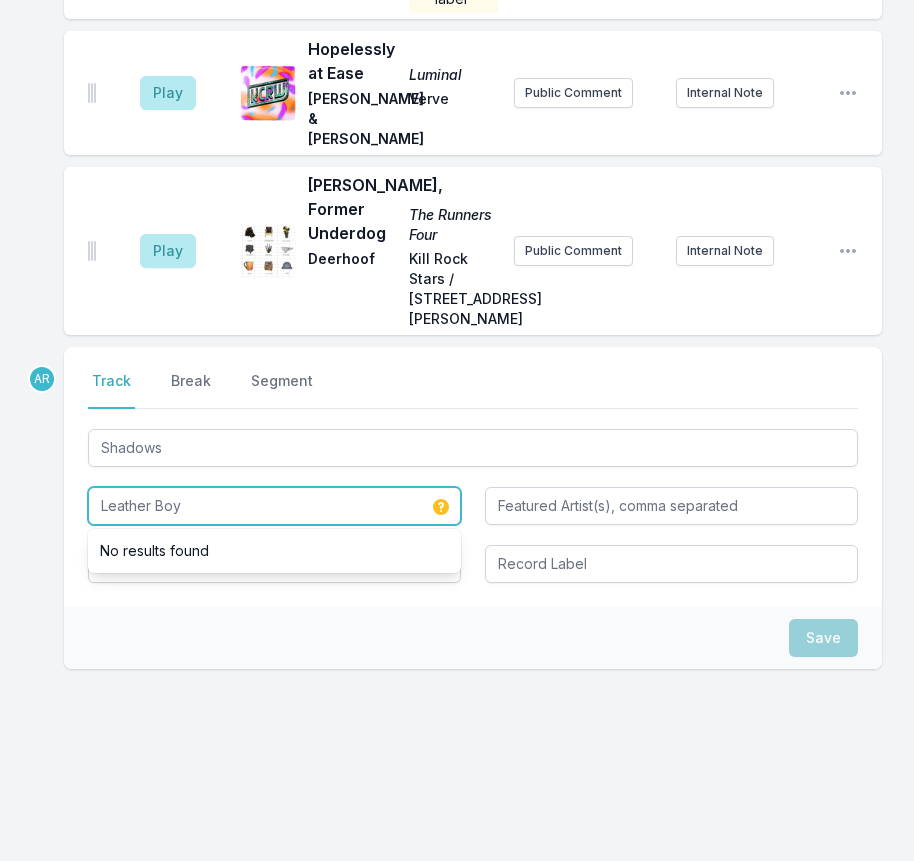 type on "Leather Boy" 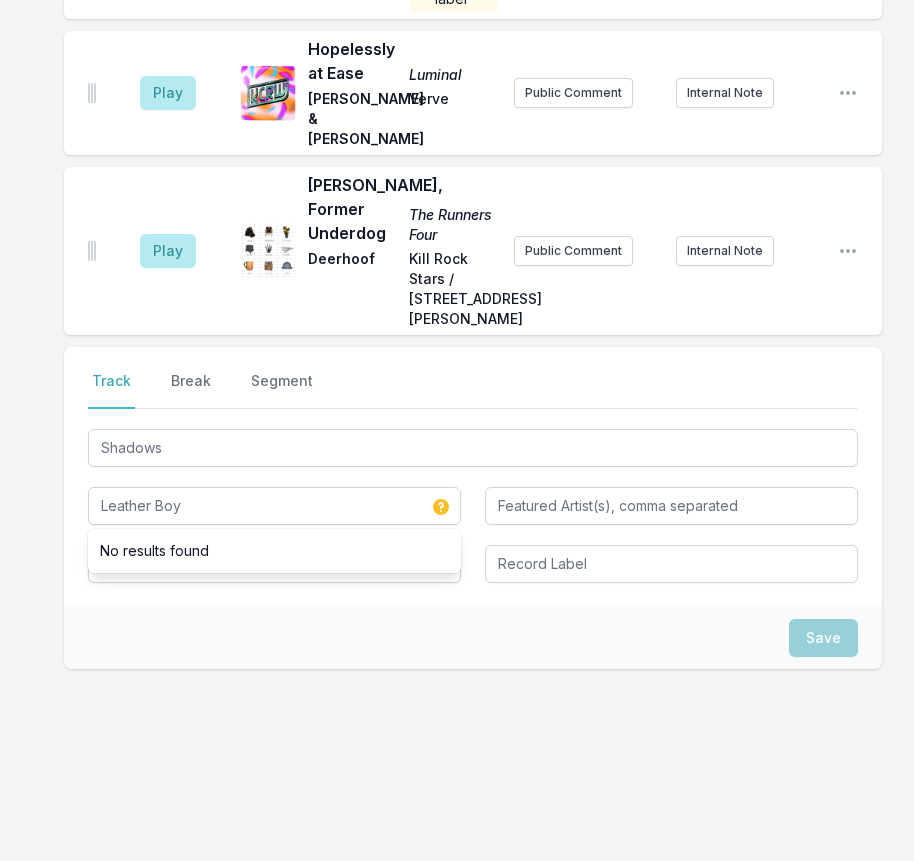 click on "Select a tab Track Break Segment Track Break Segment Shadows Leather Boy No results found" at bounding box center [473, 477] 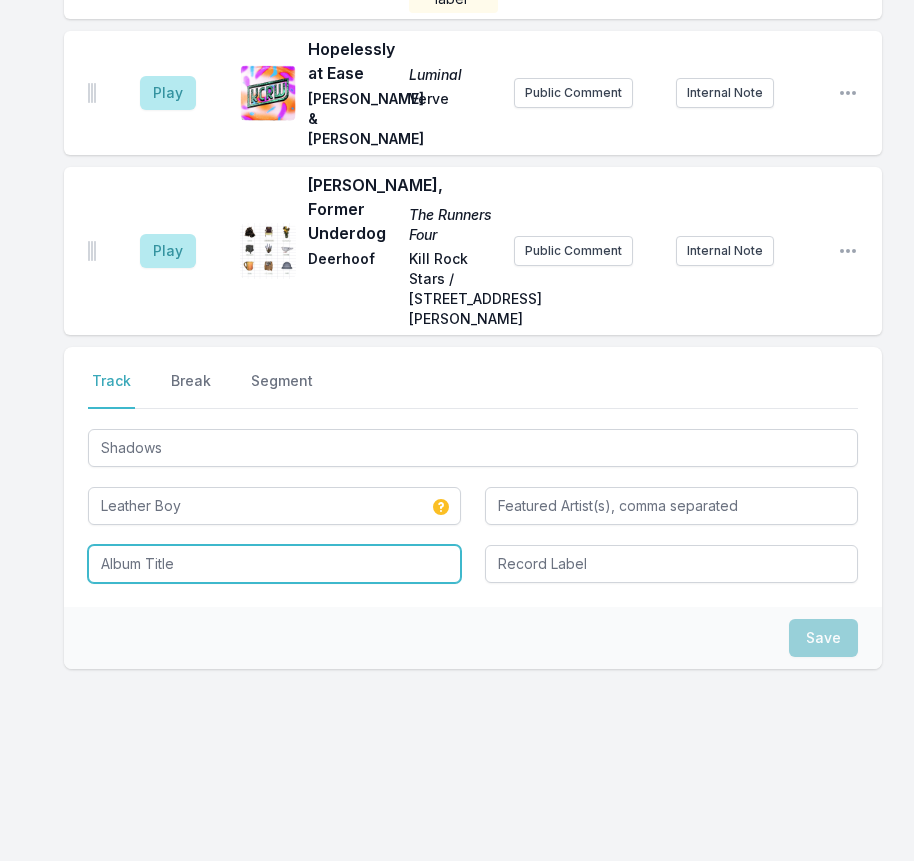 click at bounding box center (274, 564) 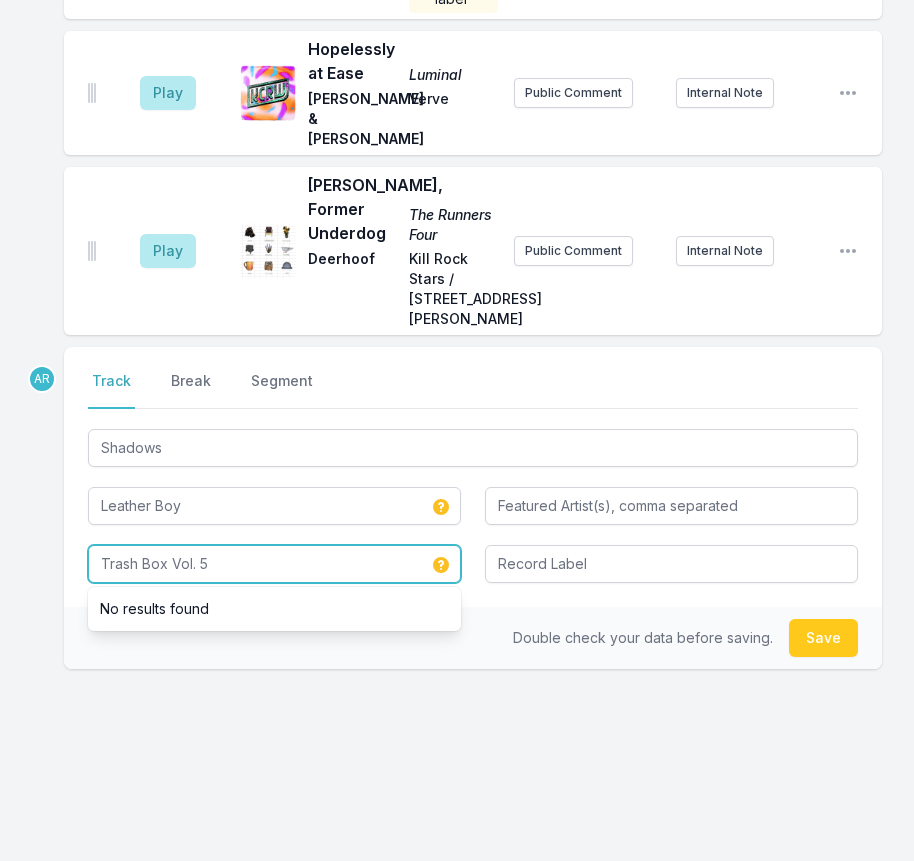 type on "Trash Box Vol. 5" 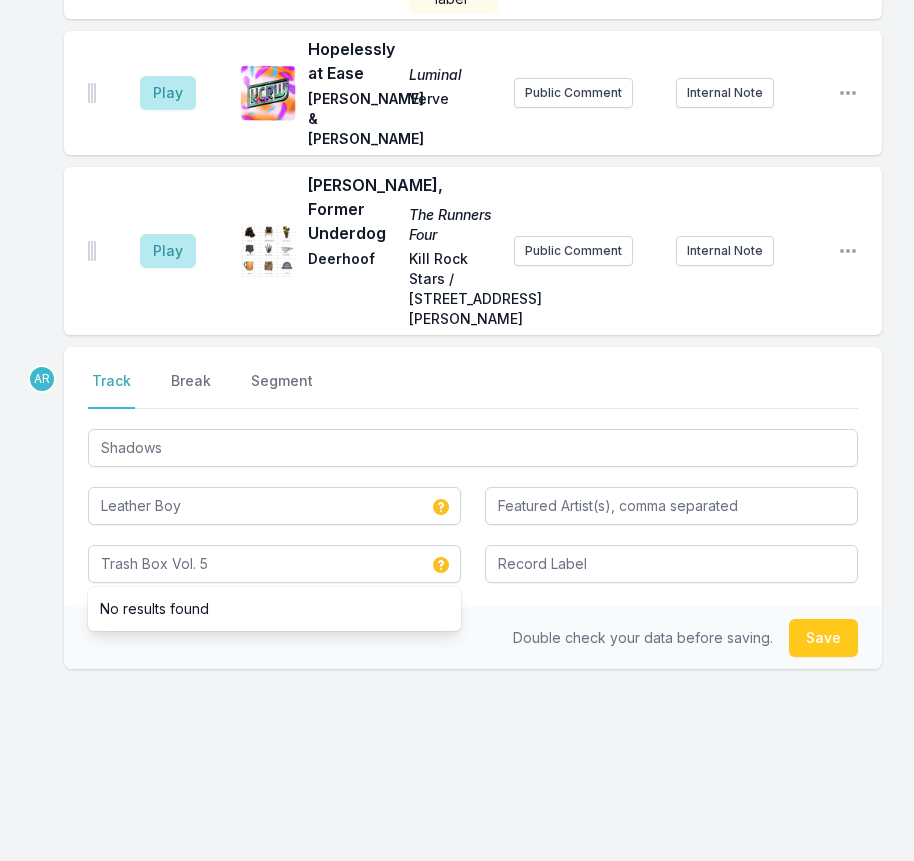 click on "Double check your data before saving. Save" at bounding box center [473, 638] 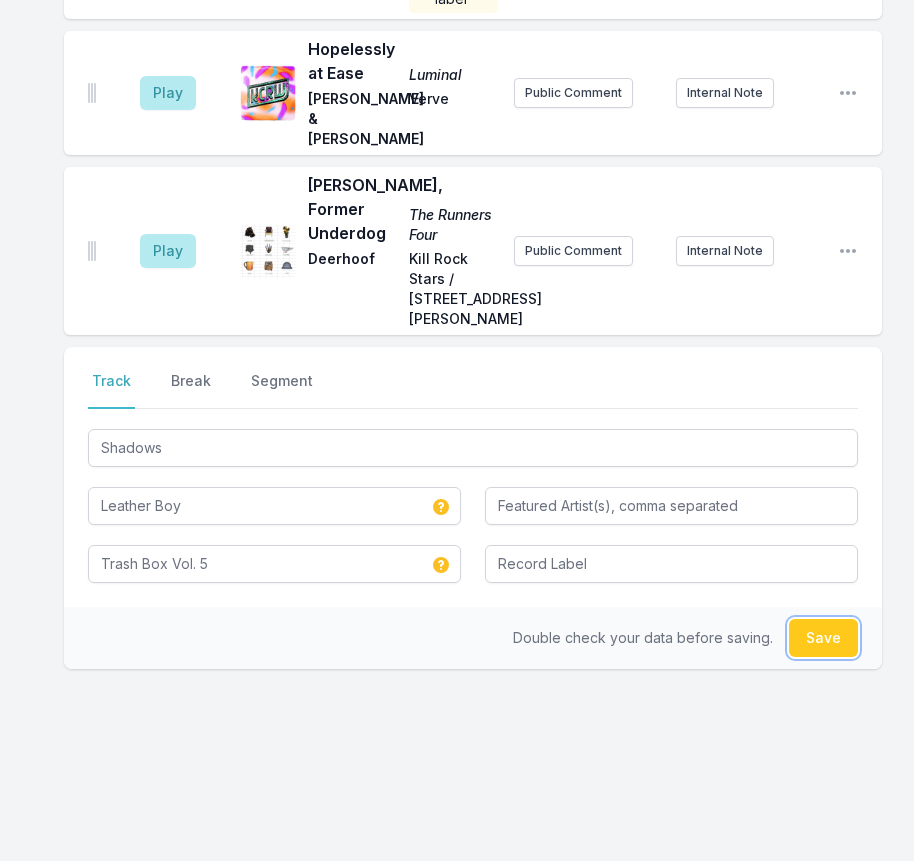 click on "Save" at bounding box center [823, 638] 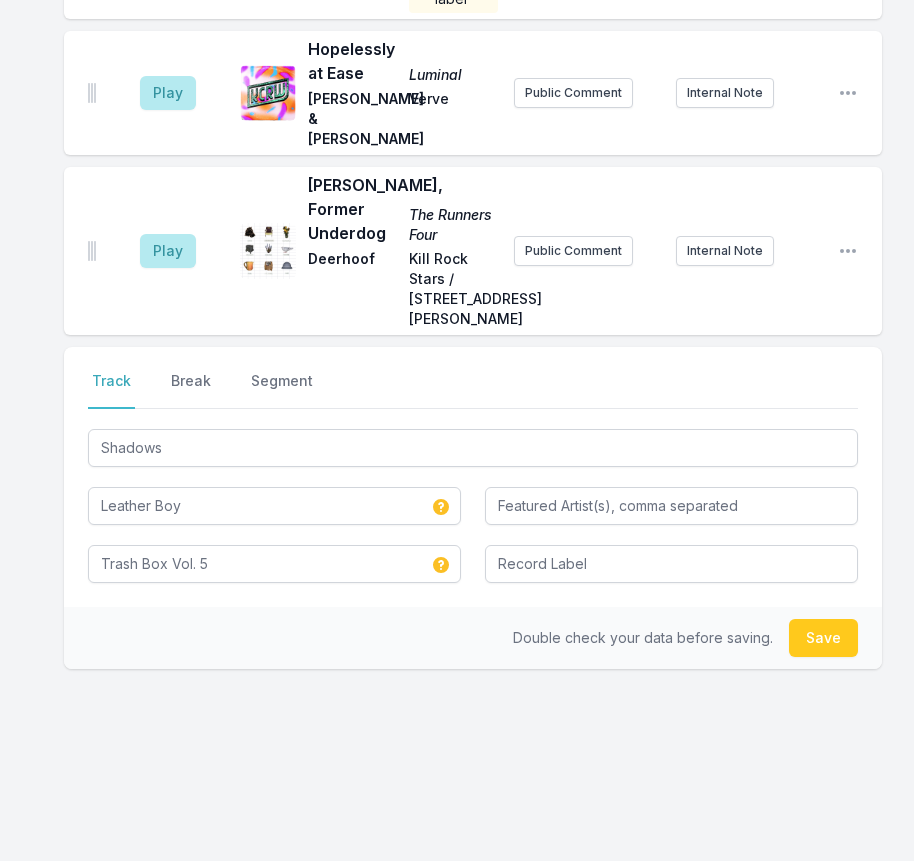type 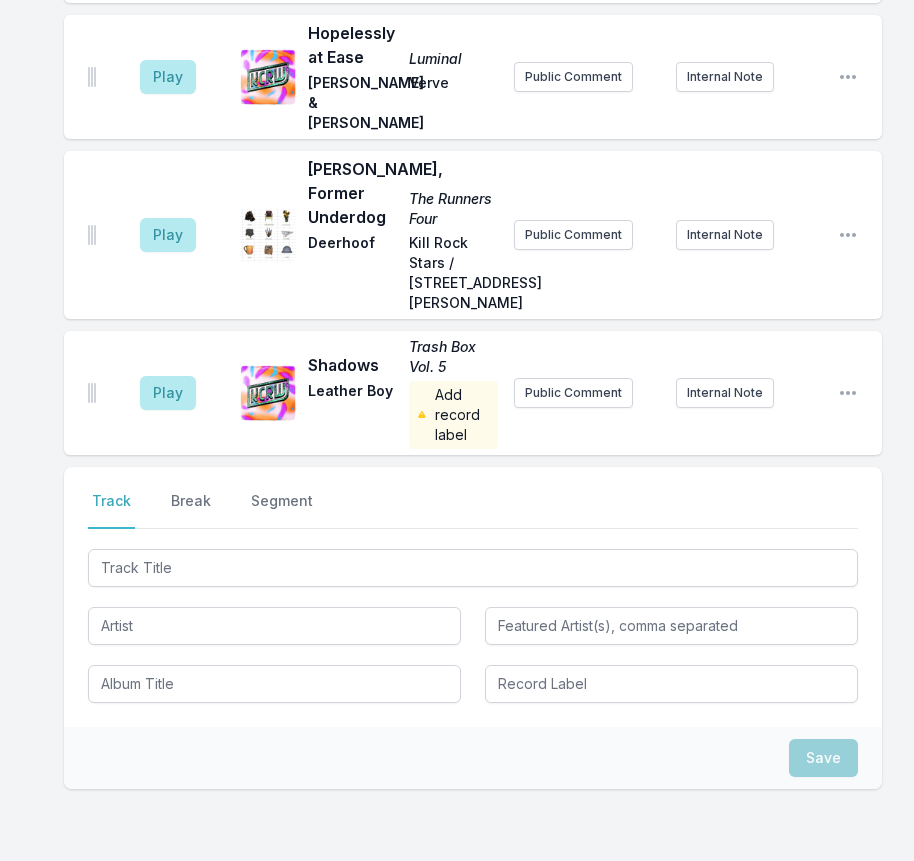 scroll, scrollTop: 4669, scrollLeft: 0, axis: vertical 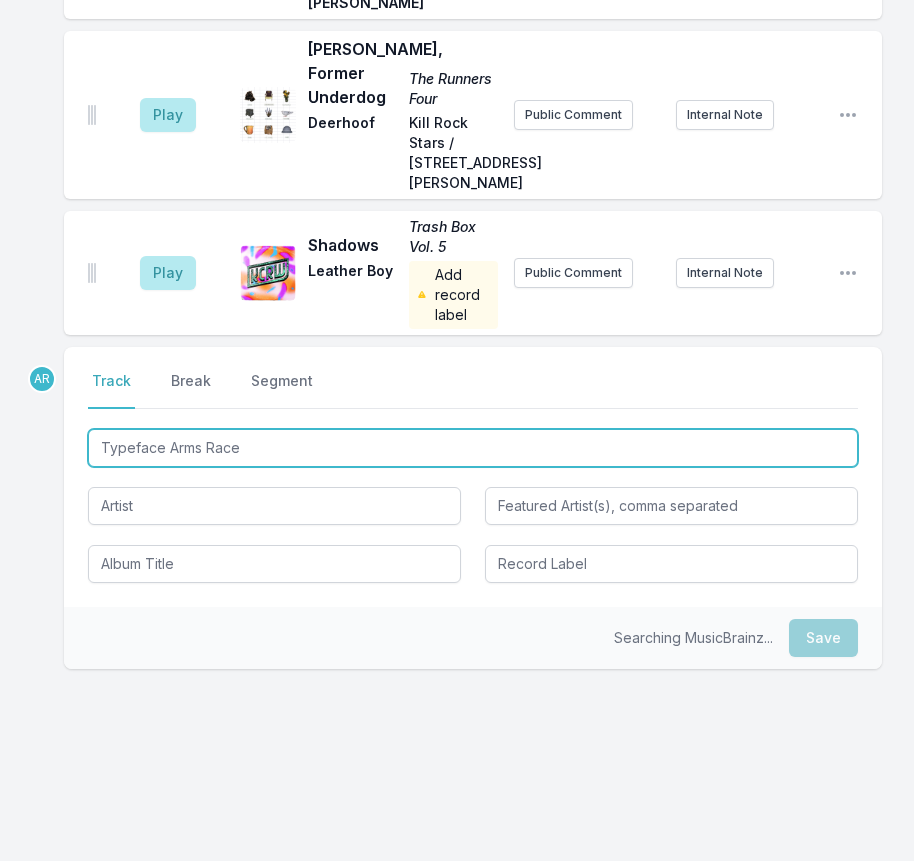 type on "Typeface Arms Race" 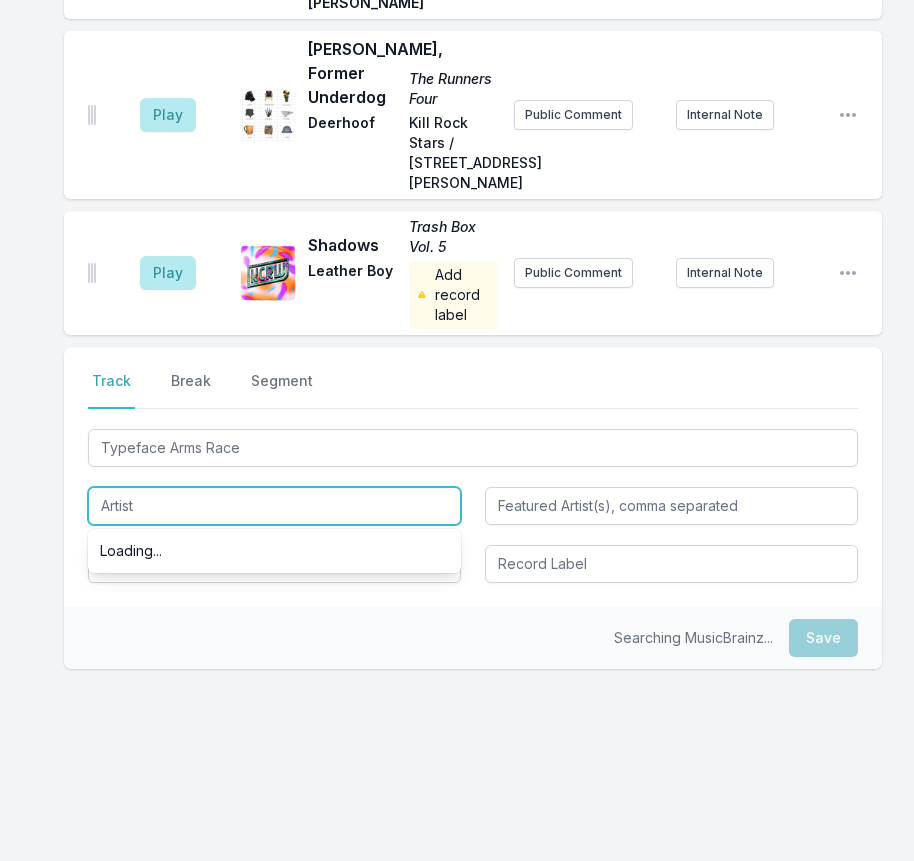 click at bounding box center [274, 506] 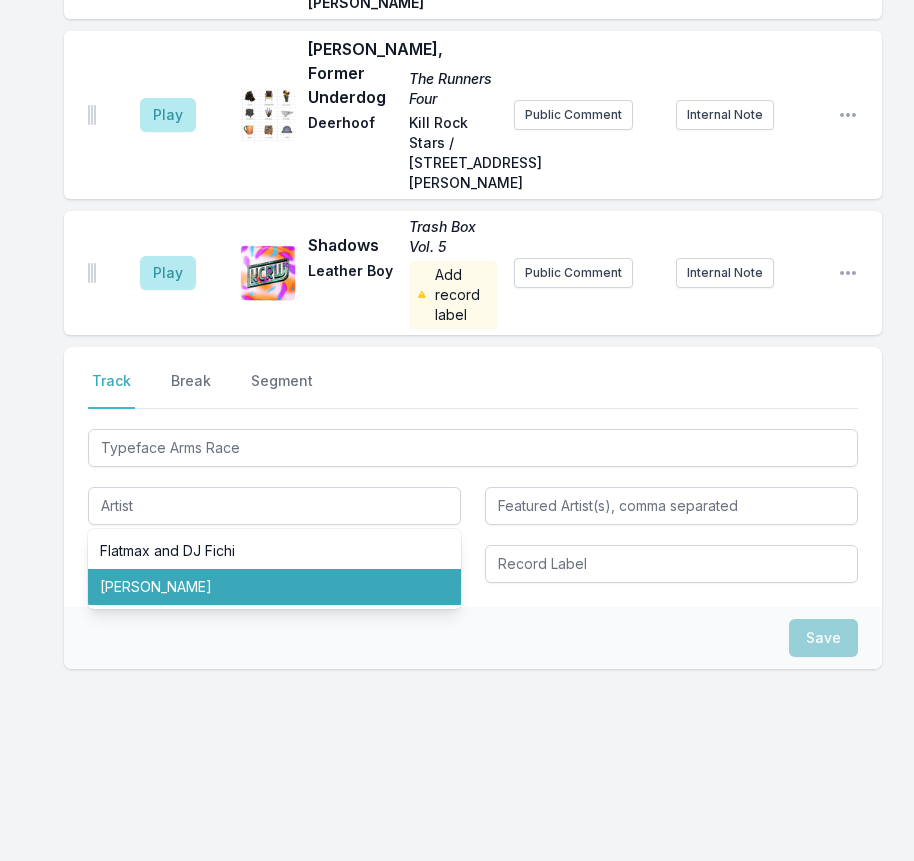 click on "Save" at bounding box center (473, 638) 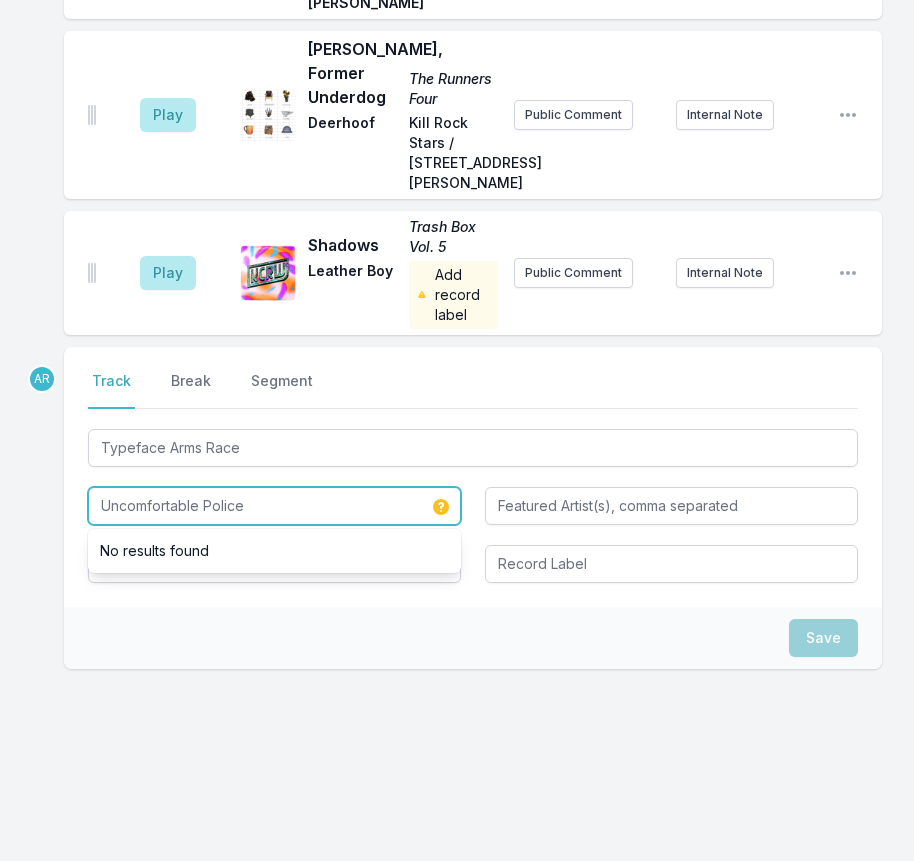type on "Uncomfortable Police" 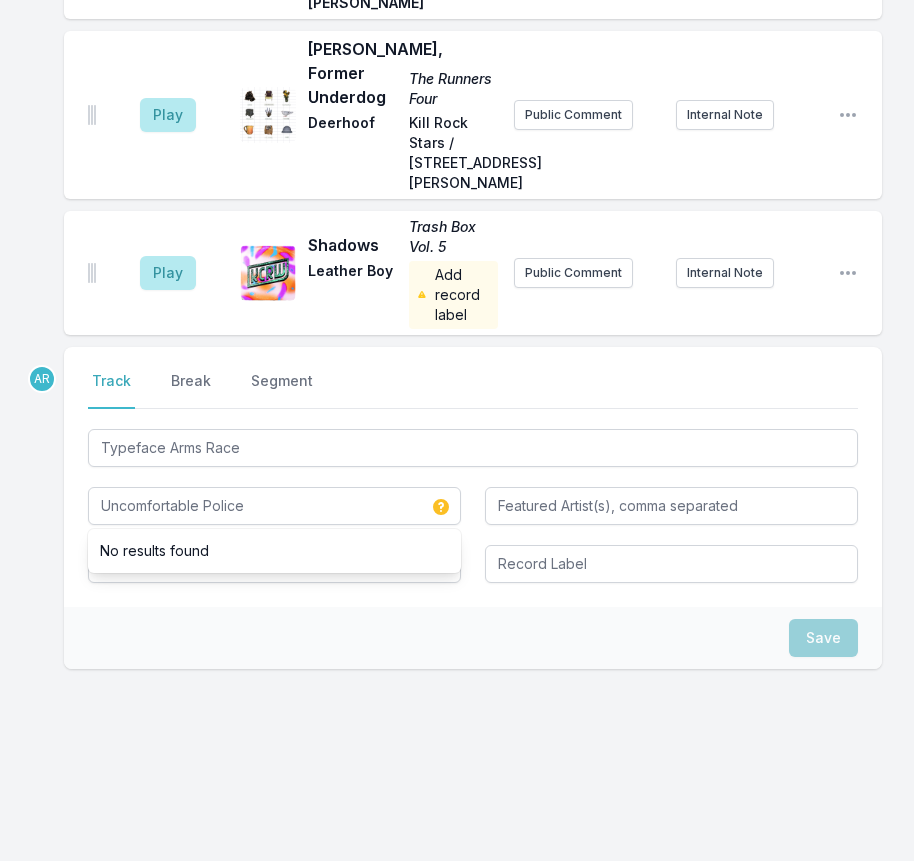 click on "Save" at bounding box center (473, 638) 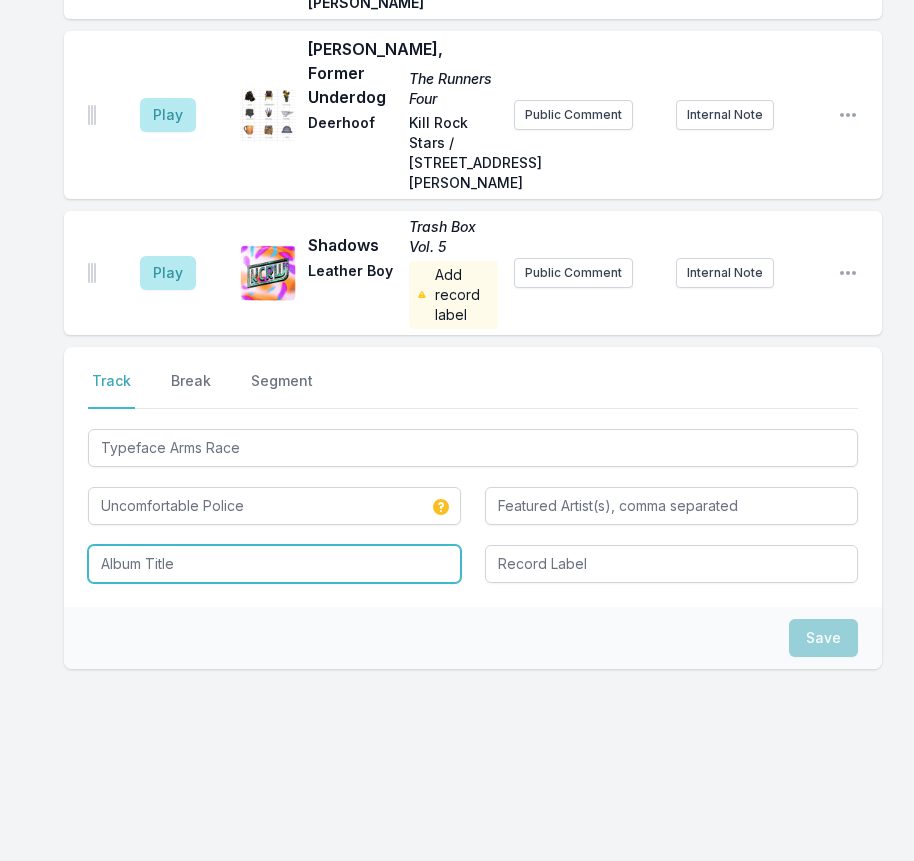click at bounding box center (274, 564) 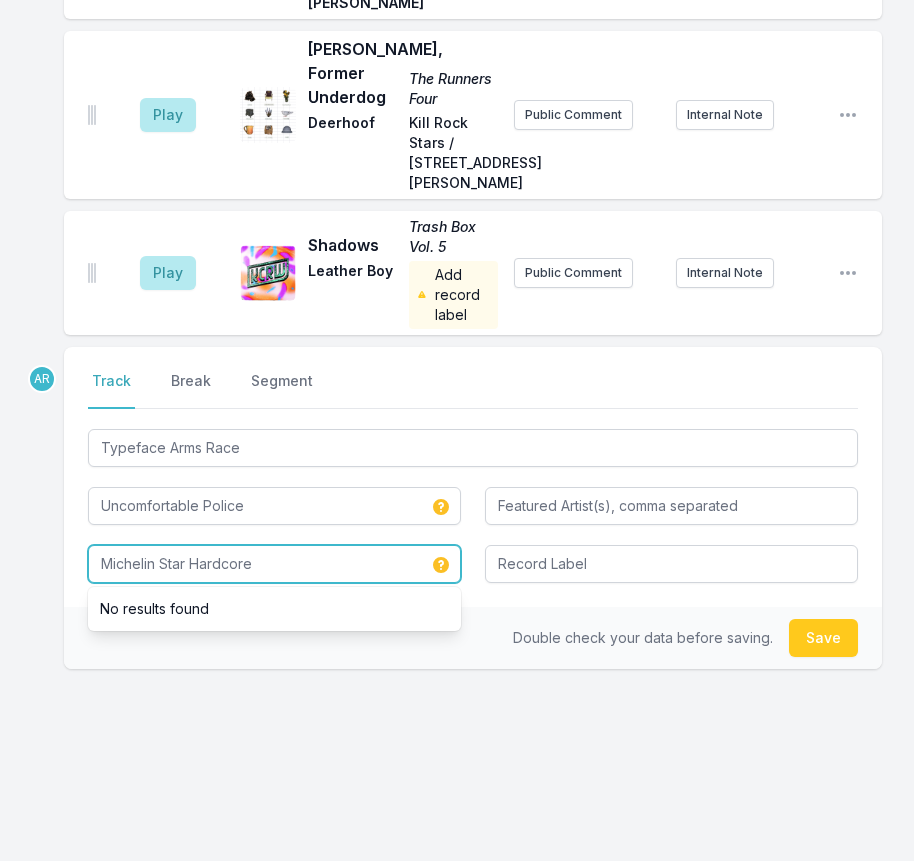 type on "Michelin Star Hardcore" 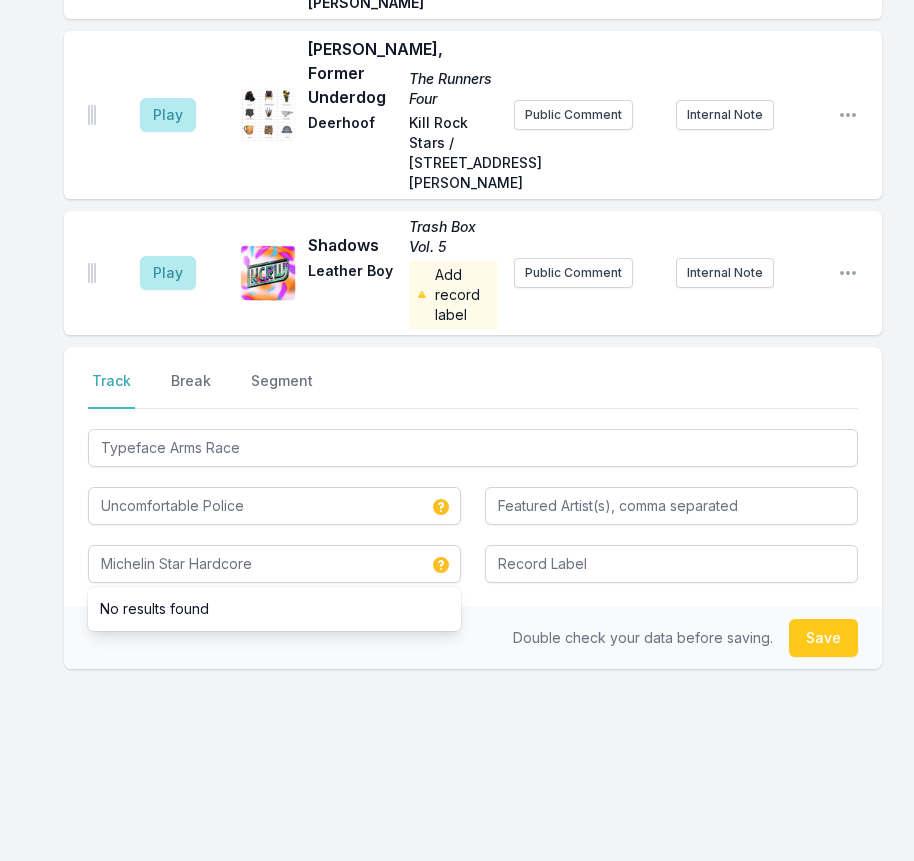 click on "Select a tab Track Break Segment Track Break Segment Typeface Arms Race Uncomfortable Police Michelin Star Hardcore No results found" at bounding box center [473, 477] 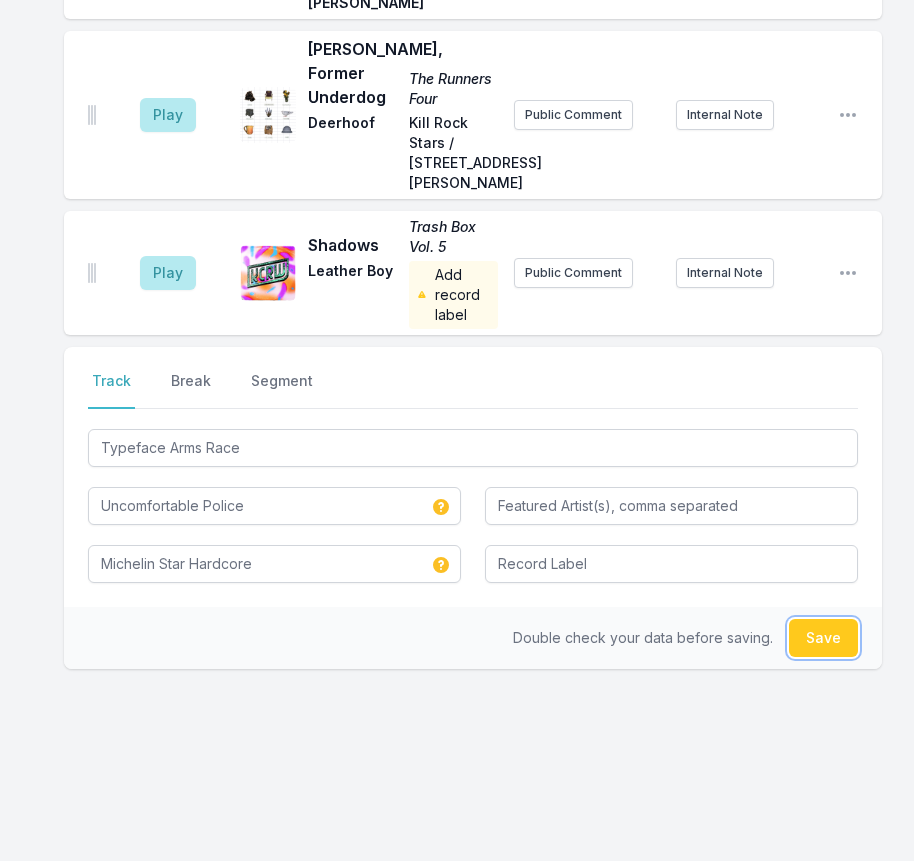 click on "Save" at bounding box center [823, 638] 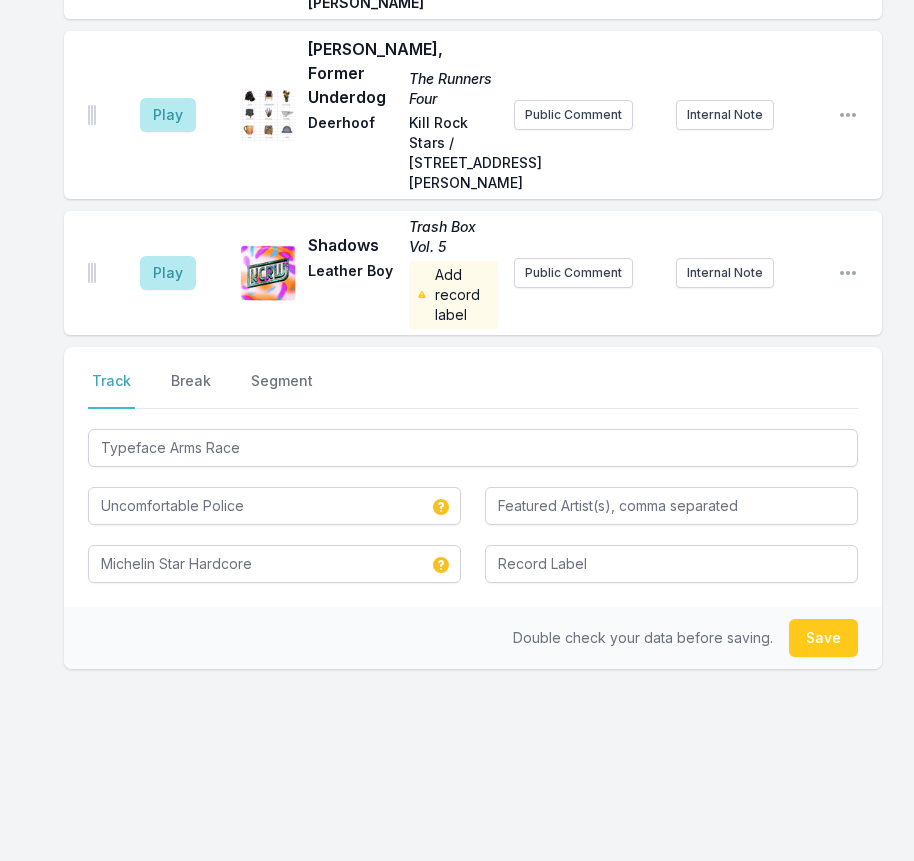 type 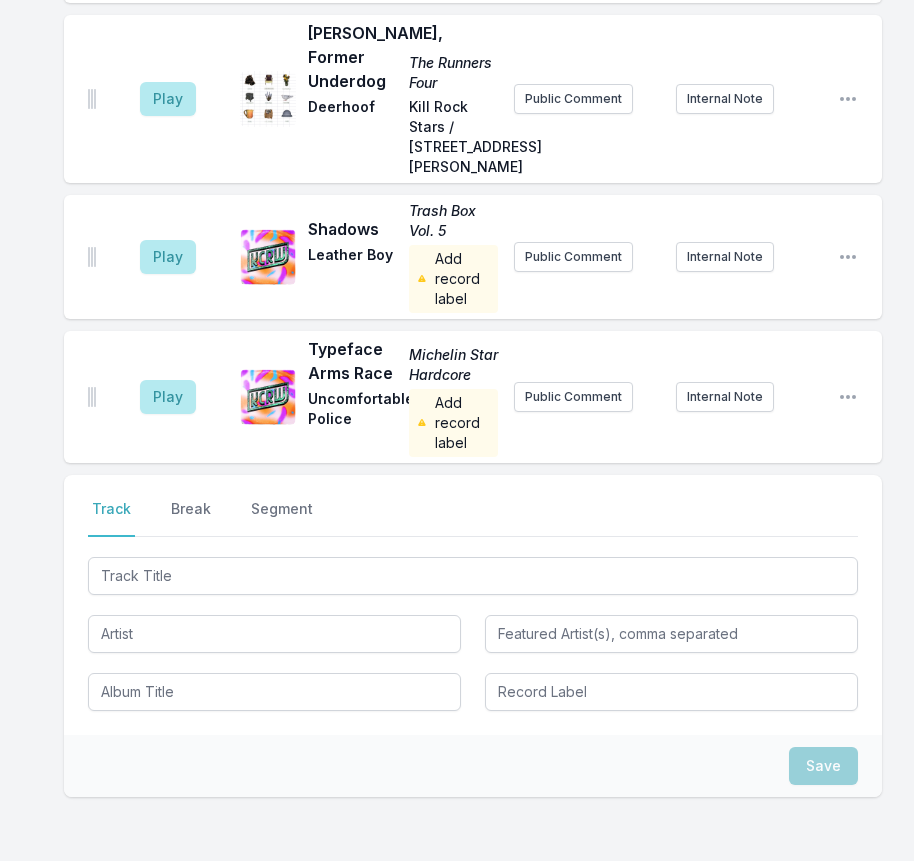 scroll, scrollTop: 4813, scrollLeft: 0, axis: vertical 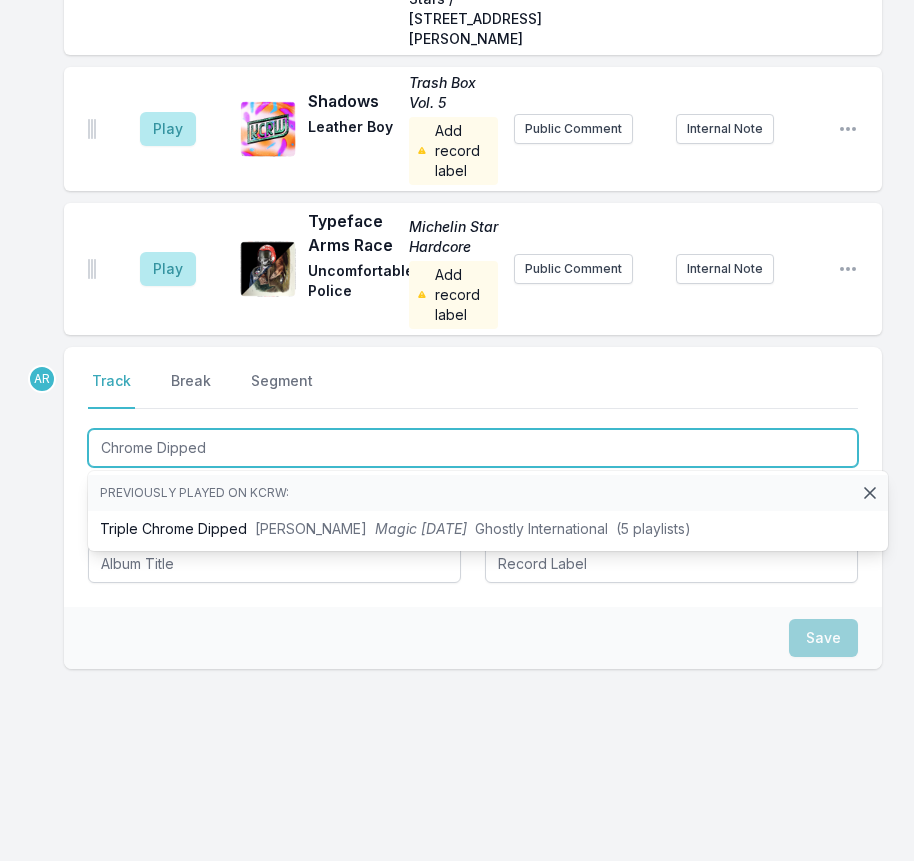 type on "Chrome Dipped" 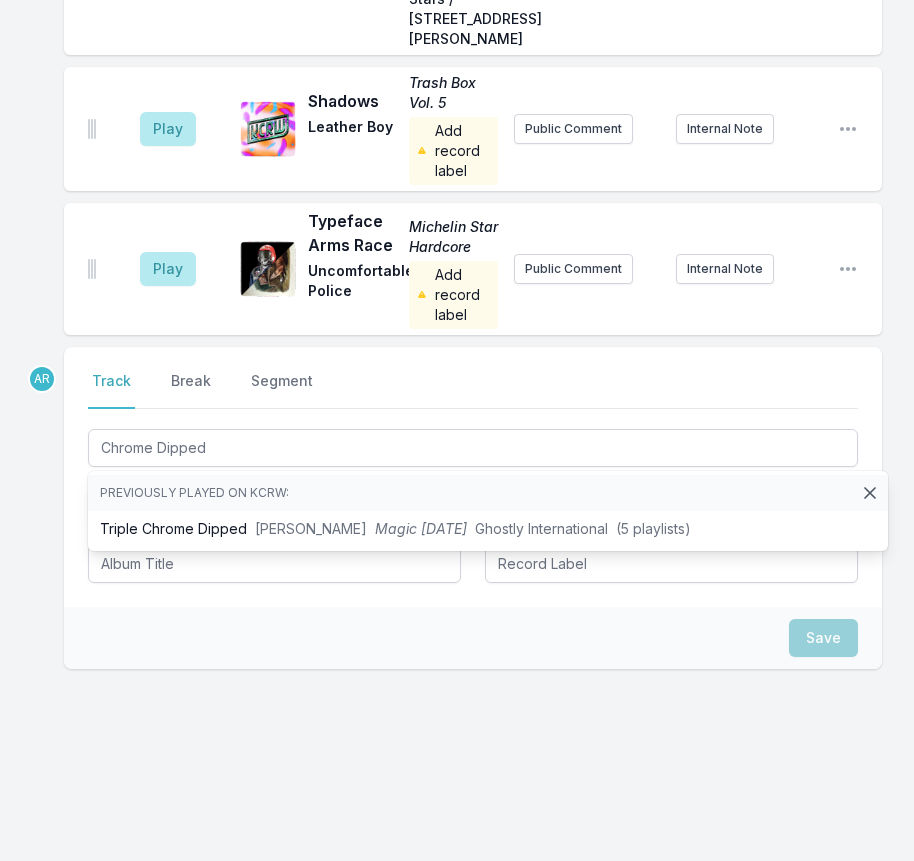 click on "AR Select a tab Track Break Segment Track Break Segment Chrome Dipped Previously played on KCRW: Triple Chrome Dipped [PERSON_NAME] Magic [DATE] Ghostly International (5 playlists) Save" at bounding box center (473, 572) 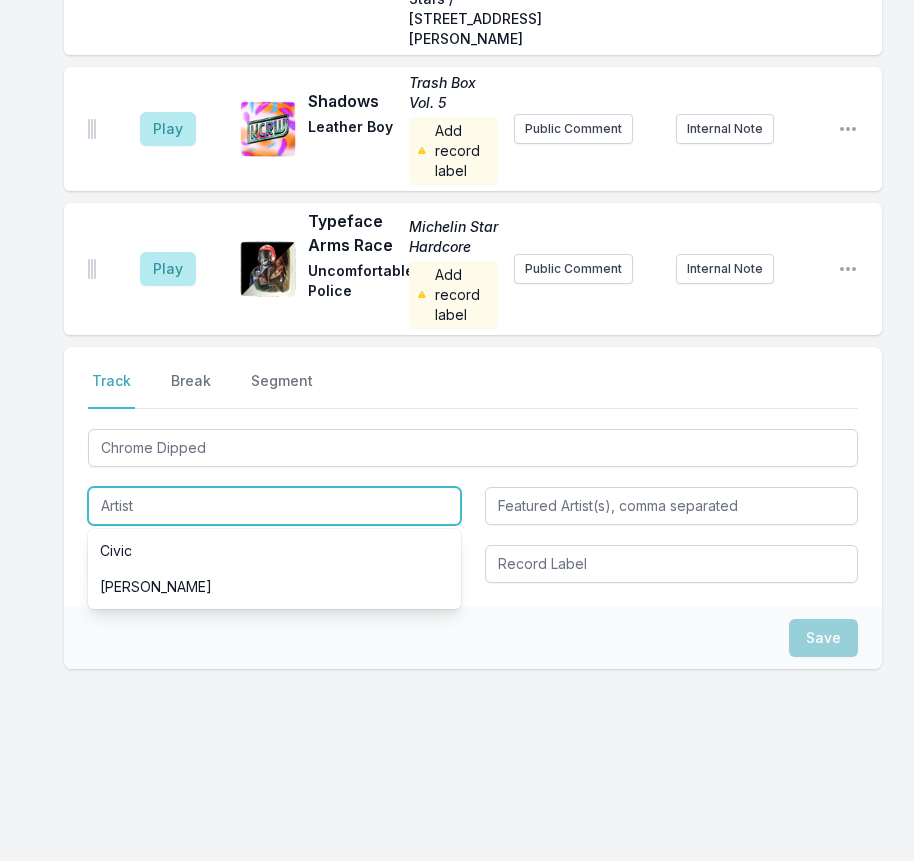 click at bounding box center (274, 506) 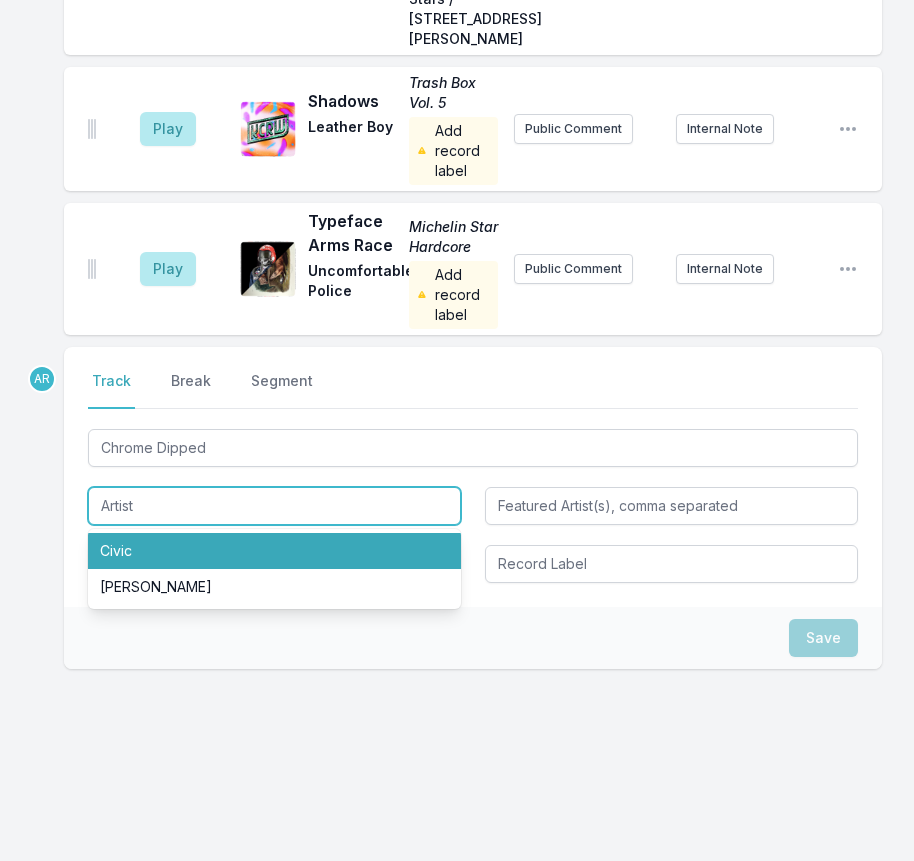 click on "Civic" at bounding box center [274, 551] 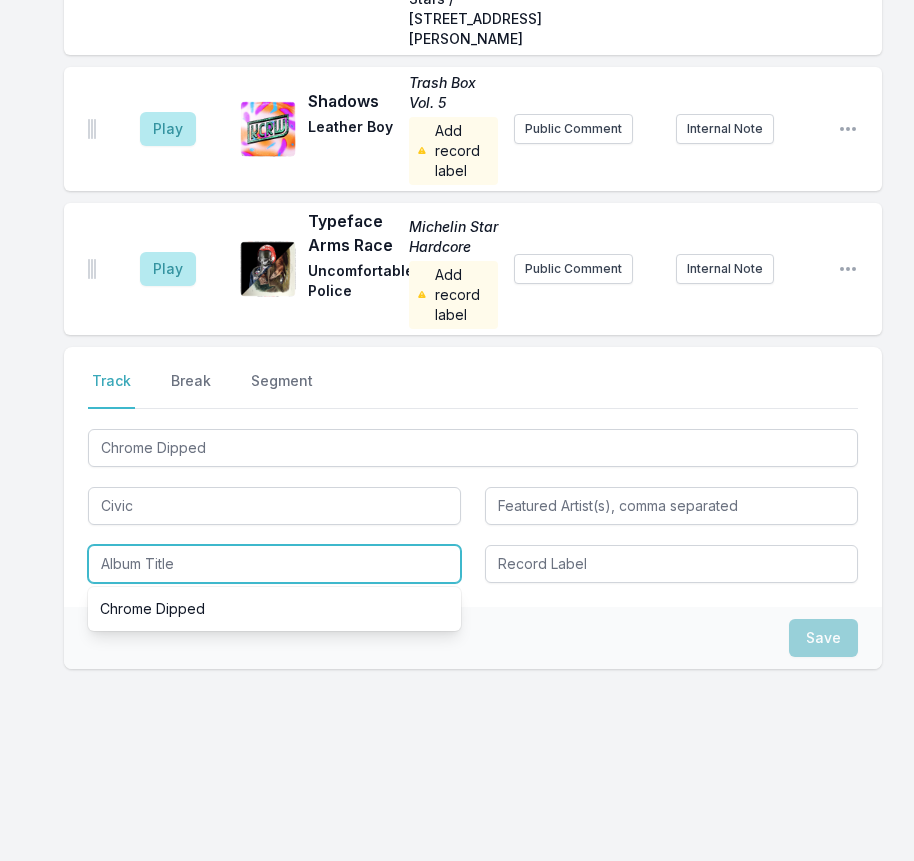 click at bounding box center [274, 564] 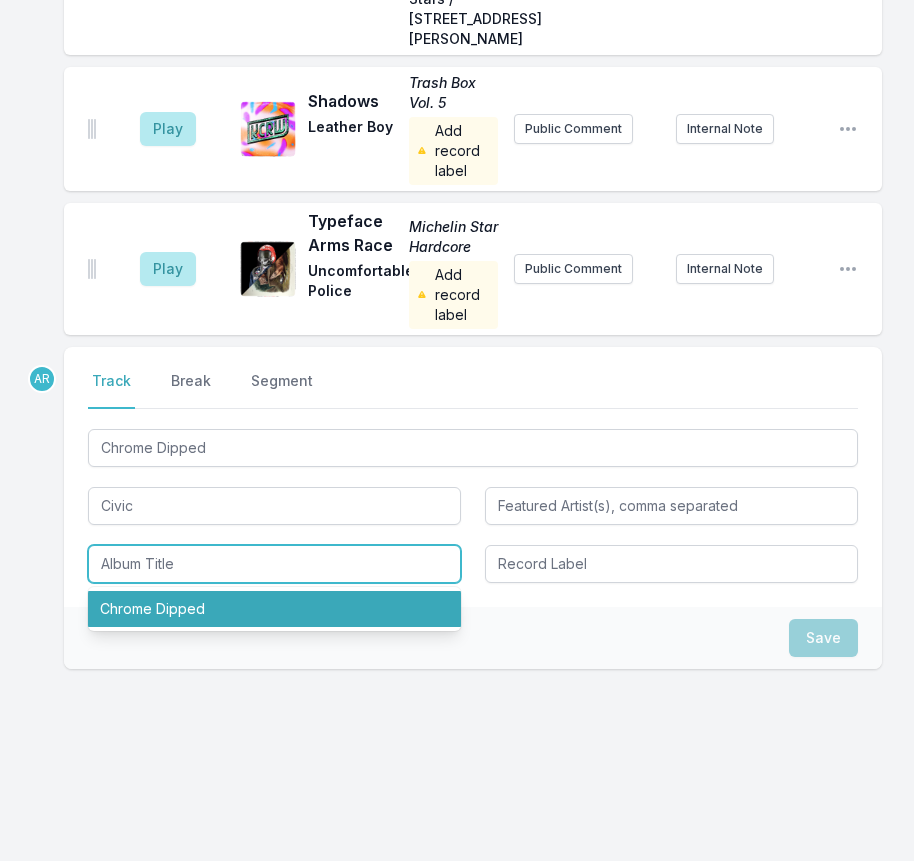 click on "Chrome Dipped" at bounding box center (274, 609) 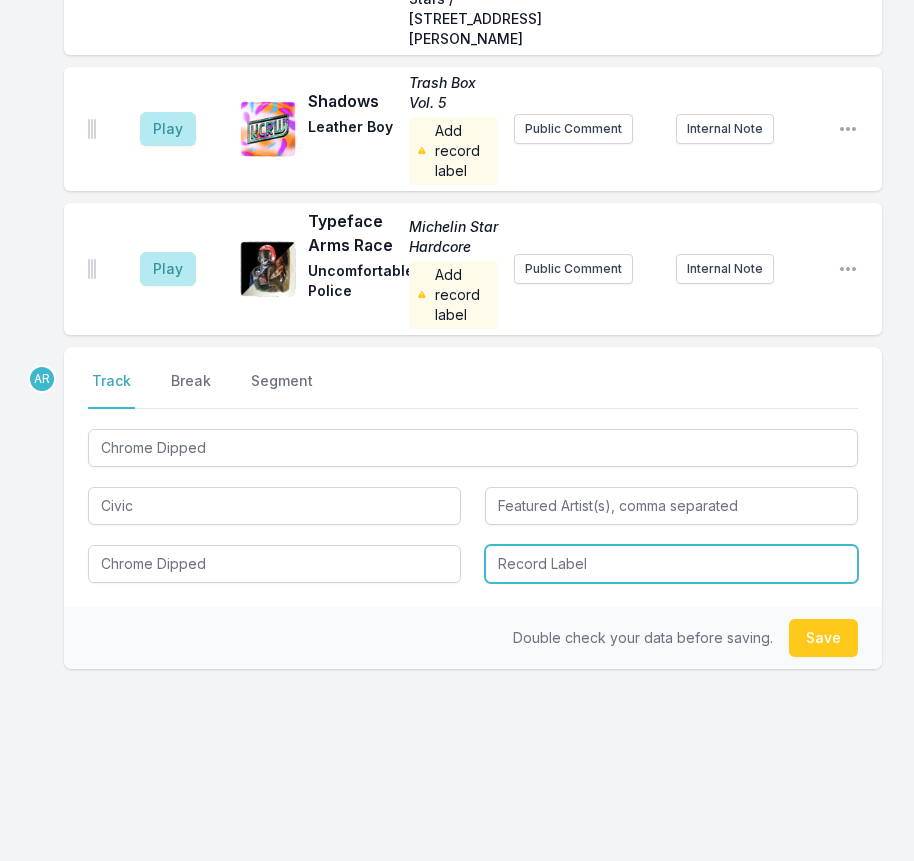 click at bounding box center [671, 564] 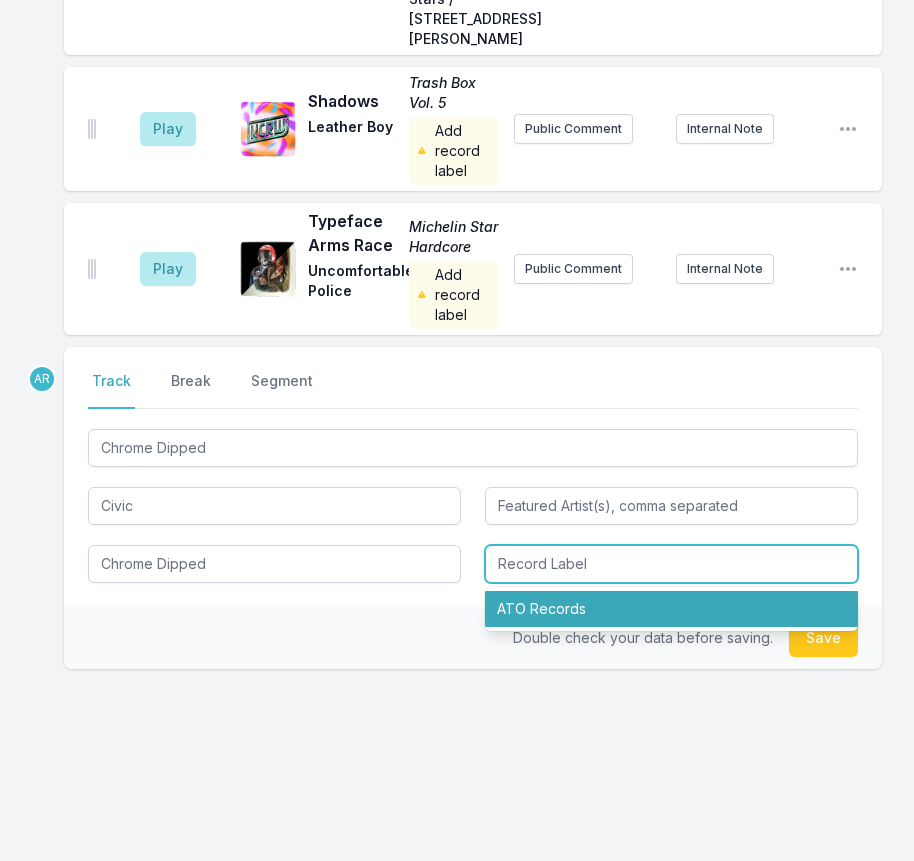click on "ATO Records" at bounding box center [671, 609] 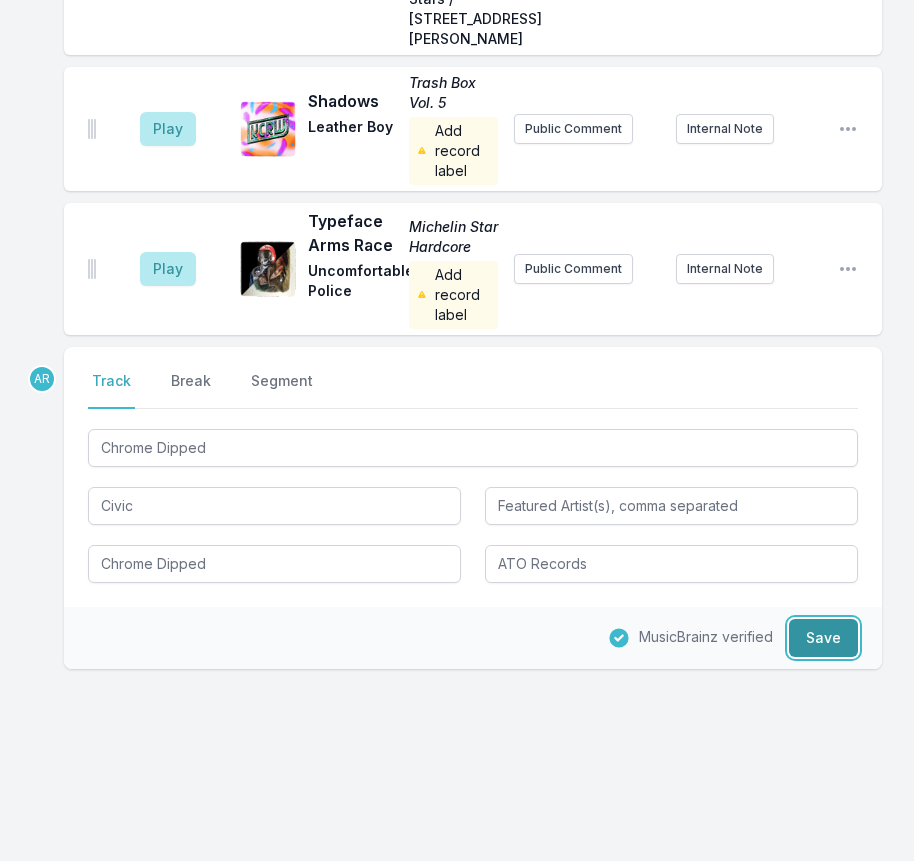 click on "Save" at bounding box center [823, 638] 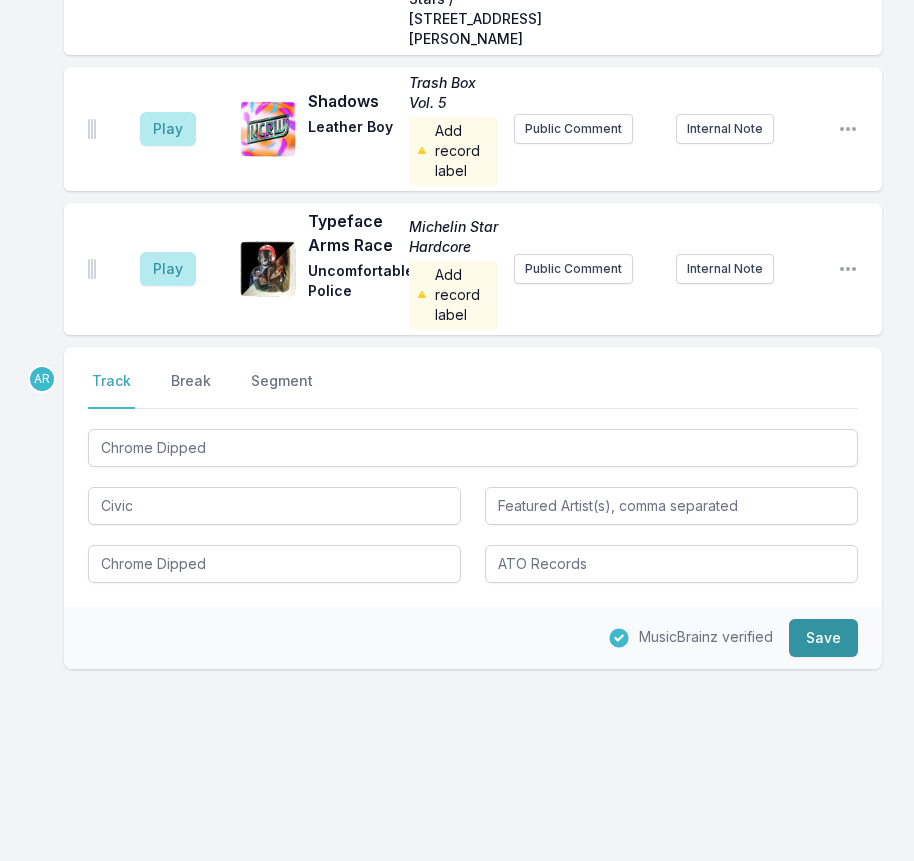 type 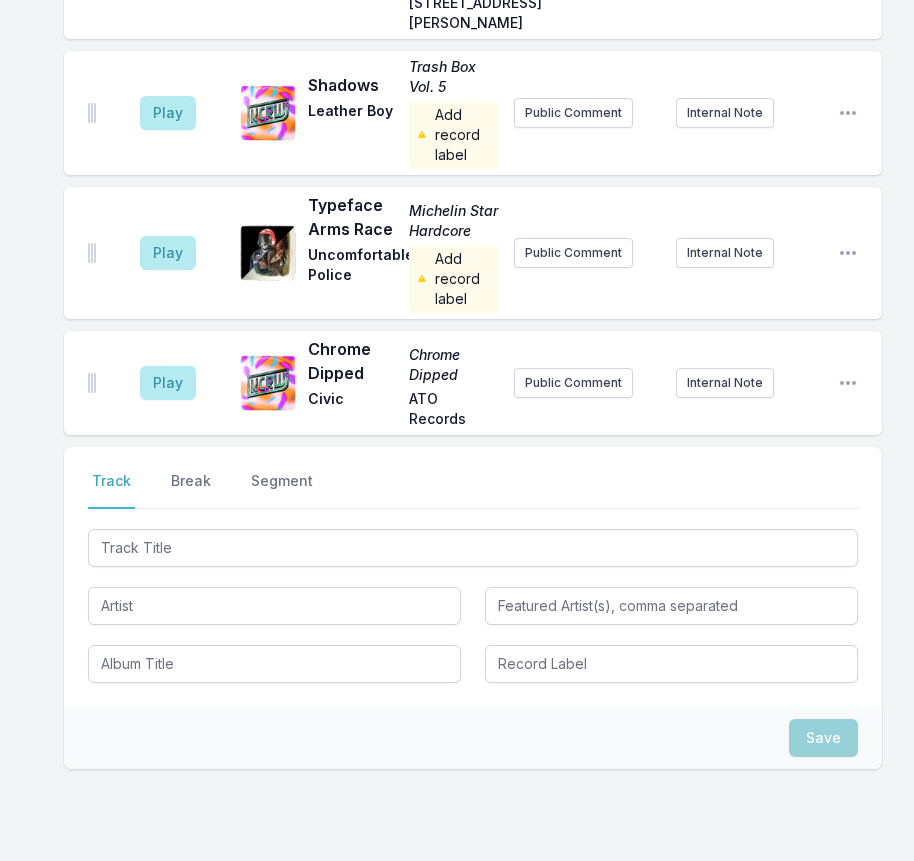 scroll, scrollTop: 4913, scrollLeft: 0, axis: vertical 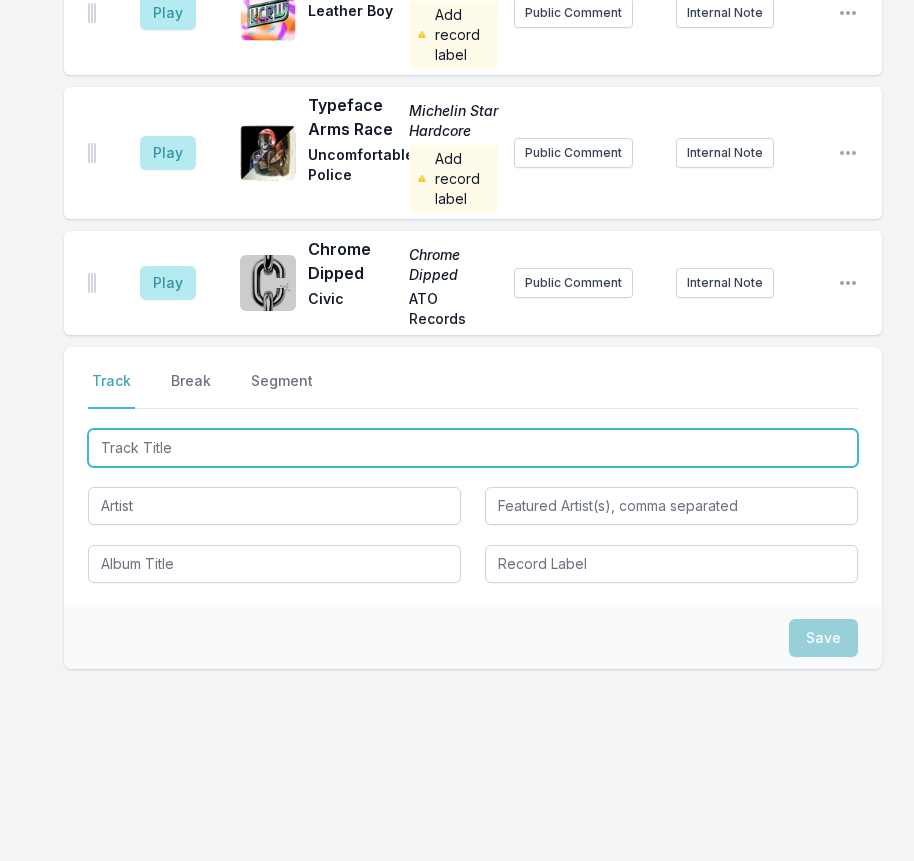 type on "Settle Down" 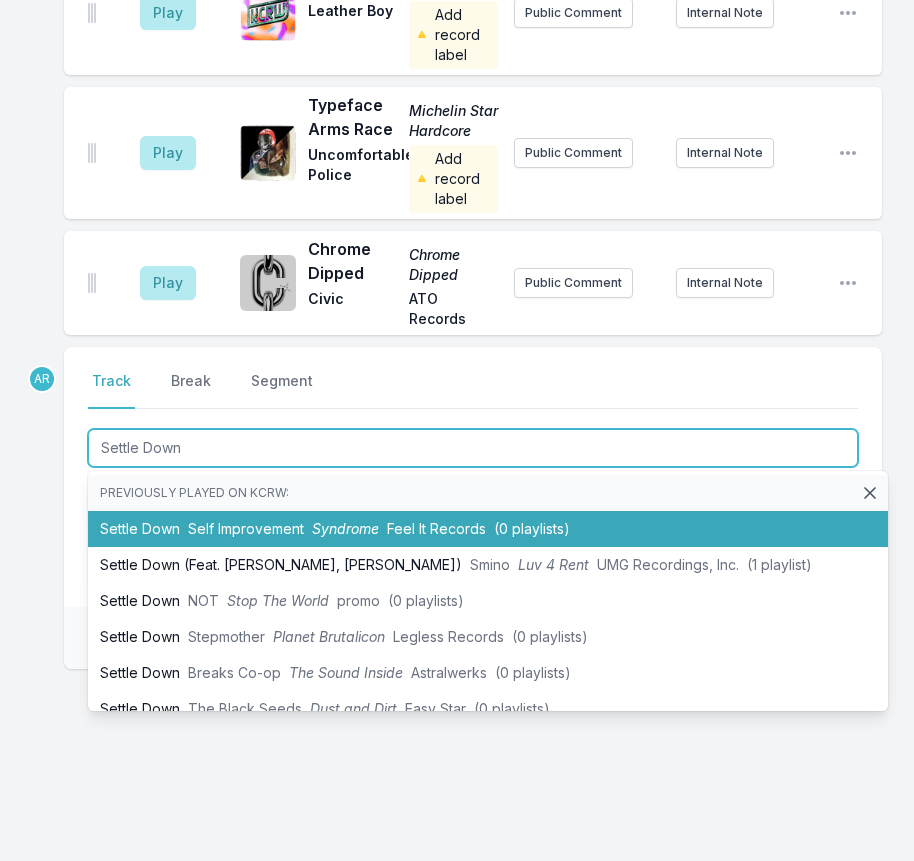 click on "Settle Down [MEDICAL_DATA] Syndrome Feel It Records (0 playlists)" at bounding box center (488, 529) 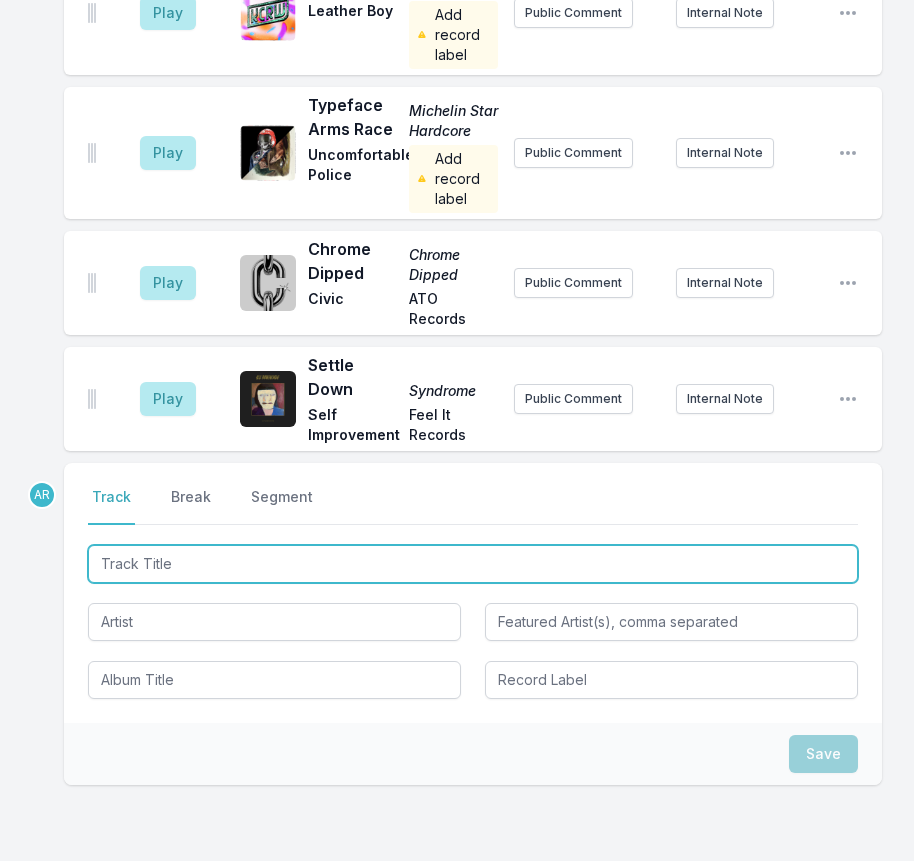 scroll, scrollTop: 5029, scrollLeft: 0, axis: vertical 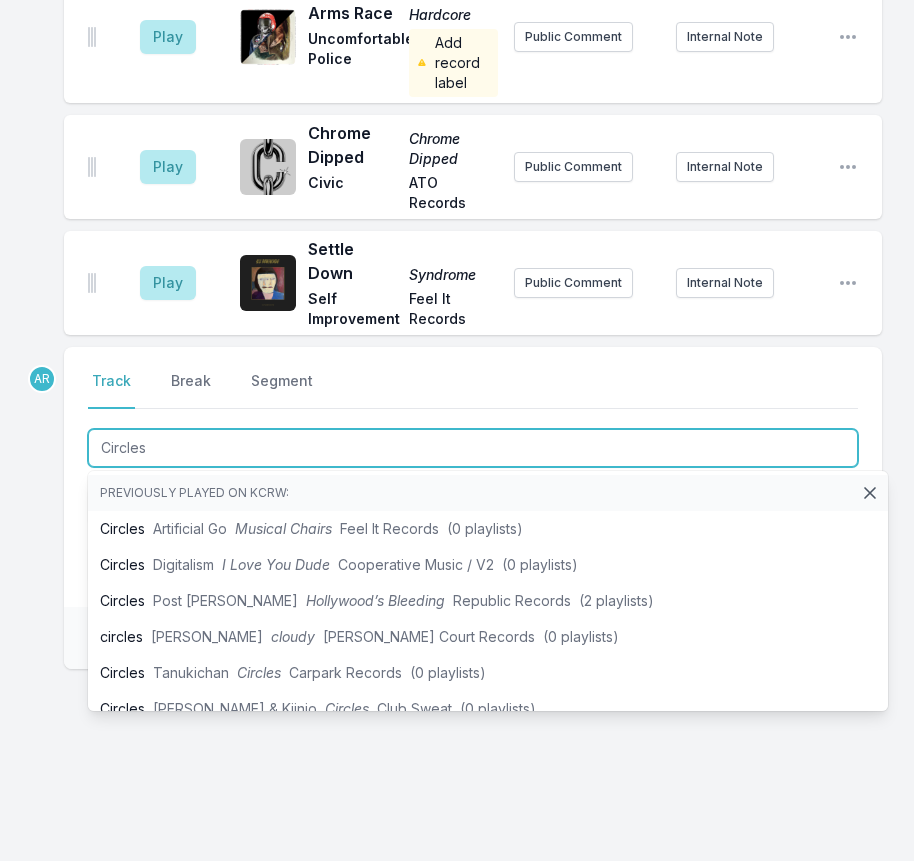 type on "Circles" 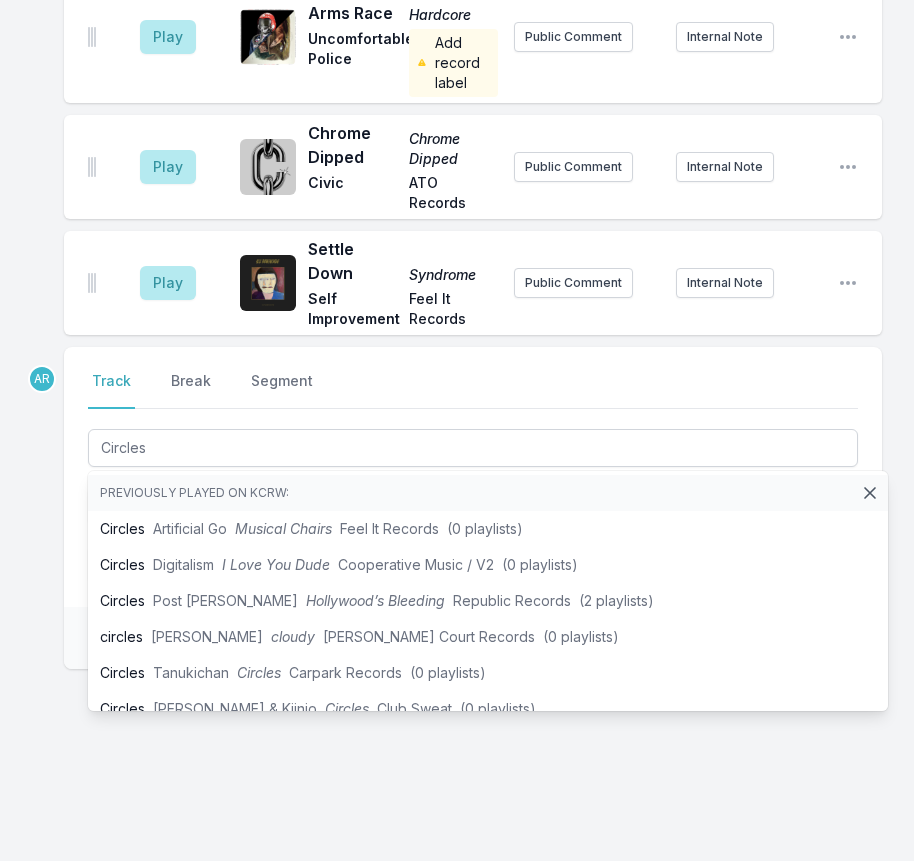click on "Missing Data Some of your tracks are missing record label information. This info helps artists get paid! It needs to be filled out within 24 hours of showtime. 10:00 PM Western Chorus Frog Sounds of North American Frogs [PERSON_NAME] Smithsonian Folkways Public Comment Internal Note Open playlist item options 10:01 PM Guilford Fall End Hits Fugazi Dischord Records Public Comment Internal Note Open playlist item options 10:04 PM Flying Cross Continuals Continuals Bright Future/Dischord Records Public Comment Internal Note Open playlist item options 10:07 PM Unrequited Love XYZ Plays The Classics XYZ Add record label Public Comment Internal Note Open playlist item options 10:10 PM Space Blue Half Alive Suicide ROIR Public Comment Internal Note Open playlist item options 10:11 PM Release the Bats (live, [DATE]: BBC [PERSON_NAME] 1 Studio, [GEOGRAPHIC_DATA], [GEOGRAPHIC_DATA]) The [PERSON_NAME] Sessions Birthday Party Strange Fruit/Fuel 2000 Public Comment Internal Note Open playlist item options 10:13 PM Unsurpassed Masters Vol. 3 The Beatles" at bounding box center (457, -1986) 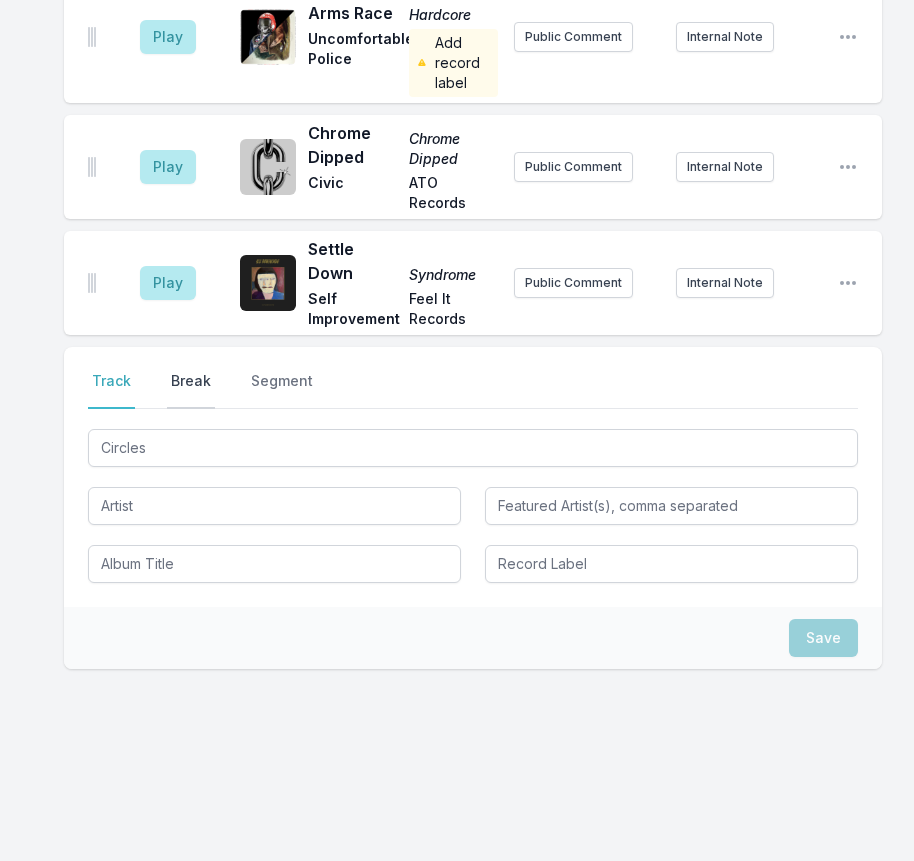 click on "Break" at bounding box center [191, 390] 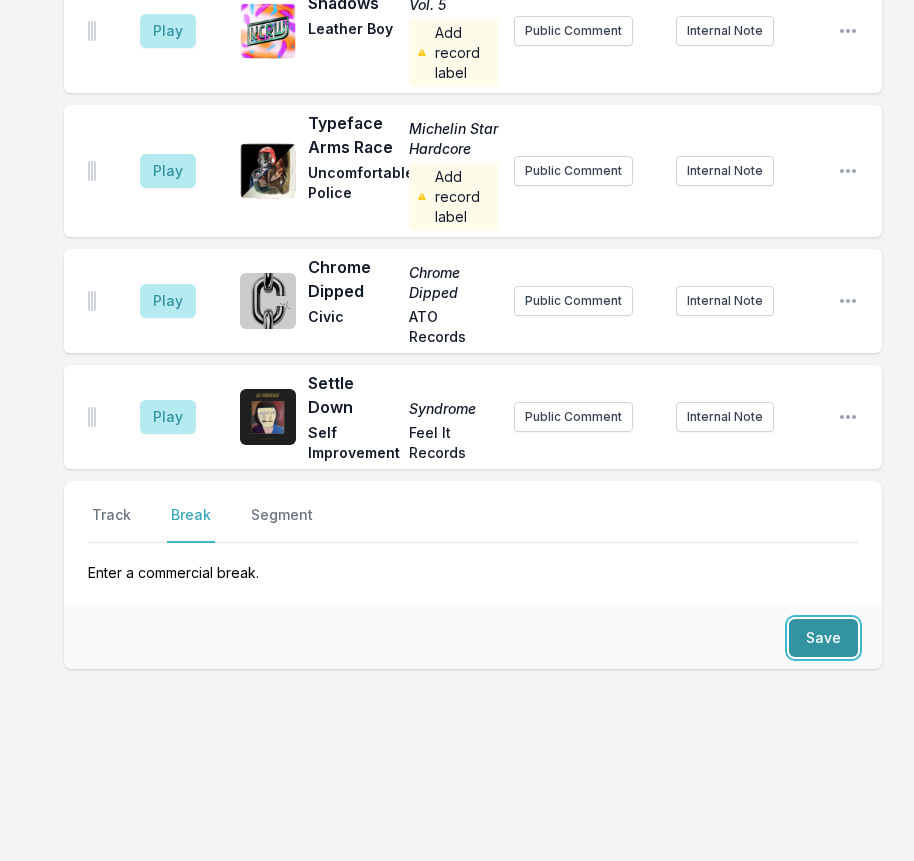 click on "Save" at bounding box center [823, 638] 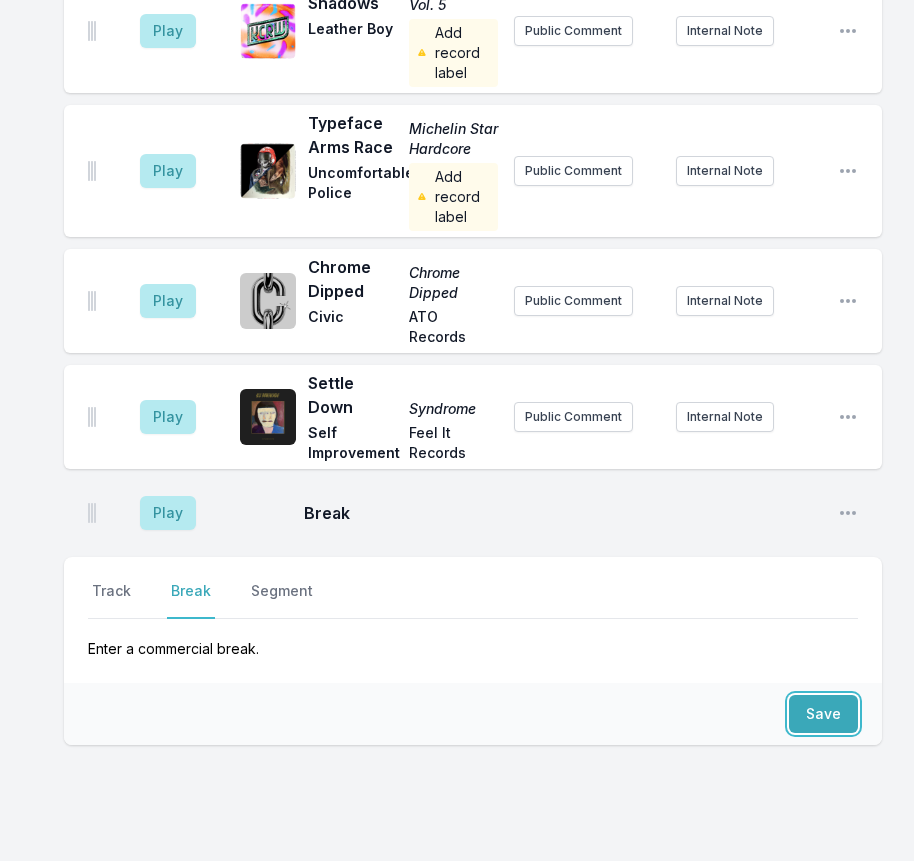 scroll, scrollTop: 4971, scrollLeft: 0, axis: vertical 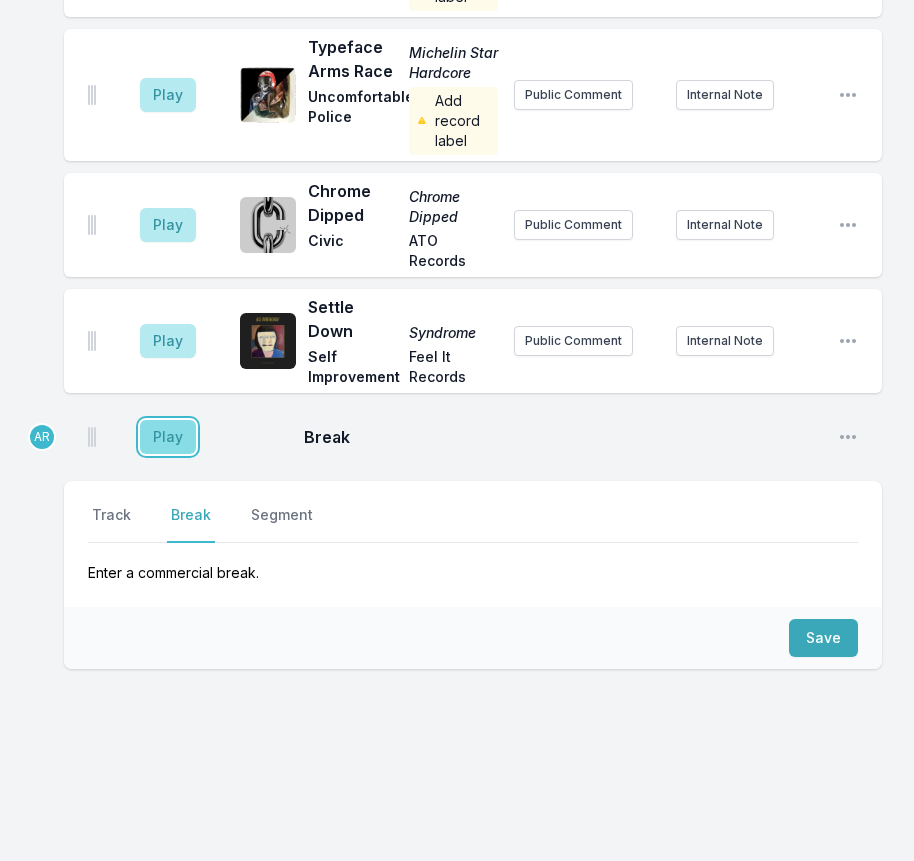 click on "Play" at bounding box center [168, 437] 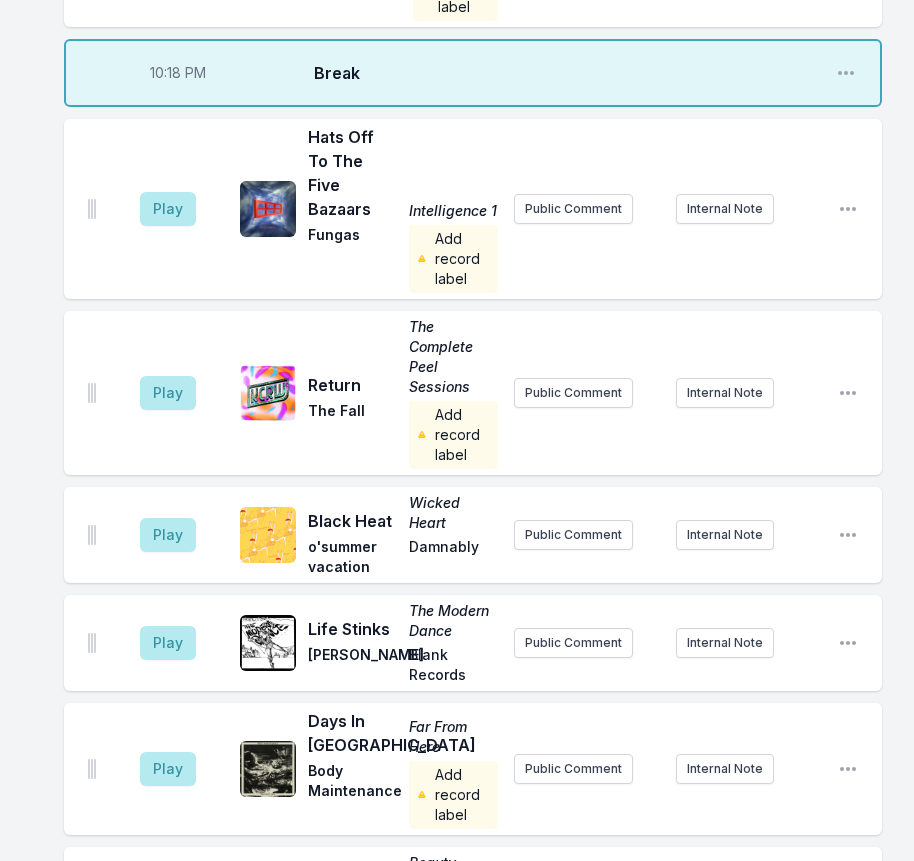 scroll, scrollTop: 1171, scrollLeft: 0, axis: vertical 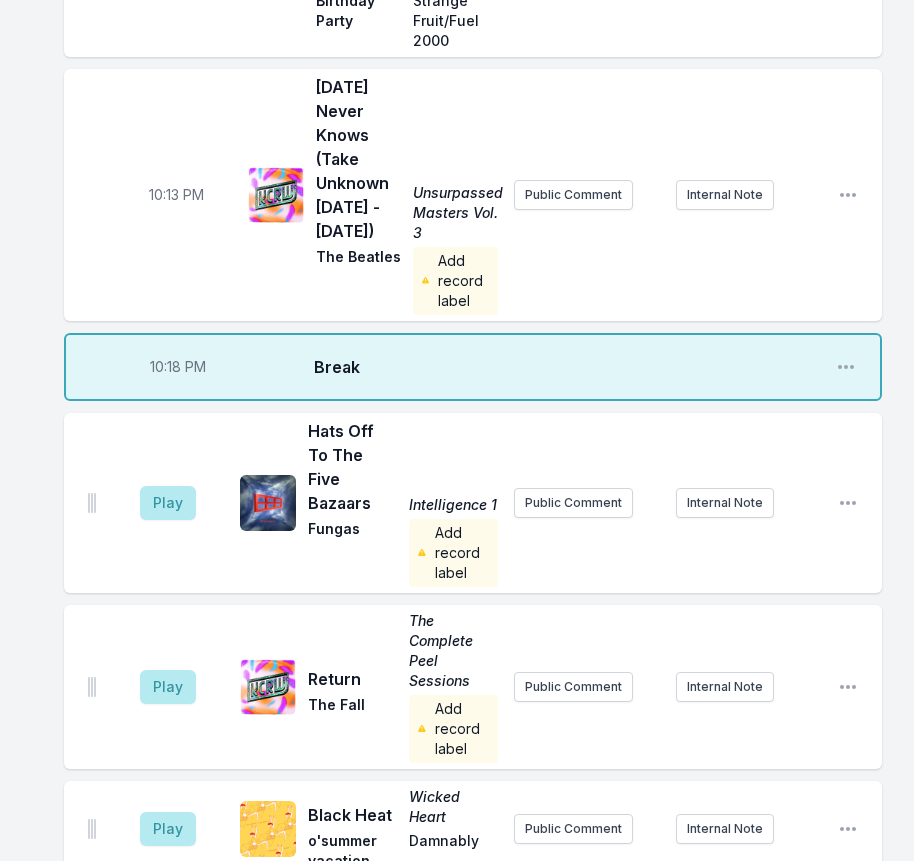click on "10:18 PM" at bounding box center (178, 367) 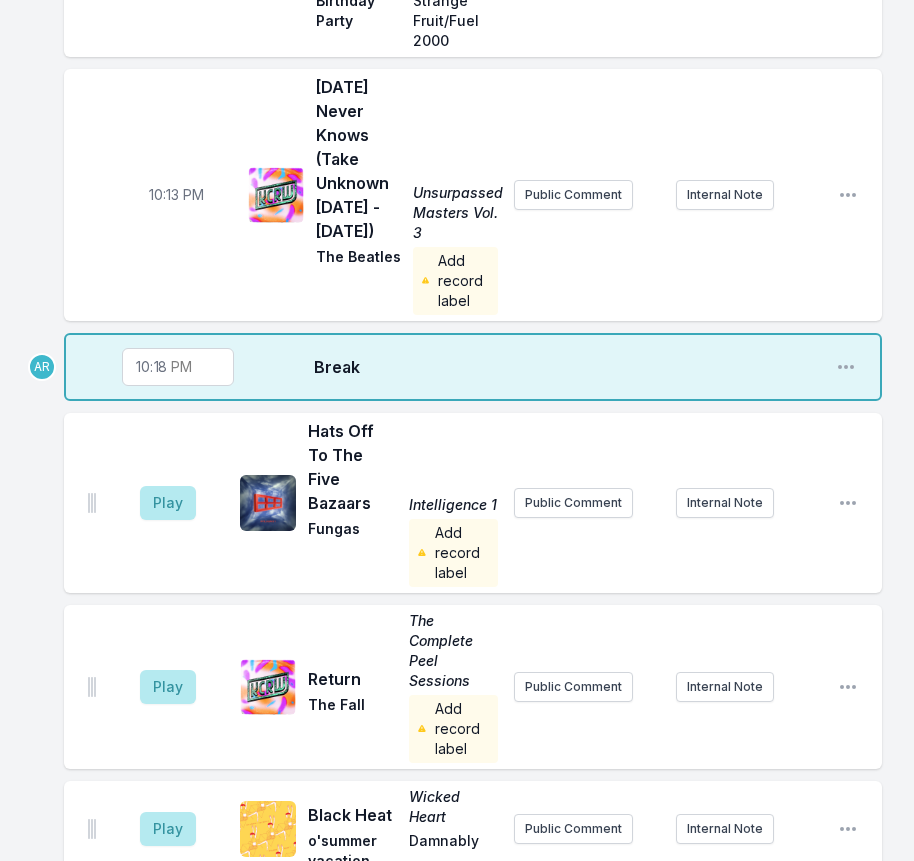 click on "22:18" at bounding box center (178, 367) 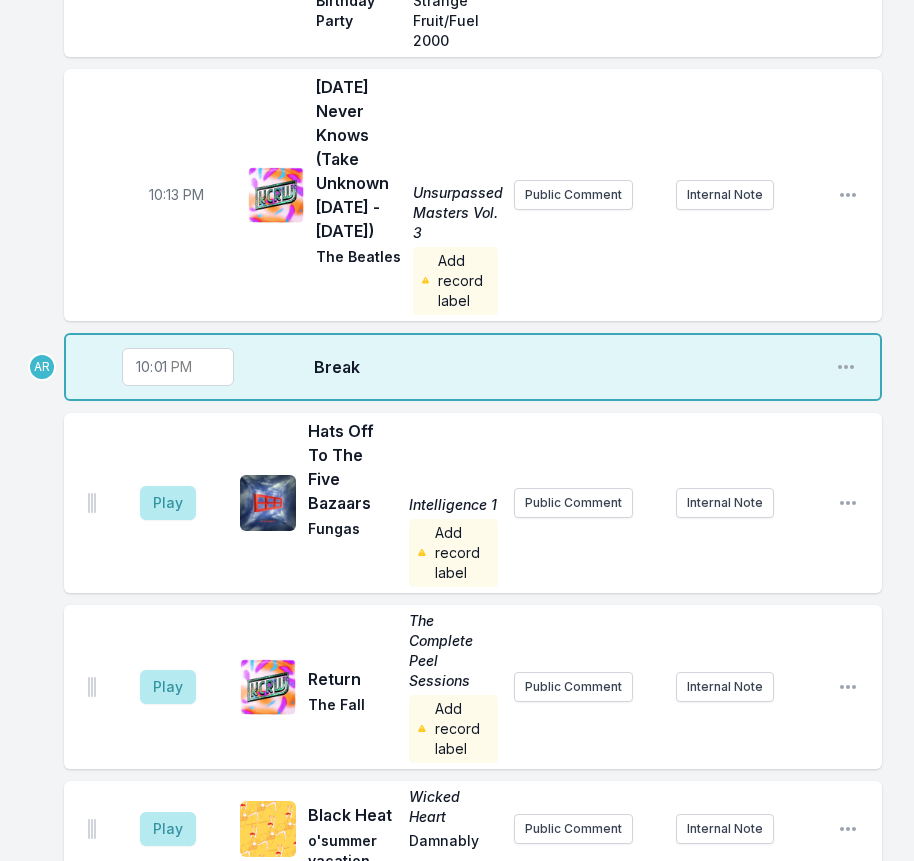type on "22:17" 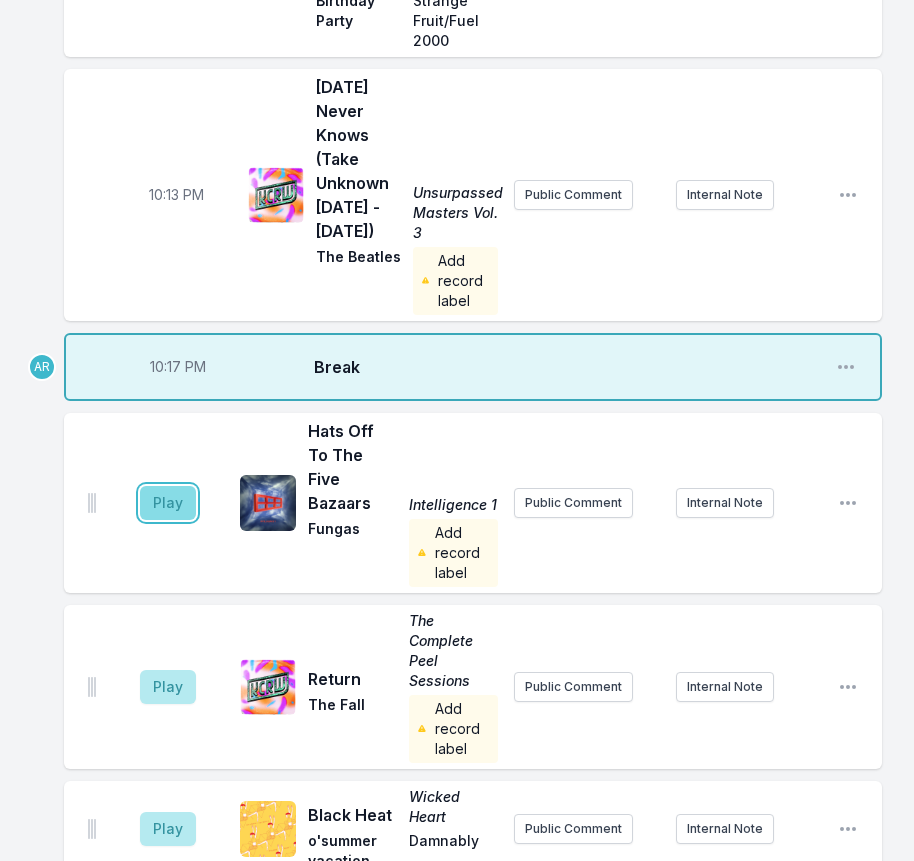 click on "Play" at bounding box center [168, 503] 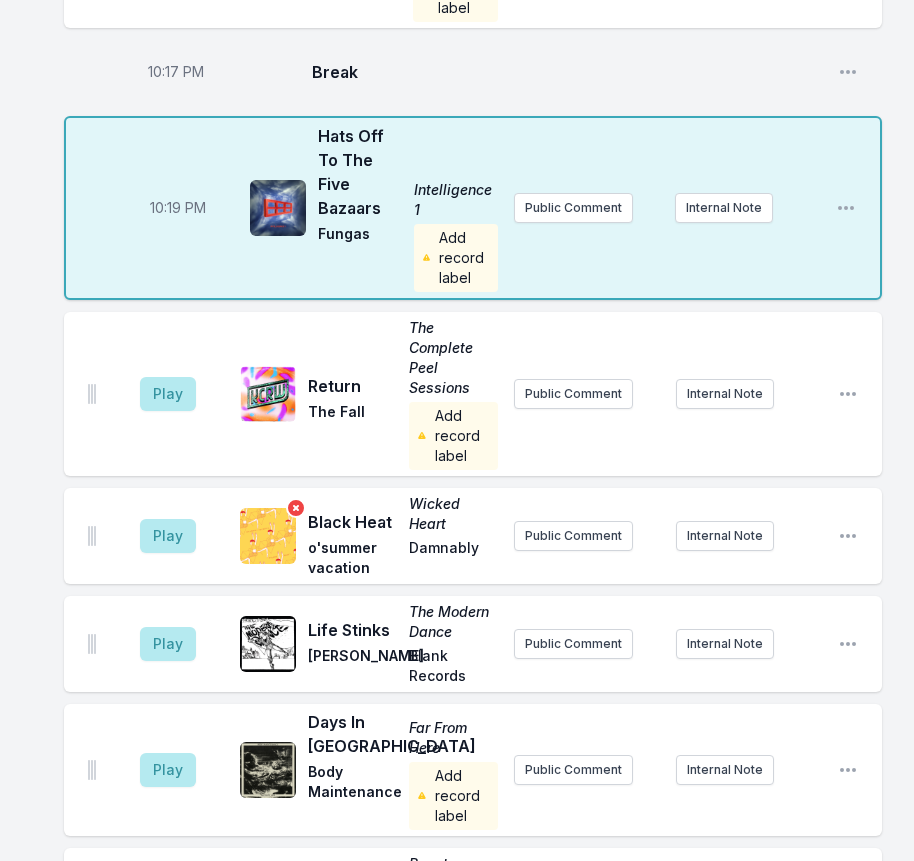 scroll, scrollTop: 1471, scrollLeft: 0, axis: vertical 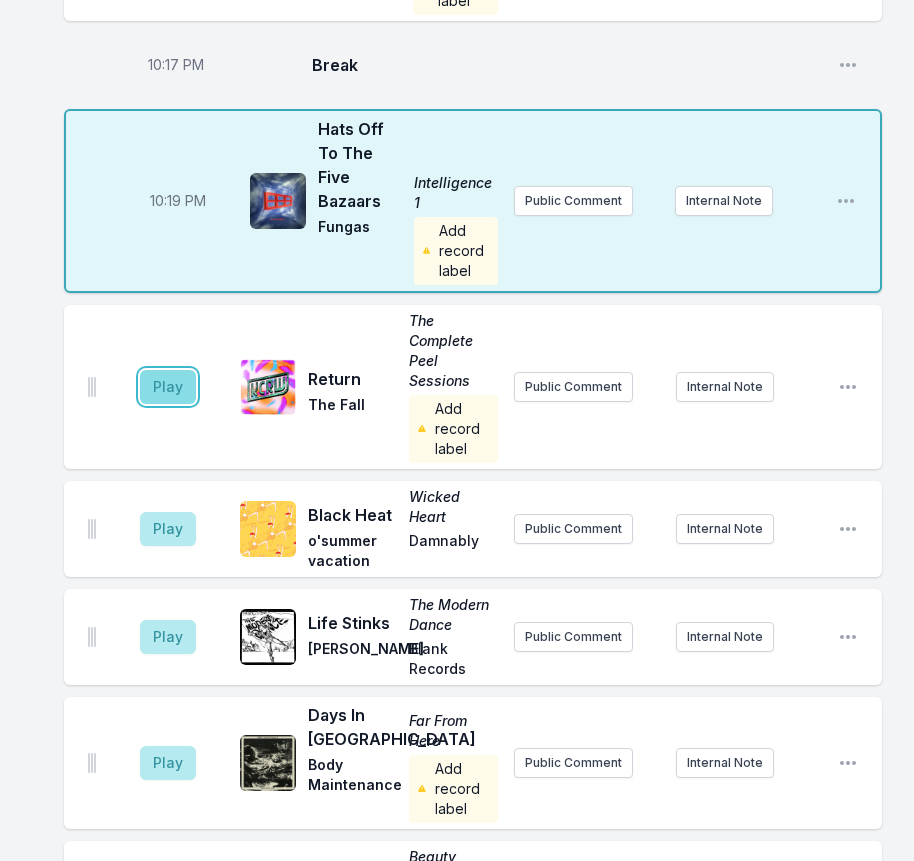 click on "Play" at bounding box center (168, 387) 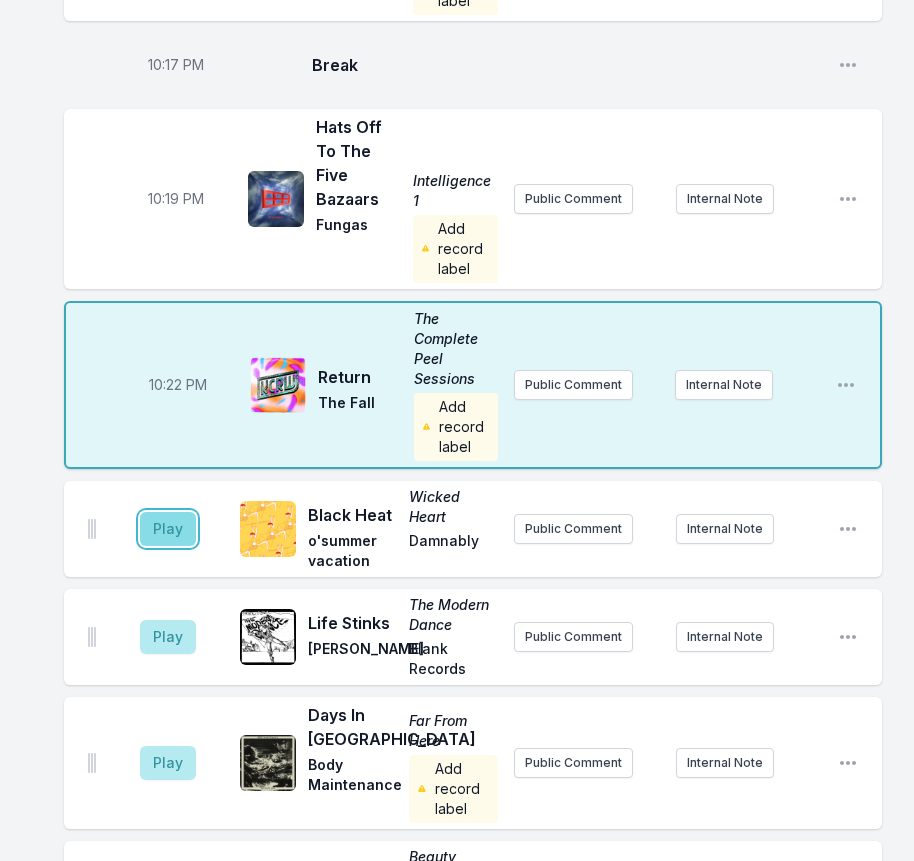 click on "Play" at bounding box center (168, 529) 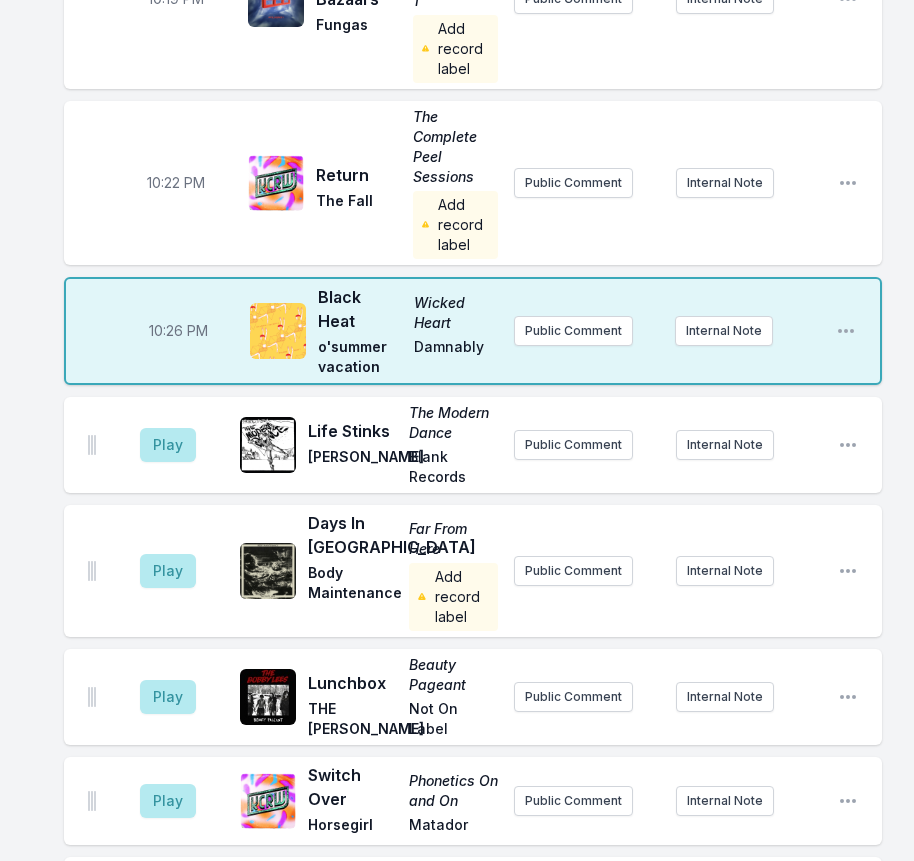 scroll, scrollTop: 1771, scrollLeft: 0, axis: vertical 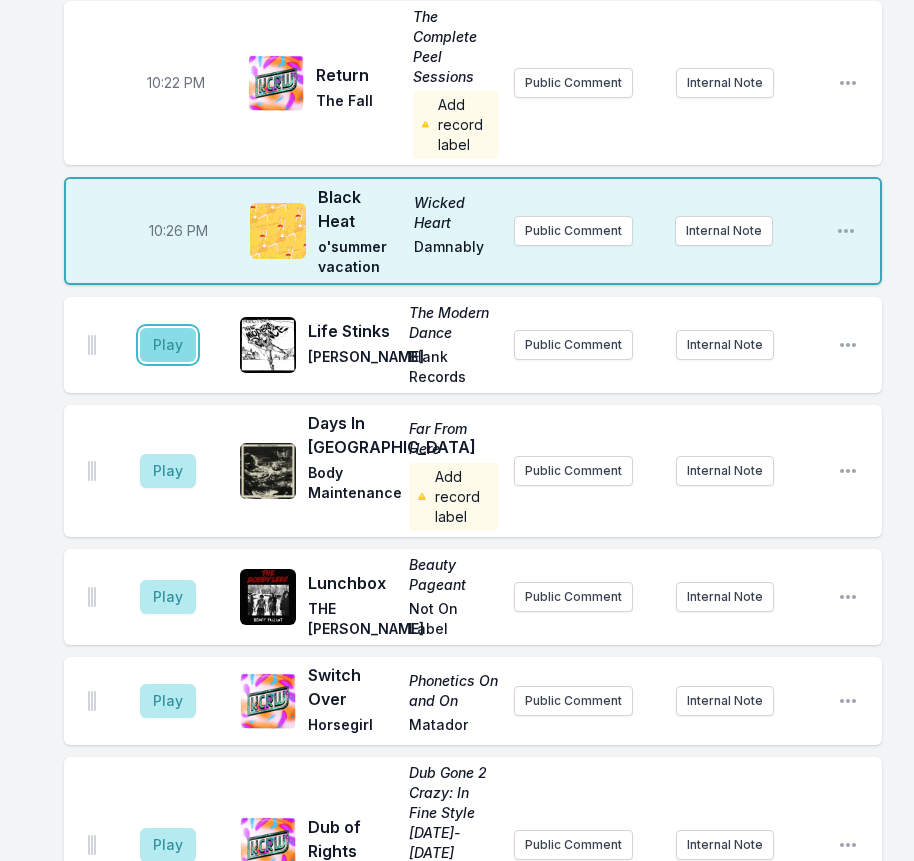 click on "Play" at bounding box center (168, 345) 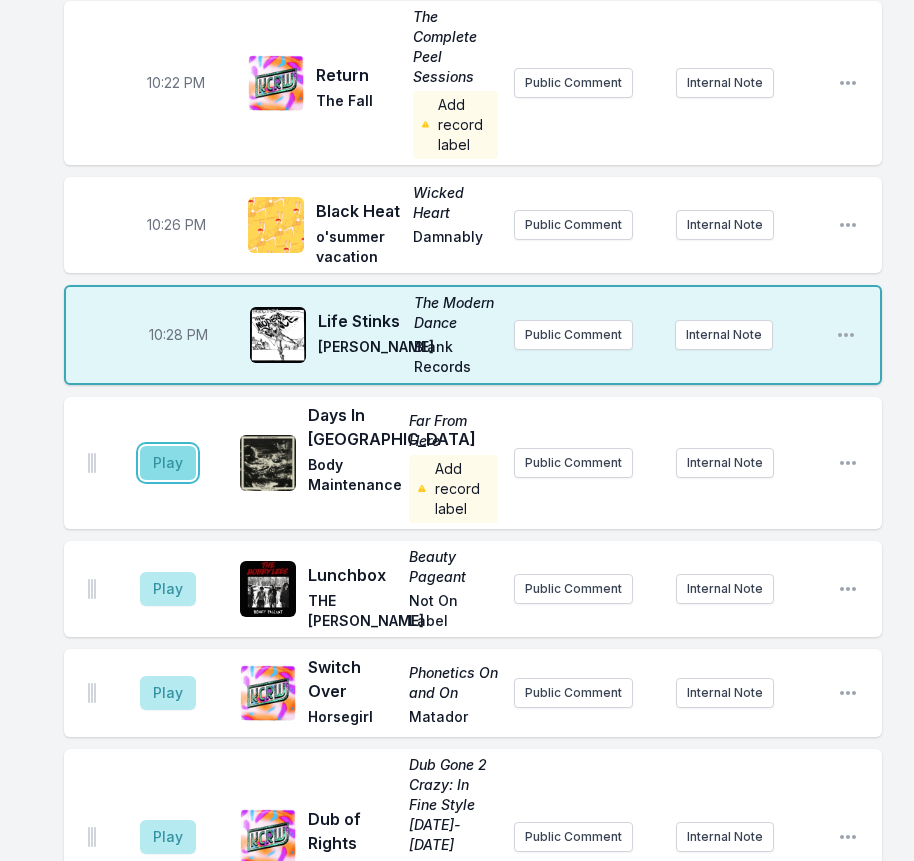 click on "Play" at bounding box center [168, 463] 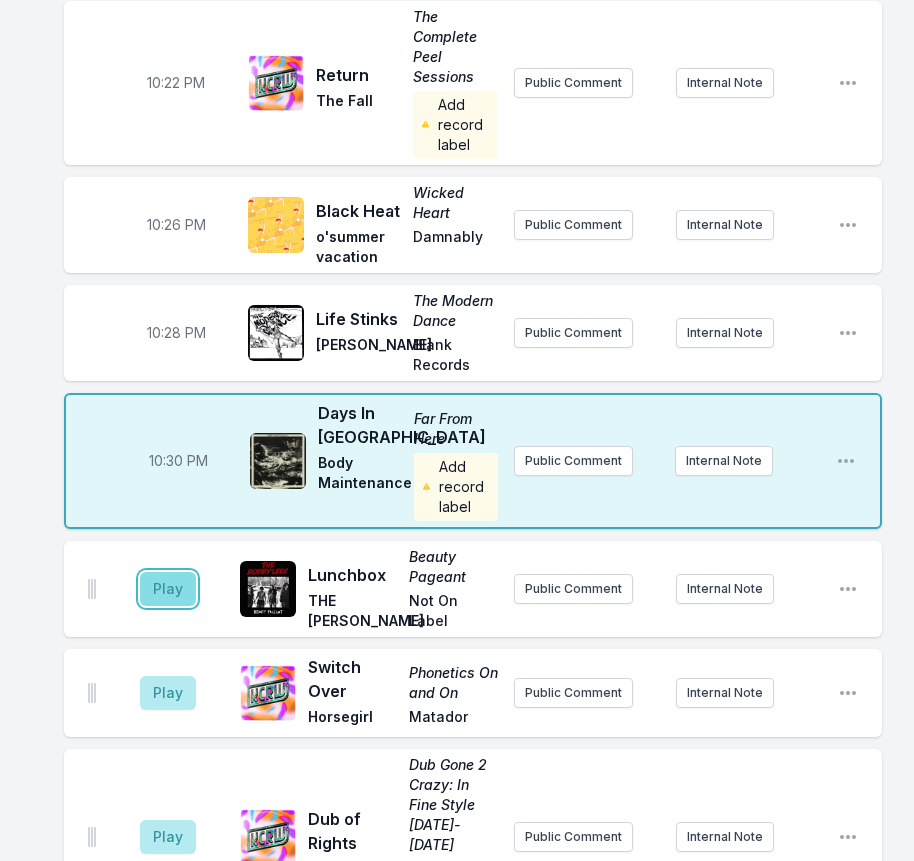 click on "Play" at bounding box center [168, 589] 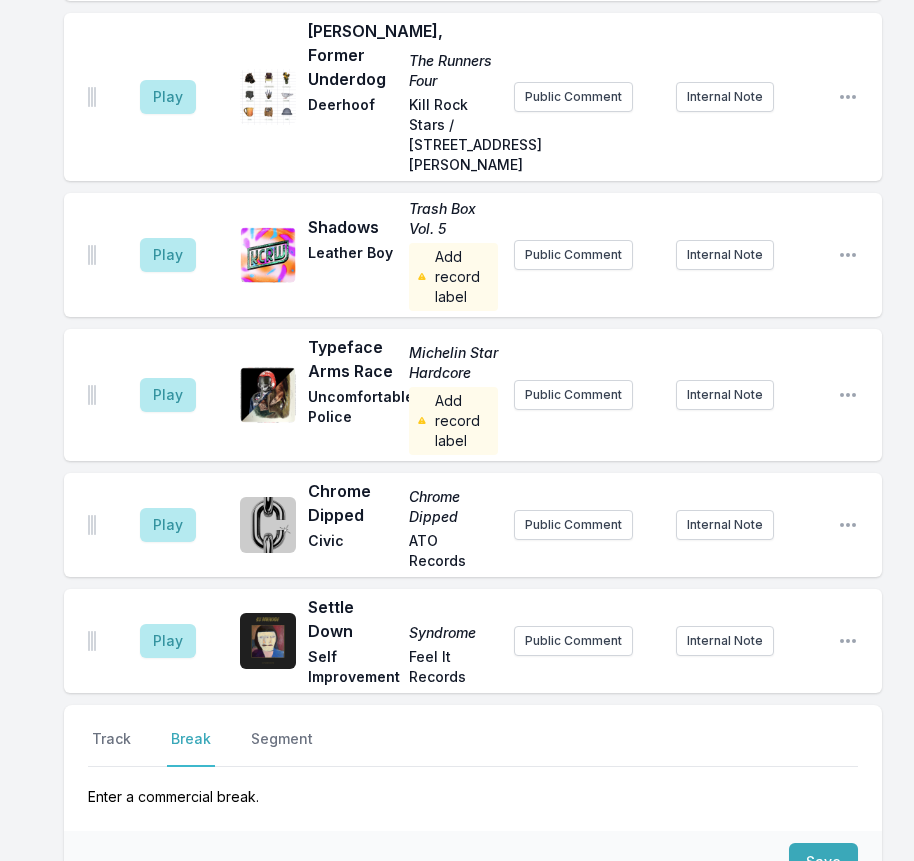 scroll, scrollTop: 4944, scrollLeft: 0, axis: vertical 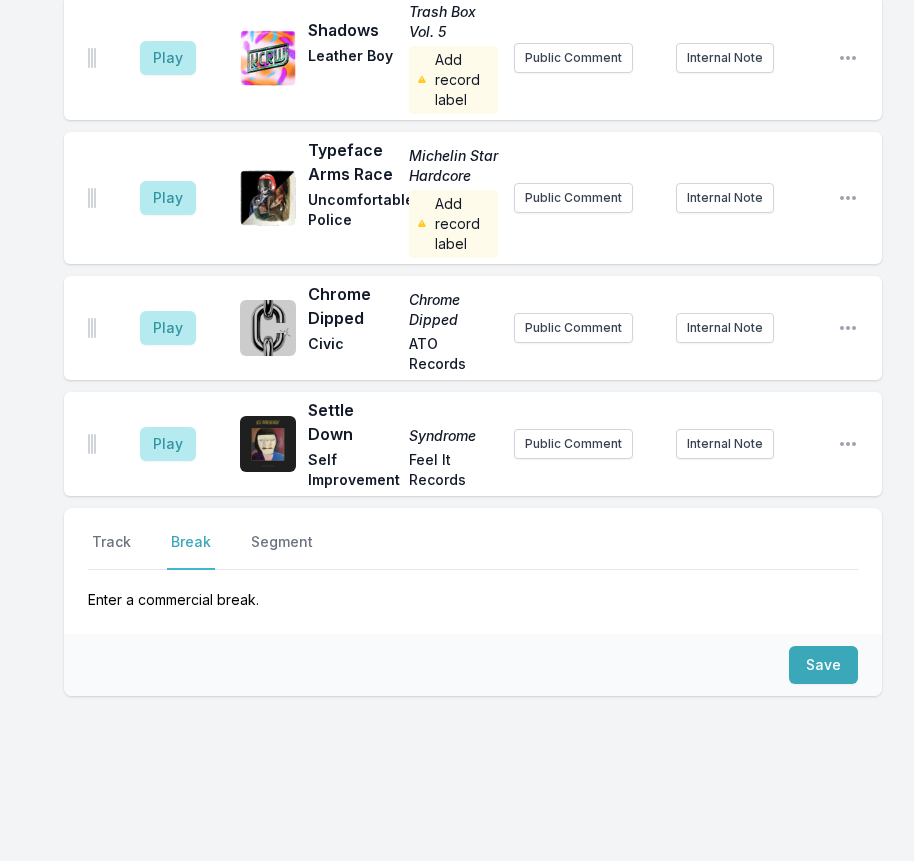click on "Break" at bounding box center (191, 551) 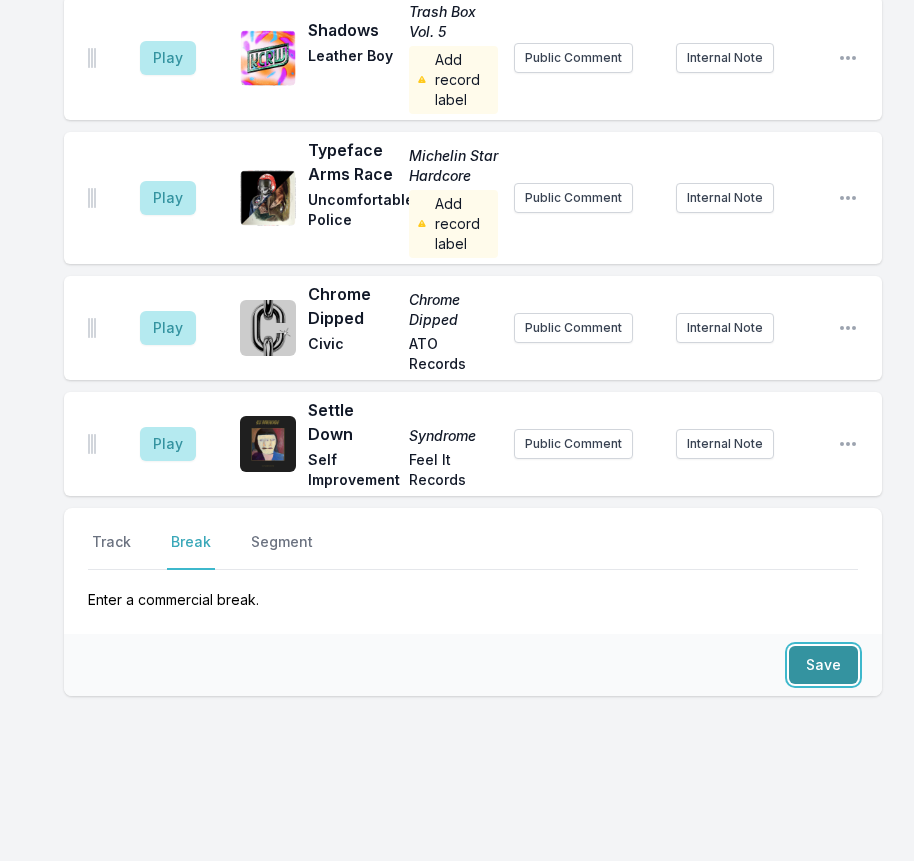 click on "Save" at bounding box center [823, 665] 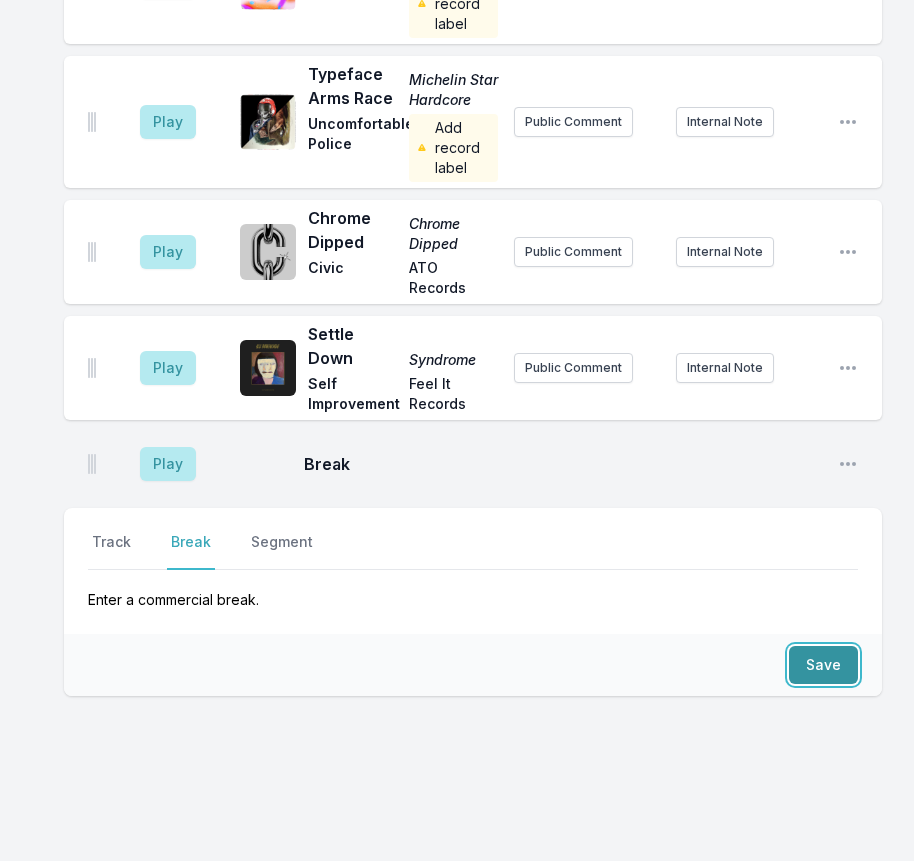 click on "Save" at bounding box center (823, 665) 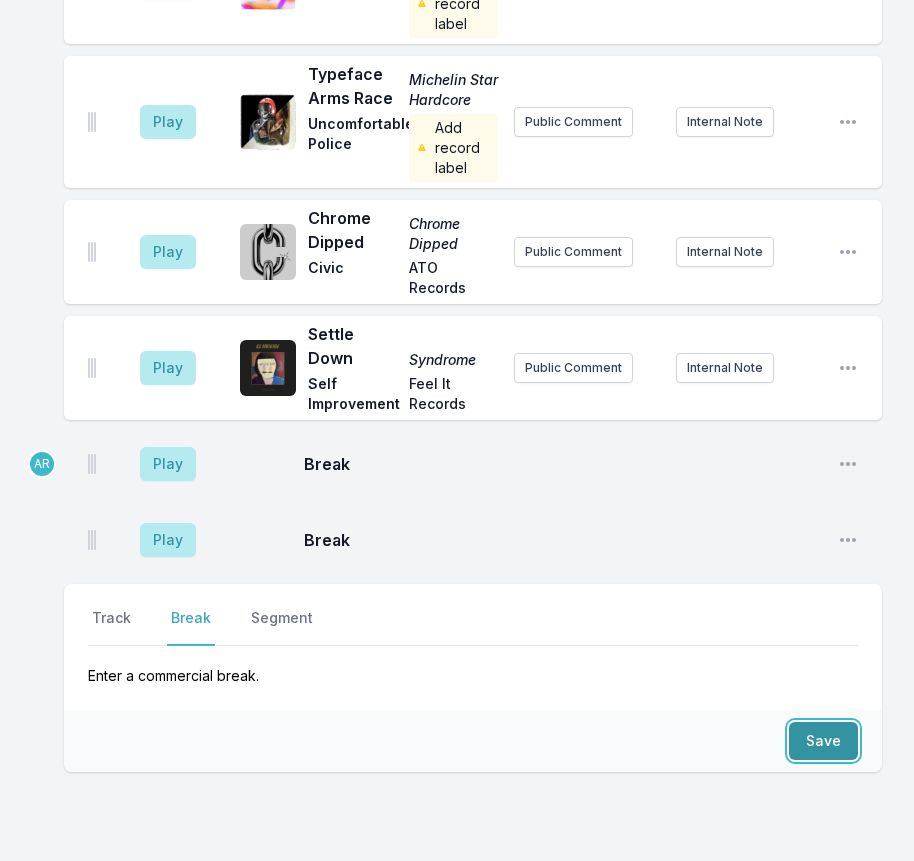 scroll, scrollTop: 5096, scrollLeft: 0, axis: vertical 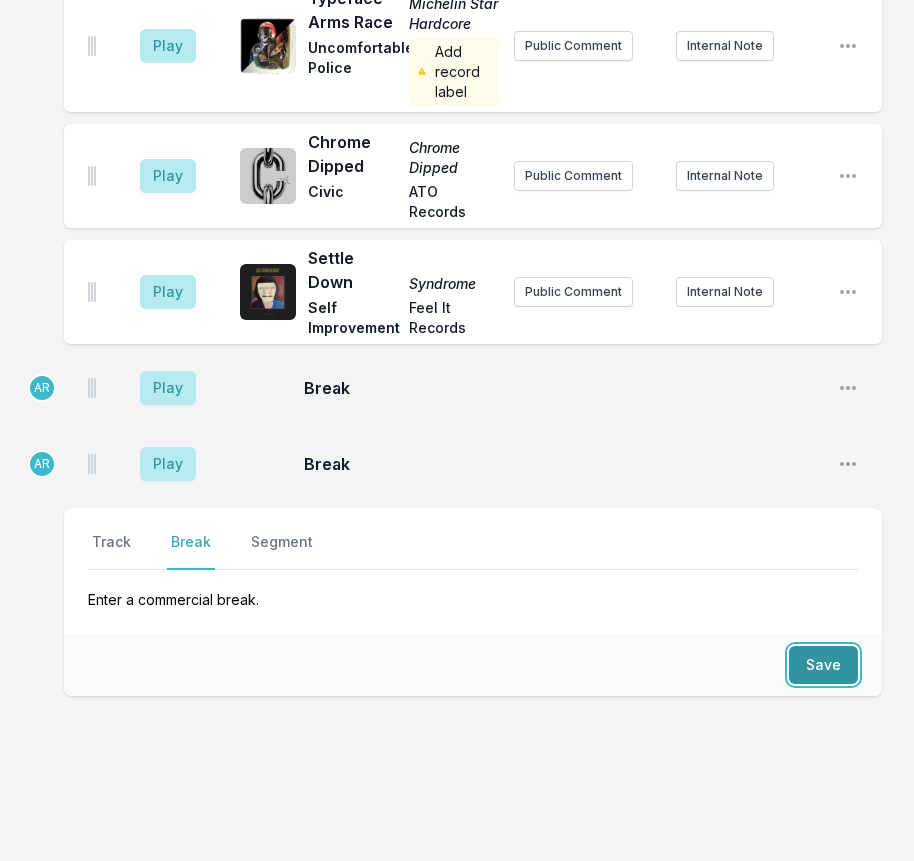 click on "Save" at bounding box center [823, 665] 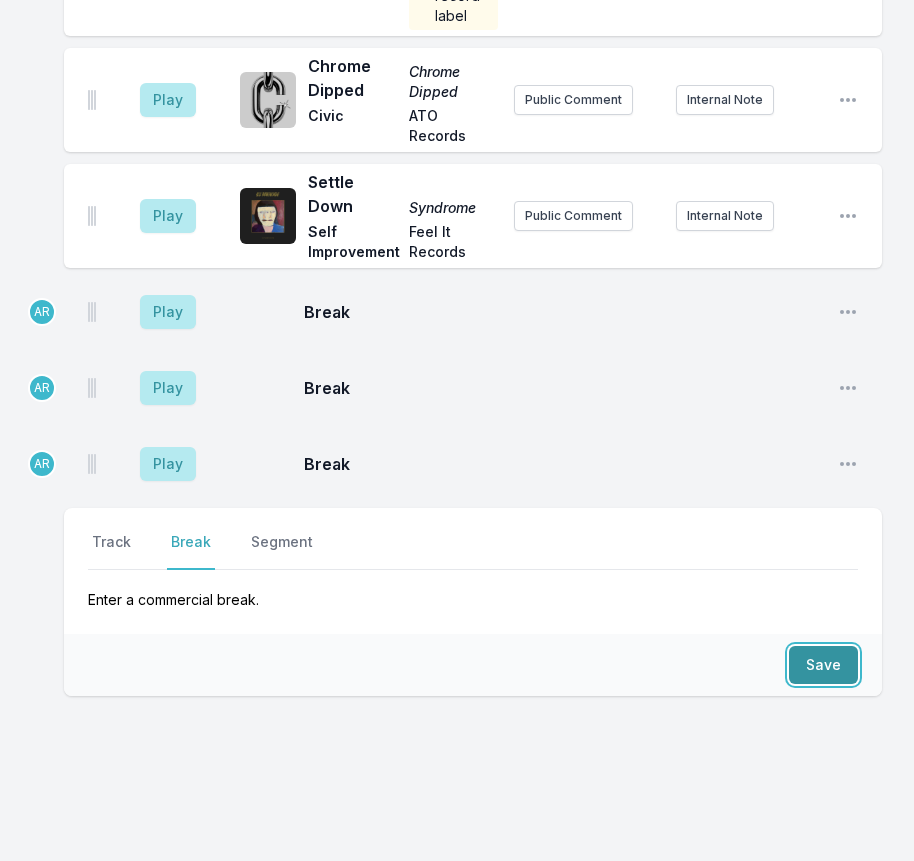 click on "Save" at bounding box center [823, 665] 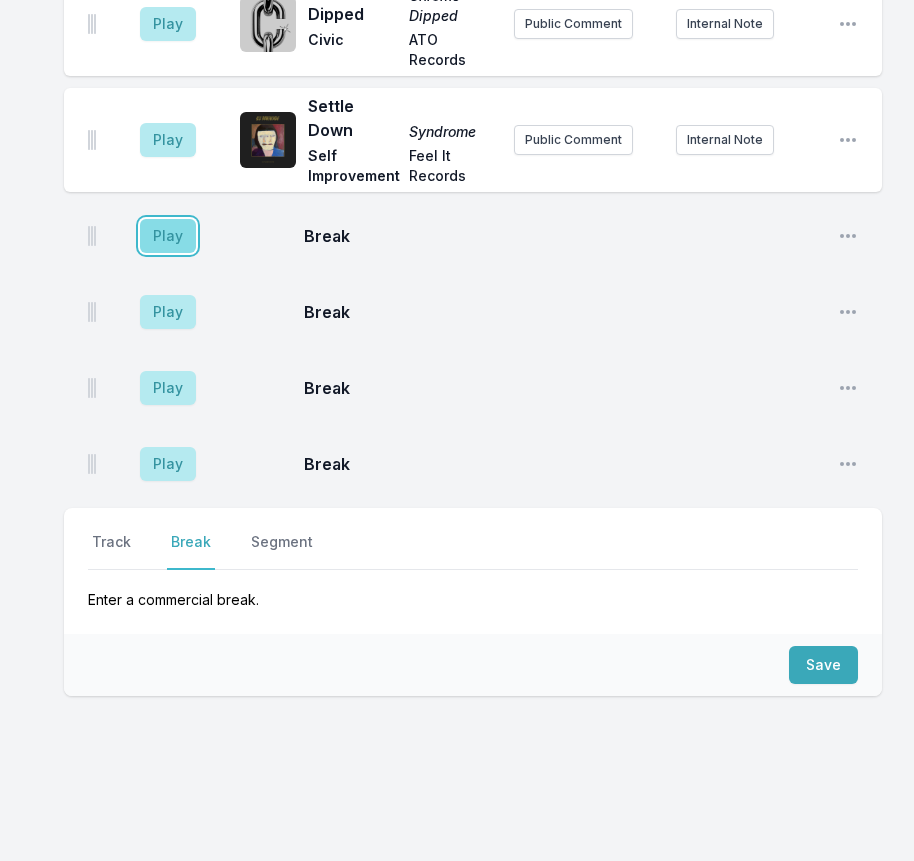 click on "Play" at bounding box center [168, 236] 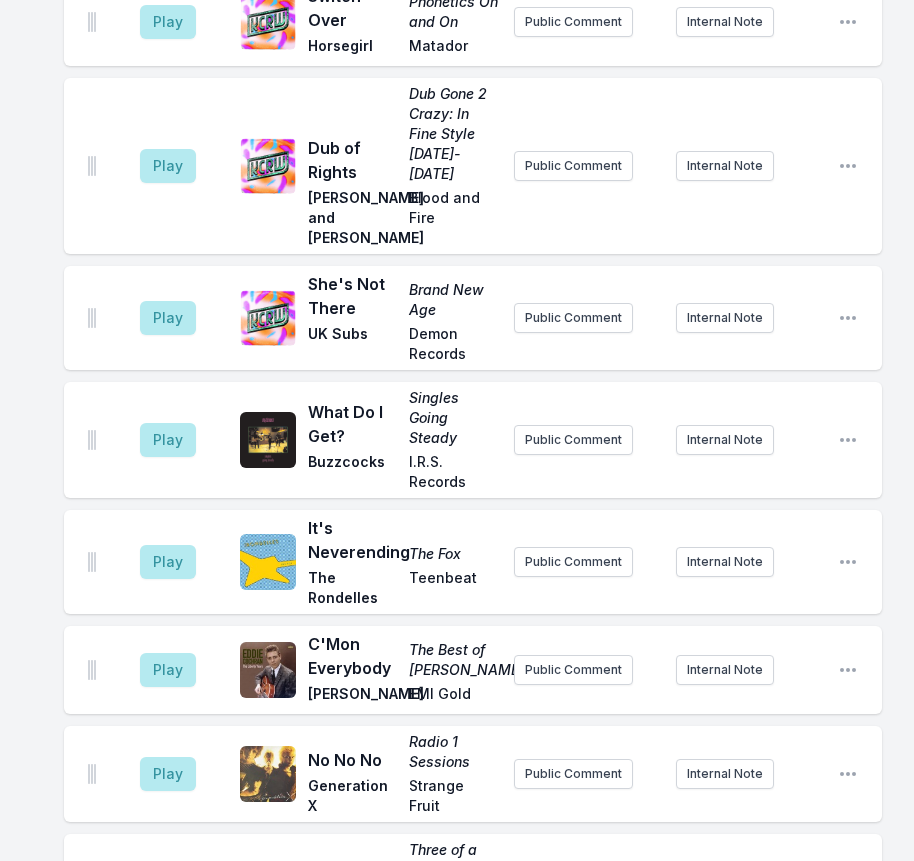 scroll, scrollTop: 2362, scrollLeft: 0, axis: vertical 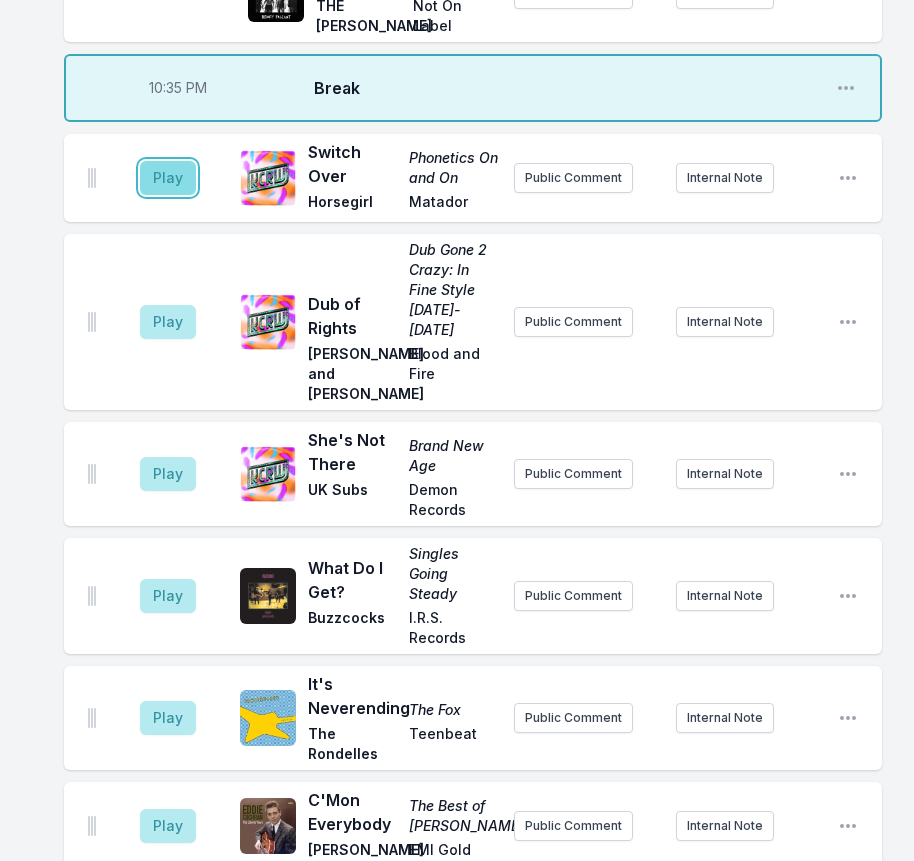 click on "Play" at bounding box center [168, 178] 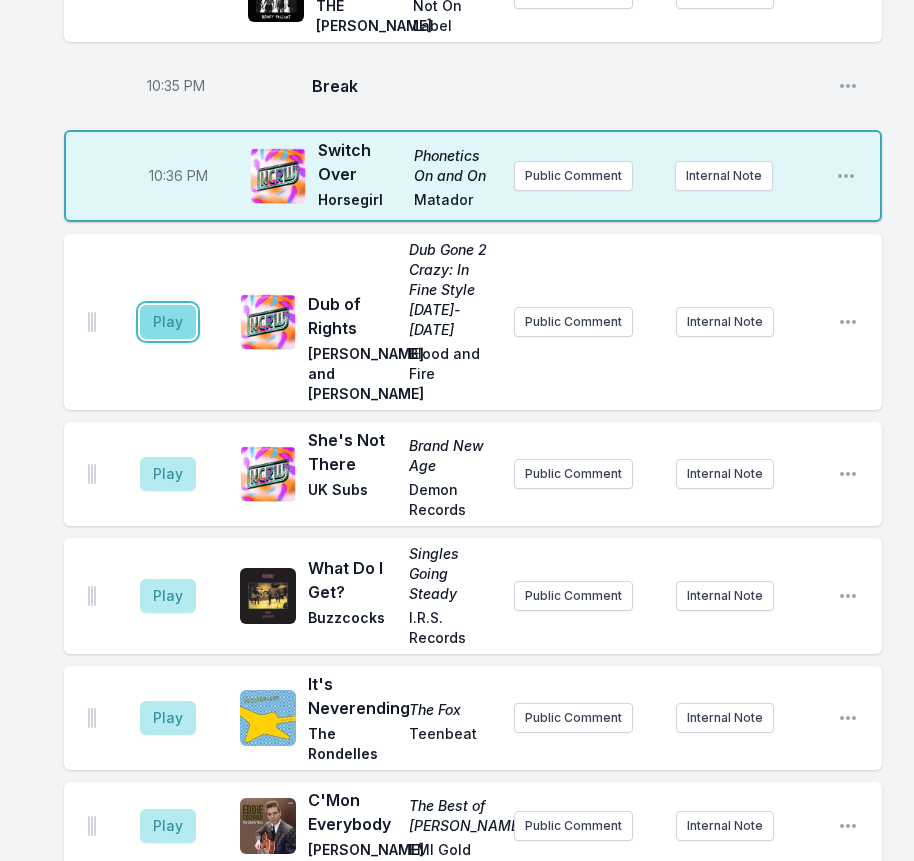 click on "Play" at bounding box center [168, 322] 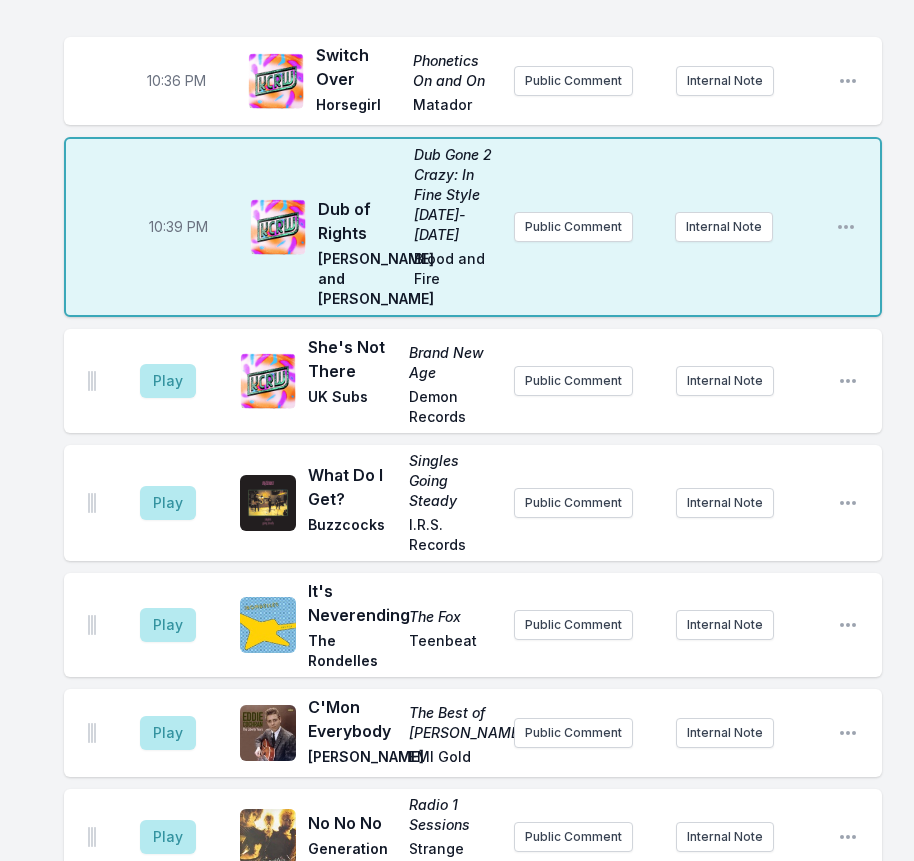 scroll, scrollTop: 2562, scrollLeft: 0, axis: vertical 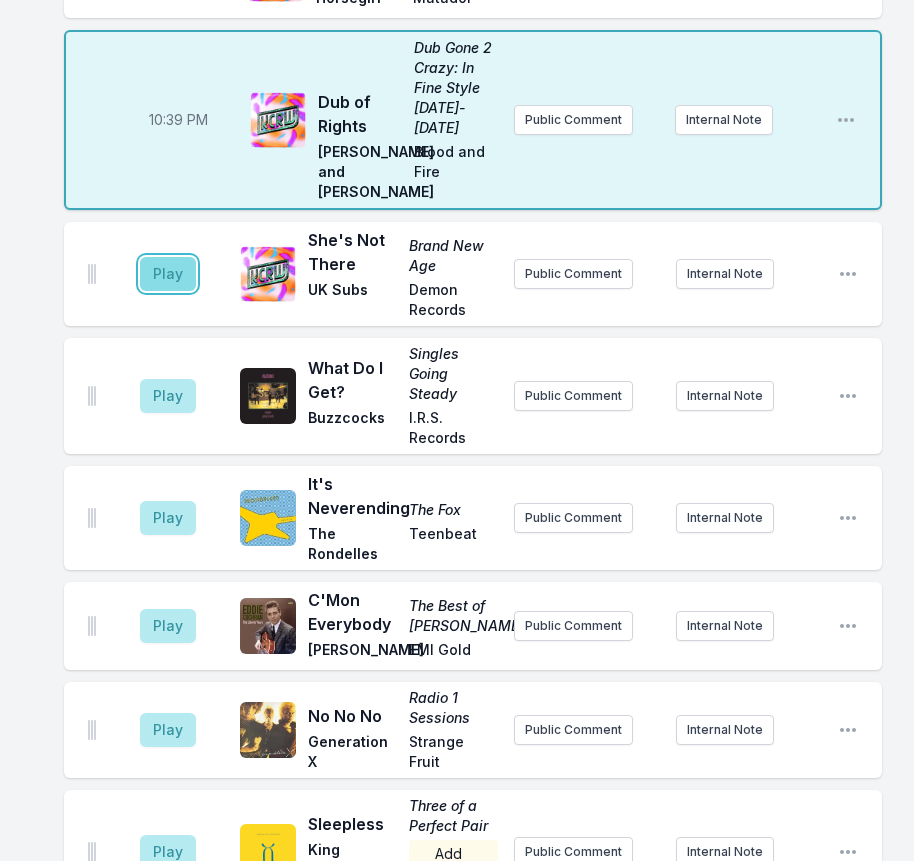 click on "Play" at bounding box center [168, 274] 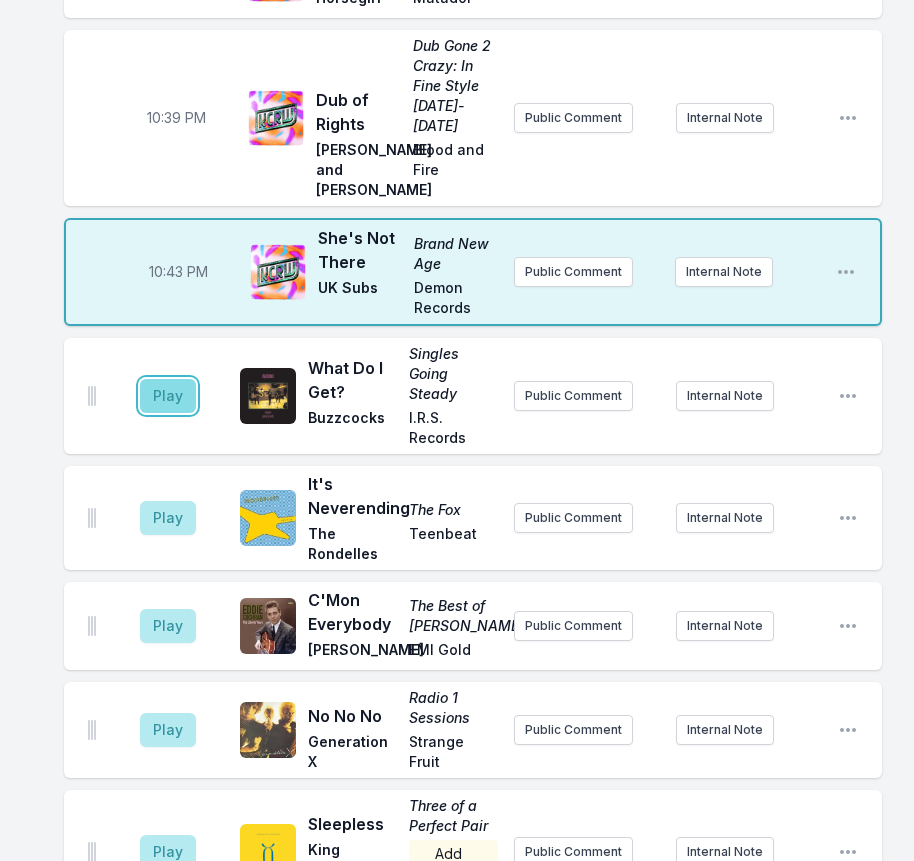 click on "Play" at bounding box center (168, 396) 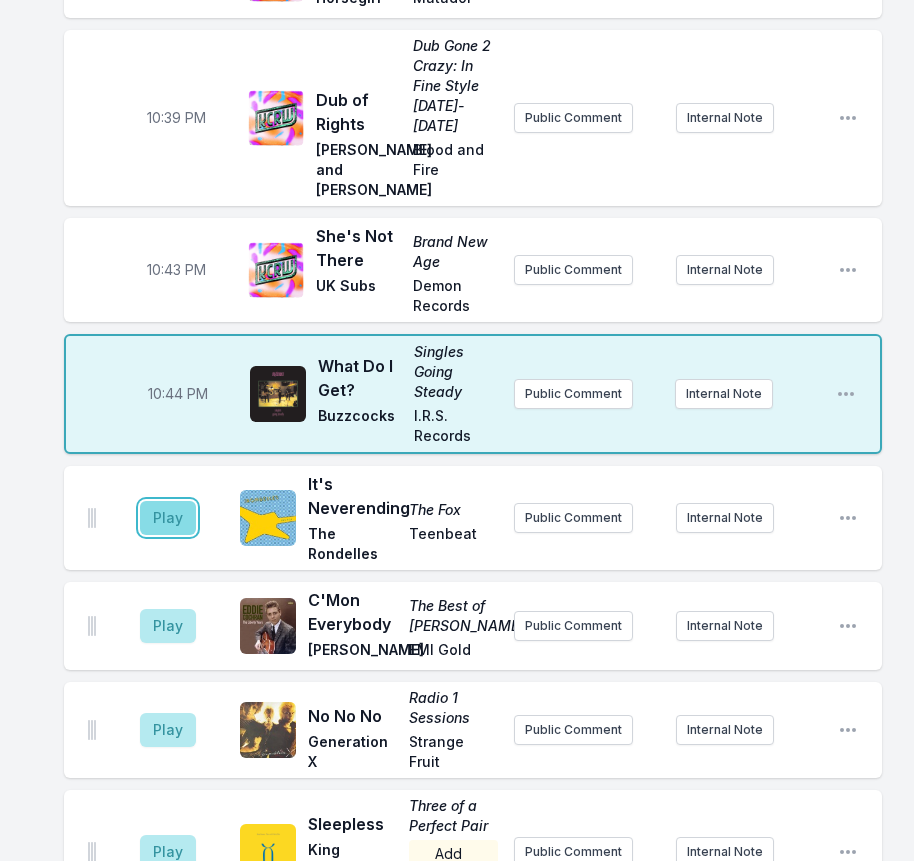 click on "Play" at bounding box center (168, 518) 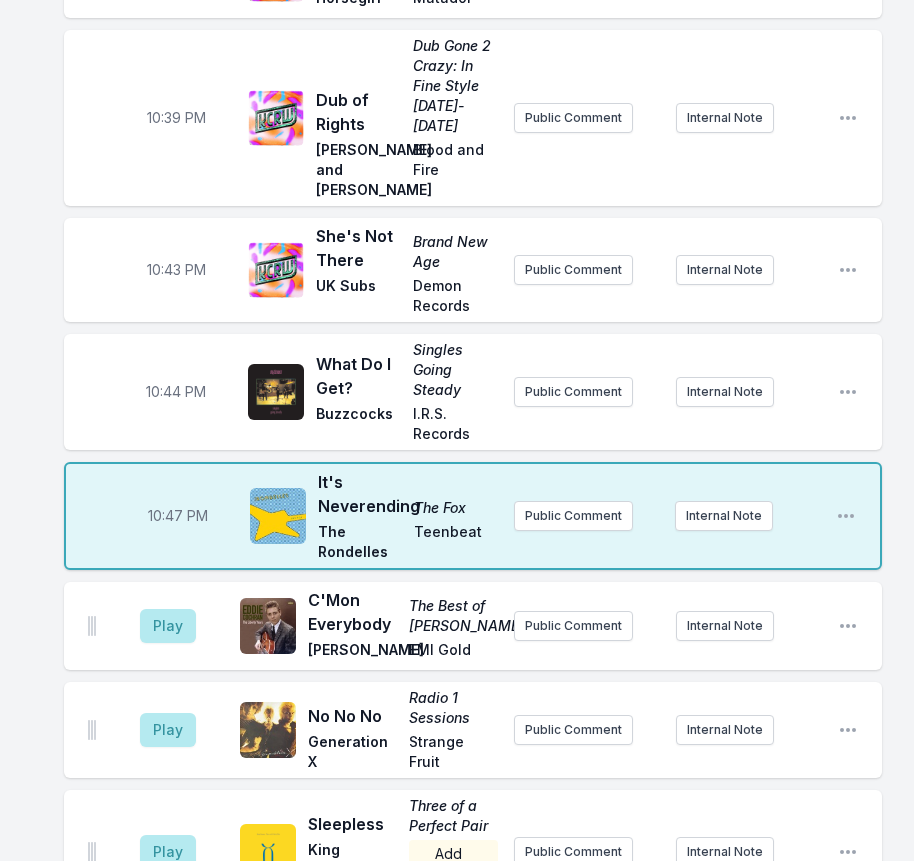 click on "Play" at bounding box center [168, 626] 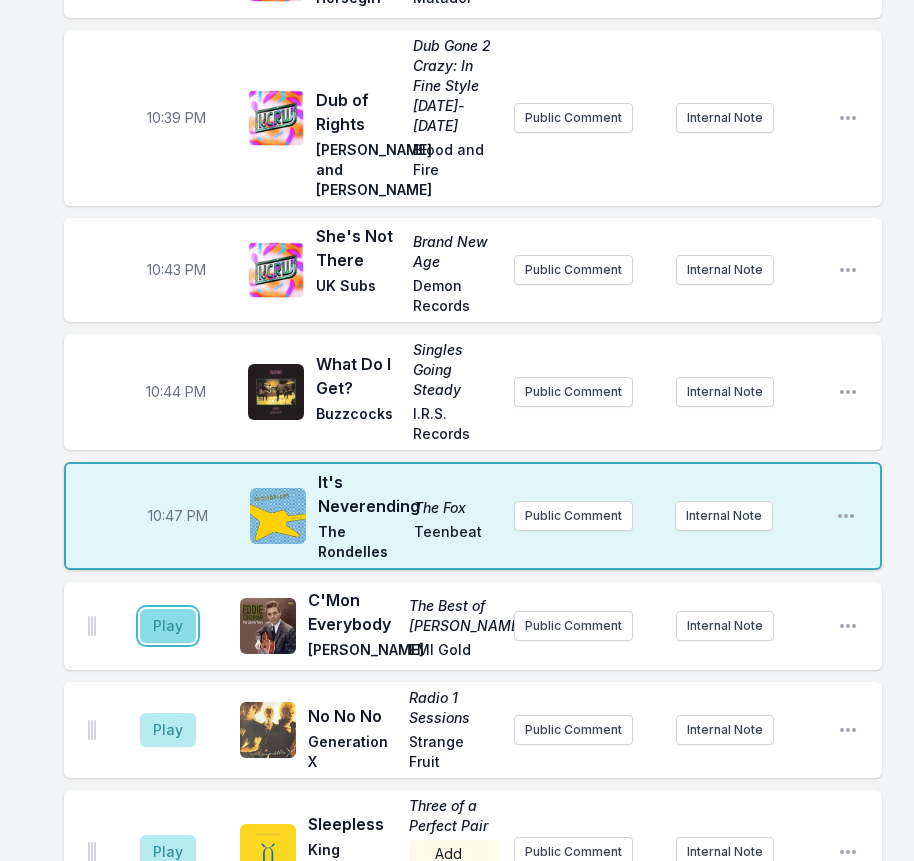 click on "Play" at bounding box center [168, 626] 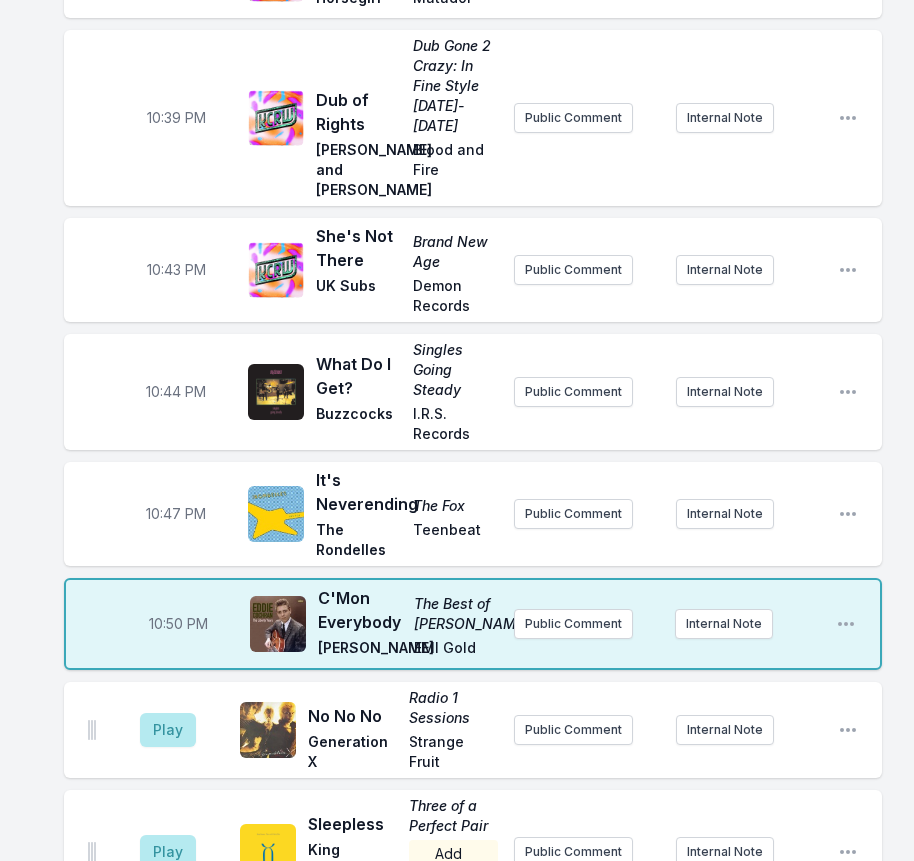 click on "10:50 PM" at bounding box center [178, 624] 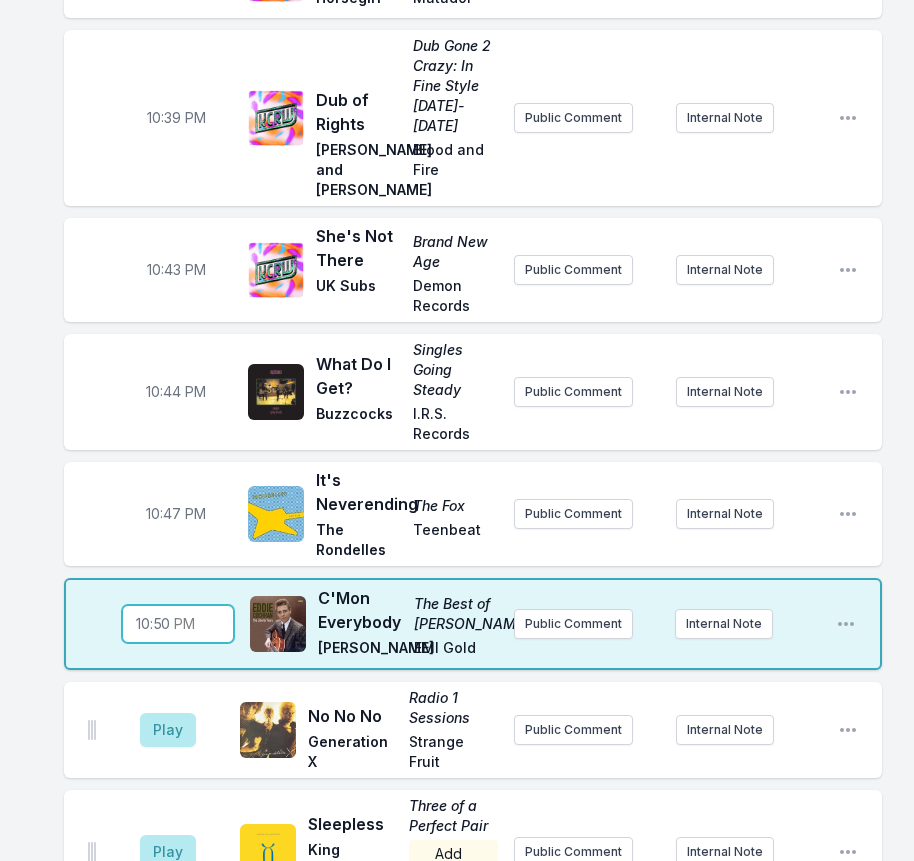 click on "22:50" at bounding box center (178, 624) 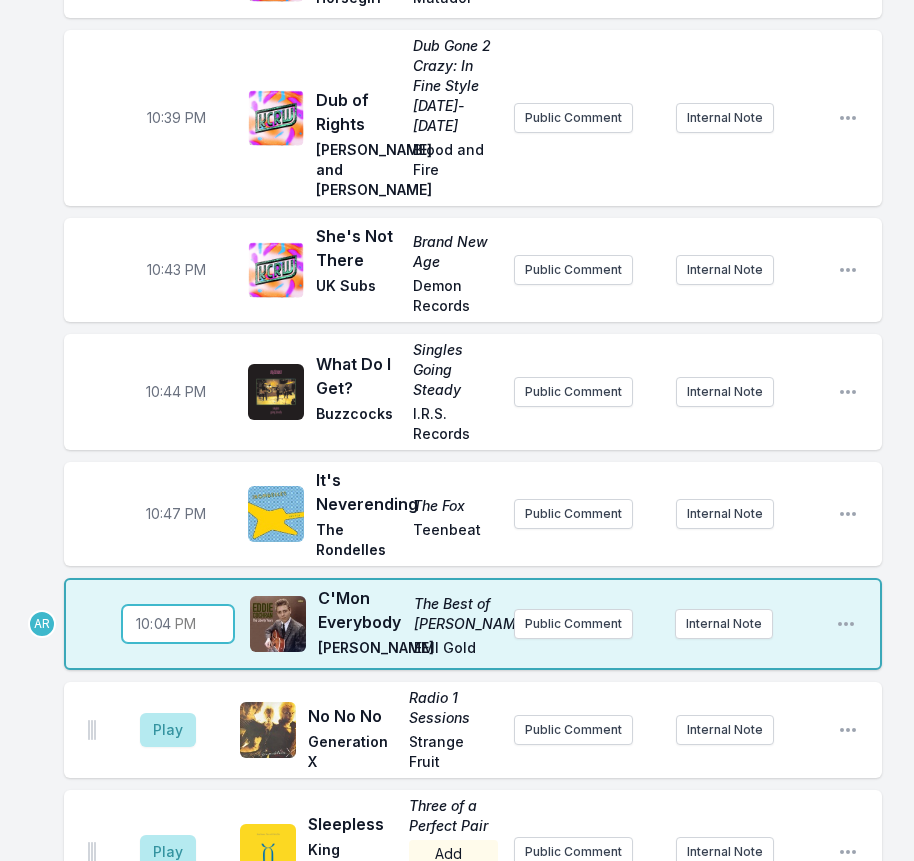 type on "22:49" 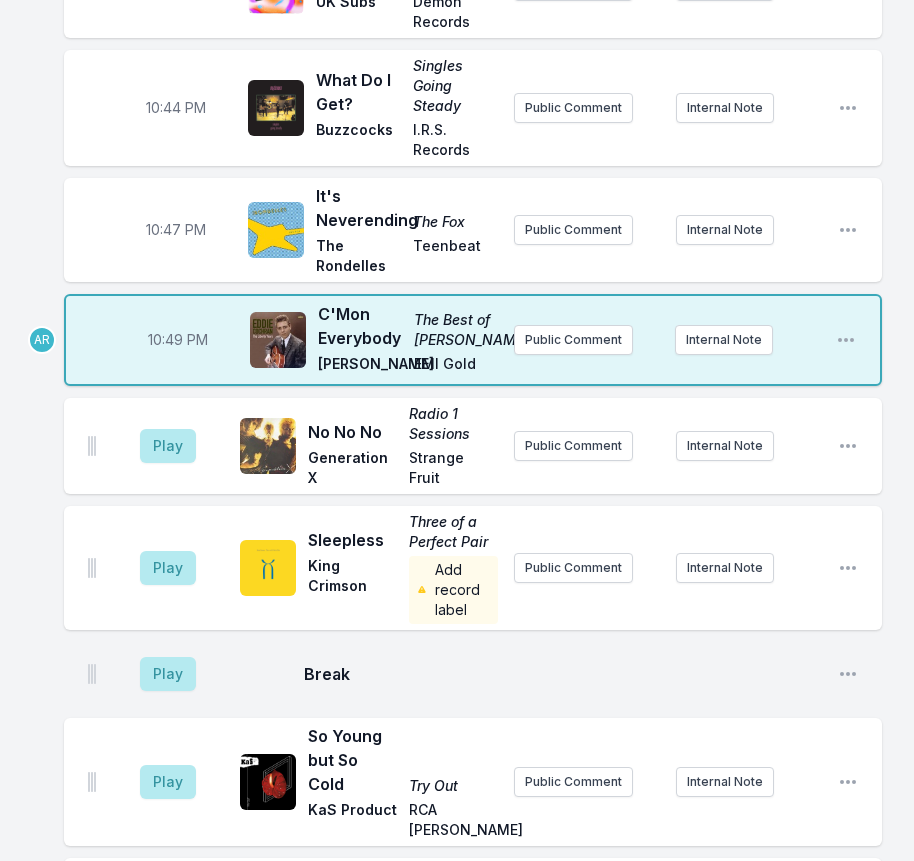 scroll, scrollTop: 2862, scrollLeft: 0, axis: vertical 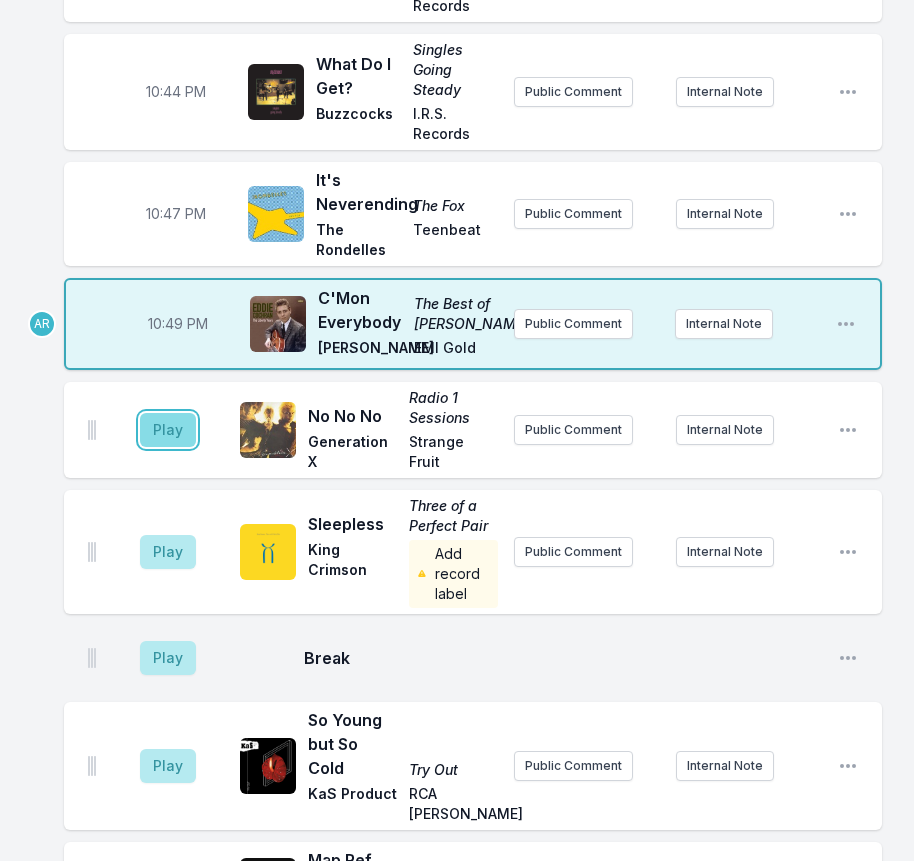 click on "Play" at bounding box center (168, 430) 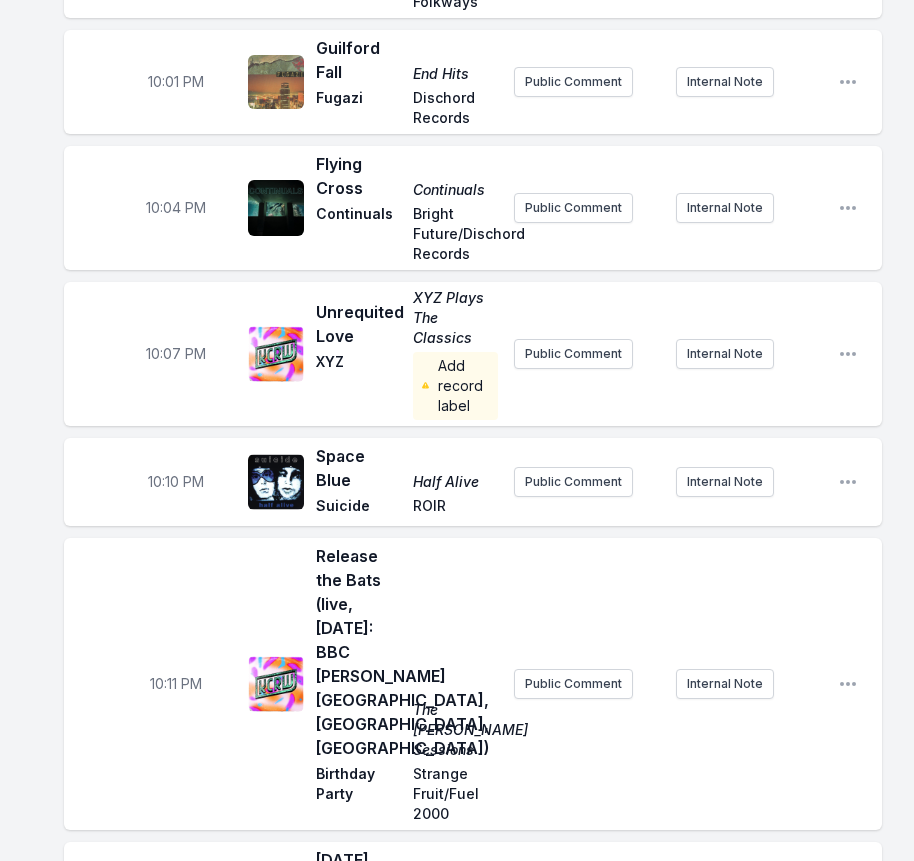 scroll, scrollTop: 400, scrollLeft: 0, axis: vertical 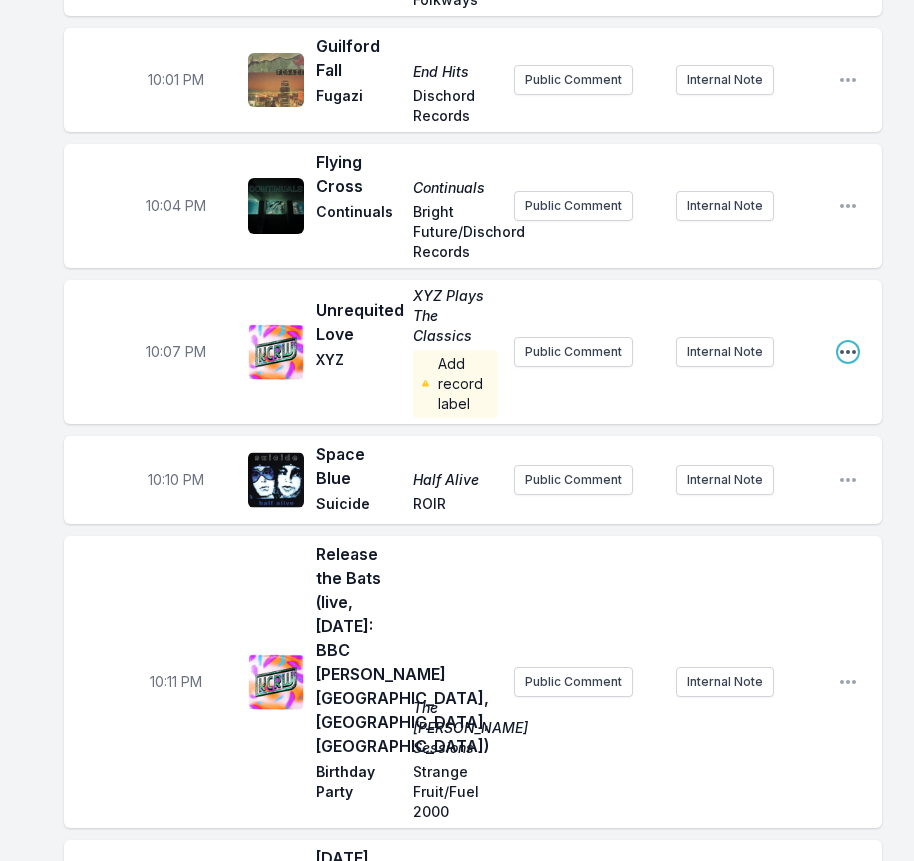 click 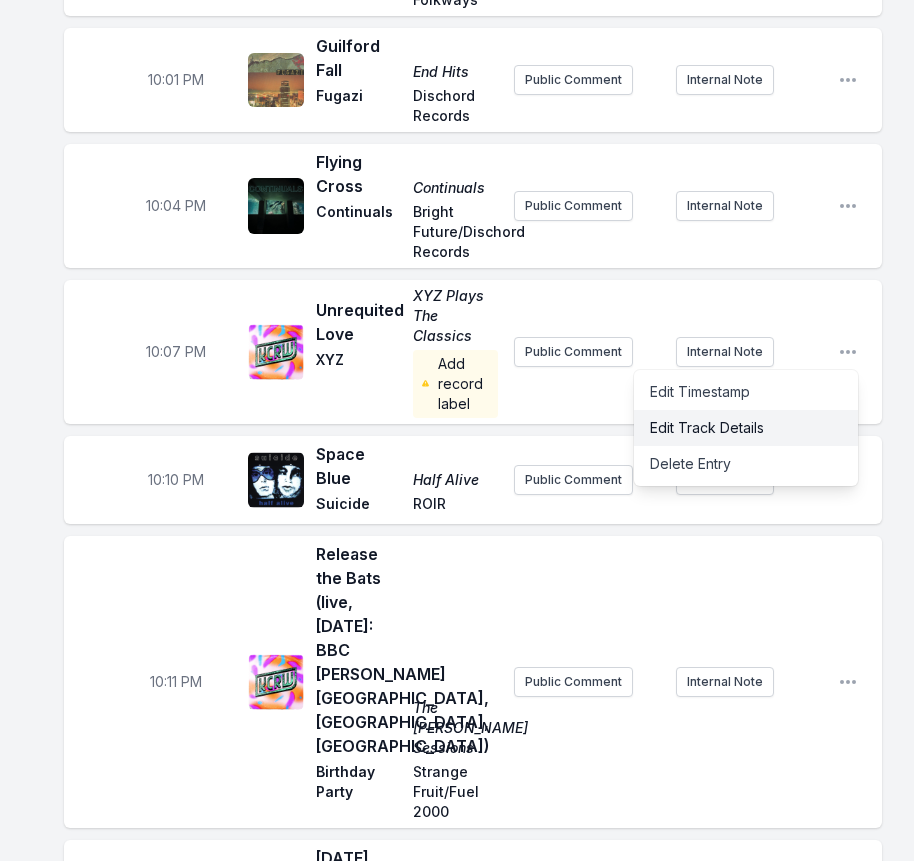 click on "Edit Track Details" at bounding box center [746, 428] 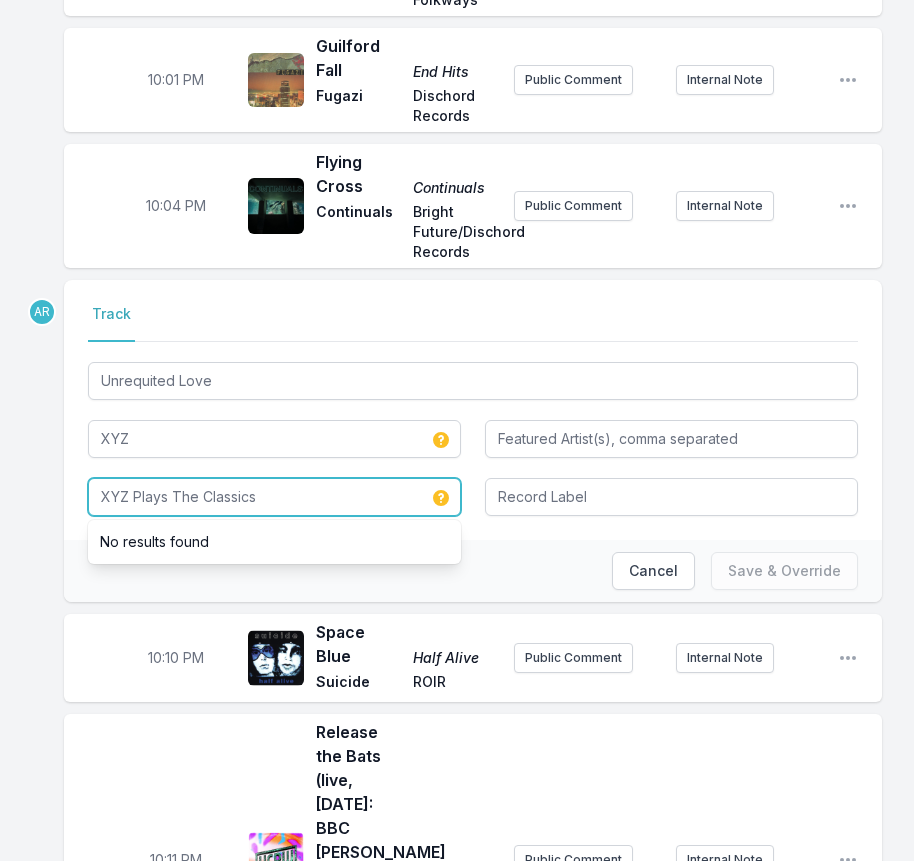 drag, startPoint x: 130, startPoint y: 492, endPoint x: 95, endPoint y: 488, distance: 35.22783 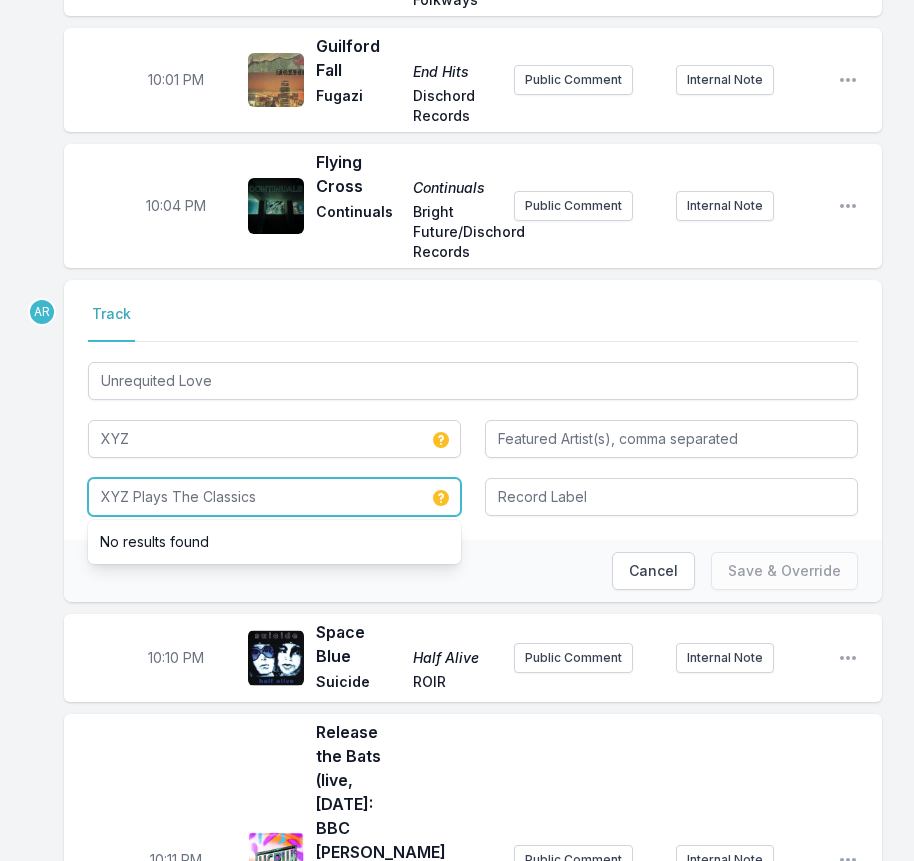 click on "XYZ Plays The Classics" at bounding box center (274, 497) 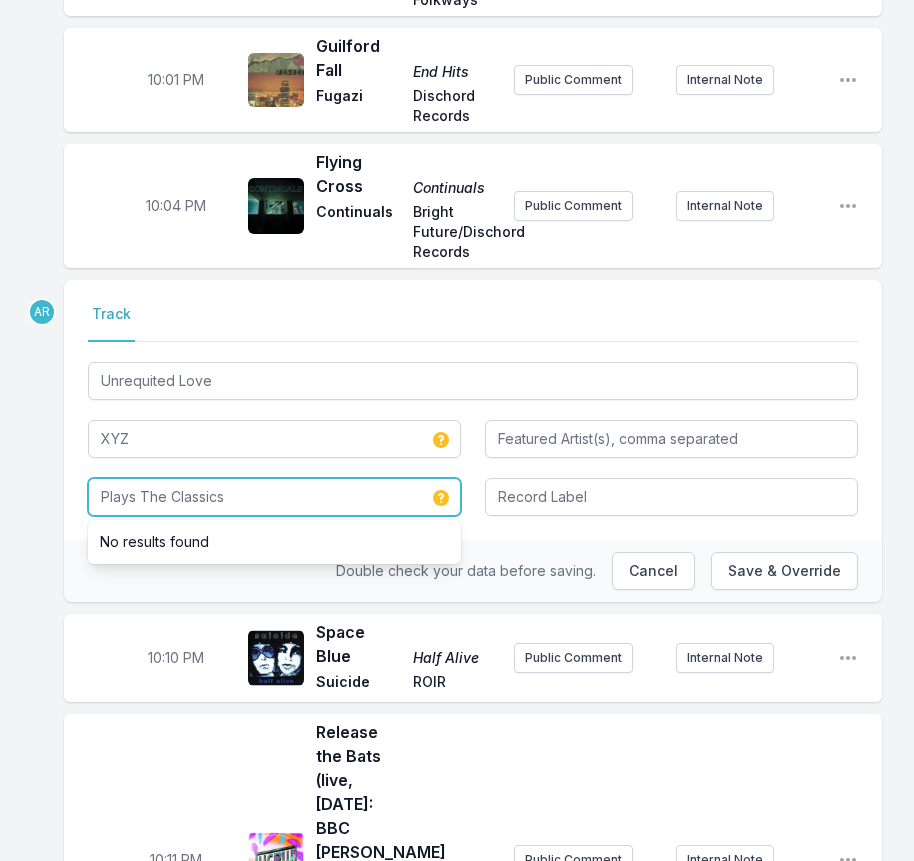 type on "Plays The Classics" 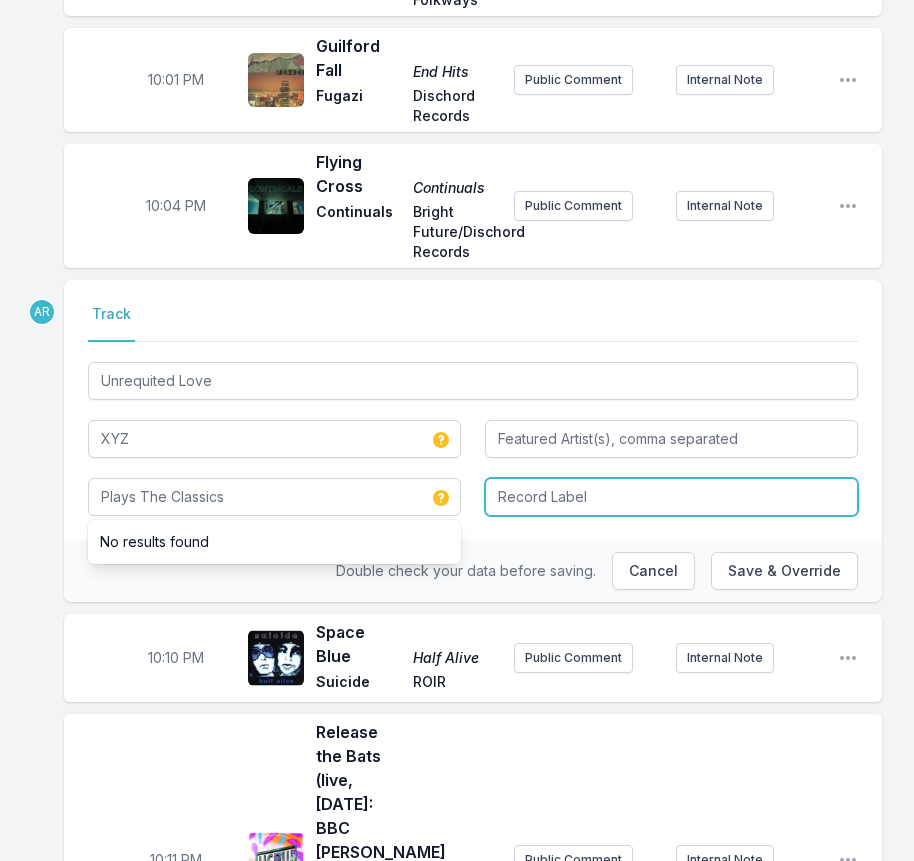 click at bounding box center (671, 497) 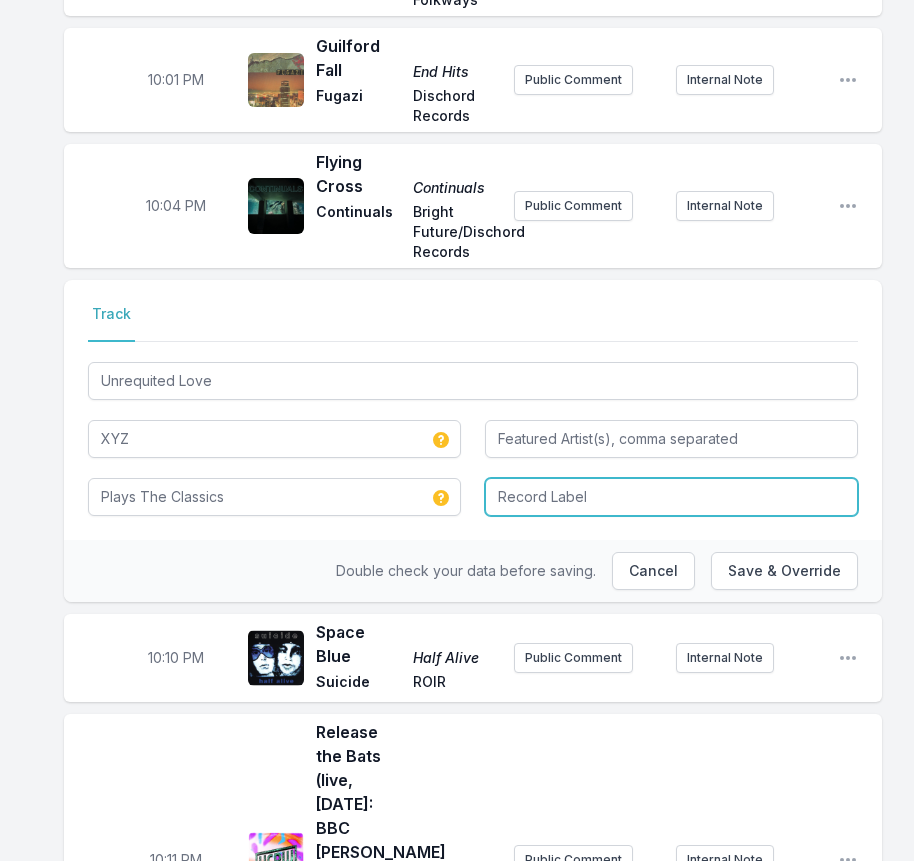 click at bounding box center (671, 497) 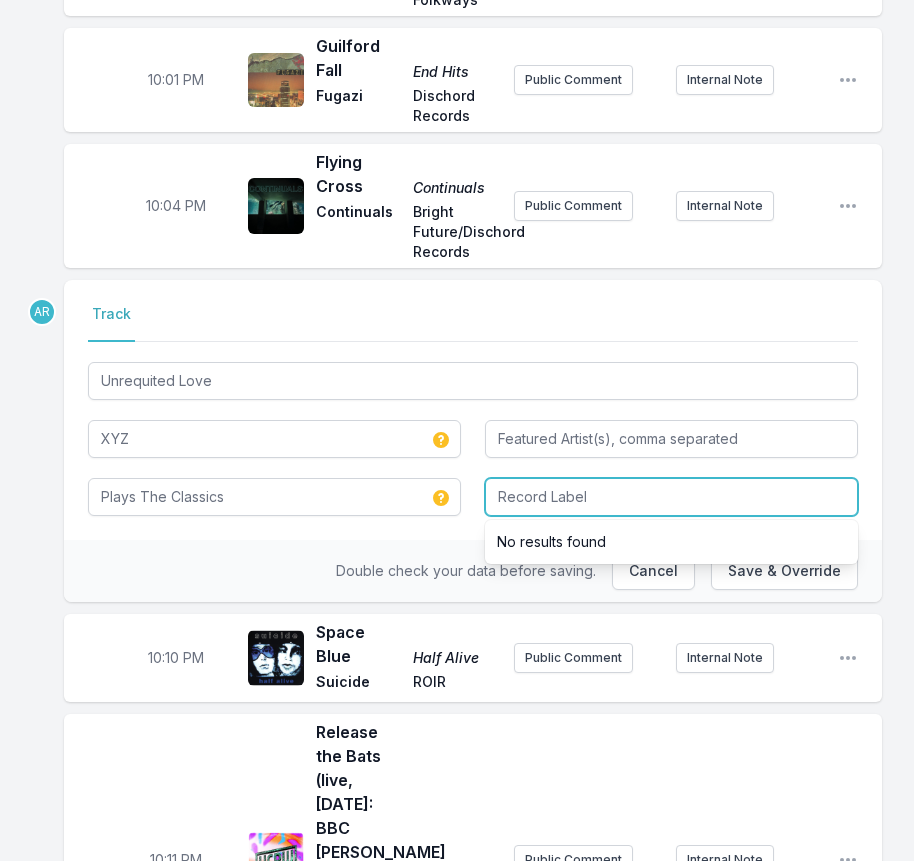 paste on "Plagiarist Records" 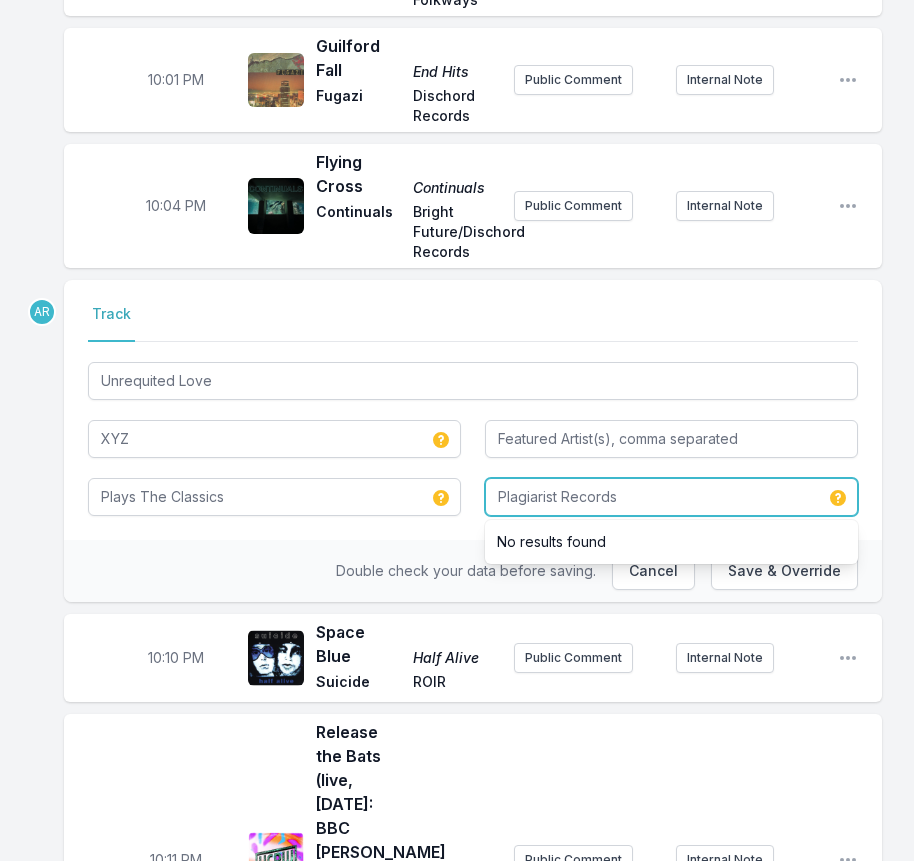 type on "Plagiarist Records" 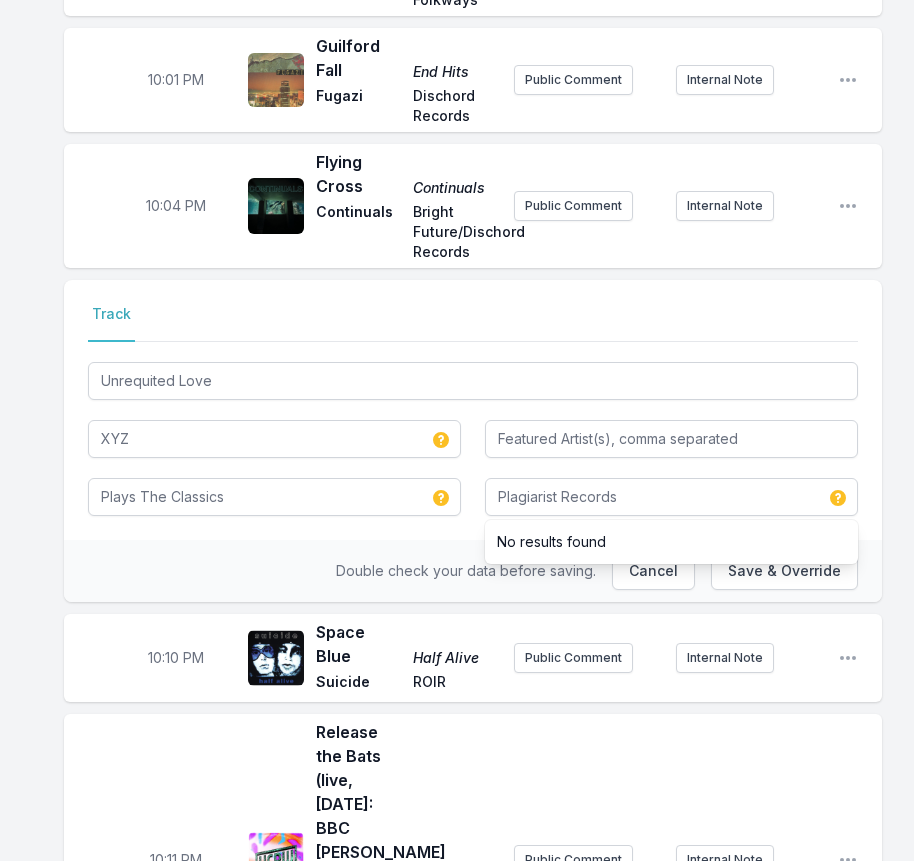 click on "Double check your data before saving. Cancel Save & Override" at bounding box center [473, 571] 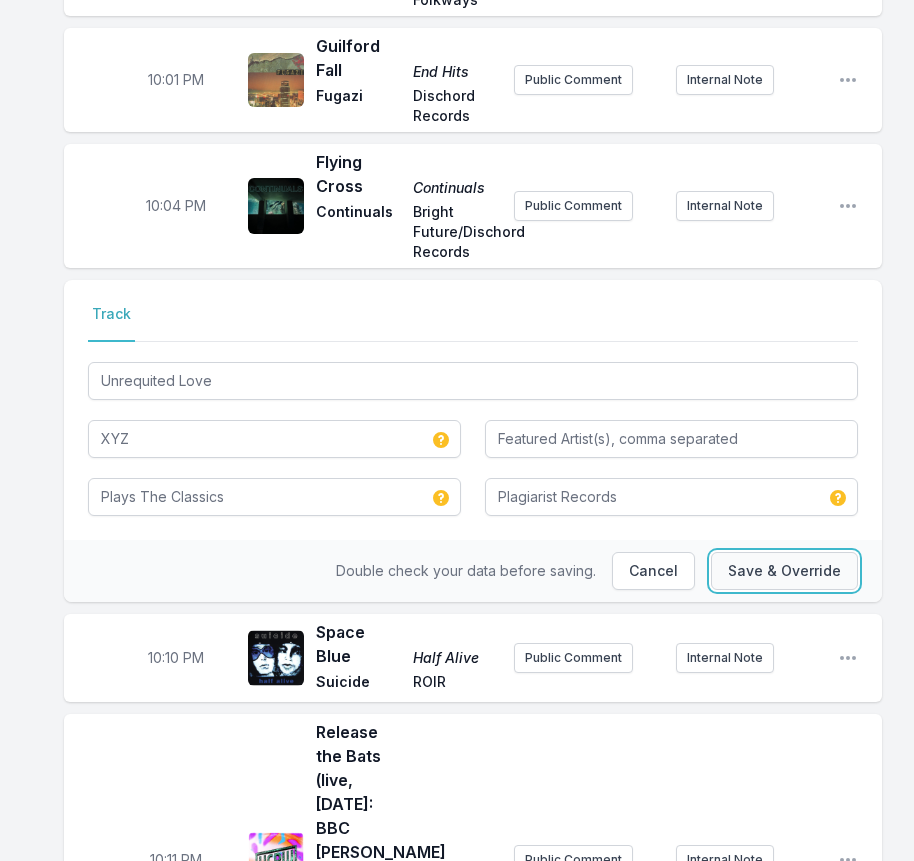 click on "Save & Override" at bounding box center (784, 571) 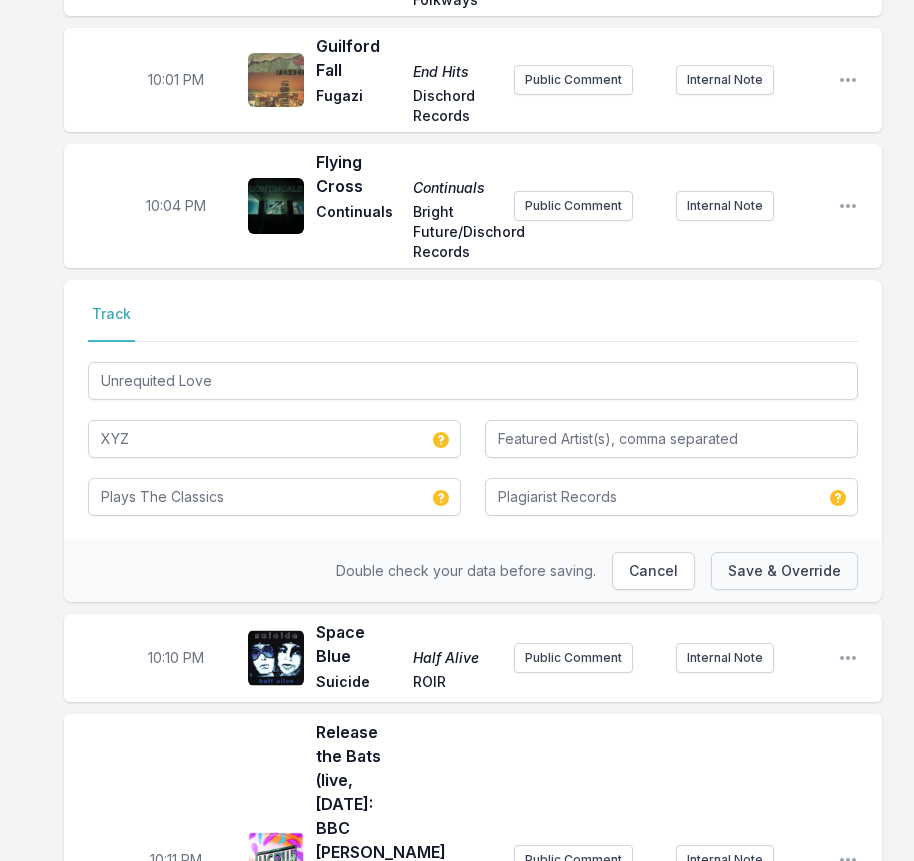 type on "XYZ Plays The Classics" 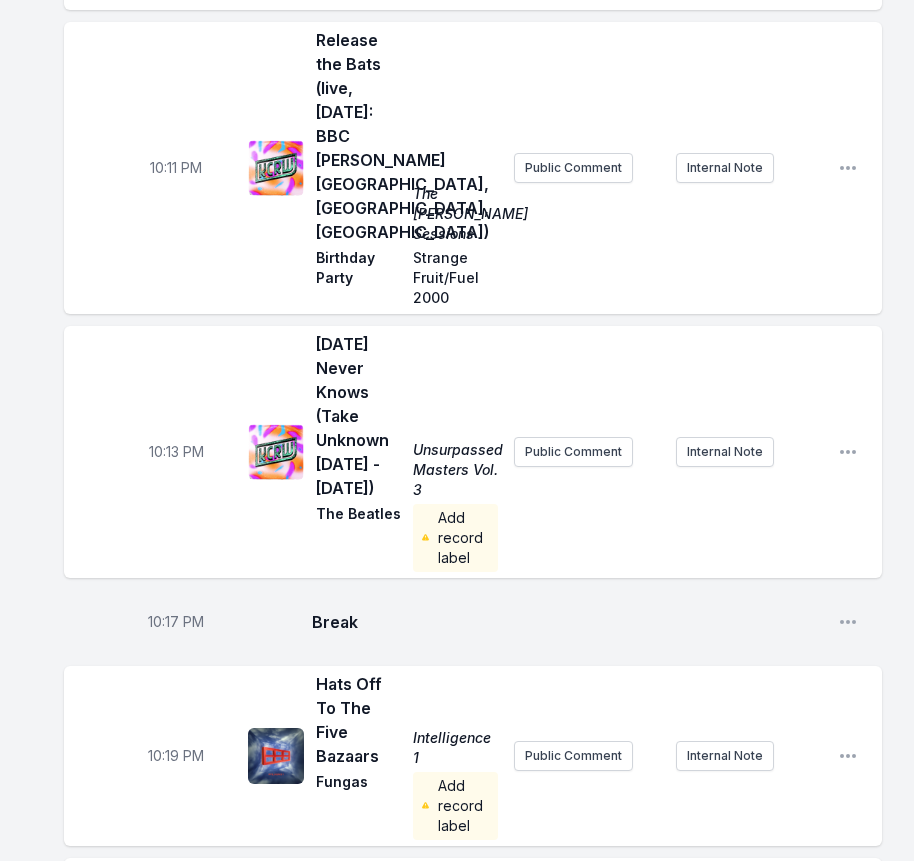 scroll, scrollTop: 900, scrollLeft: 0, axis: vertical 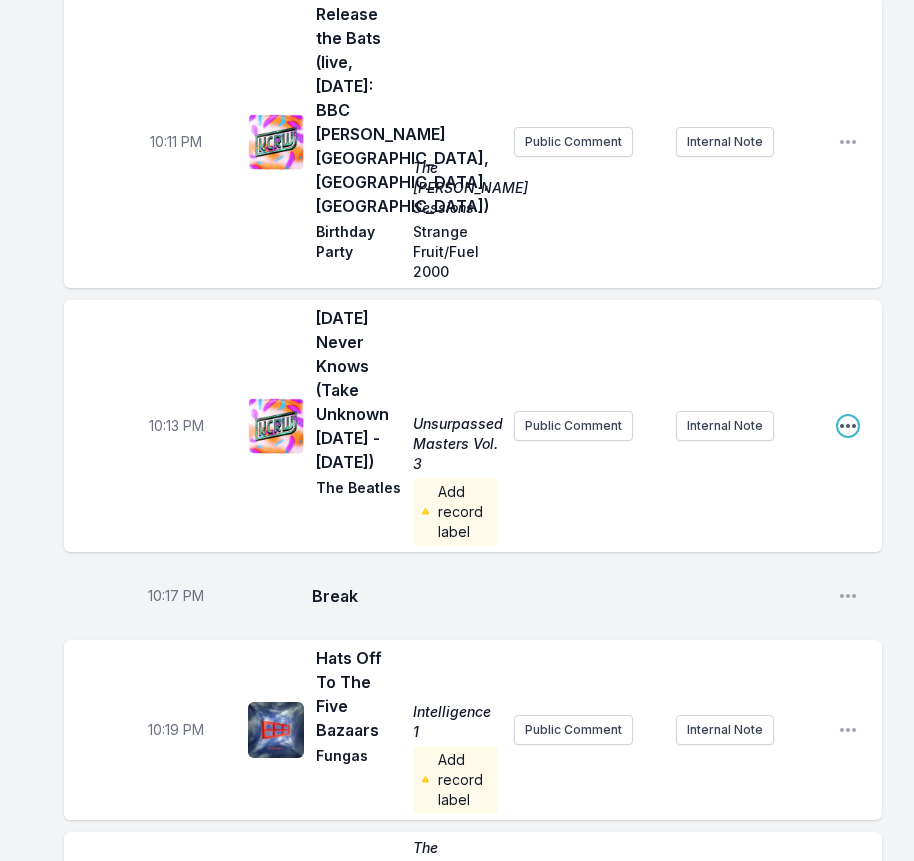 click 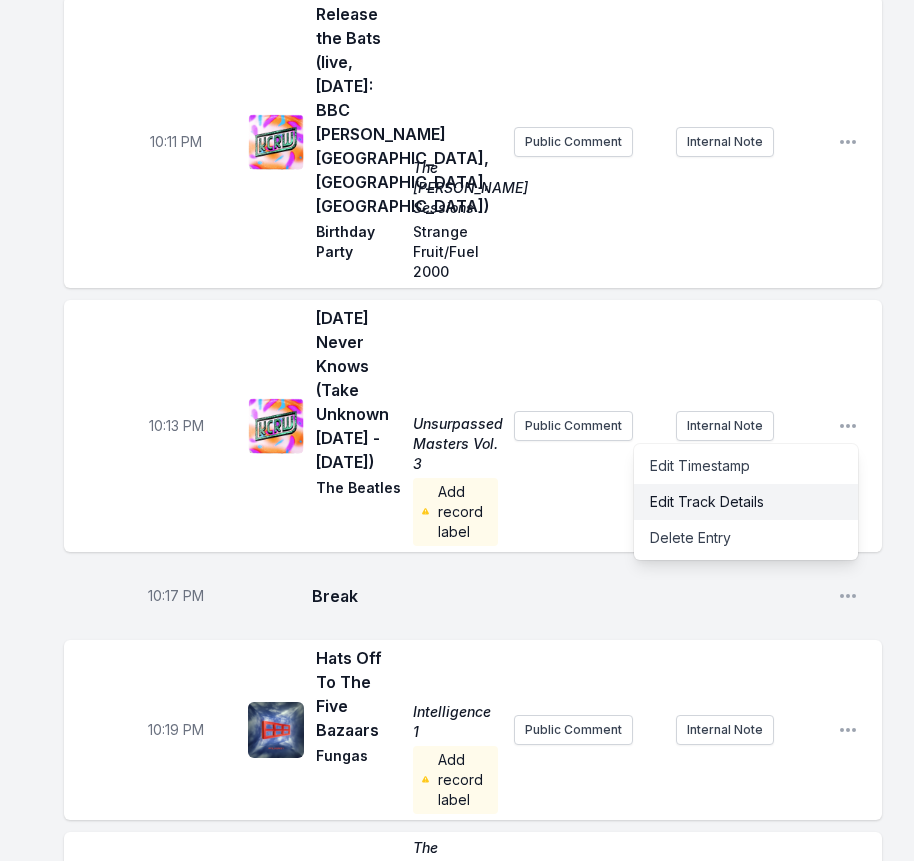click on "Edit Track Details" at bounding box center (746, 502) 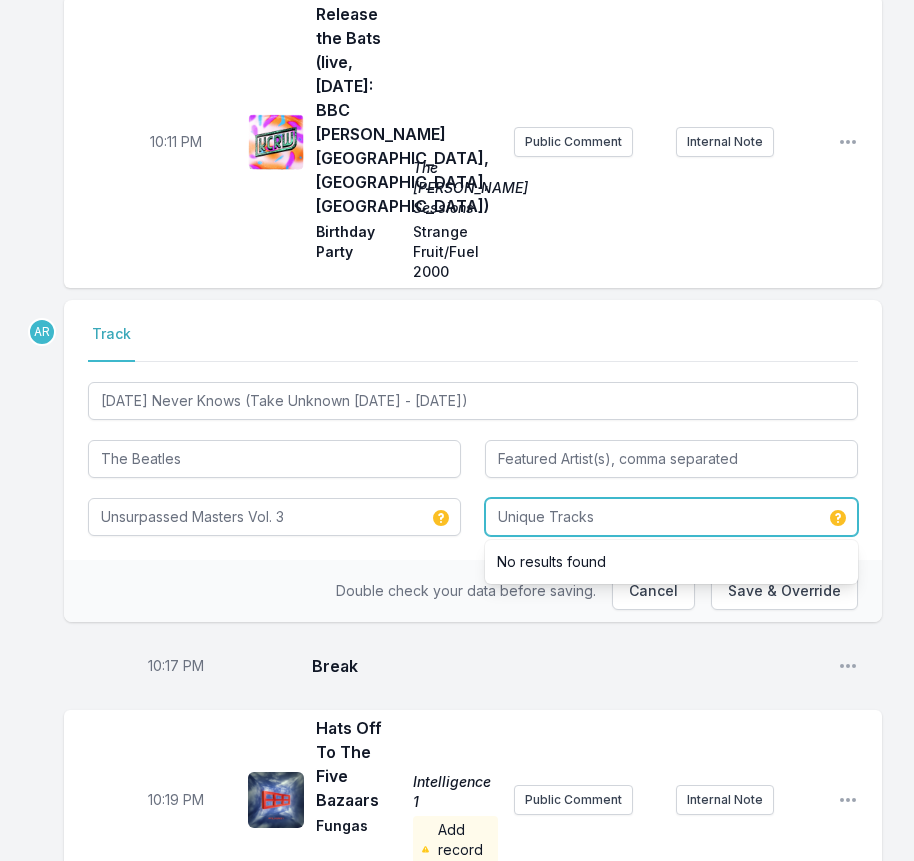 type on "Unique Tracks" 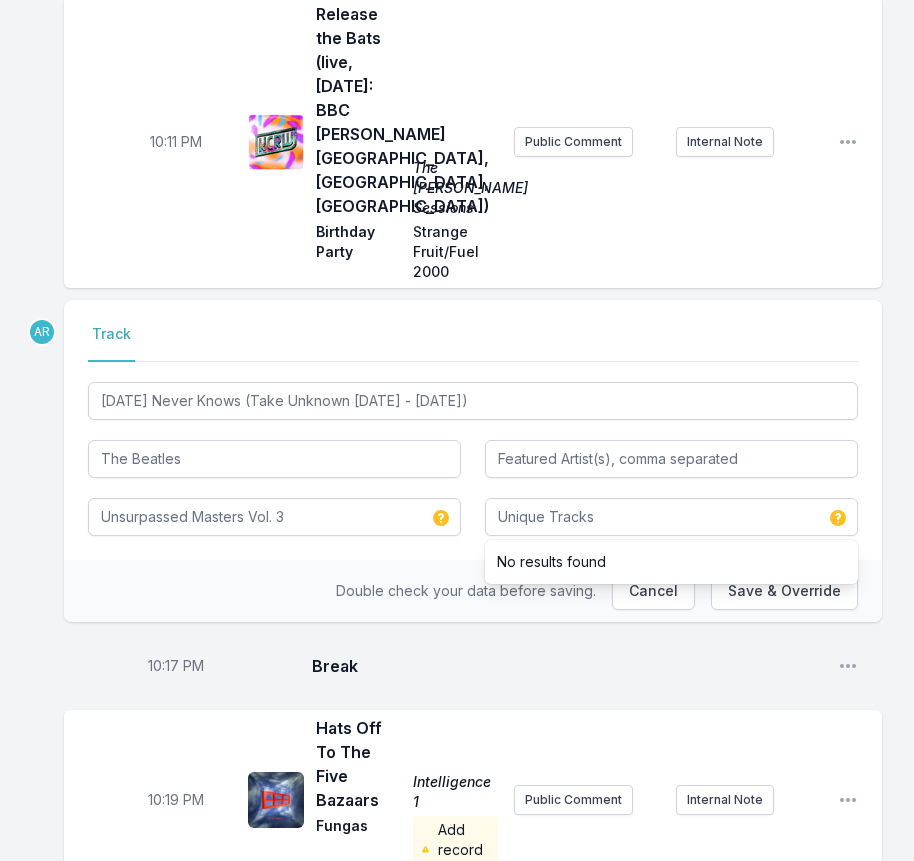 click on "Double check your data before saving. Cancel Save & Override" at bounding box center [473, 591] 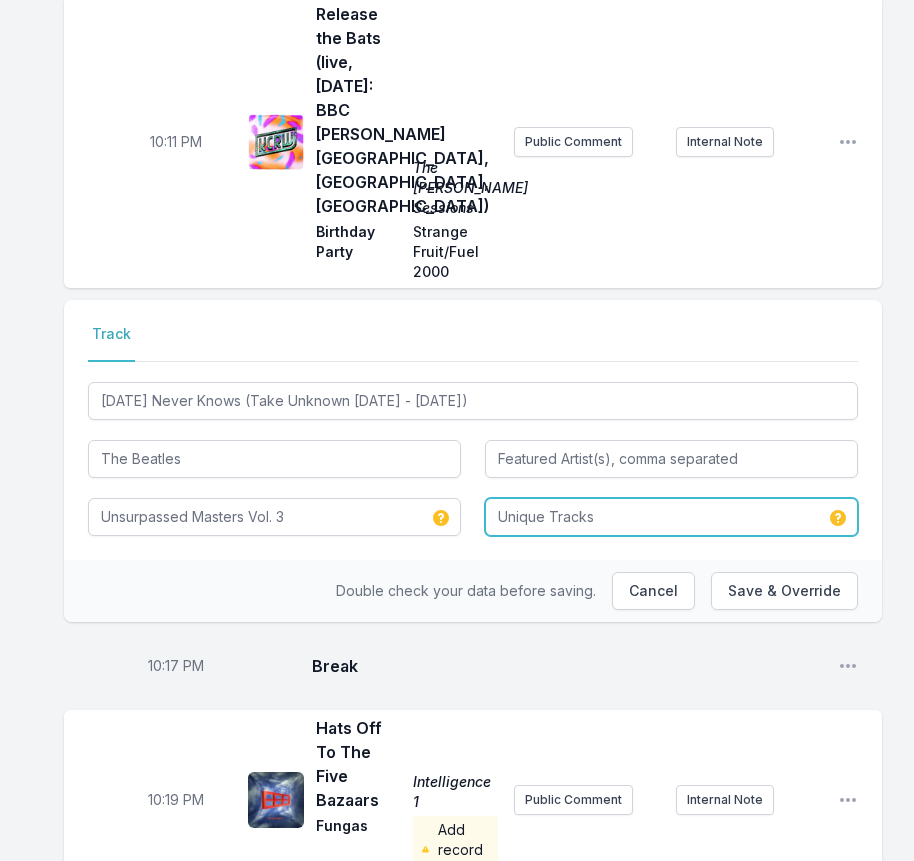 click on "Unique Tracks" at bounding box center [671, 517] 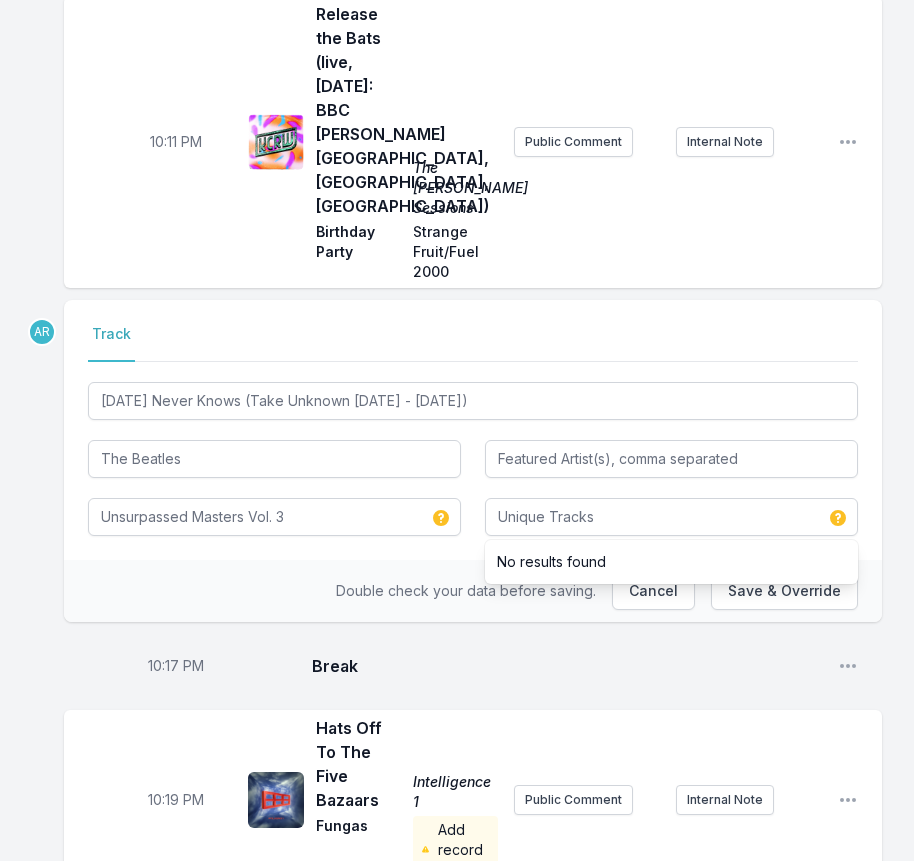 click on "Double check your data before saving. Cancel Save & Override" at bounding box center [473, 591] 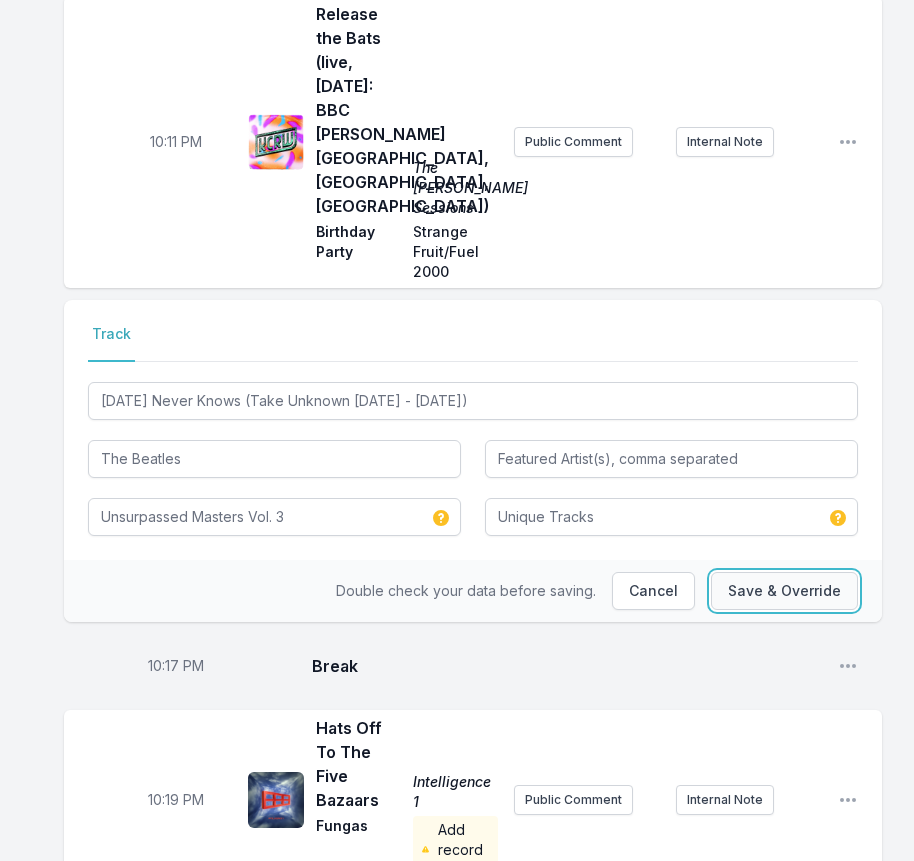 click on "Save & Override" at bounding box center (784, 591) 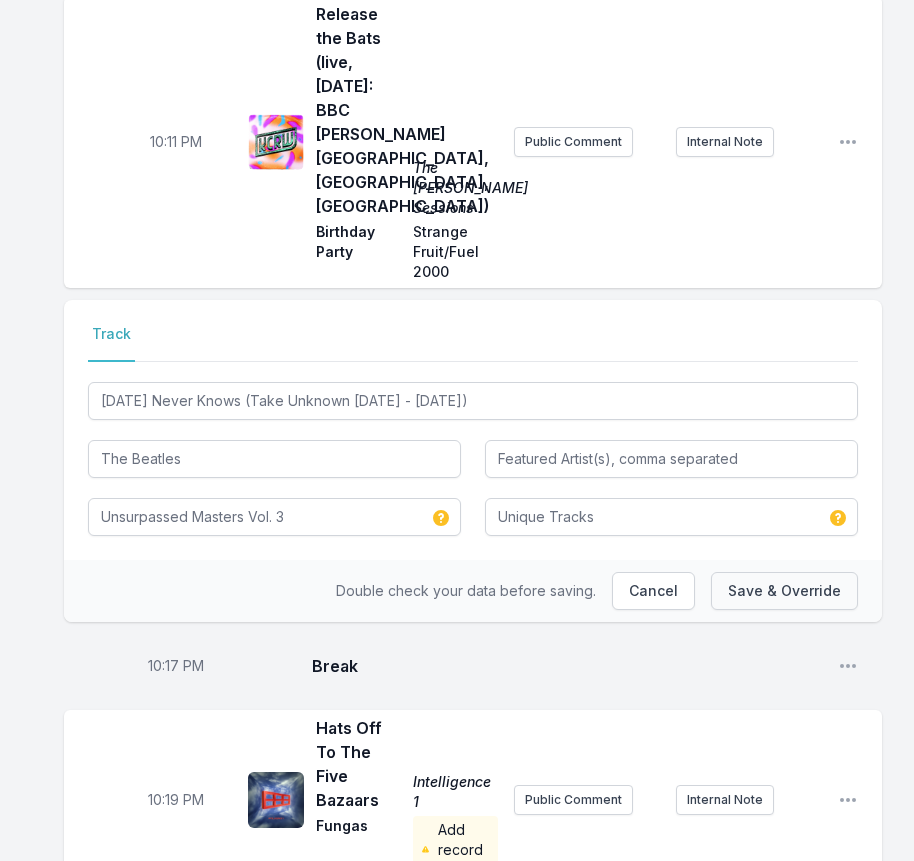 type 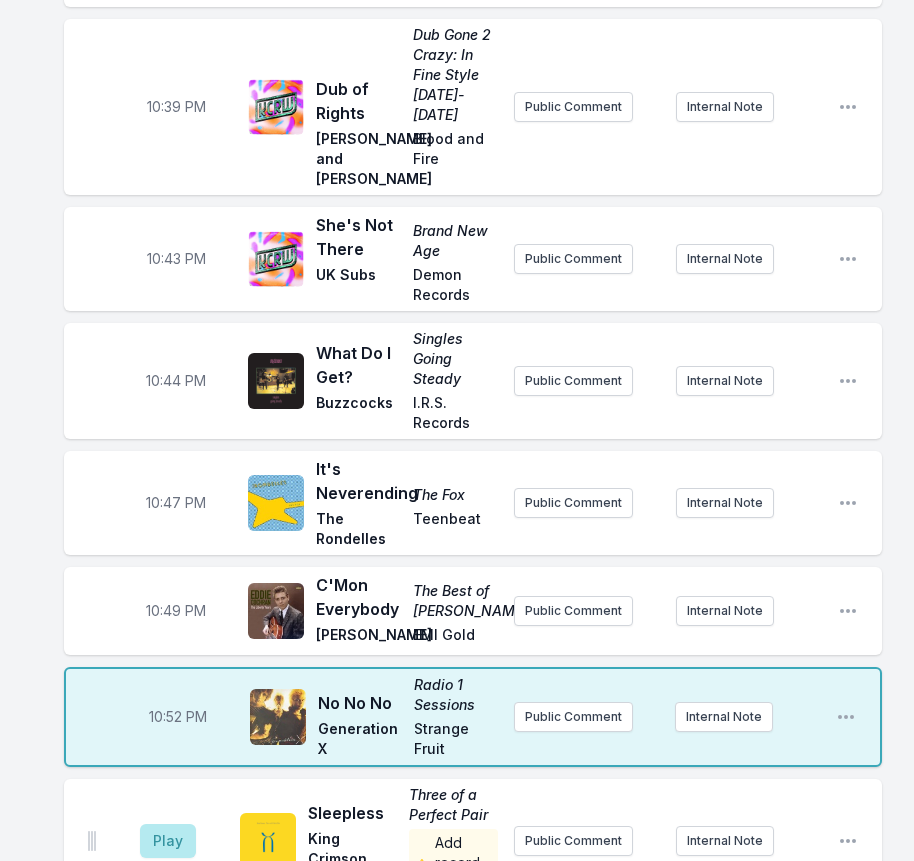 scroll, scrollTop: 2800, scrollLeft: 0, axis: vertical 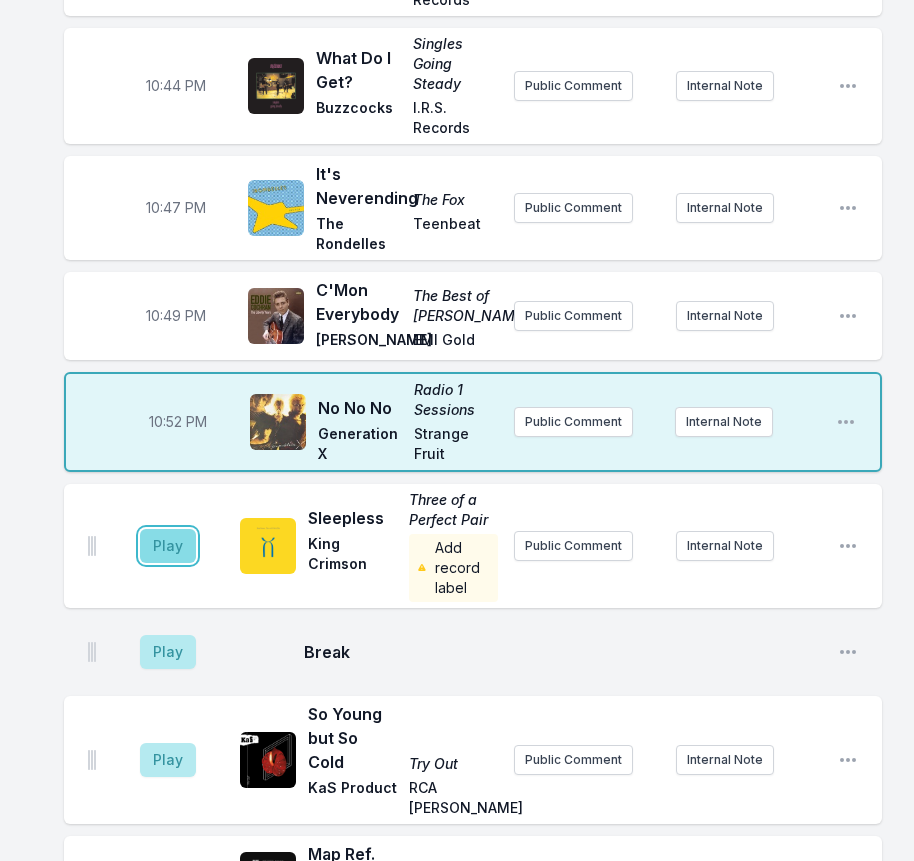 click on "Play" at bounding box center [168, 546] 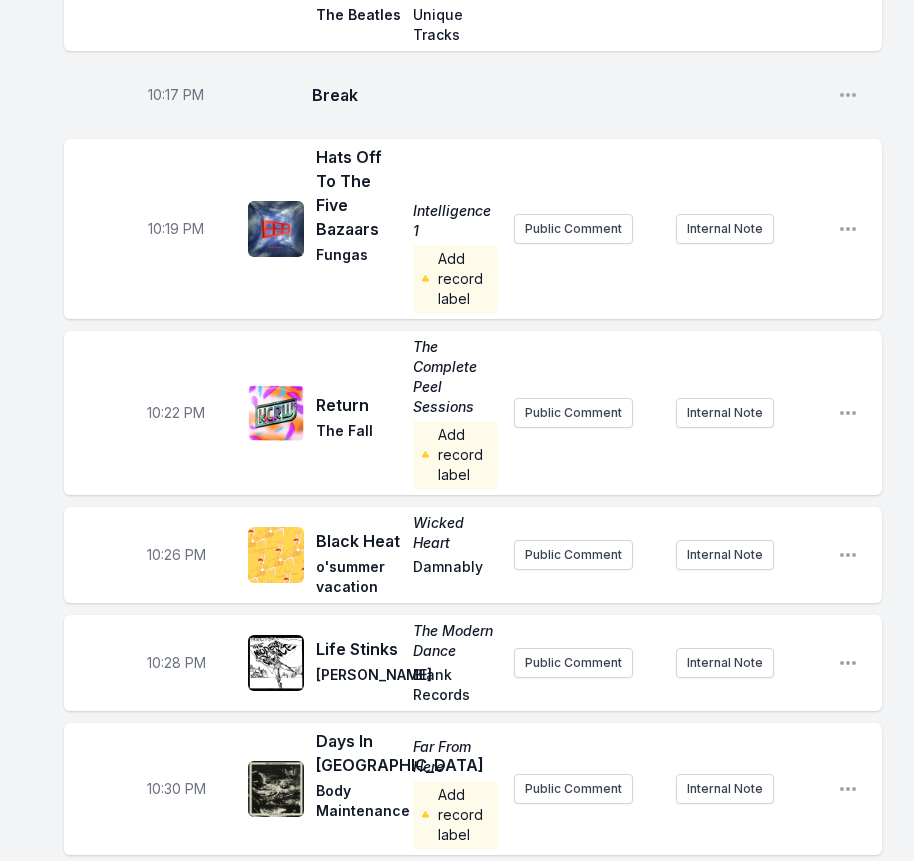 scroll, scrollTop: 1400, scrollLeft: 0, axis: vertical 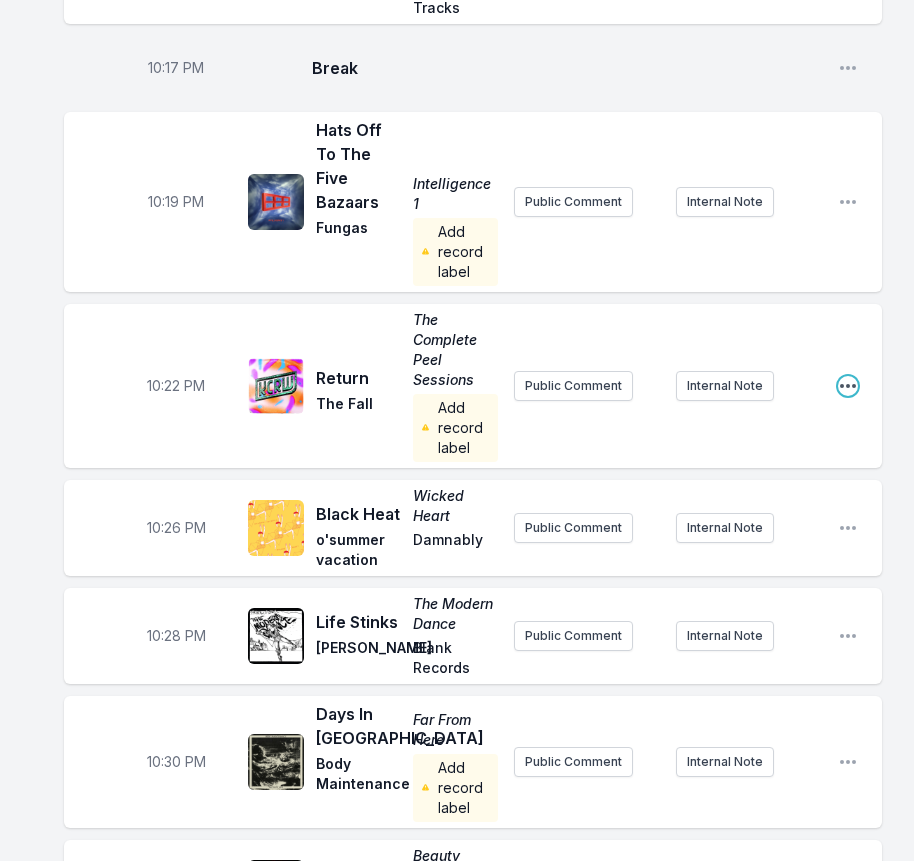click 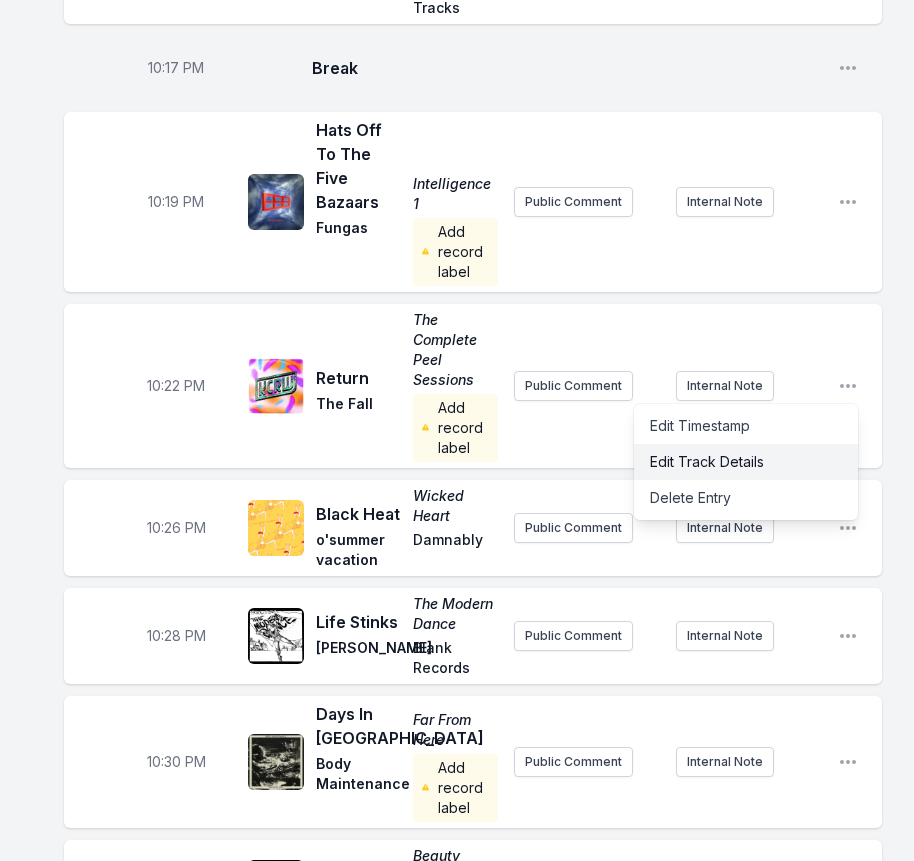 click on "Edit Track Details" at bounding box center [746, 462] 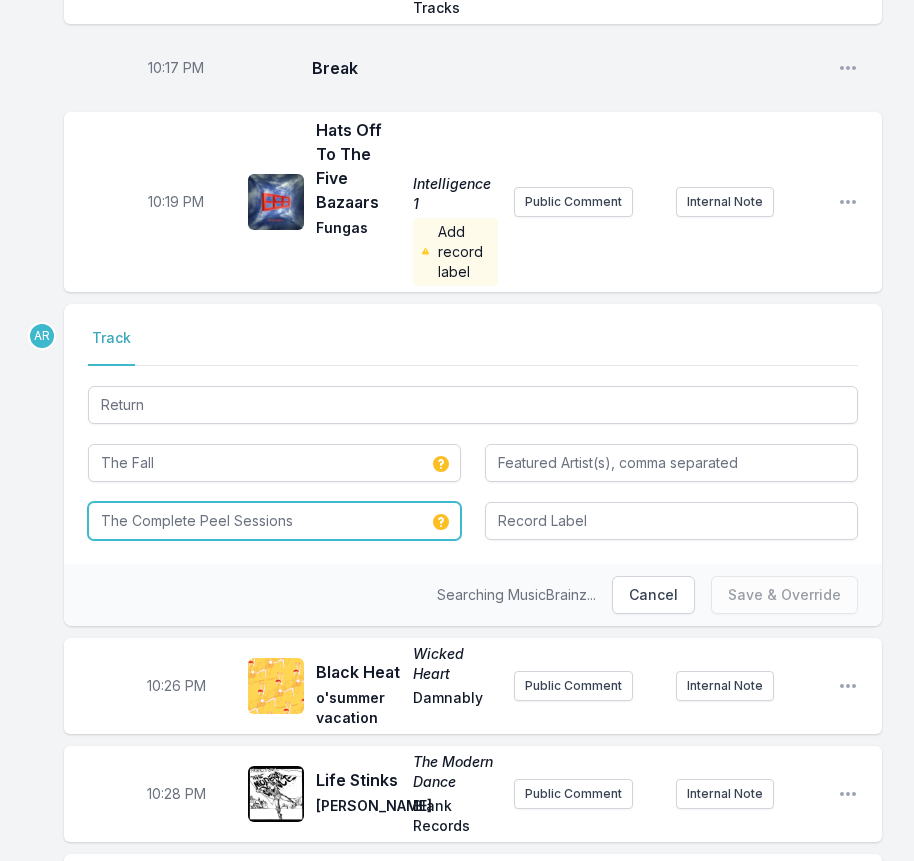 click on "The Complete Peel Sessions" at bounding box center (274, 521) 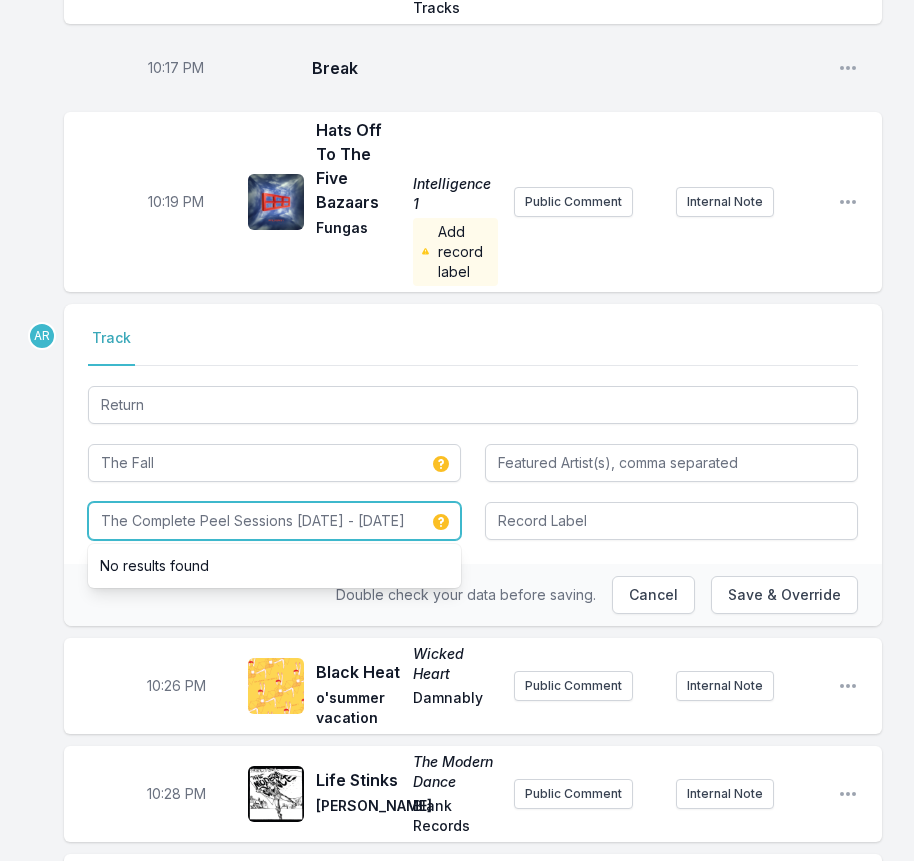 type on "The Complete Peel Sessions [DATE] - [DATE]" 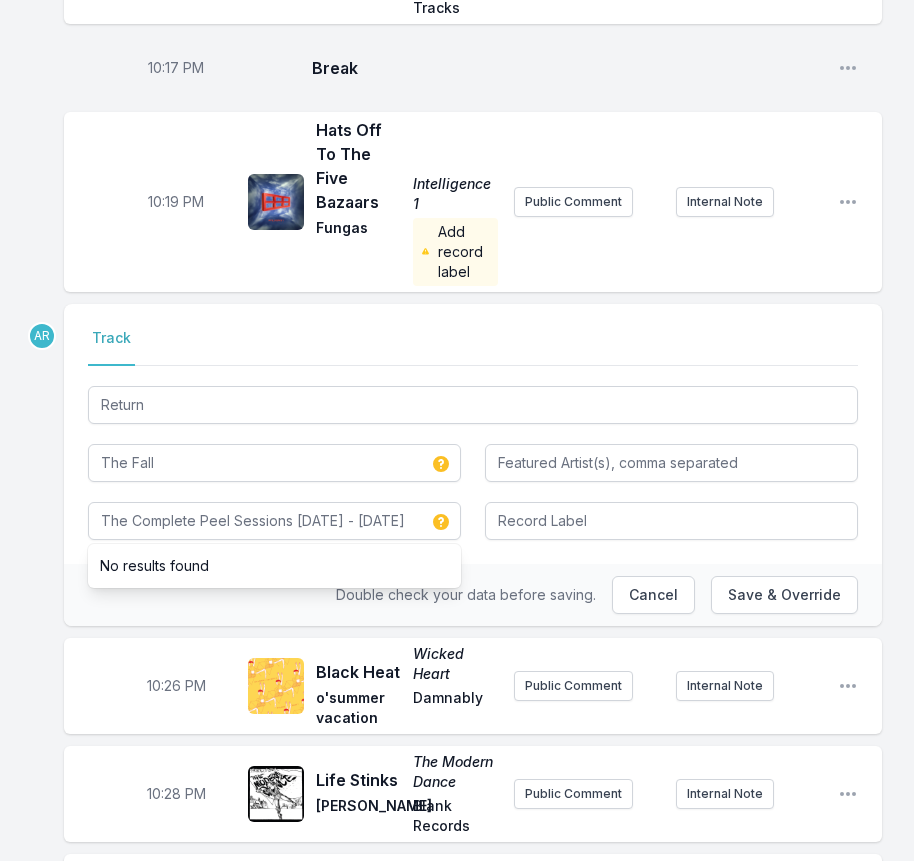 click on "Double check your data before saving. Cancel Save & Override" at bounding box center (473, 595) 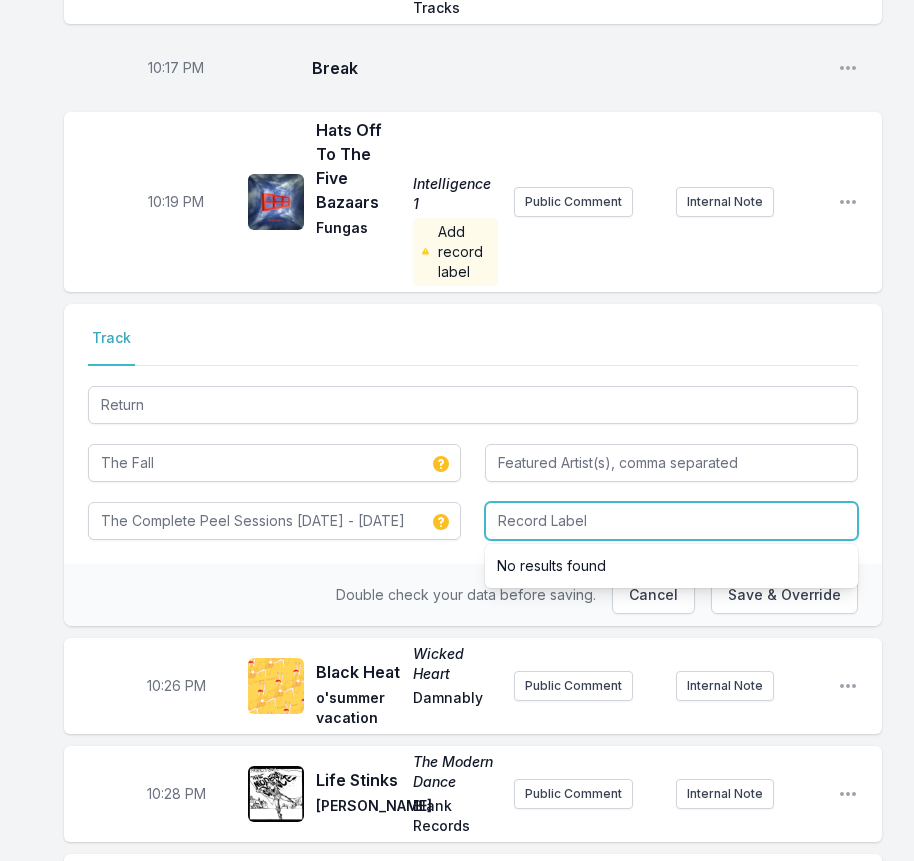 click at bounding box center (671, 521) 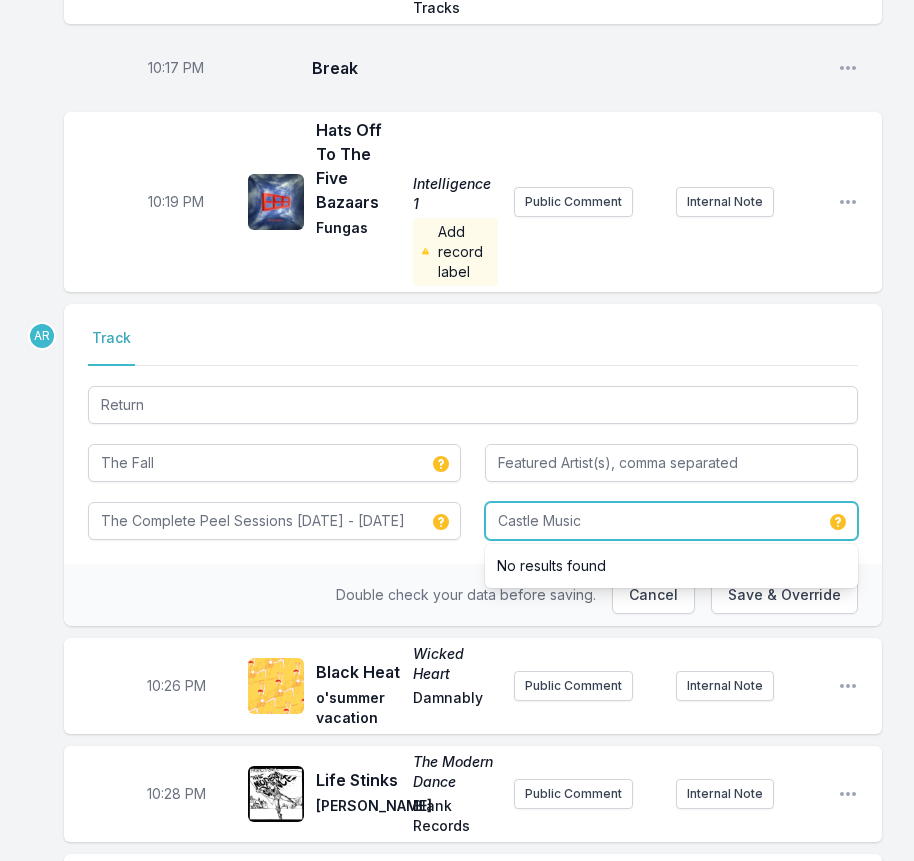type on "Castle Music" 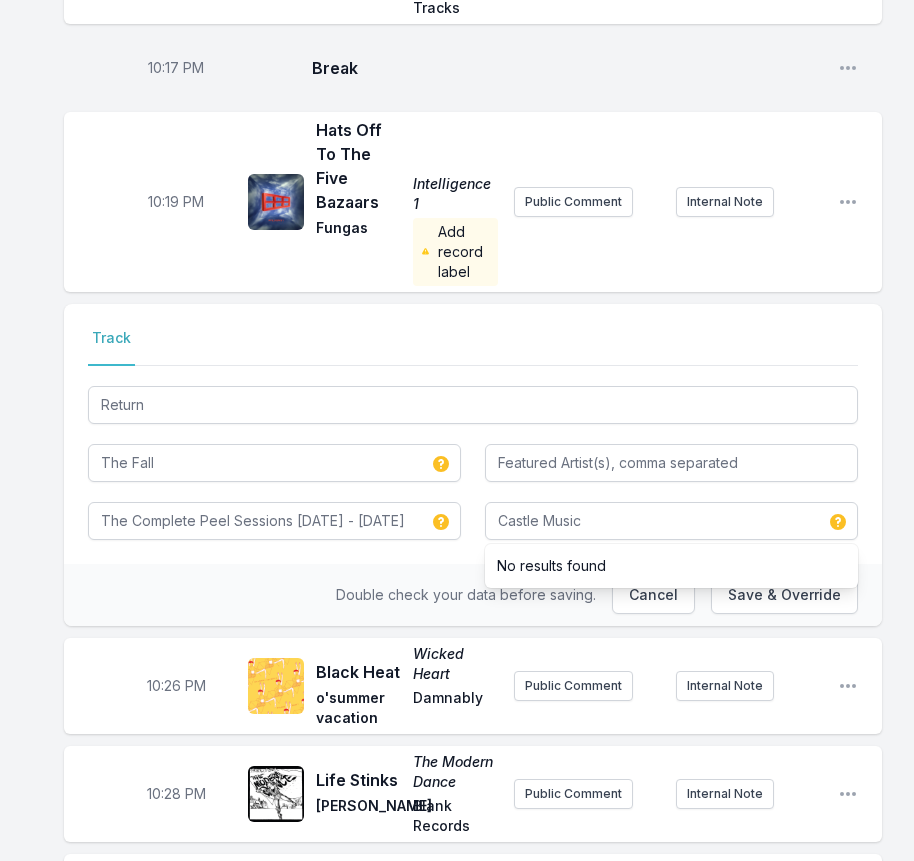 click on "Double check your data before saving." at bounding box center [466, 594] 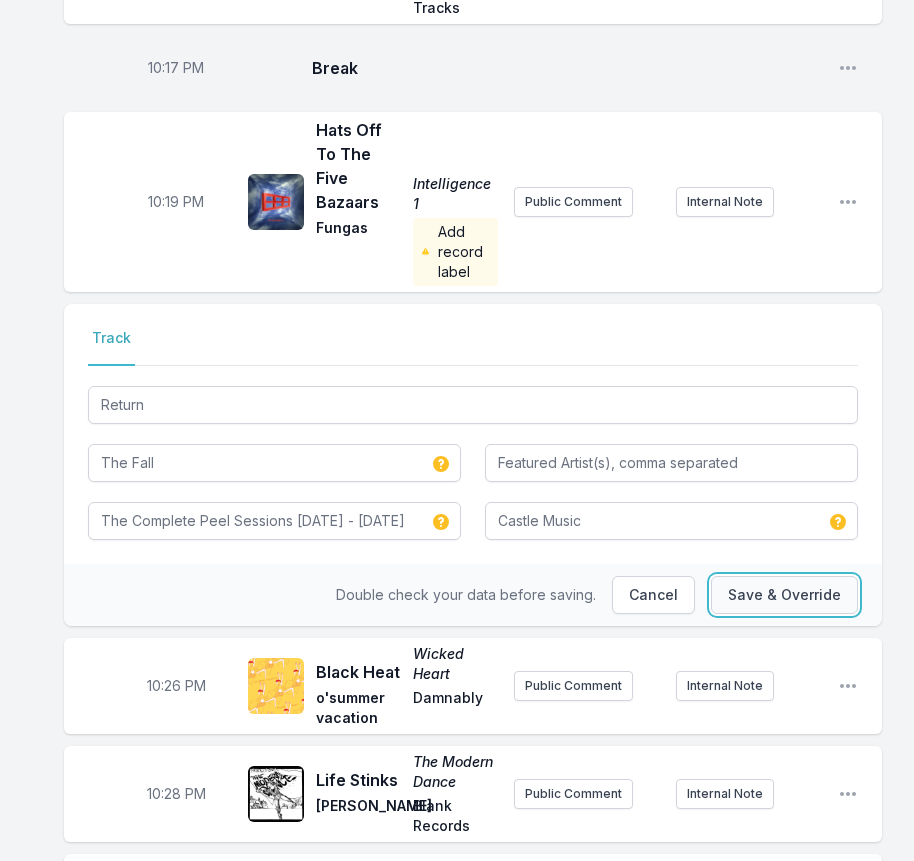 click on "Save & Override" at bounding box center (784, 595) 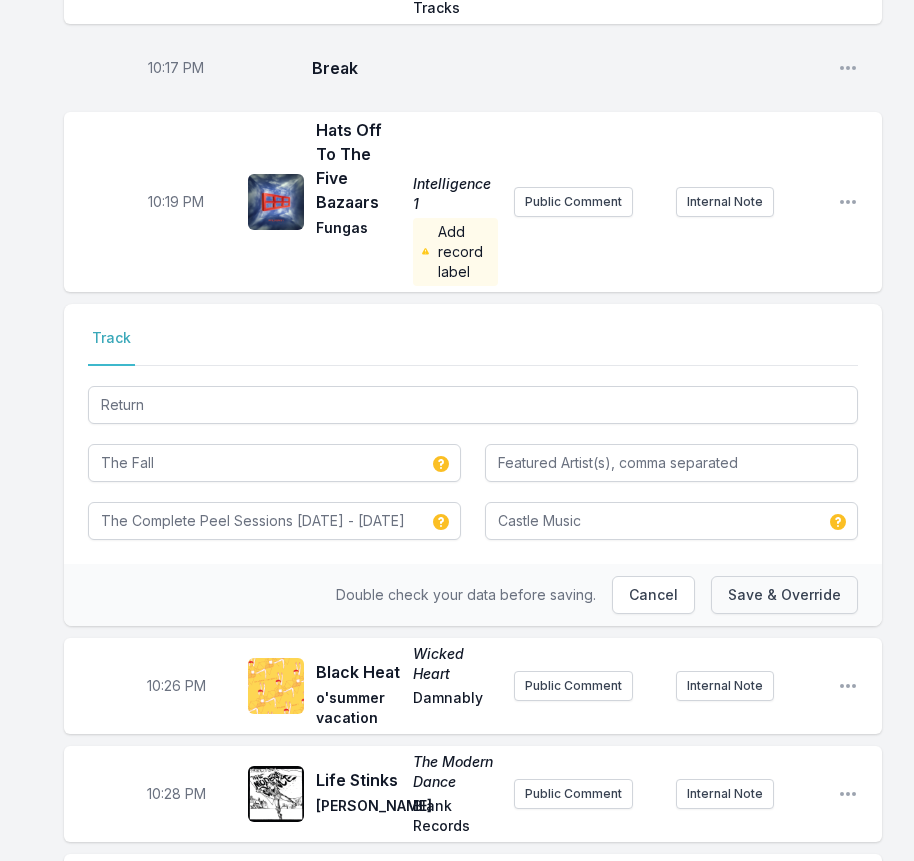 type on "The Complete Peel Sessions" 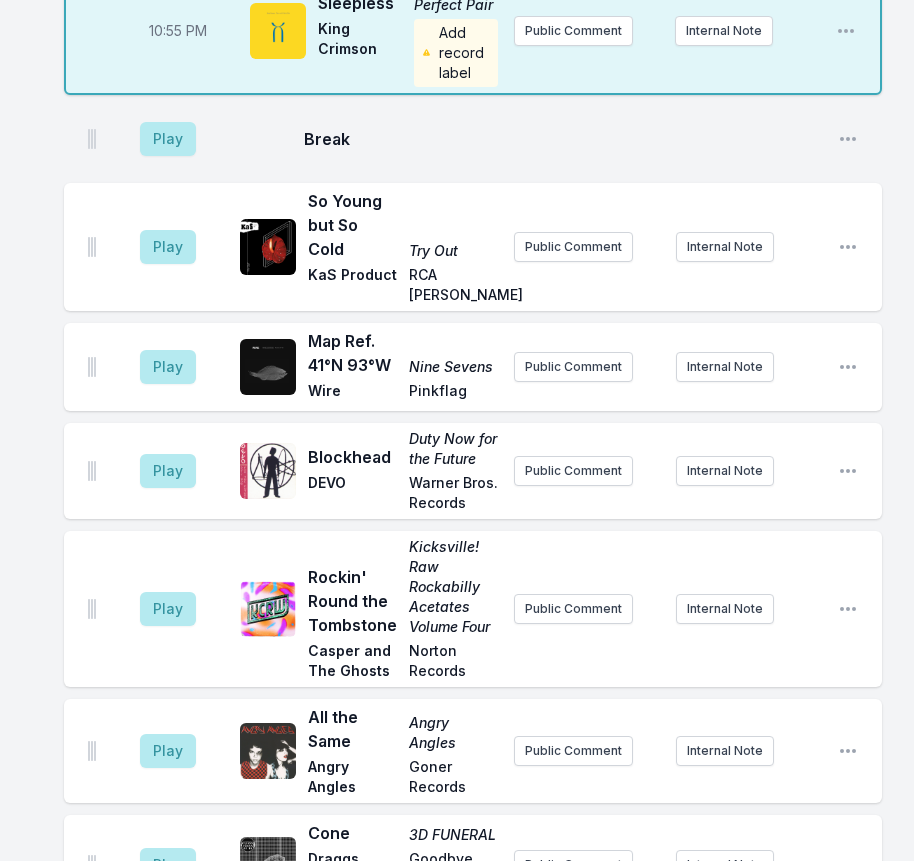 scroll, scrollTop: 3347, scrollLeft: 0, axis: vertical 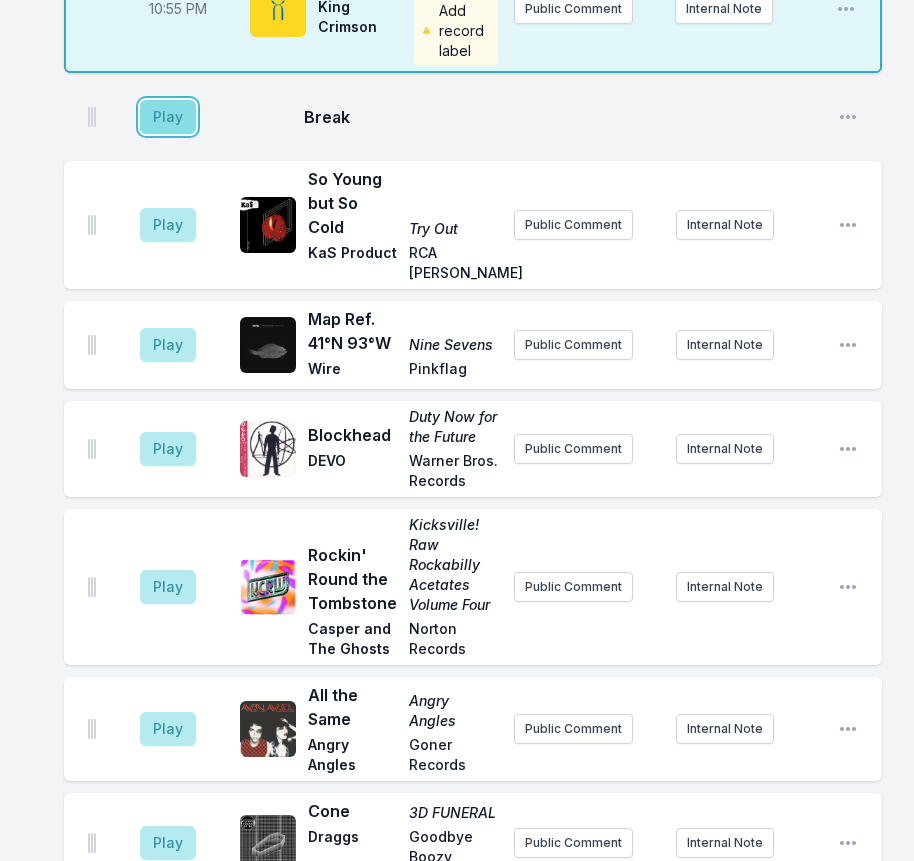click on "Play" at bounding box center [168, 117] 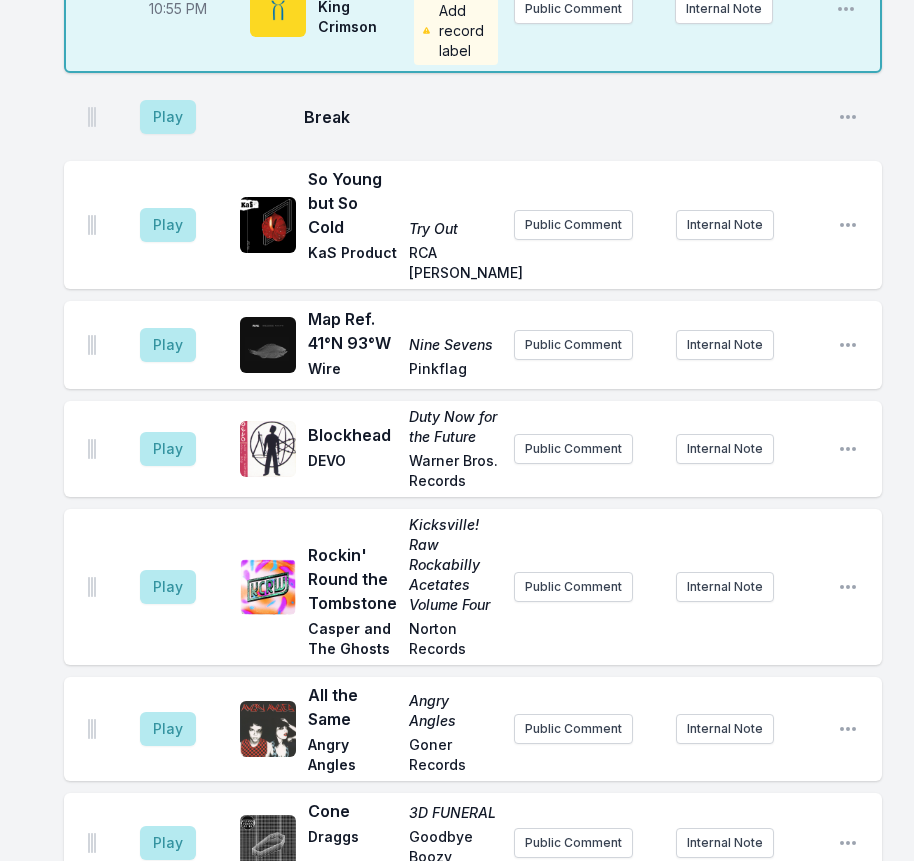 scroll, scrollTop: 3345, scrollLeft: 0, axis: vertical 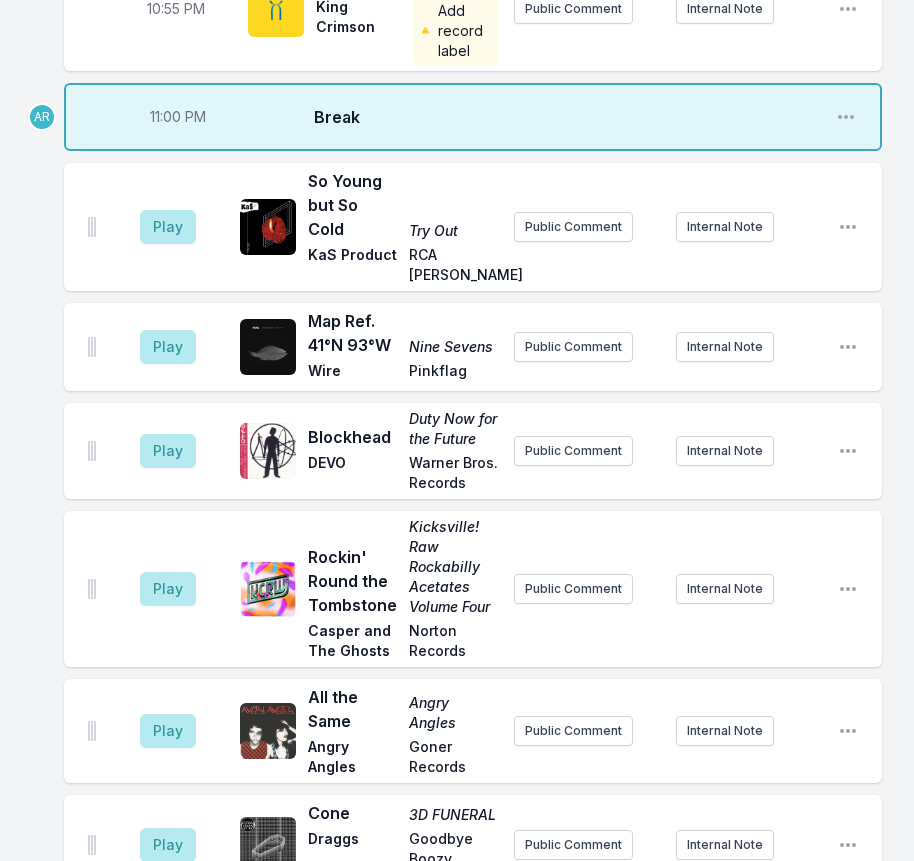 click on "11:00 PM" at bounding box center (178, 117) 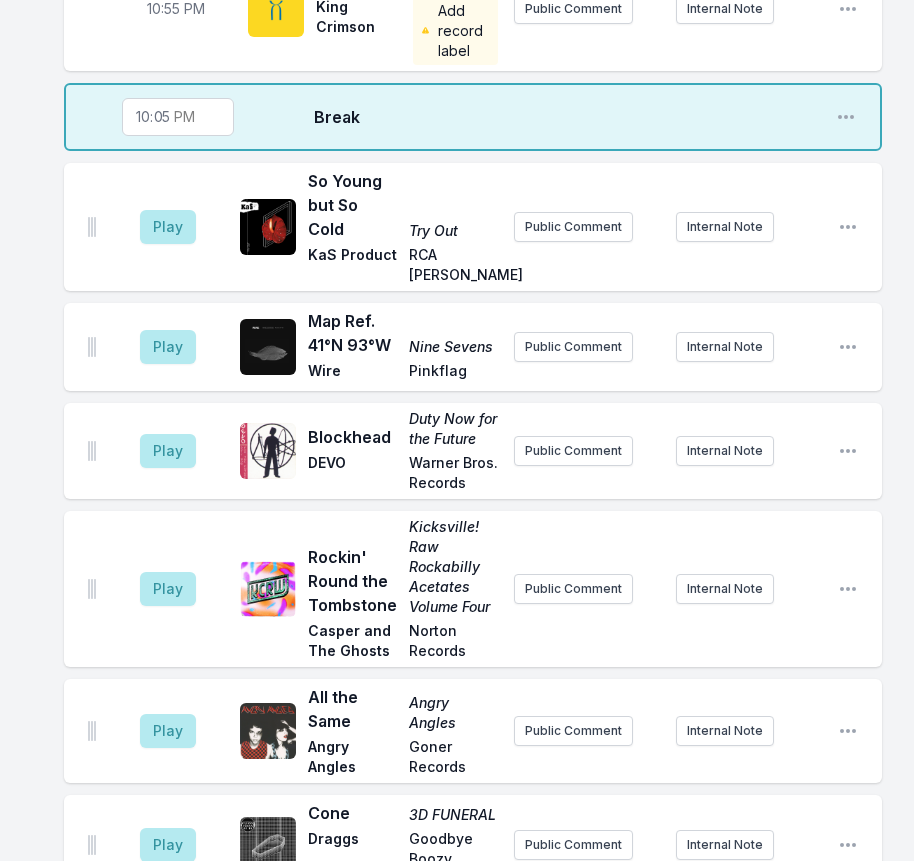 type on "22:59" 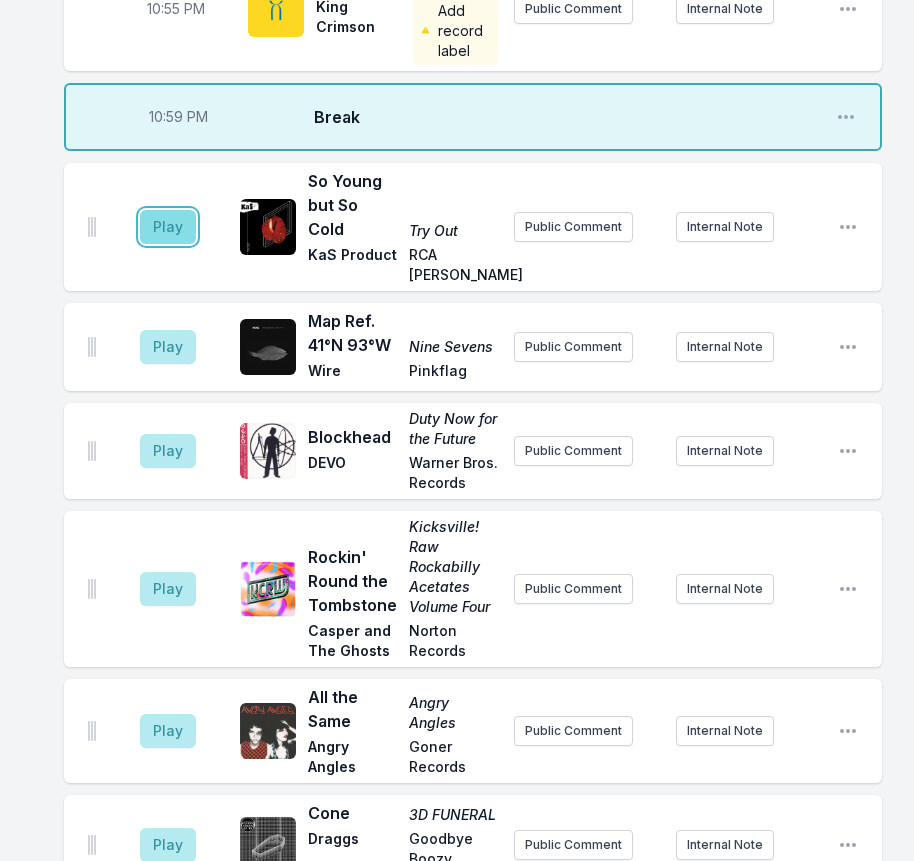 click on "Play" at bounding box center (168, 227) 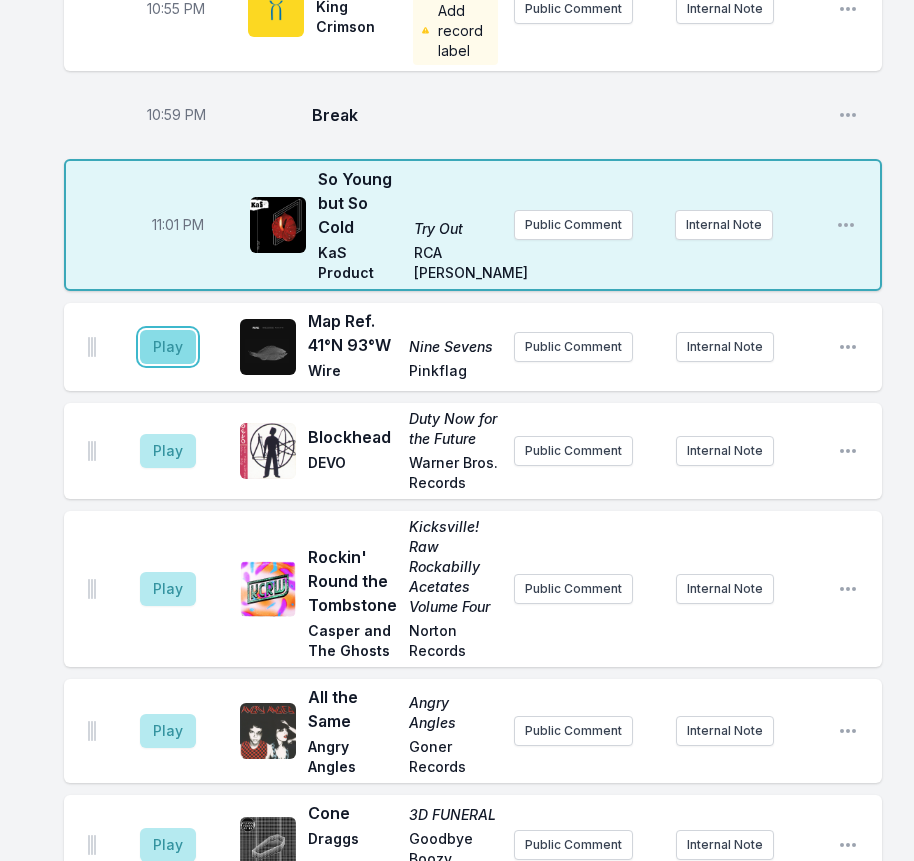 click on "Play" at bounding box center (168, 347) 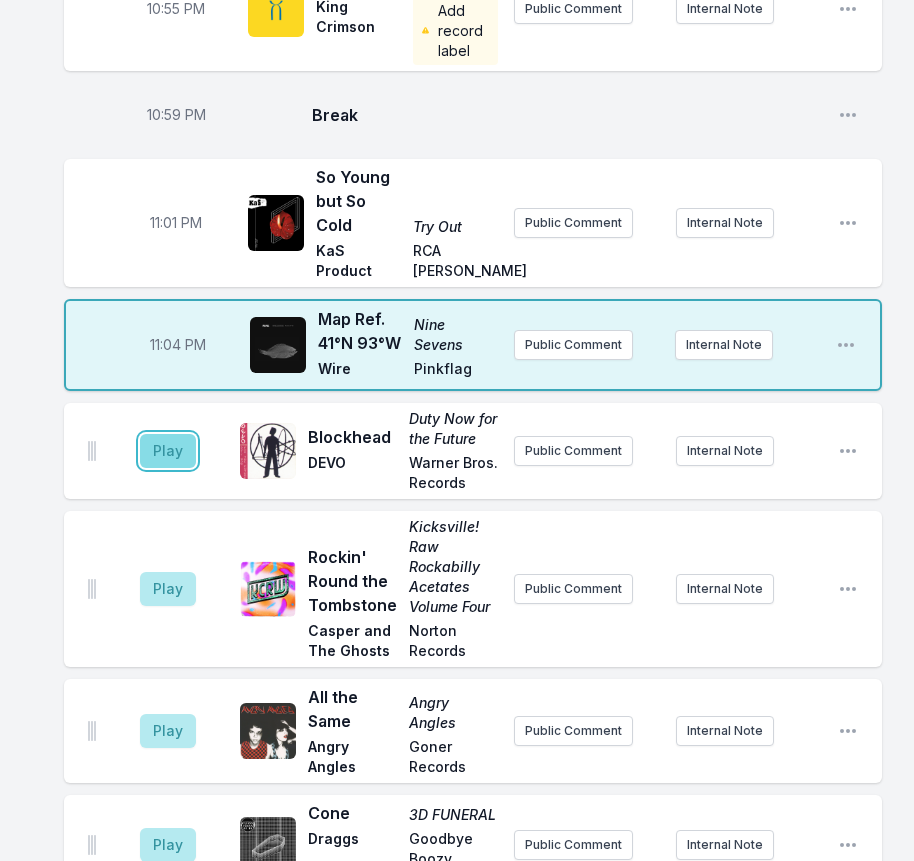 click on "Play" at bounding box center [168, 451] 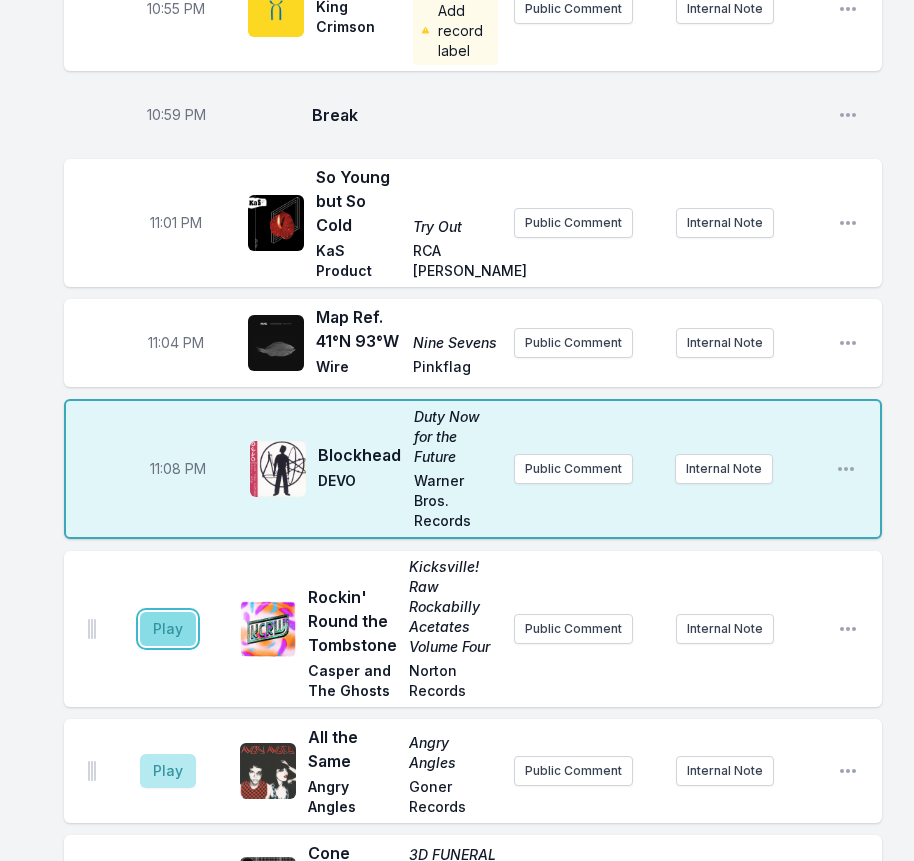 click on "Play" at bounding box center (168, 629) 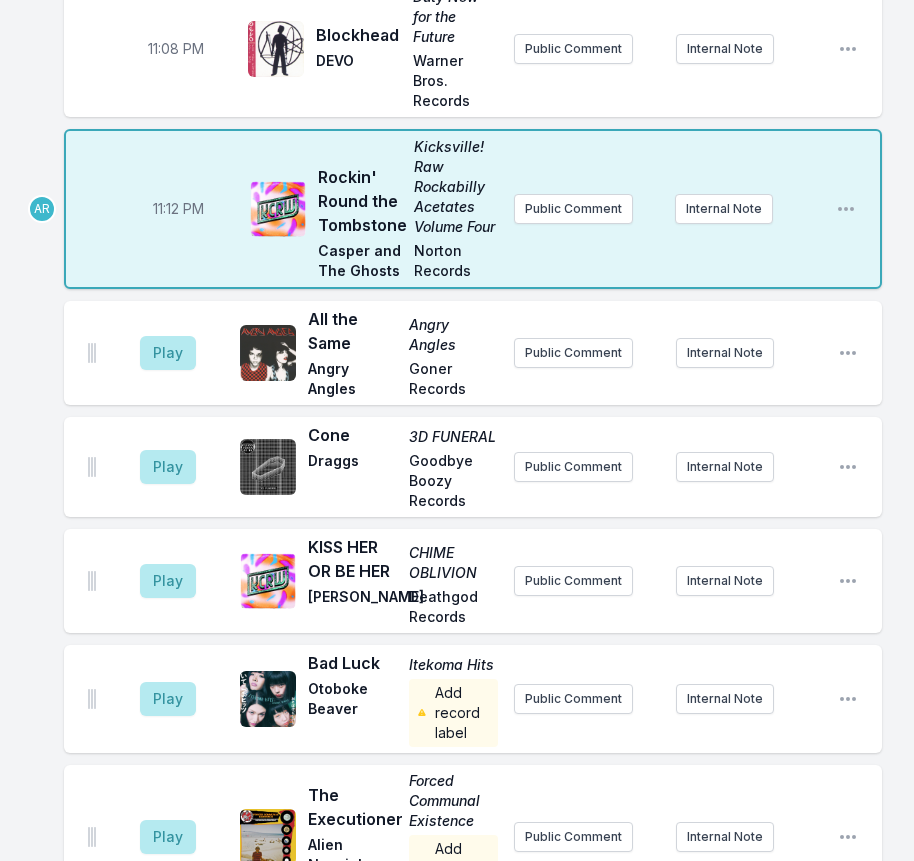 scroll, scrollTop: 3845, scrollLeft: 0, axis: vertical 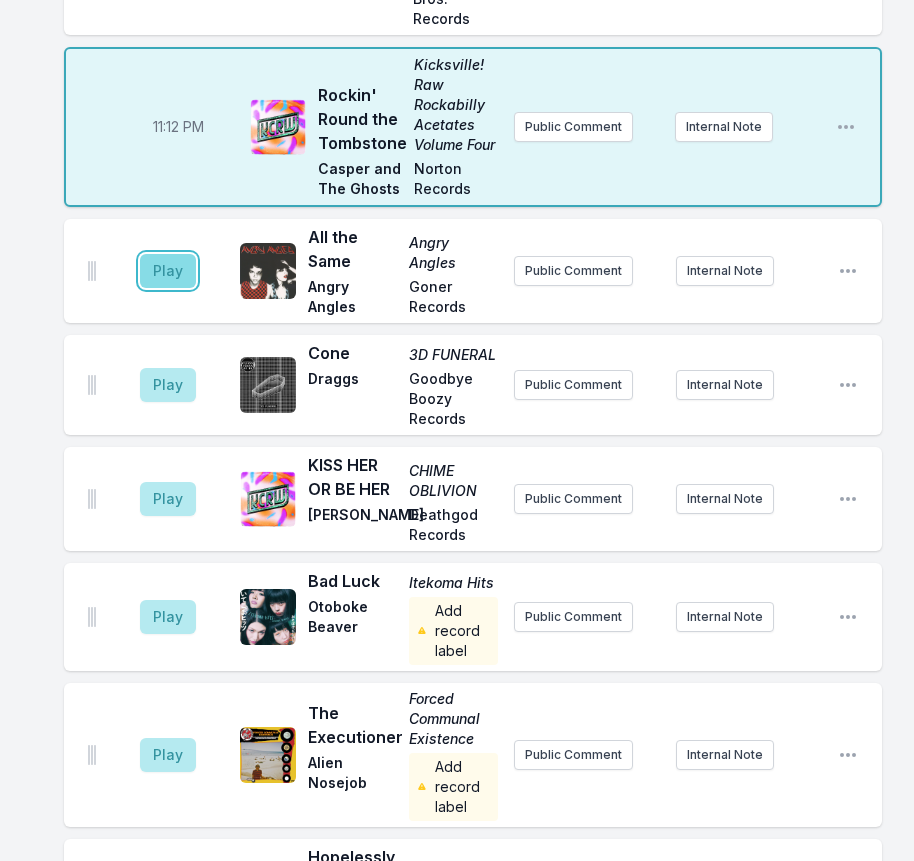 click on "Play" at bounding box center [168, 271] 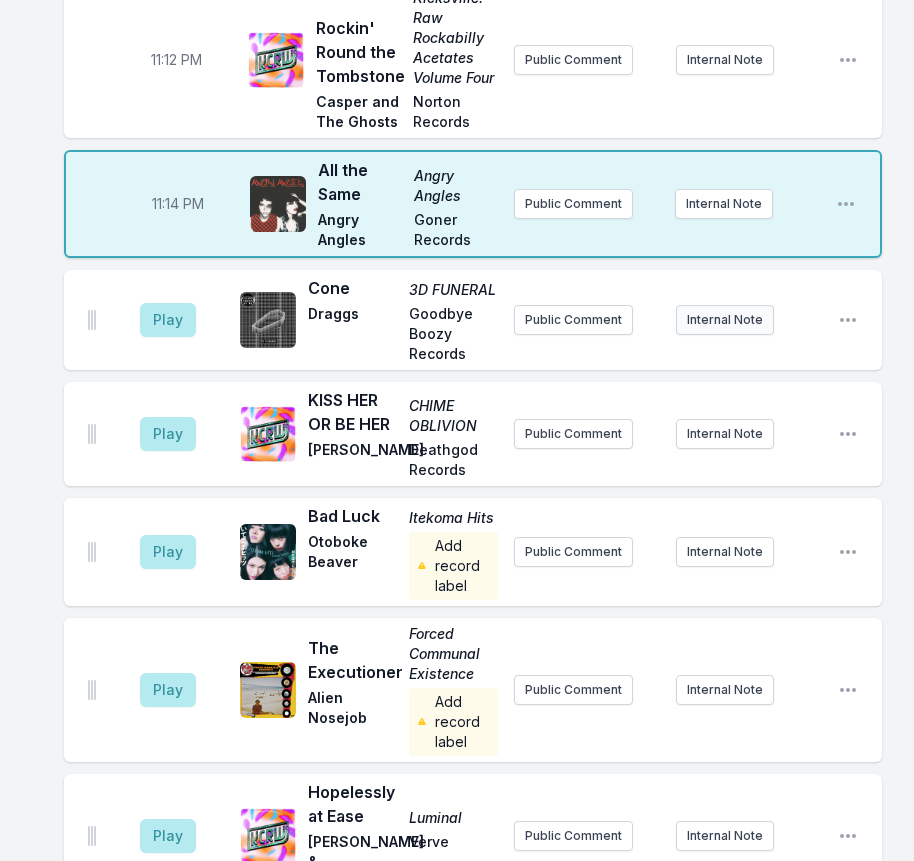 scroll, scrollTop: 3945, scrollLeft: 0, axis: vertical 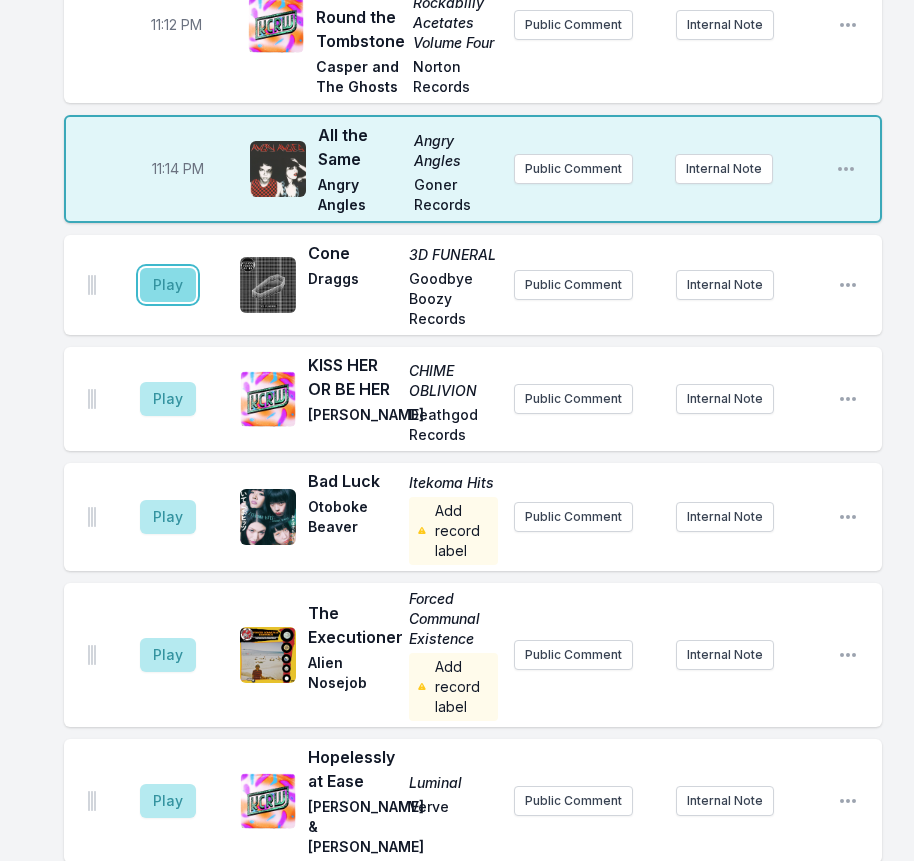 click on "Play" at bounding box center (168, 285) 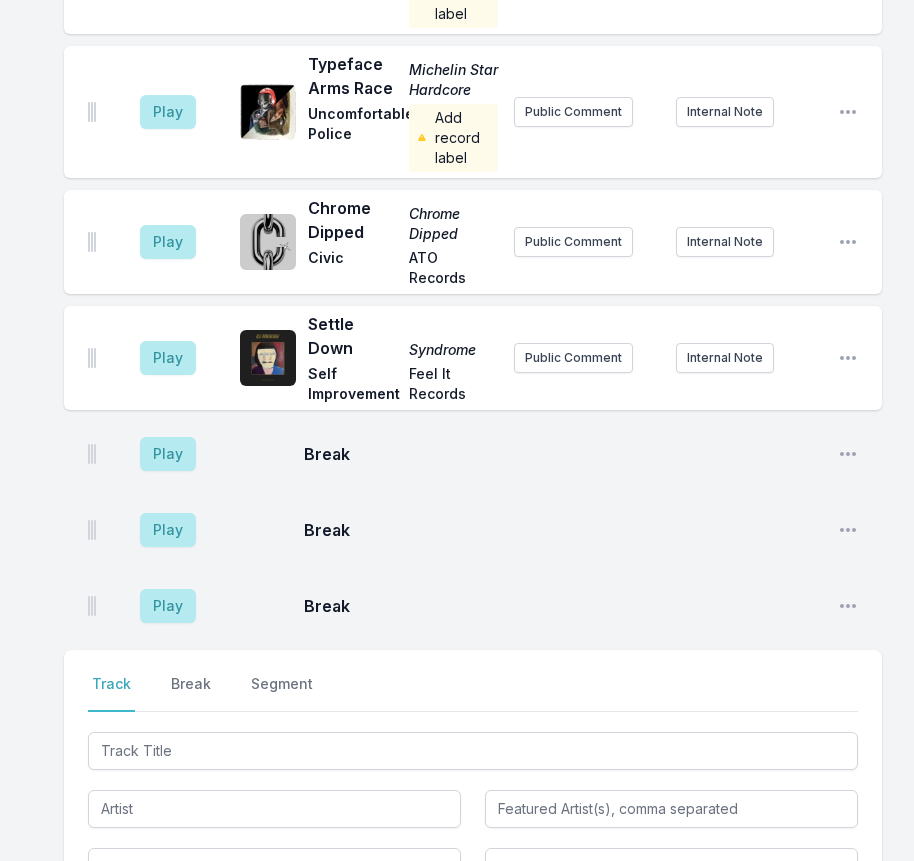 scroll, scrollTop: 5385, scrollLeft: 0, axis: vertical 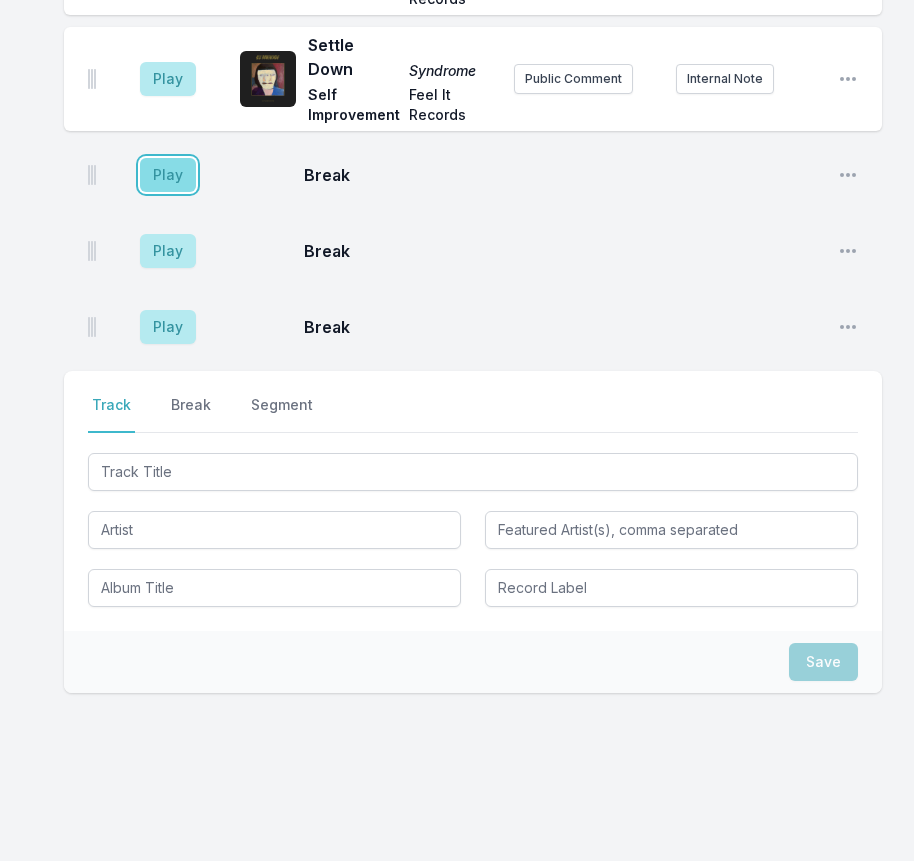 click on "Play" at bounding box center (168, 175) 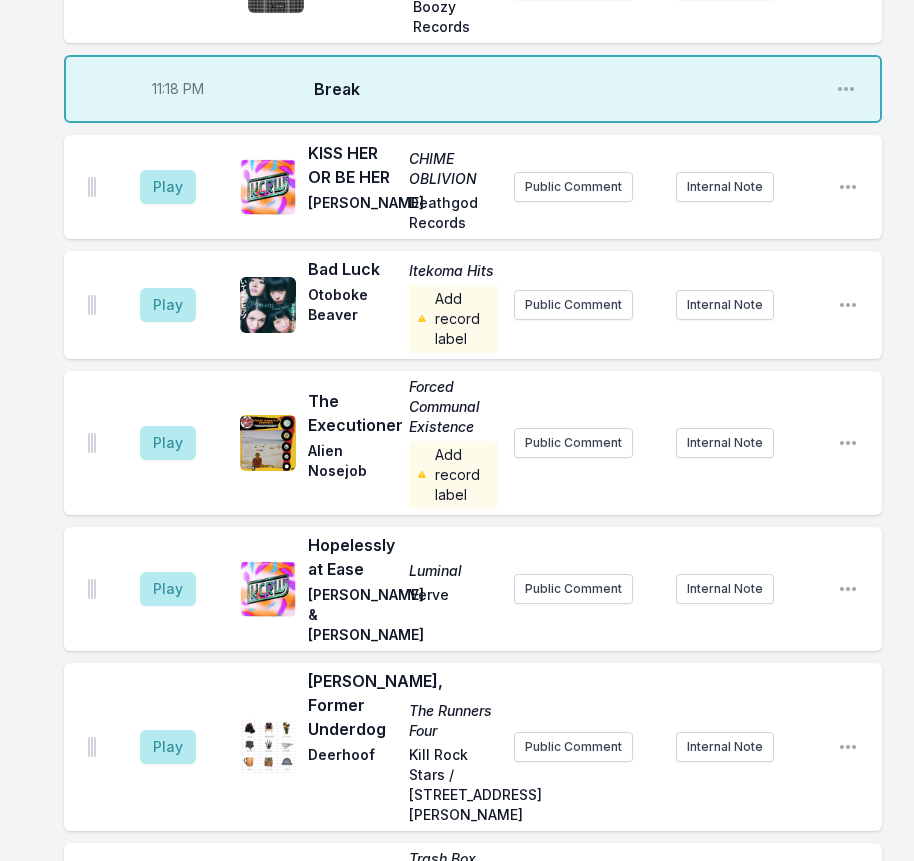 scroll, scrollTop: 4285, scrollLeft: 0, axis: vertical 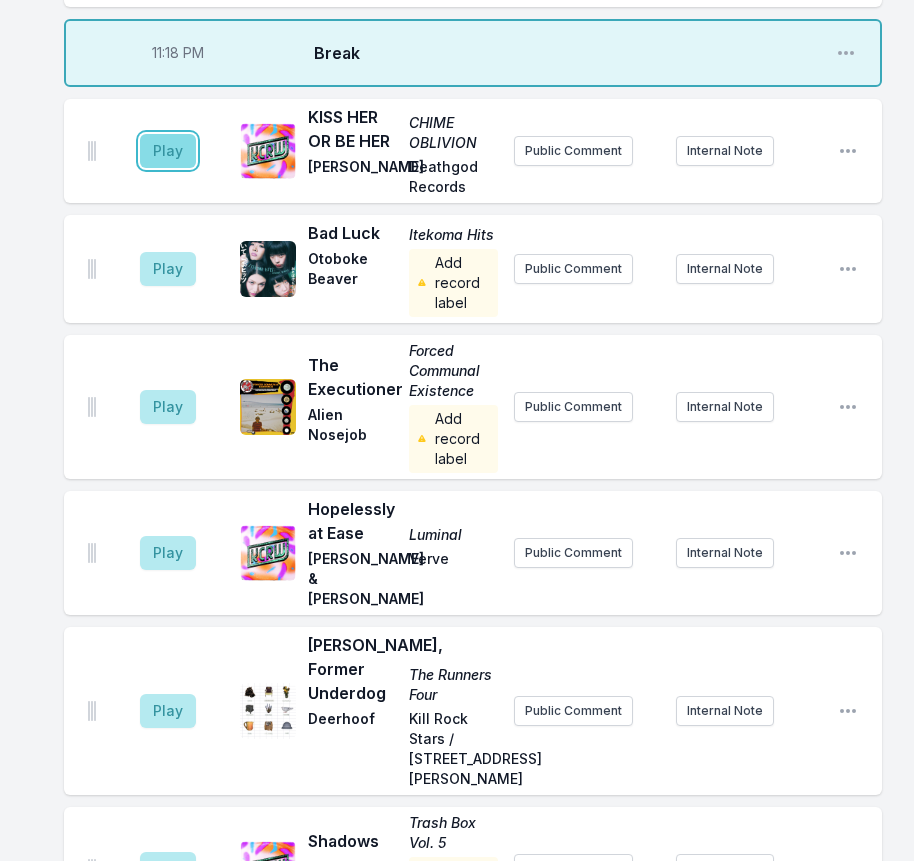 click on "Play" at bounding box center (168, 151) 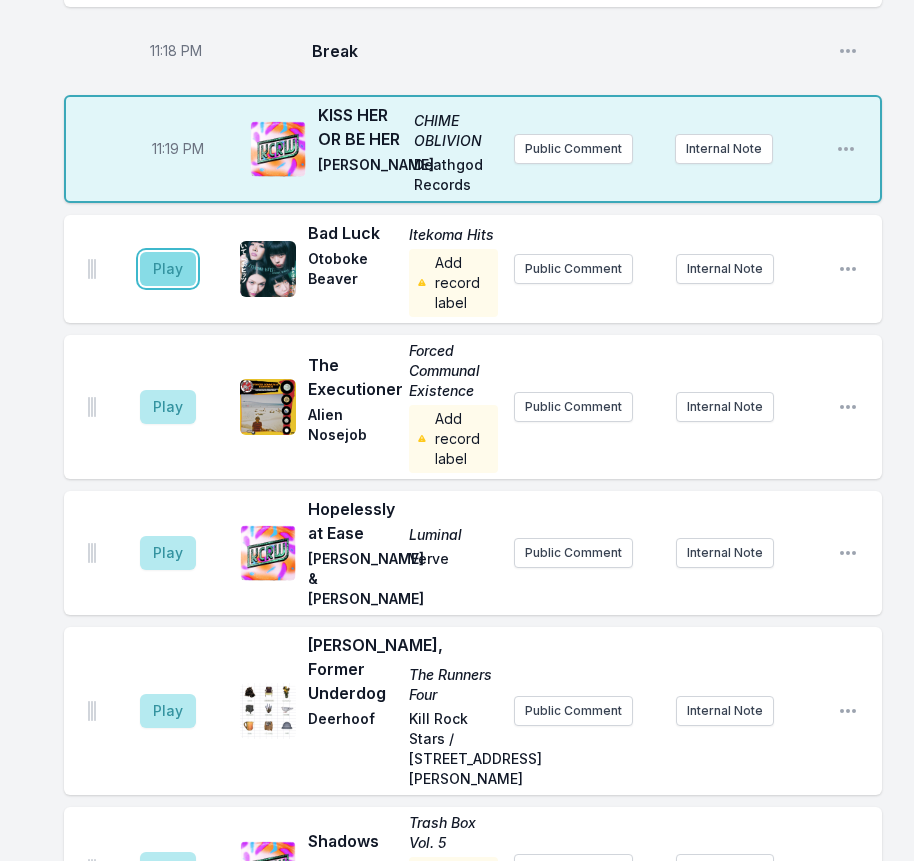 click on "Play" at bounding box center (168, 269) 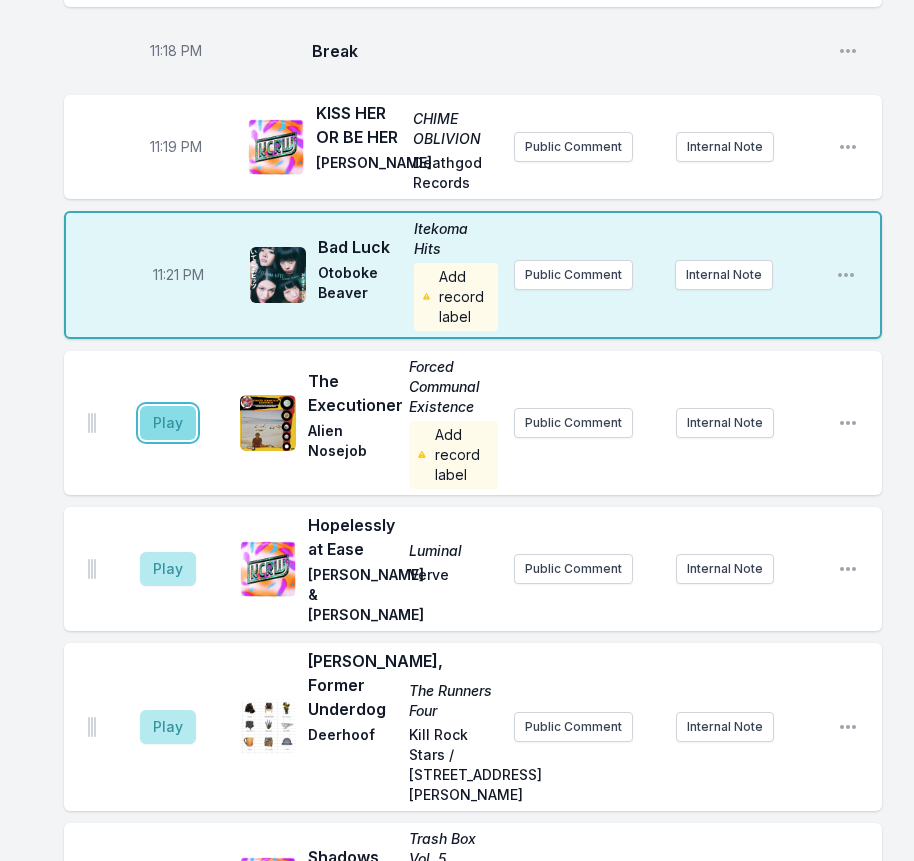 click on "Play" at bounding box center (168, 423) 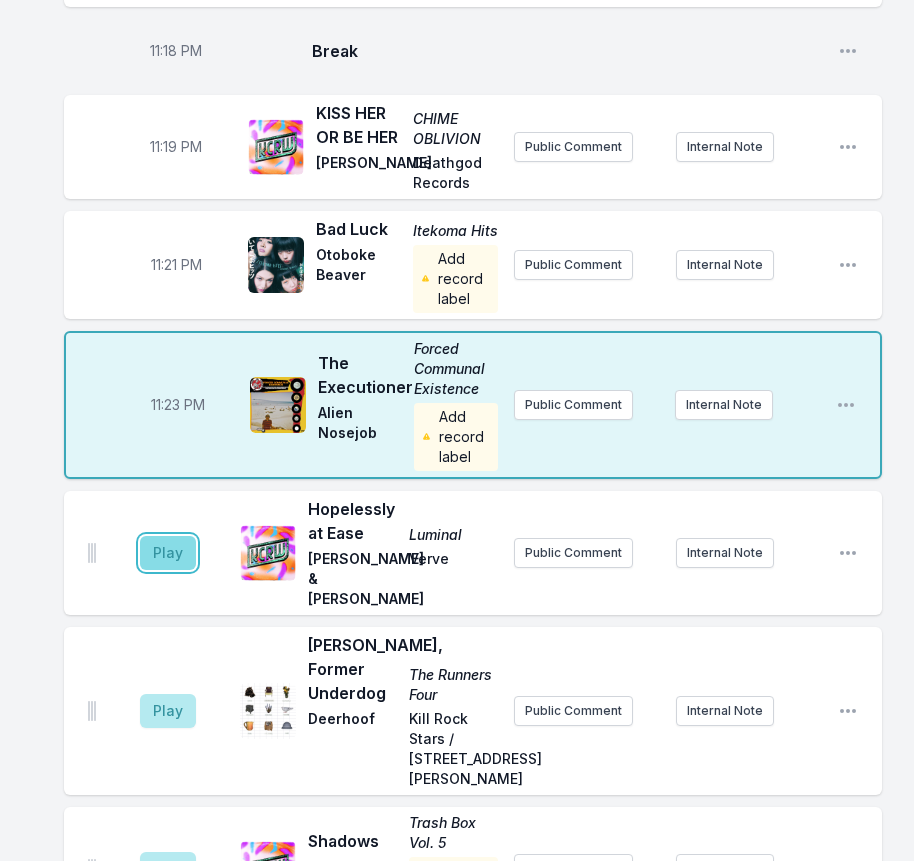 click on "Play" at bounding box center (168, 553) 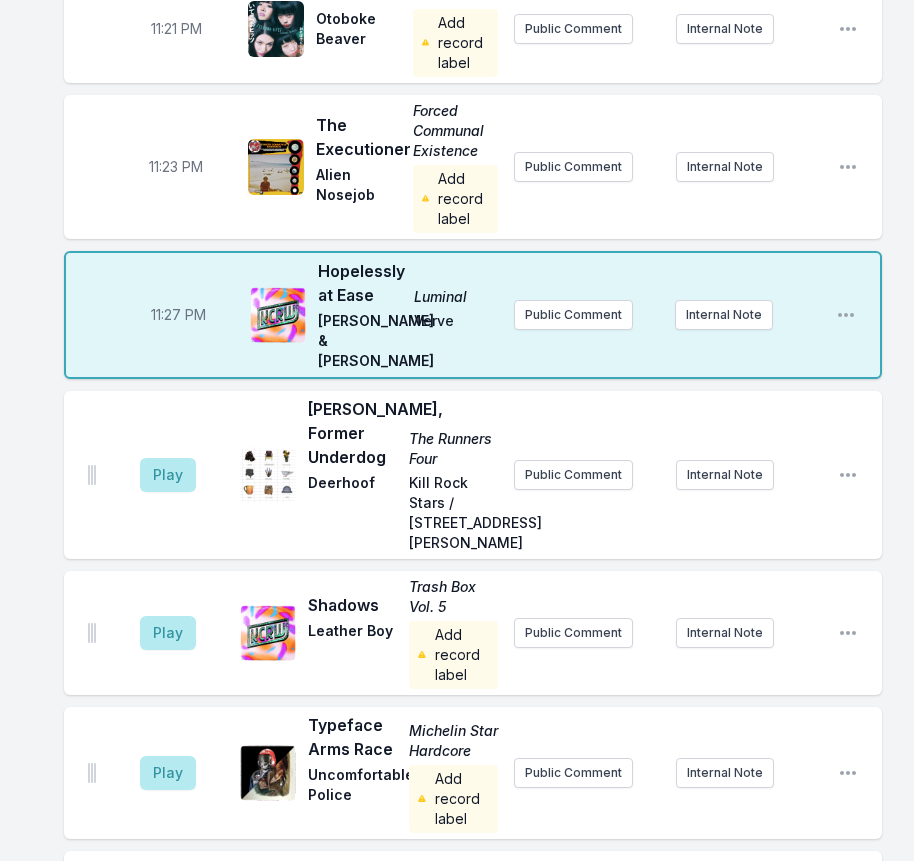 scroll, scrollTop: 4585, scrollLeft: 0, axis: vertical 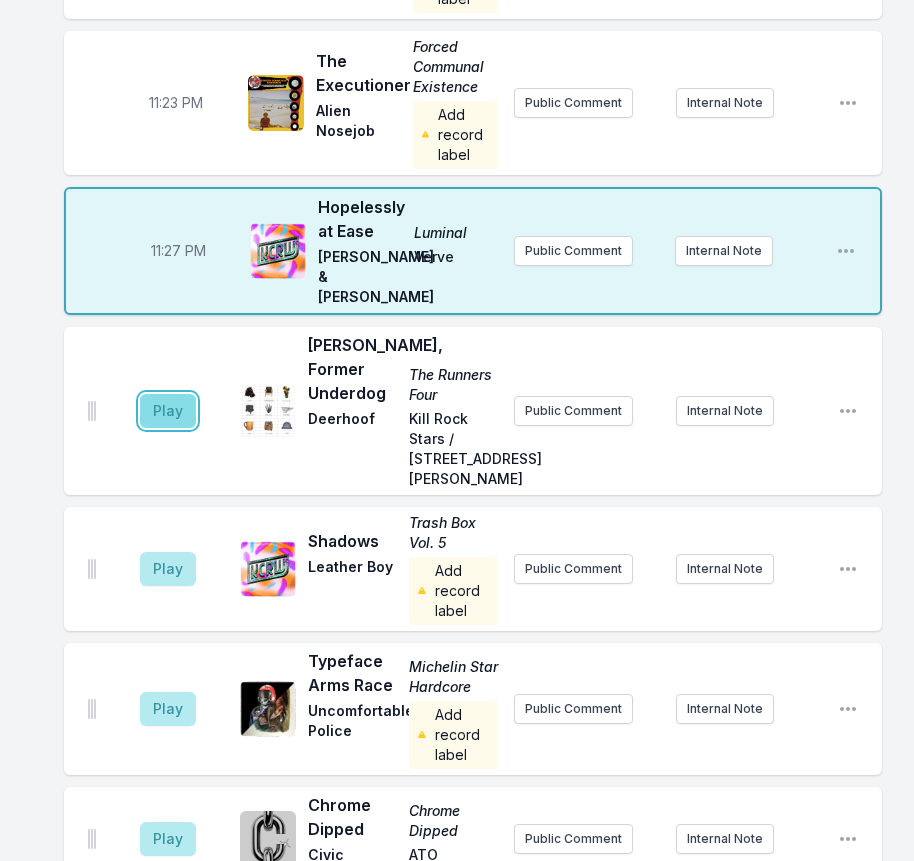 click on "Play" at bounding box center (168, 411) 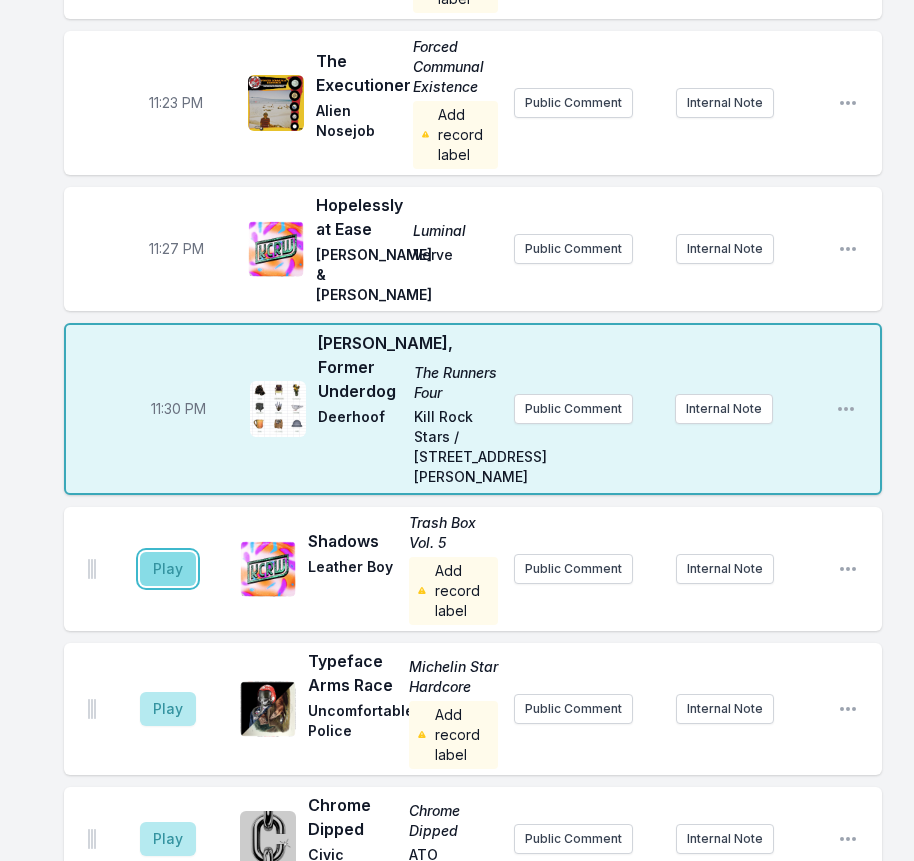 click on "Play" at bounding box center [168, 569] 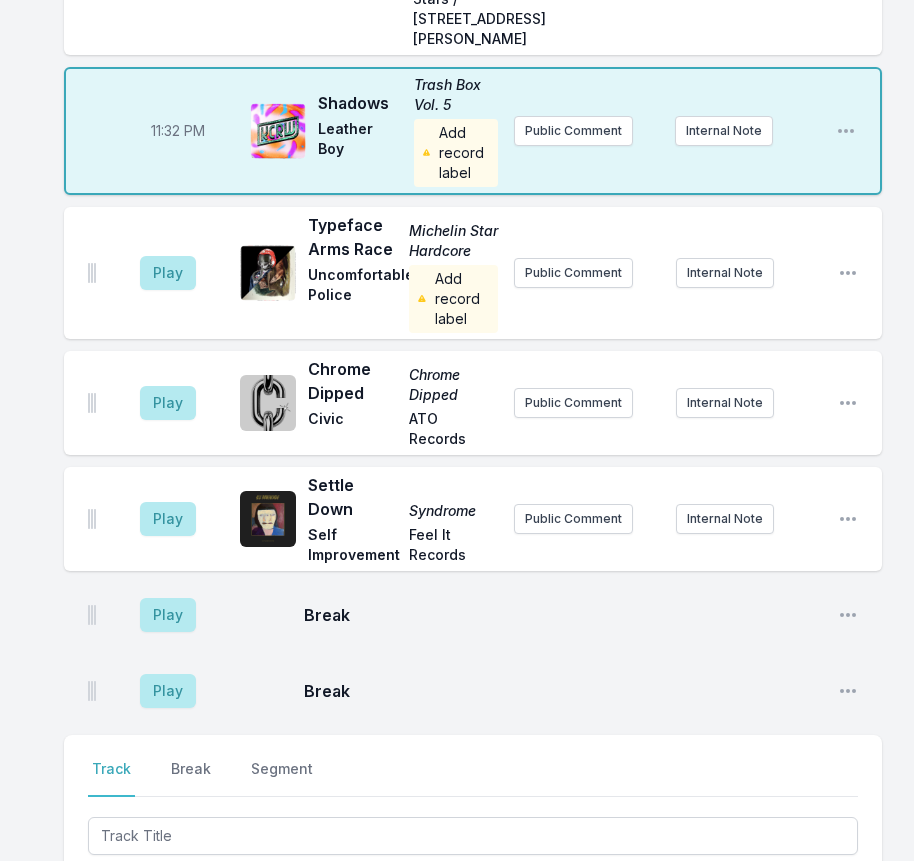 scroll, scrollTop: 4985, scrollLeft: 0, axis: vertical 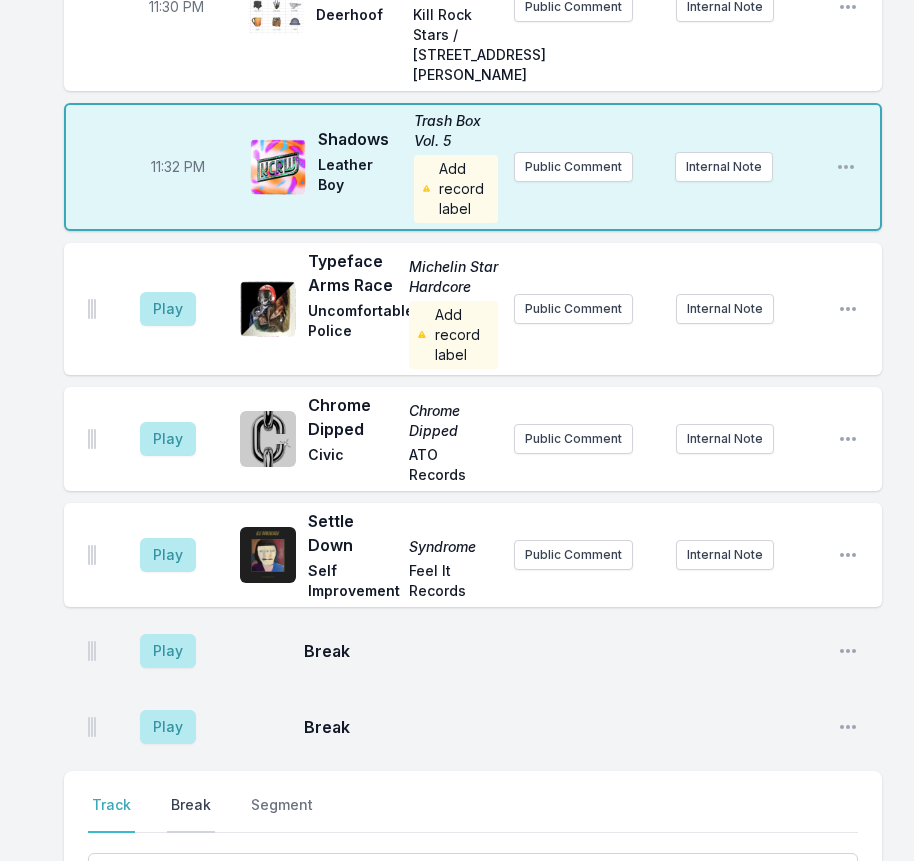 click on "Break" at bounding box center (191, 814) 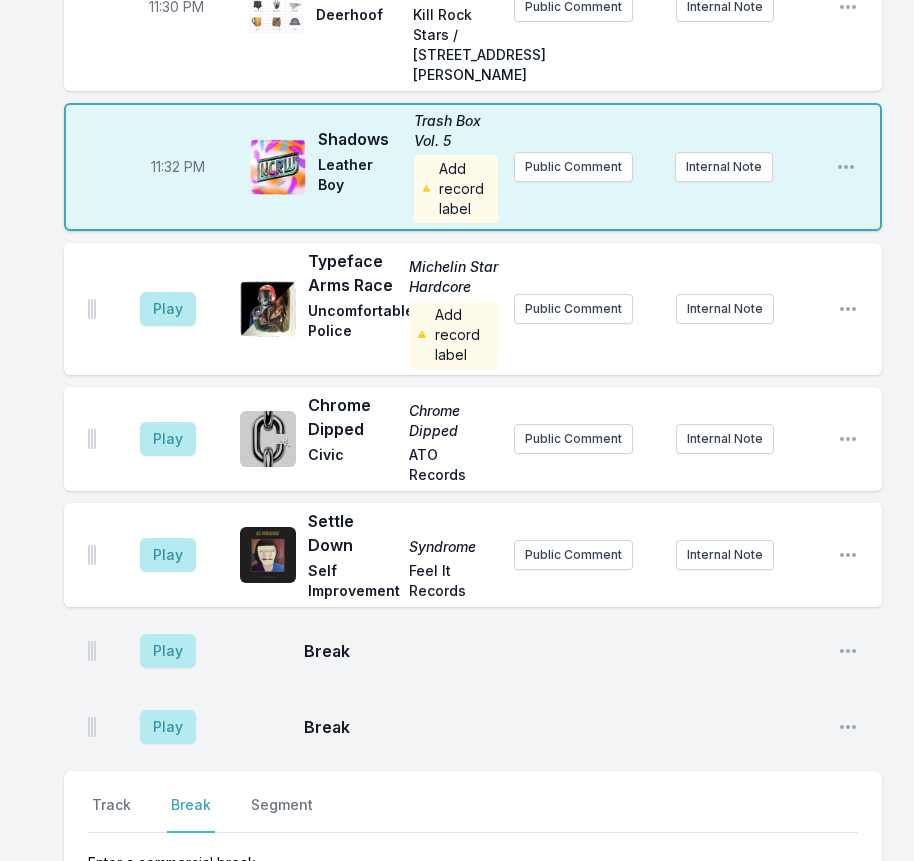 click on "Break" at bounding box center (191, 814) 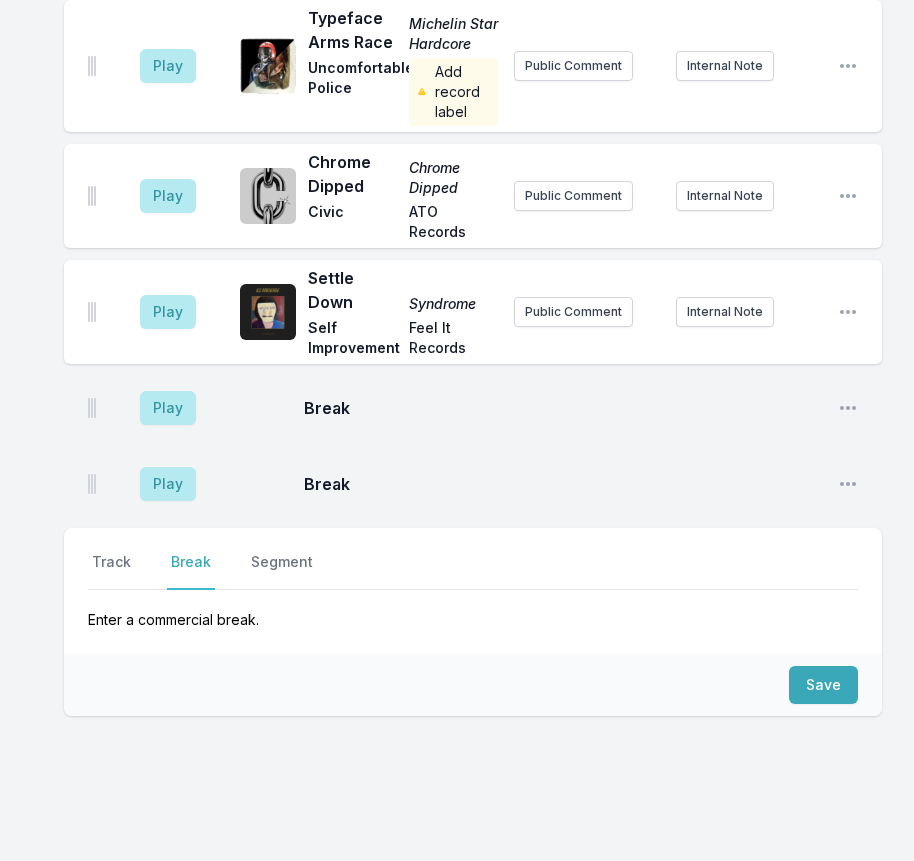 scroll, scrollTop: 5271, scrollLeft: 0, axis: vertical 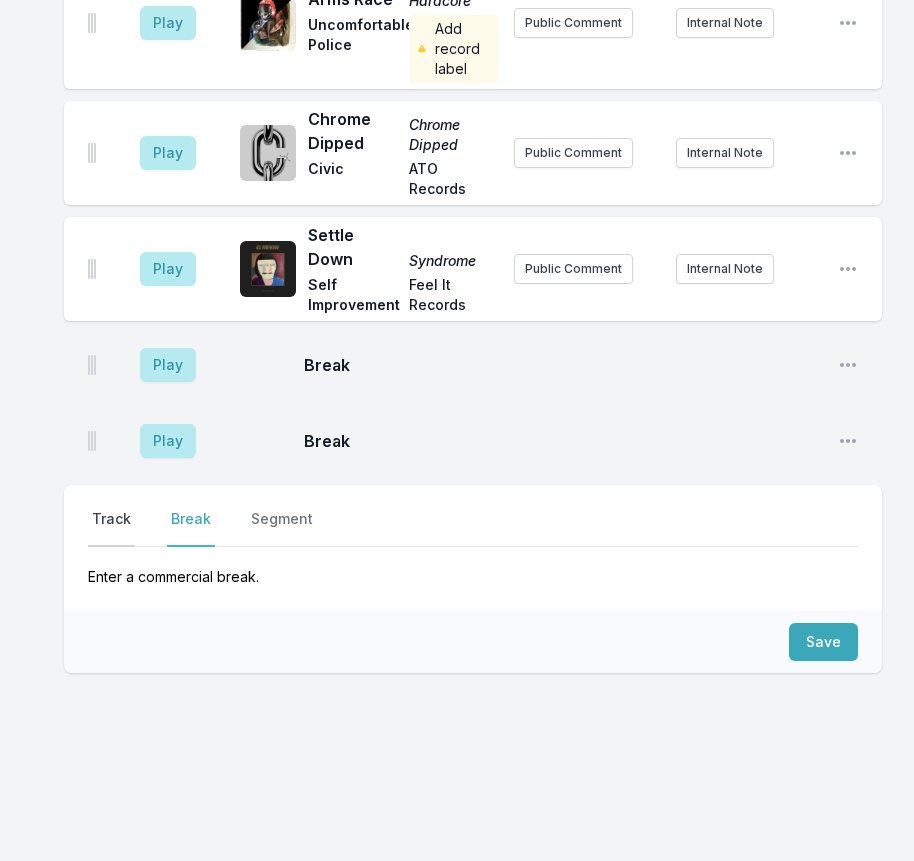click on "Track" at bounding box center (111, 528) 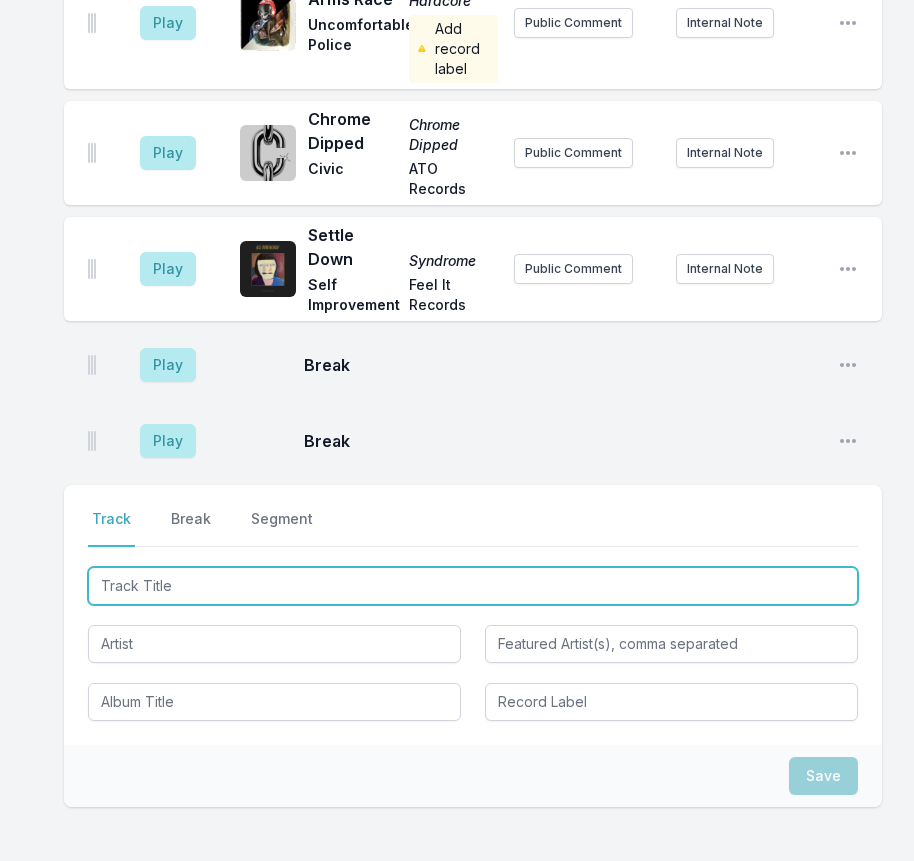 type on "Circles" 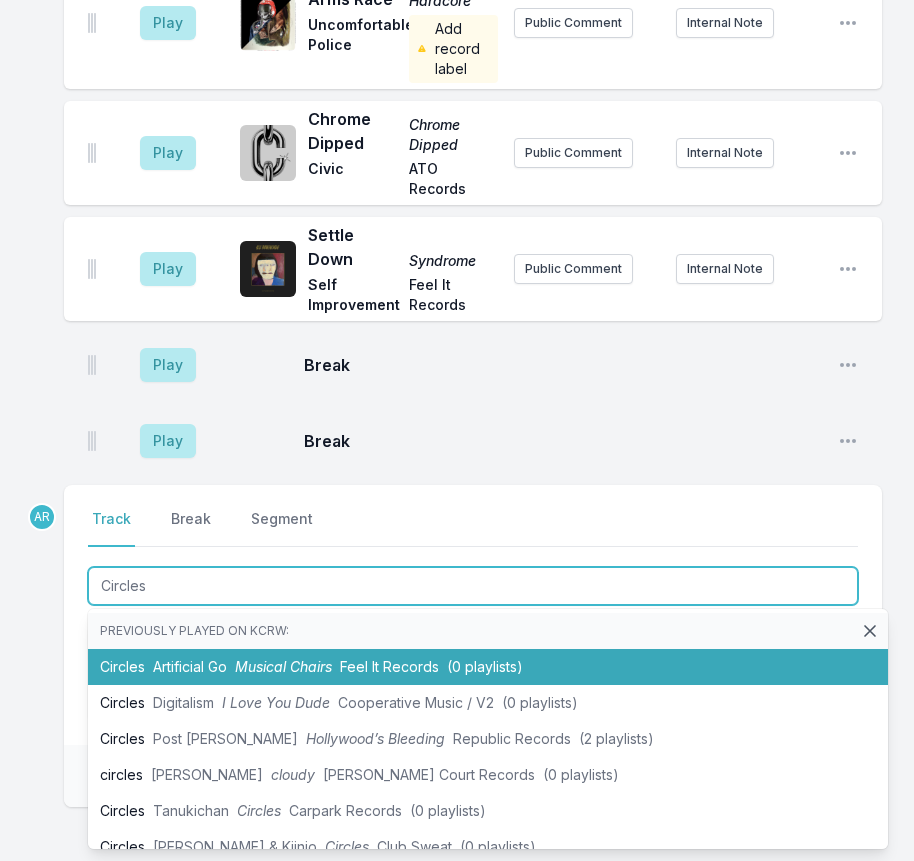 click on "Musical Chairs" at bounding box center [283, 666] 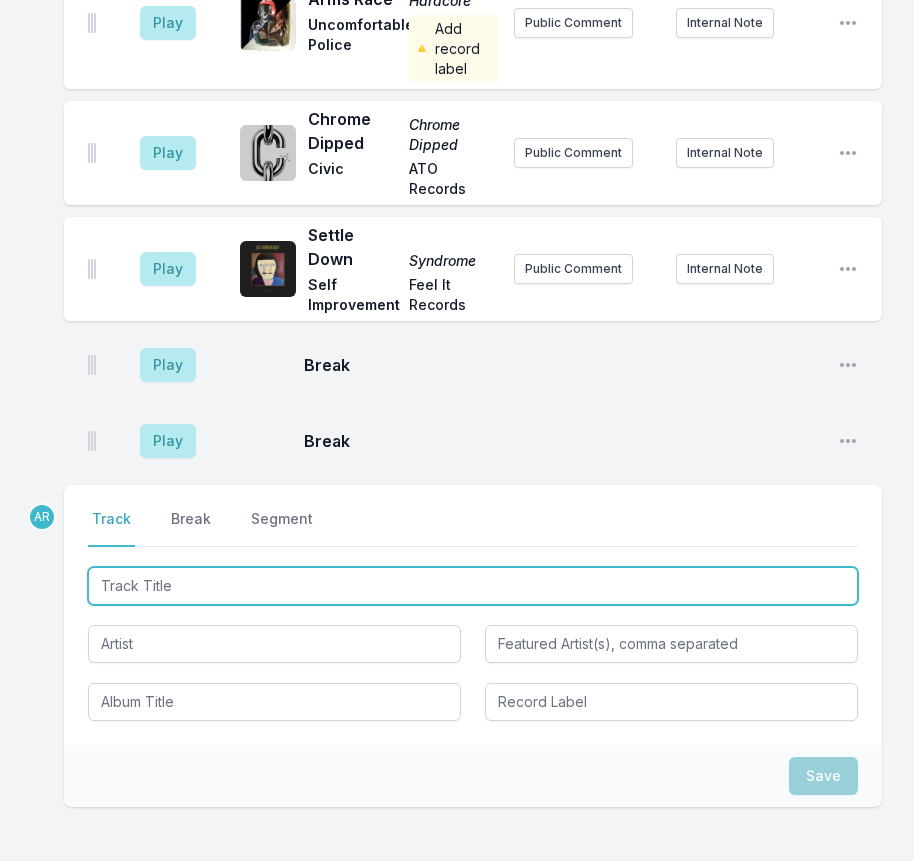 scroll, scrollTop: 5379, scrollLeft: 0, axis: vertical 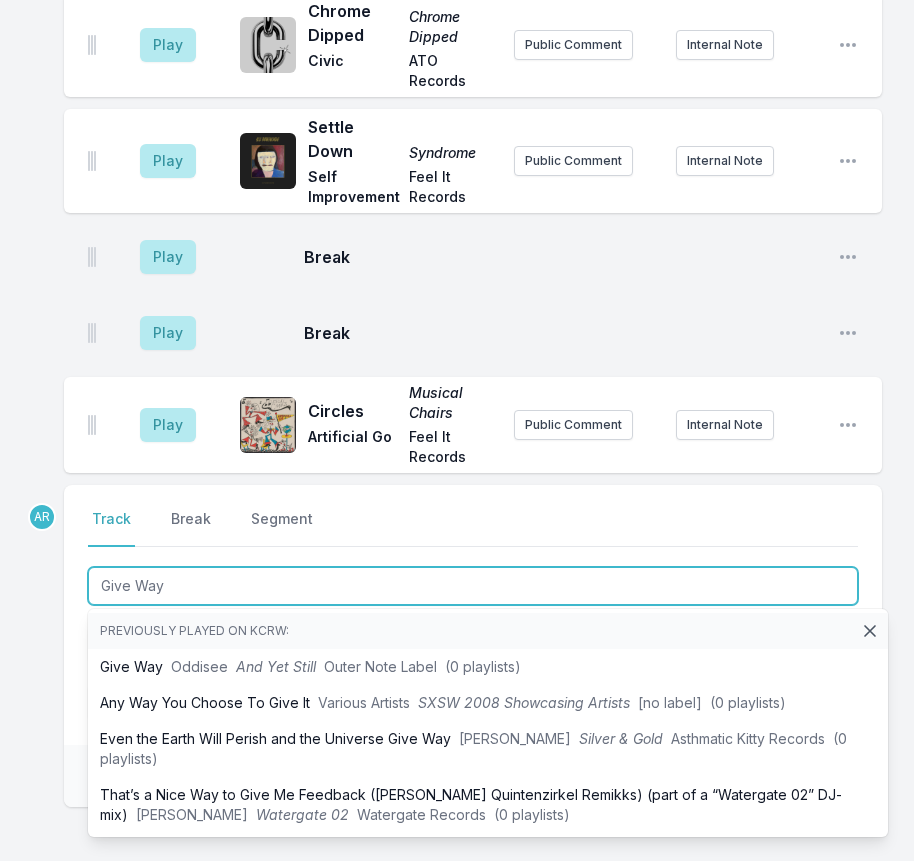 type on "Give Way" 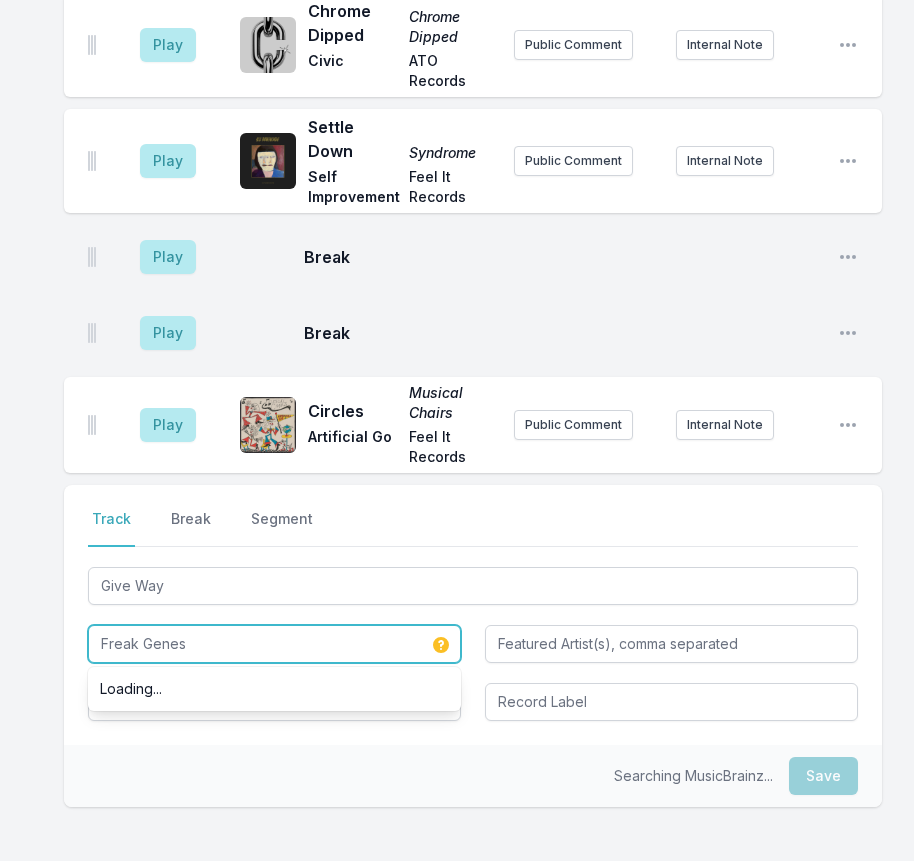 click on "Freak Genes" at bounding box center (274, 644) 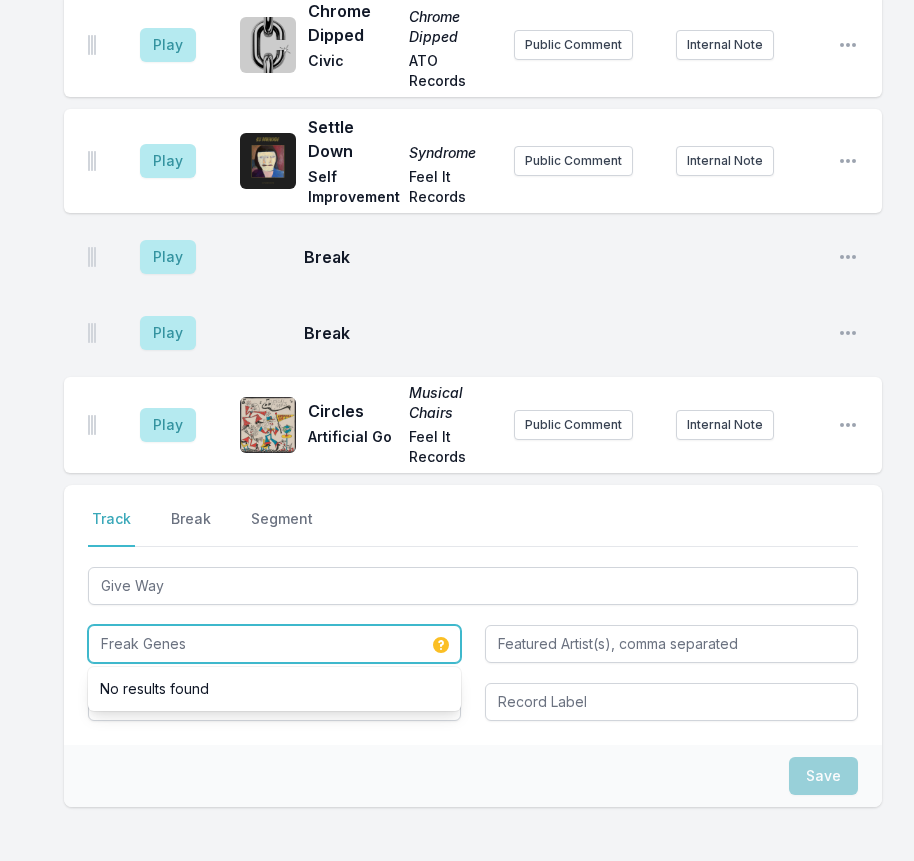 type on "Freak Genes" 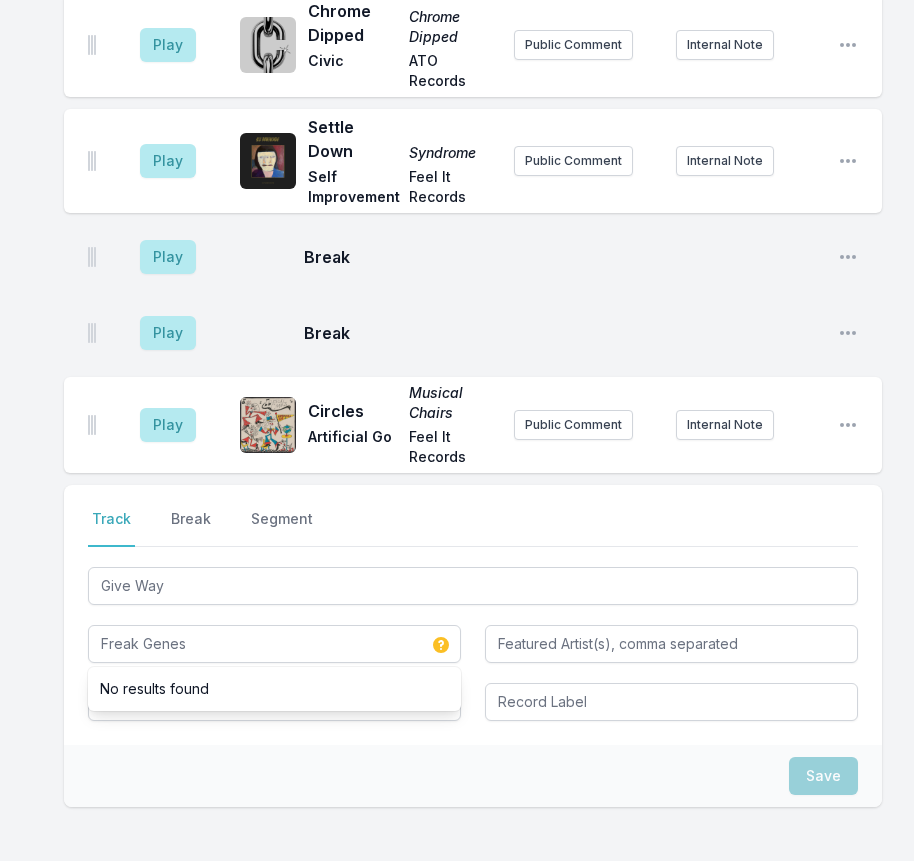 click on "Save" at bounding box center (473, 776) 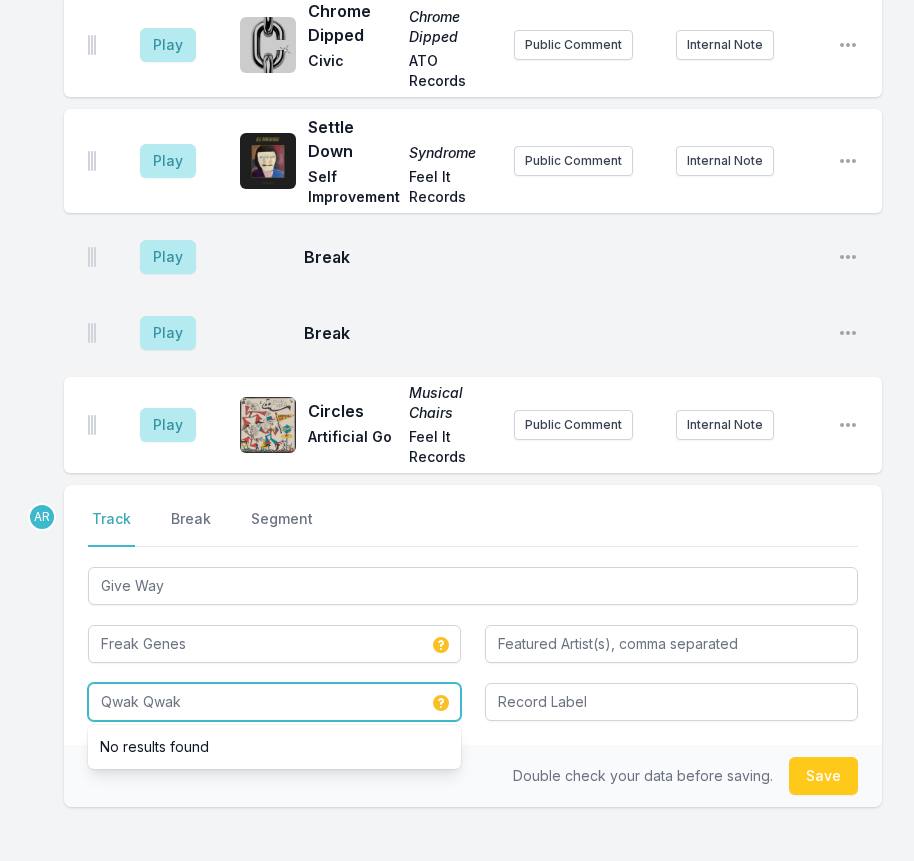 click on "Qwak Qwak" at bounding box center (274, 702) 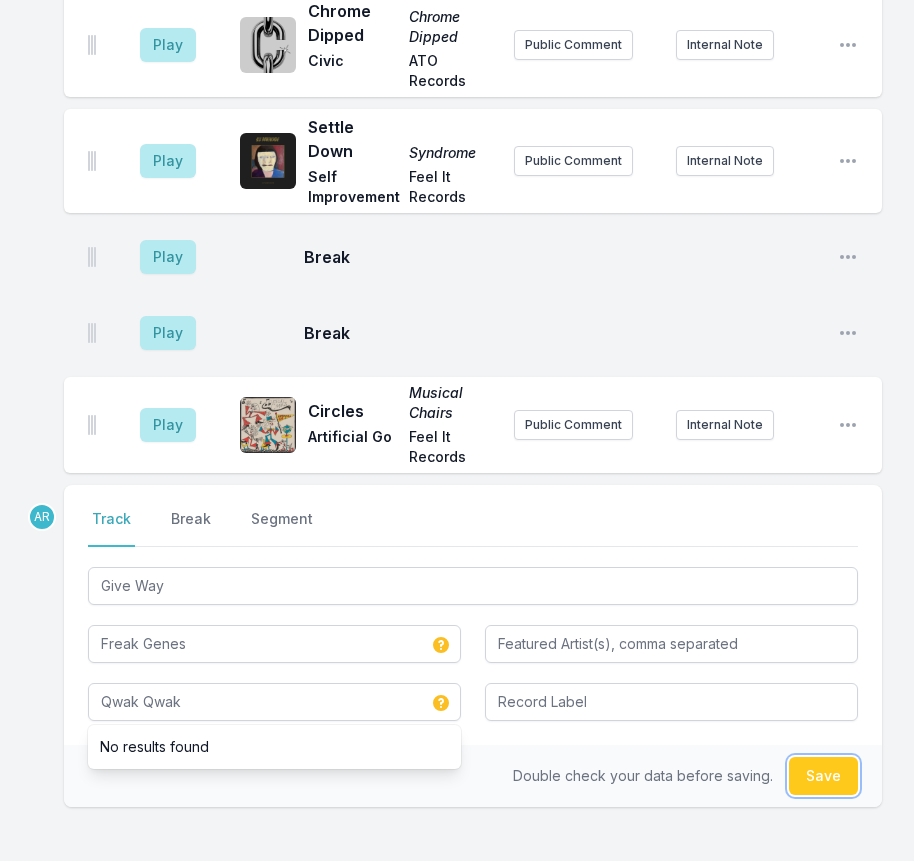 click on "Save" at bounding box center (823, 776) 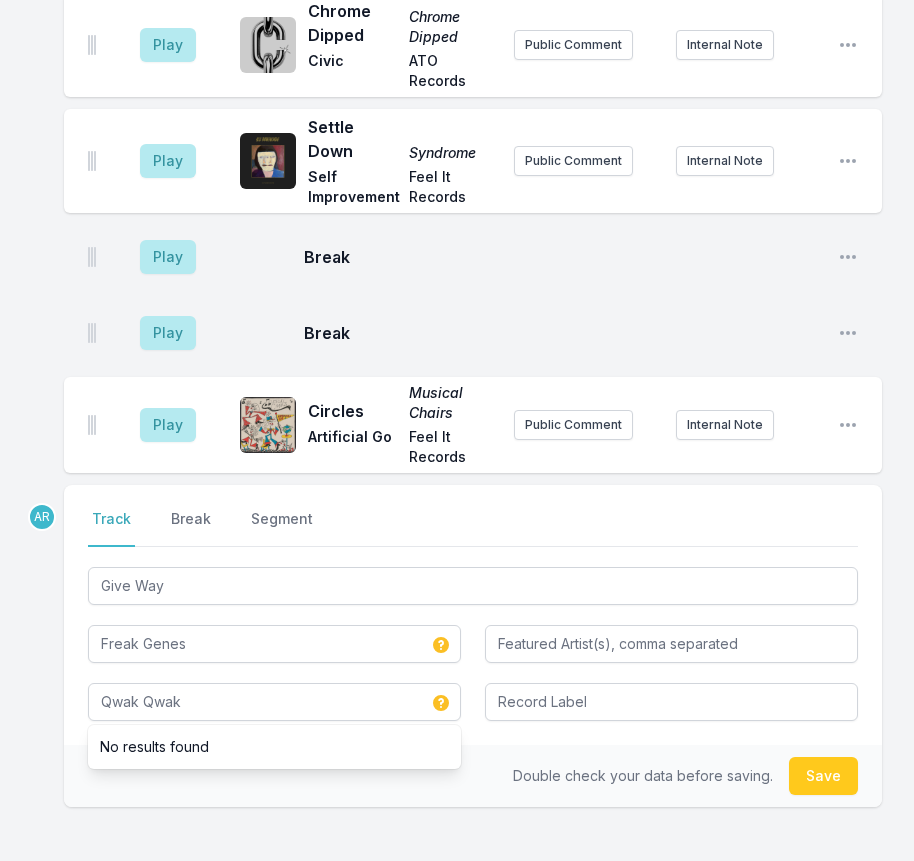 type 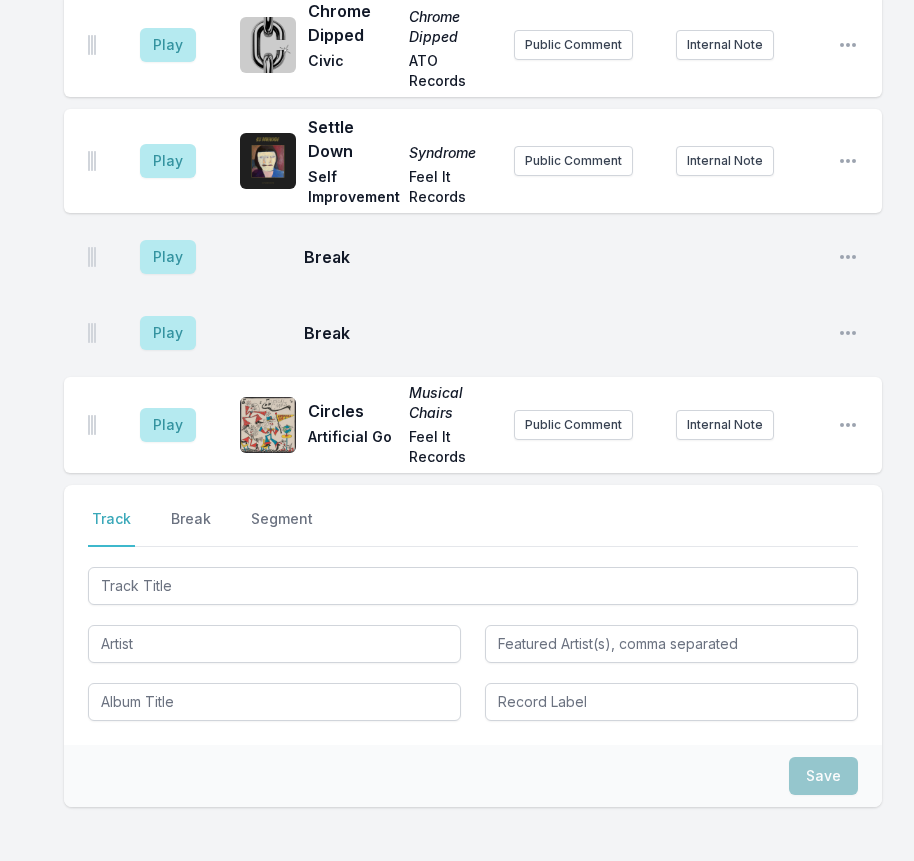 scroll, scrollTop: 5499, scrollLeft: 0, axis: vertical 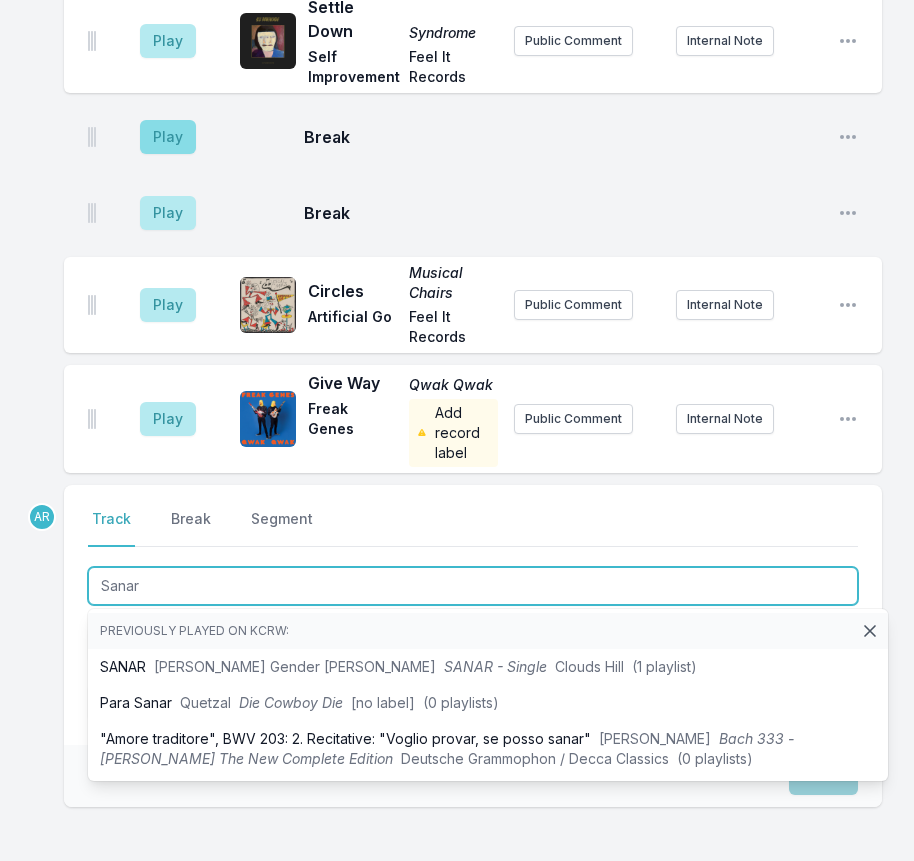 type on "Sanar" 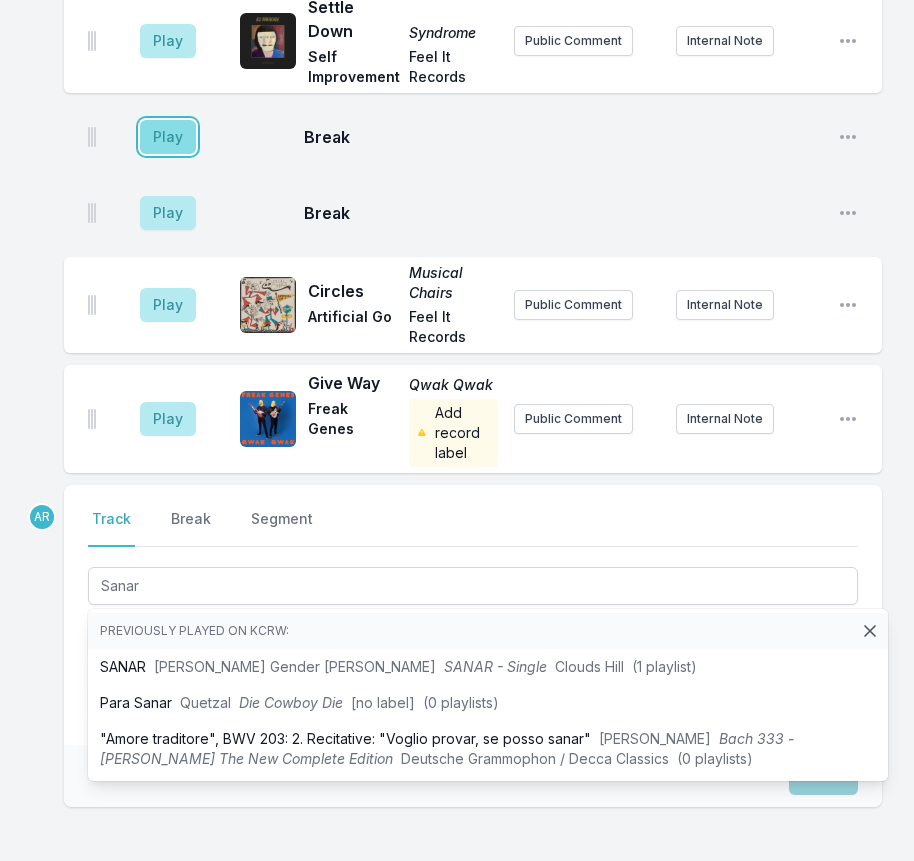 click on "Play" at bounding box center (168, 137) 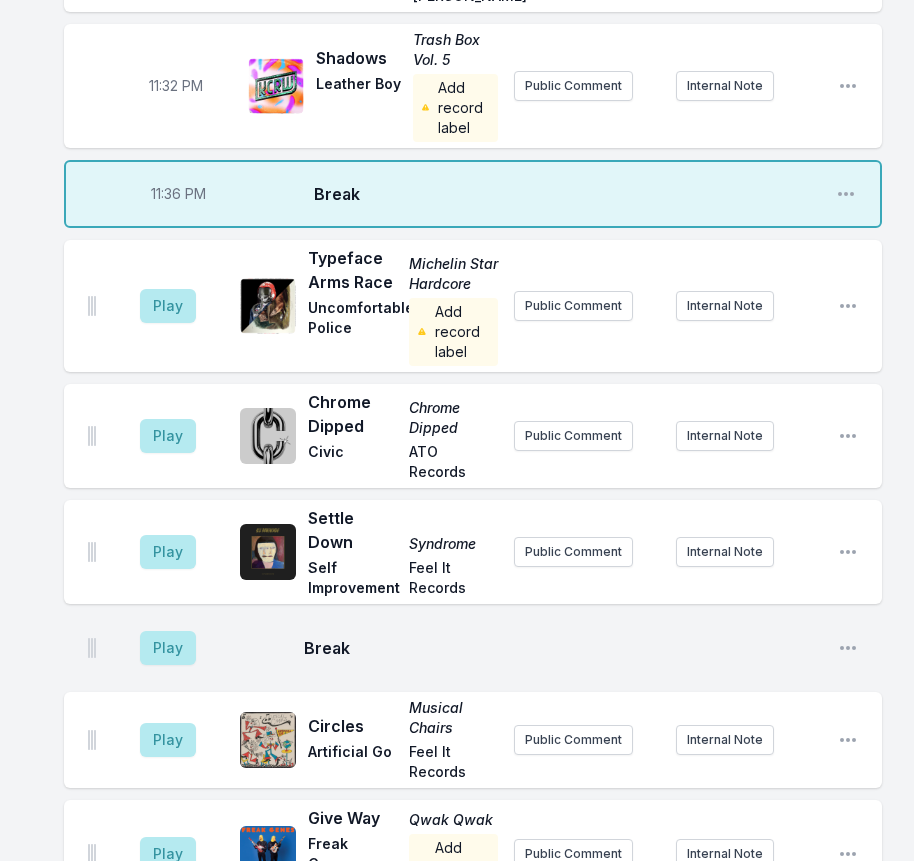 scroll, scrollTop: 5099, scrollLeft: 0, axis: vertical 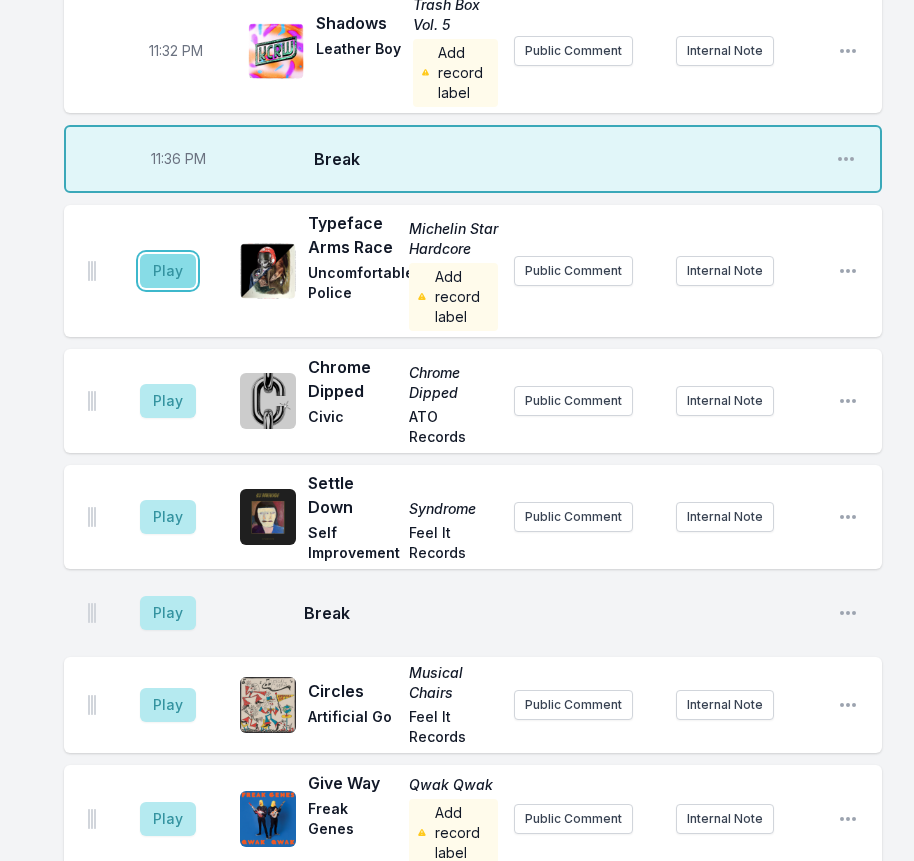 click on "Play" at bounding box center (168, 271) 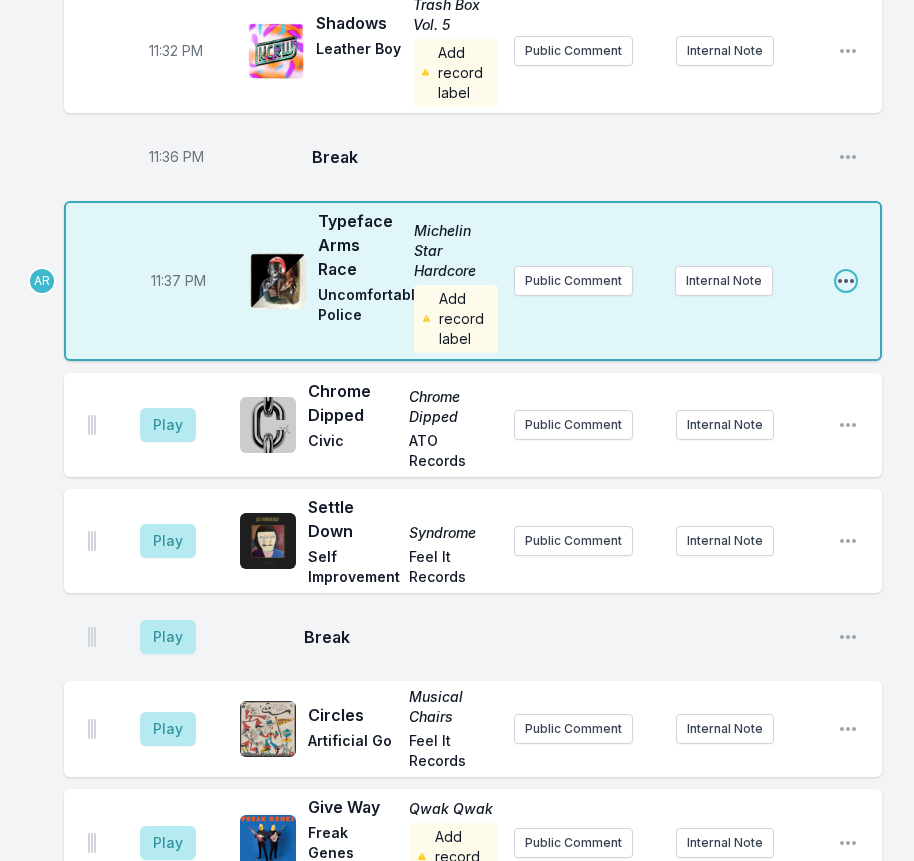 click 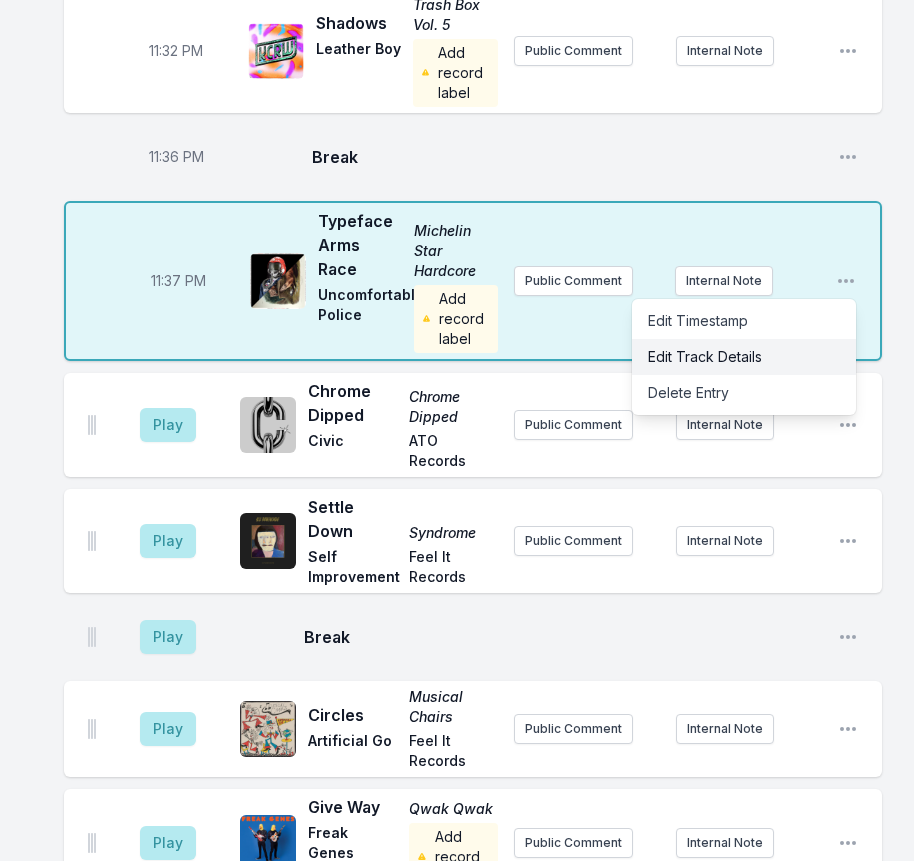 click on "Edit Track Details" at bounding box center (744, 357) 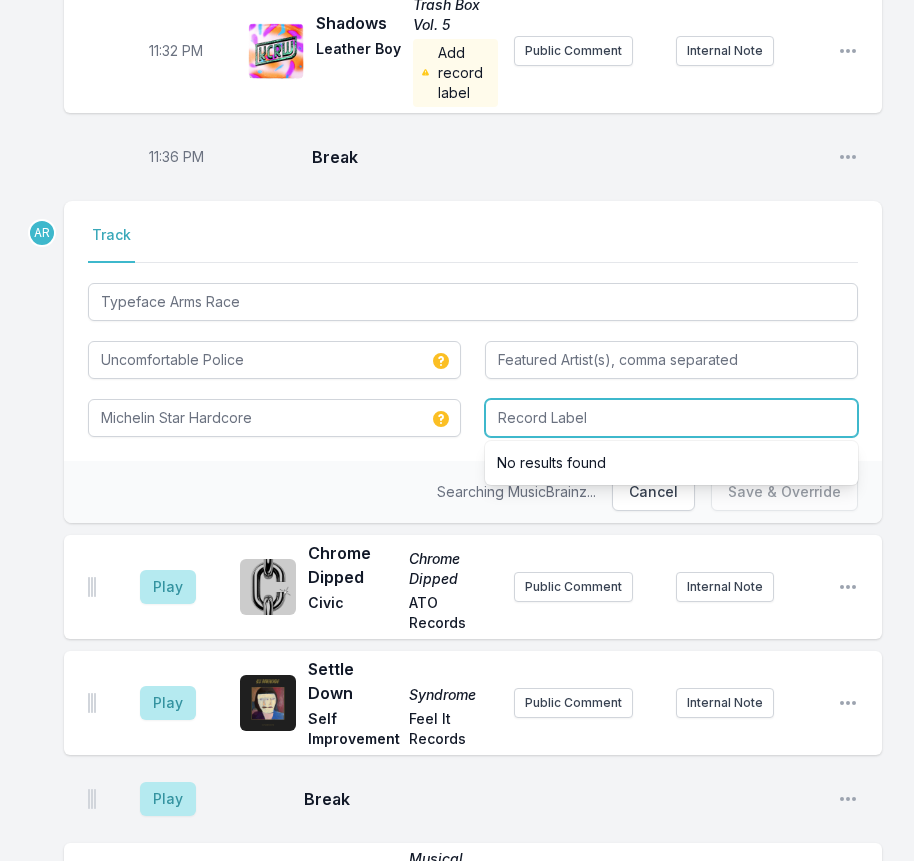click at bounding box center [671, 418] 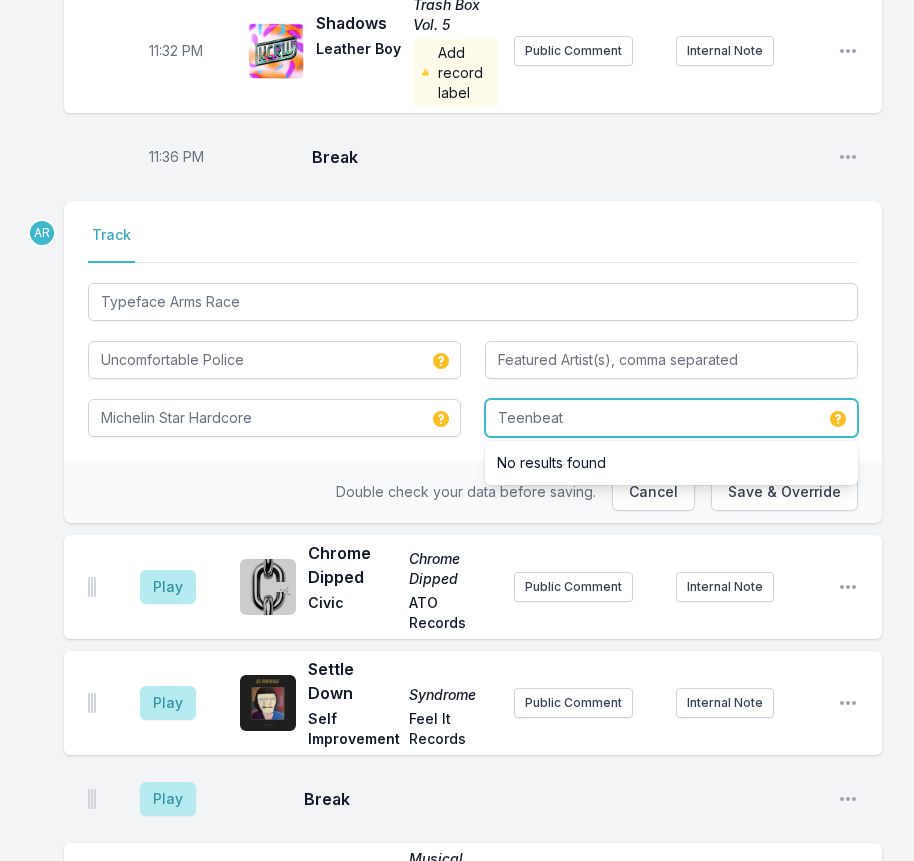type on "Teenbeat" 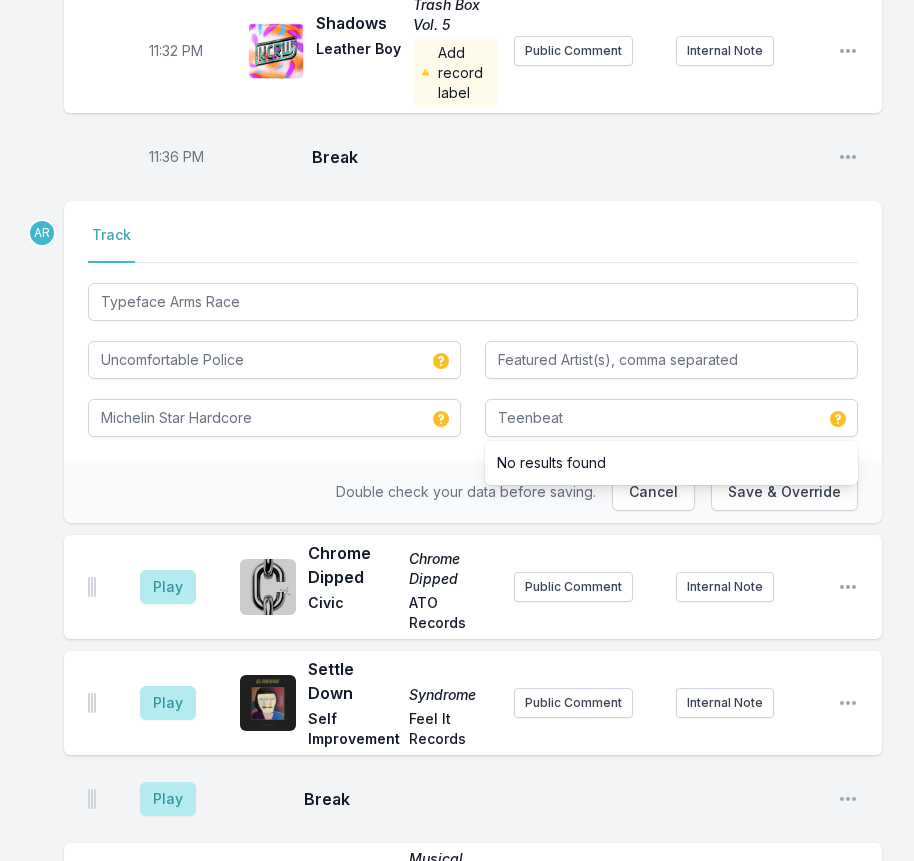 click on "Double check your data before saving. Cancel Save & Override" at bounding box center (473, 492) 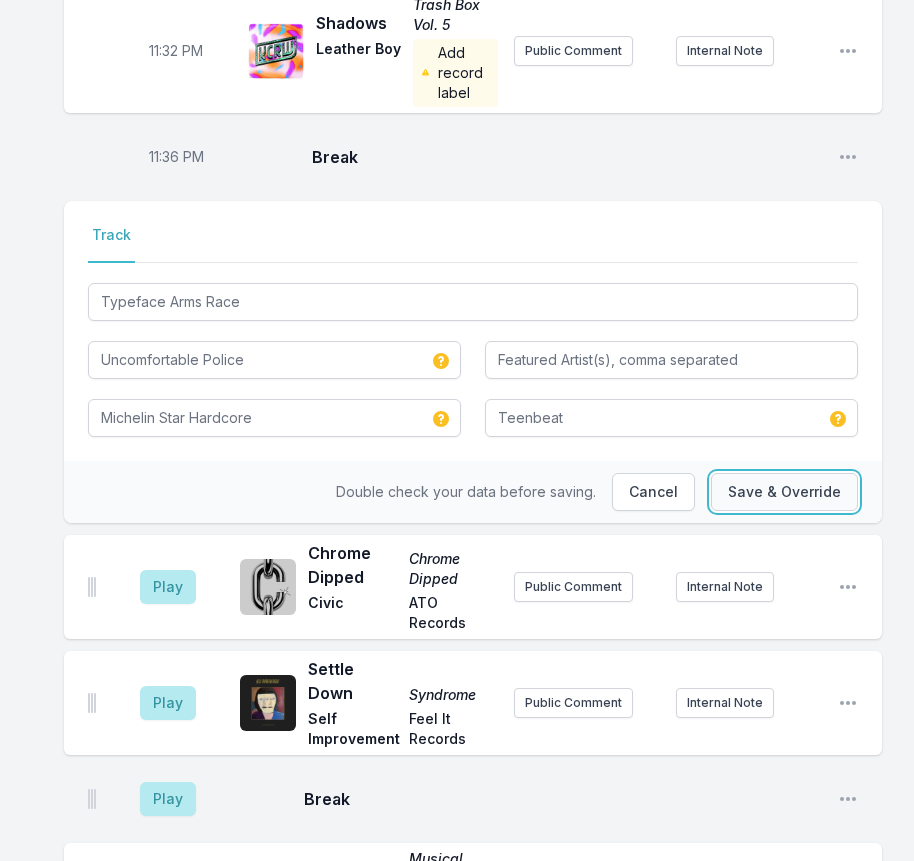 click on "Save & Override" at bounding box center [784, 492] 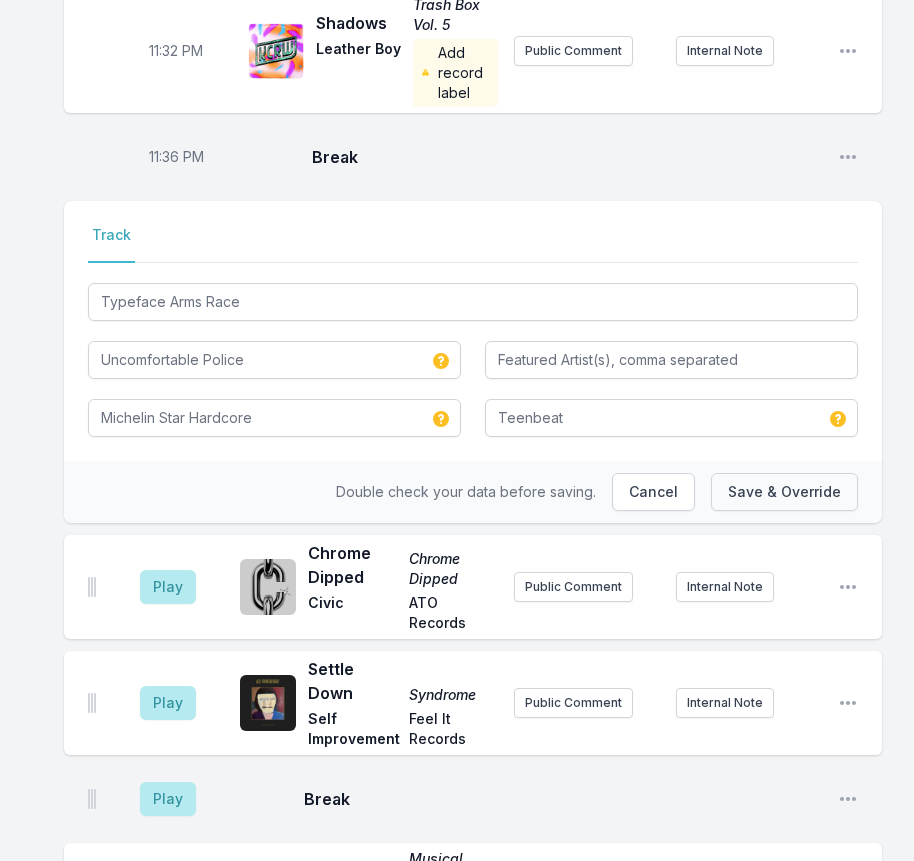 type 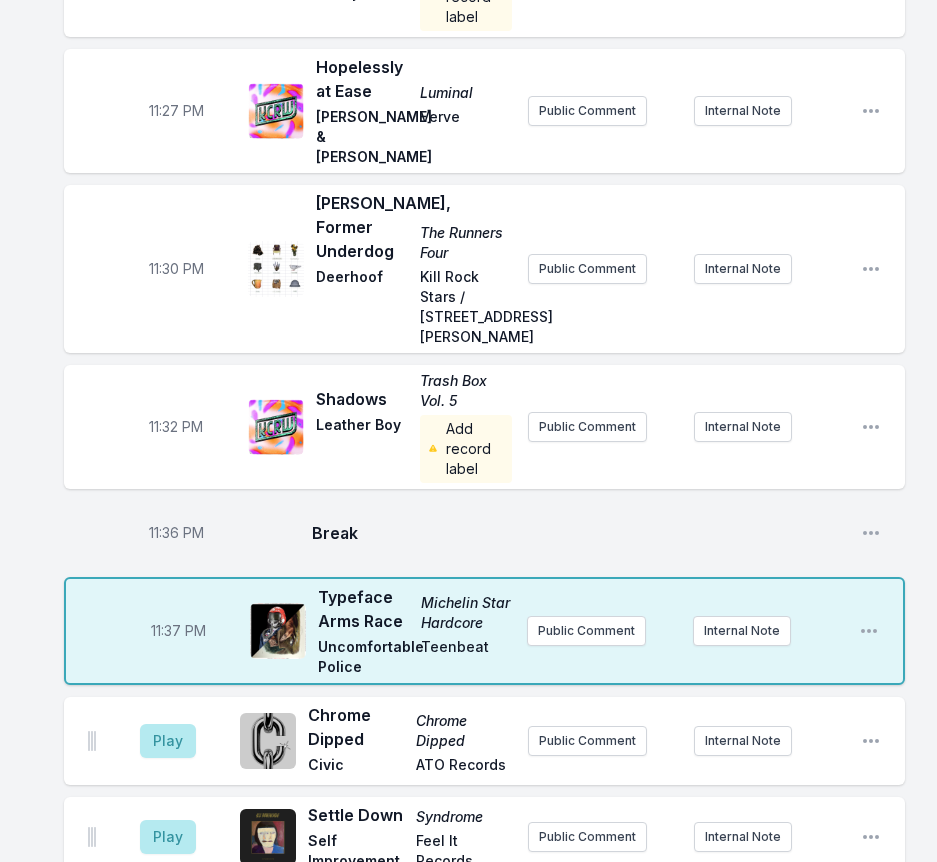 scroll, scrollTop: 4679, scrollLeft: 0, axis: vertical 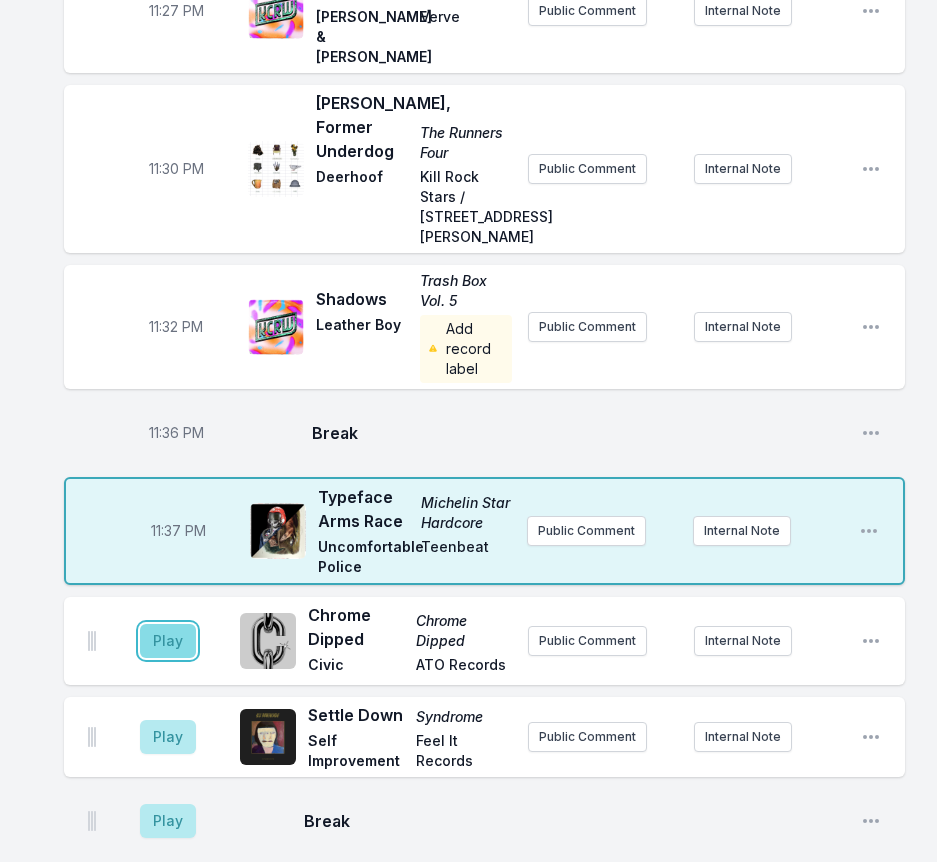 click on "Play" at bounding box center [168, 641] 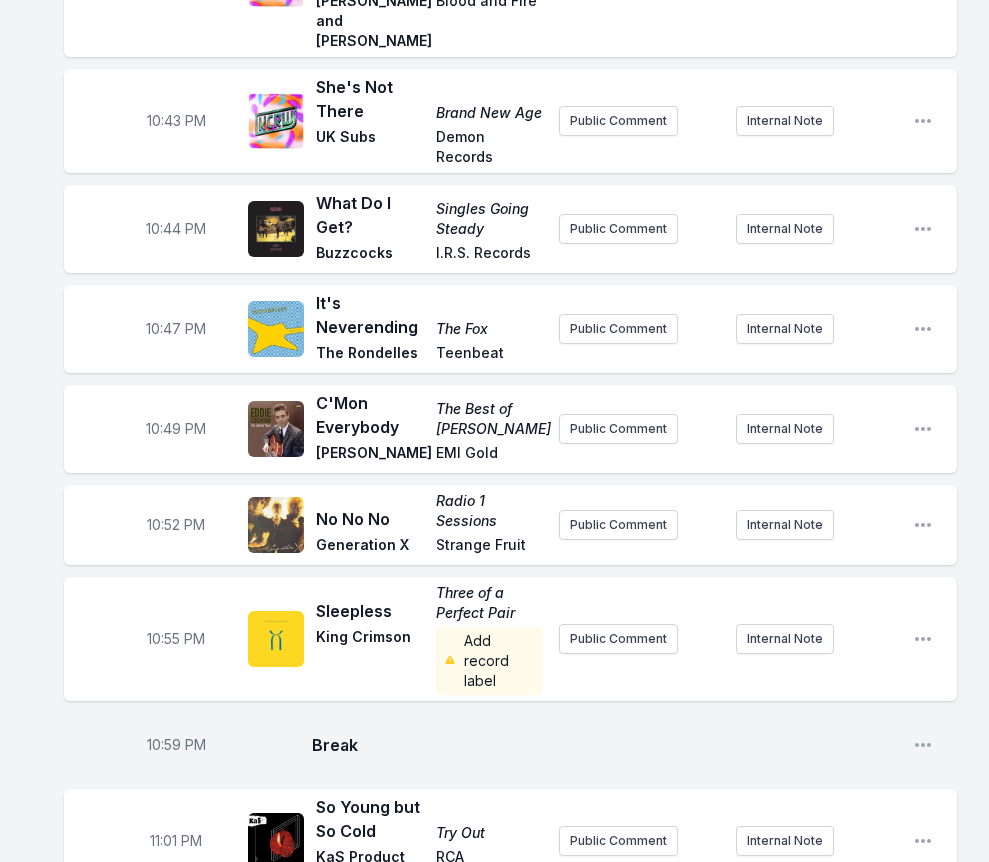 scroll, scrollTop: 2379, scrollLeft: 0, axis: vertical 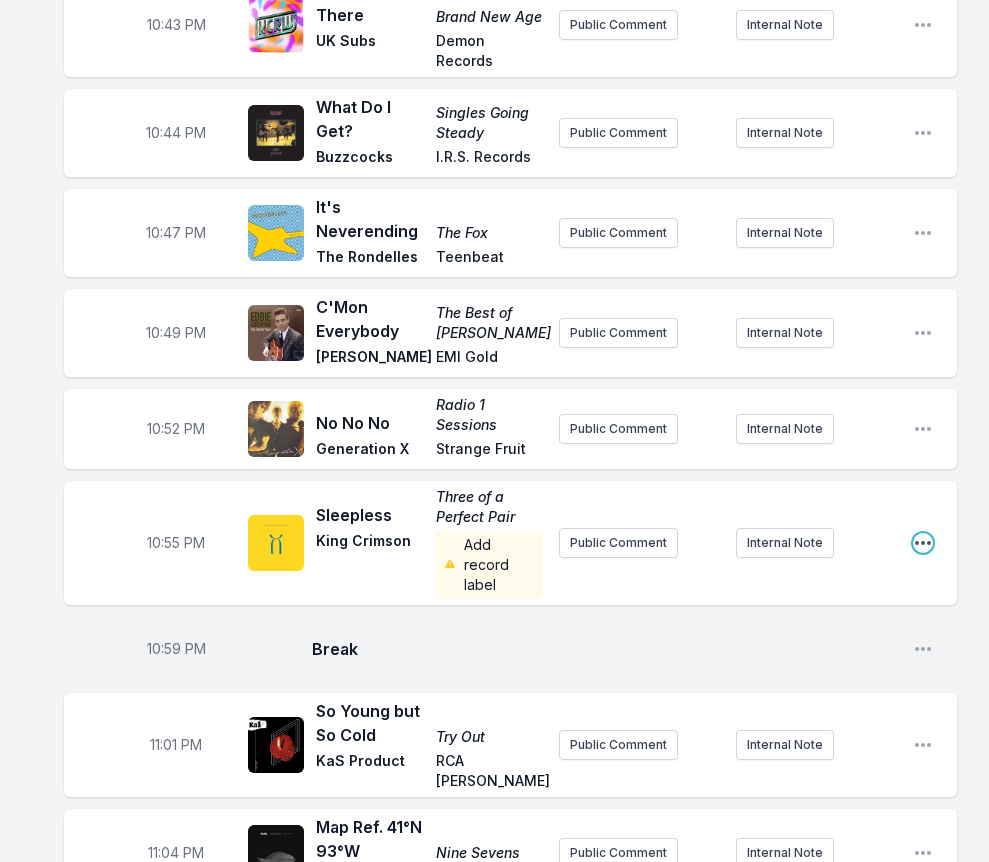 click 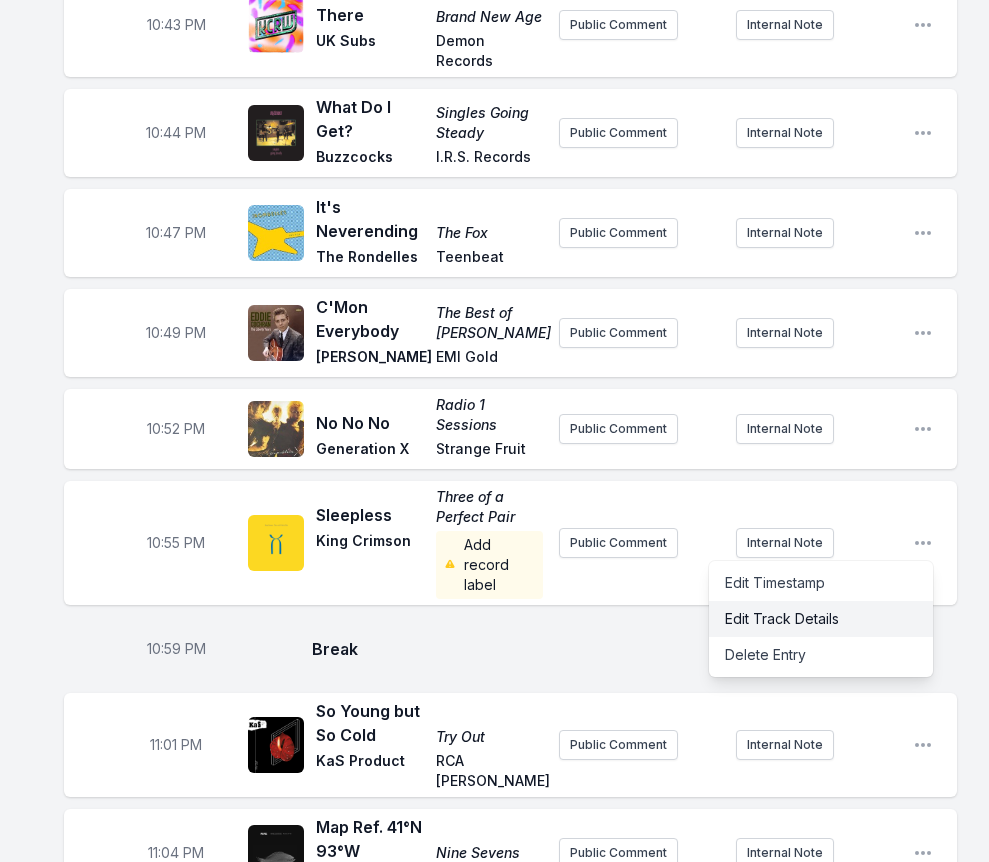 click on "Edit Track Details" at bounding box center [821, 619] 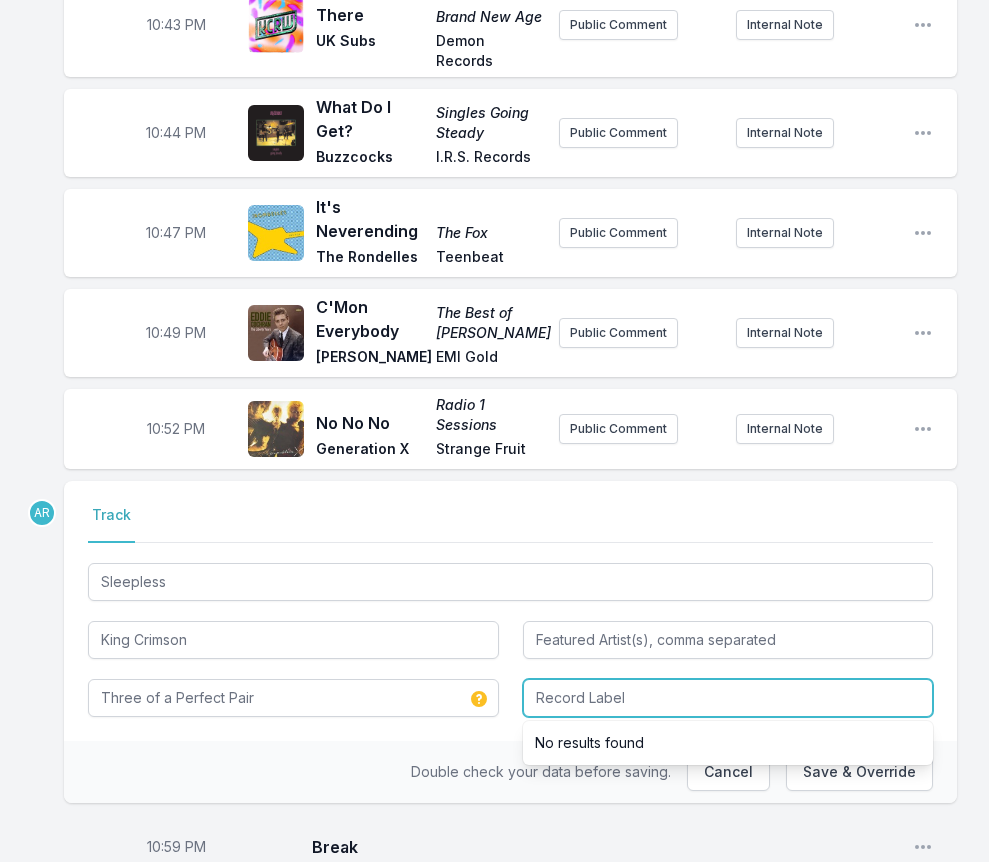 click at bounding box center [728, 698] 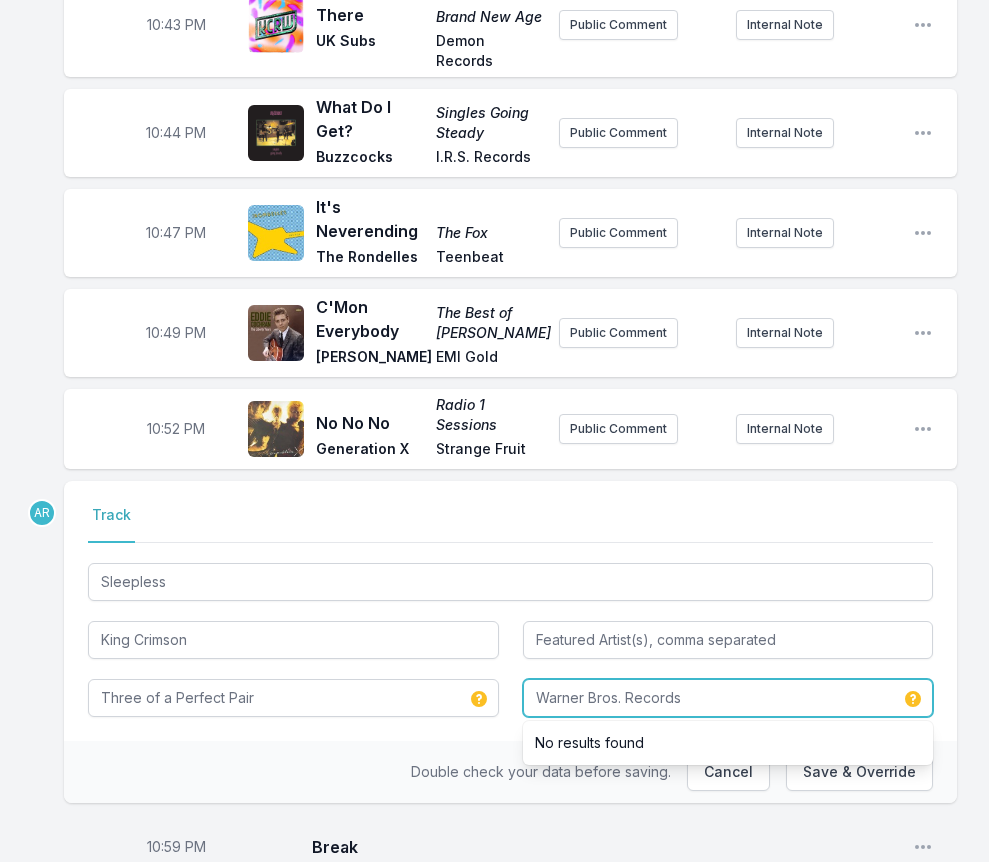 type on "Warner Bros. Records" 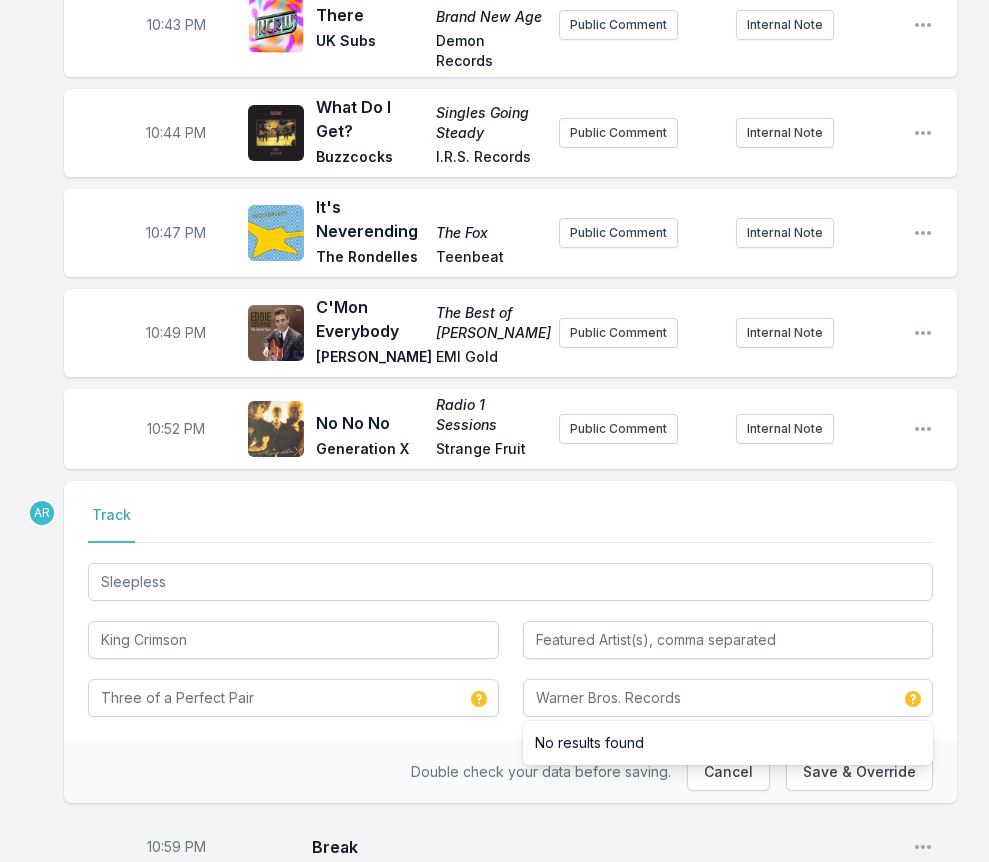 click on "Double check your data before saving. Cancel Save & Override" at bounding box center (510, 772) 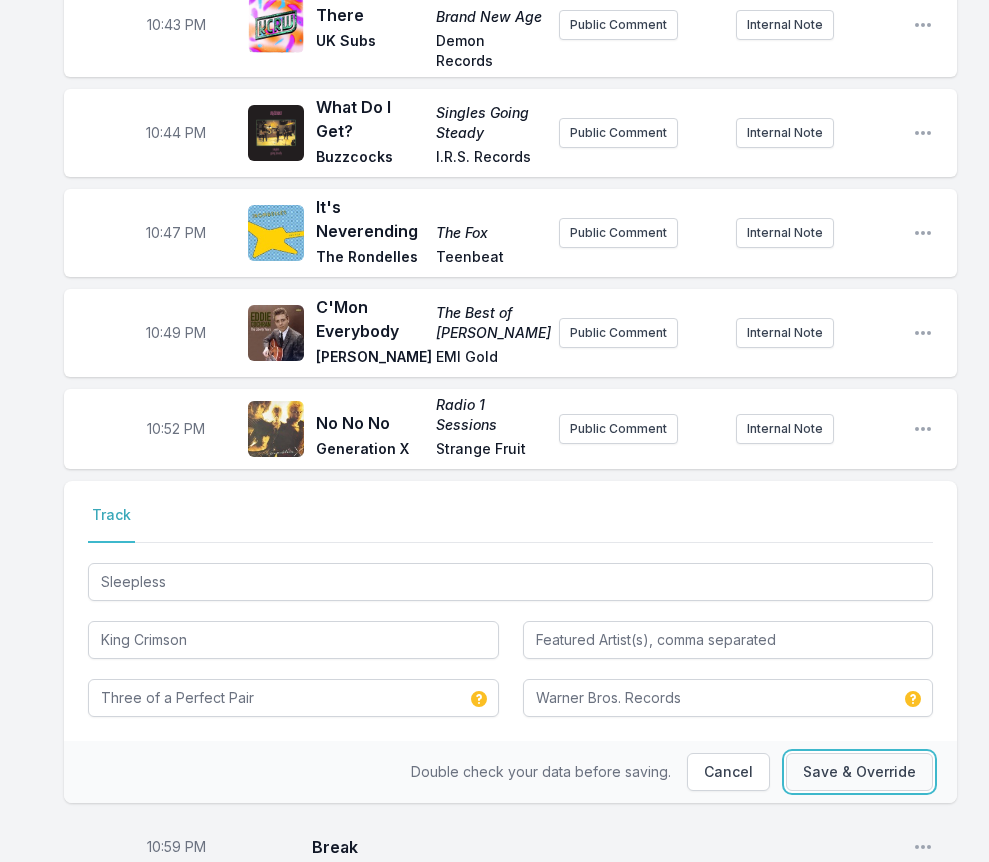 click on "Save & Override" at bounding box center (859, 772) 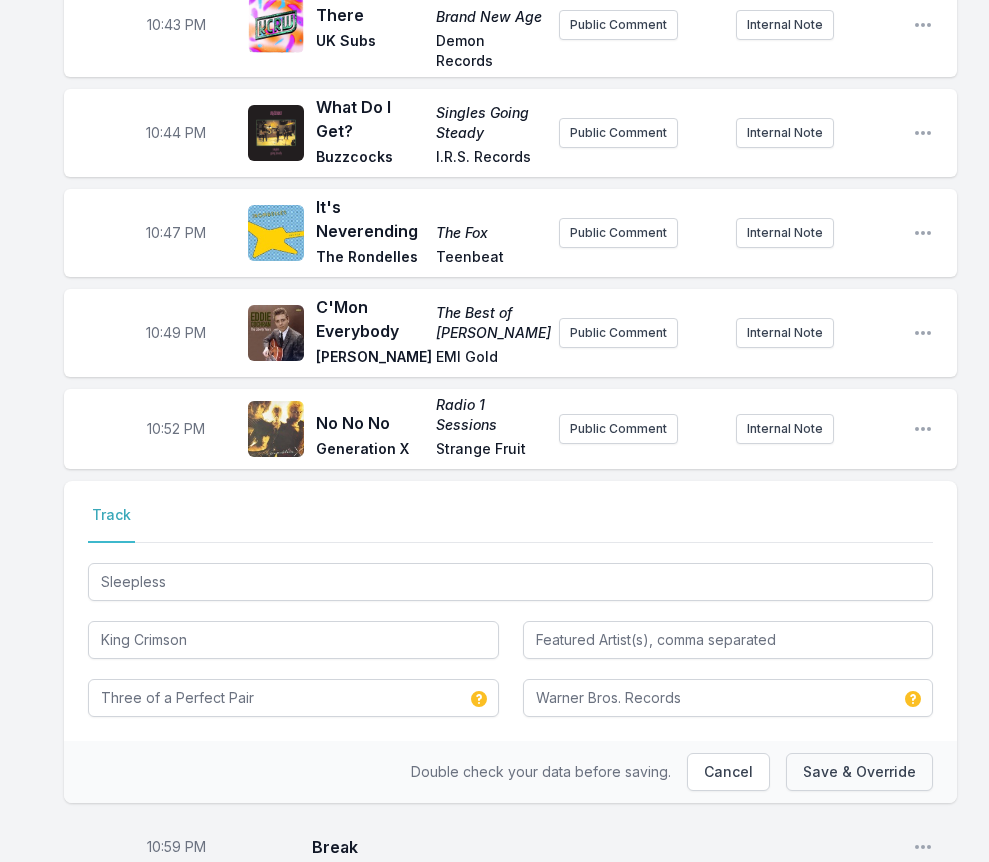 type 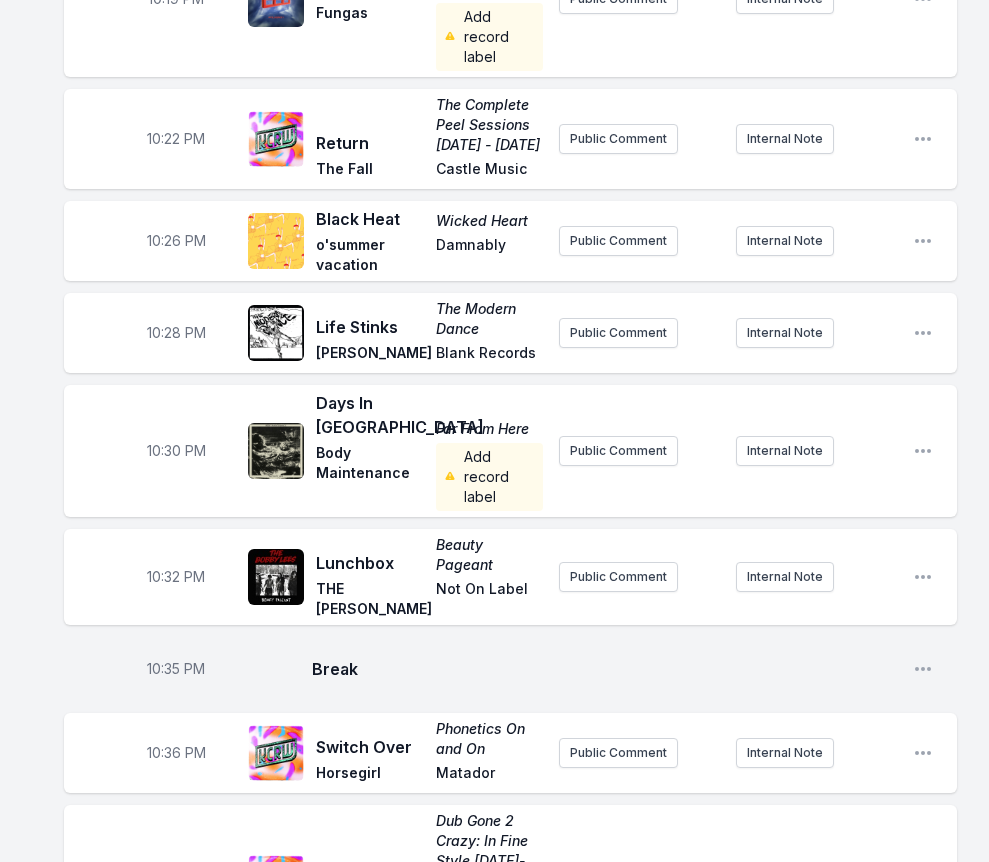 scroll, scrollTop: 1279, scrollLeft: 0, axis: vertical 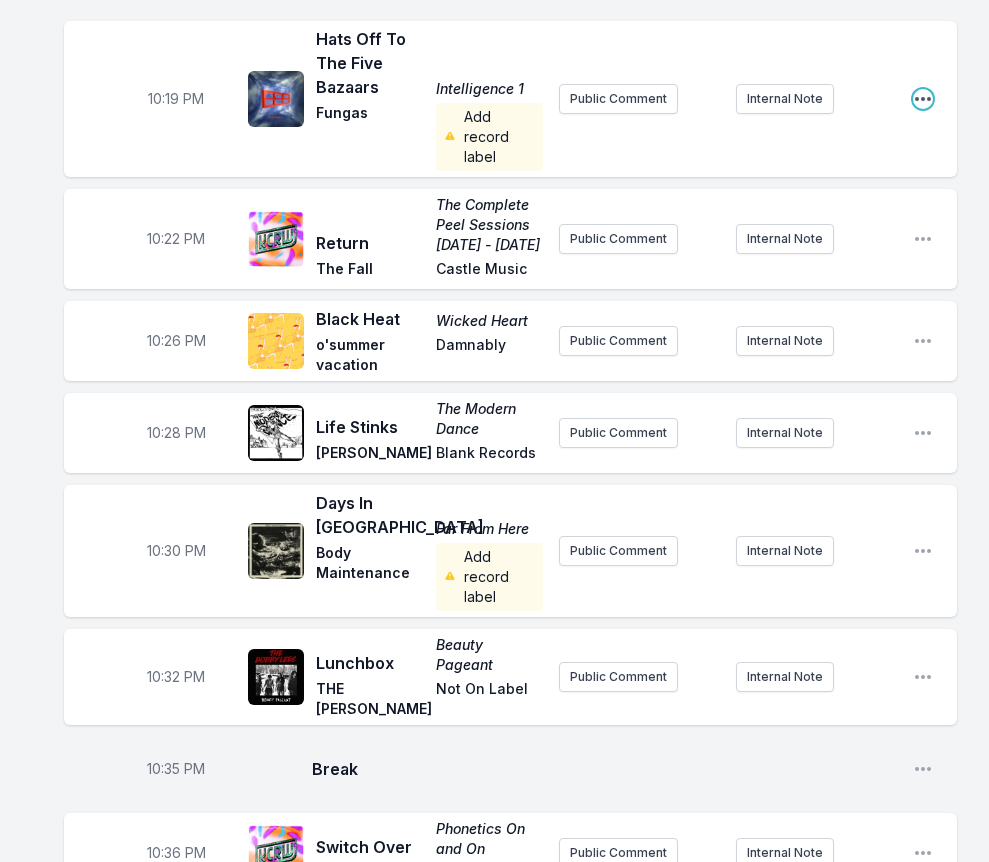 click 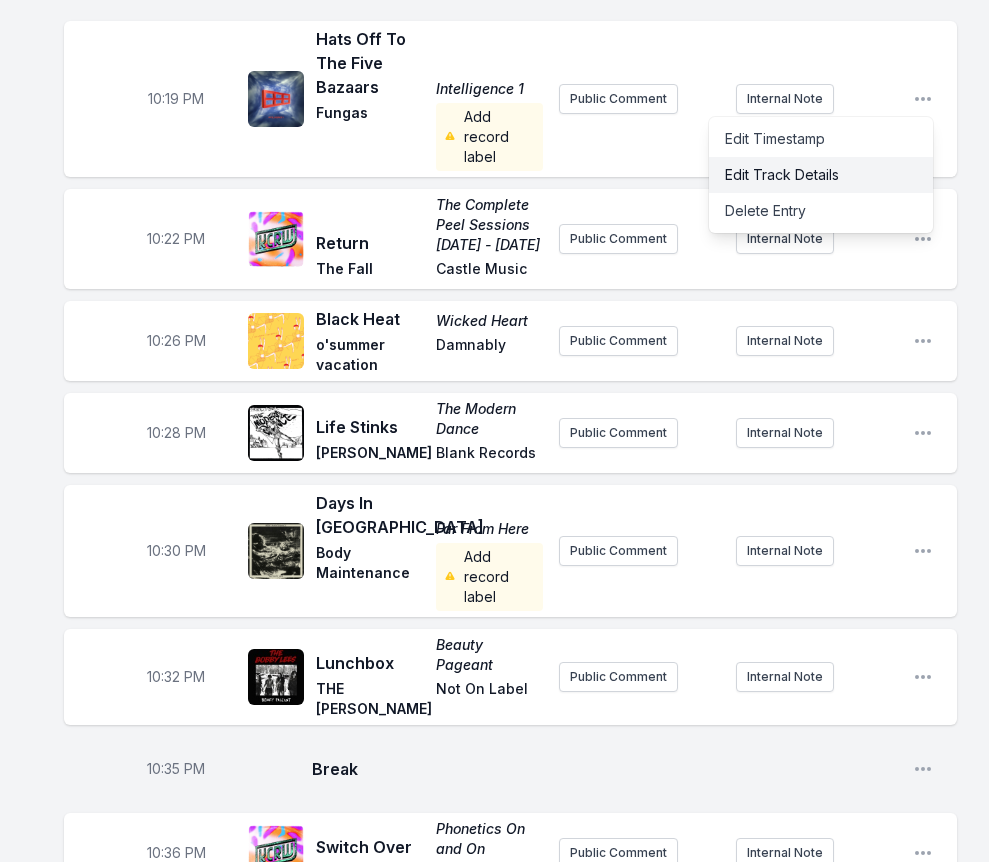 click on "Edit Track Details" at bounding box center [821, 175] 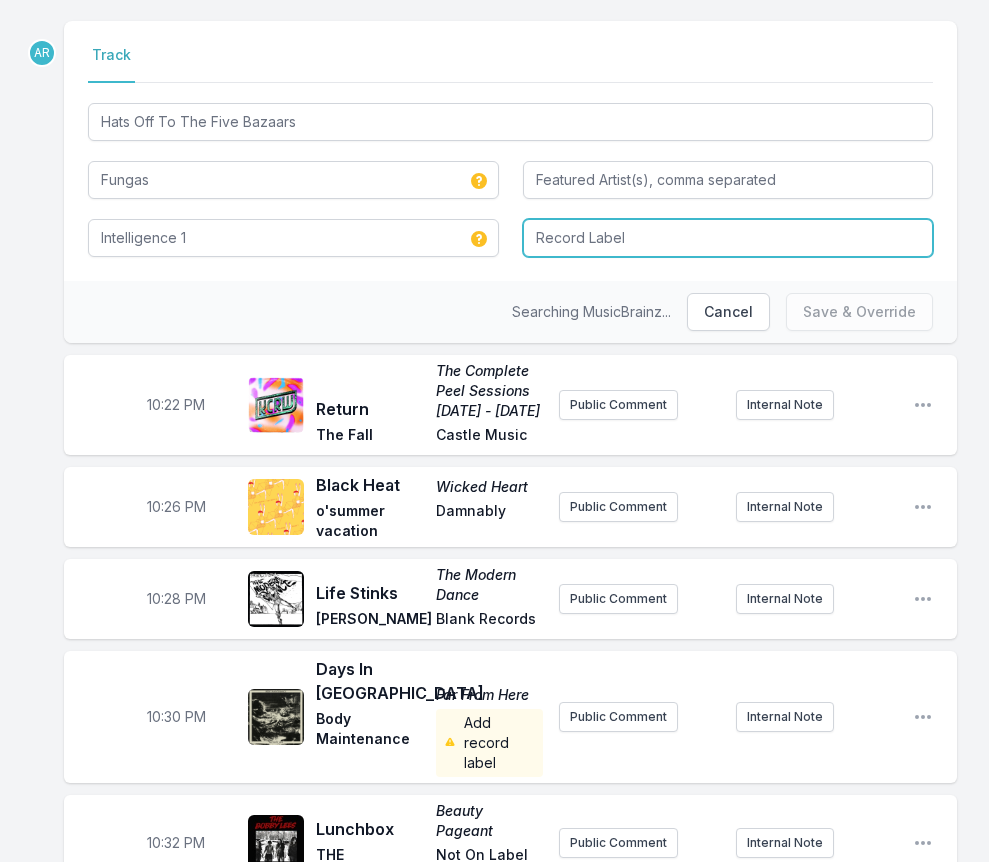 click at bounding box center (728, 238) 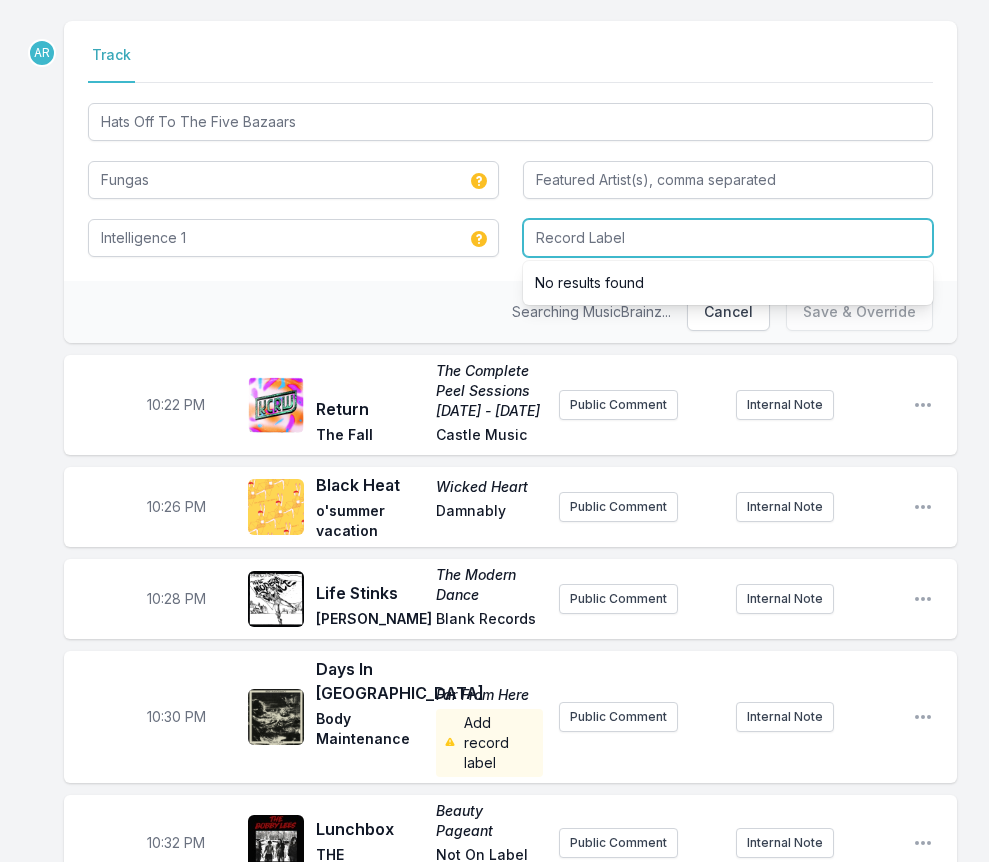 paste on "Erste Theke Tontraeger" 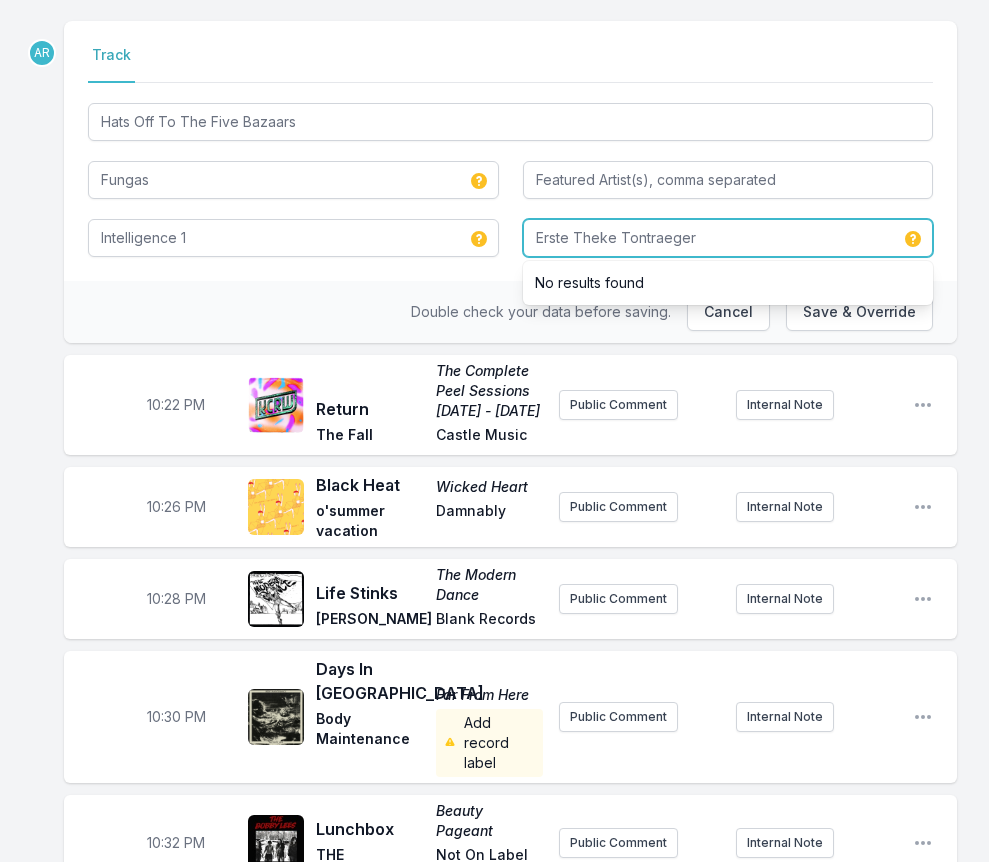 type on "Erste Theke Tontraeger" 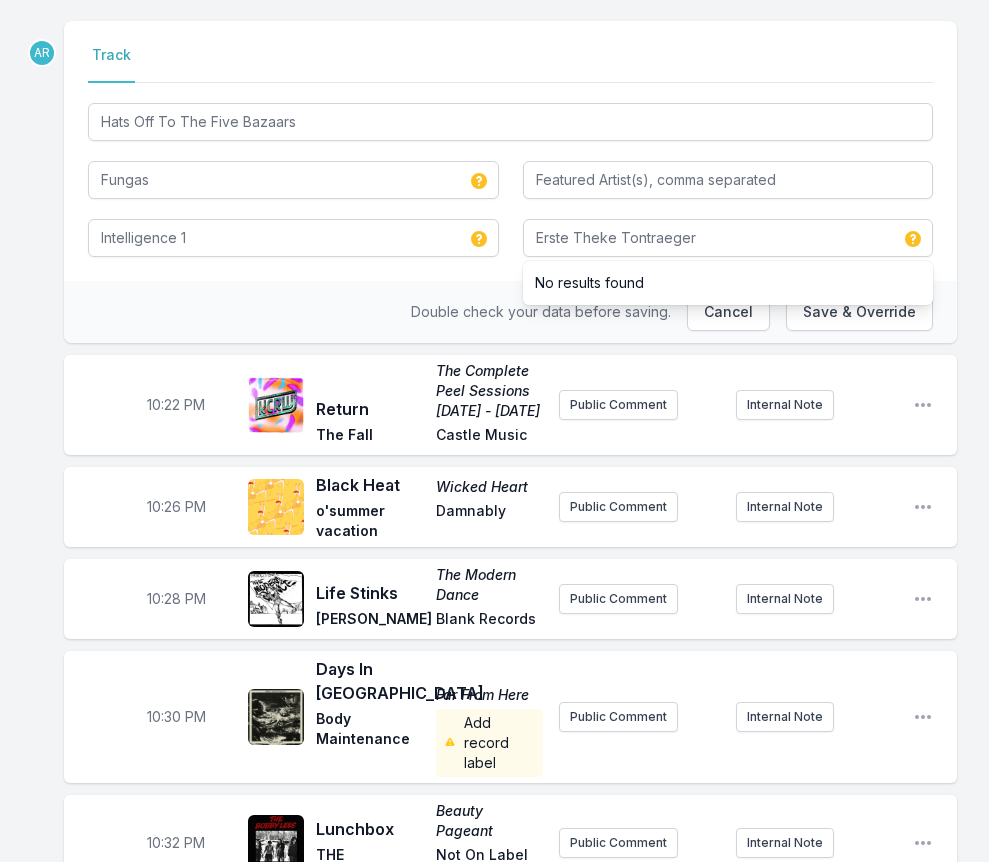 click on "Double check your data before saving. Cancel Save & Override" at bounding box center [510, 312] 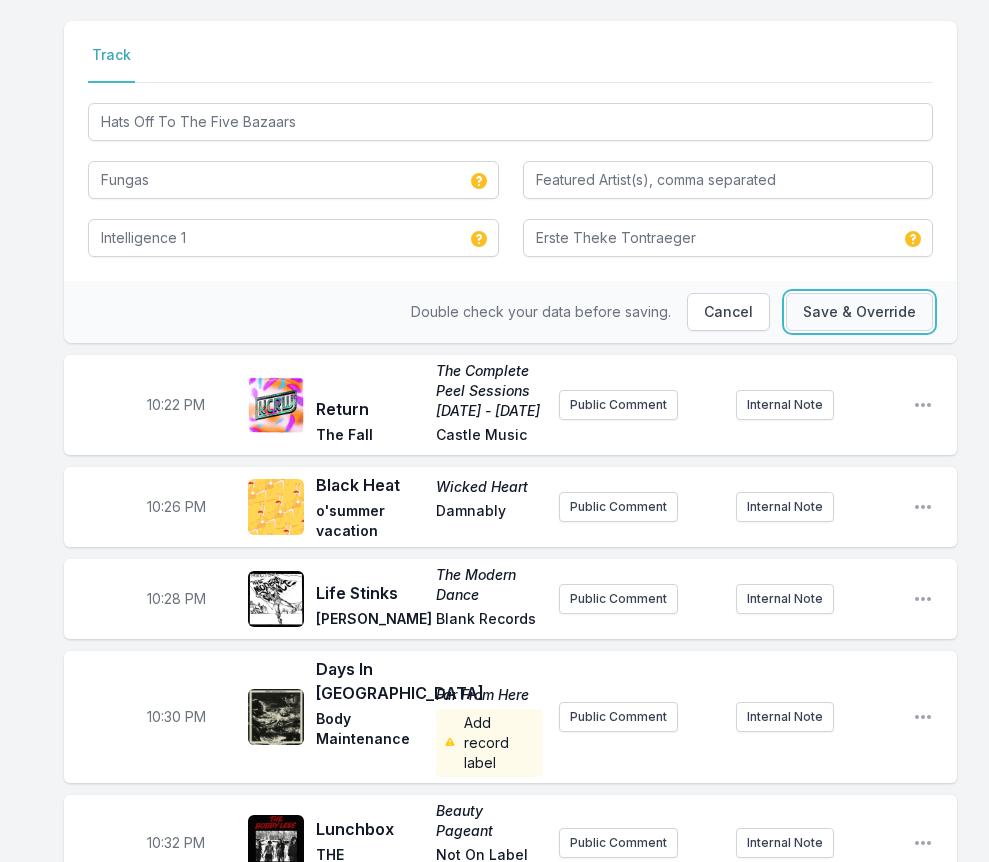 click on "Save & Override" at bounding box center (859, 312) 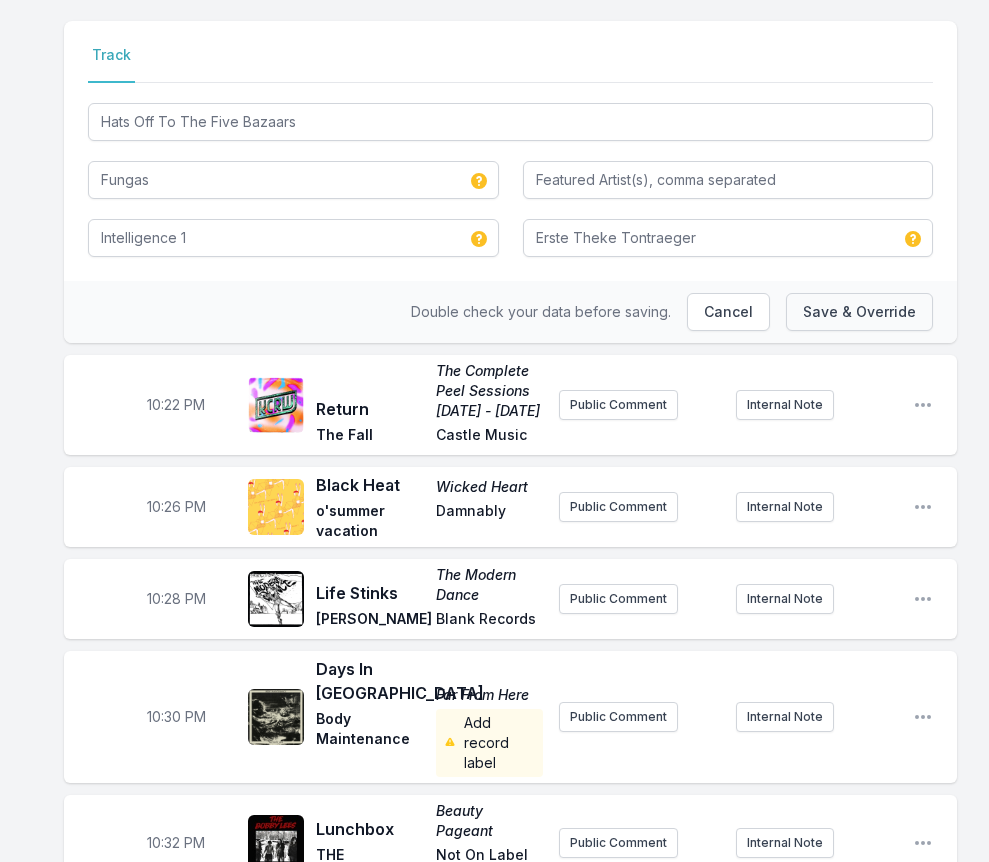 type 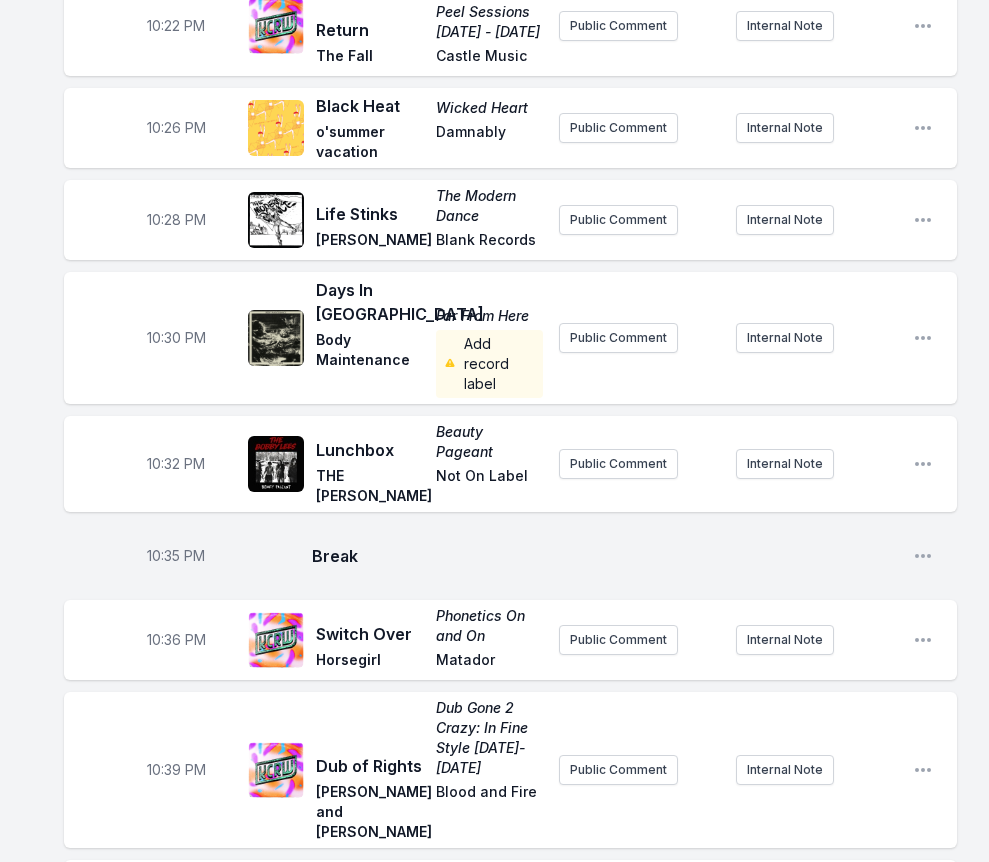 scroll, scrollTop: 1500, scrollLeft: 0, axis: vertical 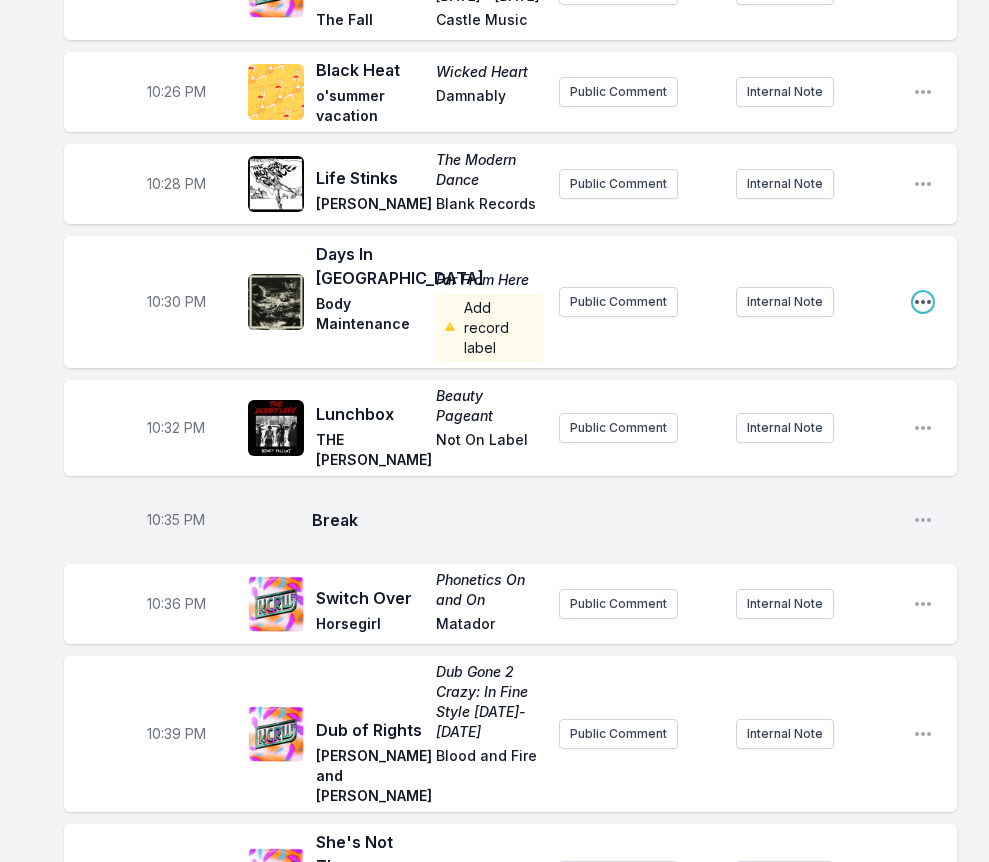 click 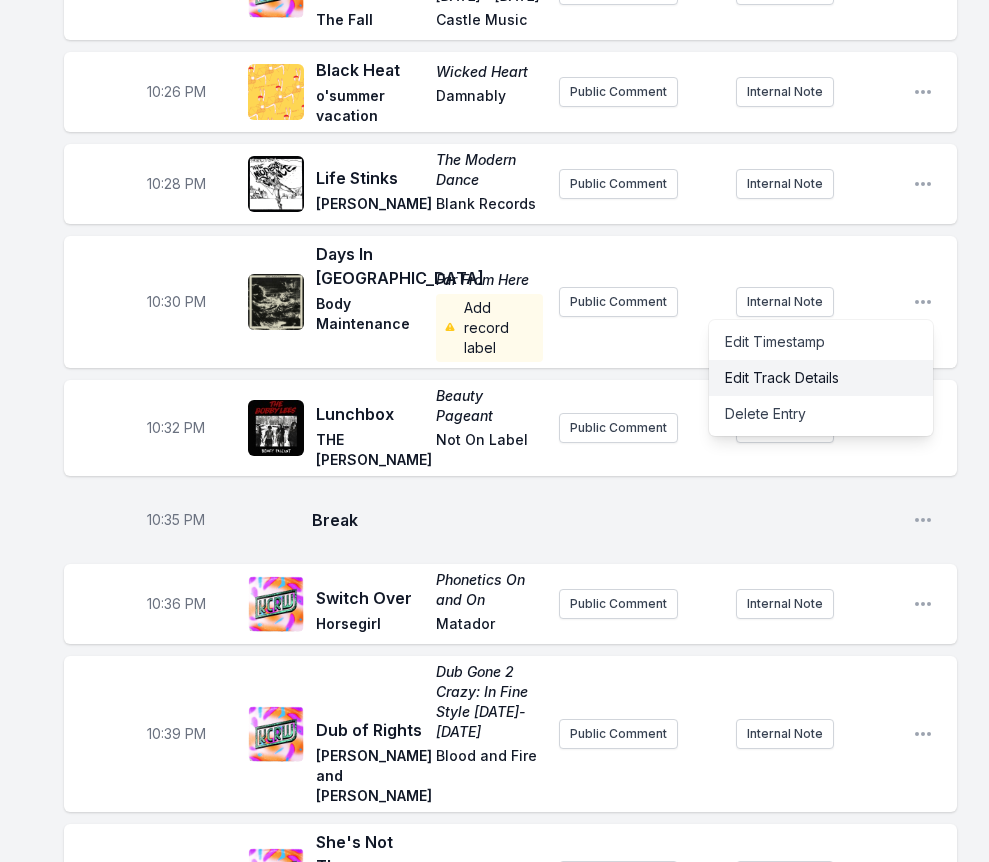 click on "Edit Track Details" at bounding box center (821, 378) 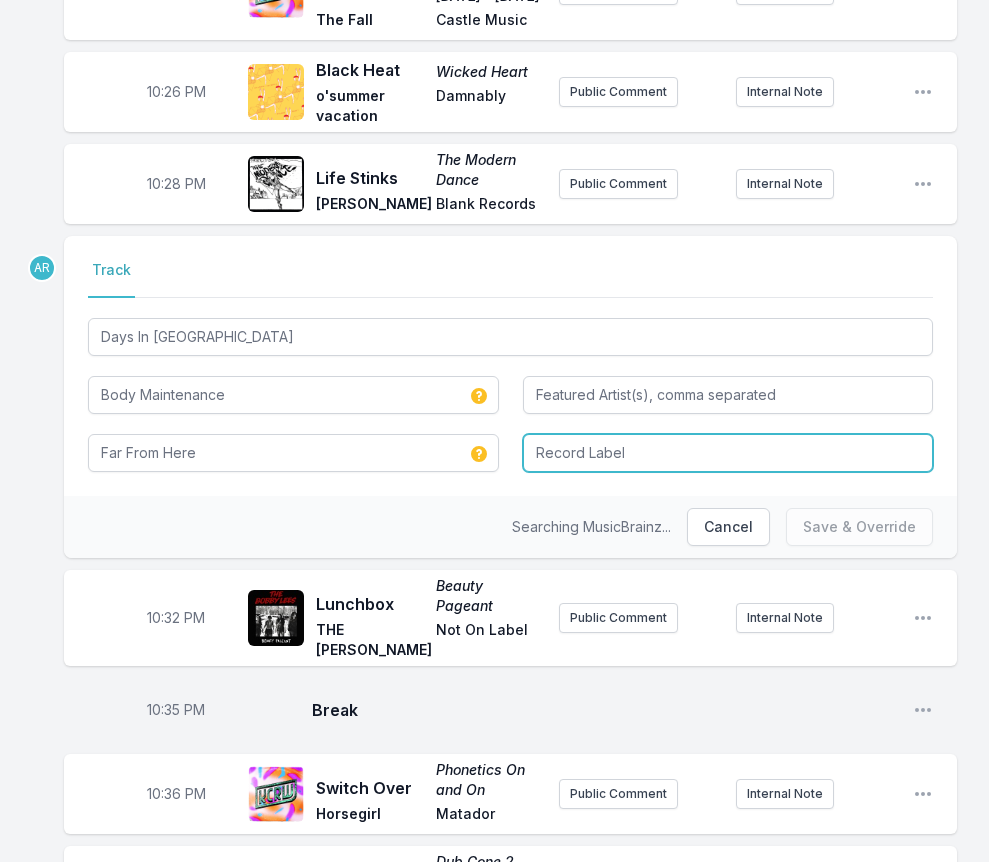 click at bounding box center (728, 453) 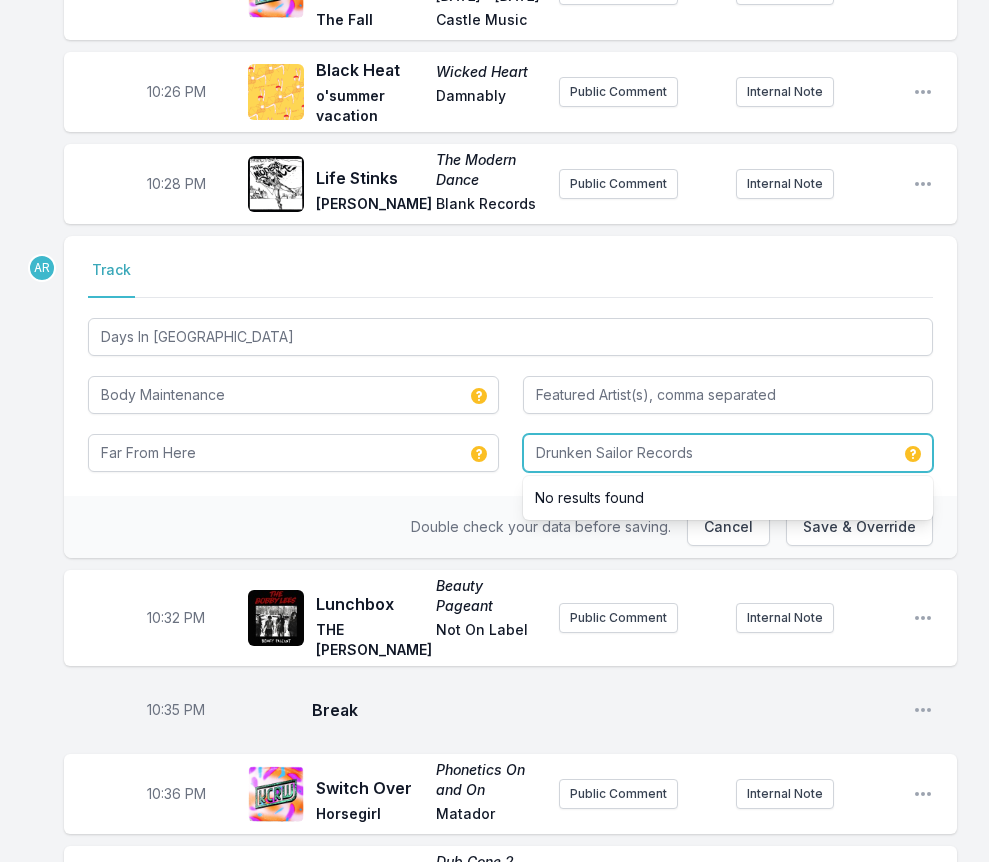 type on "Drunken Sailor Records" 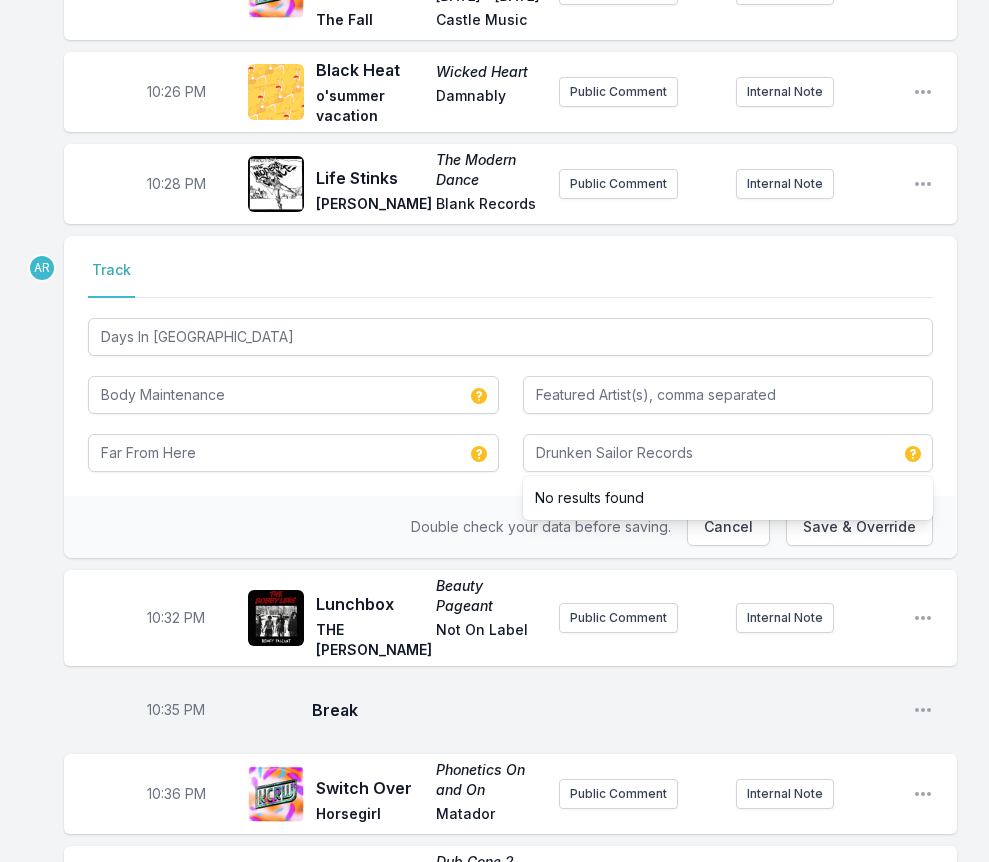 click on "Double check your data before saving. Cancel Save & Override" at bounding box center (510, 527) 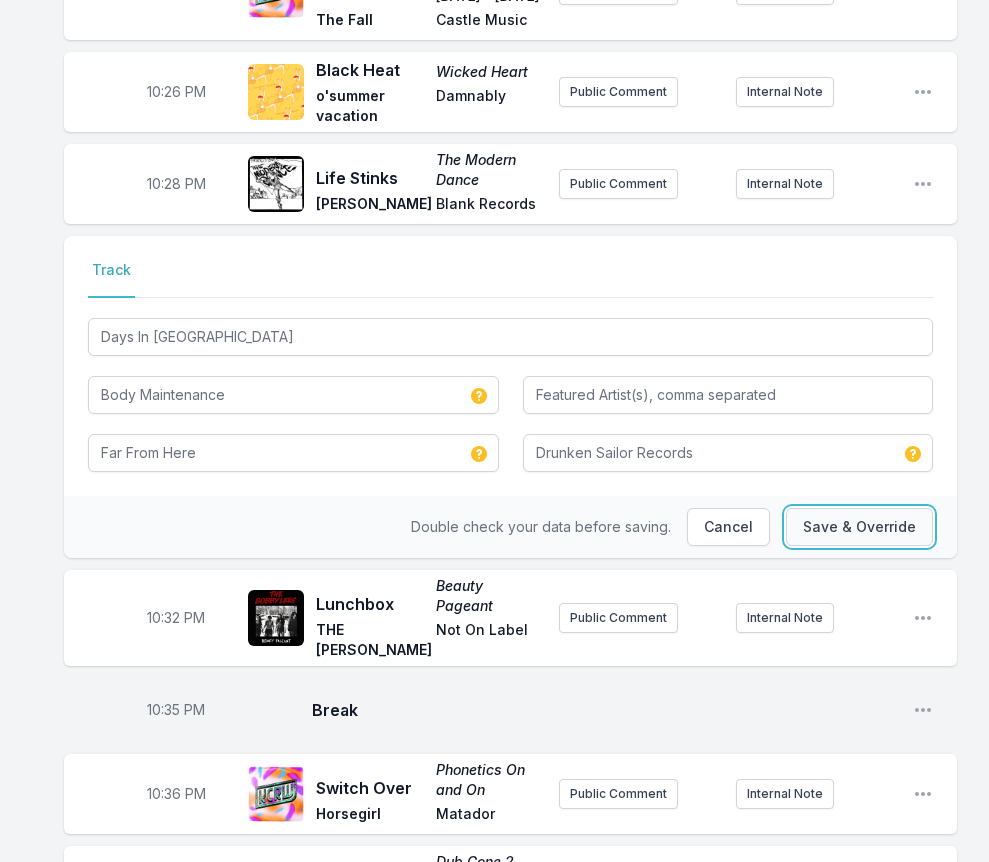 click on "Save & Override" at bounding box center [859, 527] 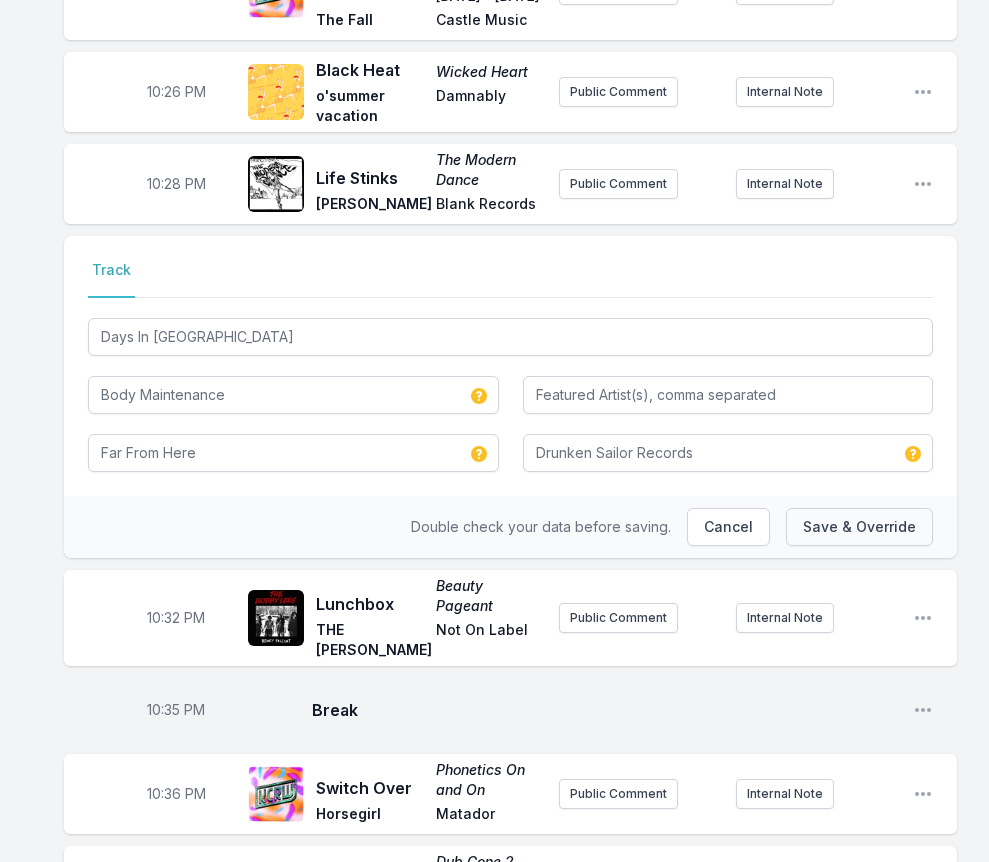 type 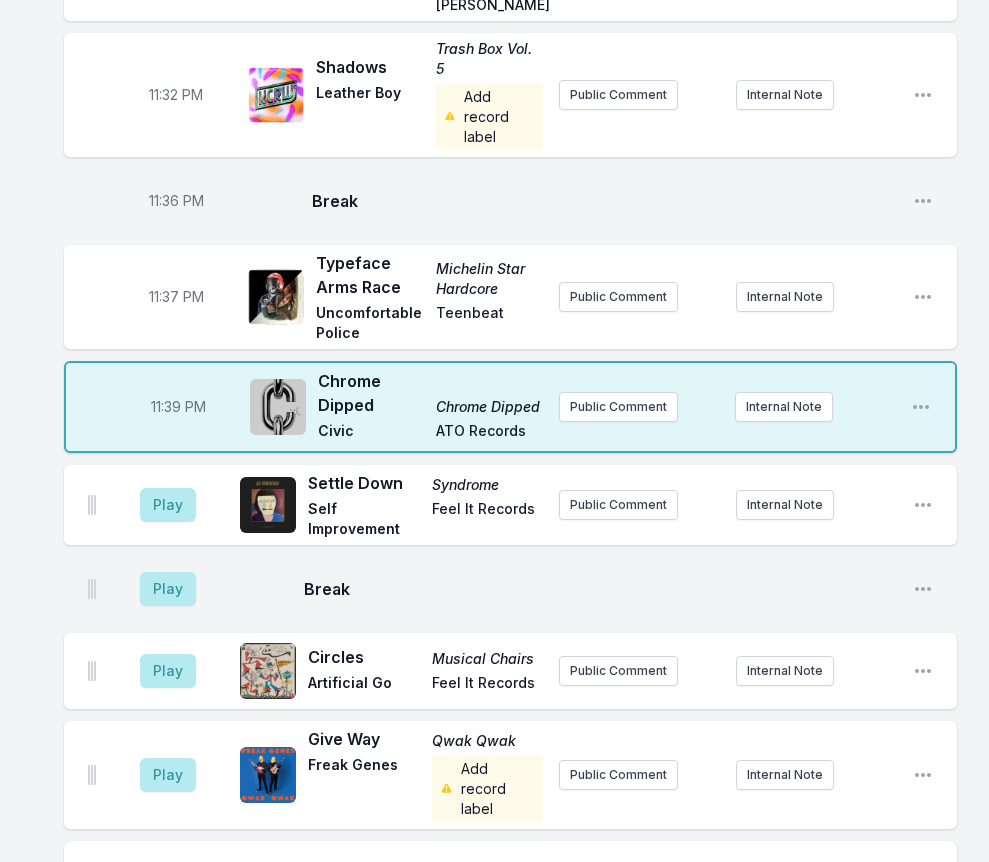 scroll, scrollTop: 4400, scrollLeft: 0, axis: vertical 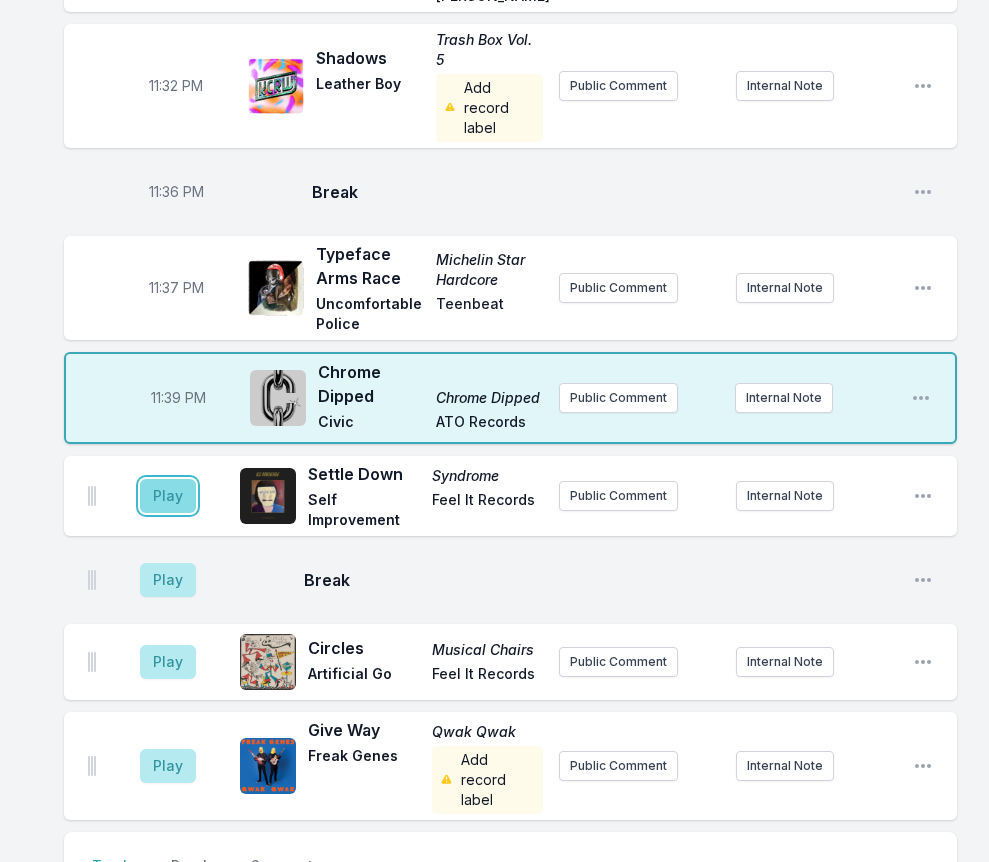 click on "Play" at bounding box center [168, 496] 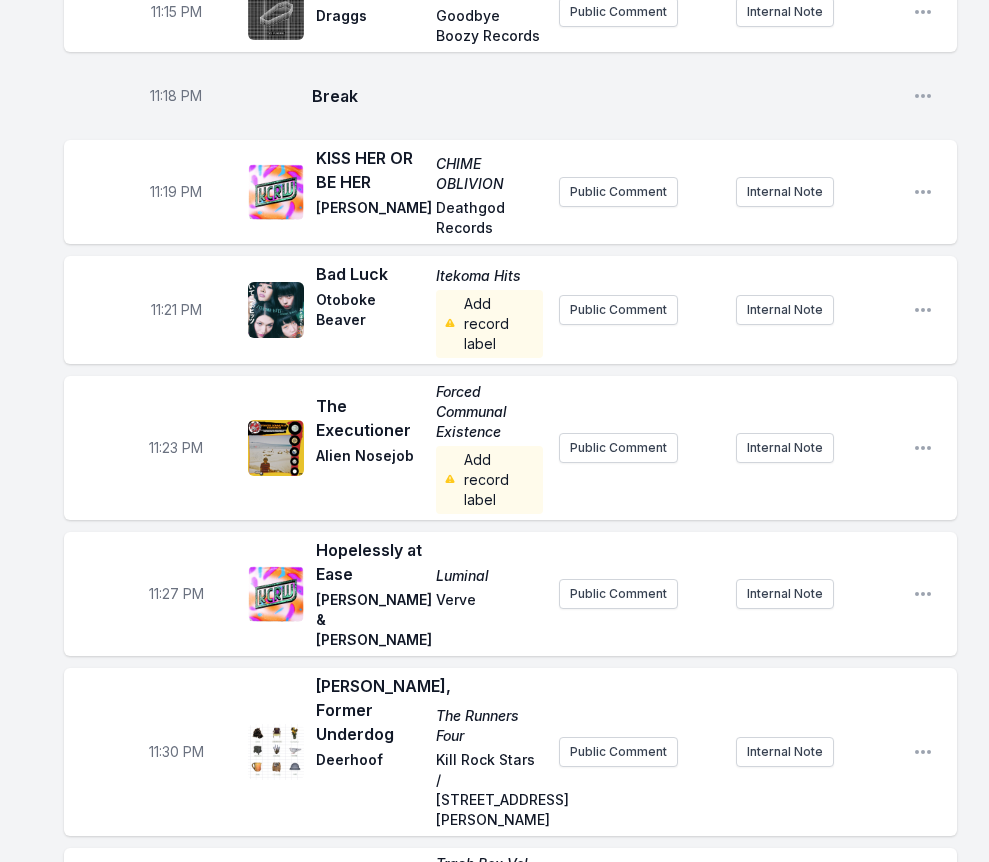 scroll, scrollTop: 3600, scrollLeft: 0, axis: vertical 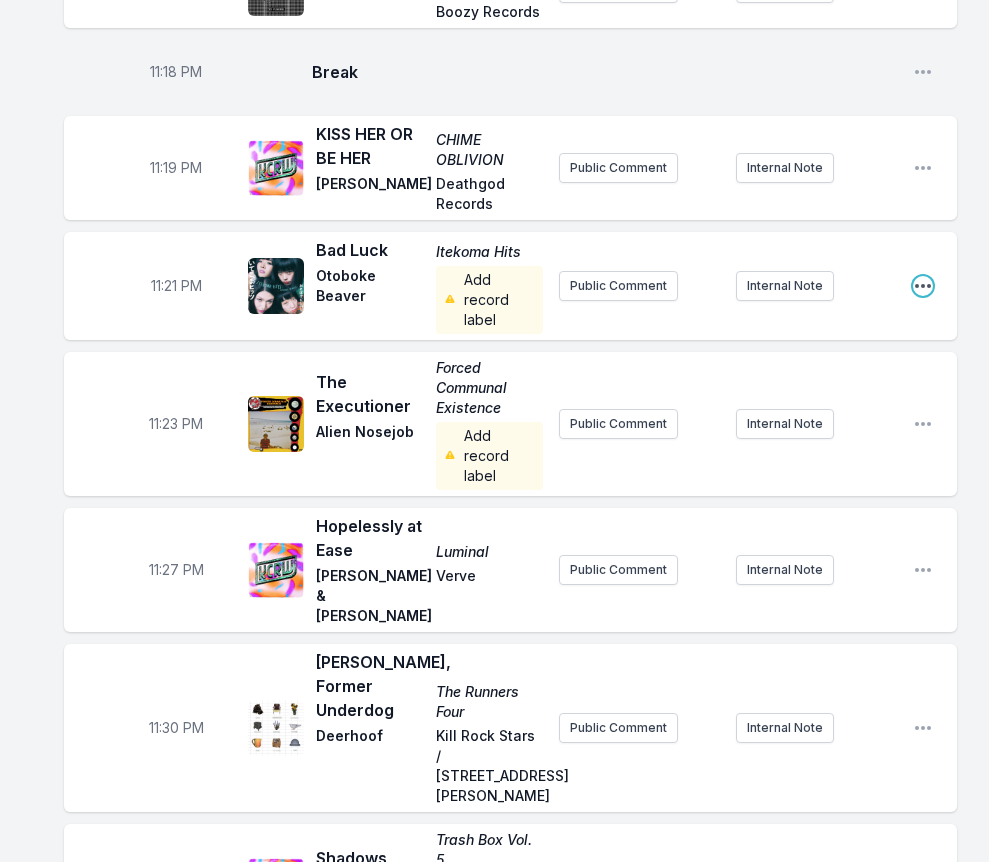 click 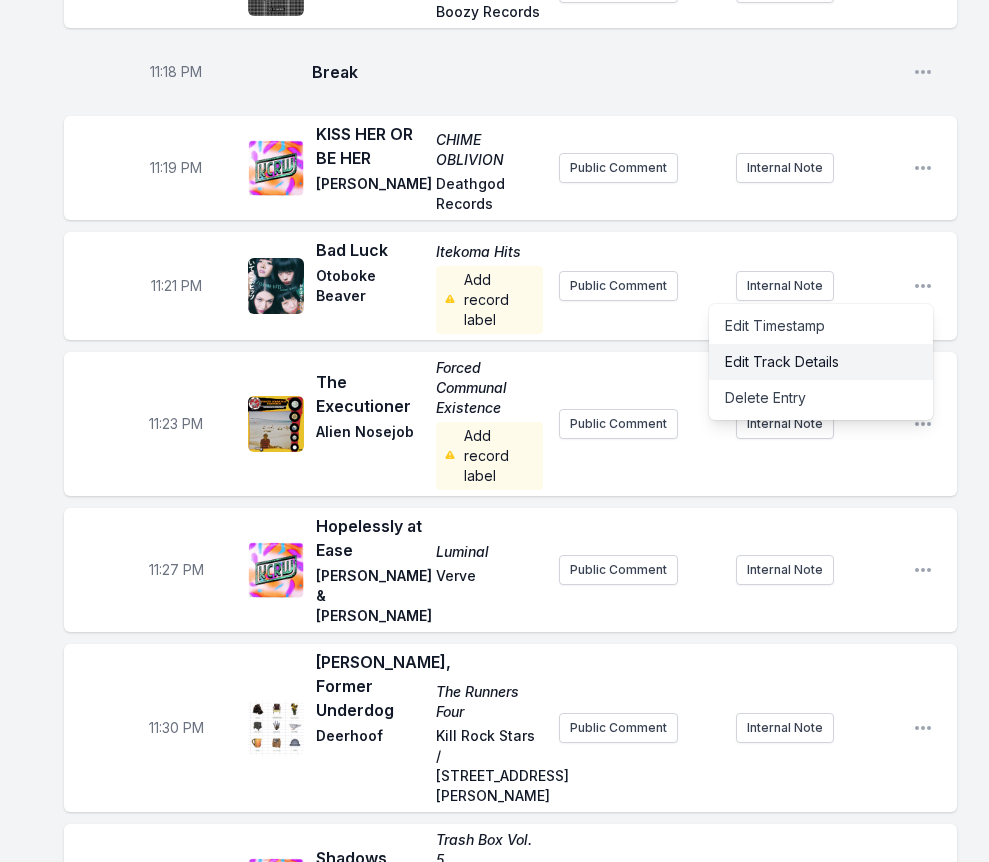 click on "Edit Track Details" at bounding box center [821, 362] 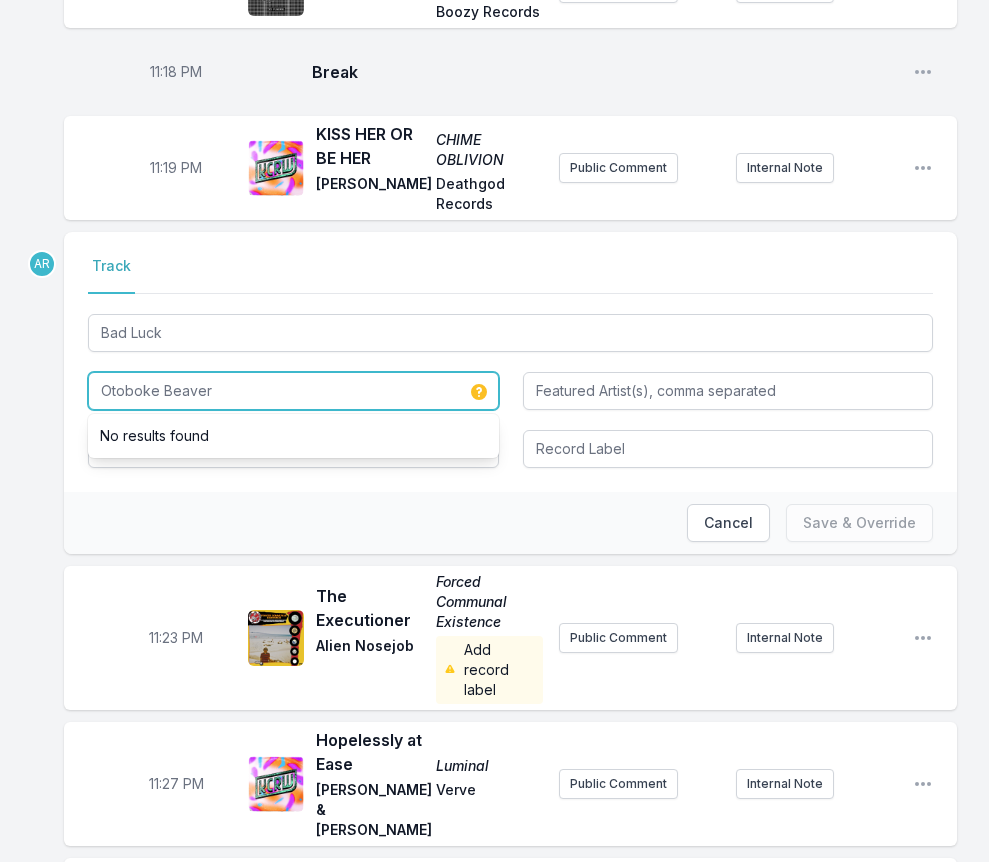 drag, startPoint x: 237, startPoint y: 382, endPoint x: 55, endPoint y: 378, distance: 182.04395 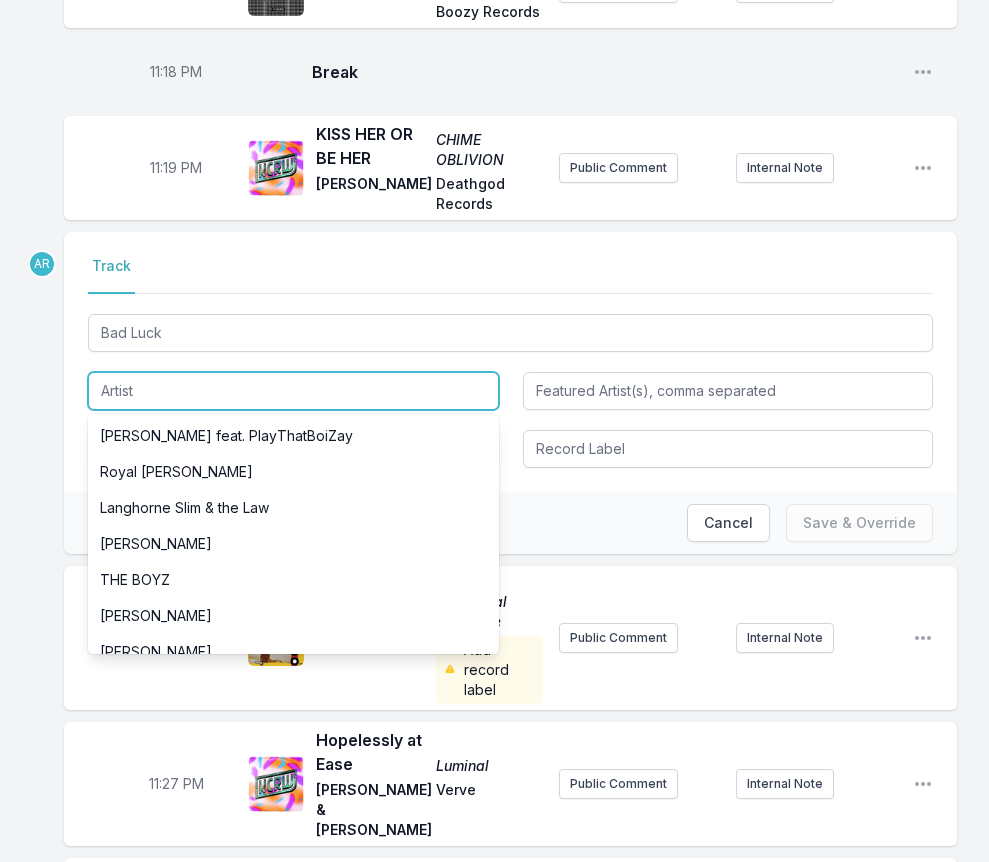 click at bounding box center [293, 391] 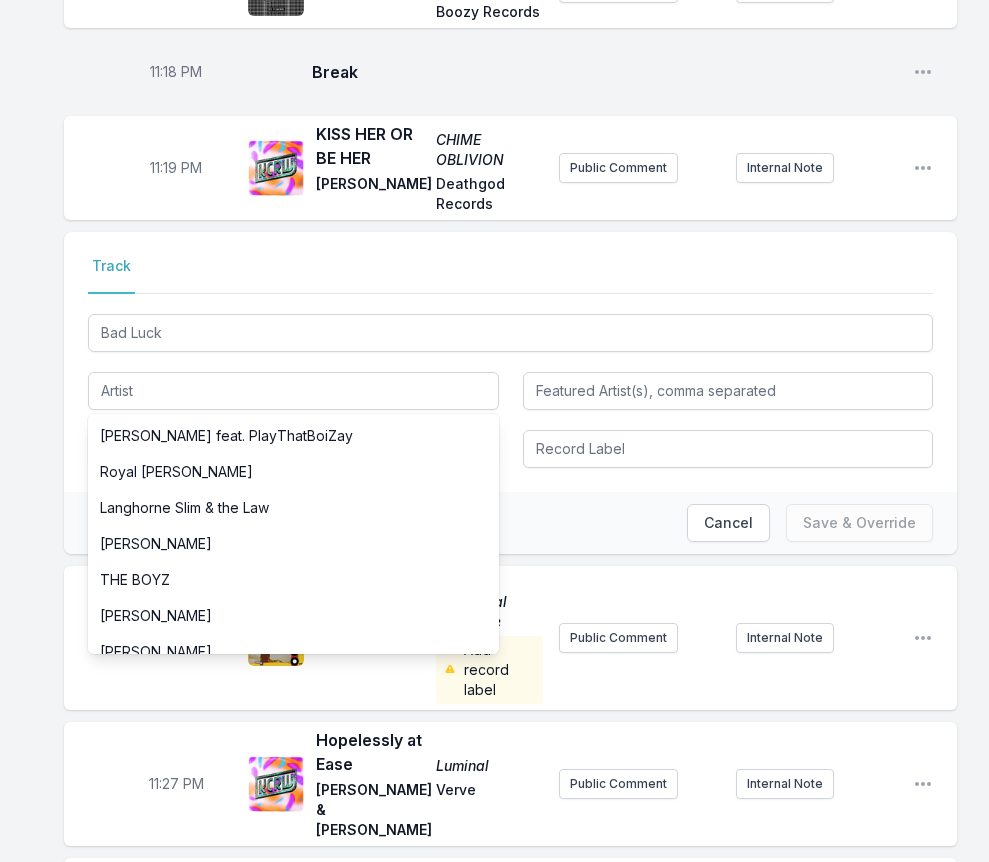 click on "Select a tab Track Track Bad Luck [PERSON_NAME] feat. PlayThatBoiZay Royal [PERSON_NAME] Langhorne Slim & the Law [PERSON_NAME] THE BOYZ [PERSON_NAME] Top [PERSON_NAME] We Came as Romans Former [PERSON_NAME] feat. [PERSON_NAME] Beats PXTN The Story So Far Tigers of the Sea [PERSON_NAME] & [PERSON_NAME] TooSmooth Stormy [PERSON_NAME] Slim BLCKK Princess guardin emamouse-Bug Bus Piano [PERSON_NAME] Pegboard Nerds & Oceans [PERSON_NAME] [PERSON_NAME] [PERSON_NAME] & [PERSON_NAME] 4 Idiots West [US_STATE] Exiles Locksmith & [PERSON_NAME] [PERSON_NAME] Claws Bad Boys Inc. Hopout [PERSON_NAME] Timebomb Social Distortion Stupidity [PERSON_NAME] [PERSON_NAME] and His Orchestra [PERSON_NAME] [PERSON_NAME] J.I the Prince of N.Y [PERSON_NAME] [PERSON_NAME] Shadowknight Music feat. J Cae & Rhyce Records Terra Alive [PERSON_NAME] Giift Gruppo Sportivo Forklift Assassins Eckoclick [PERSON_NAME] & [PERSON_NAME] feat. Smitty the BG Wasted Away Dijon Hallowitch Cosmit Chardy No Brain [PERSON_NAME] Good Hangs [PERSON_NAME] Band Unholy Grave The Jimmies Ashtray Avenue The Outlaws of Zen XTRATUNA" at bounding box center (510, 362) 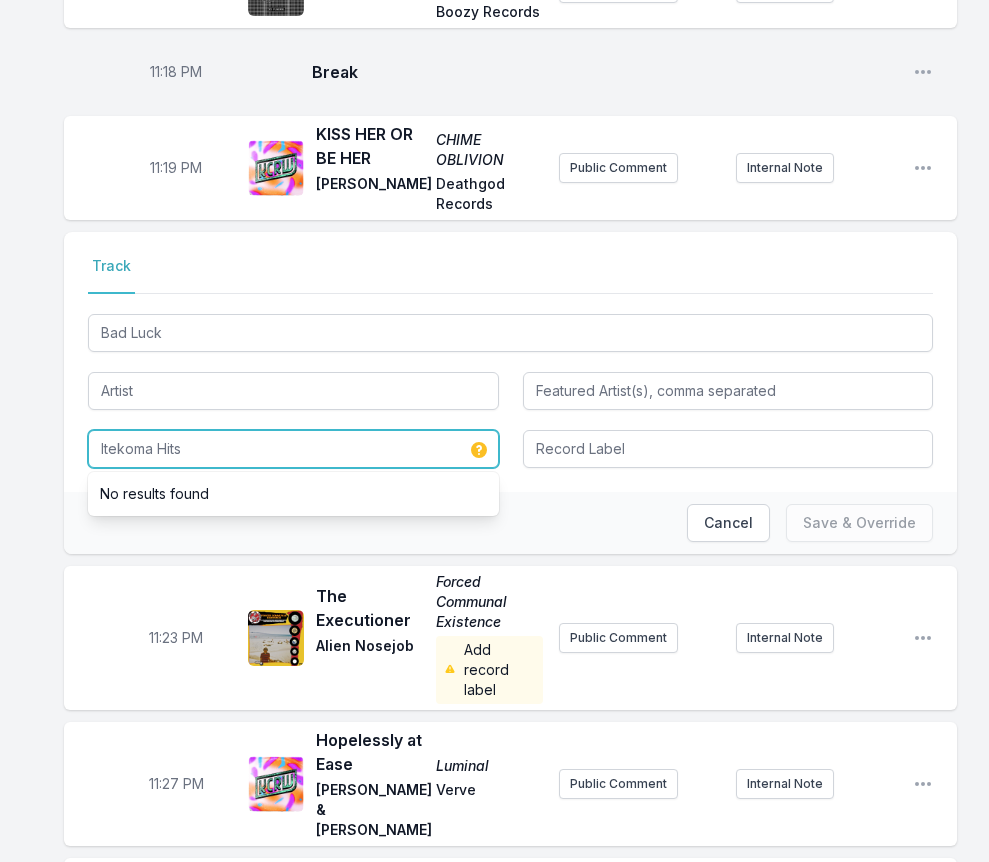 drag, startPoint x: 213, startPoint y: 439, endPoint x: 69, endPoint y: 430, distance: 144.28098 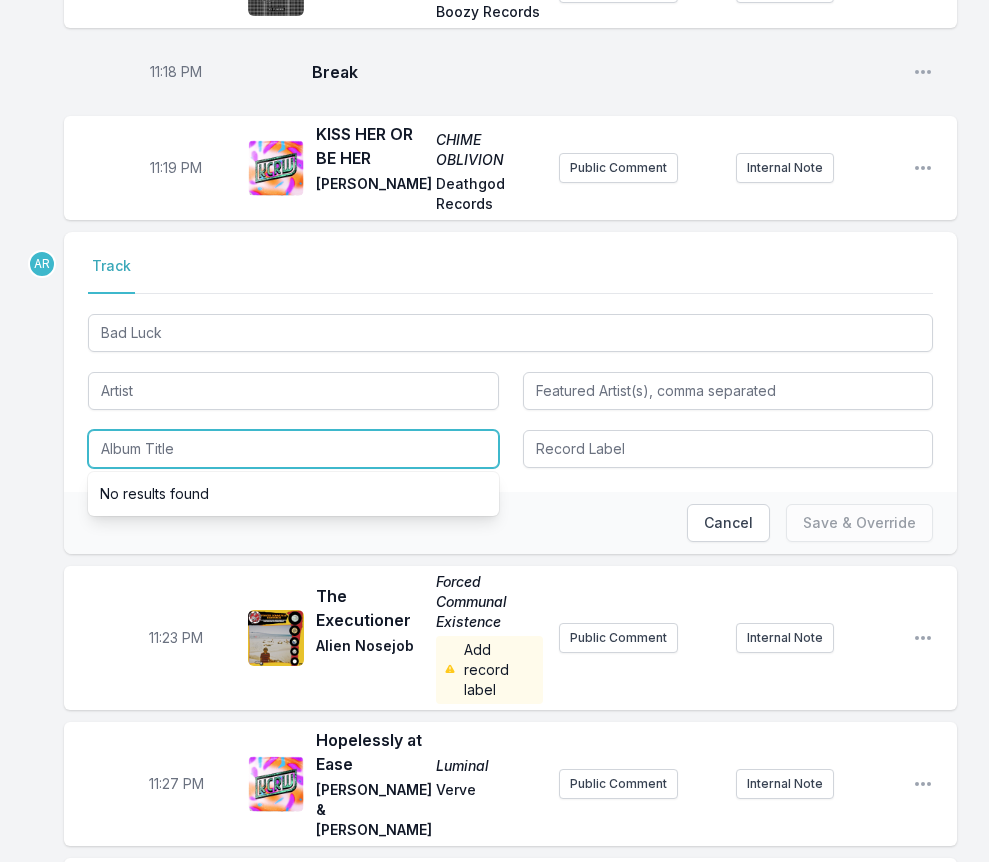 type 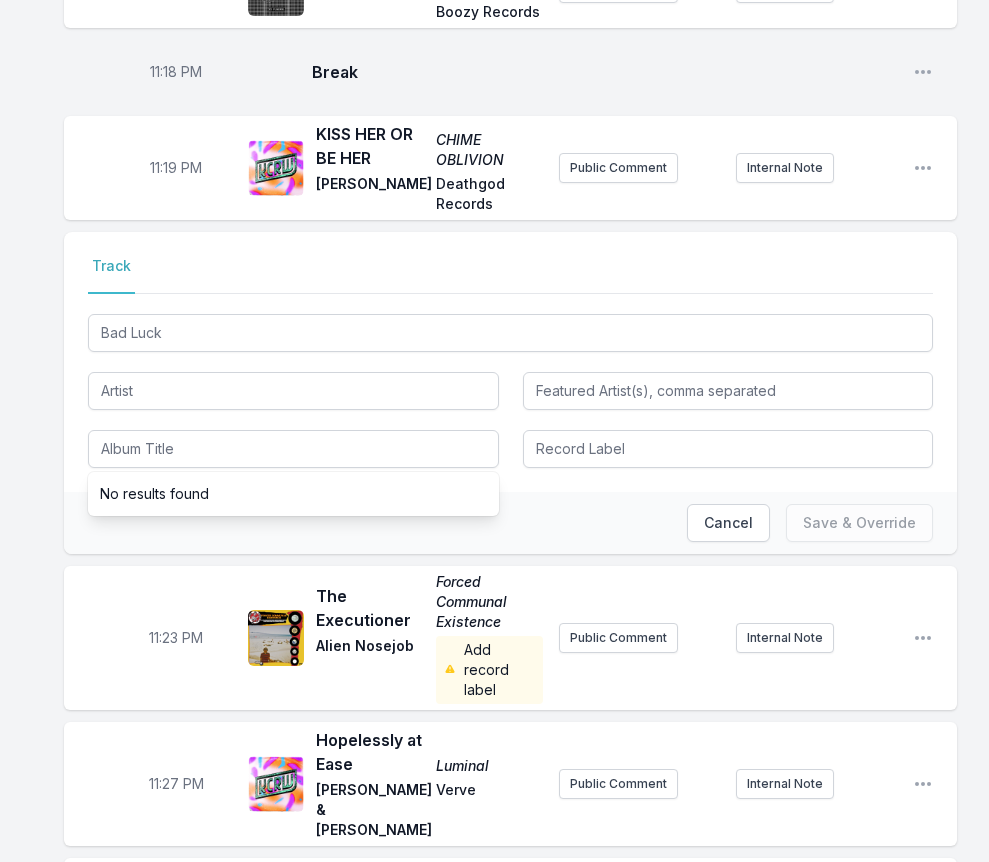 click on "Select a tab Track Track Bad Luck No results found" at bounding box center (510, 362) 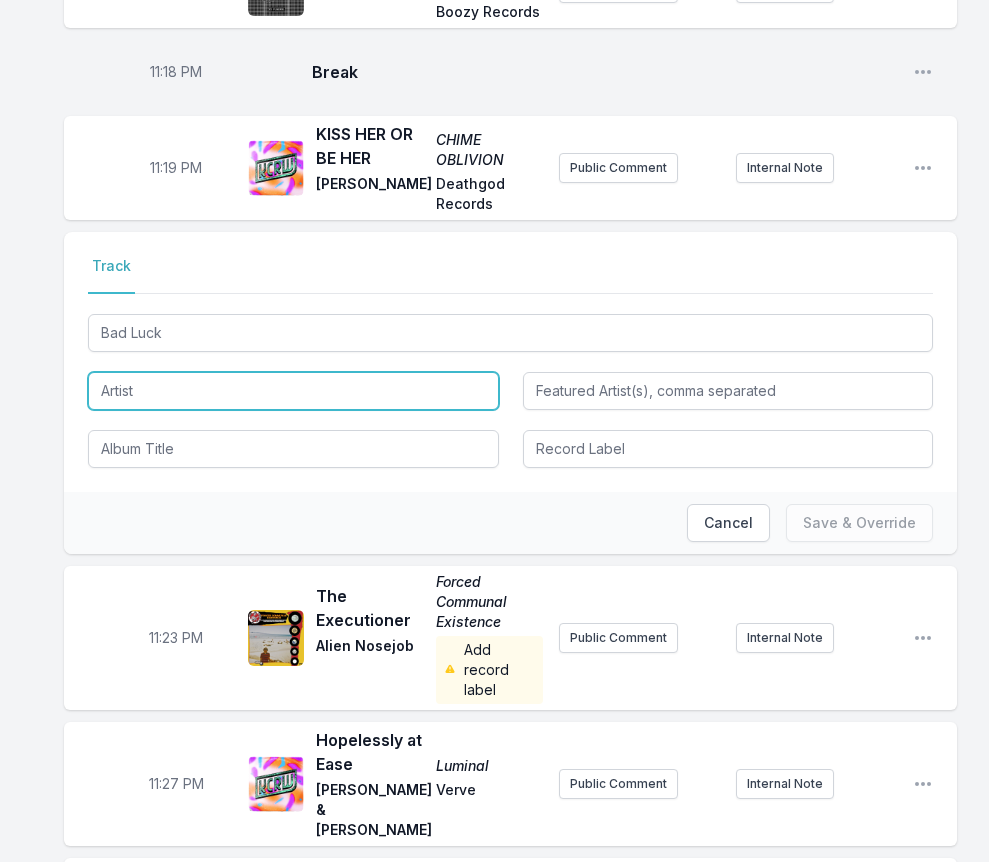 click at bounding box center (293, 391) 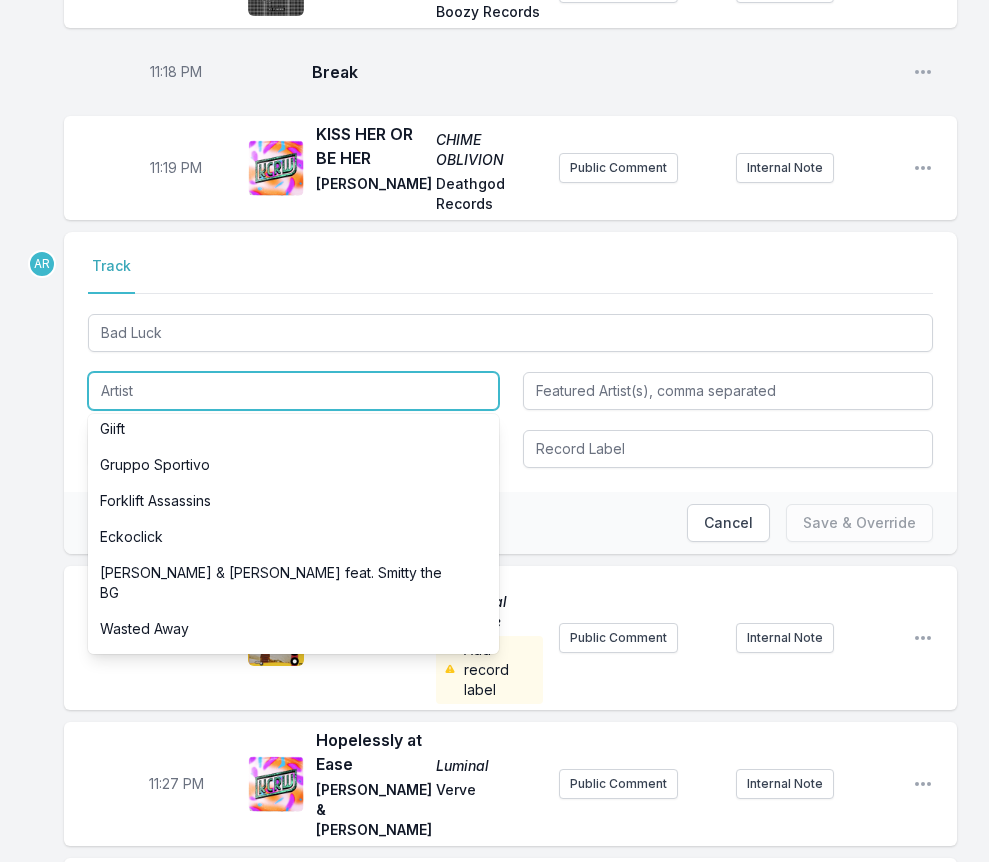 scroll, scrollTop: 1700, scrollLeft: 0, axis: vertical 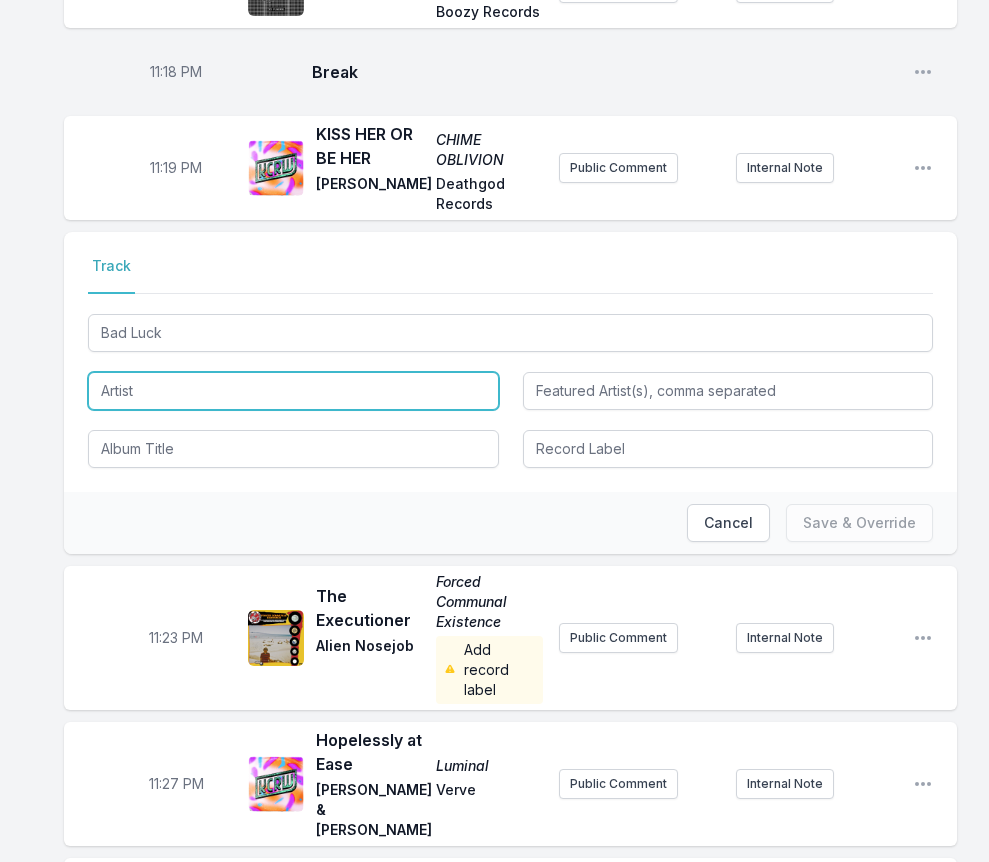 click at bounding box center (293, 391) 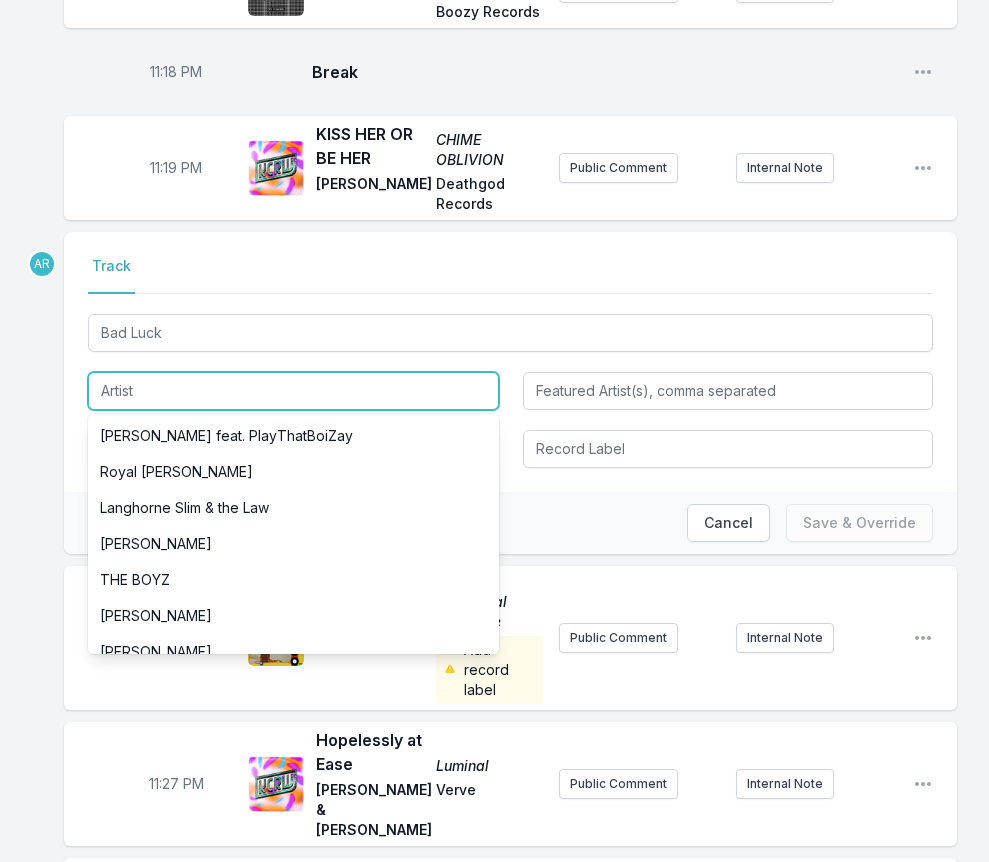 paste on "おとぼけビ～バ～" 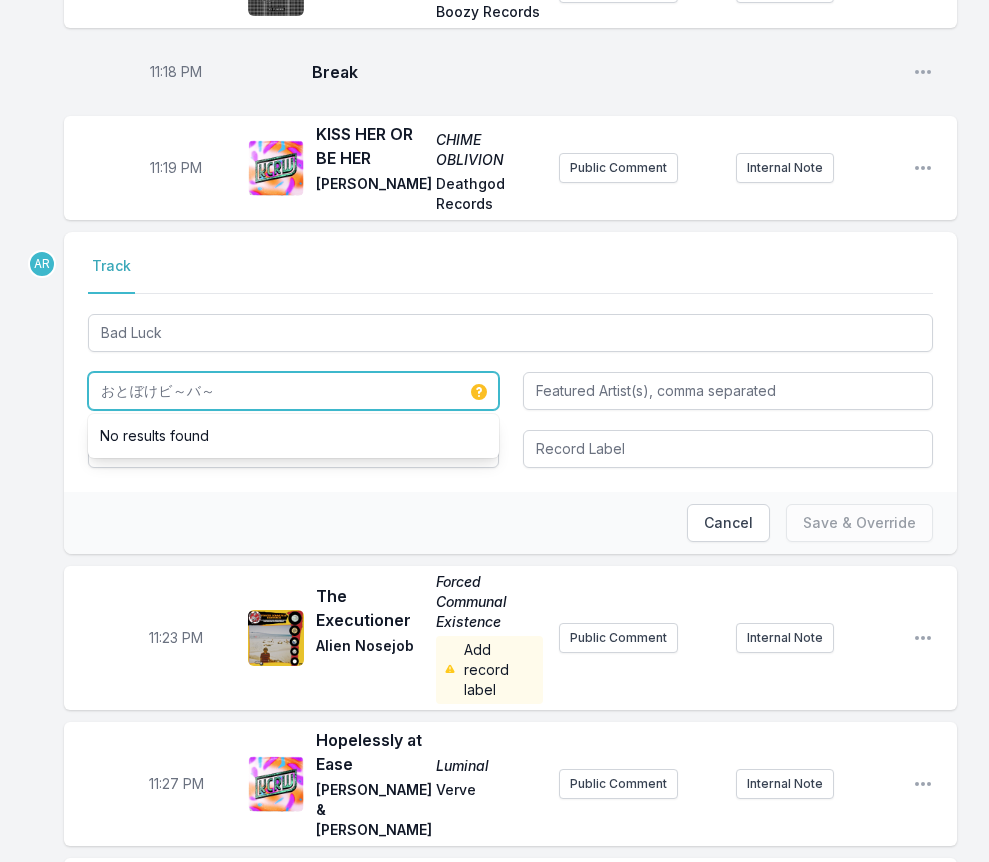 click on "おとぼけビ～バ～" at bounding box center (293, 391) 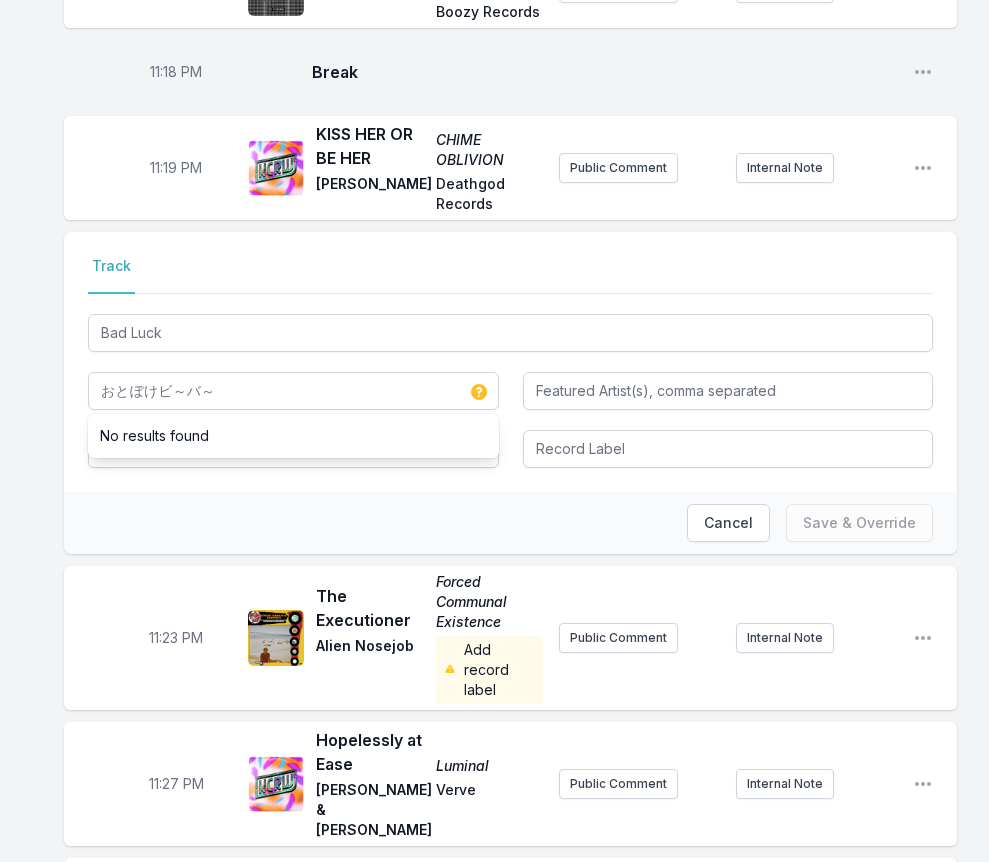 click on "Cancel Save & Override" at bounding box center [510, 523] 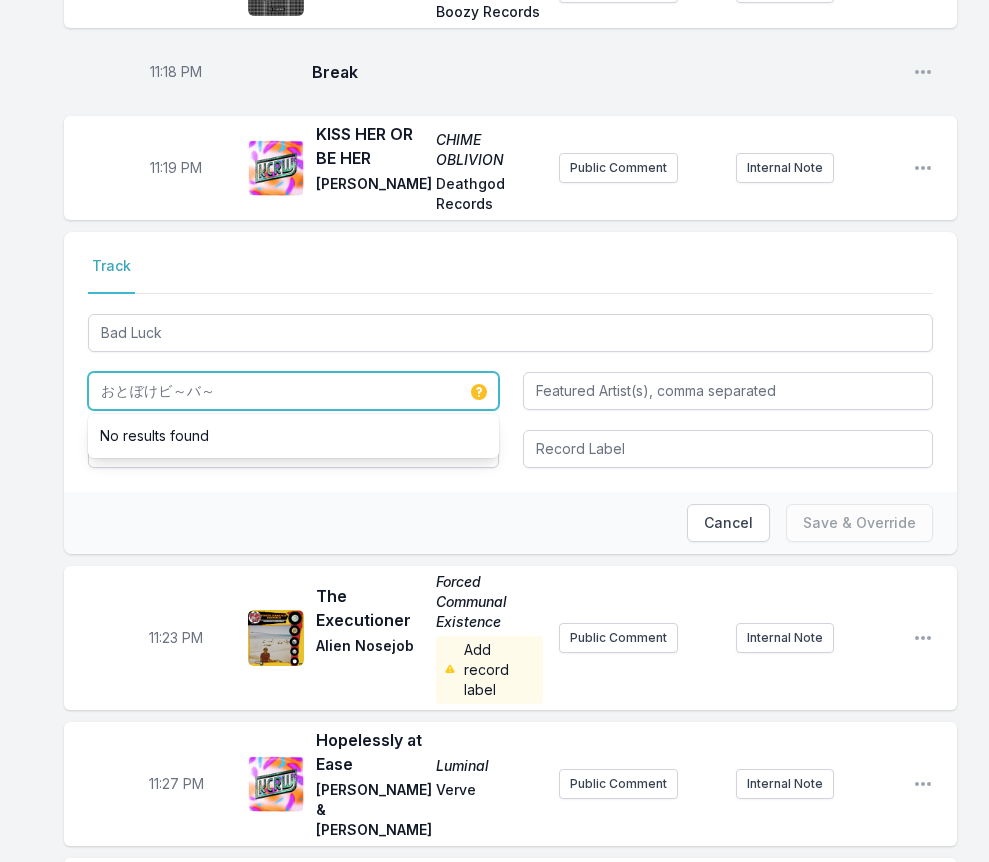 drag, startPoint x: 259, startPoint y: 380, endPoint x: -15, endPoint y: 358, distance: 274.8818 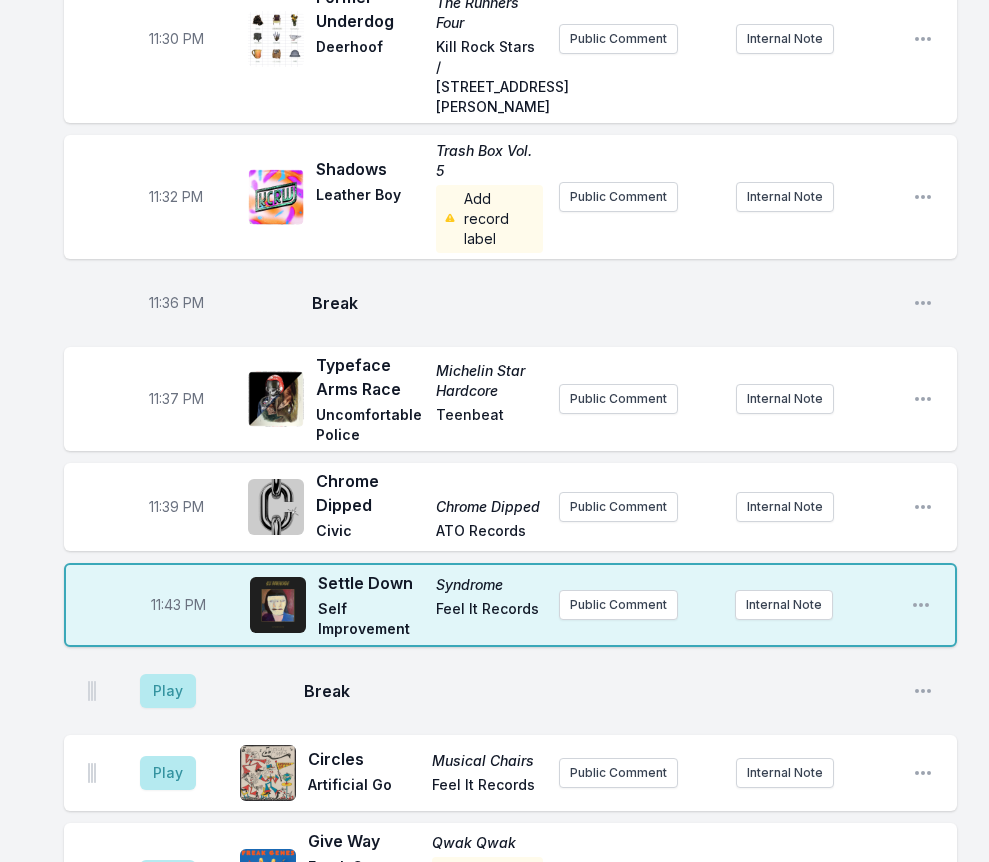 scroll, scrollTop: 4584, scrollLeft: 0, axis: vertical 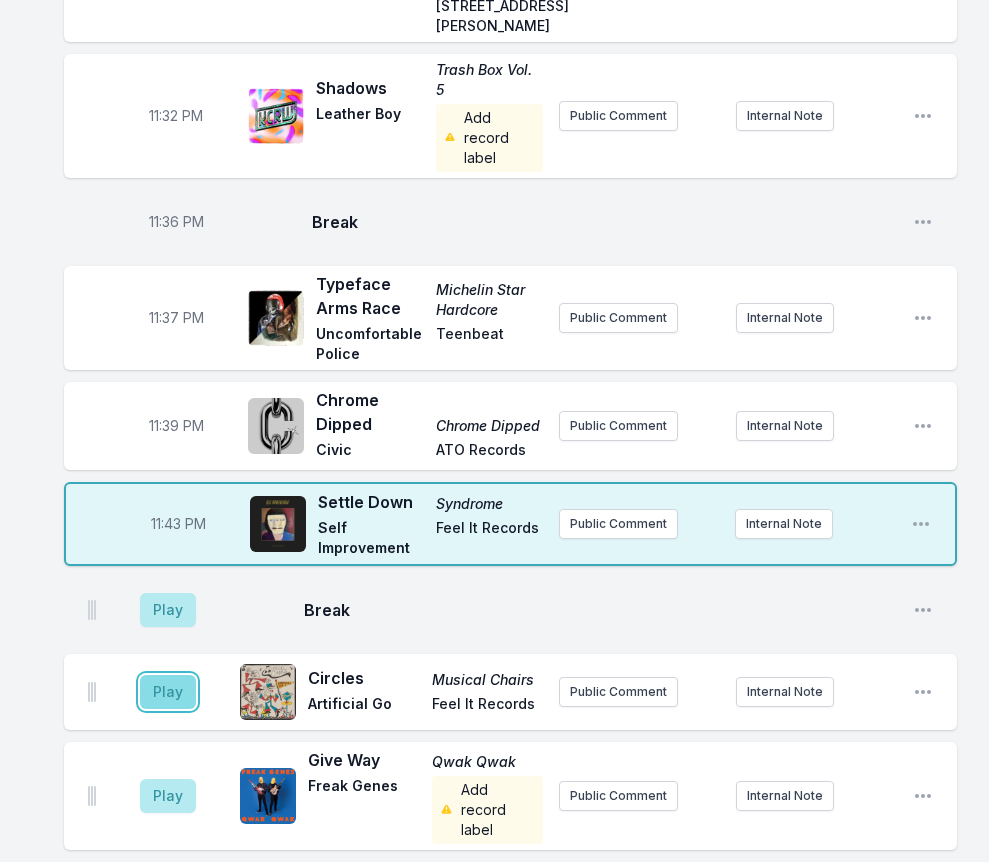 click on "Play" at bounding box center [168, 692] 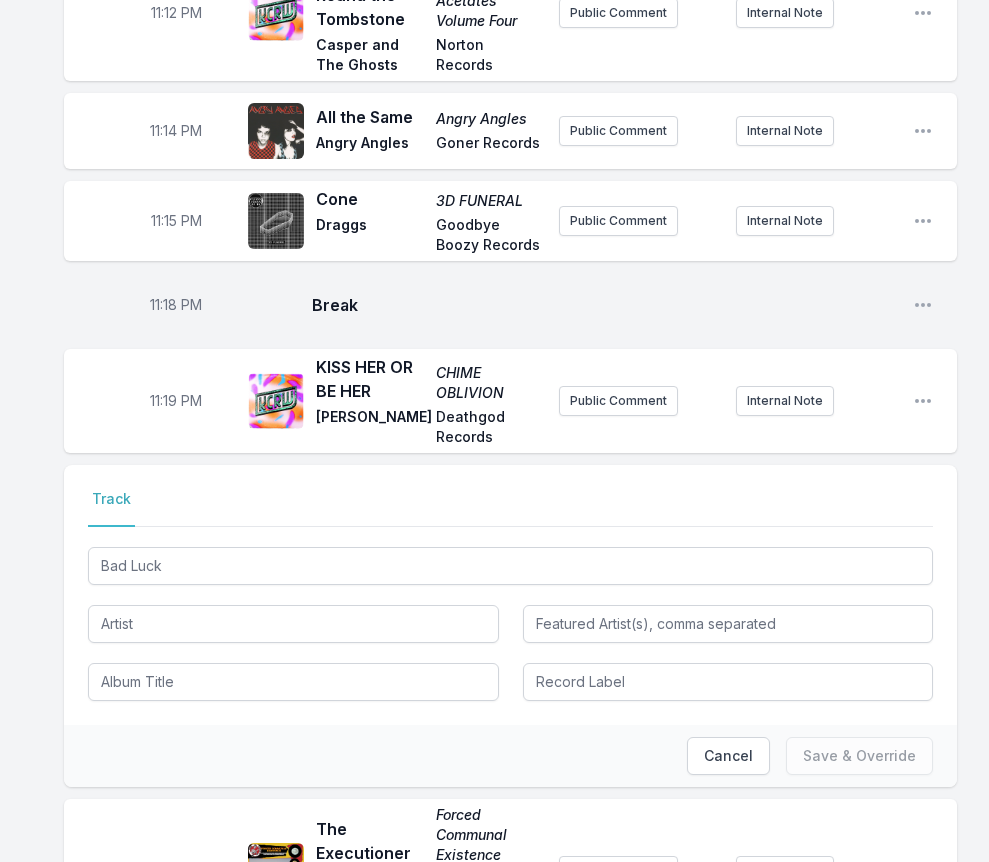 scroll, scrollTop: 3384, scrollLeft: 0, axis: vertical 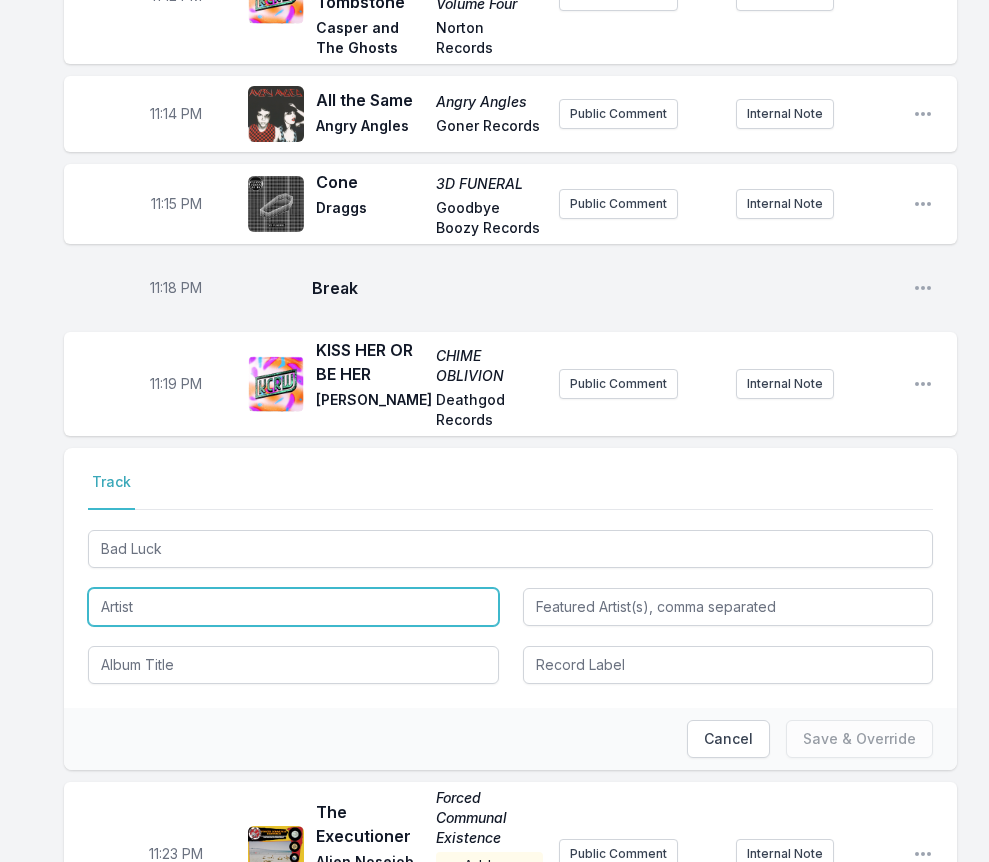 click at bounding box center [293, 607] 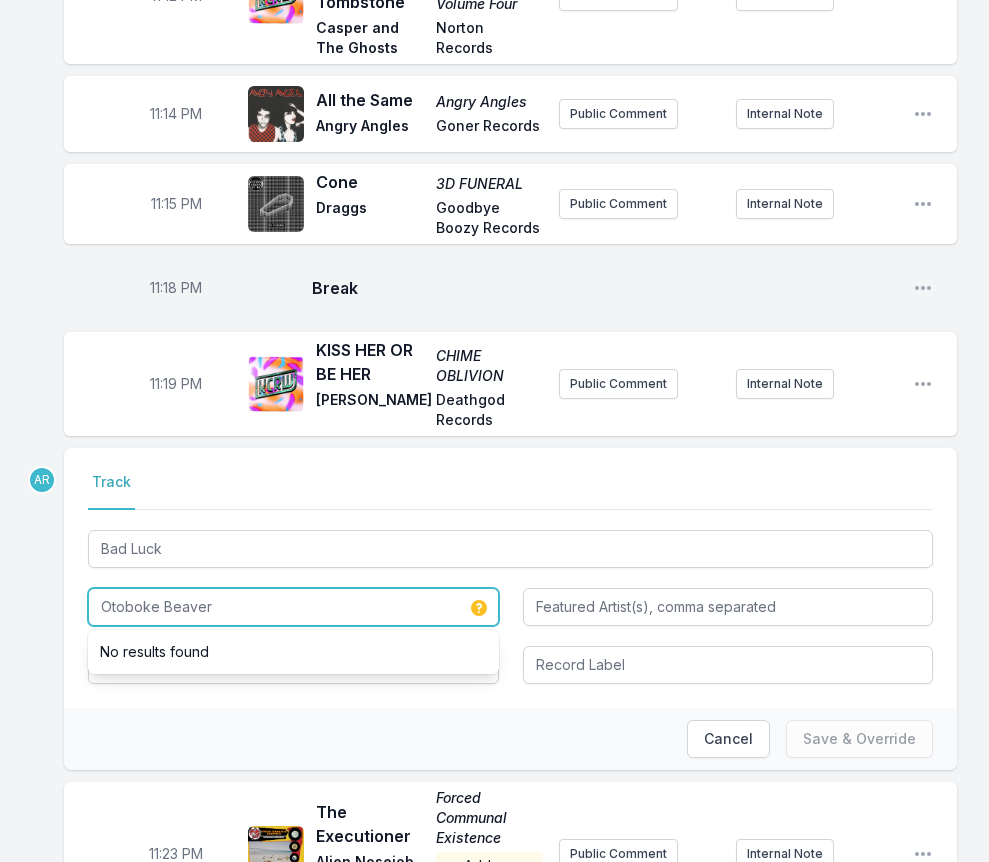 type on "Otoboke Beaver" 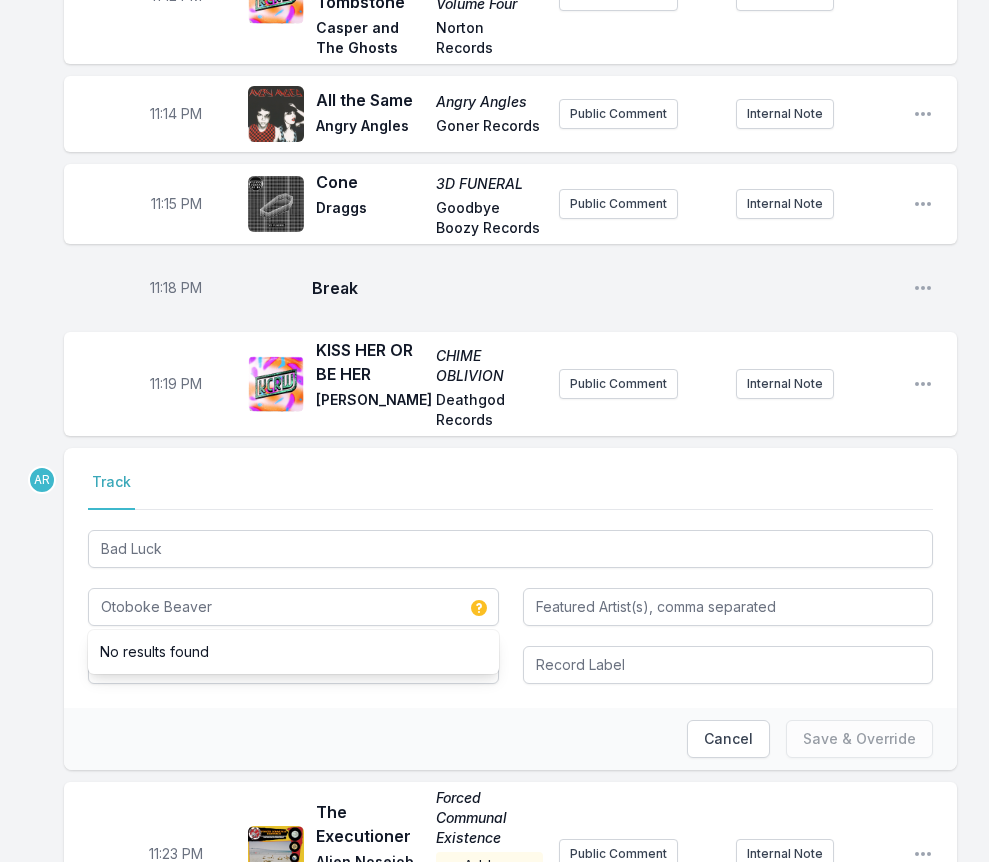 click on "Cancel Save & Override" at bounding box center [510, 739] 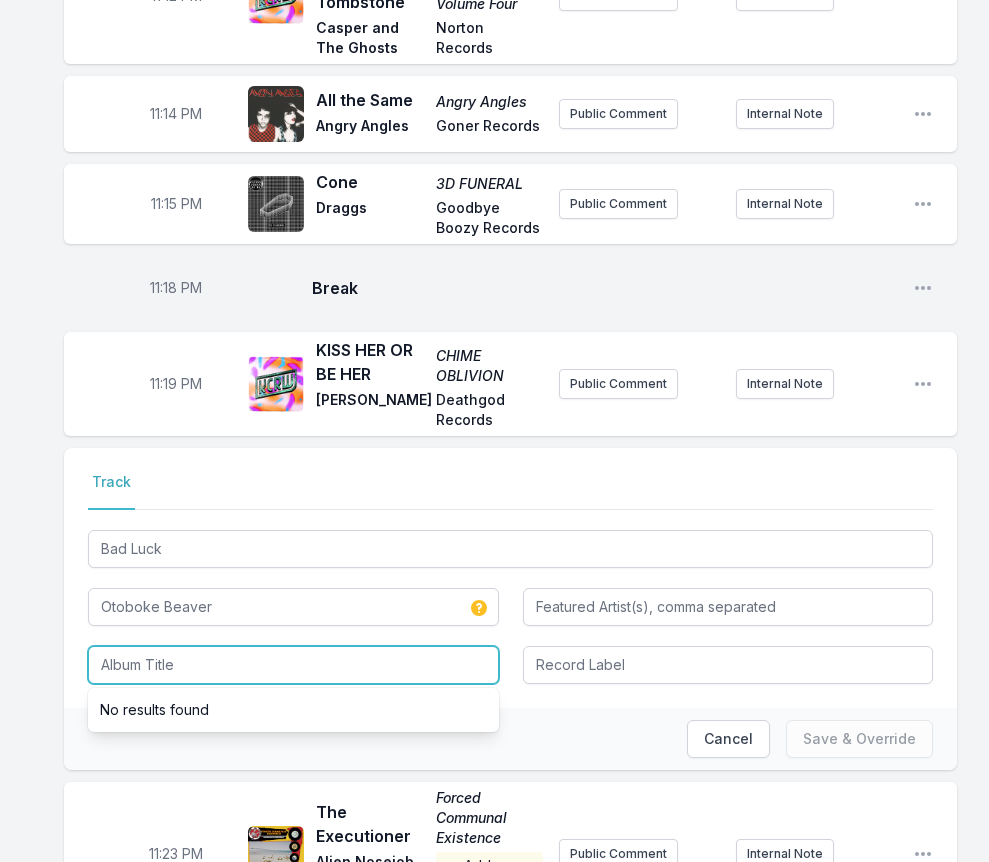 click at bounding box center [293, 665] 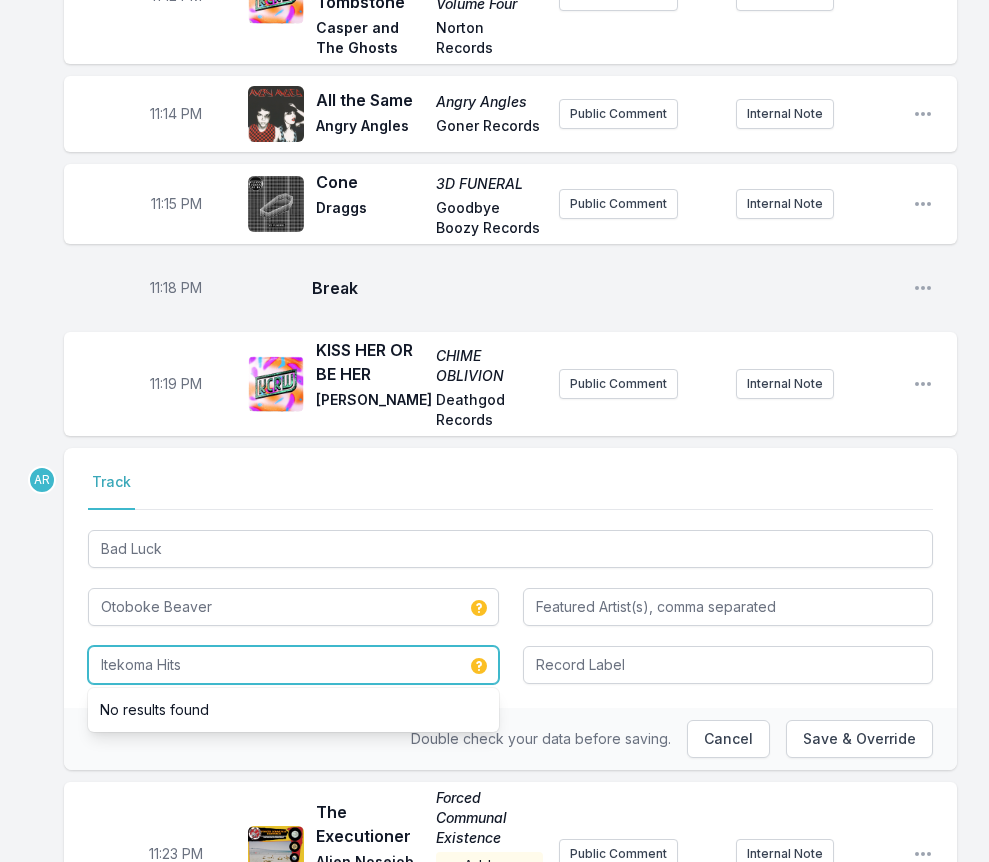 click on "Itekoma Hits" at bounding box center [293, 665] 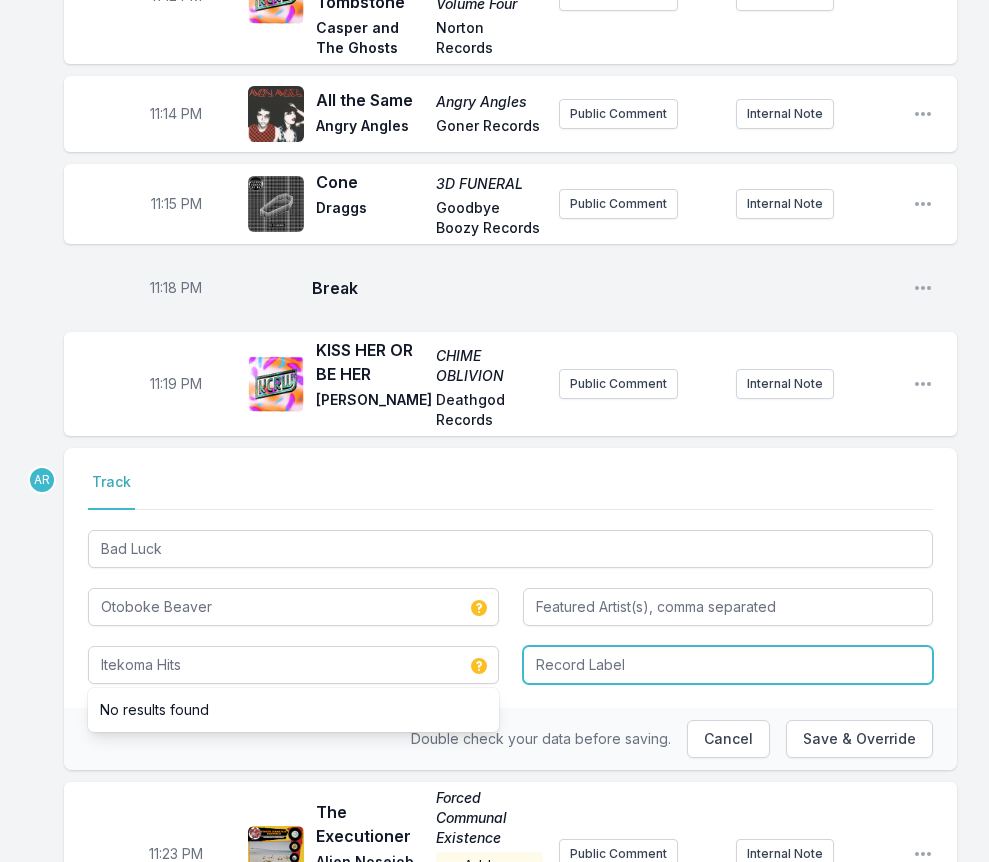 click at bounding box center (728, 665) 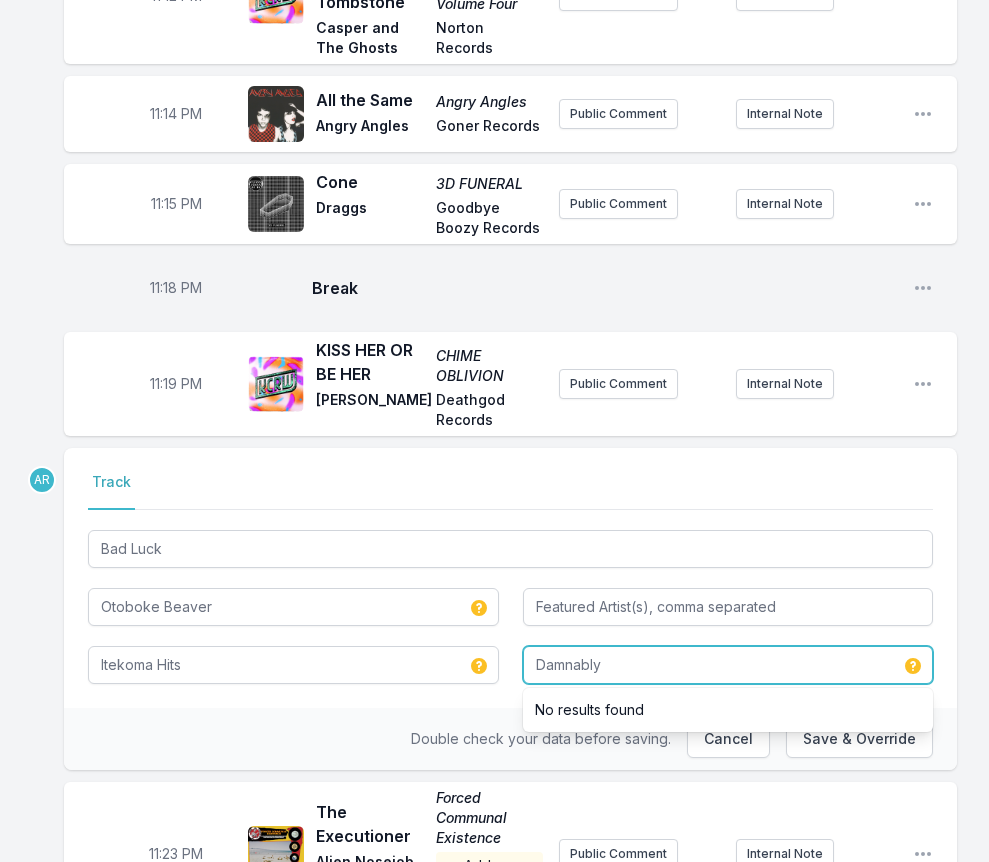 type on "Damnably" 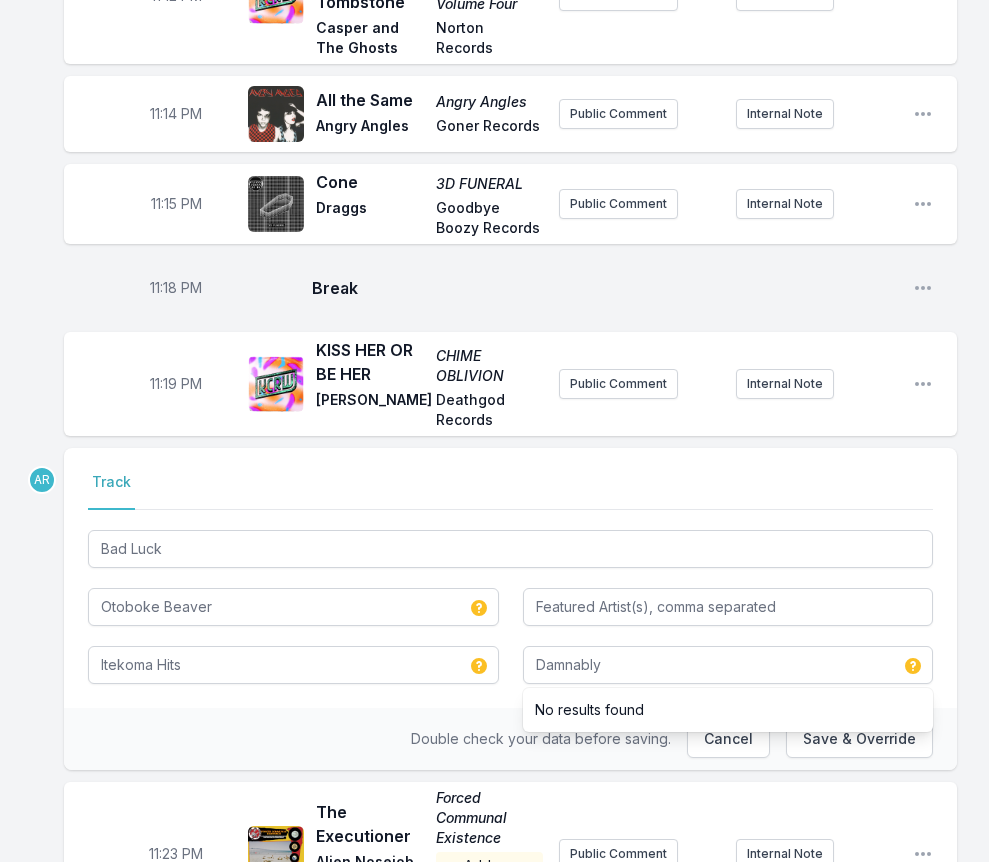 click on "Double check your data before saving. Cancel Save & Override" at bounding box center [510, 739] 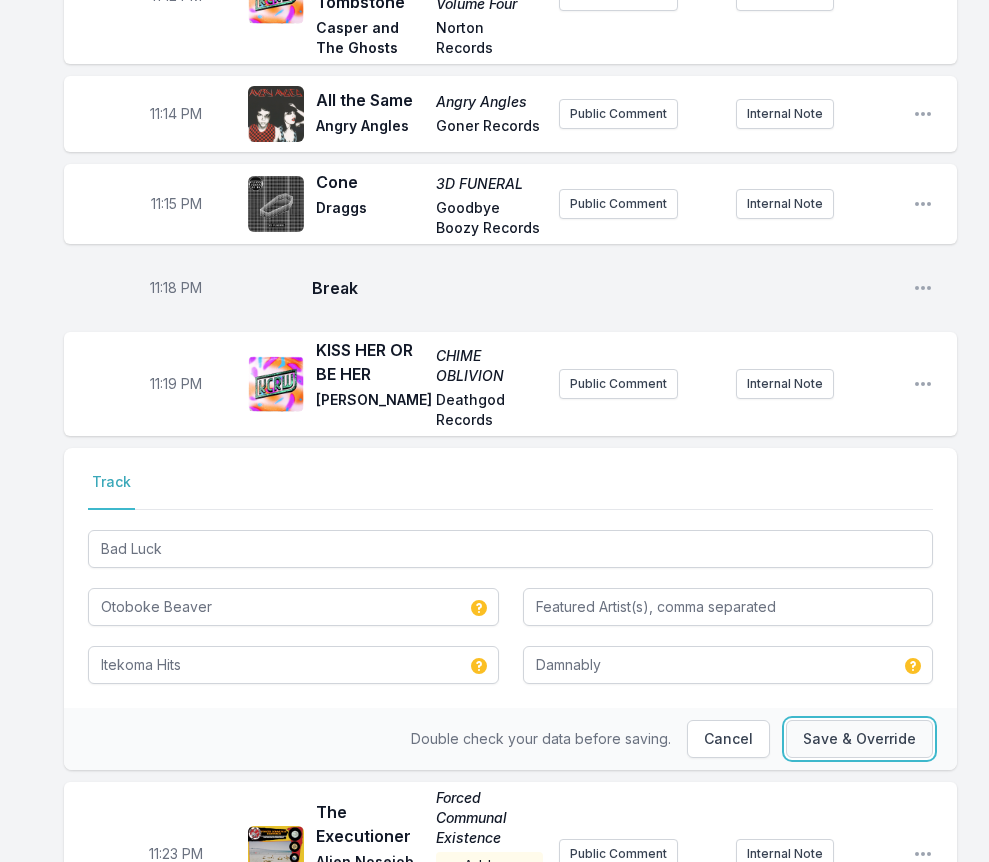 click on "Save & Override" at bounding box center [859, 739] 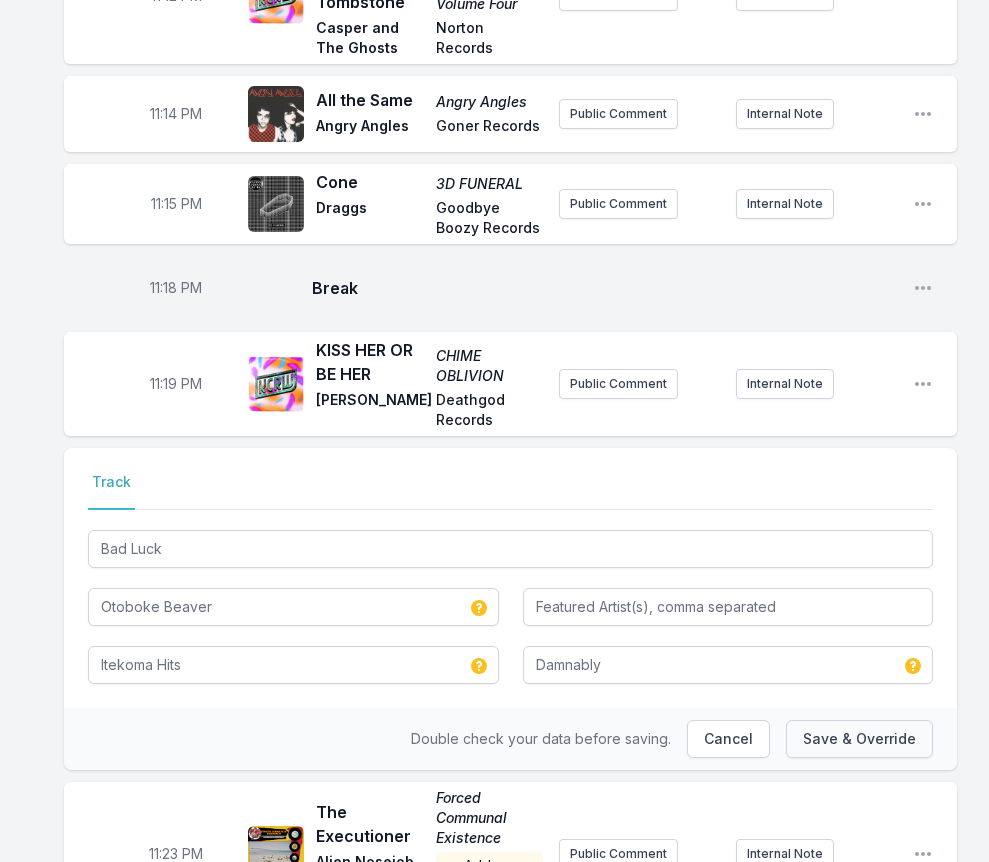 type 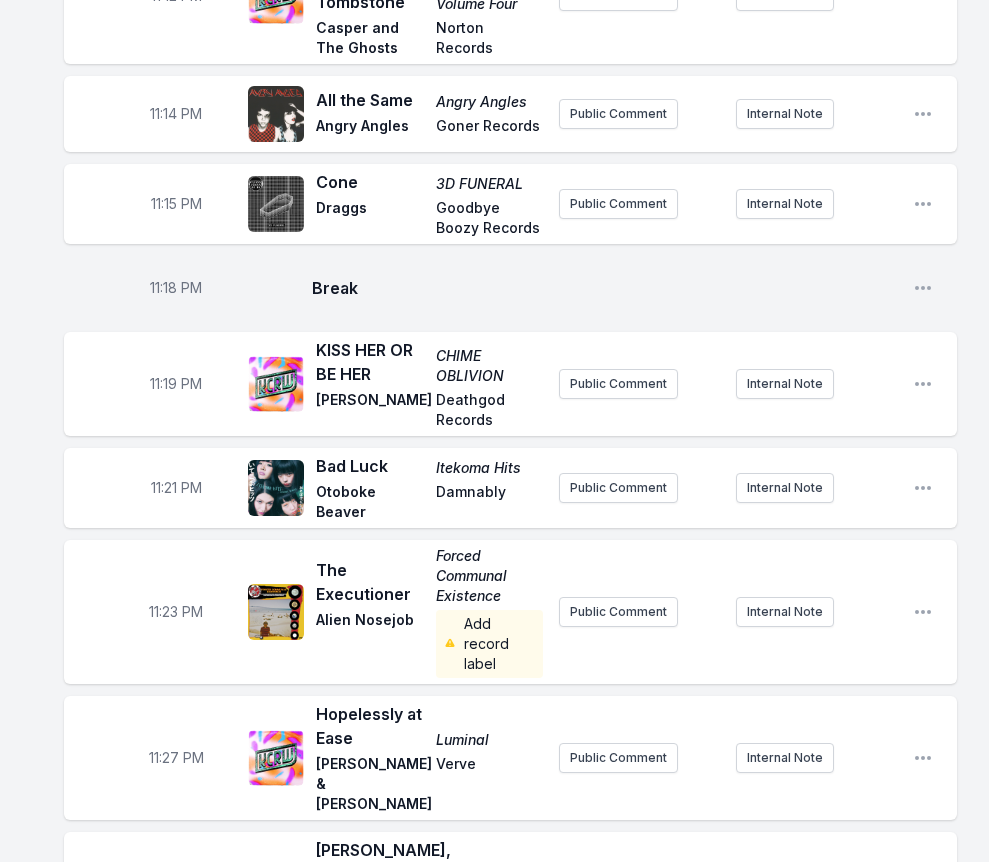 scroll, scrollTop: 3584, scrollLeft: 0, axis: vertical 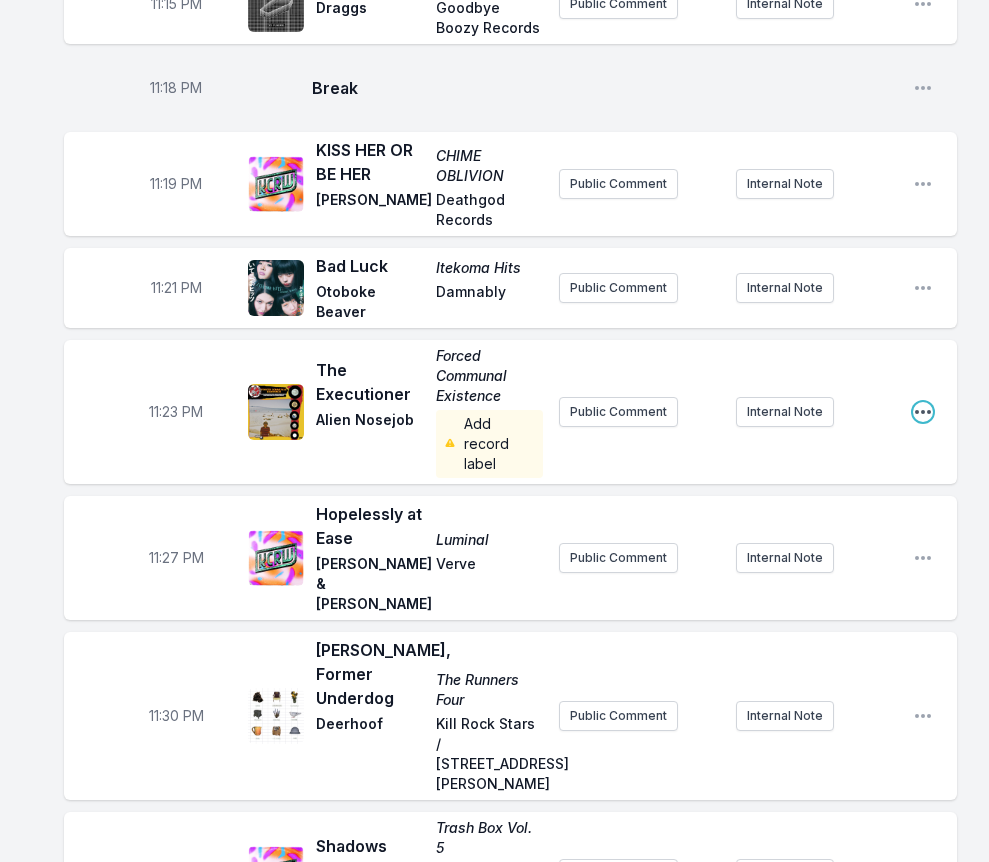 click 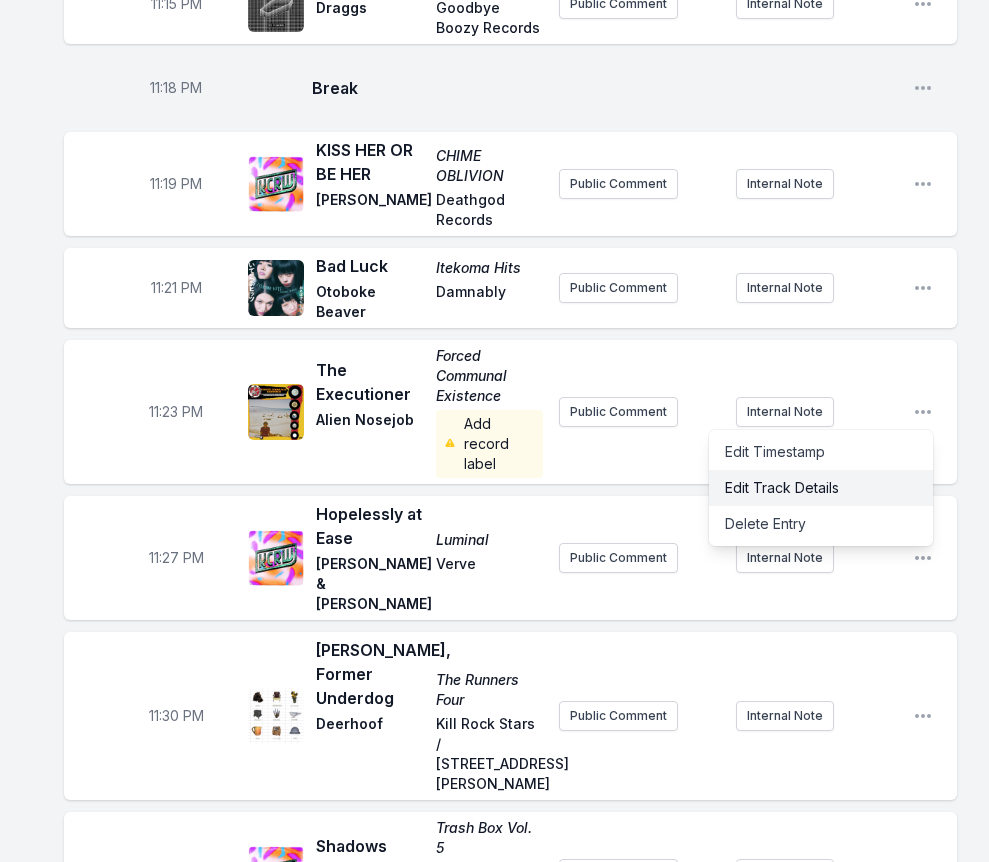 click on "Edit Track Details" at bounding box center [821, 488] 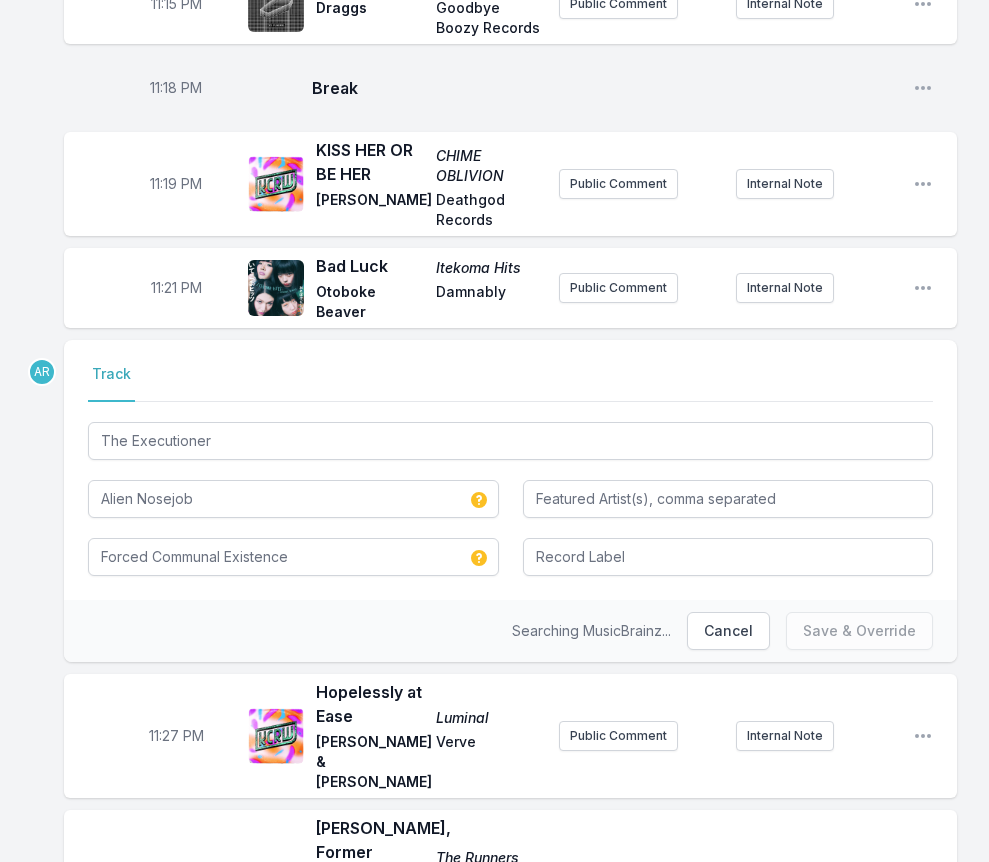 click at bounding box center [728, 555] 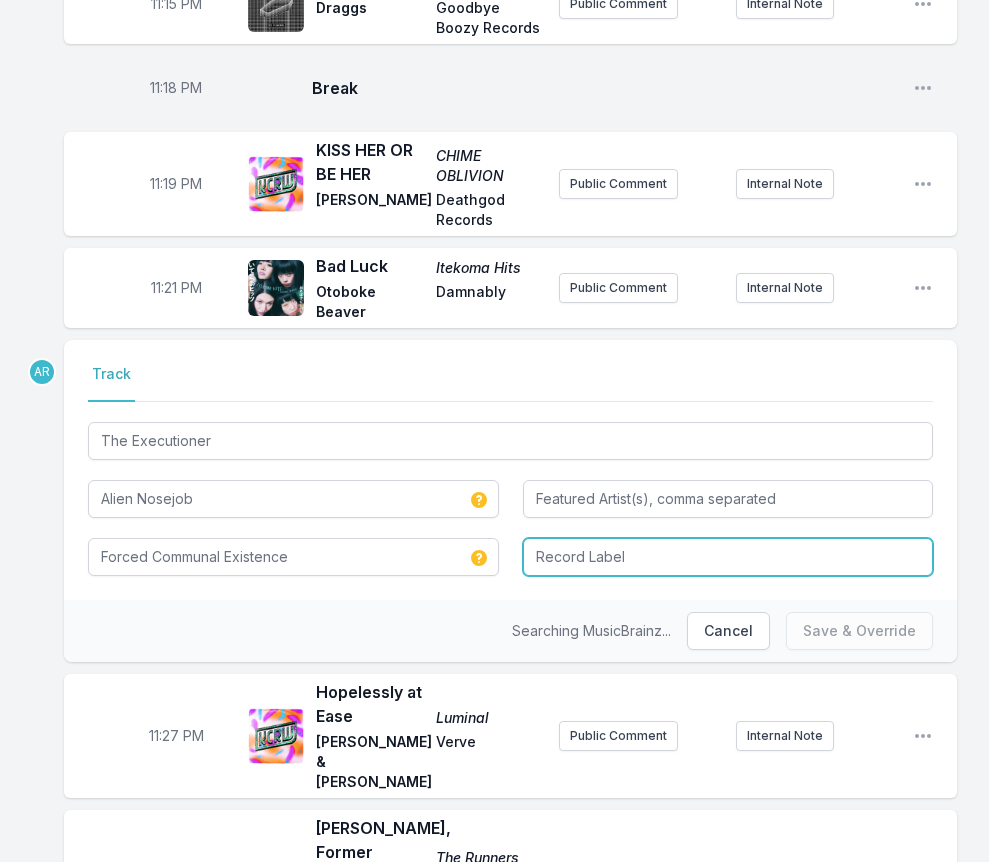 click at bounding box center [728, 557] 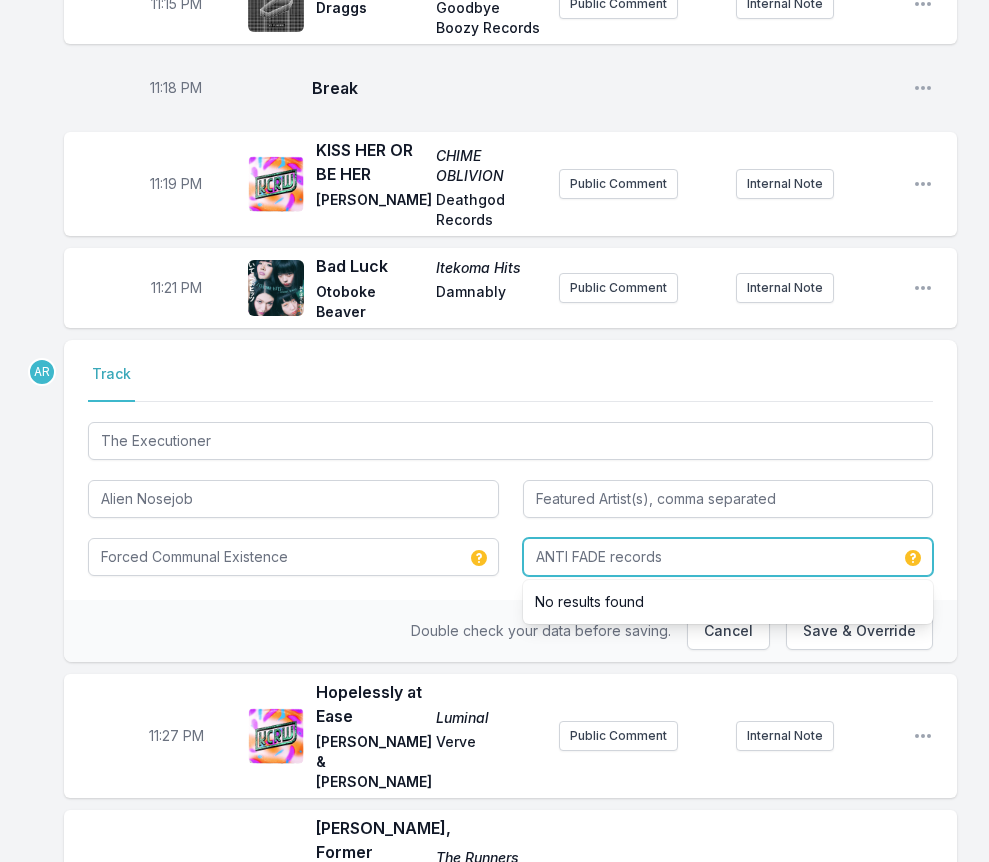 type on "ANTI FADE records" 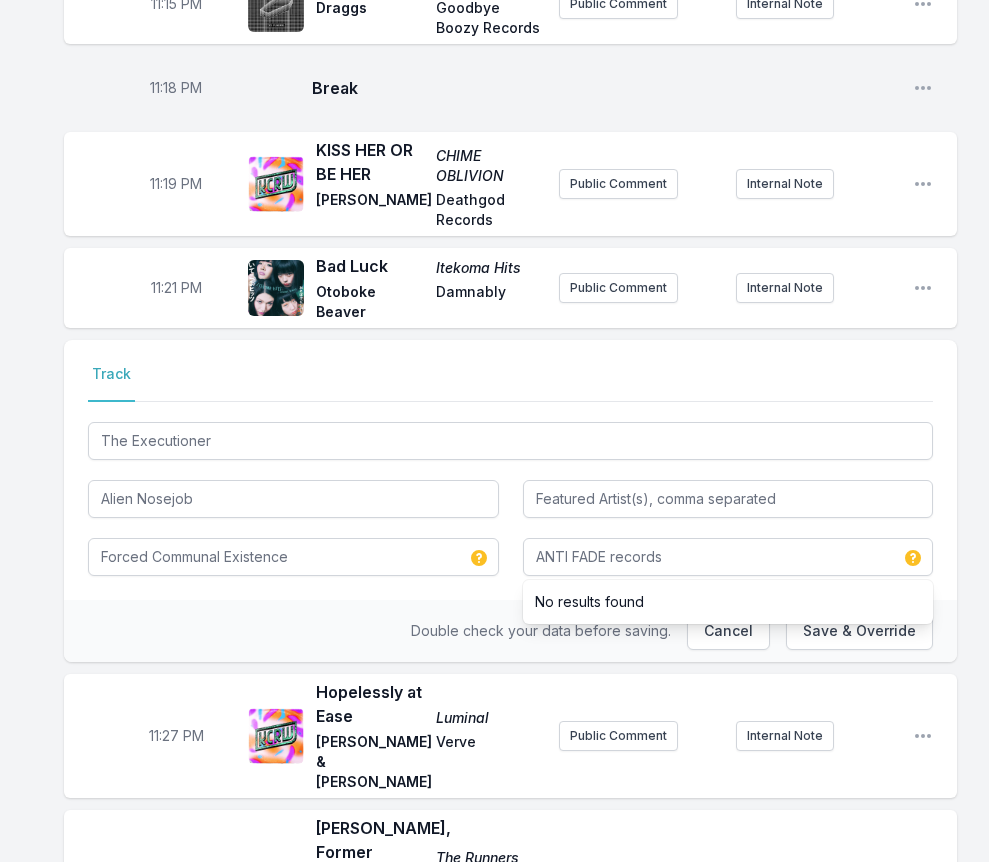 click on "Double check your data before saving." at bounding box center [541, 630] 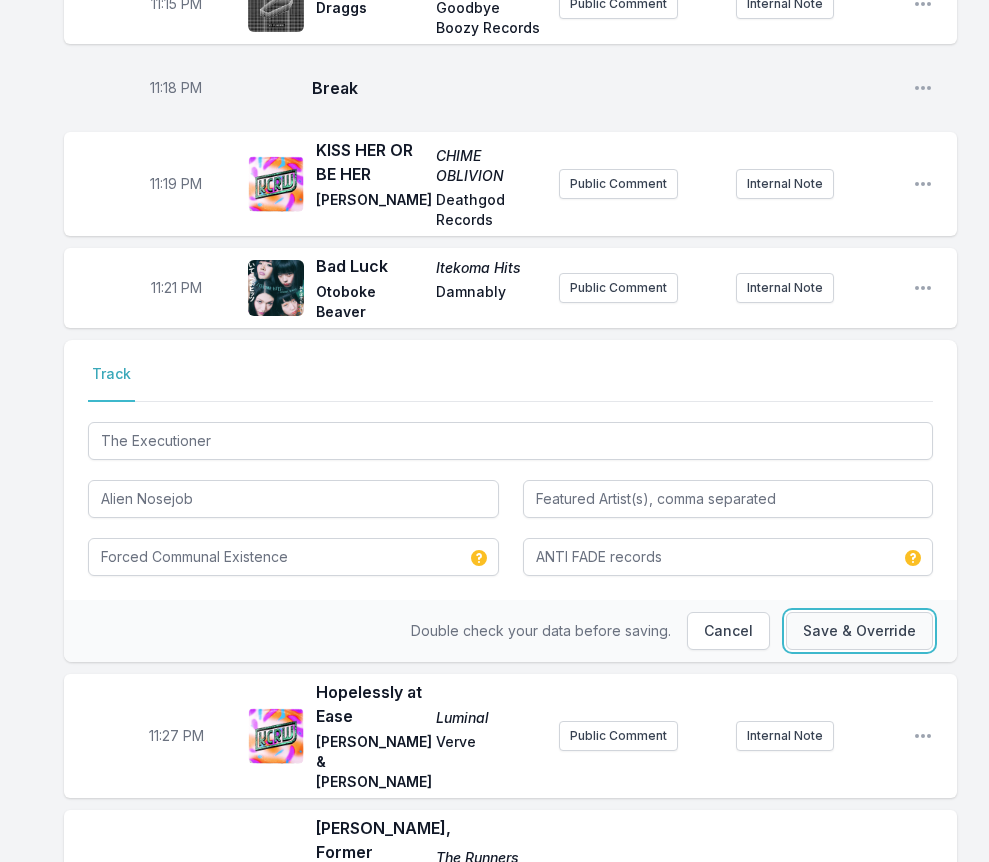 click on "Save & Override" at bounding box center [859, 631] 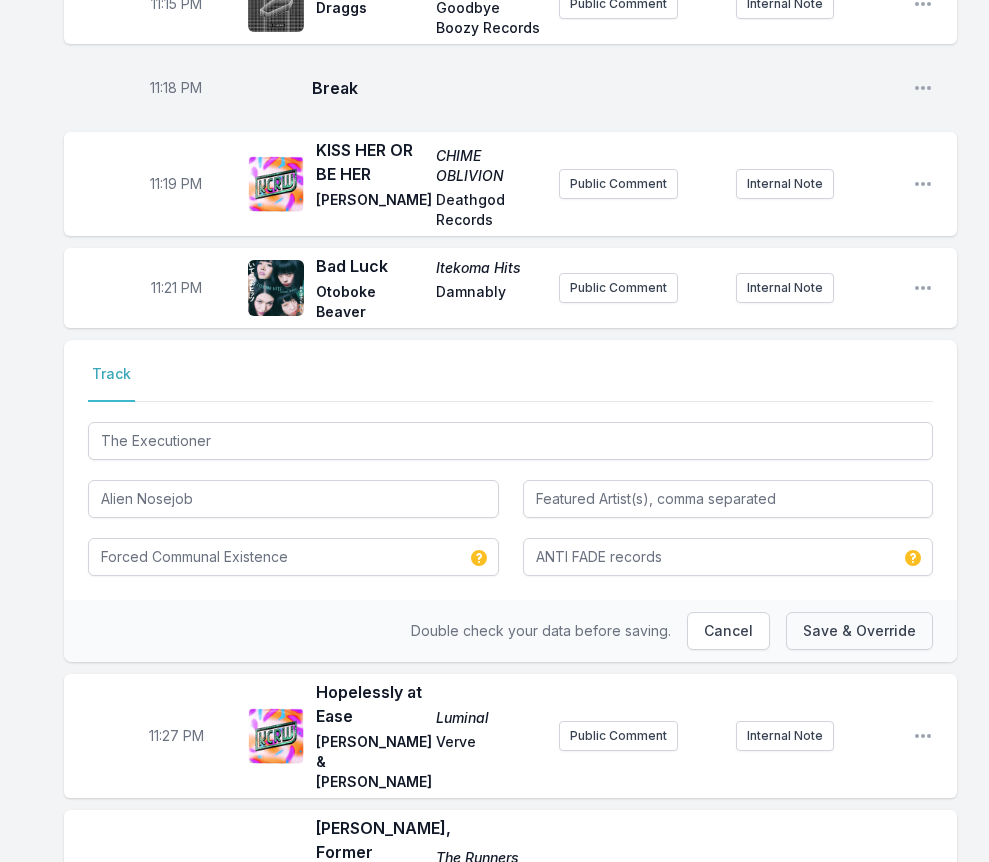 type 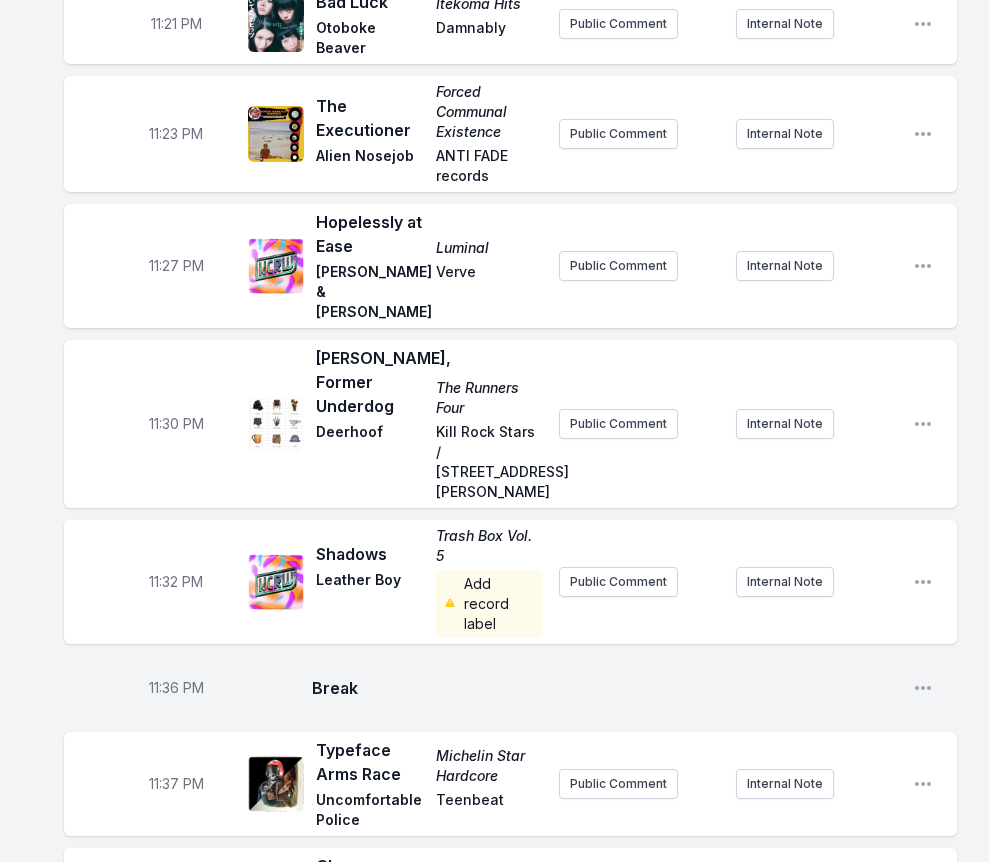 scroll, scrollTop: 3884, scrollLeft: 0, axis: vertical 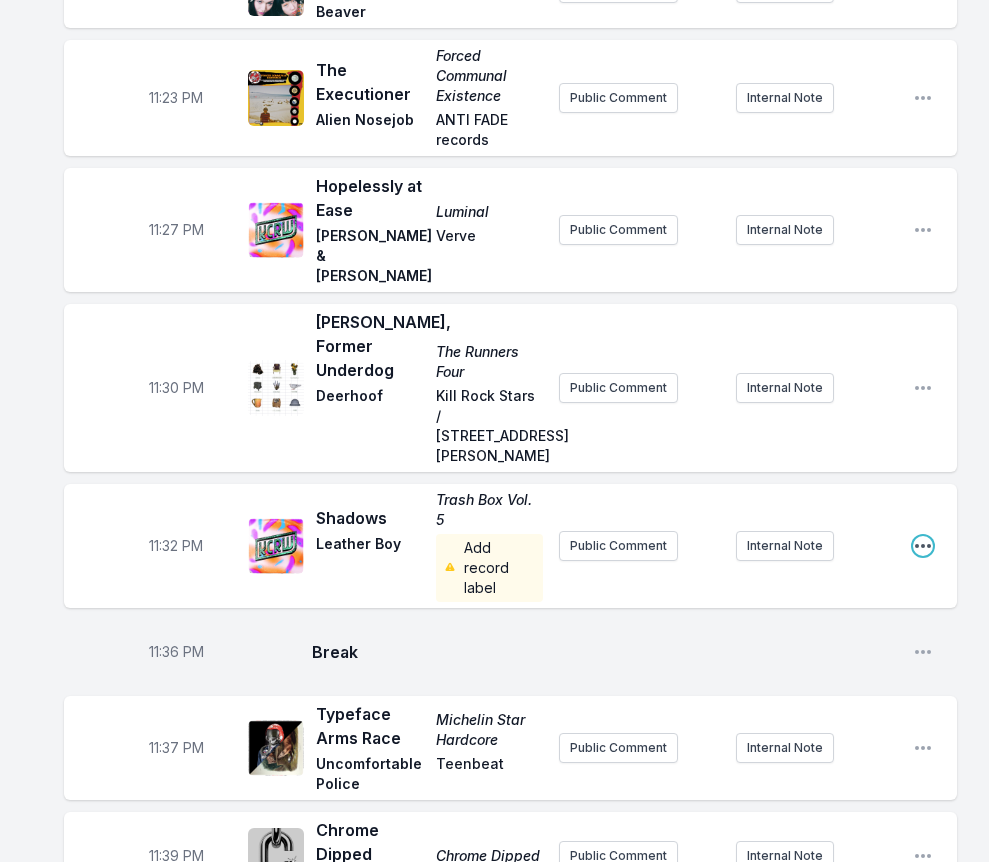 click 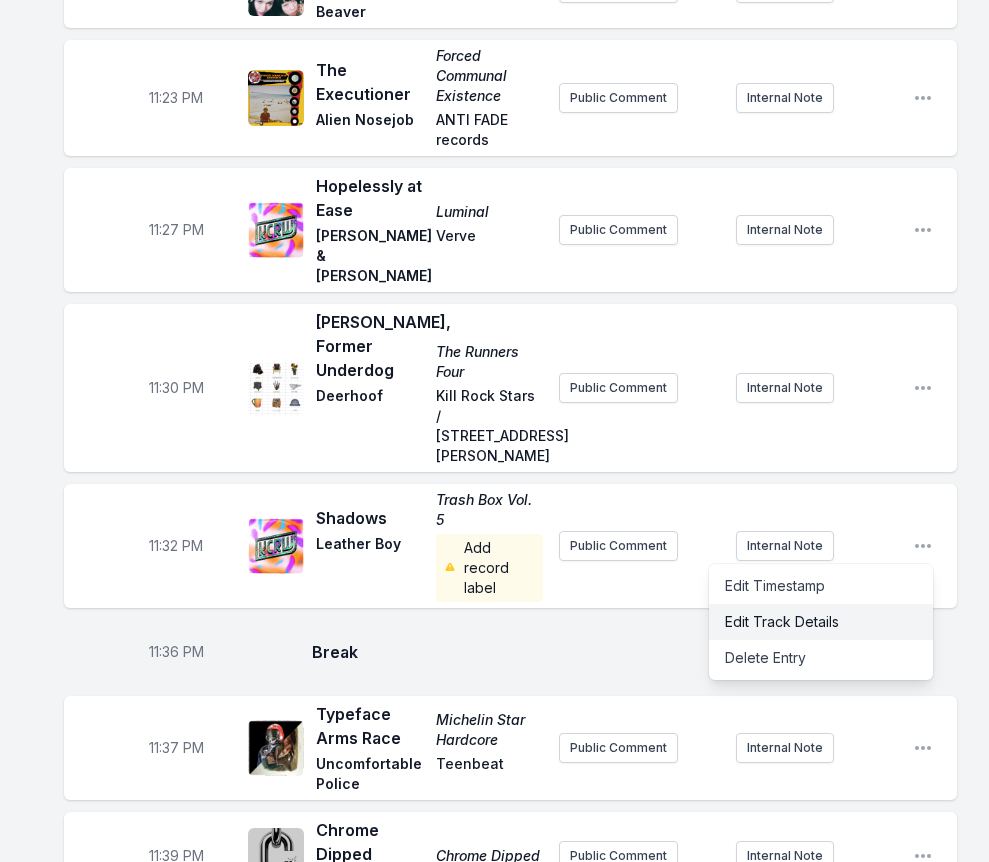 click on "Edit Track Details" at bounding box center (821, 622) 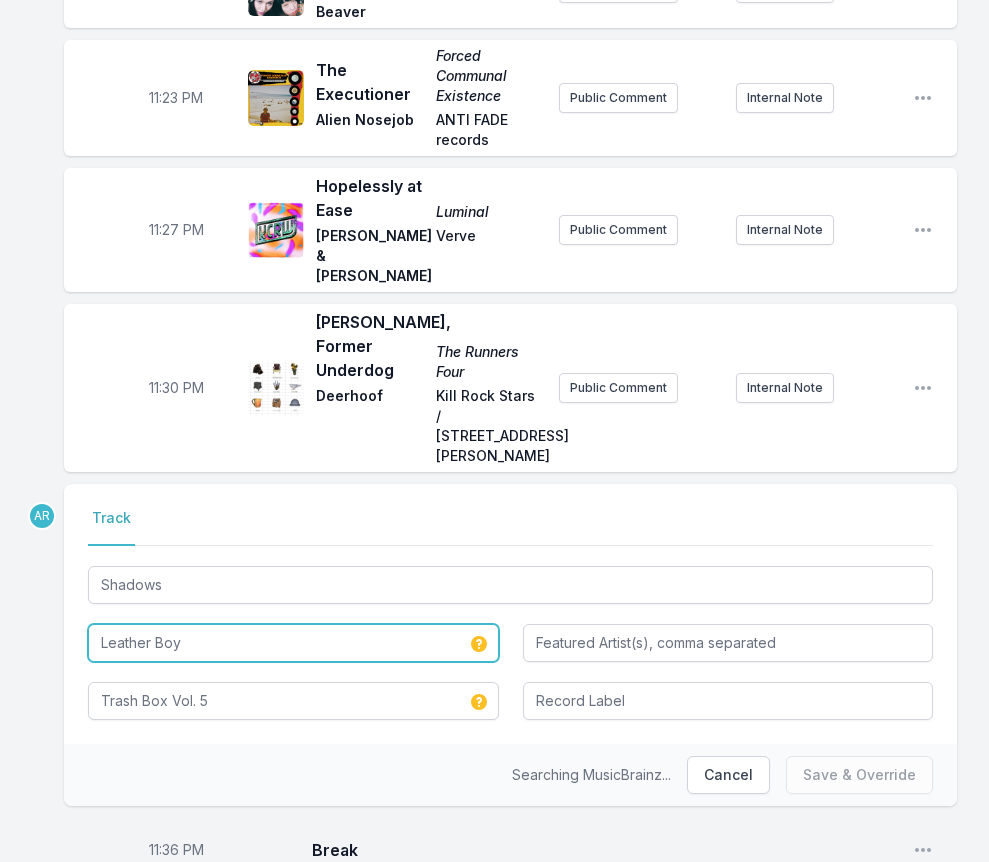 click on "Leather Boy" at bounding box center [293, 643] 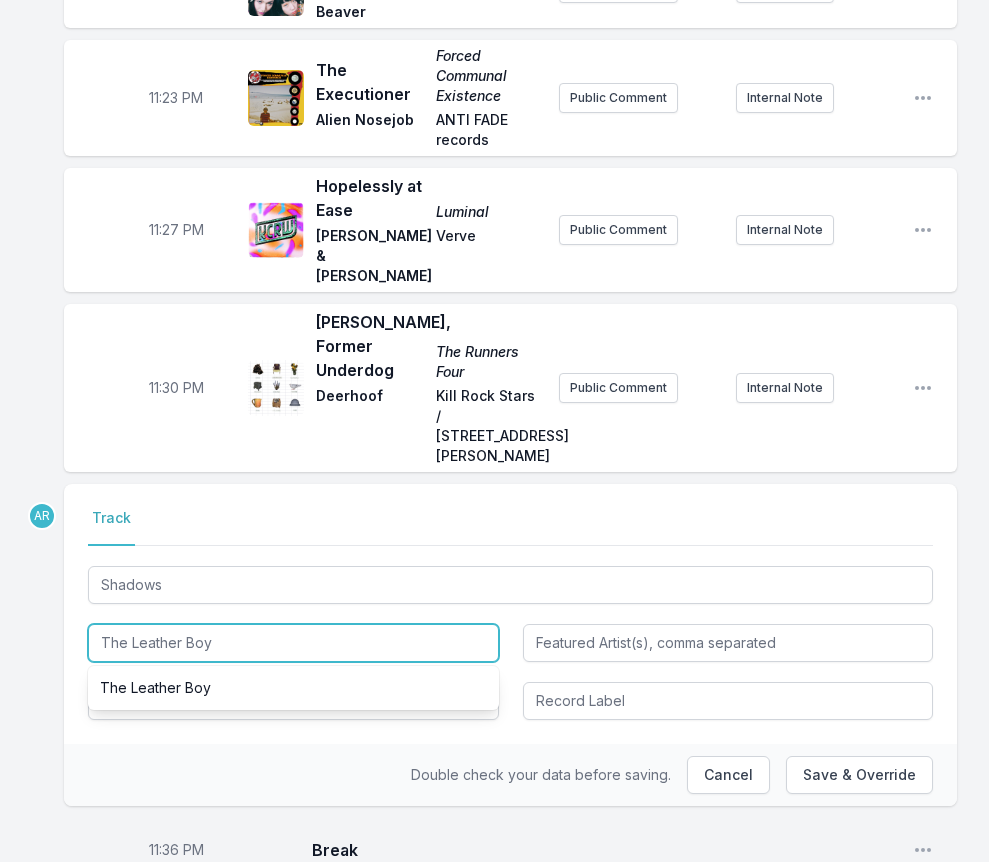 type on "The Leather Boy" 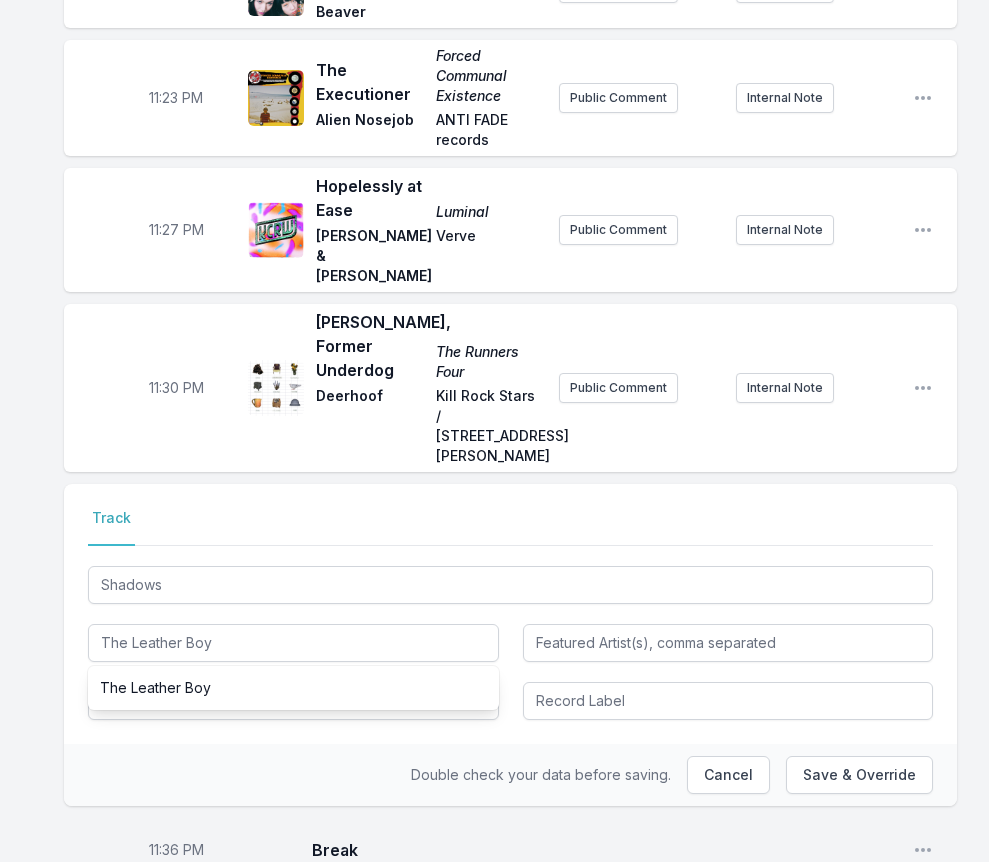 click on "Select a tab Track Track Shadows The Leather Boy The Leather Boy Trash Box Vol. 5" at bounding box center [510, 614] 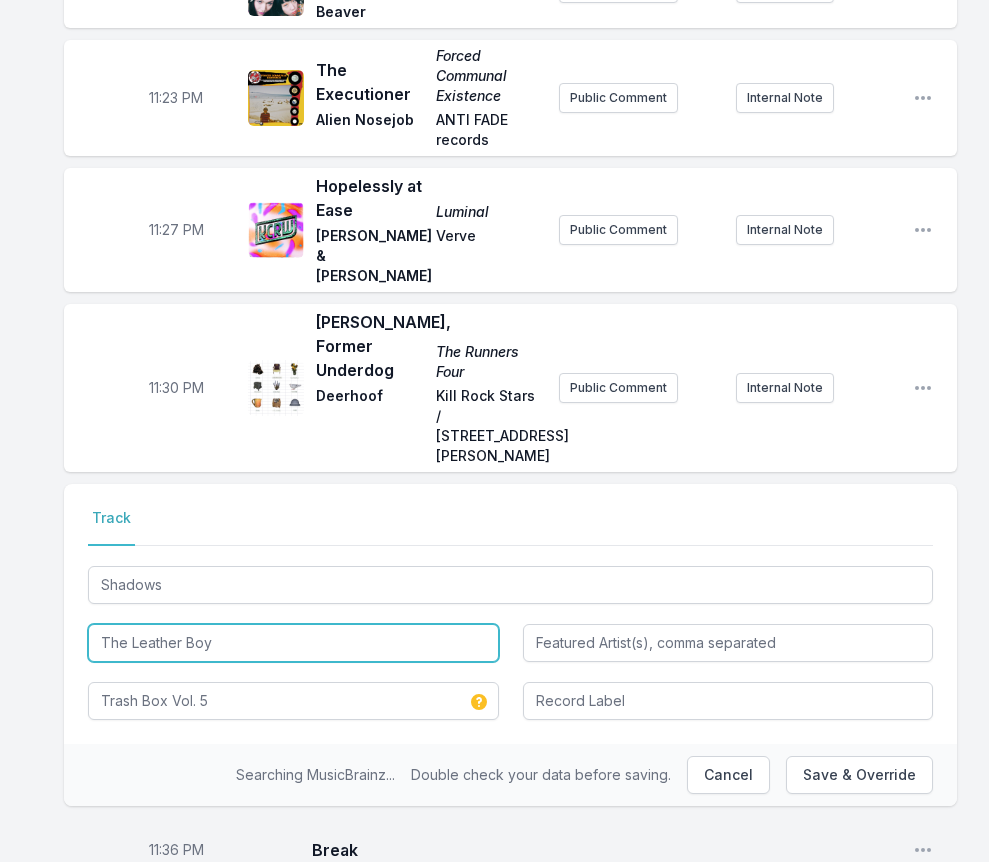 click on "The Leather Boy" at bounding box center (293, 643) 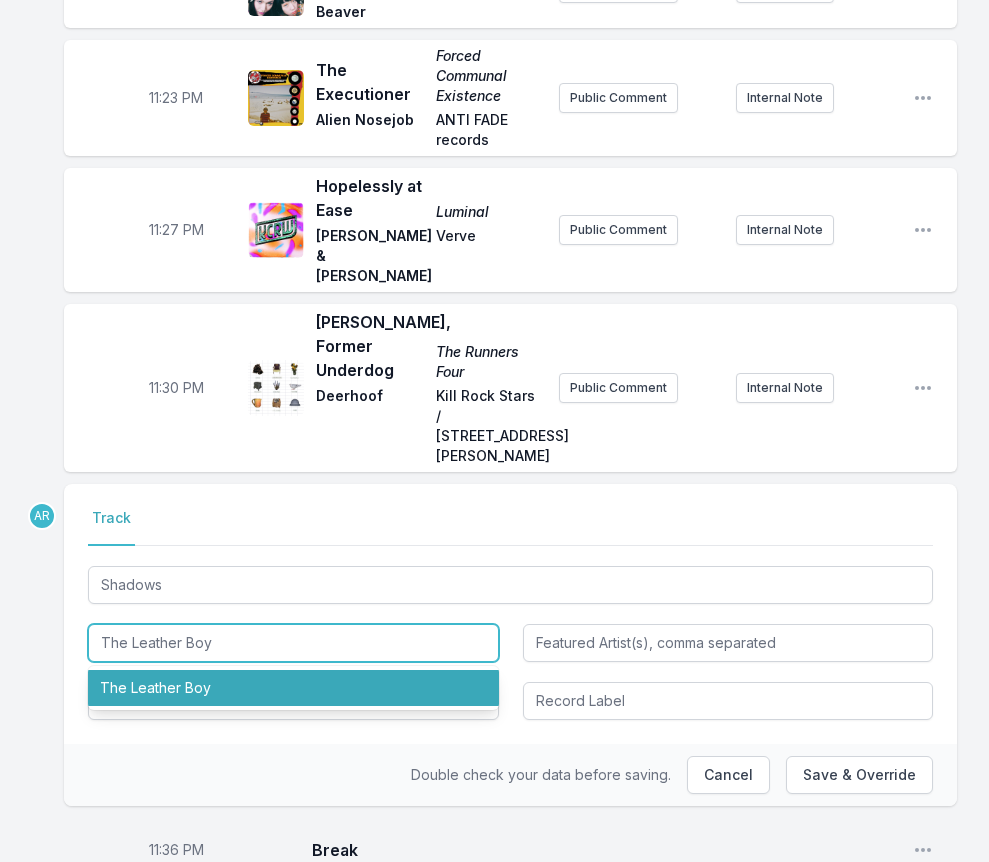 click on "The Leather Boy" at bounding box center (293, 688) 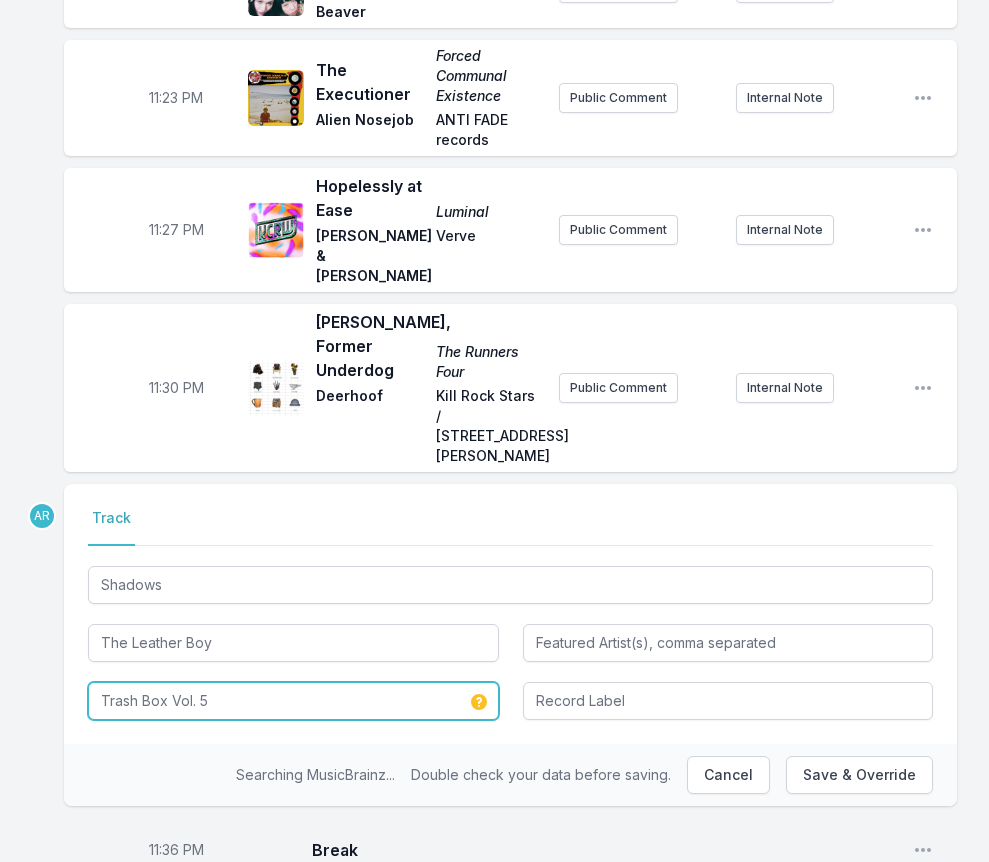 click on "Trash Box Vol. 5" at bounding box center [293, 701] 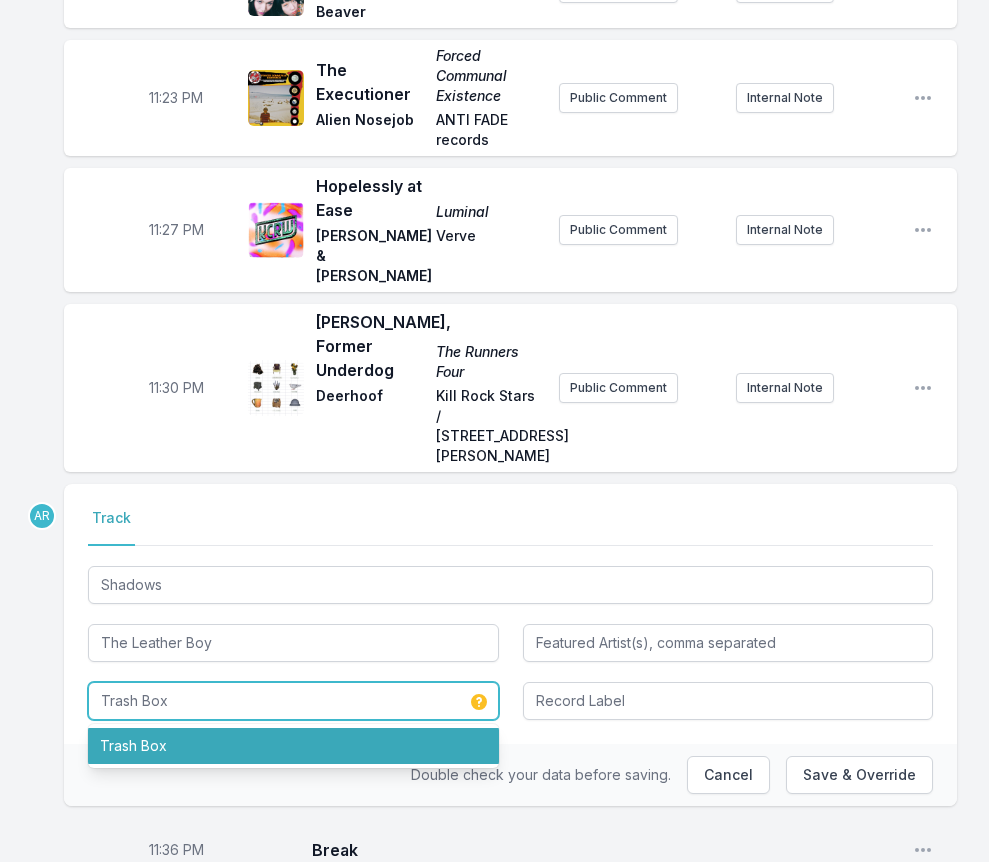 click on "Trash Box" at bounding box center [293, 746] 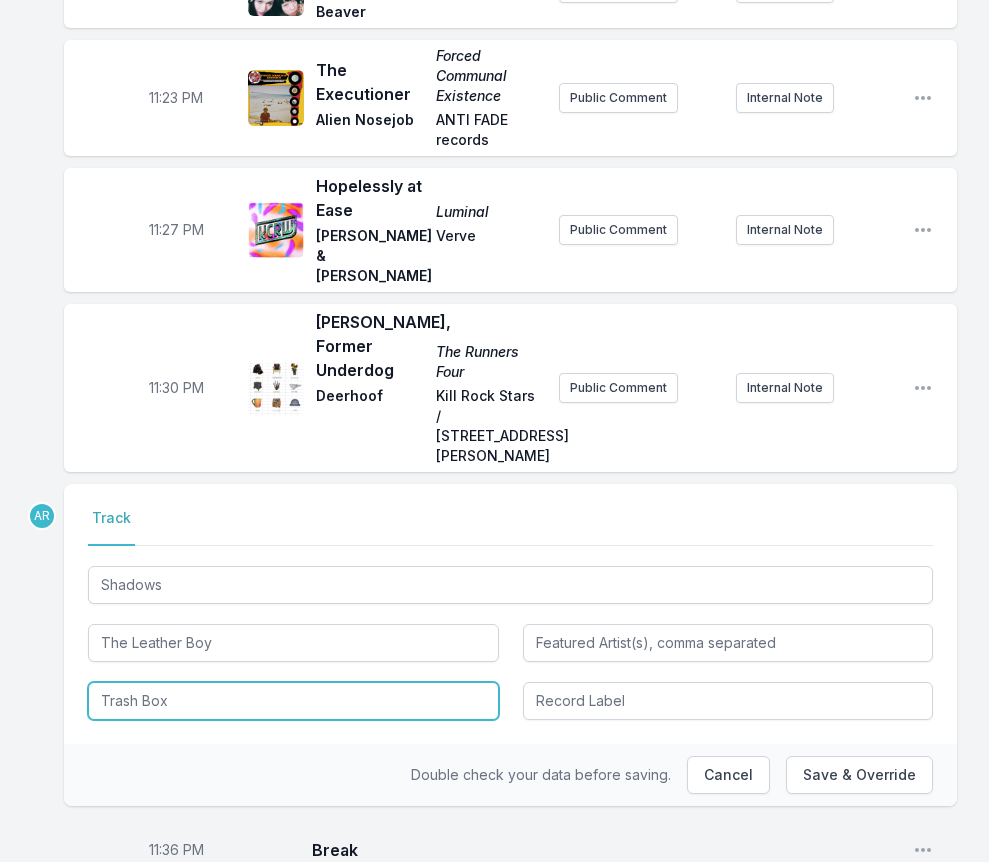 type on "Trash Box" 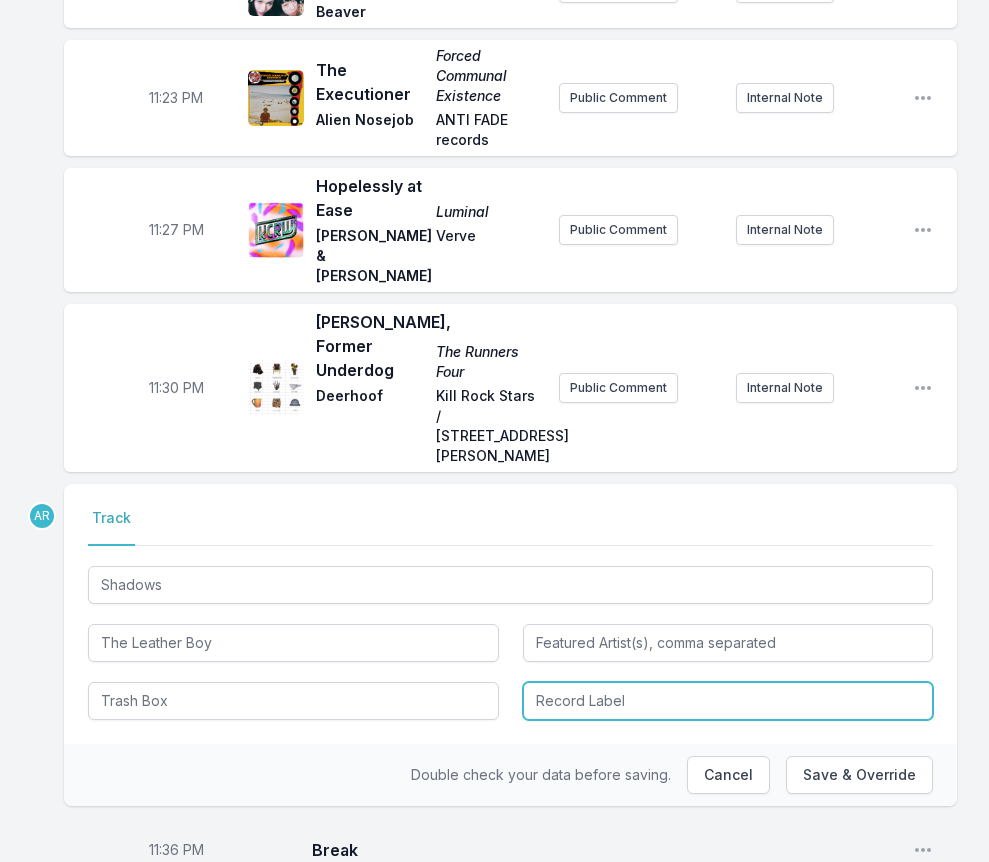click at bounding box center (728, 701) 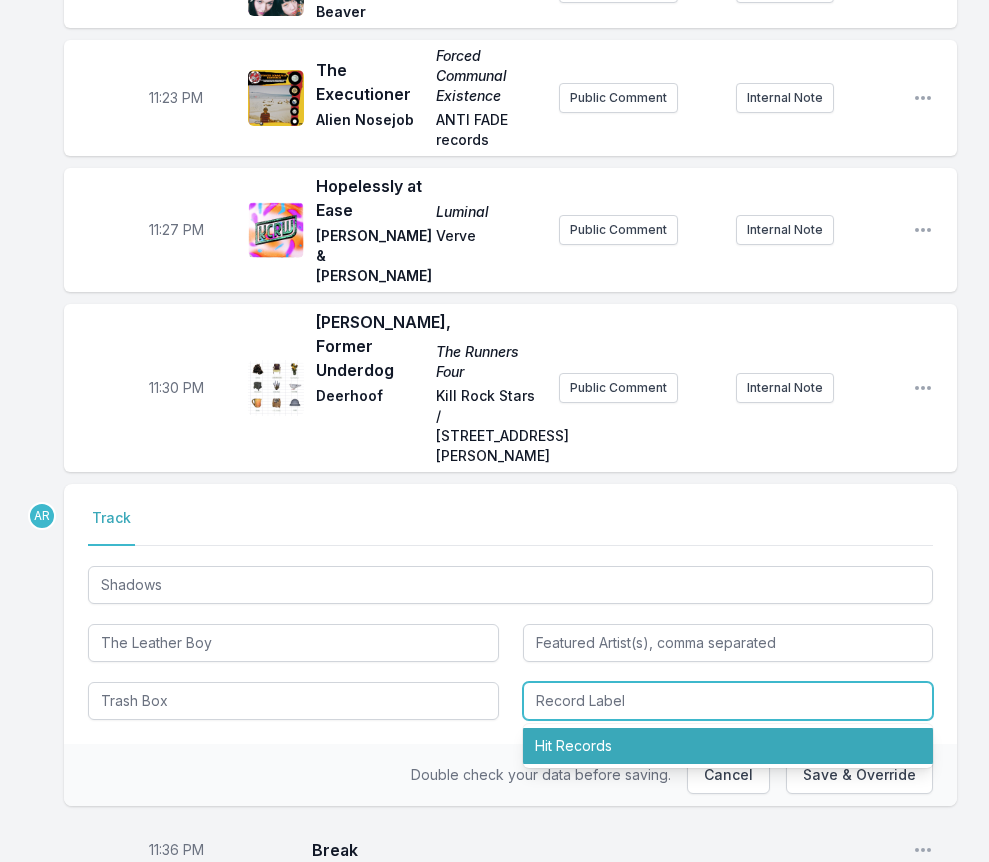click on "Hit Records" at bounding box center [728, 746] 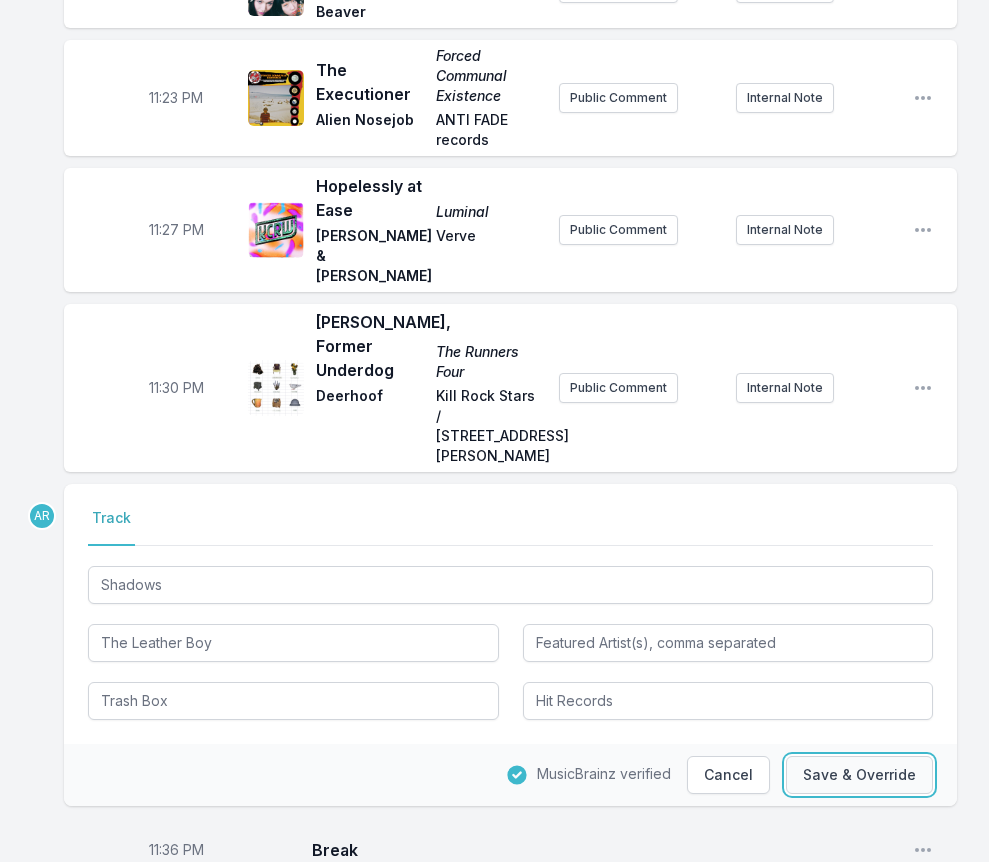 click on "Save & Override" at bounding box center (859, 775) 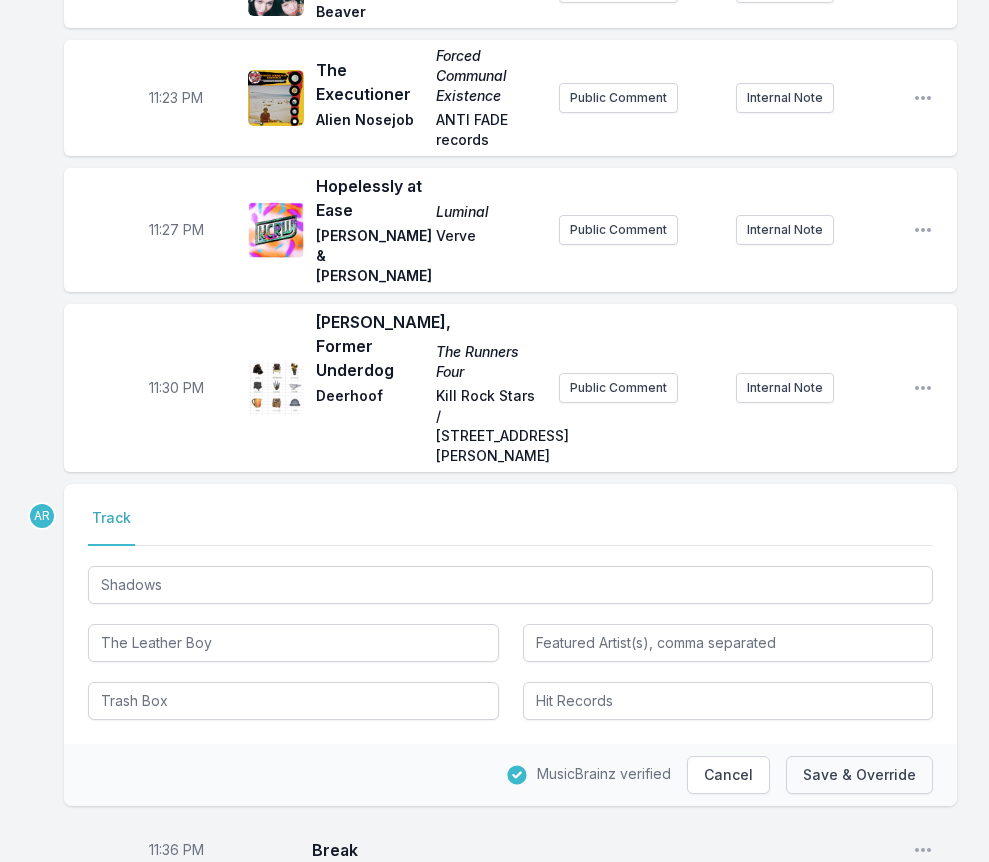 type on "Leather Boy" 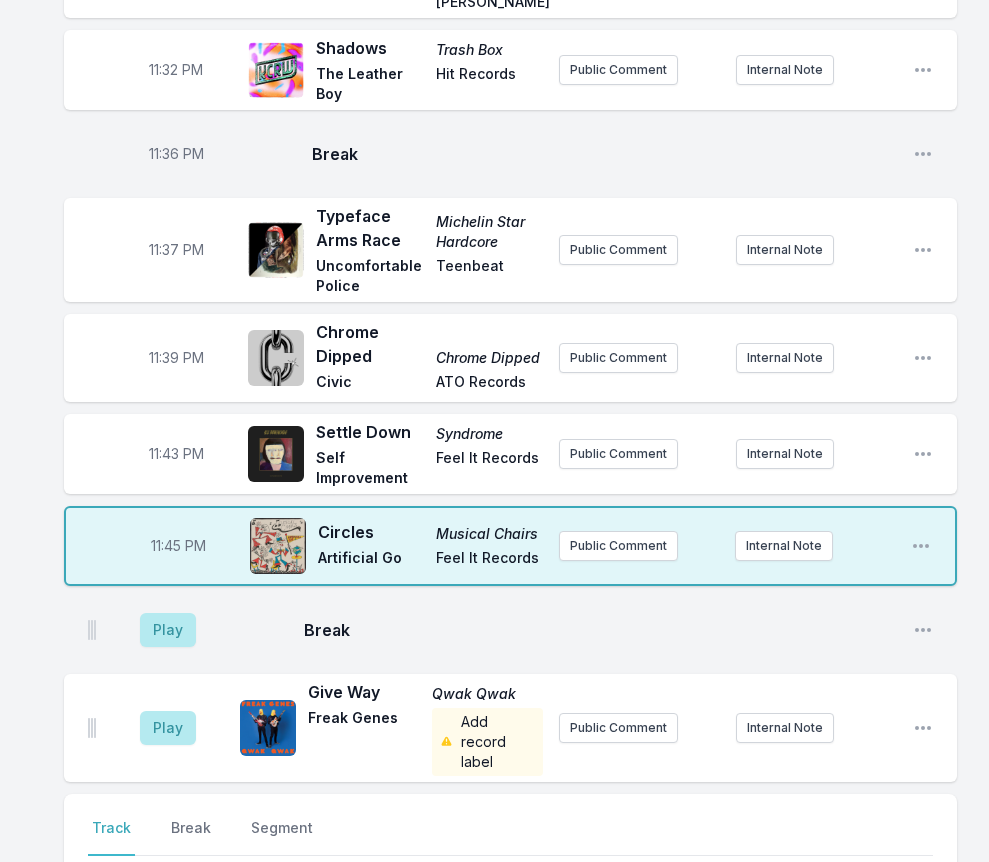 scroll, scrollTop: 4384, scrollLeft: 0, axis: vertical 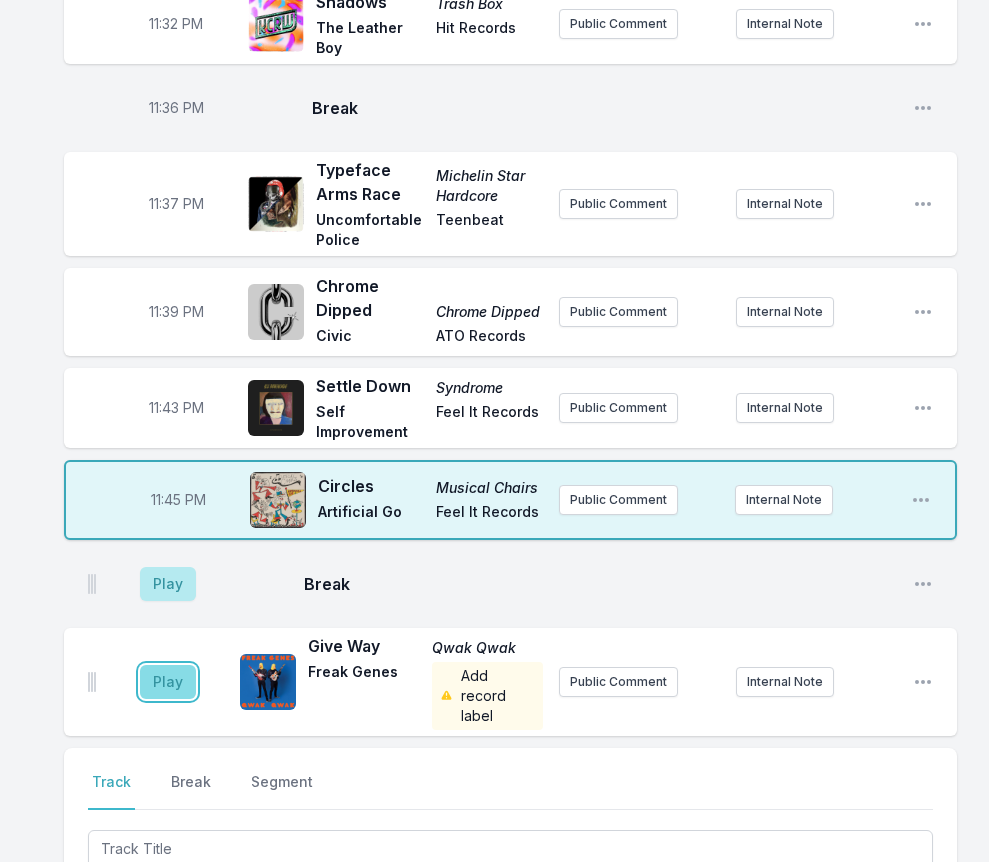 click on "Play" at bounding box center (168, 682) 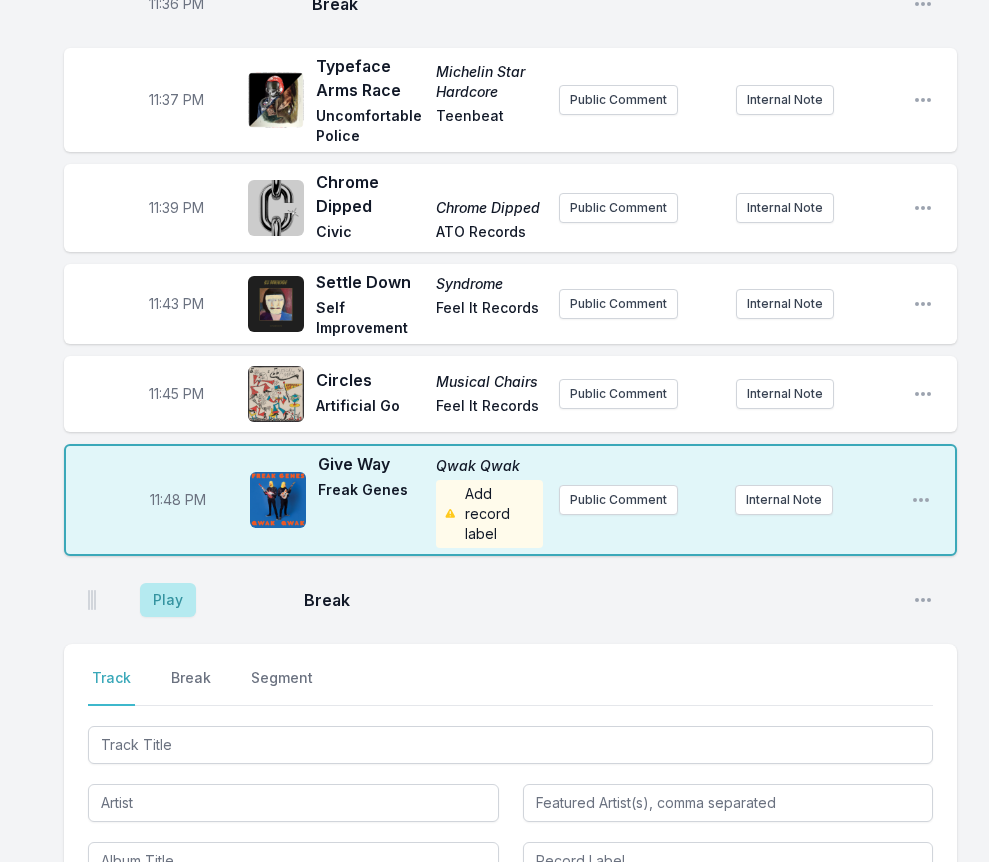 scroll, scrollTop: 4684, scrollLeft: 0, axis: vertical 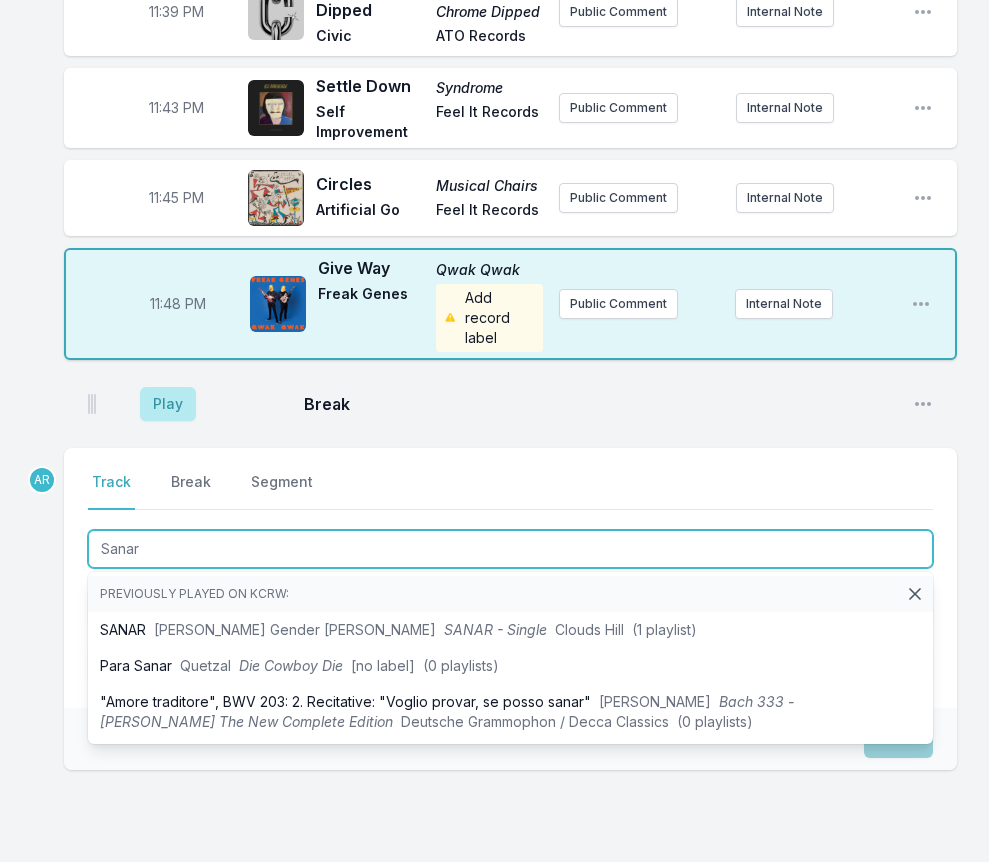 type on "Sanar" 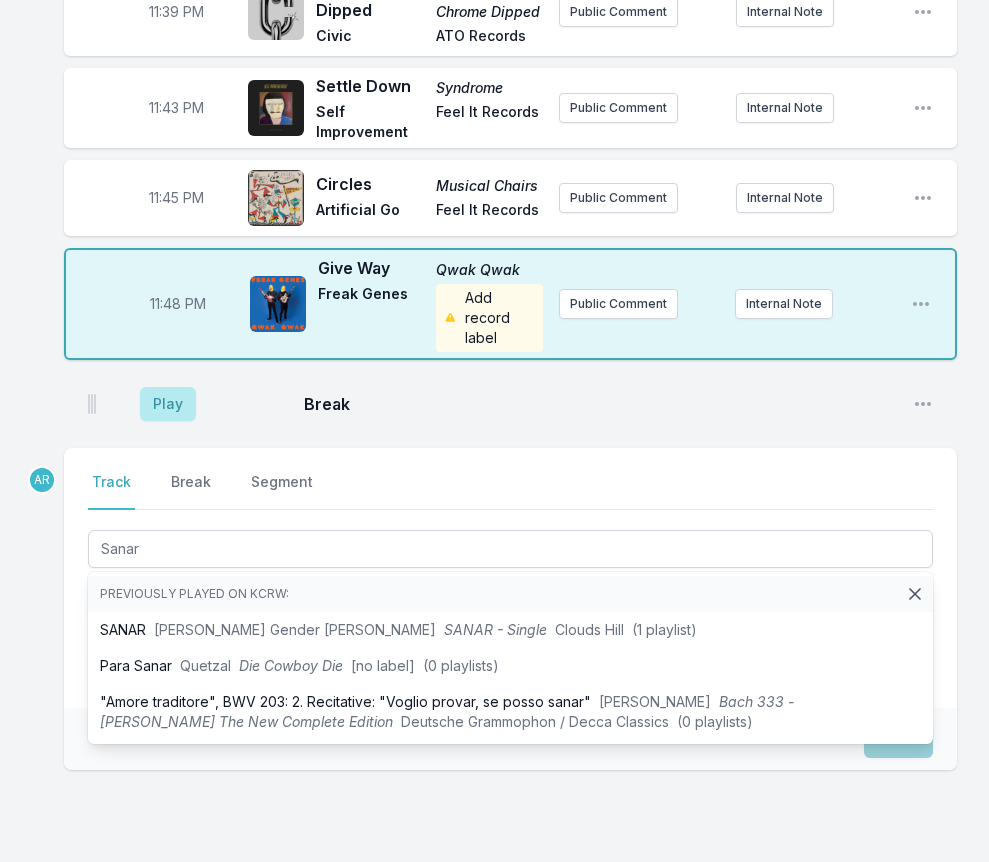 click on "Missing Data Some of your tracks are missing record label information. This info helps artists get paid! It needs to be filled out within 24 hours of showtime. 10:00 PM Western Chorus Frog Sounds of North American Frogs [PERSON_NAME] Smithsonian Folkways Public Comment Internal Note Open playlist item options 10:01 PM Guilford Fall End Hits Fugazi Dischord Records Public Comment Internal Note Open playlist item options 10:04 PM Flying Cross Continuals Continuals Bright Future/Dischord Records Public Comment Internal Note Open playlist item options 10:07 PM Unrequited Love Plays The Classics XYZ Plagiarist Records Public Comment Internal Note Open playlist item options 10:10 PM Space Blue Half Alive Suicide ROIR Public Comment Internal Note Open playlist item options 10:11 PM Release the Bats (live, [DATE]: BBC [PERSON_NAME] 1 Studio, [GEOGRAPHIC_DATA], [GEOGRAPHIC_DATA]) The [PERSON_NAME] Sessions Birthday Party Strange Fruit/Fuel 2000 Public Comment Internal Note Open playlist item options 10:13 PM Unsurpassed Masters Vol. 3 The Beatles" at bounding box center [494, -1763] 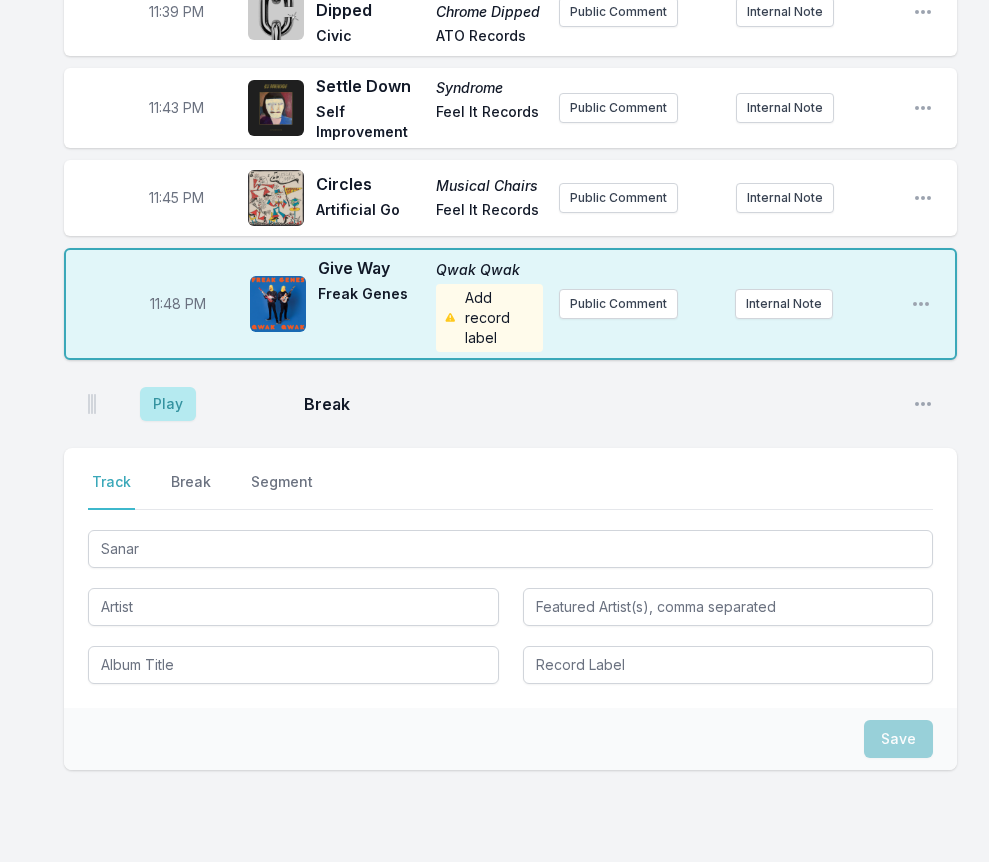 click on "Sanar" at bounding box center (510, 605) 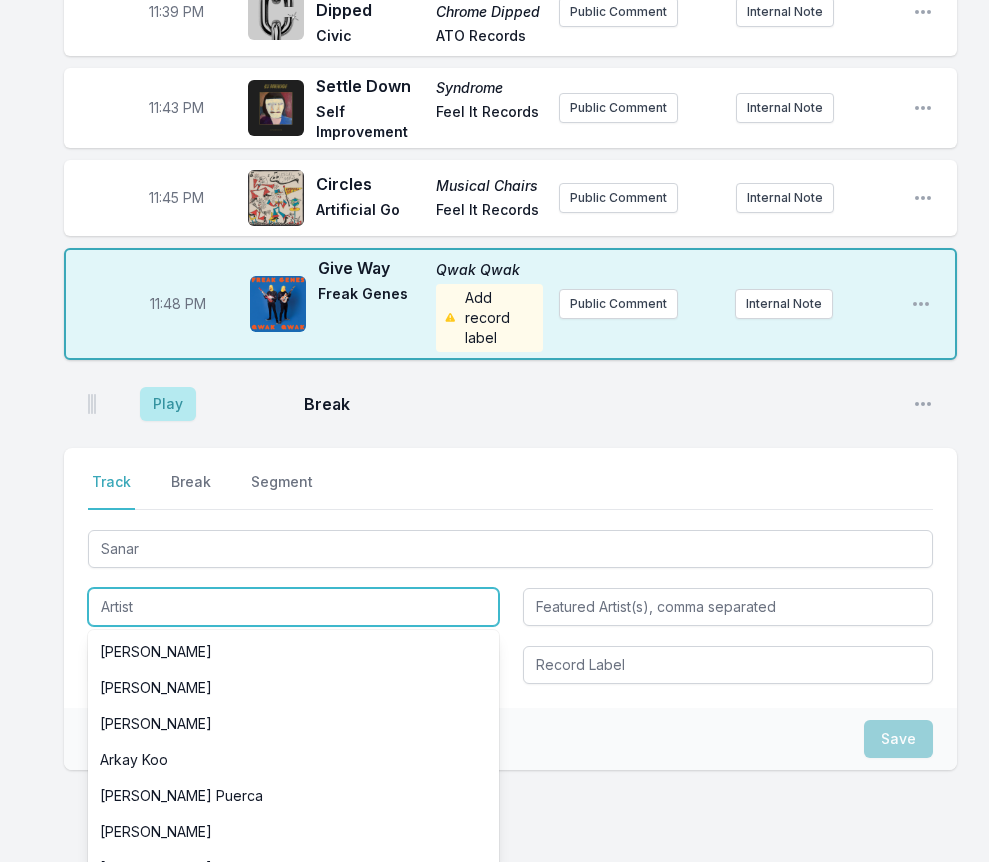 click at bounding box center (293, 607) 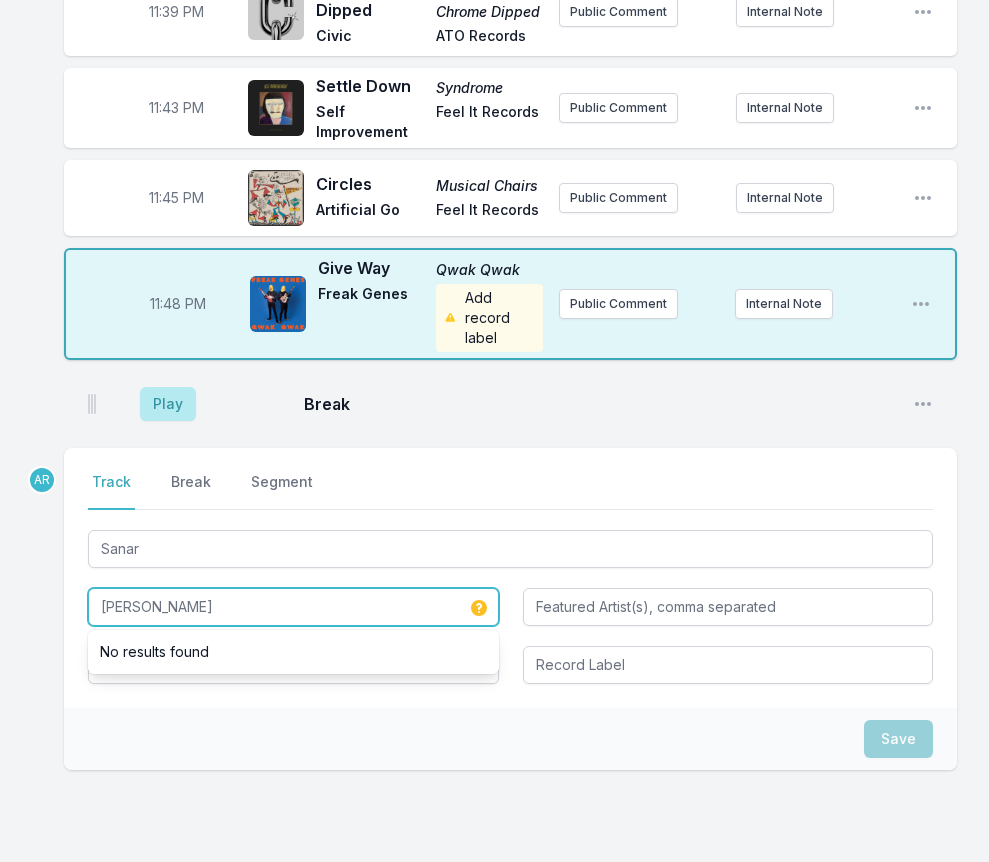 type on "[PERSON_NAME]" 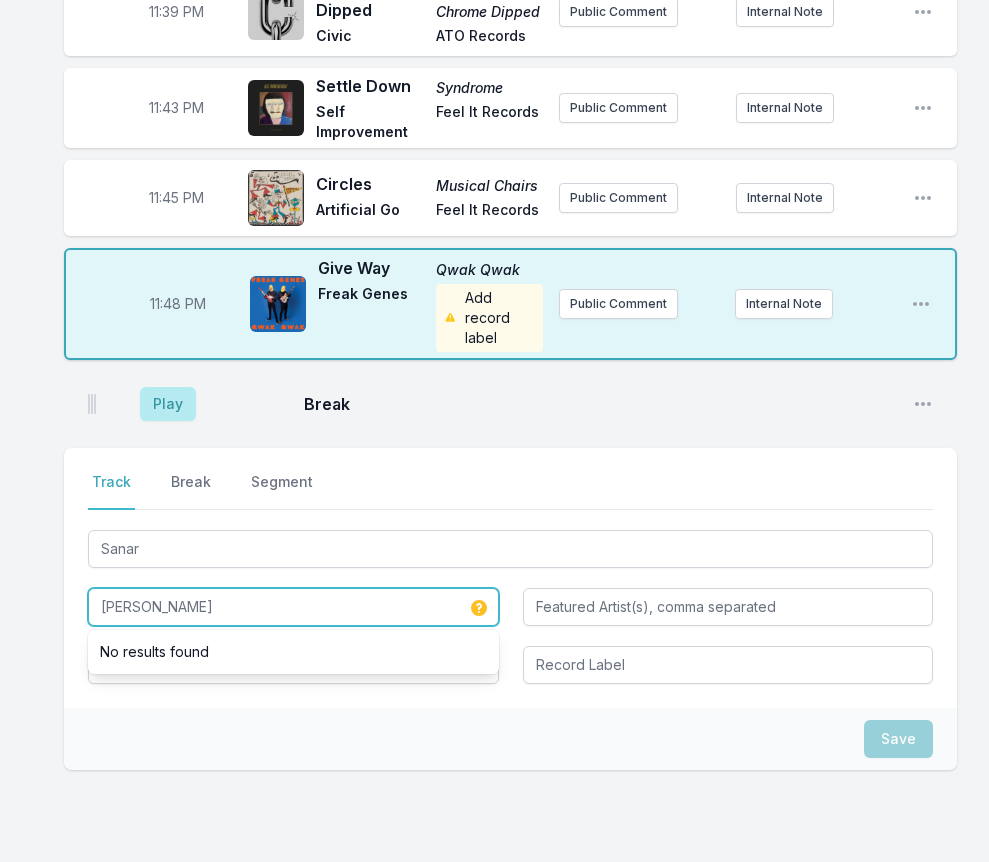 click on "My Playlist KCRW Playlist Directory Reports AR MV User Guide Report Bug Sign out [PERSON_NAME] Live [PERSON_NAME] Simulcast [DATE] 10:00 PM - 12:00 AM Edit Open options View Missing Data Some of your tracks are missing record label information. This info helps artists get paid! It needs to be filled out within 24 hours of showtime. 10:00 PM Western Chorus Frog Sounds of North American Frogs [PERSON_NAME] Smithsonian Folkways Public Comment Internal Note Open playlist item options 10:01 PM Guilford Fall End Hits Fugazi Dischord Records Public Comment Internal Note Open playlist item options 10:04 PM Flying Cross Continuals Continuals Bright Future/Dischord Records Public Comment Internal Note Open playlist item options 10:07 PM Unrequited Love Plays The Classics XYZ Plagiarist Records Public Comment Internal Note Open playlist item options 10:10 PM Space Blue Half Alive Suicide ROIR Public Comment Internal Note Open playlist item options 10:11 PM The [PERSON_NAME] Sessions Birthday Party Break" at bounding box center [494, -1861] 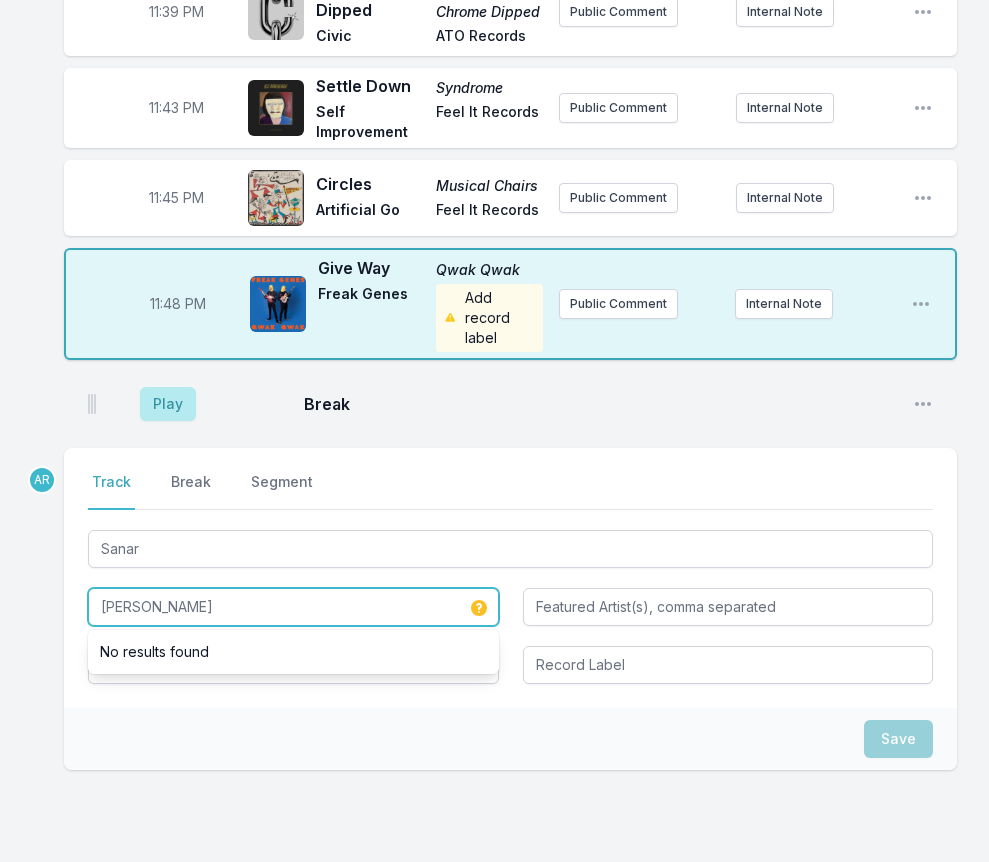 drag, startPoint x: 200, startPoint y: 557, endPoint x: 32, endPoint y: 555, distance: 168.0119 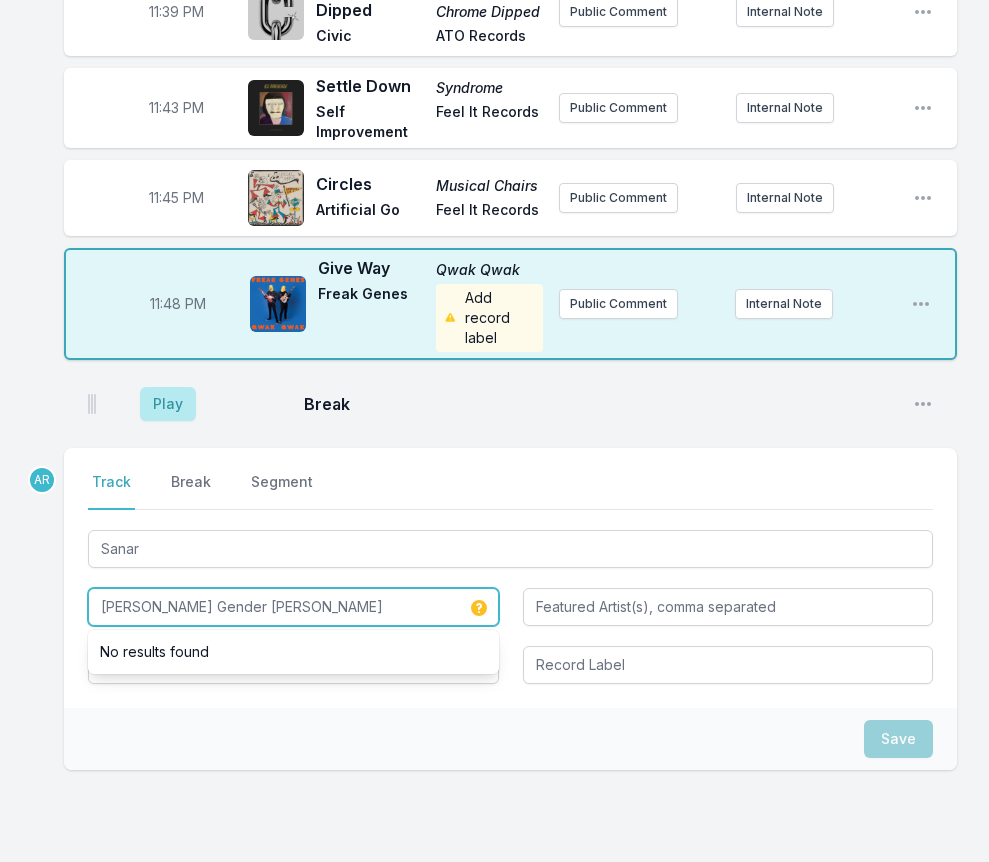 type on "[PERSON_NAME] Gender [PERSON_NAME]" 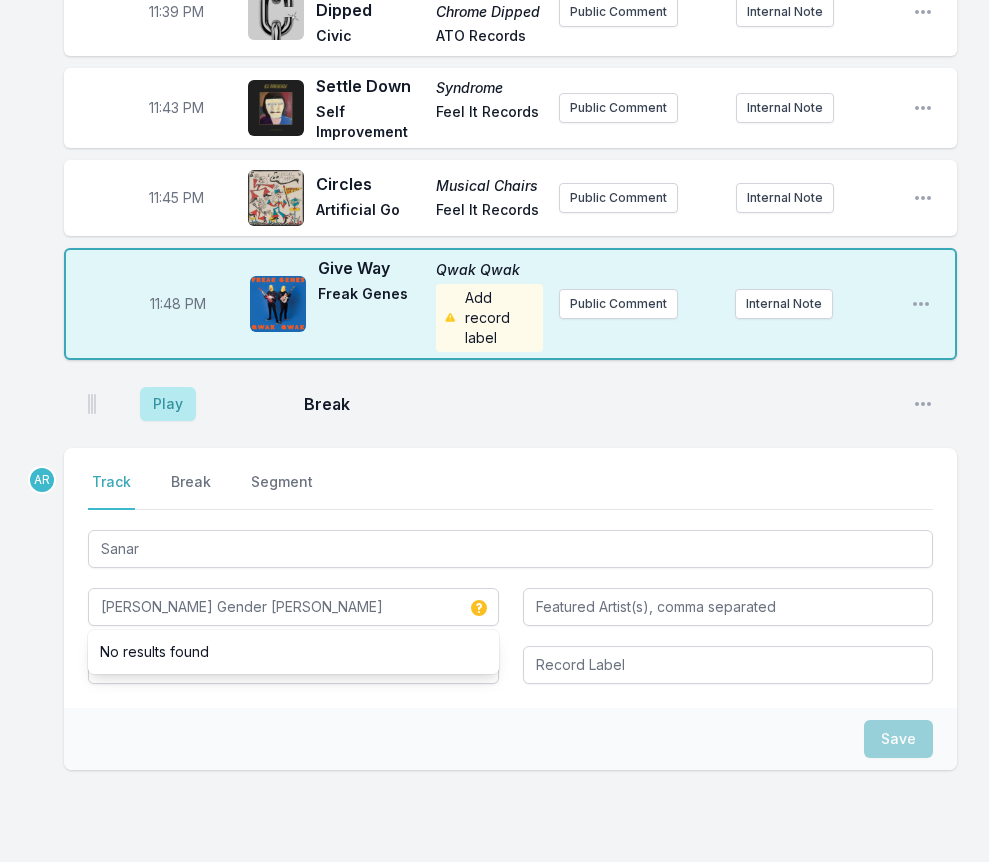 click on "Save" at bounding box center (510, 739) 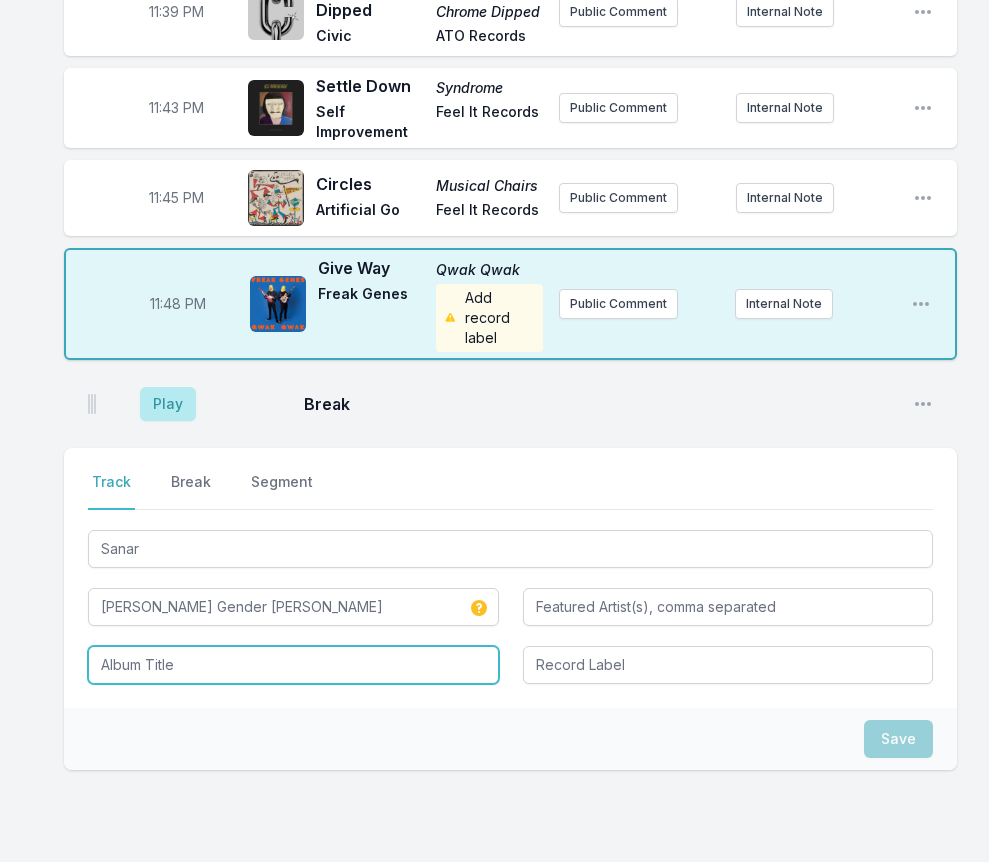 click at bounding box center (293, 665) 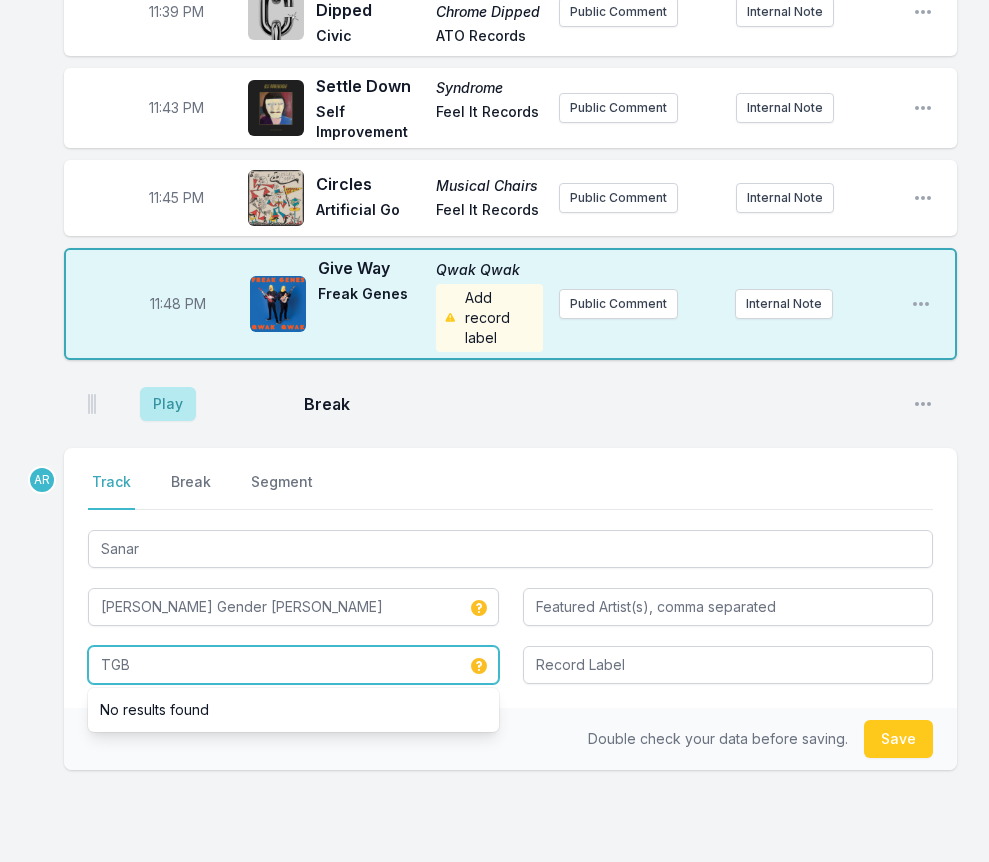 type on "TGB" 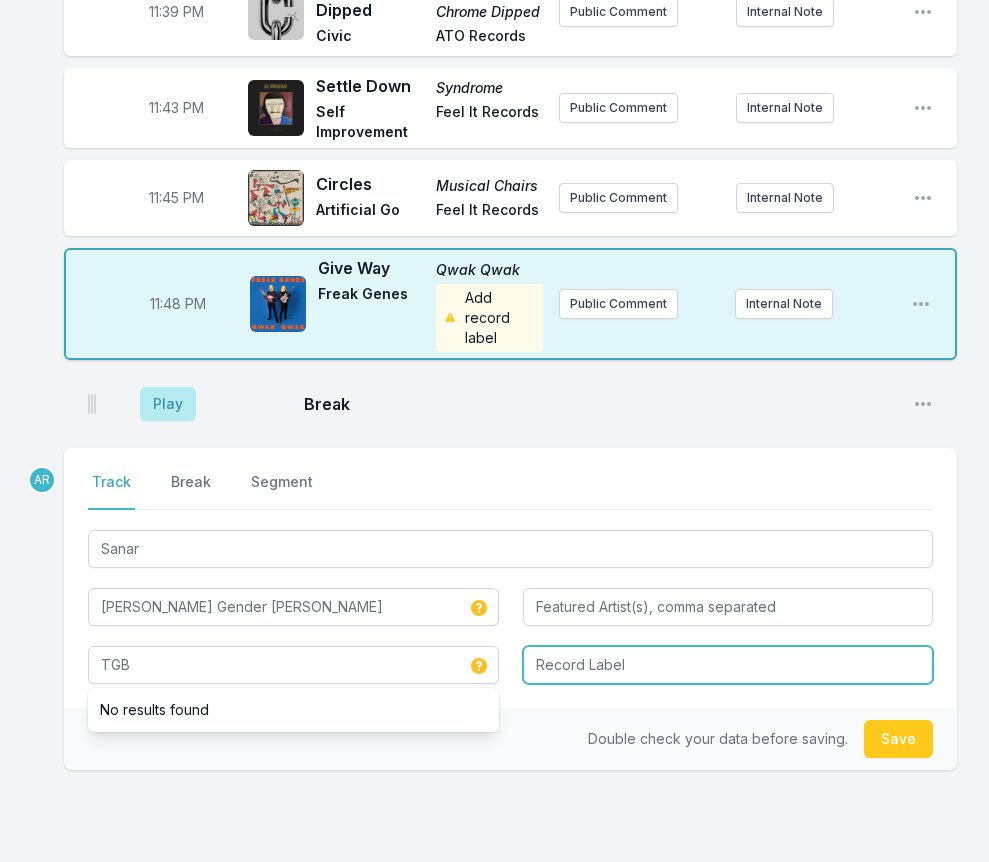 click at bounding box center [728, 665] 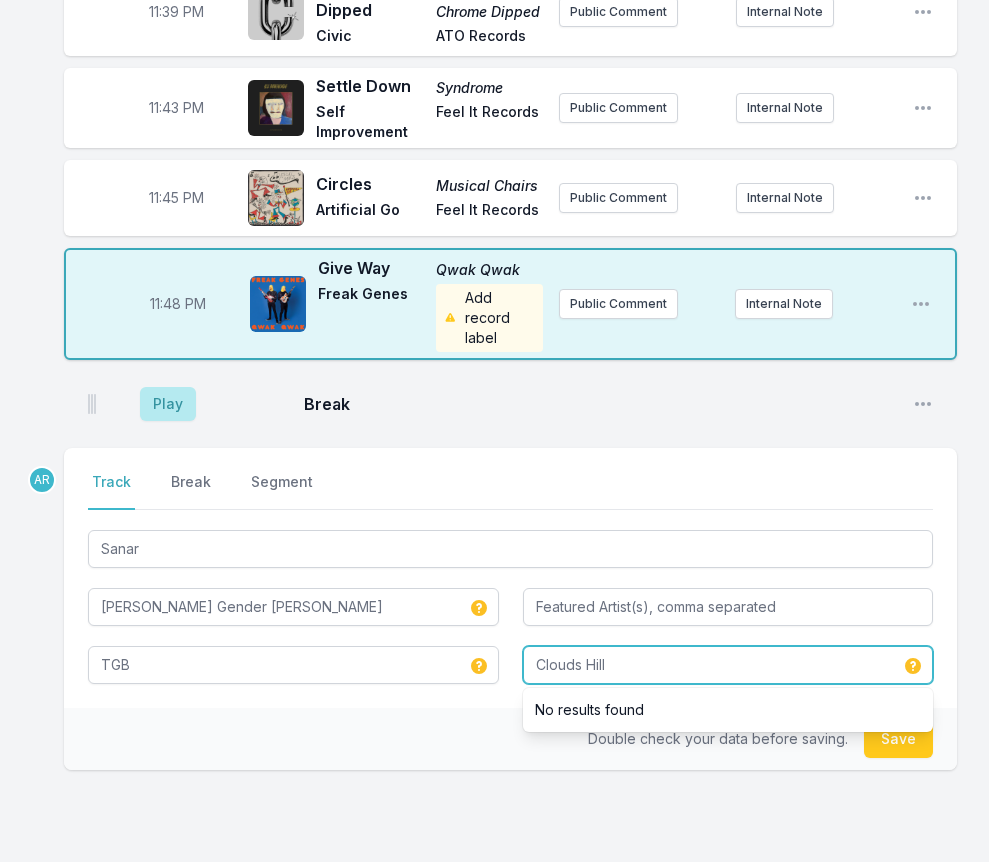 type on "Clouds Hill" 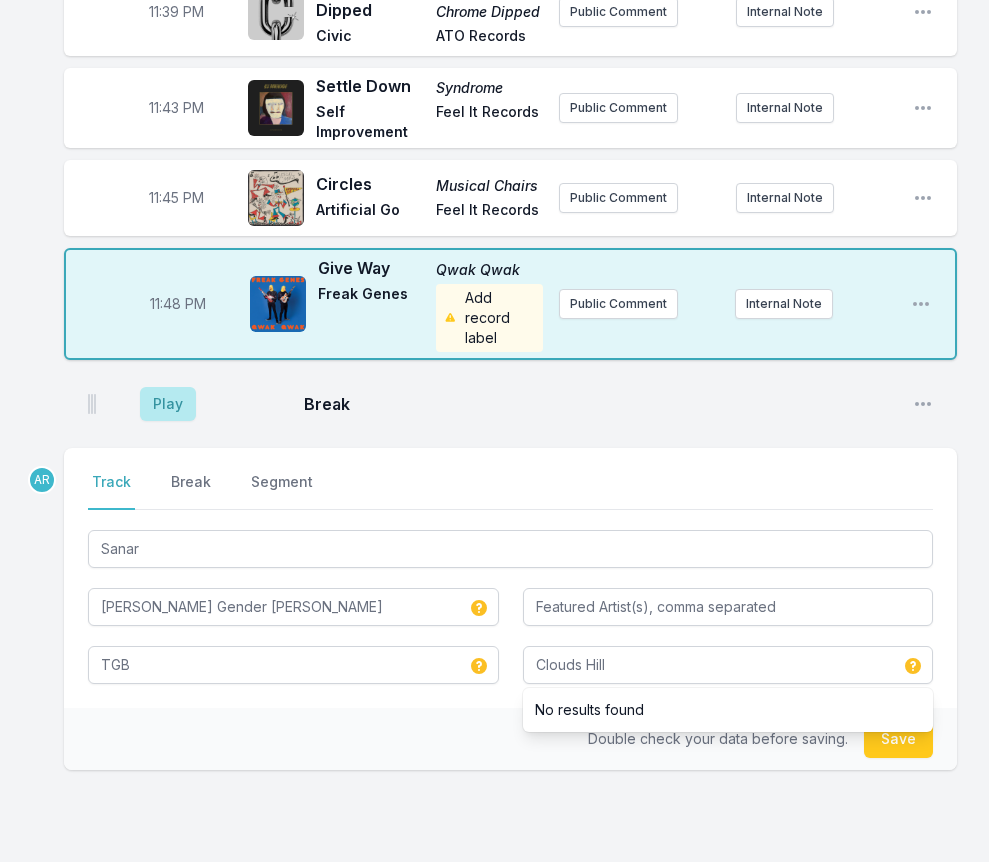 click on "Double check your data before saving. Save" at bounding box center [510, 739] 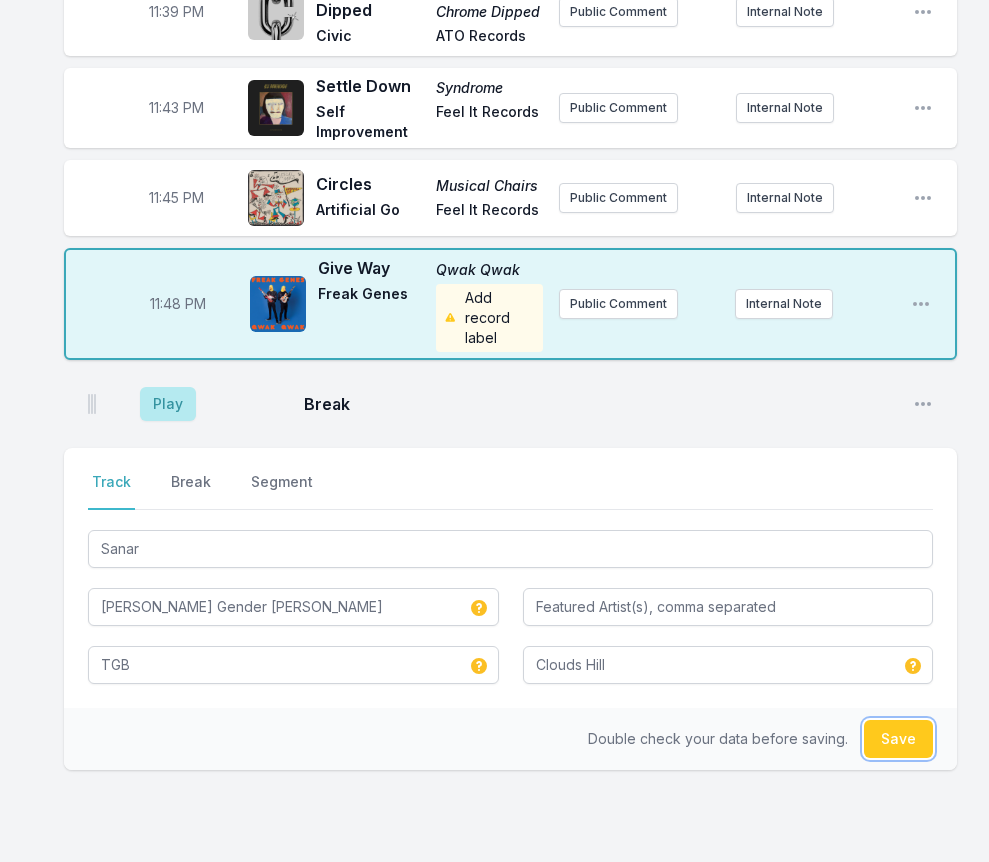 click on "Save" at bounding box center [898, 739] 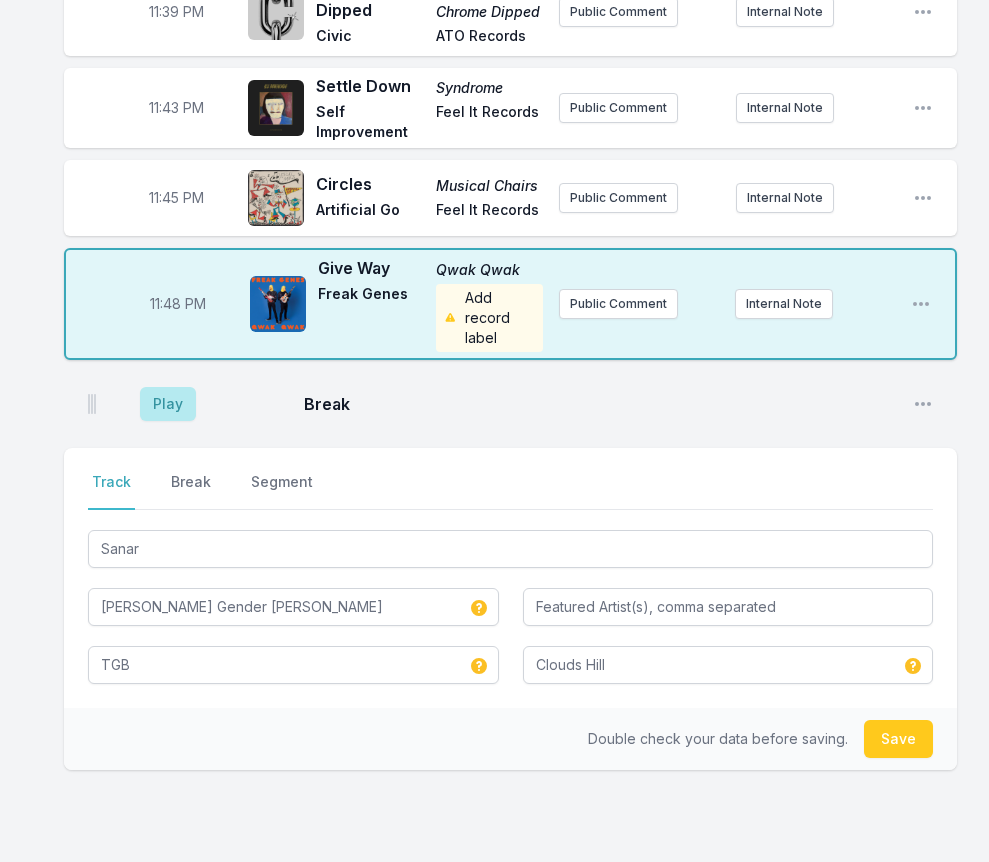 type 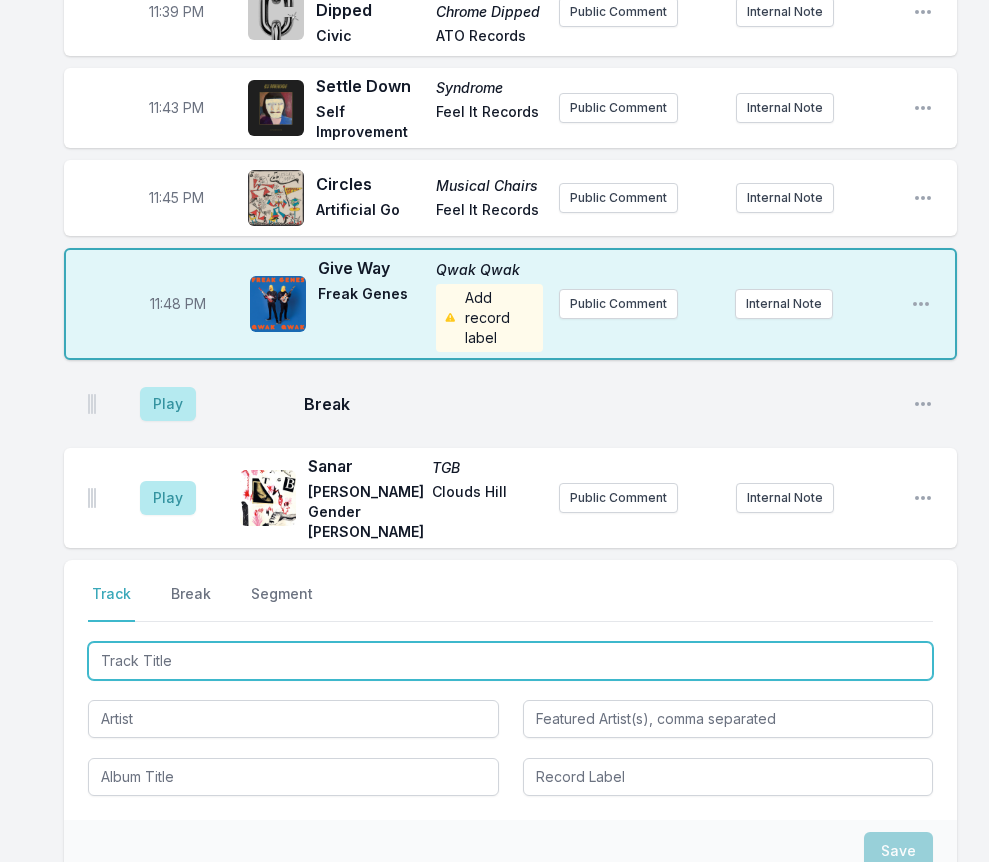 type on "Dimple" 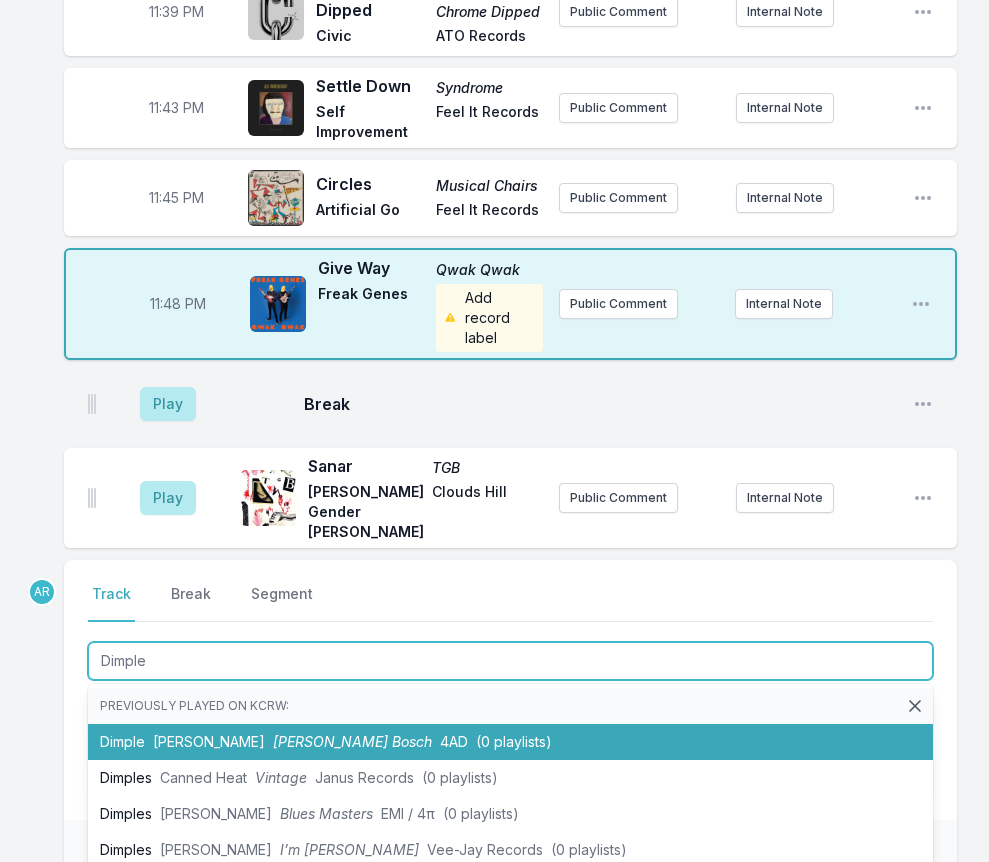 click on "[PERSON_NAME]" at bounding box center [209, 741] 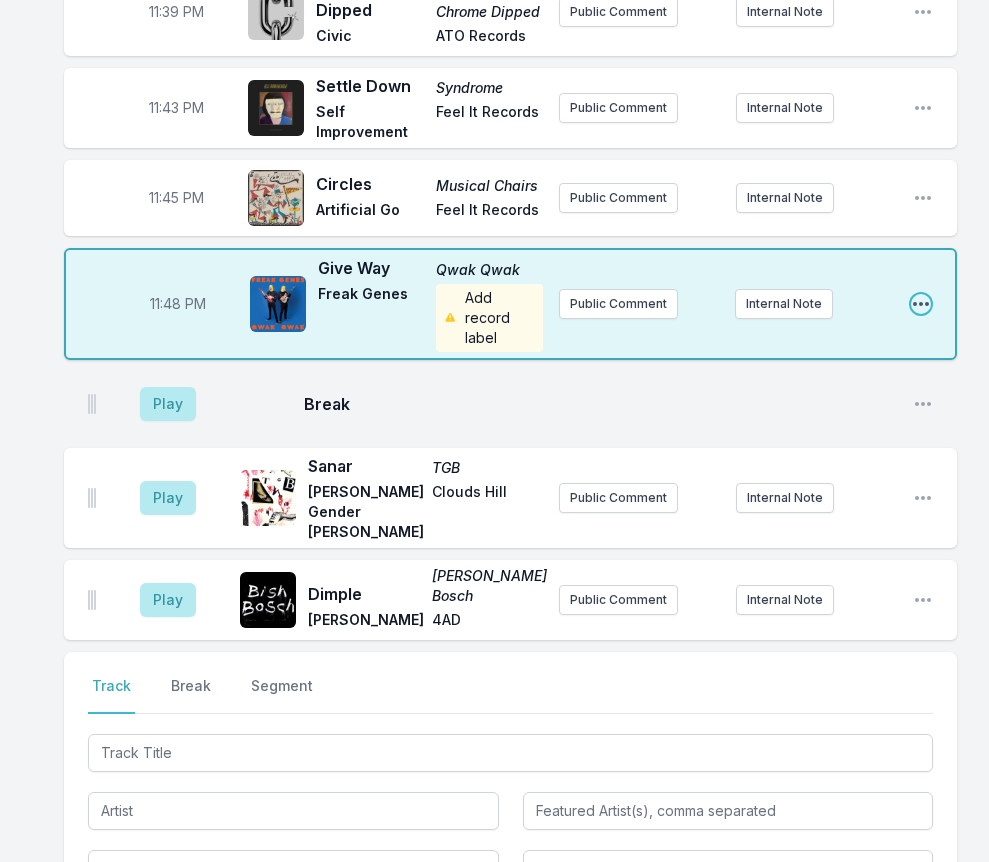 click 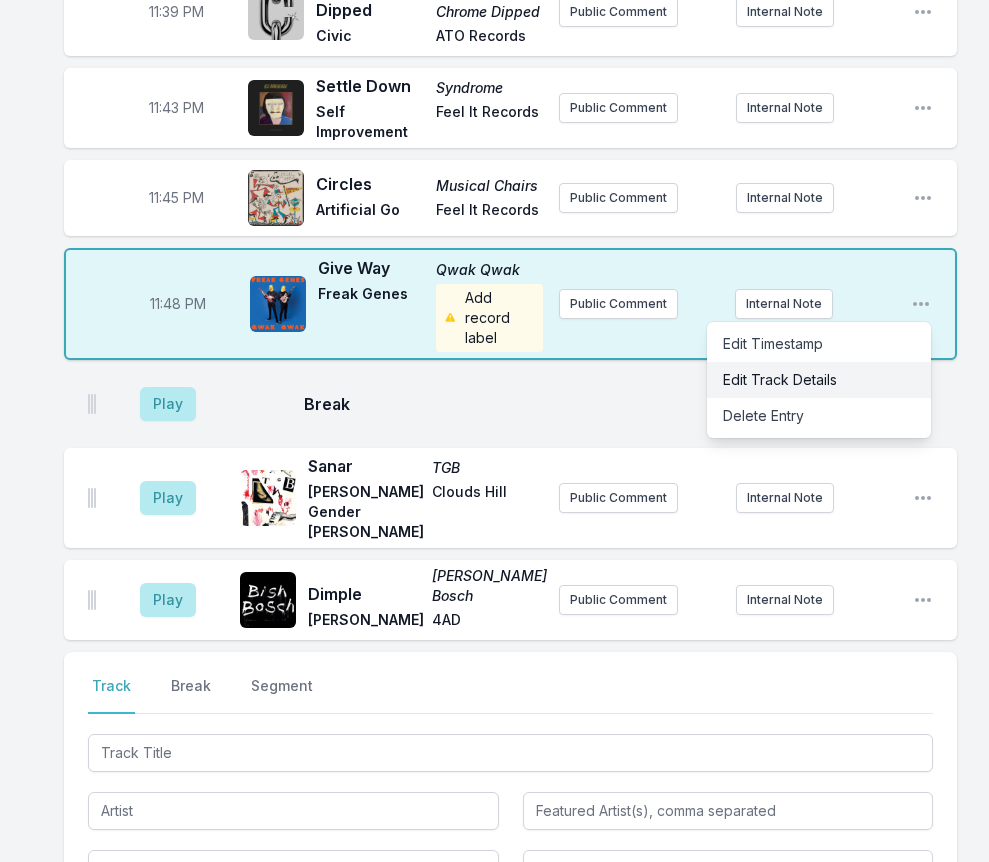 click on "Edit Track Details" at bounding box center [819, 380] 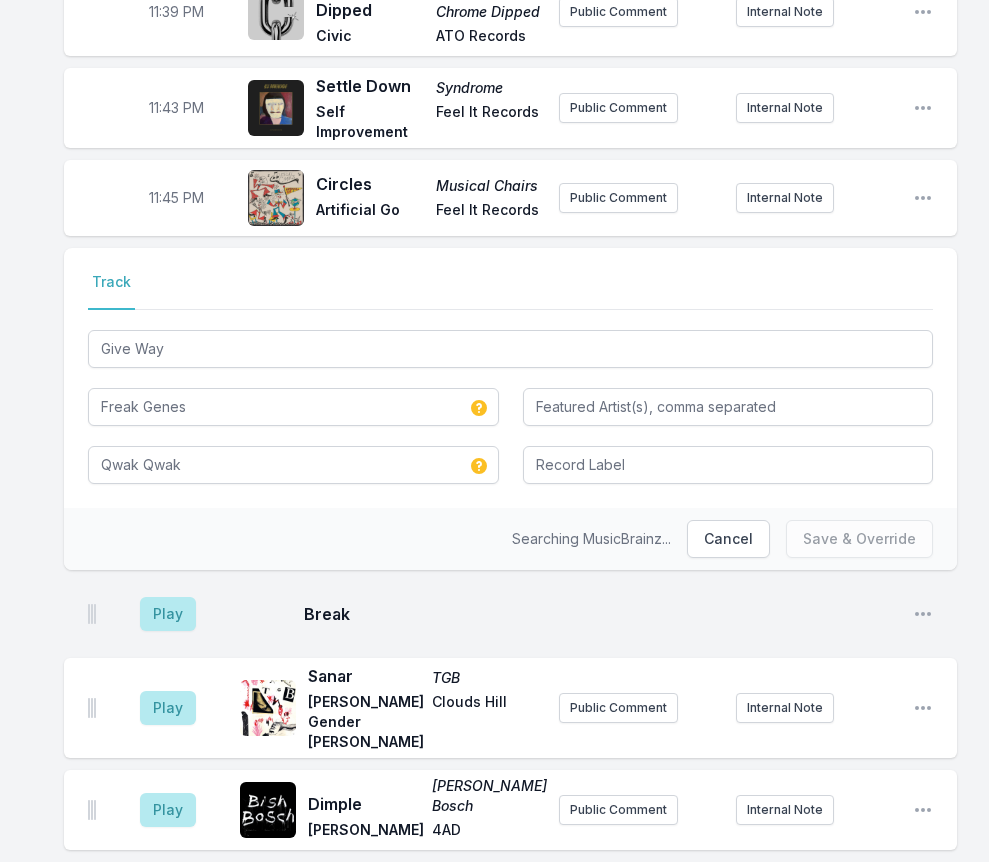 scroll, scrollTop: 4660, scrollLeft: 0, axis: vertical 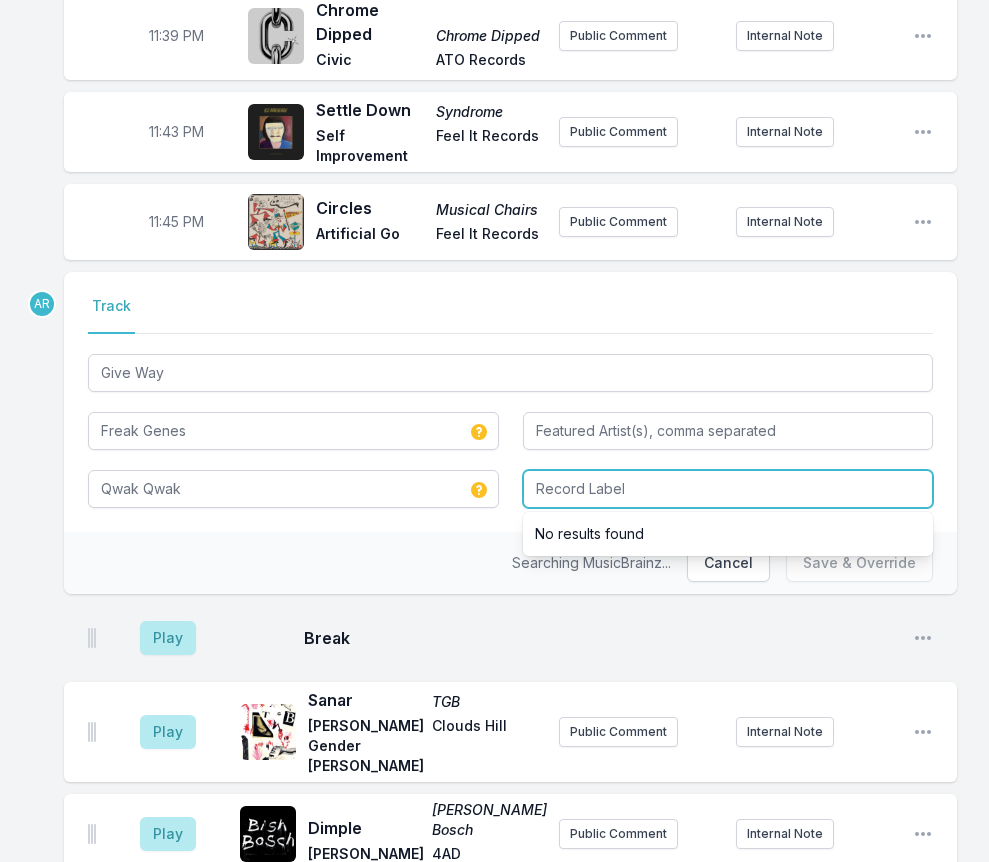 click at bounding box center (728, 489) 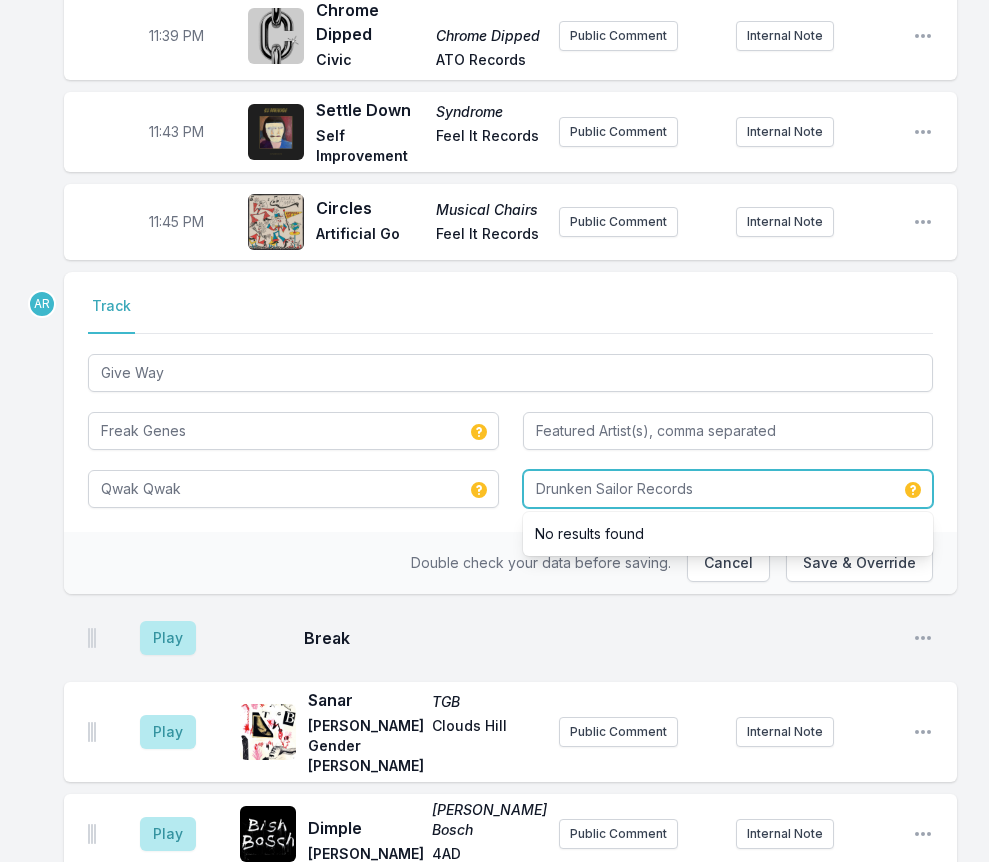 type on "Drunken Sailor Records" 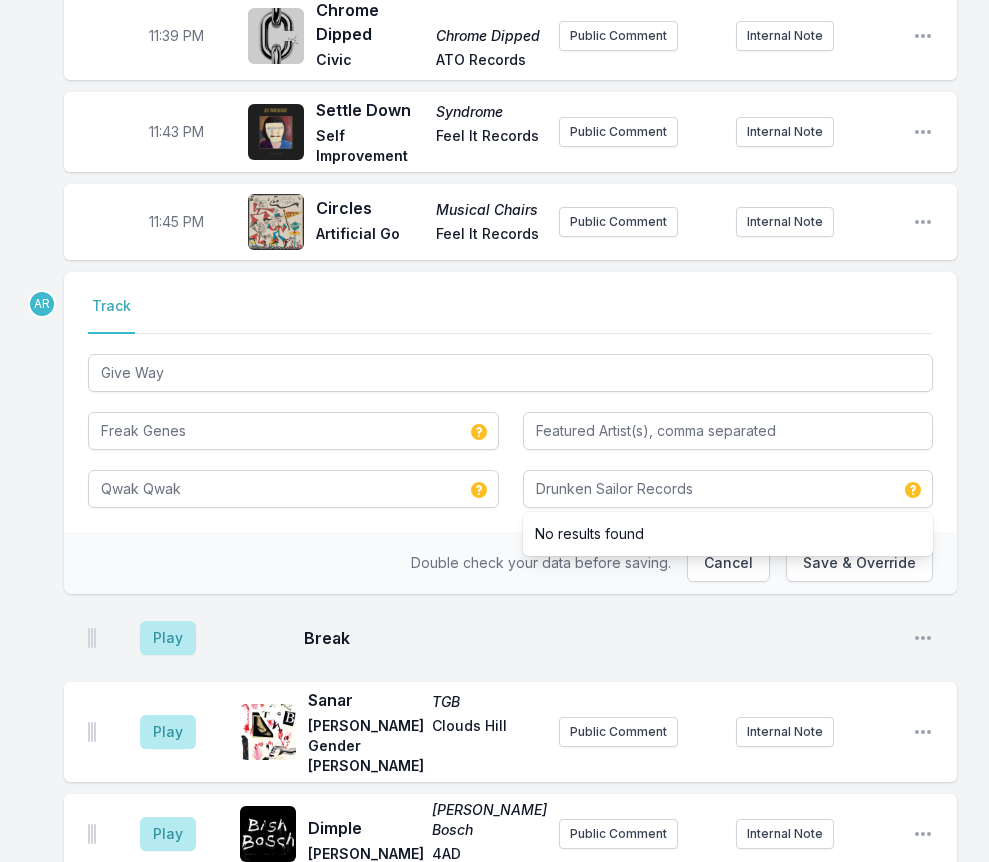 click on "Break" at bounding box center (600, 638) 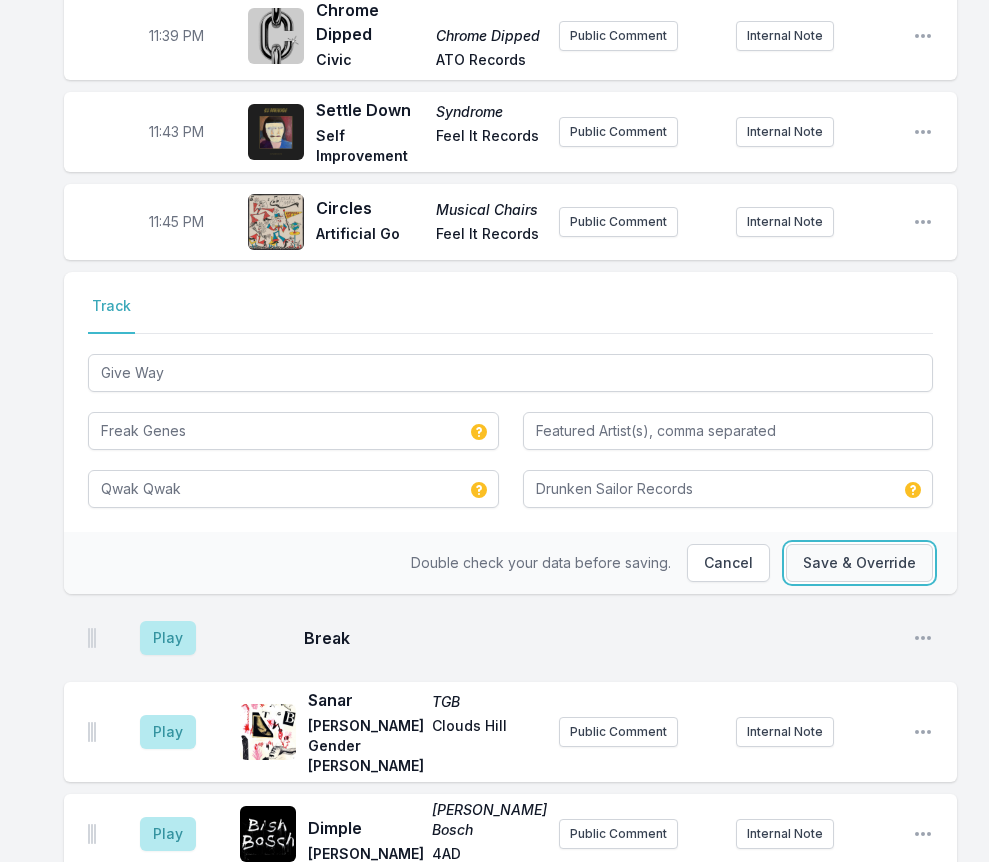 click on "Save & Override" at bounding box center [859, 563] 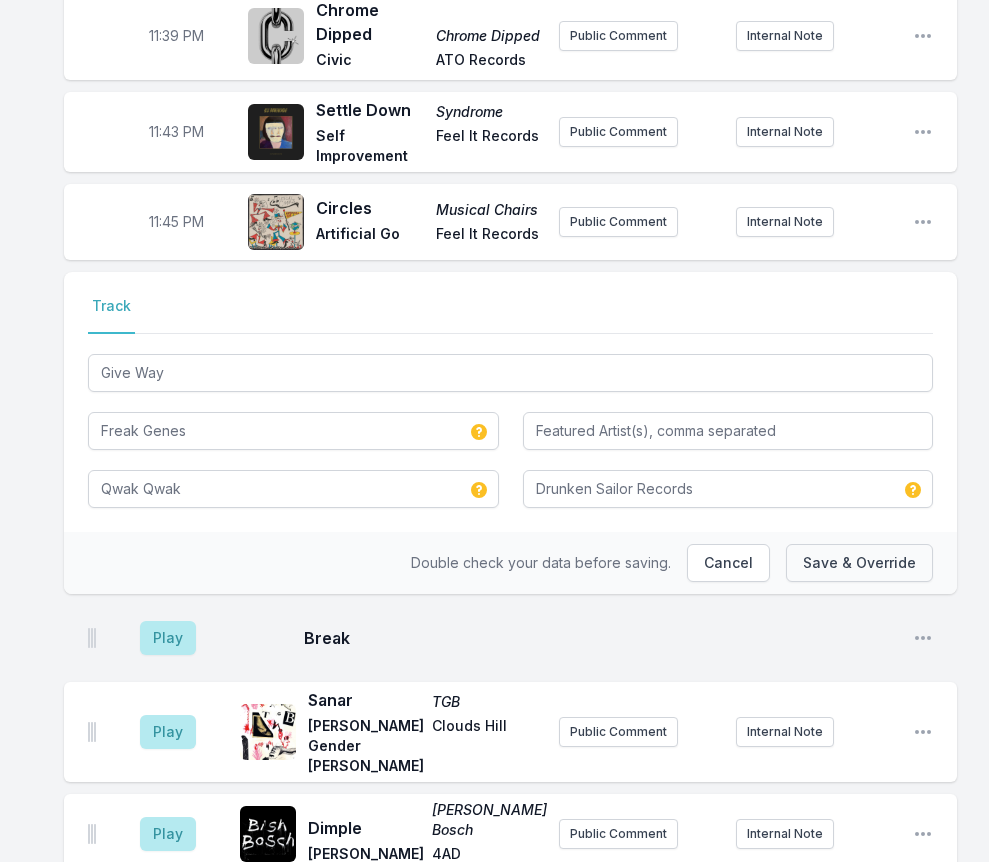 type 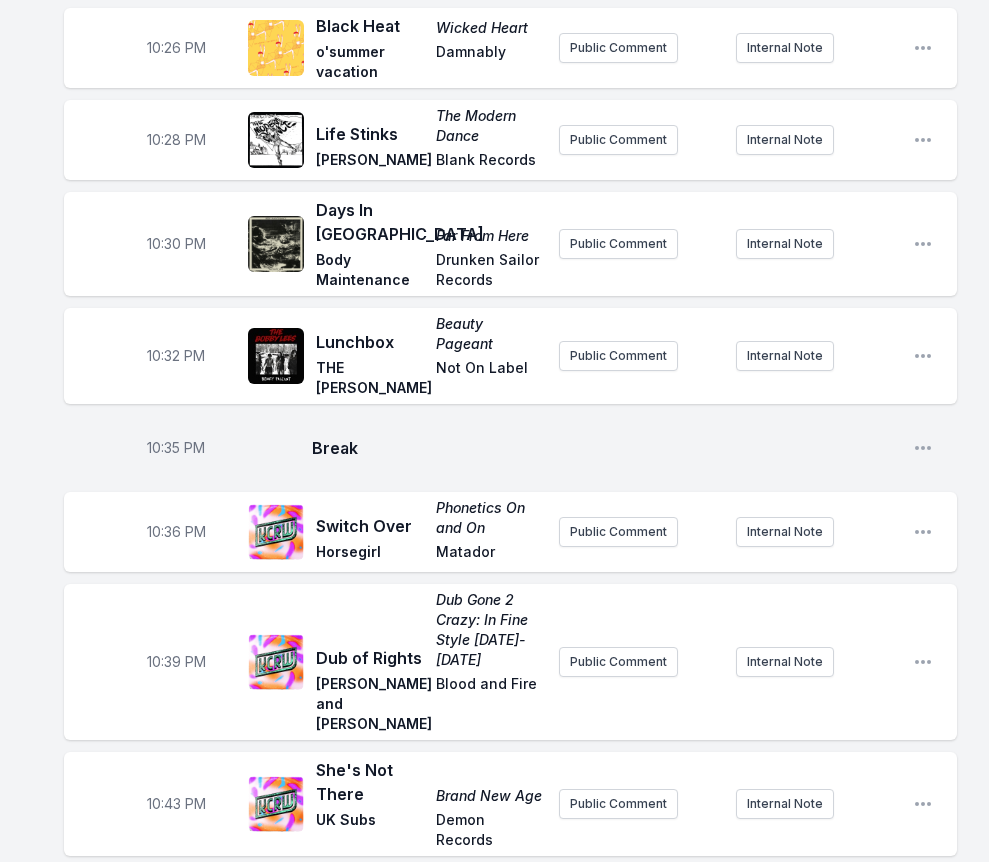 scroll, scrollTop: 1960, scrollLeft: 0, axis: vertical 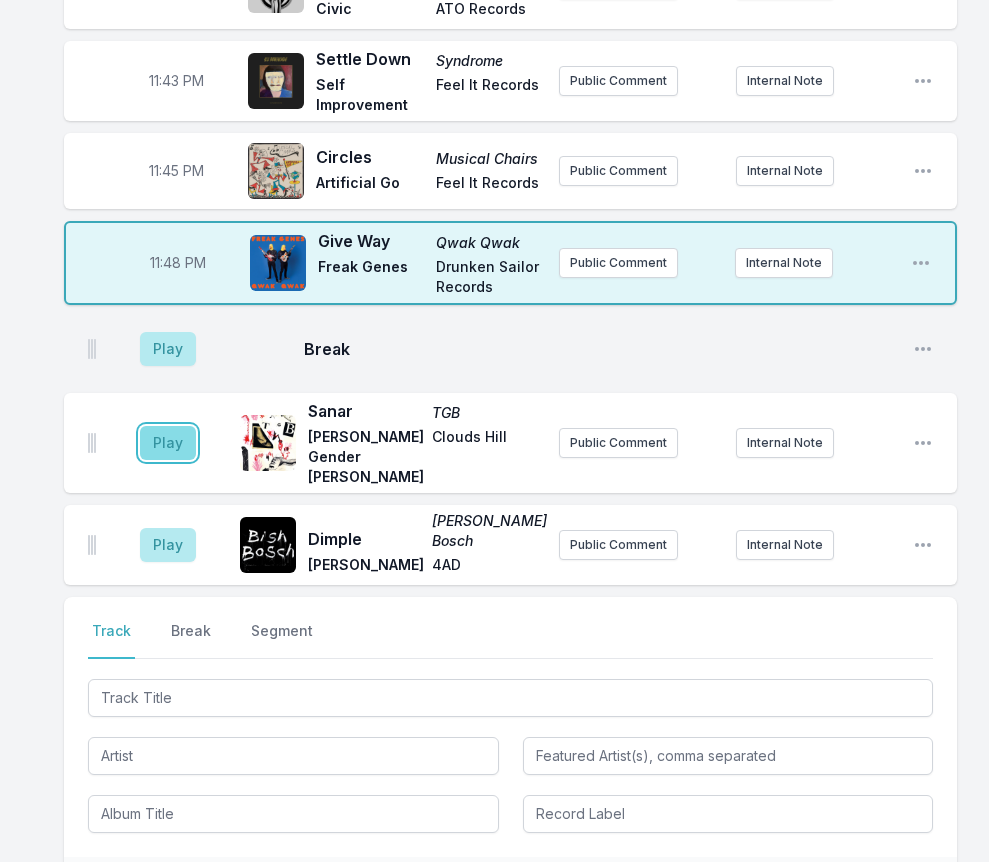 click on "Play" at bounding box center [168, 443] 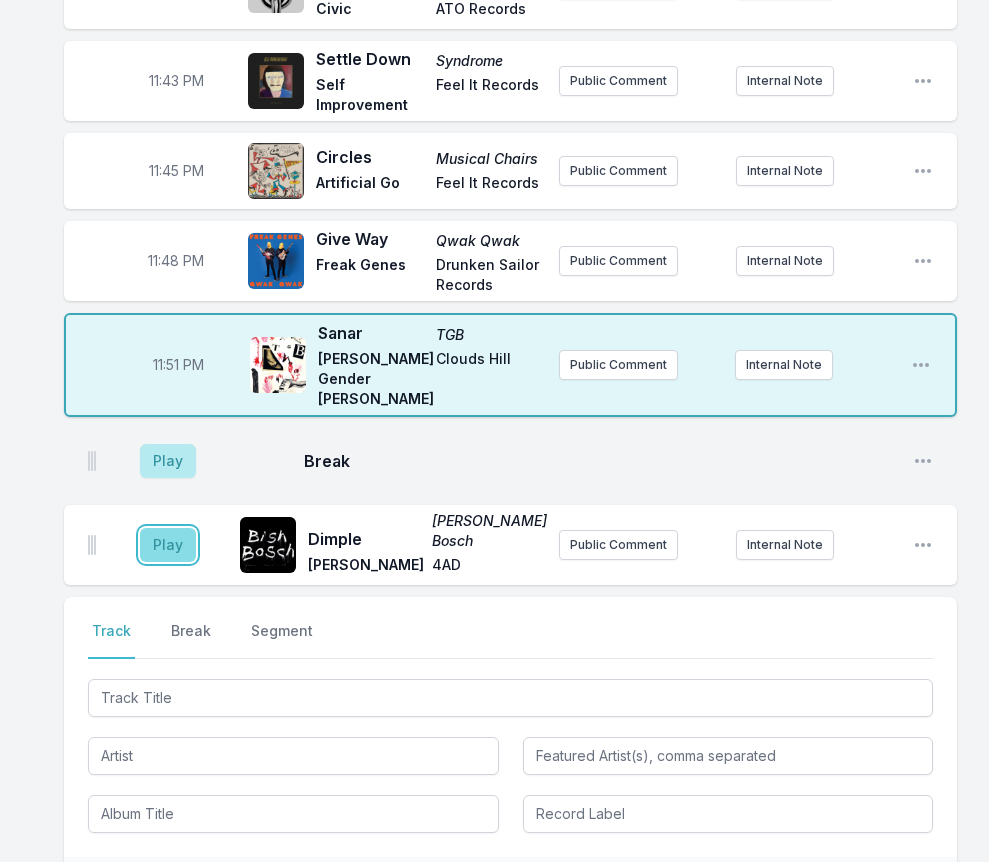 click on "Play" at bounding box center (168, 545) 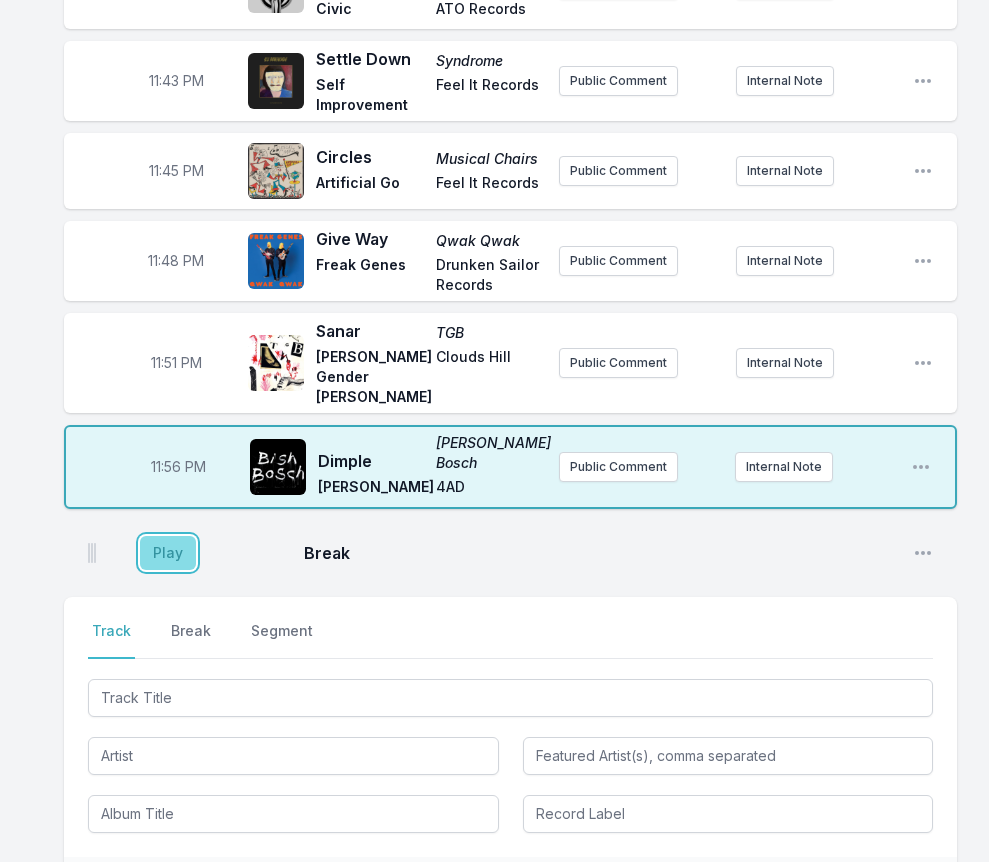 click on "Play" at bounding box center [168, 553] 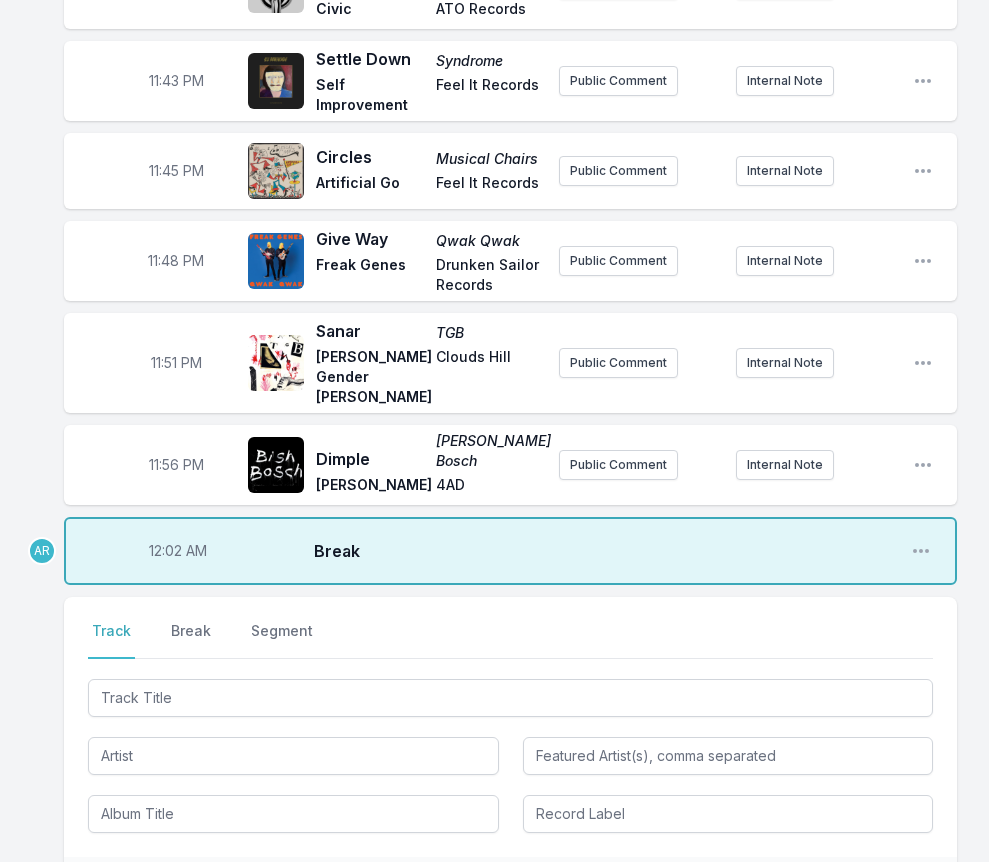 click on "12:02 AM" at bounding box center (178, 551) 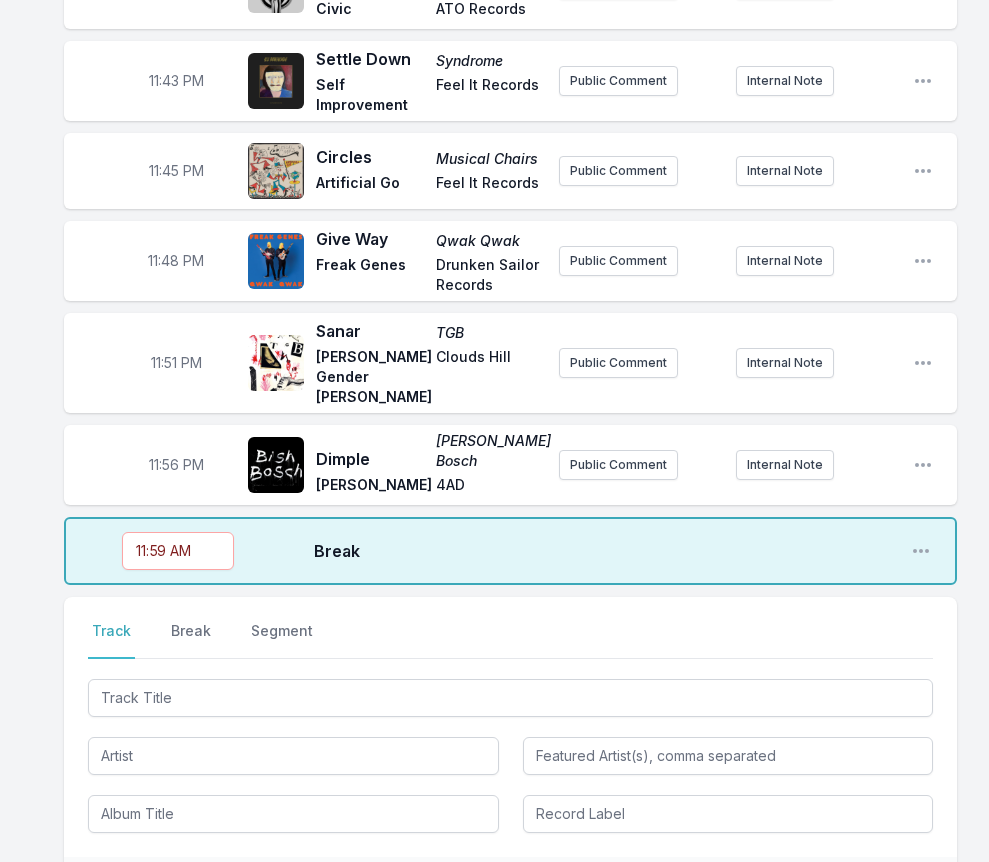 type on "23:59" 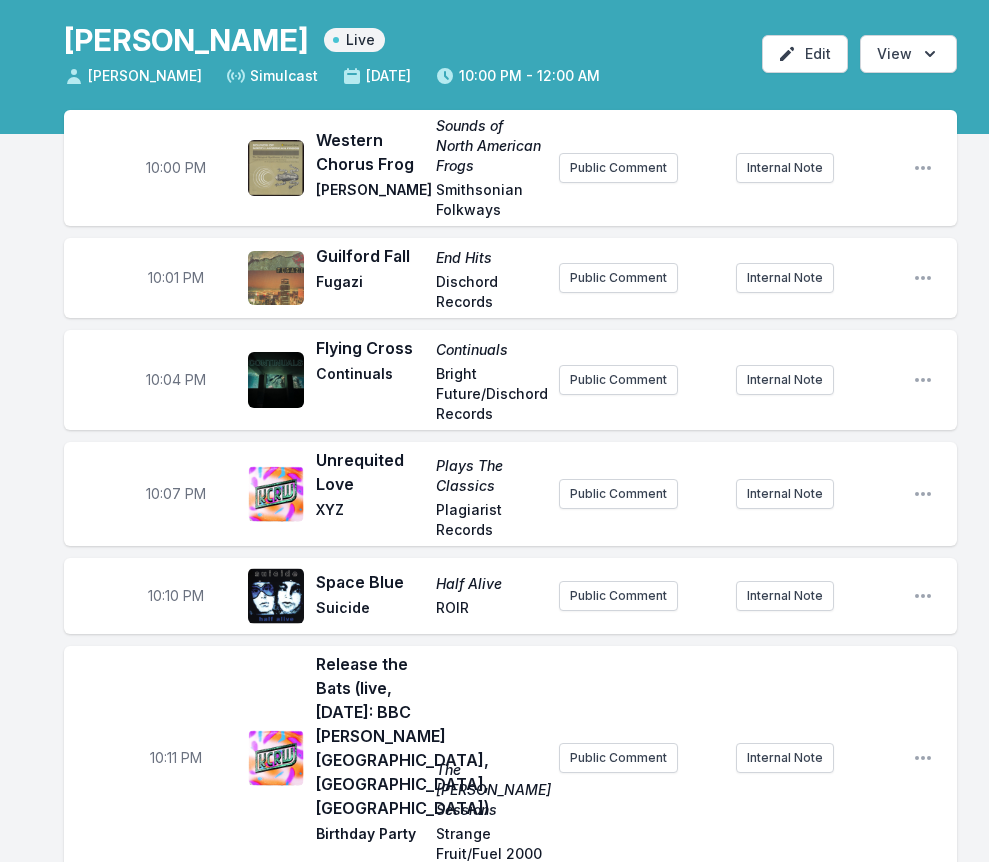 scroll, scrollTop: 0, scrollLeft: 0, axis: both 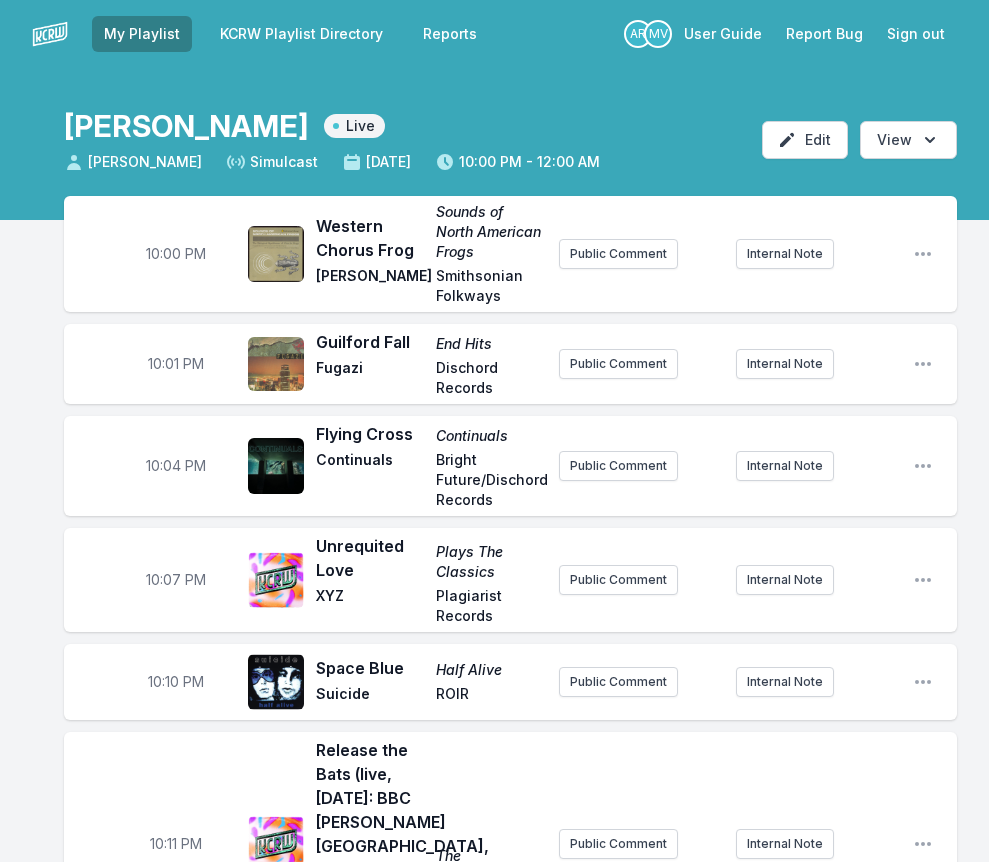 click on "Sign out" at bounding box center [916, 34] 